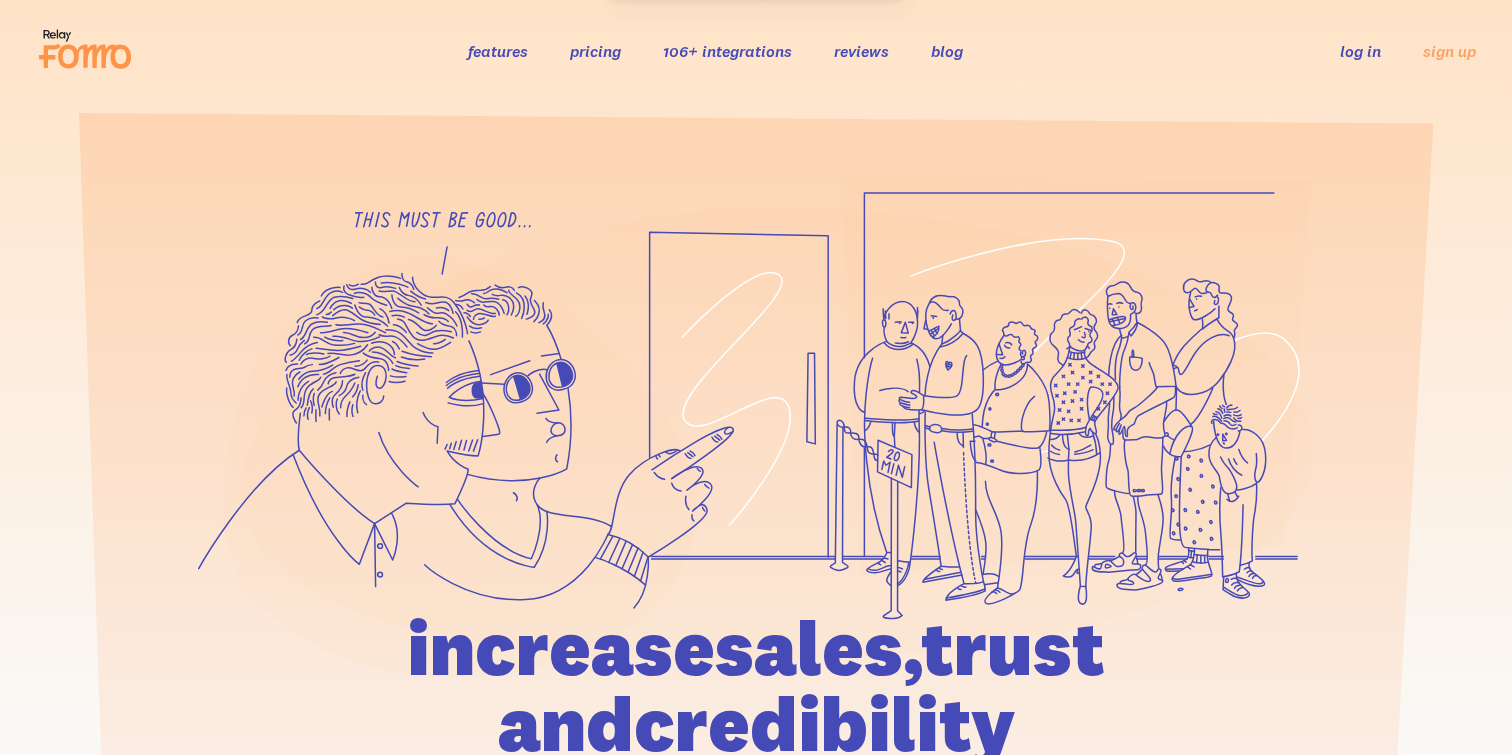 scroll, scrollTop: 0, scrollLeft: 0, axis: both 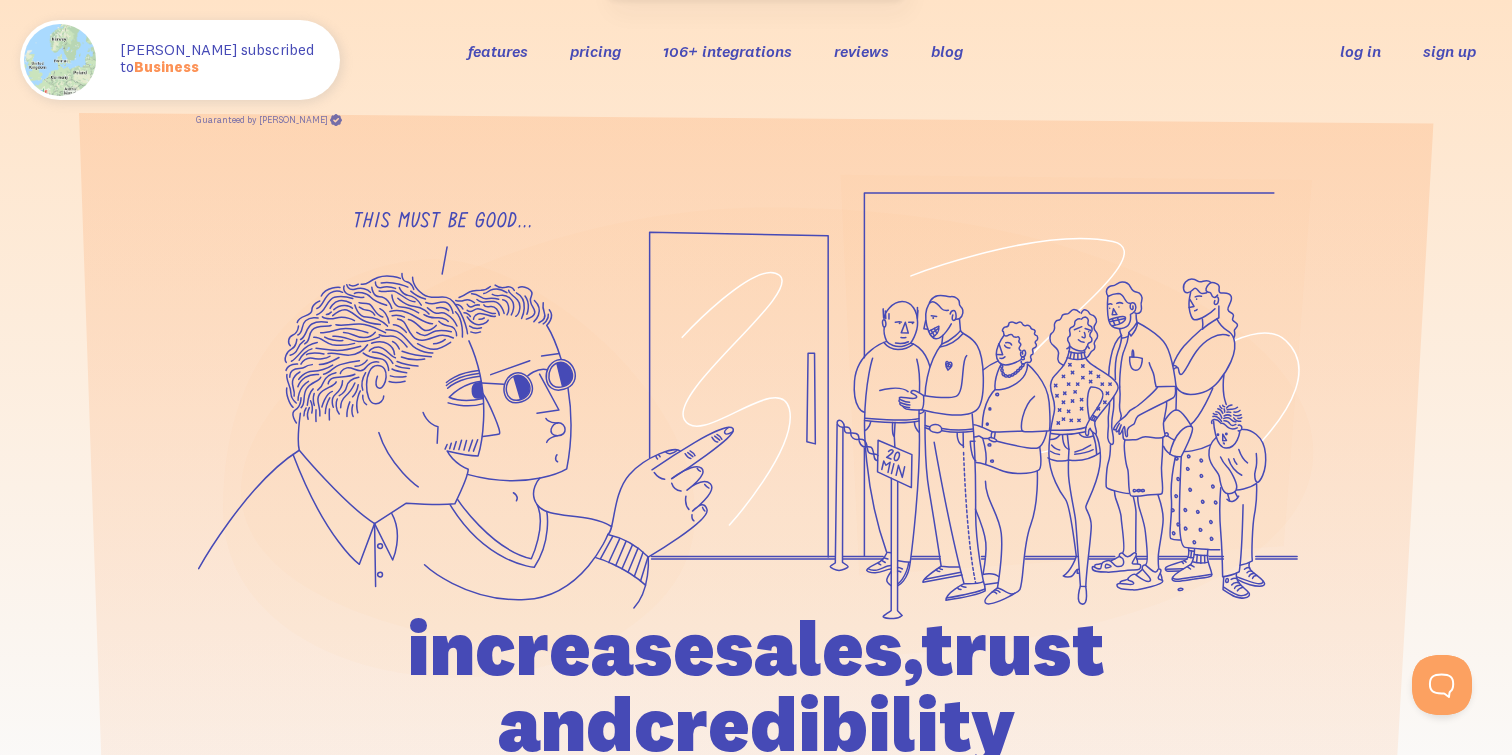 click on "sign up" at bounding box center (1449, 51) 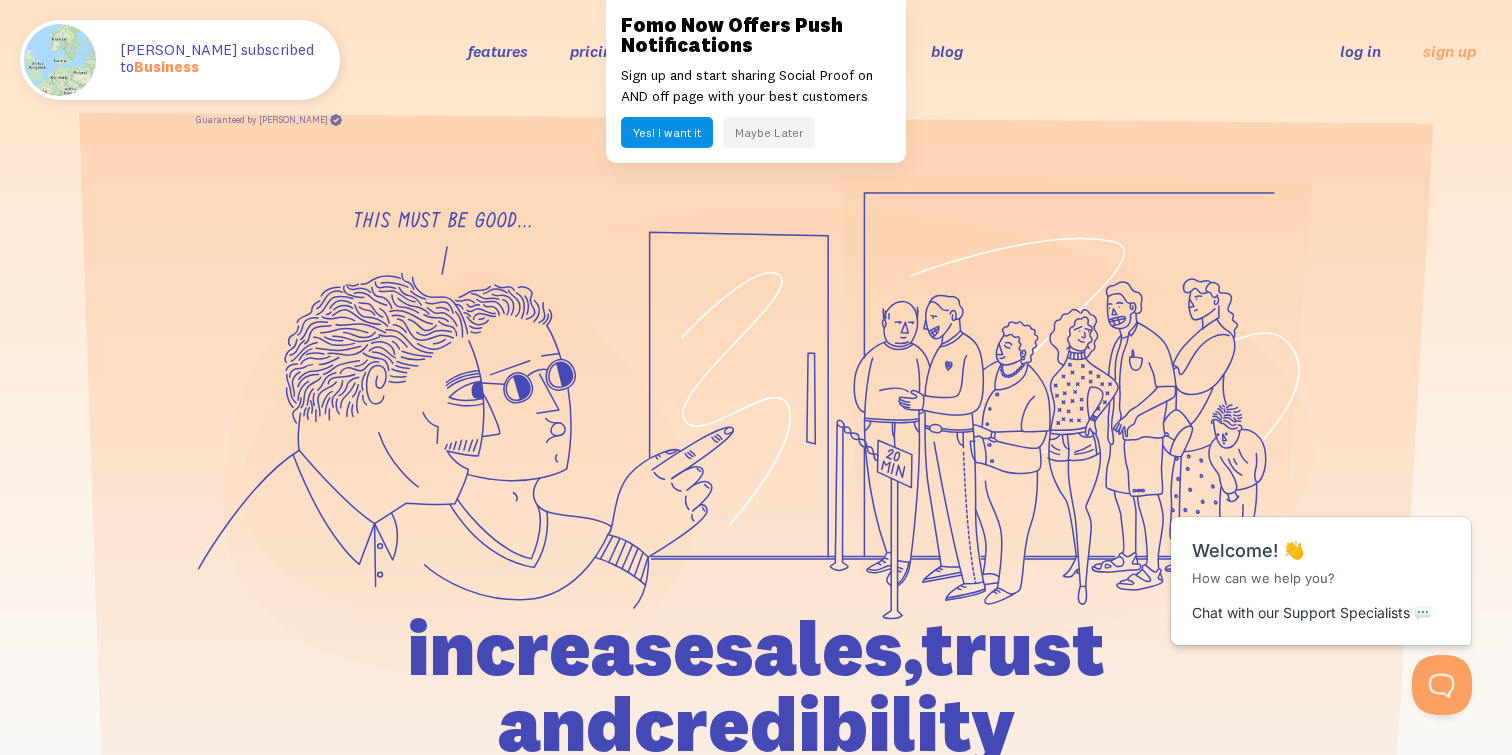 scroll, scrollTop: 0, scrollLeft: 0, axis: both 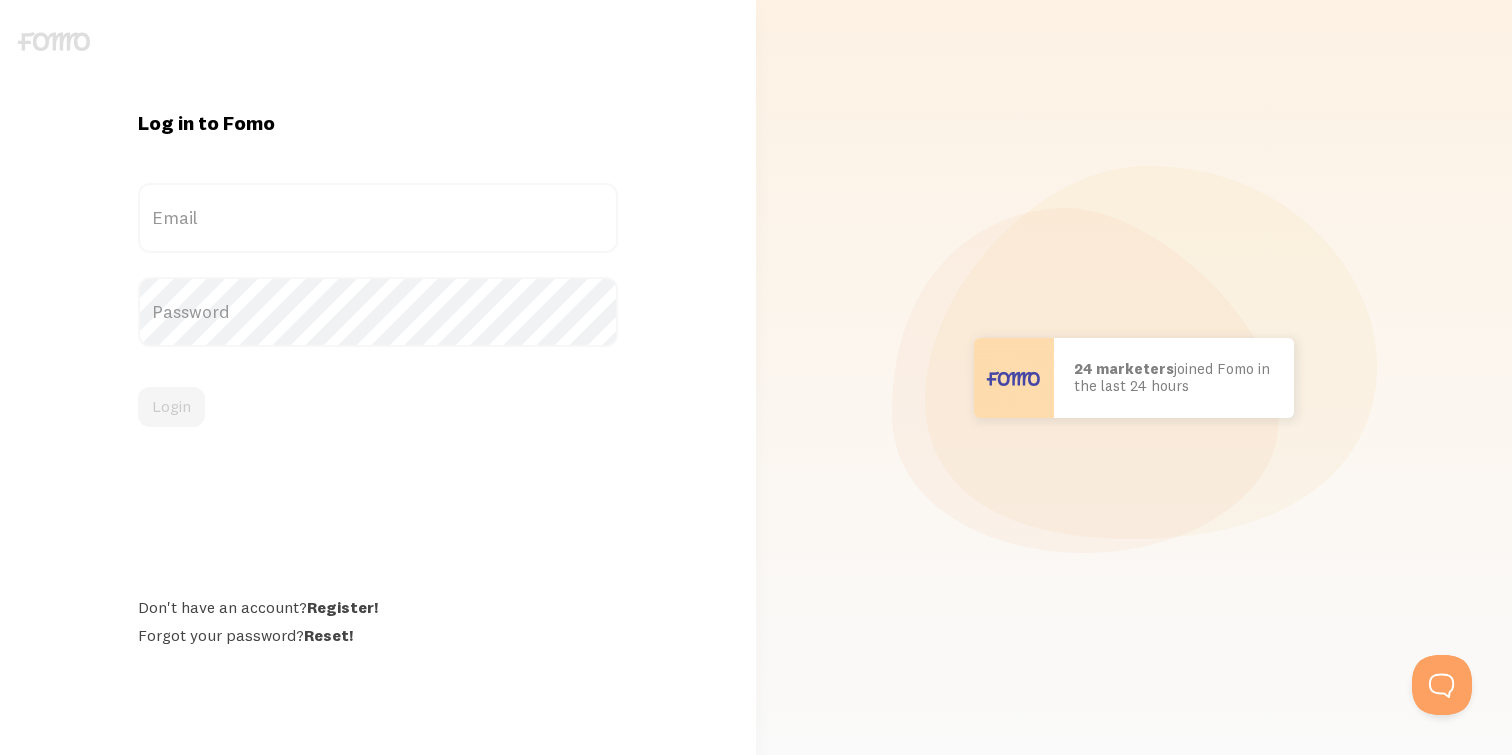 click on "Email" at bounding box center (378, 218) 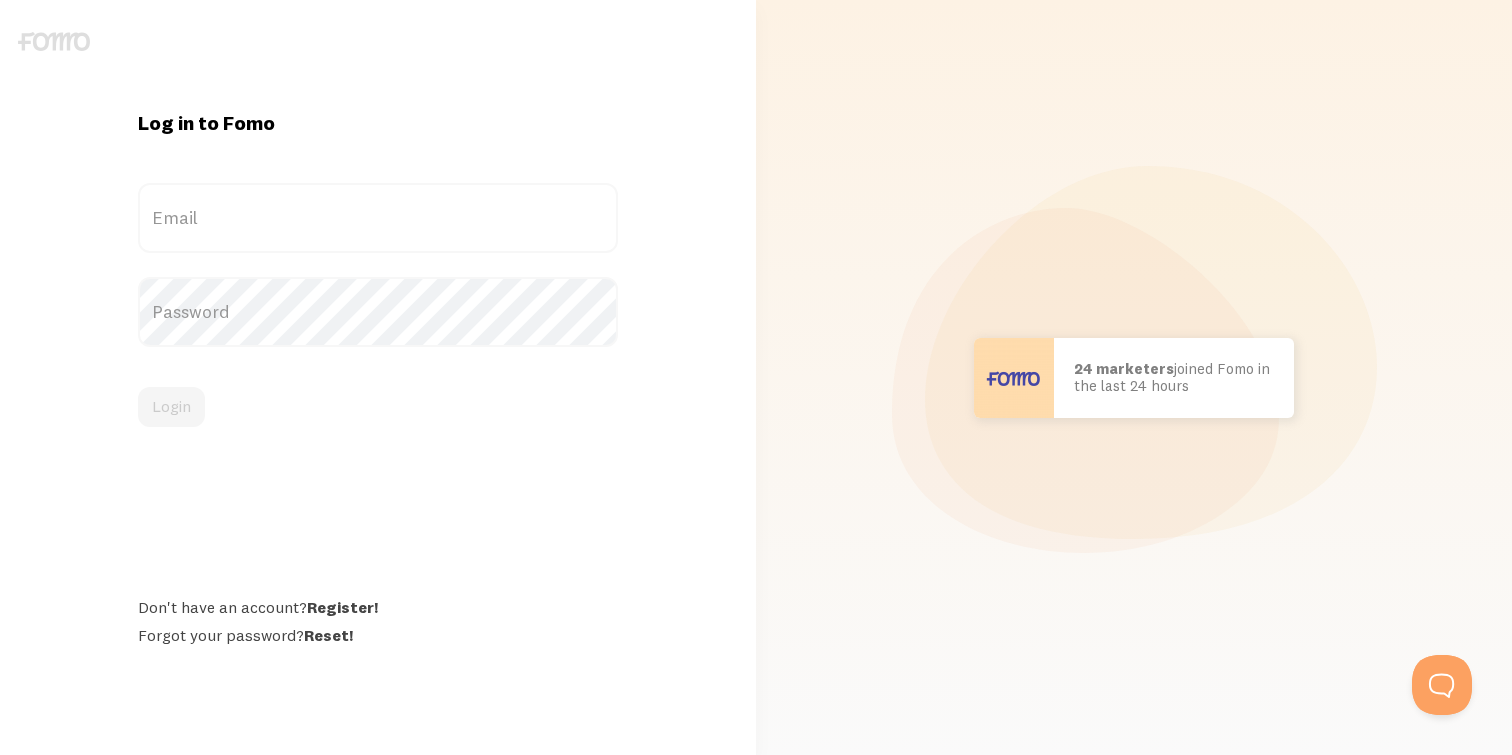 click on "Password" at bounding box center [378, 312] 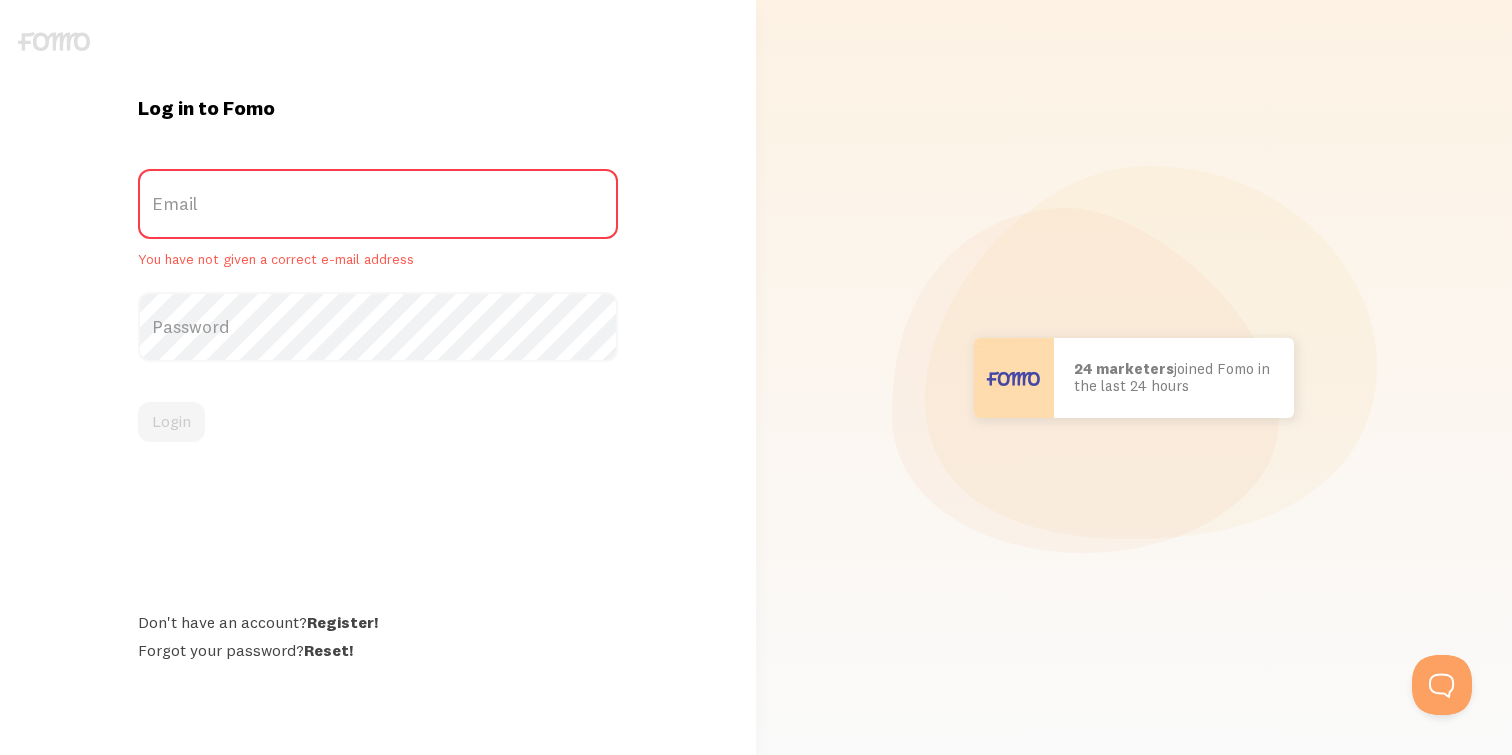 click on "Email" at bounding box center [378, 204] 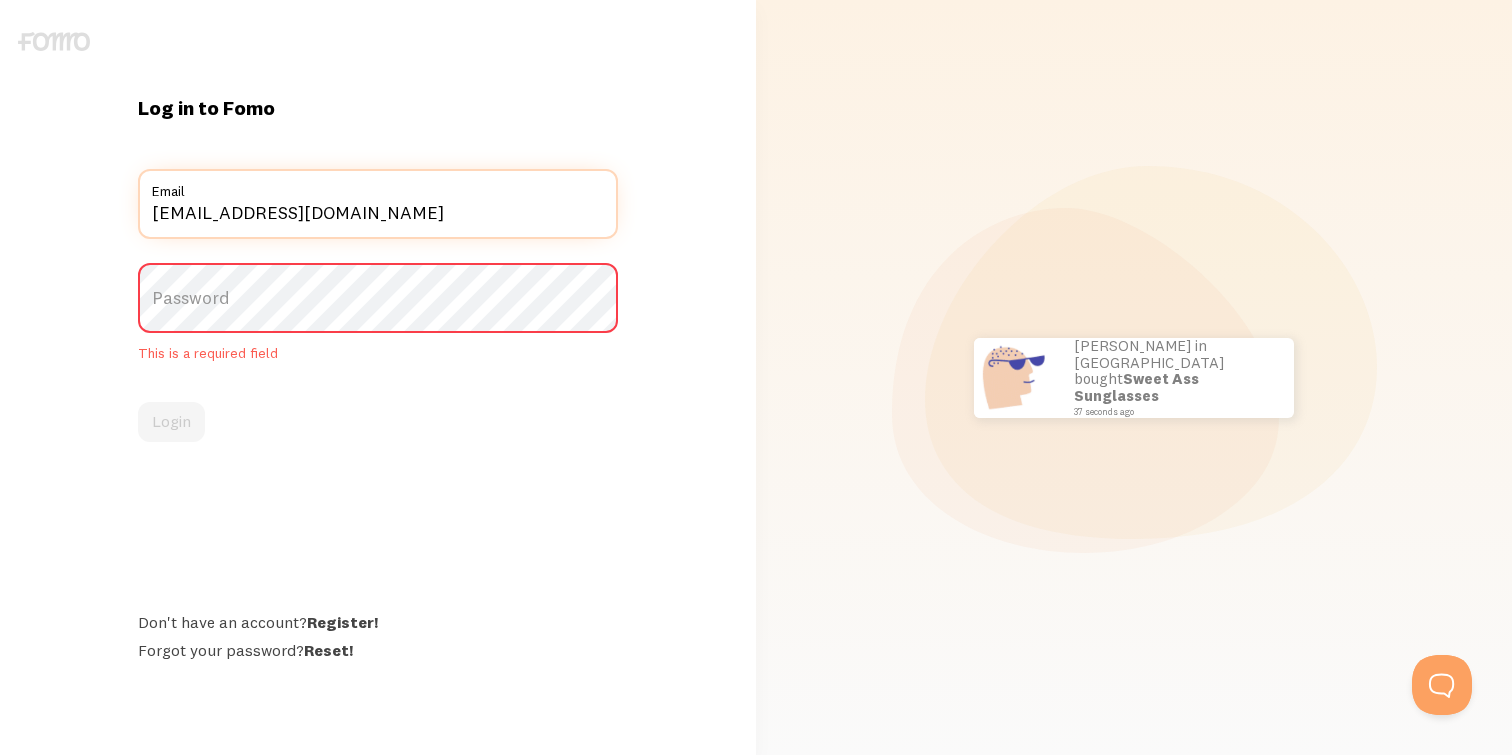 type on "[EMAIL_ADDRESS][DOMAIN_NAME]" 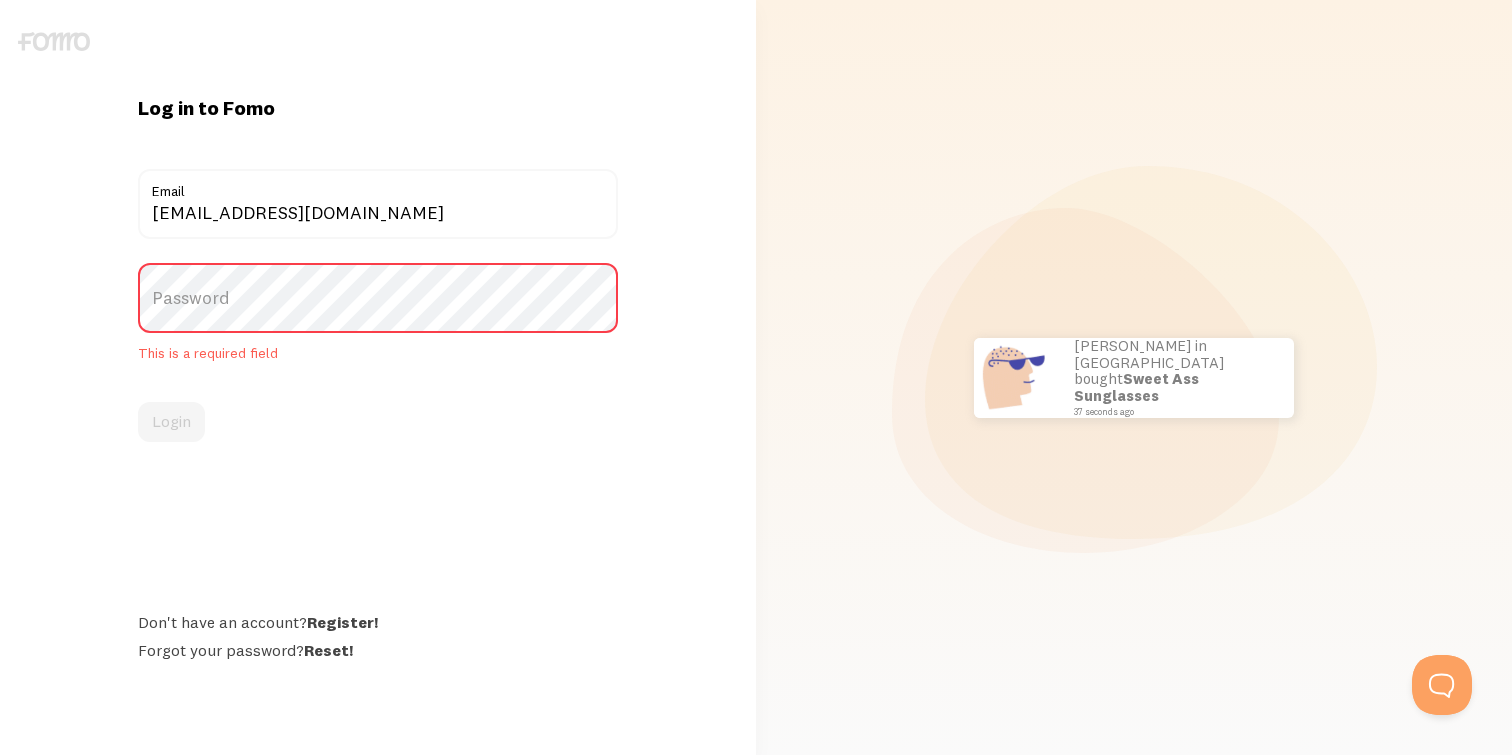 click on "Password" at bounding box center (378, 298) 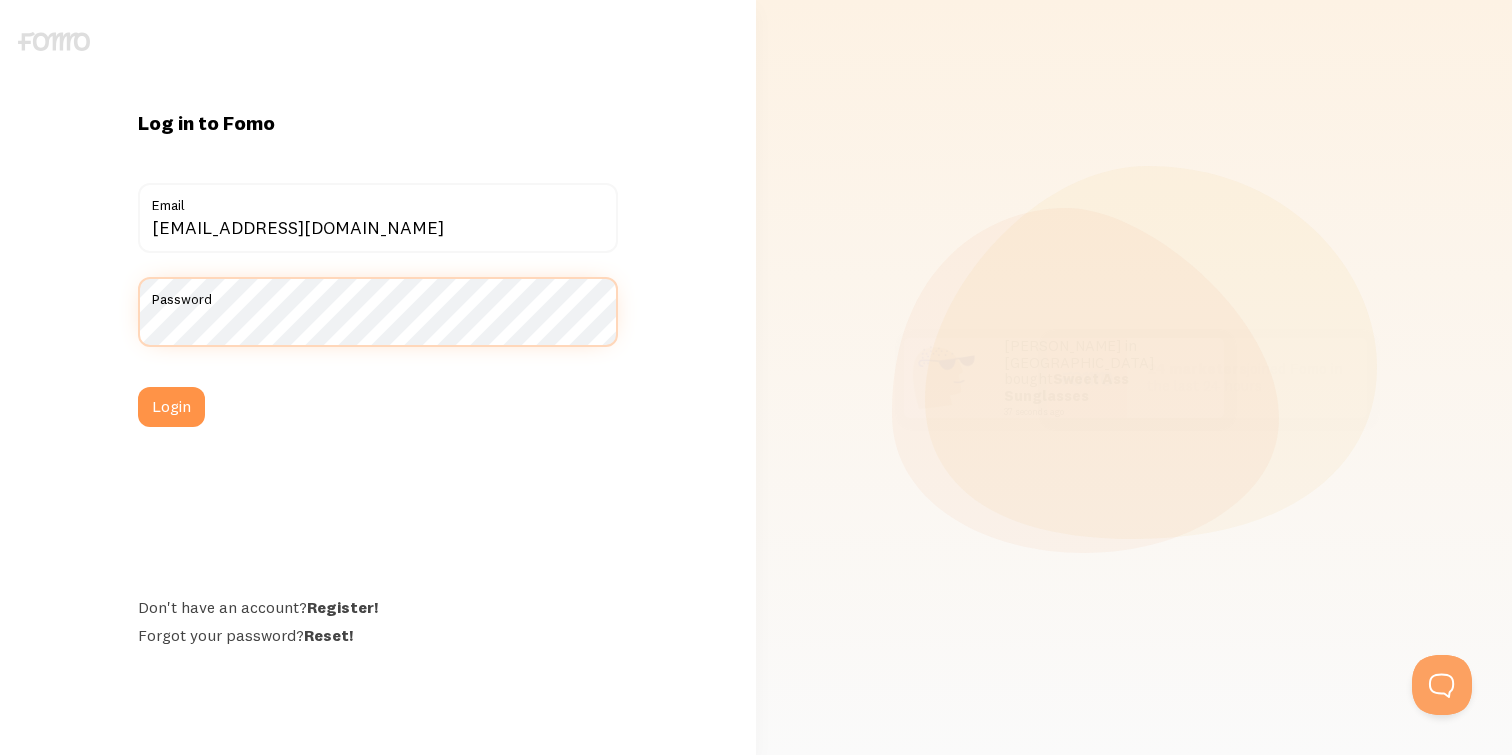 click on "Login" at bounding box center [171, 407] 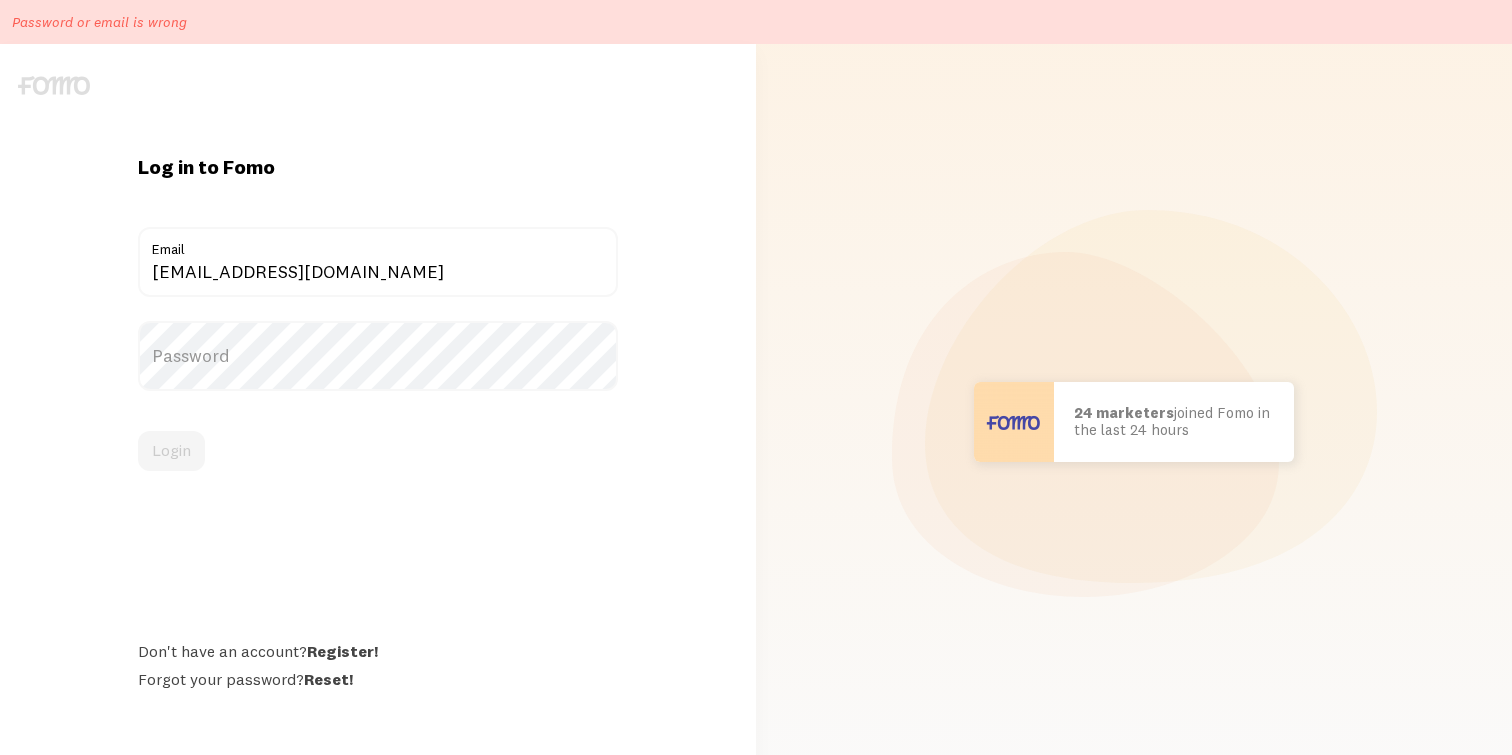 scroll, scrollTop: 0, scrollLeft: 0, axis: both 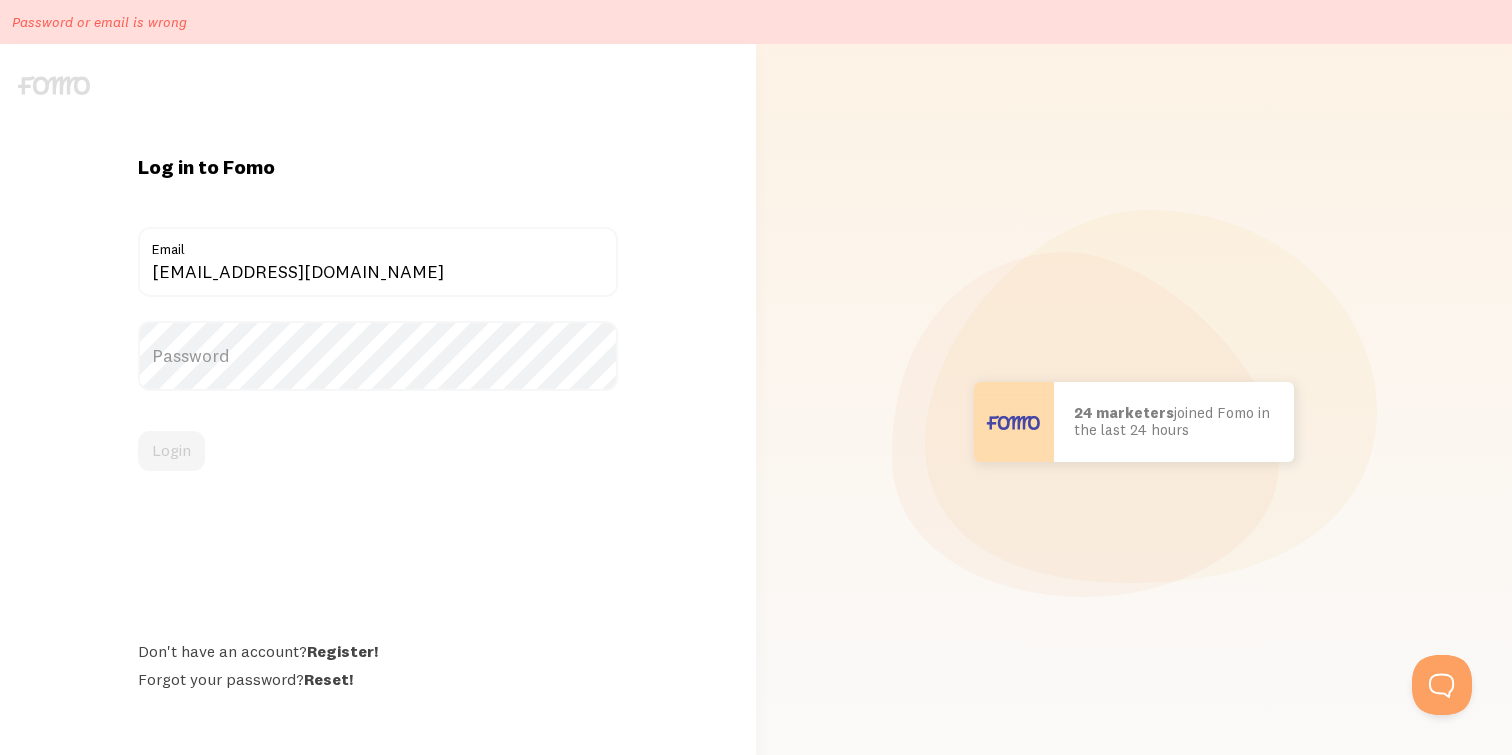 click on "Password" at bounding box center [378, 356] 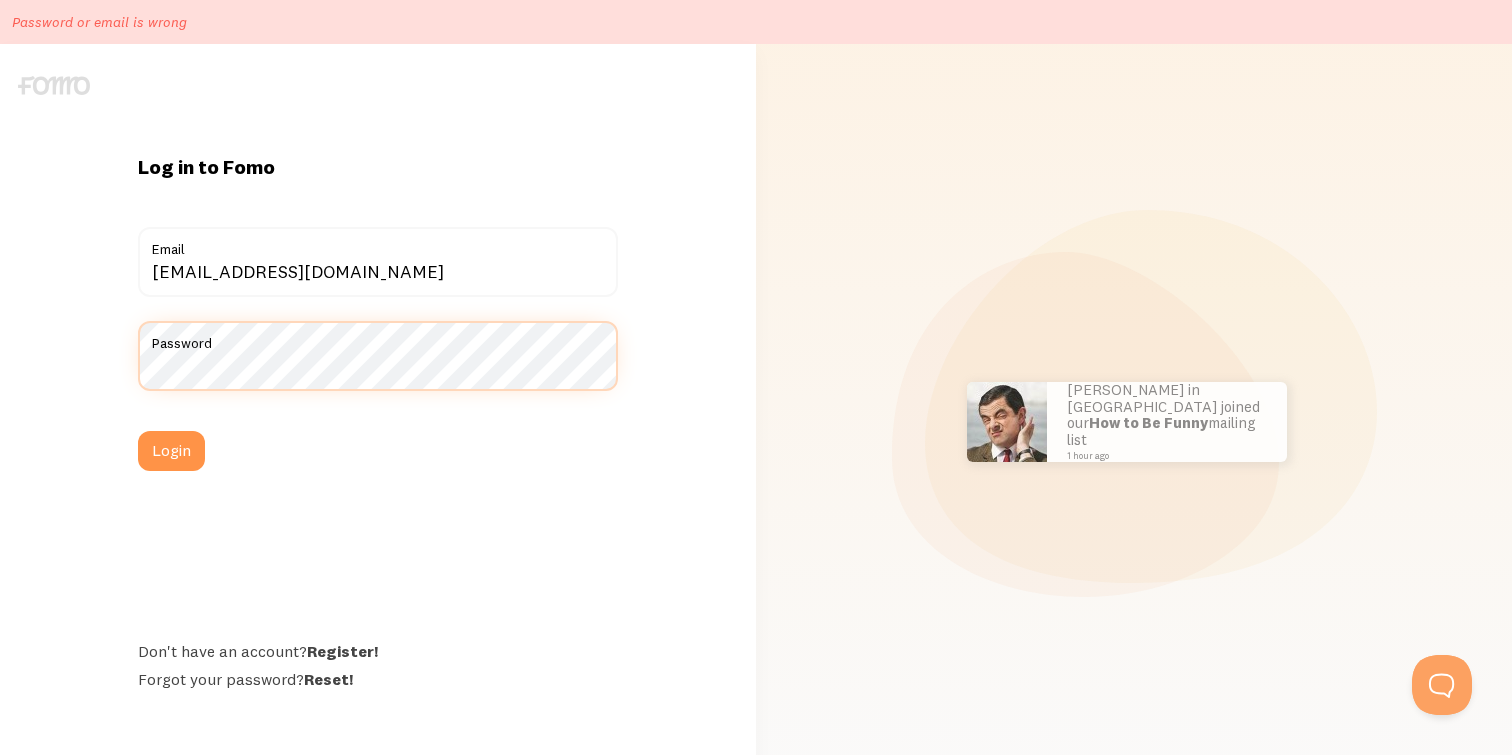 click on "Login" at bounding box center [171, 451] 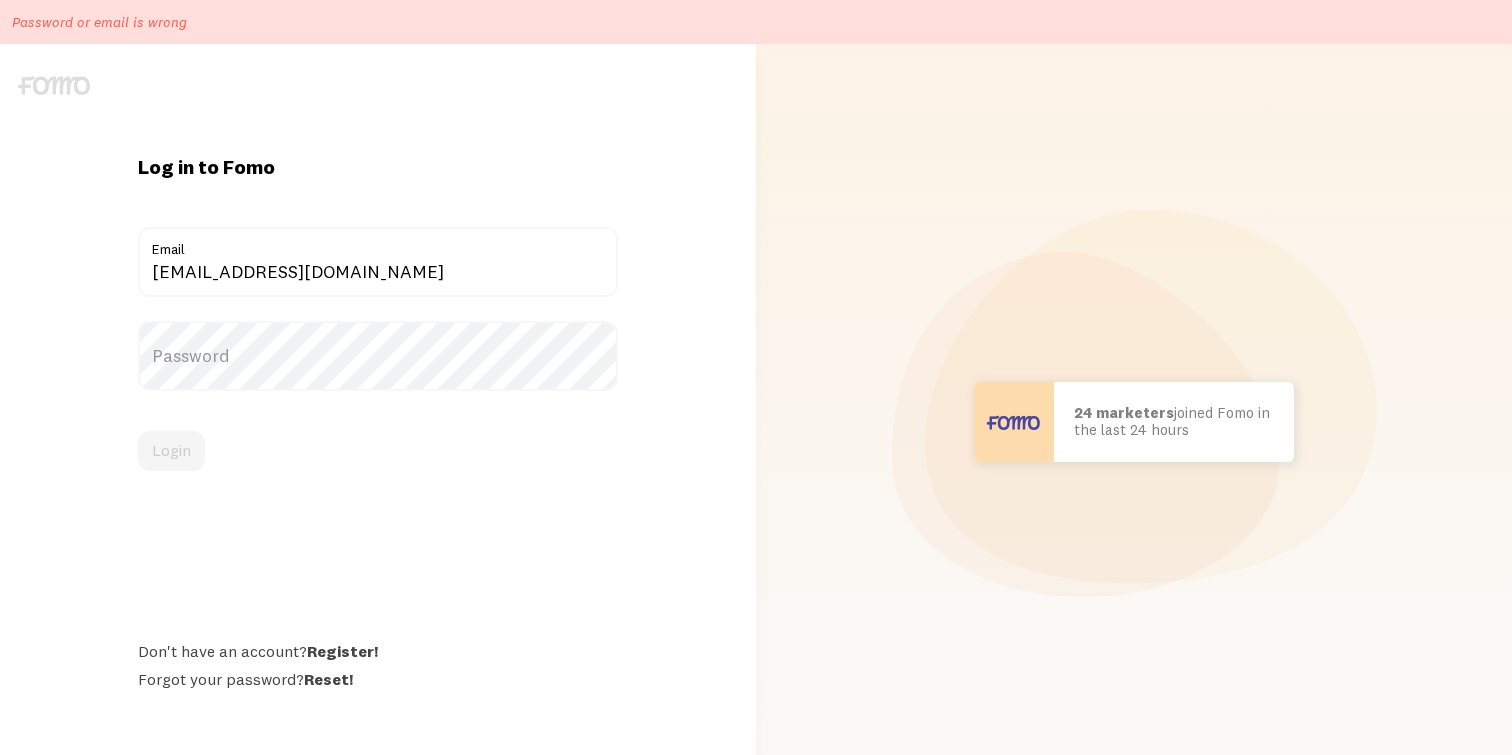 scroll, scrollTop: 0, scrollLeft: 0, axis: both 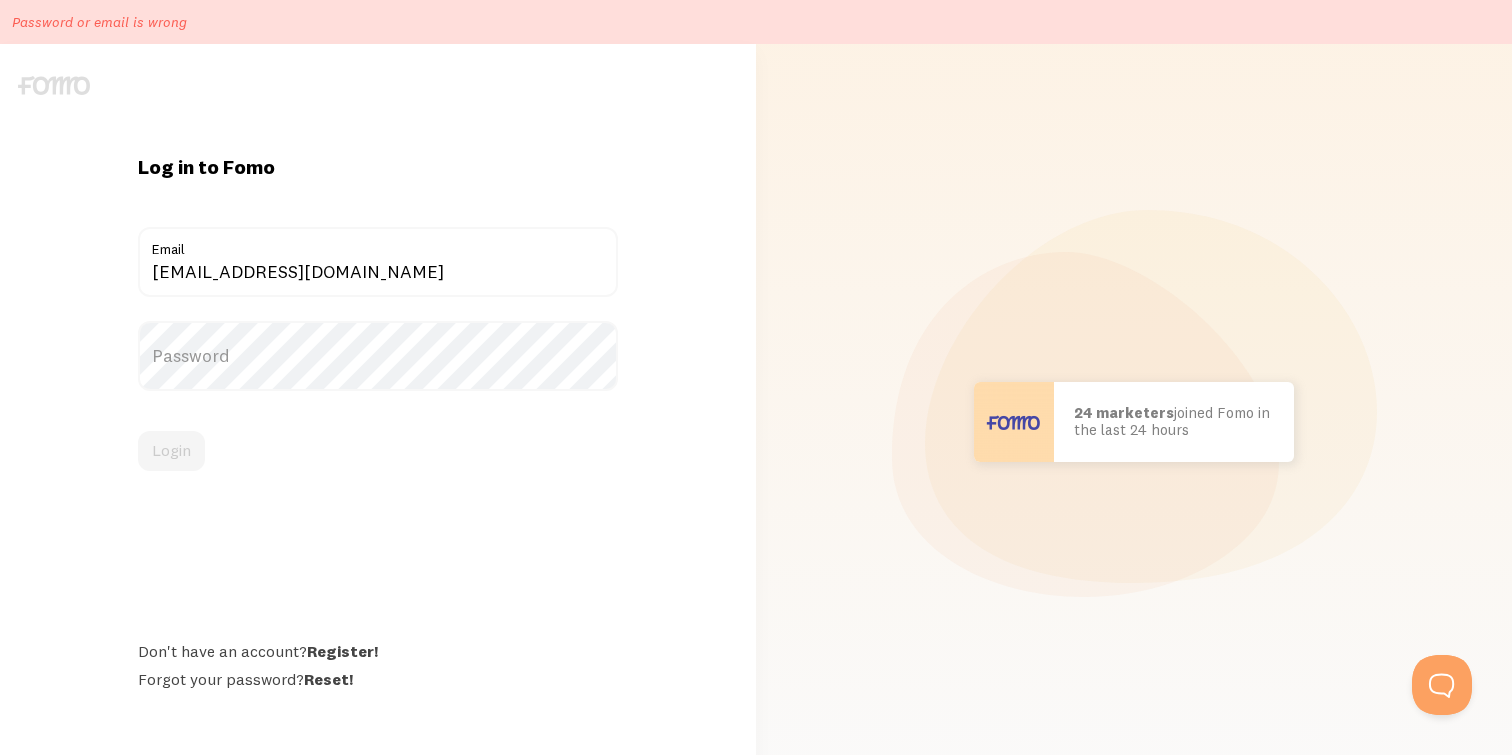 click on "Password" at bounding box center (378, 356) 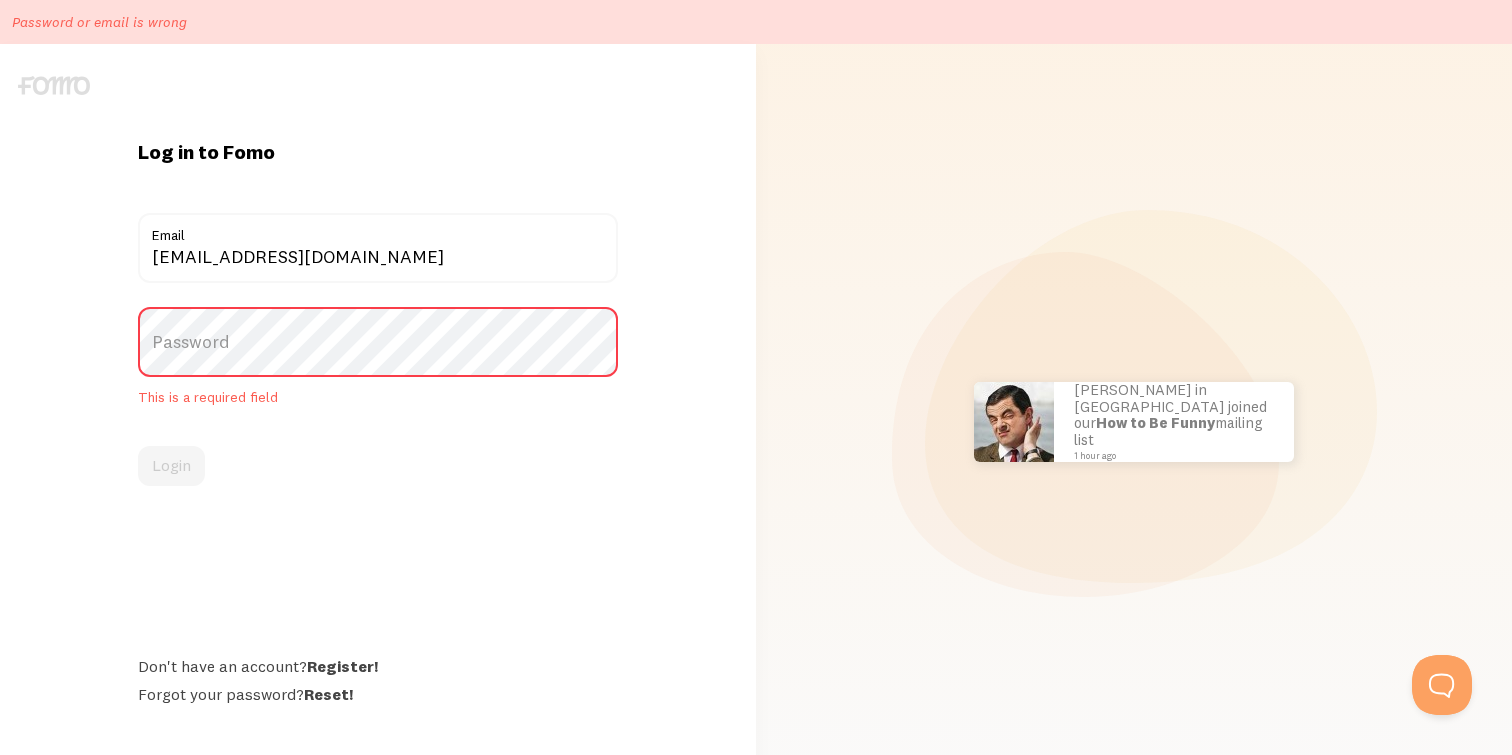 click on "Log in to Fomo
management@theadventuremuseum.com
Email
Password
This is a required field
Login
Don't have an account?  Register!
Forgot your password?  Reset!" at bounding box center (378, 421) 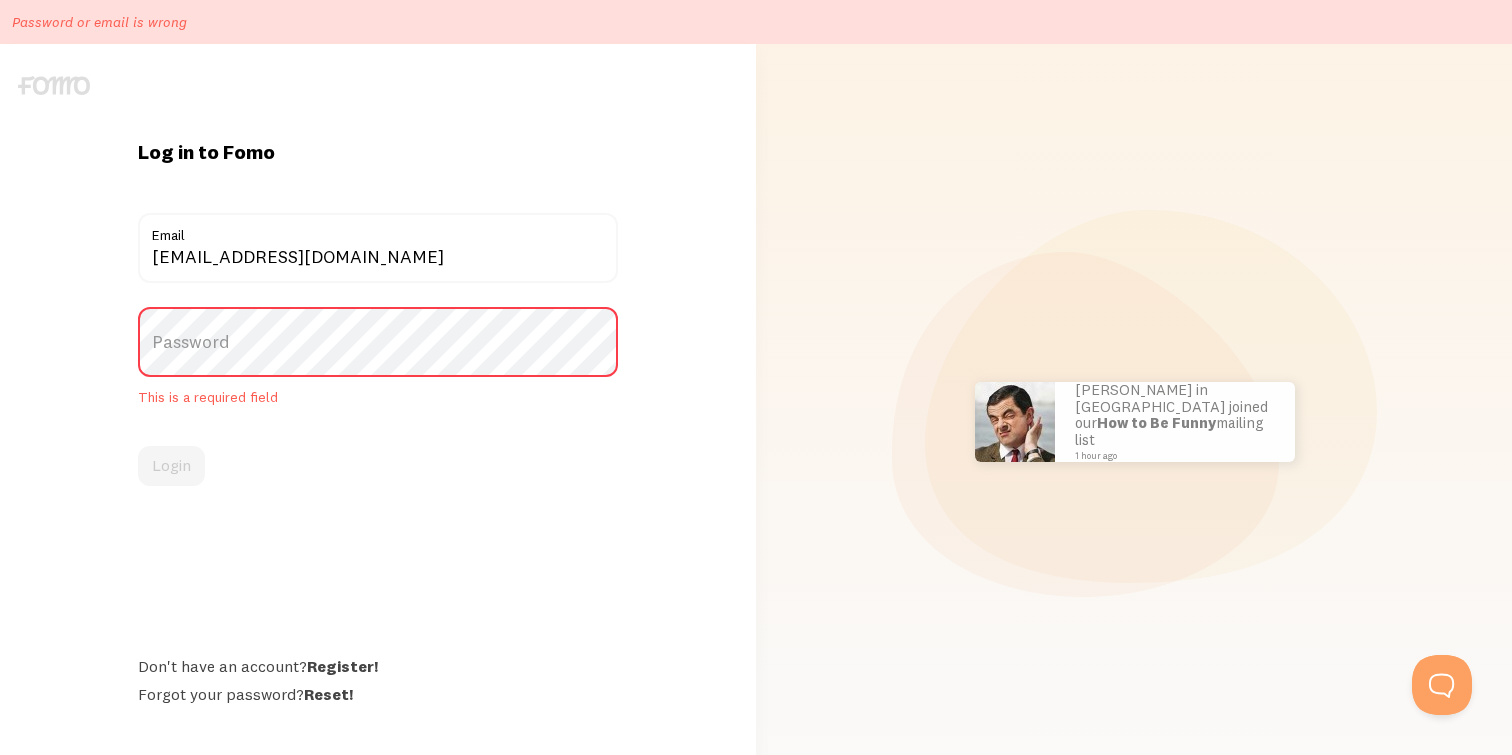 click on "management@theadventuremuseum.com
Email
Password
This is a required field
Login" at bounding box center (378, 350) 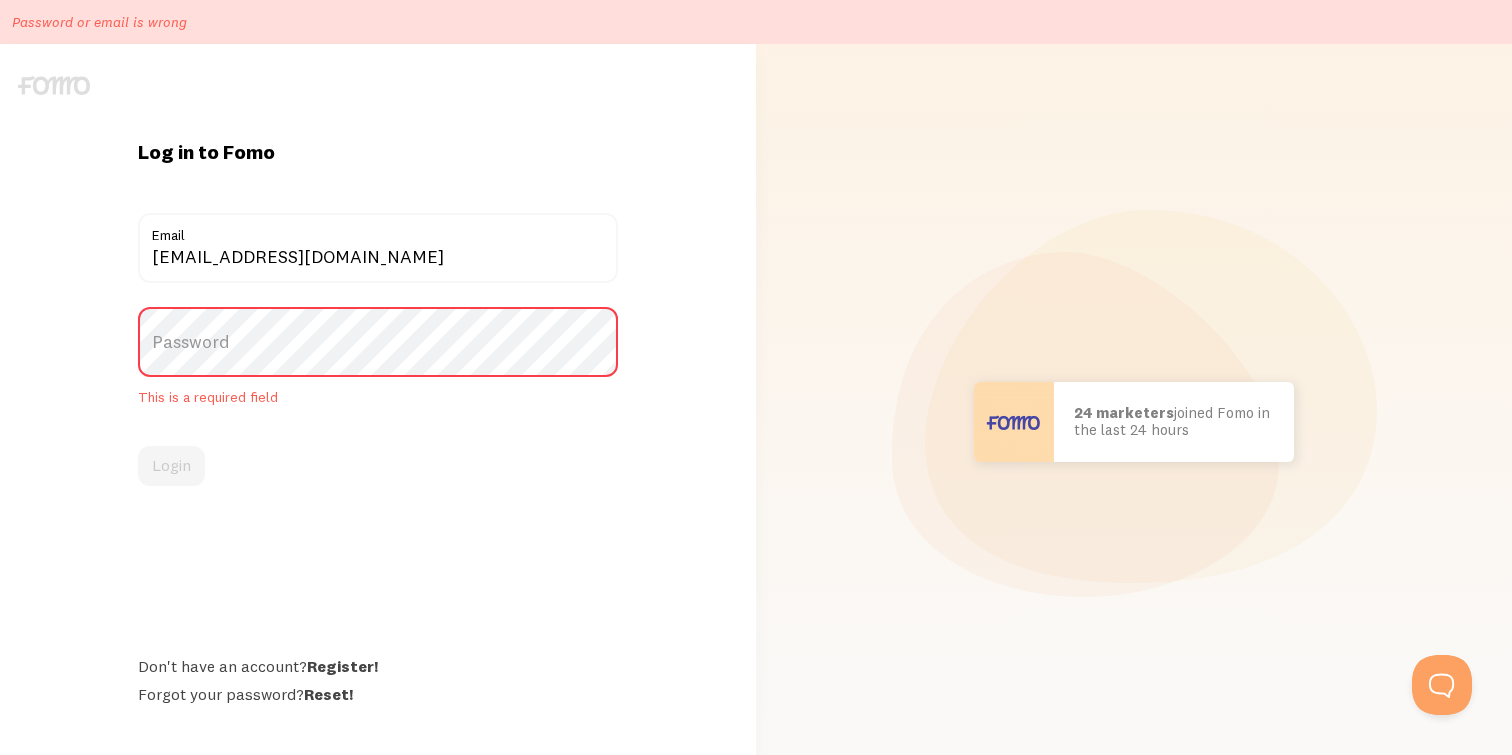 click on "Password" at bounding box center (378, 342) 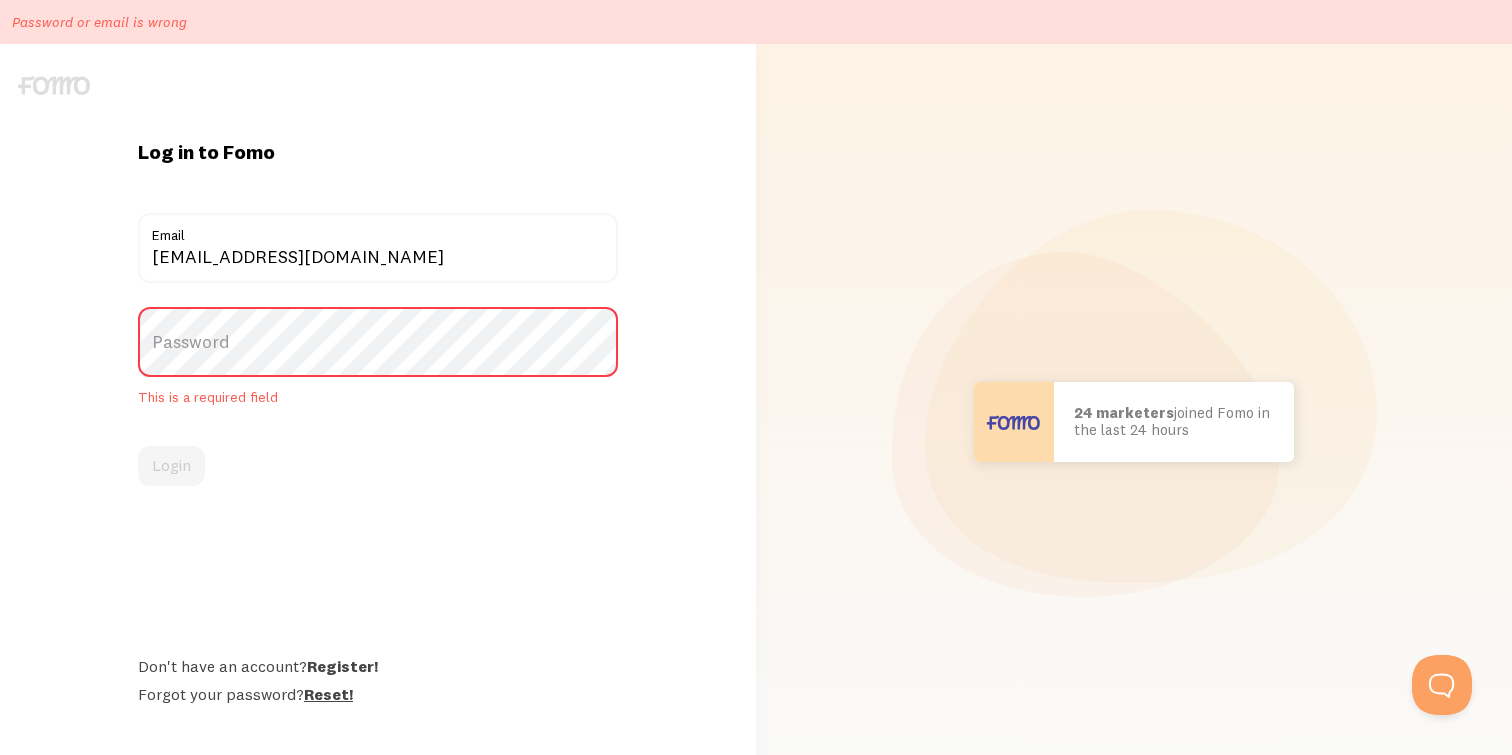 click on "Reset!" at bounding box center (328, 694) 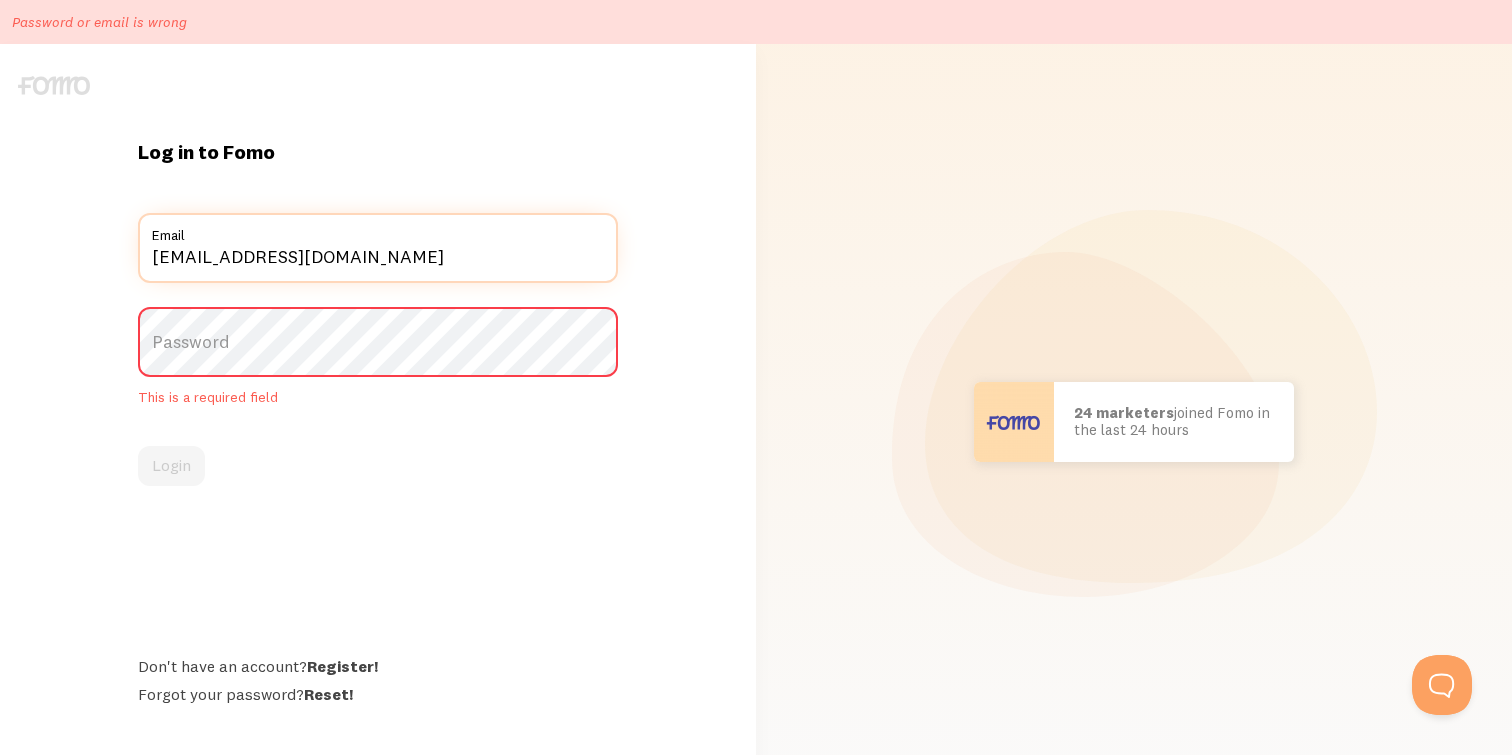 drag, startPoint x: 508, startPoint y: 255, endPoint x: 128, endPoint y: 243, distance: 380.18942 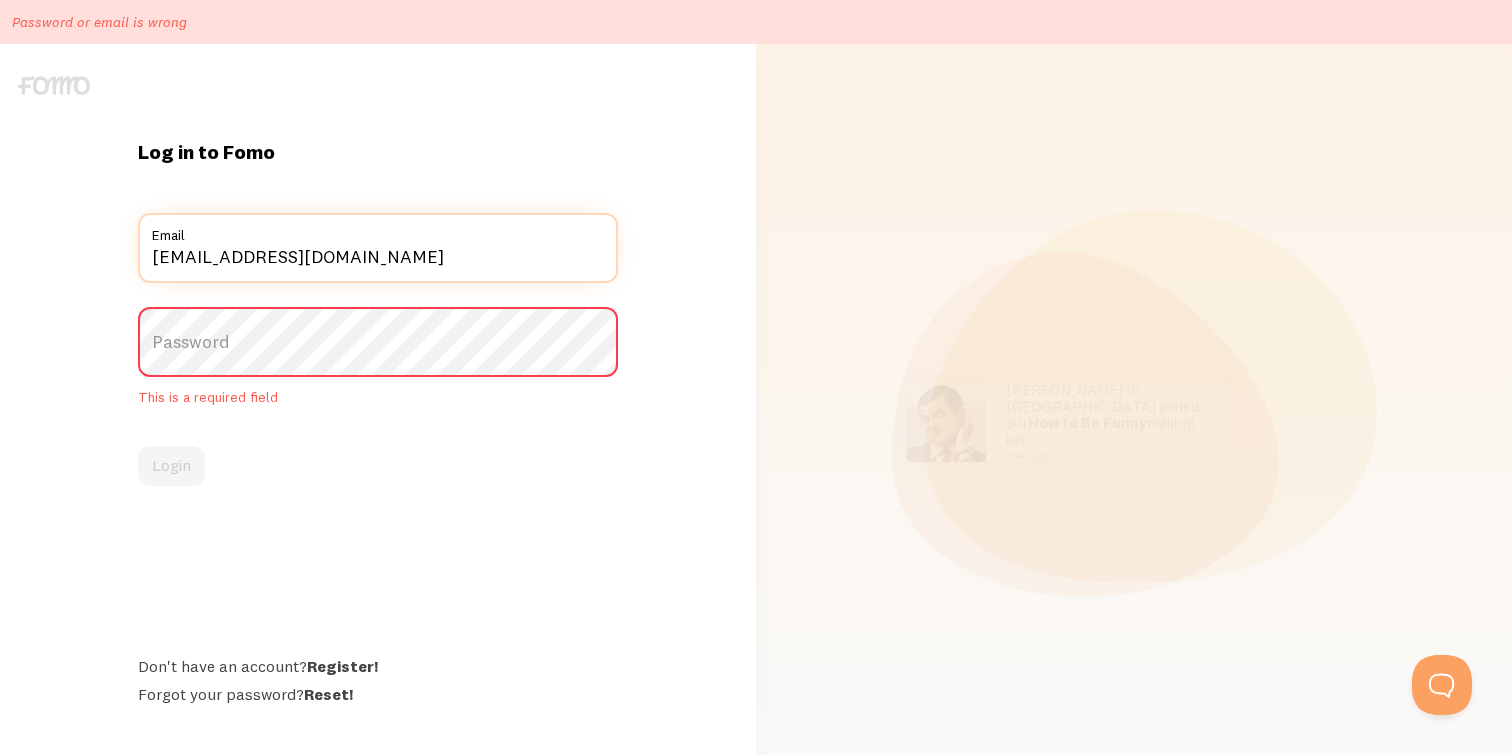 click on "management@memphisescaperoms.com" at bounding box center (378, 248) 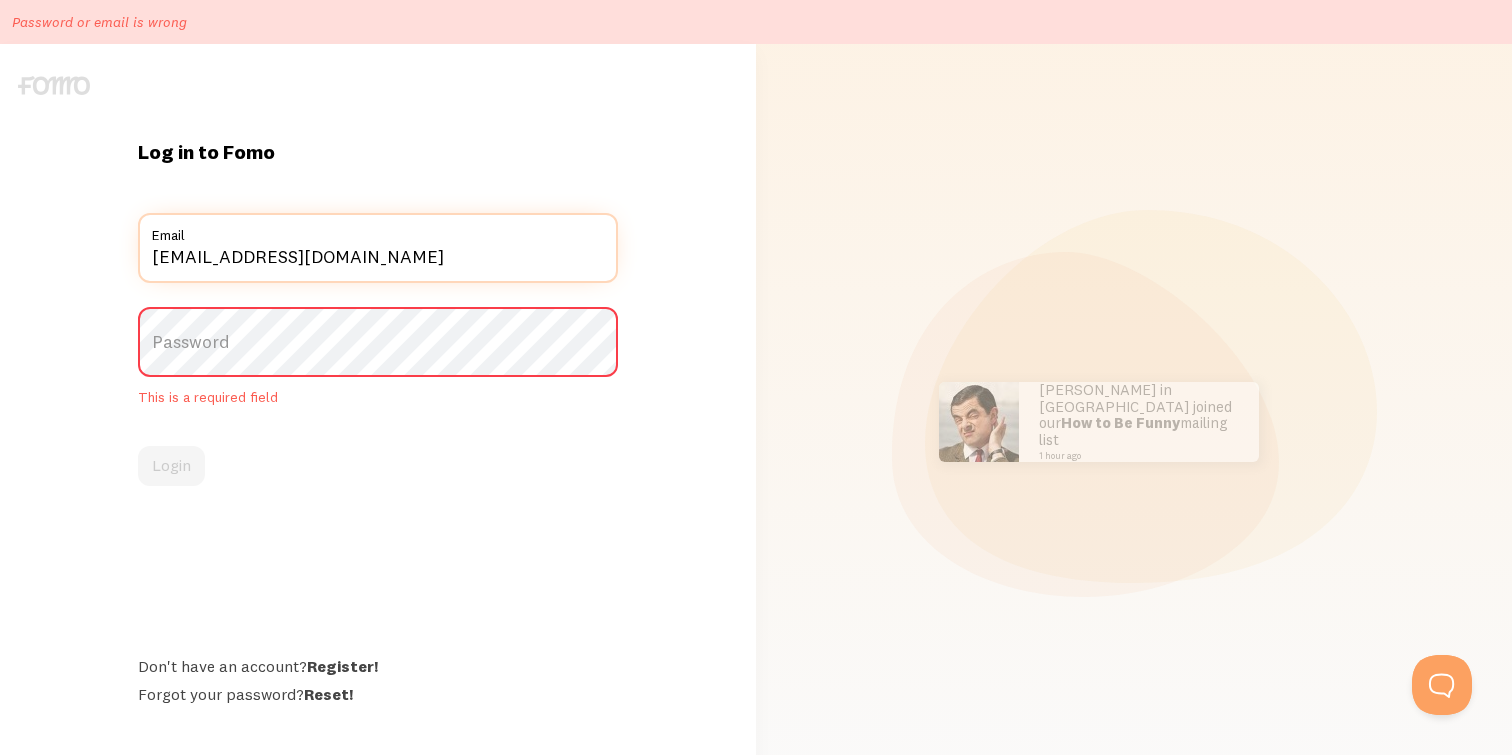 type on "[EMAIL_ADDRESS][DOMAIN_NAME]" 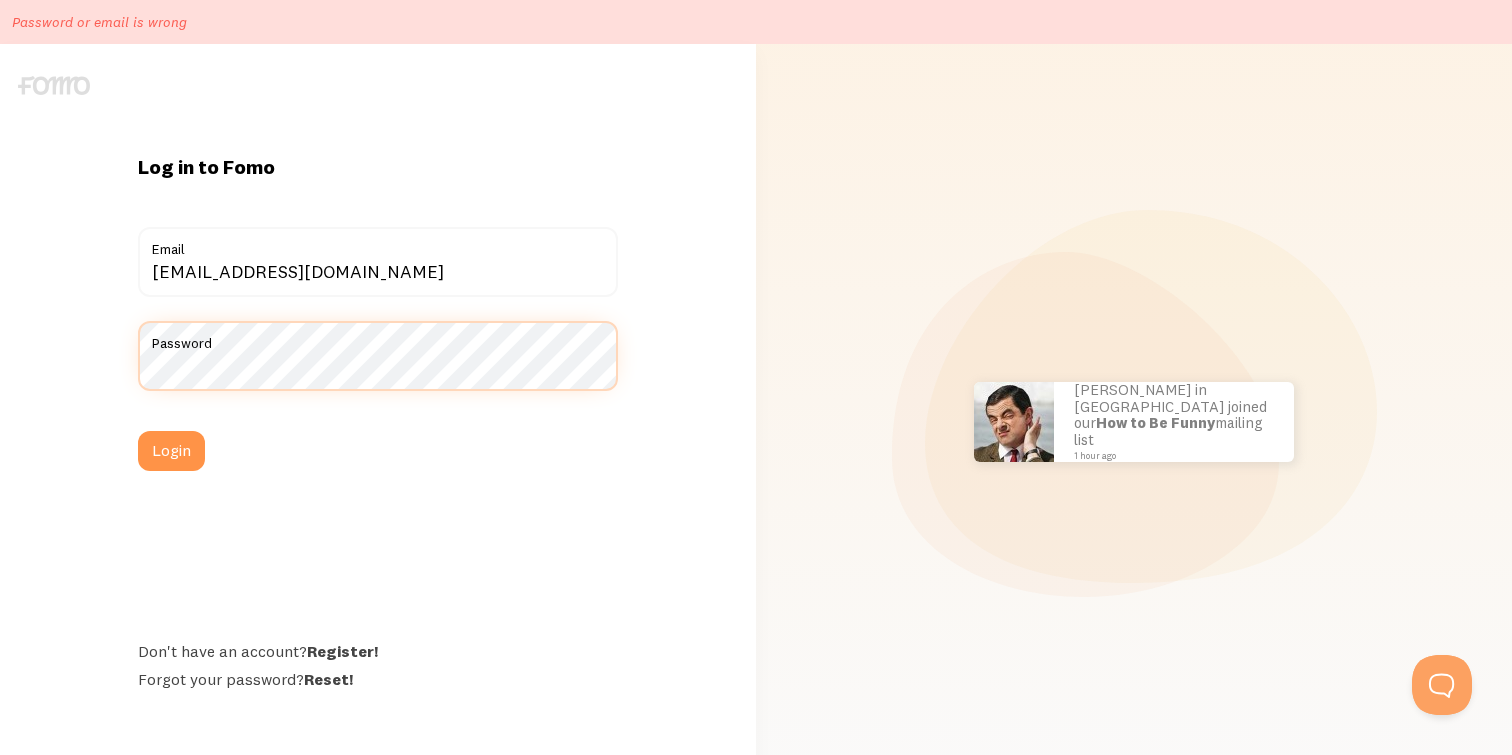 click on "Login" at bounding box center (171, 451) 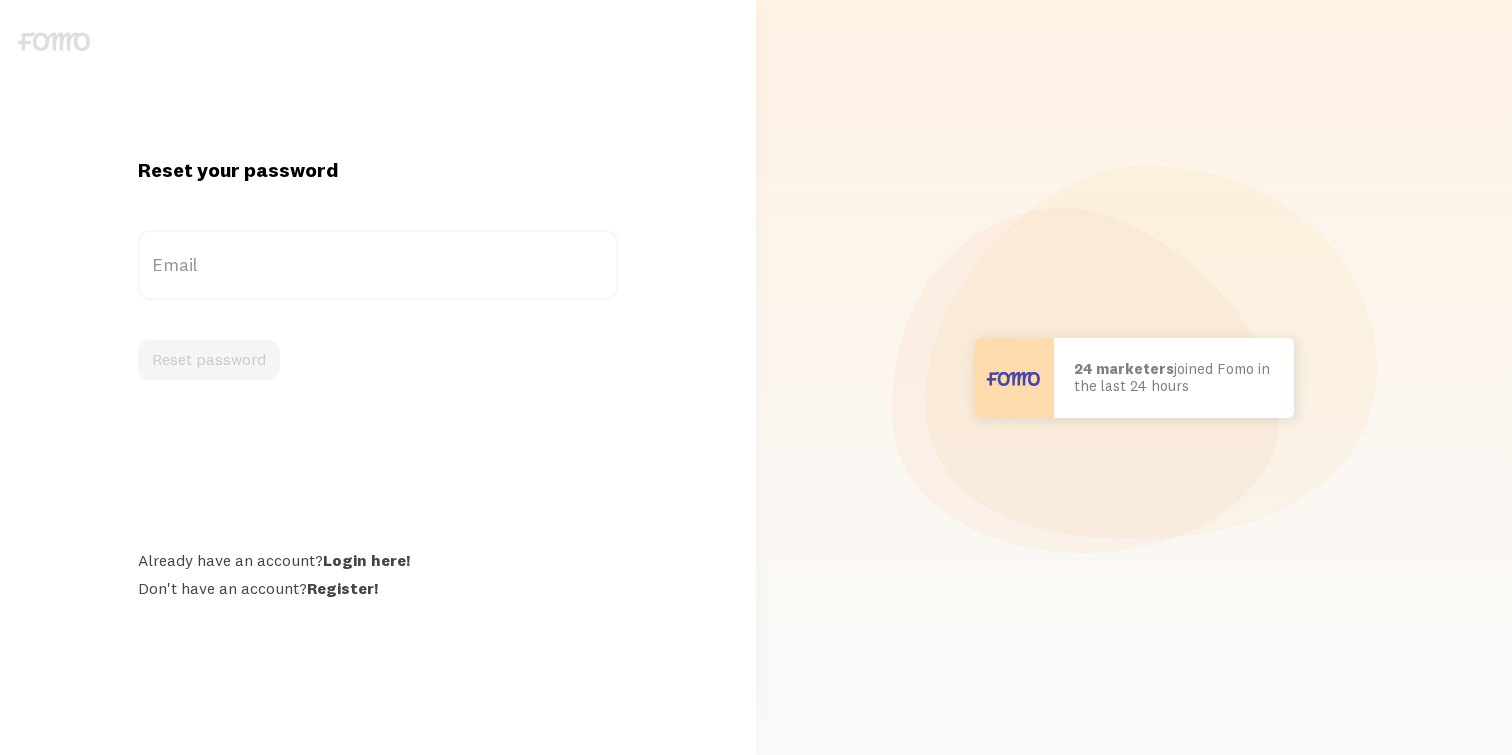 scroll, scrollTop: 0, scrollLeft: 0, axis: both 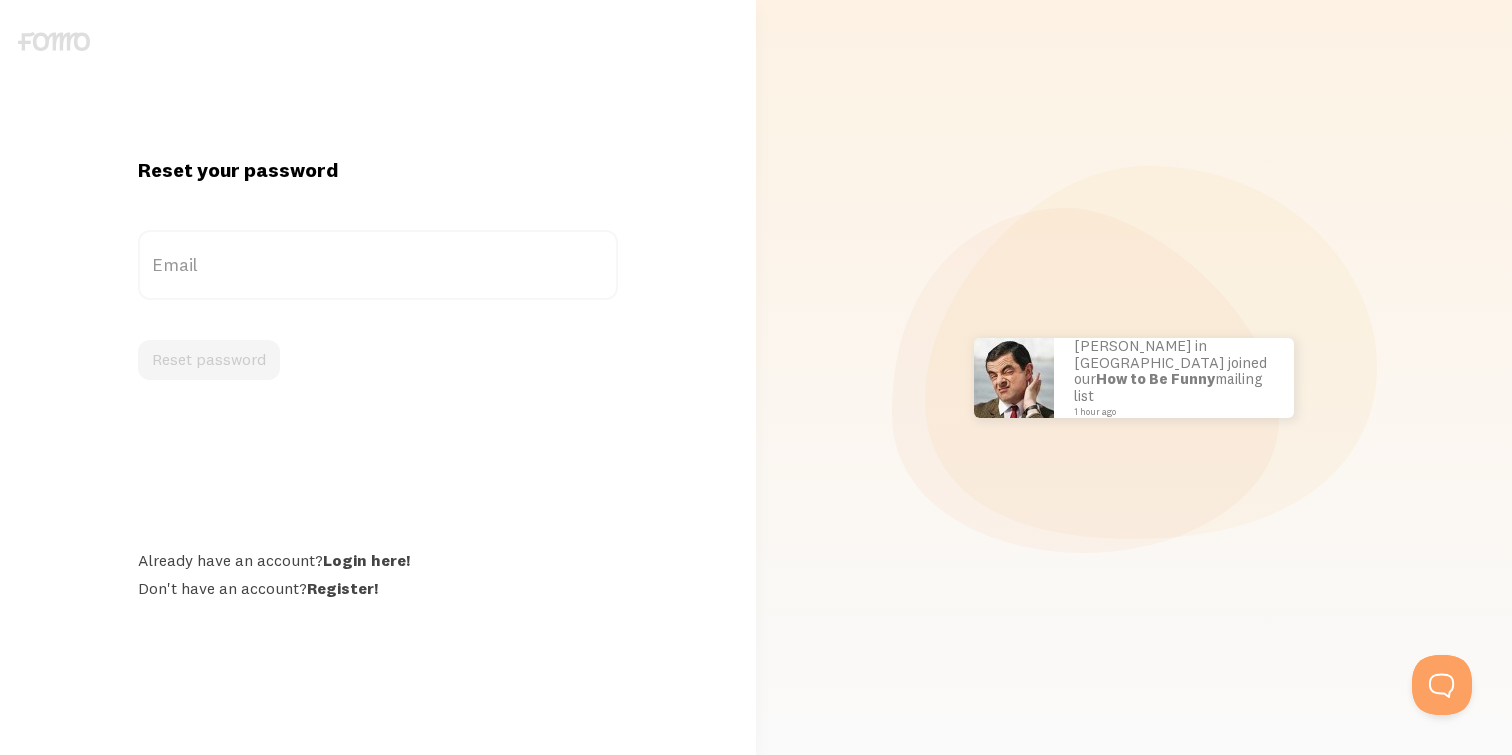 click on "Email" at bounding box center [378, 265] 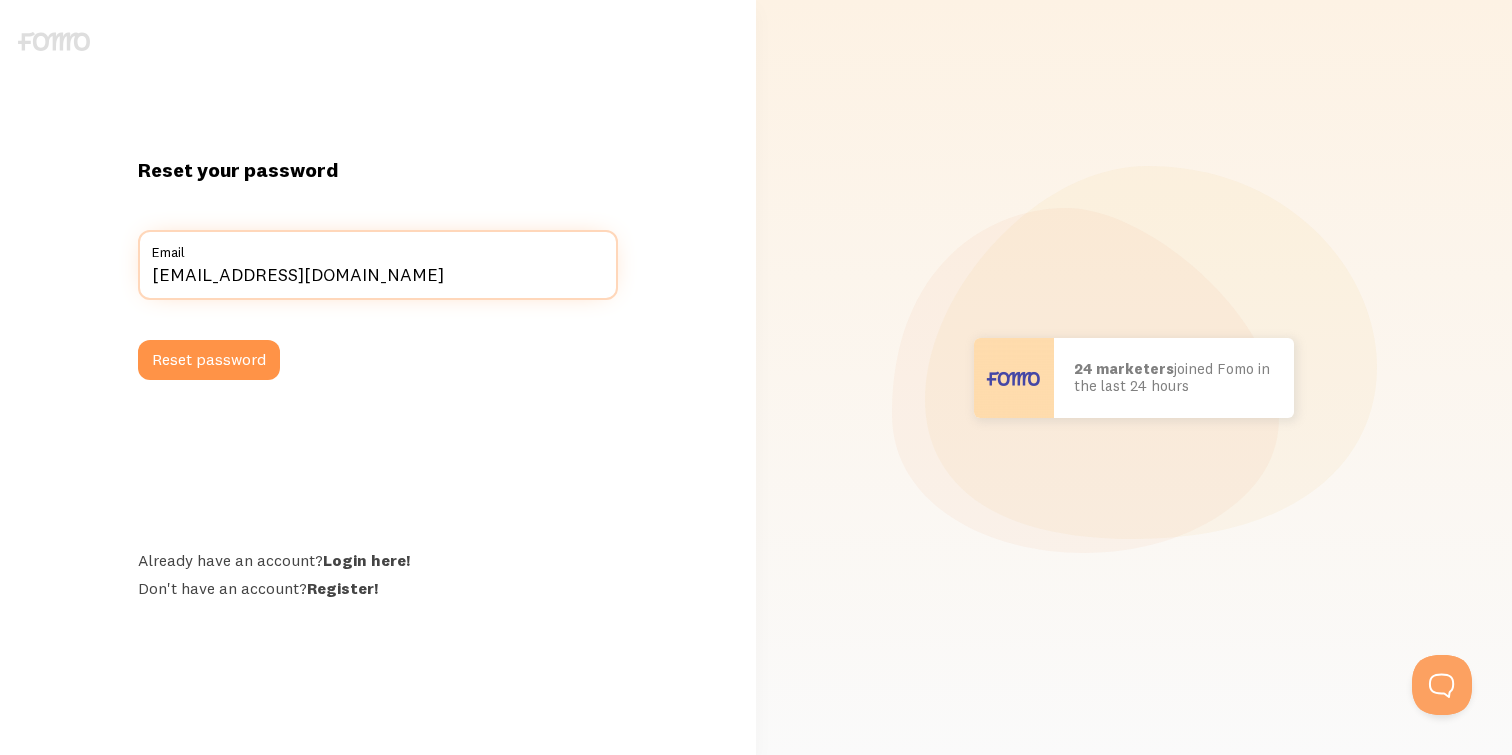 type on "[EMAIL_ADDRESS][DOMAIN_NAME]" 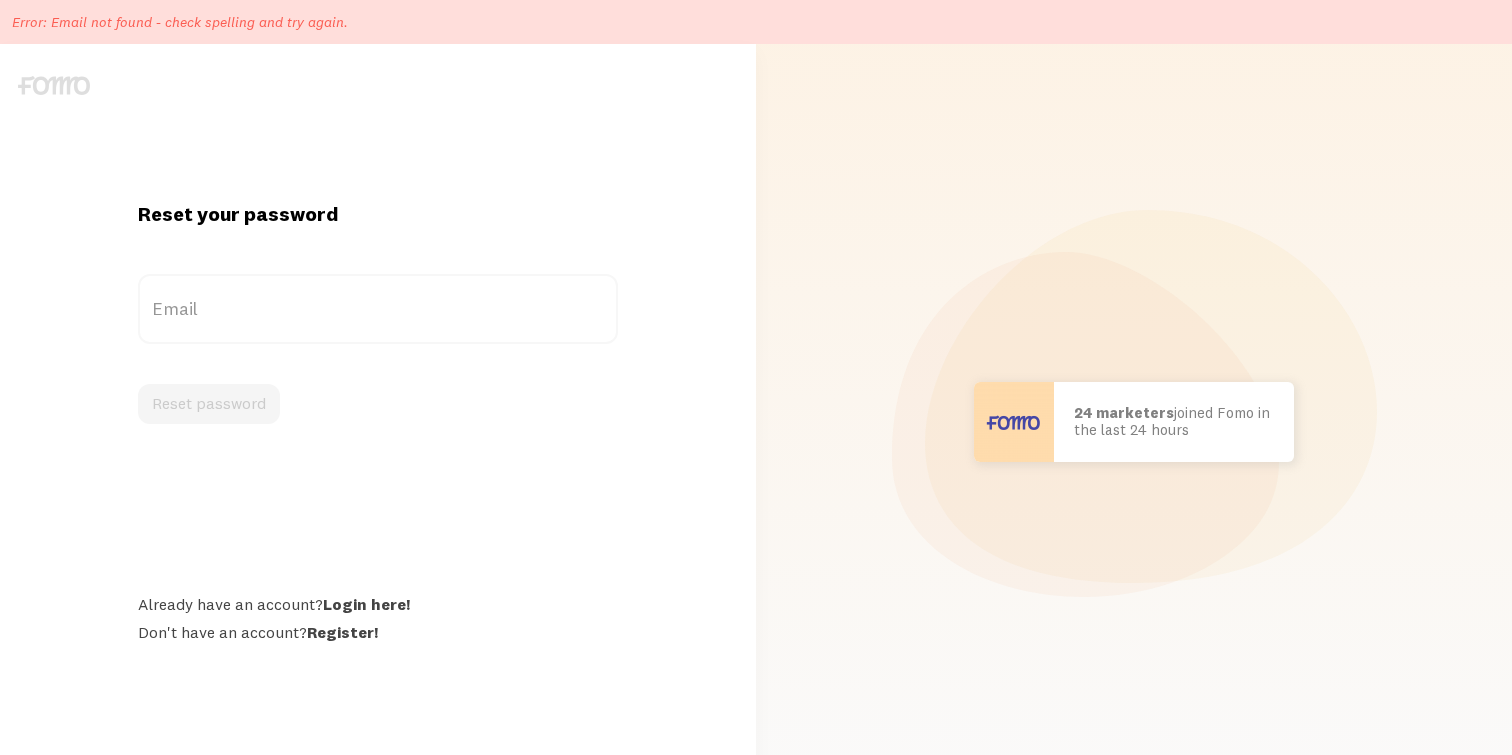 scroll, scrollTop: 0, scrollLeft: 0, axis: both 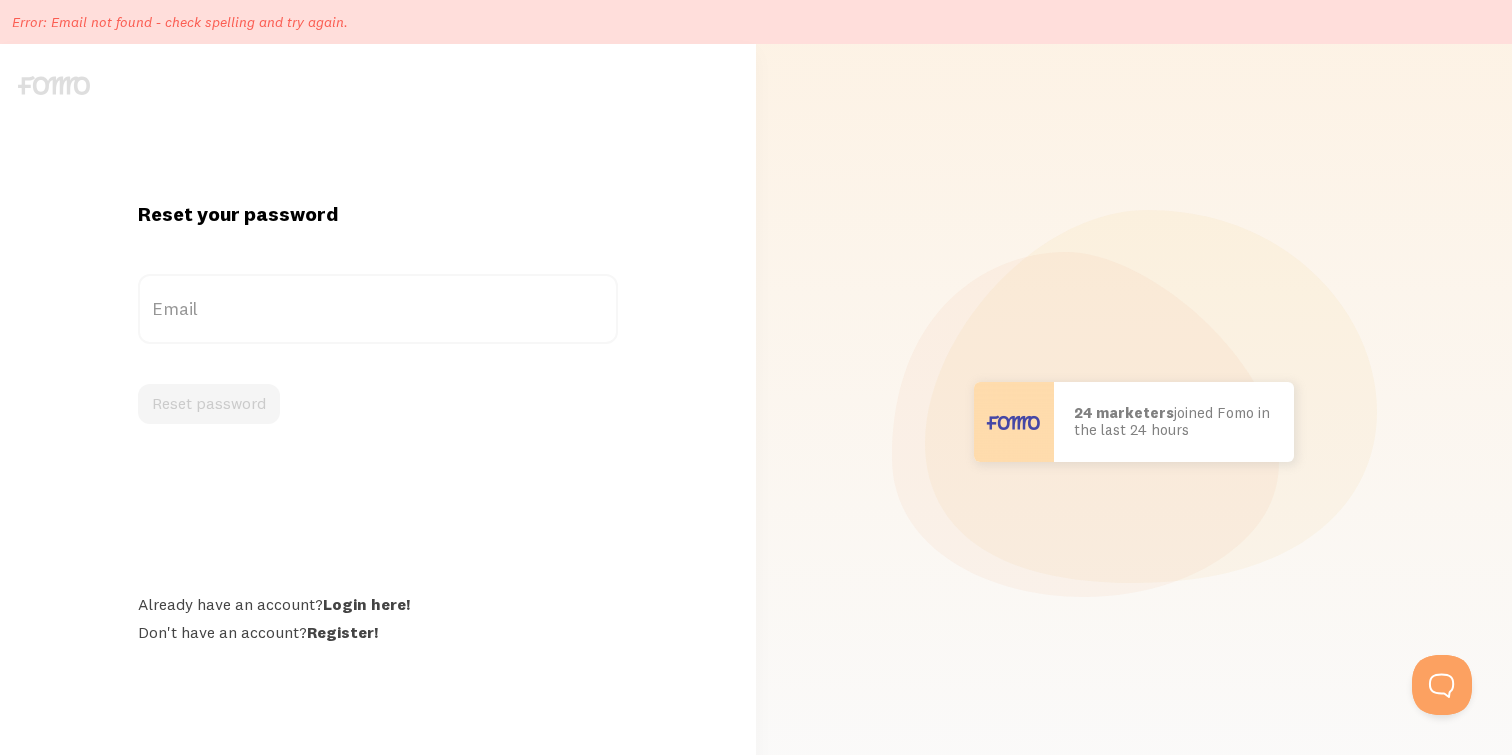 click on "Email" at bounding box center (378, 309) 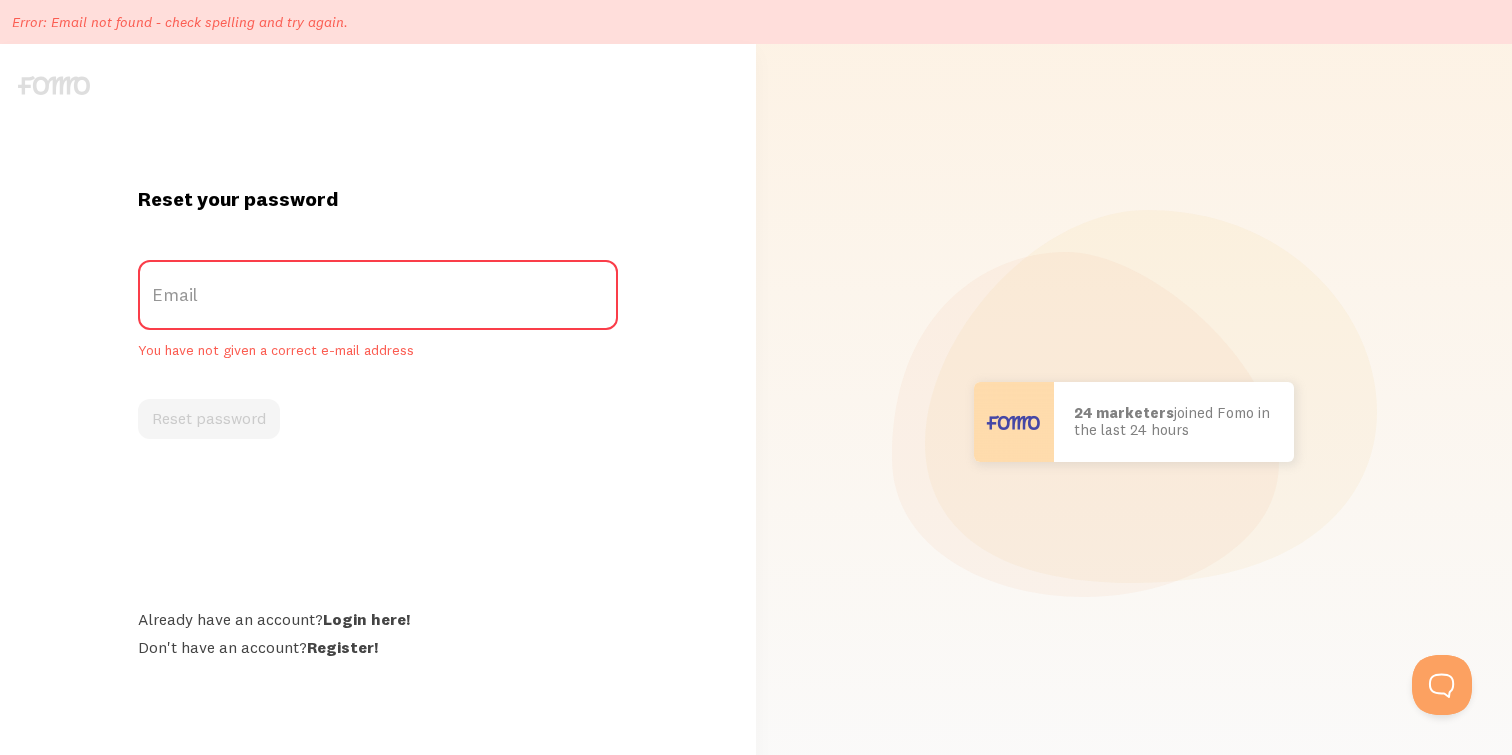 click on "Reset your password
Email
You have not given a correct e-mail address
Reset password
Already have an account?  Login here!
Don't have an account?  Register!" at bounding box center [378, 421] 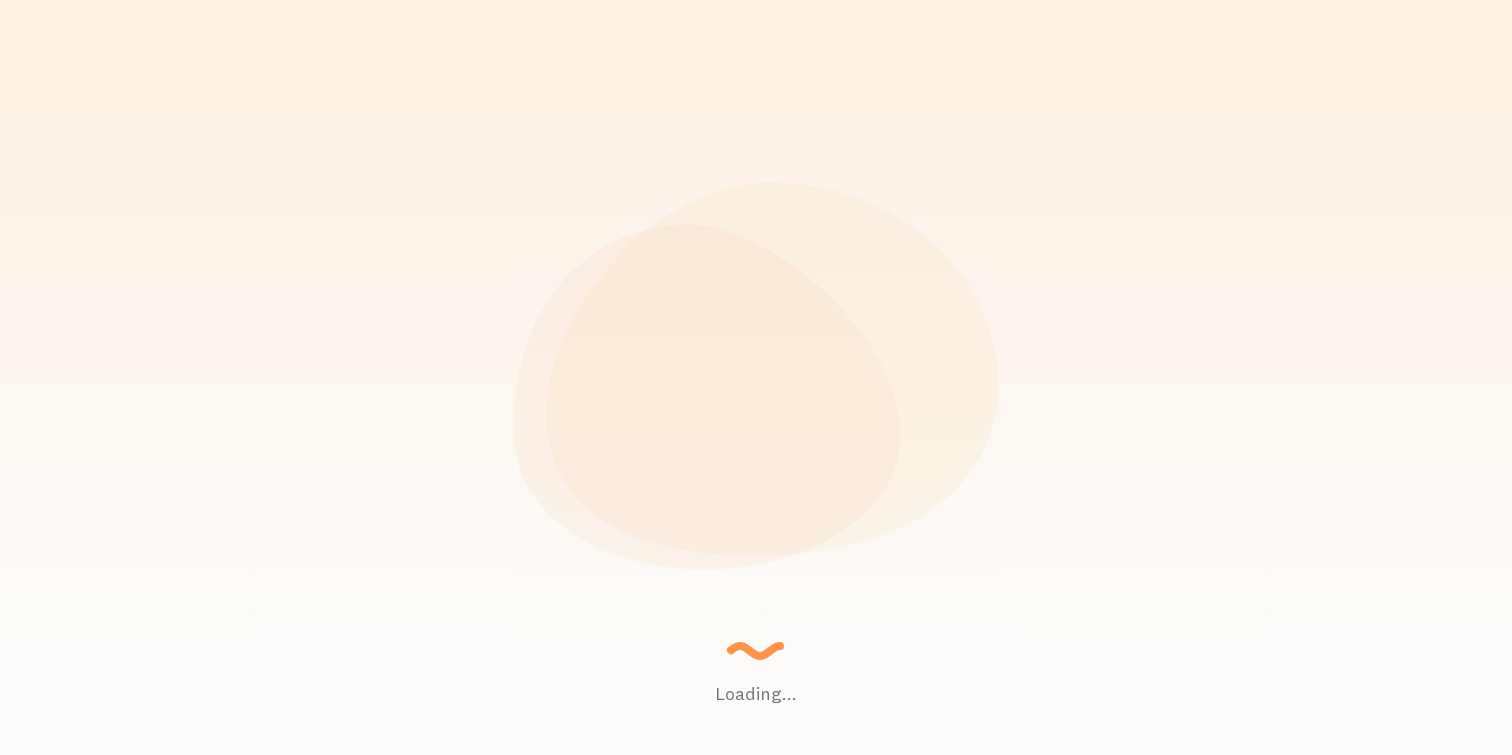 scroll, scrollTop: 0, scrollLeft: 0, axis: both 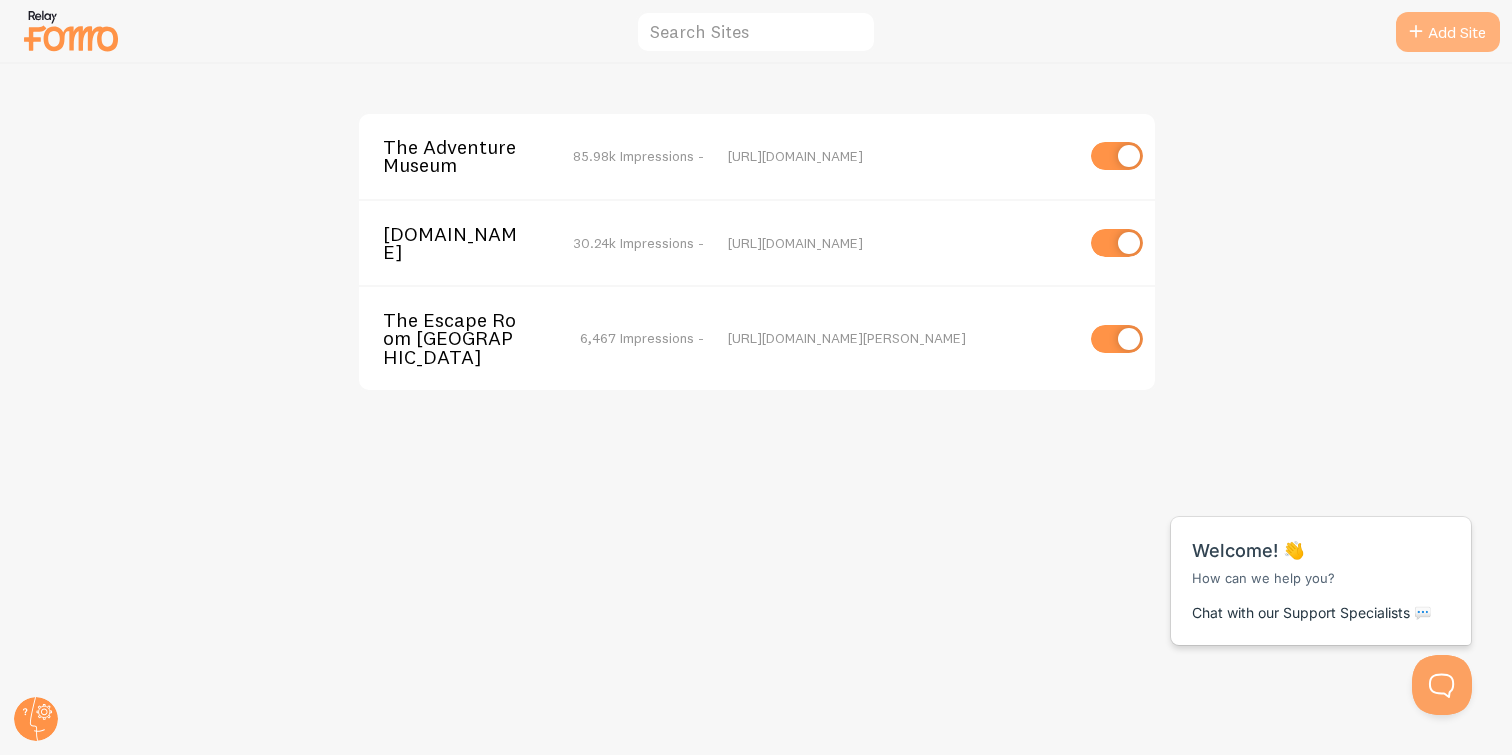 click on "Add Site" at bounding box center (1448, 32) 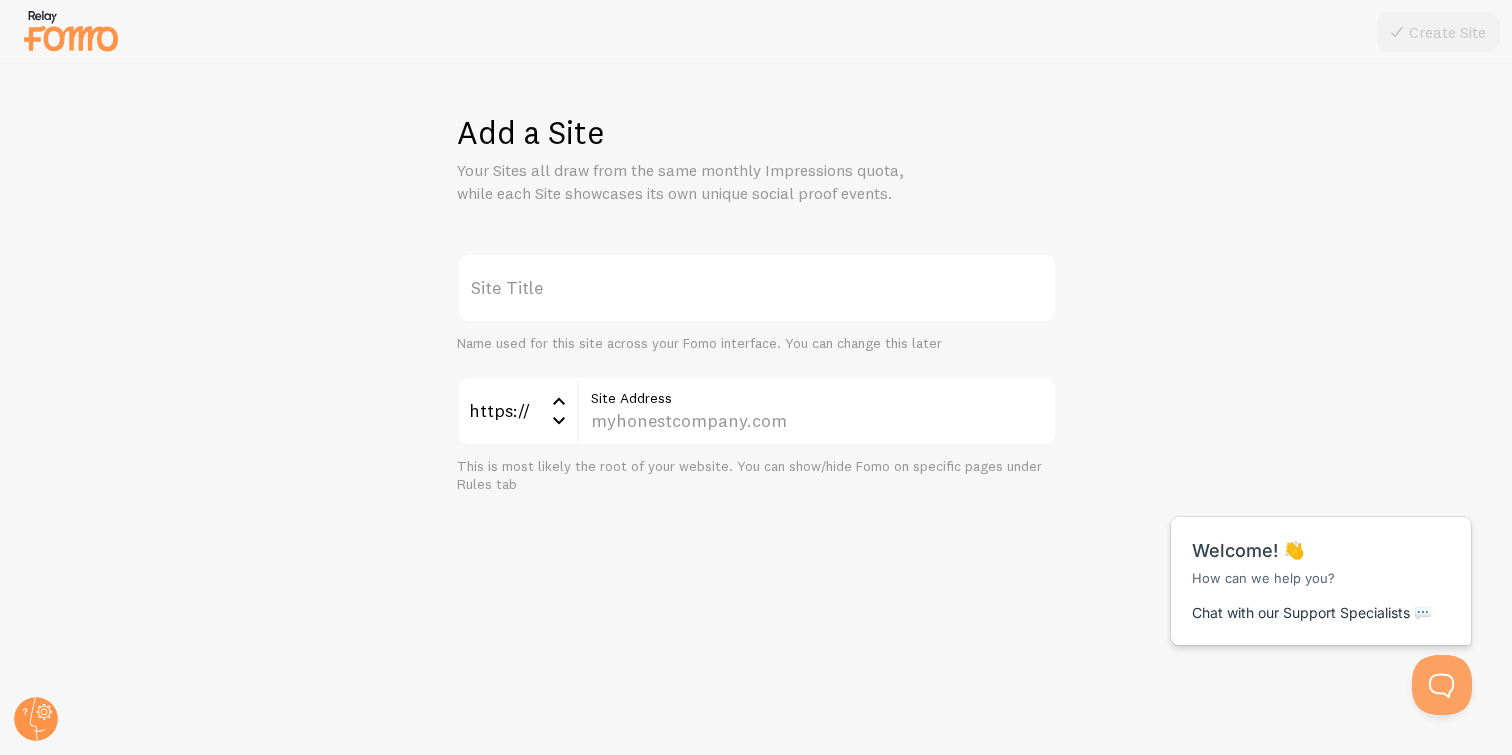 click on "Site Title" at bounding box center (757, 288) 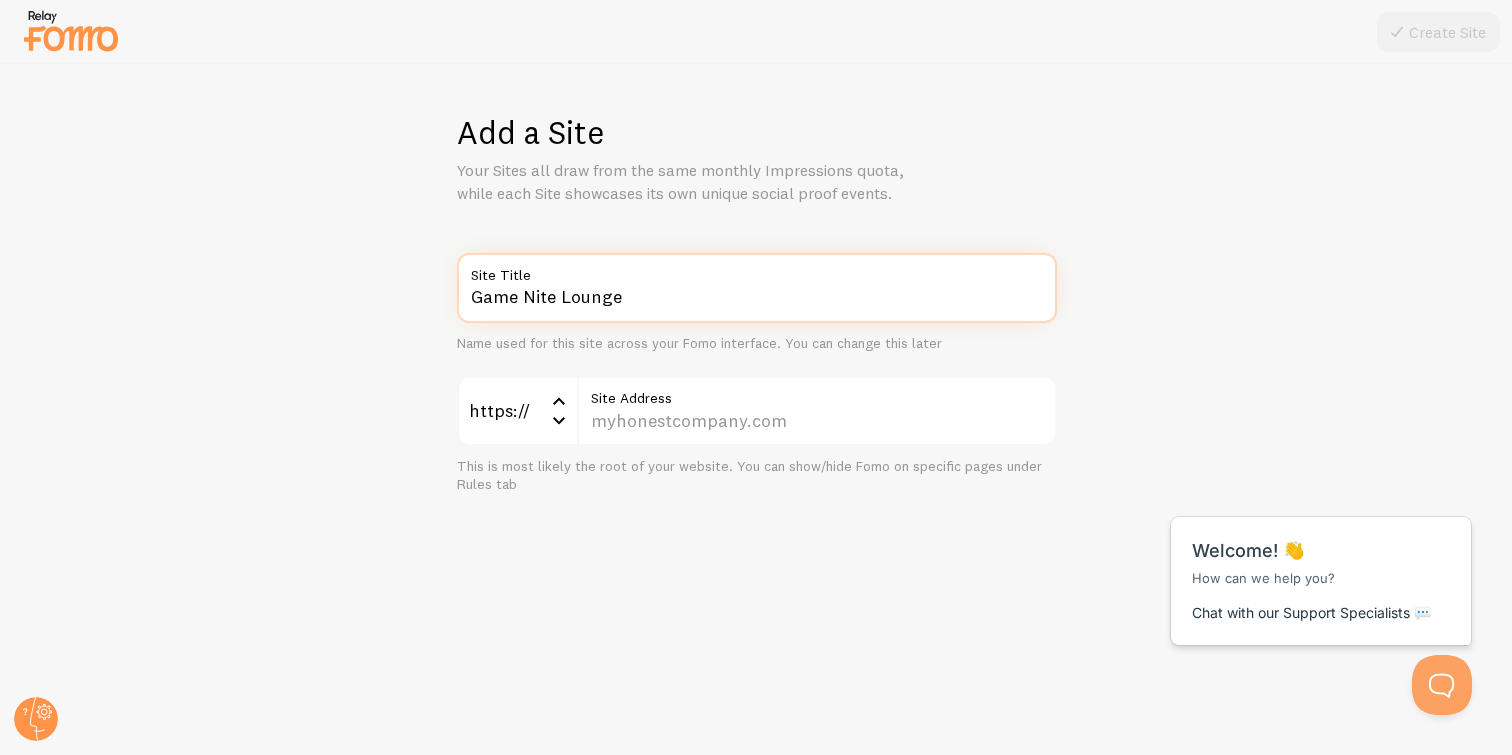 type on "Game Nite Lounge" 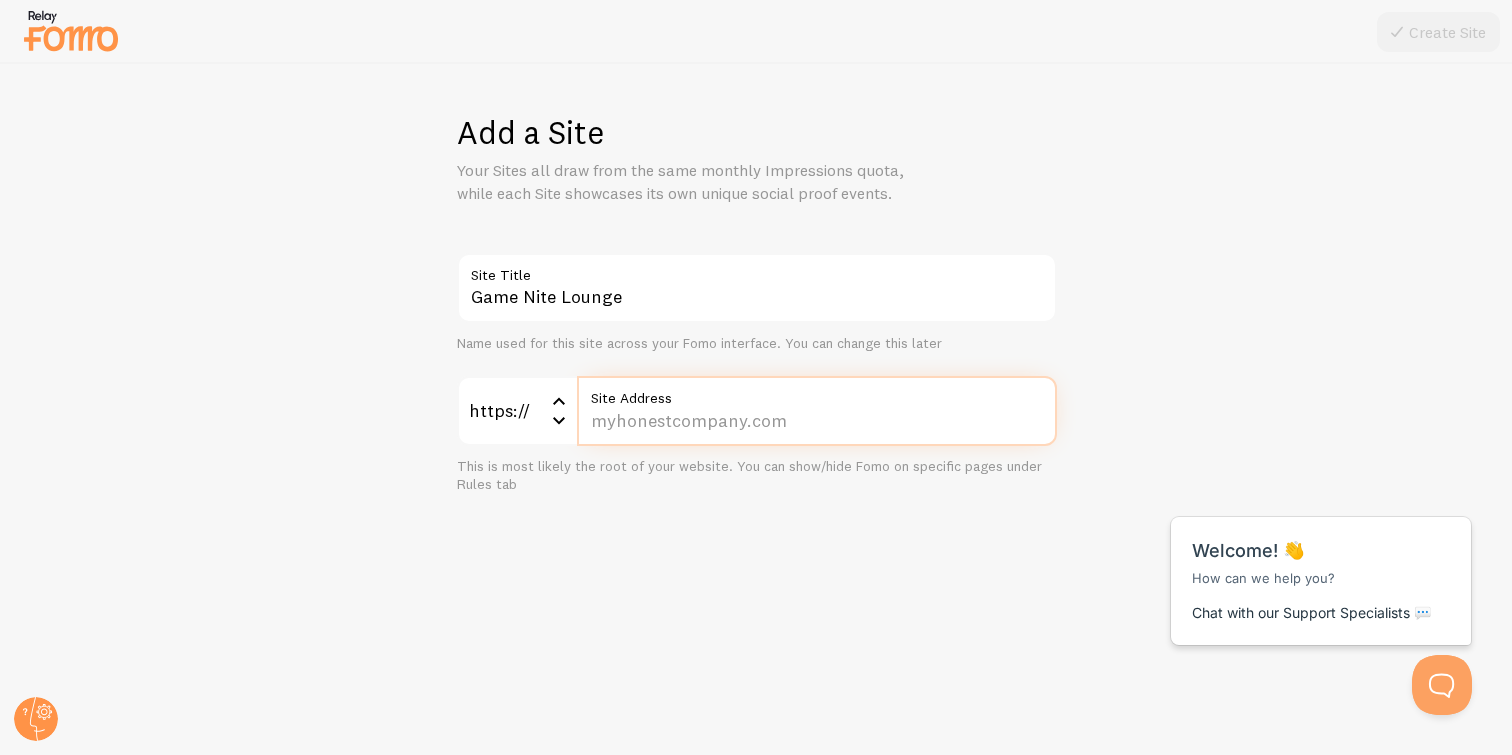 click on "Site Address" at bounding box center (817, 411) 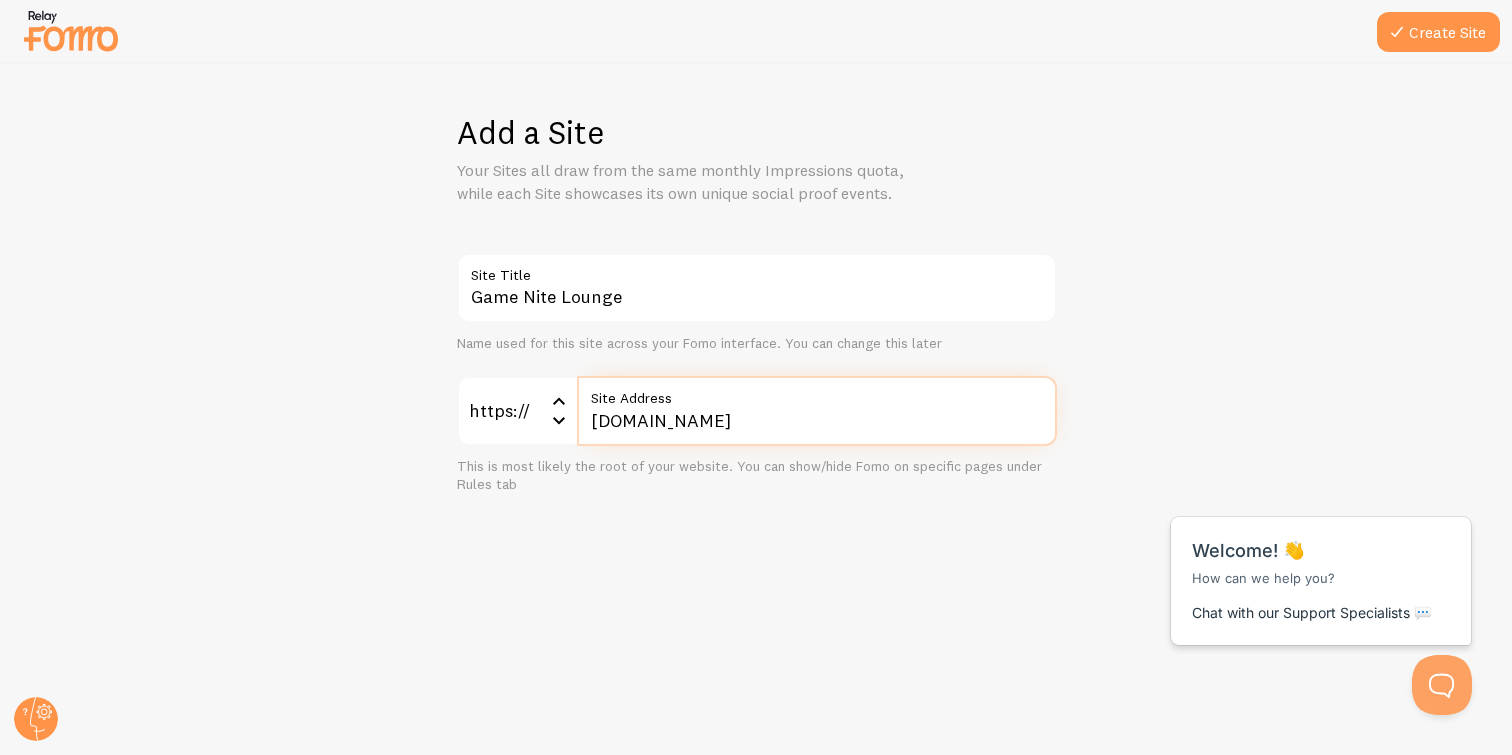 type on "[DOMAIN_NAME]" 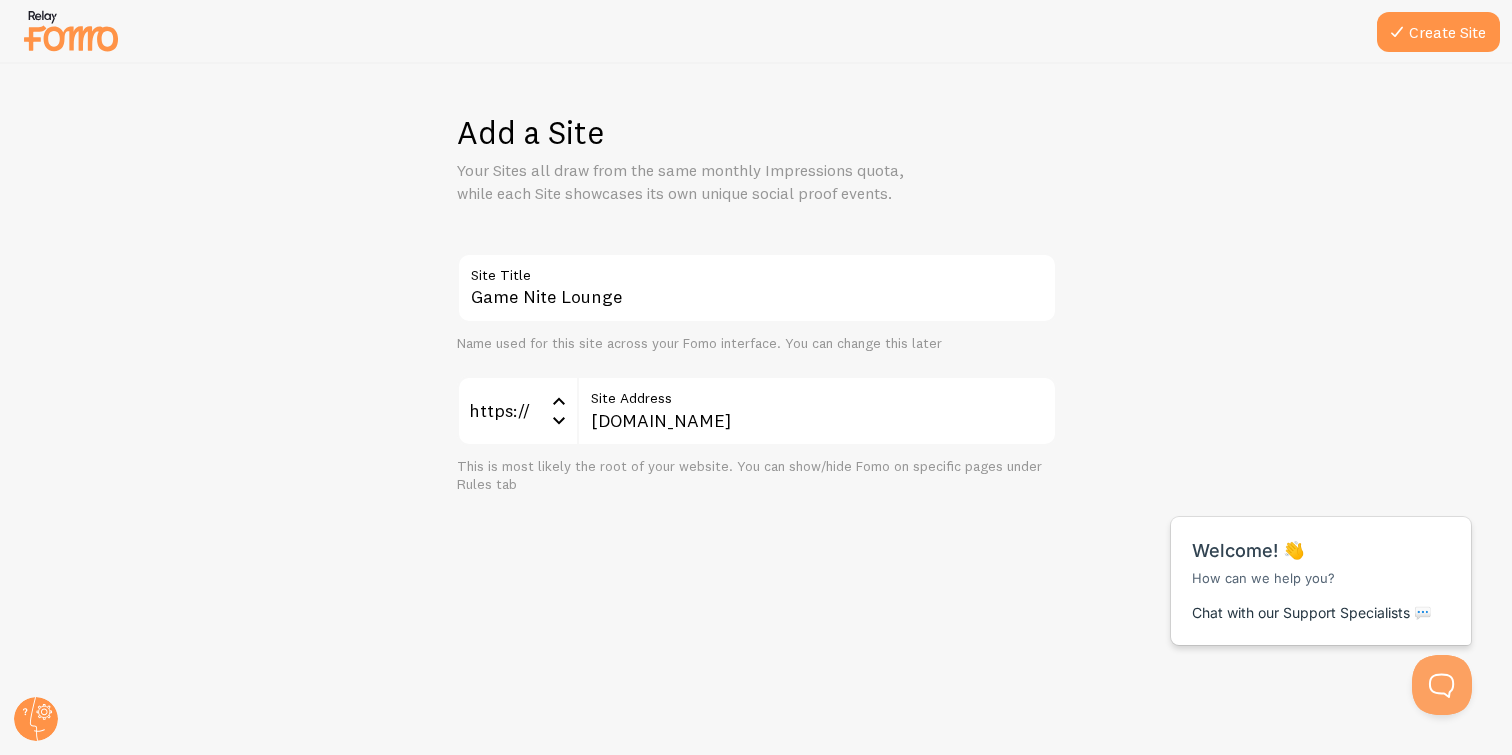click on "Add a Site
Your Sites all draw from the same monthly Impressions quota,
while each Site showcases its own unique social proof events.
Game Nite Lounge   Site Title       Name used for this site across your Fomo interface. You can change this later     https://   https://       https://  http://      gamenitelounge.com   Site Address       This is most likely the root of your website. You can show/hide Fomo on specific pages under Rules tab" at bounding box center [756, 409] 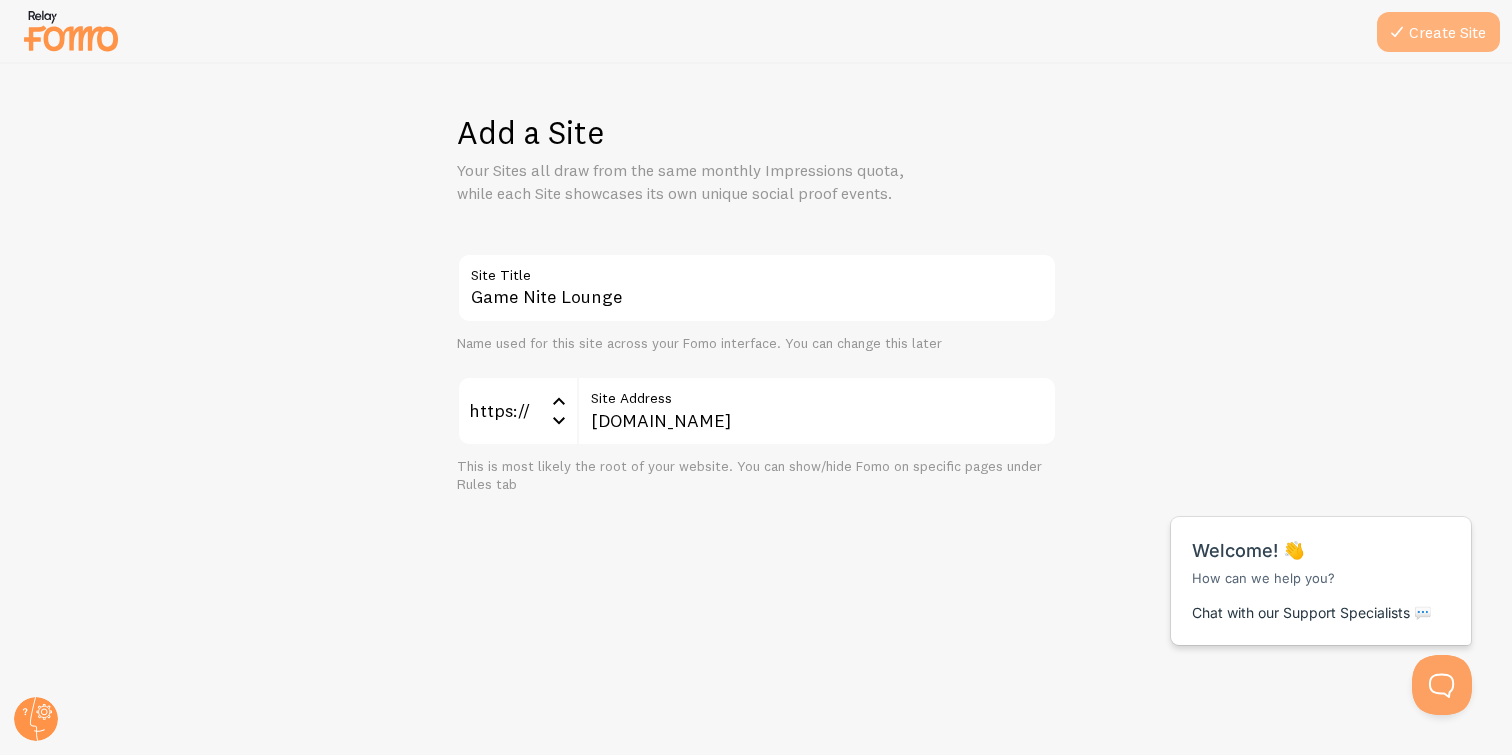 click on "Create Site" at bounding box center (1438, 32) 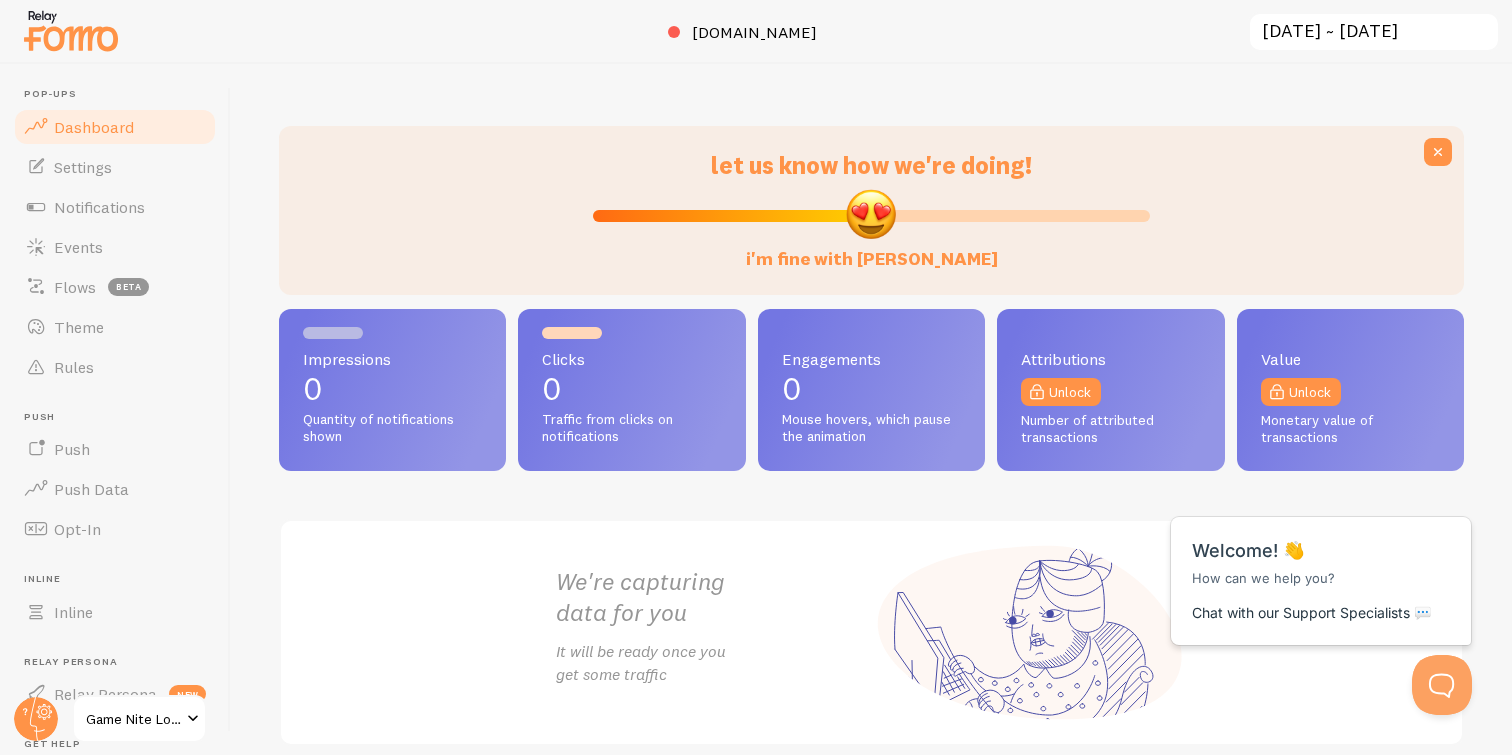 scroll, scrollTop: 0, scrollLeft: 0, axis: both 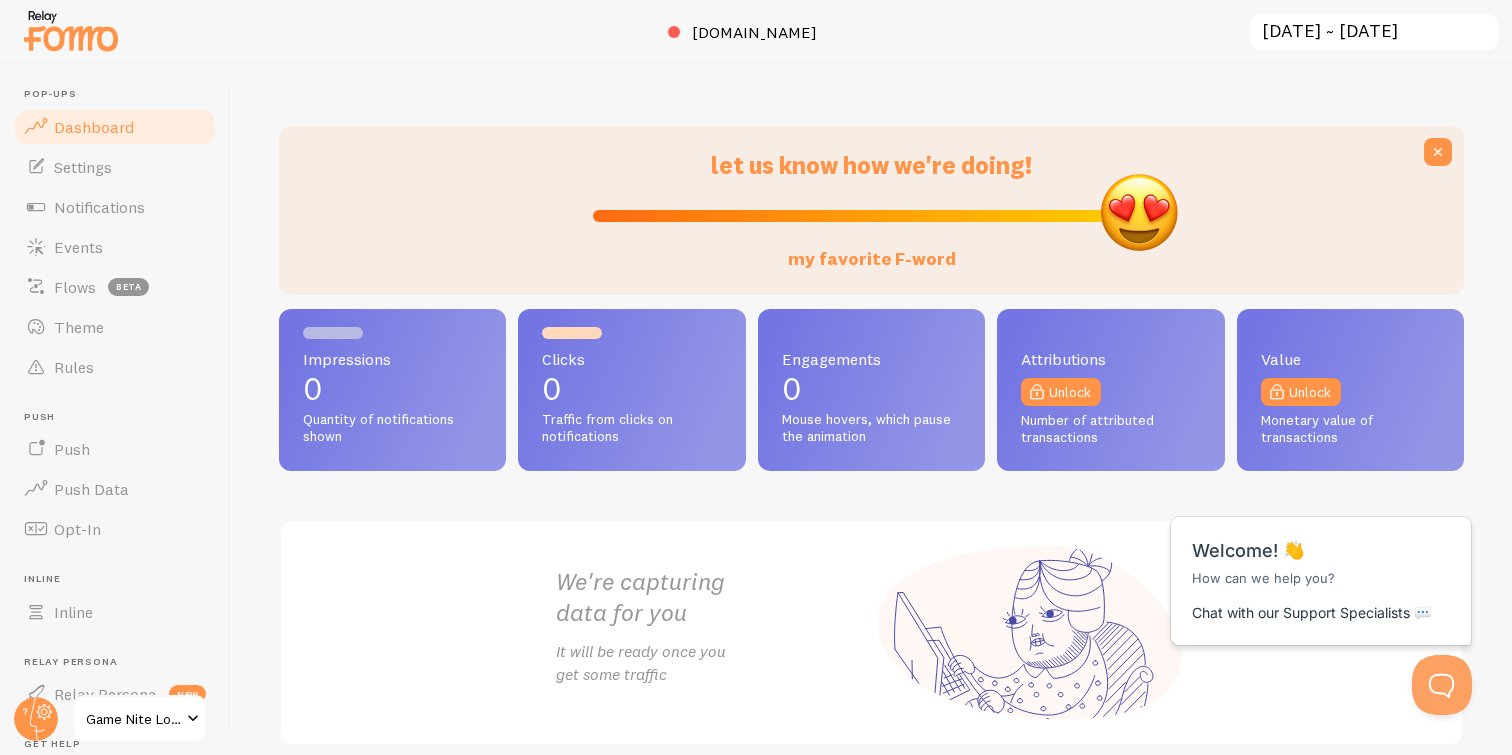 drag, startPoint x: 869, startPoint y: 220, endPoint x: 1216, endPoint y: 243, distance: 347.7614 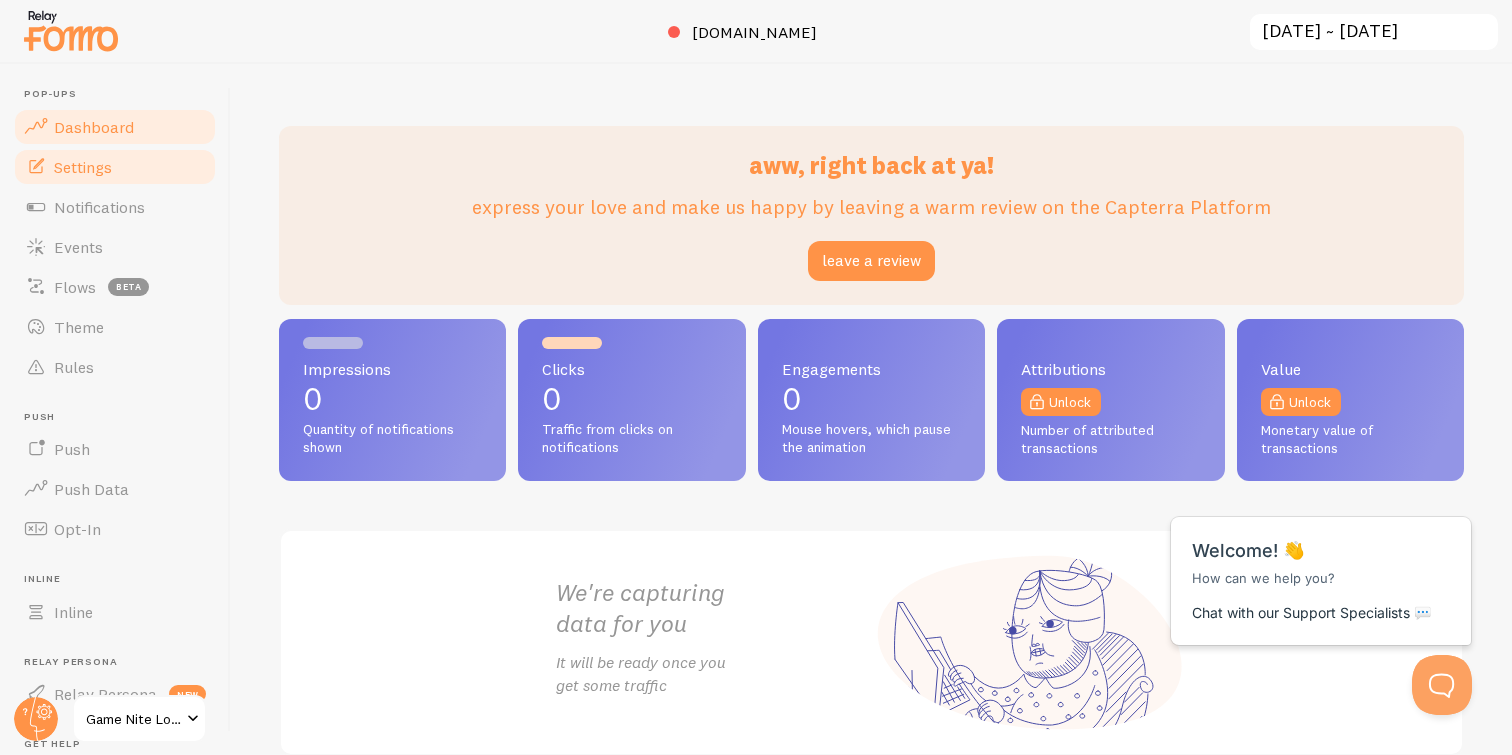 click on "Settings" at bounding box center (83, 167) 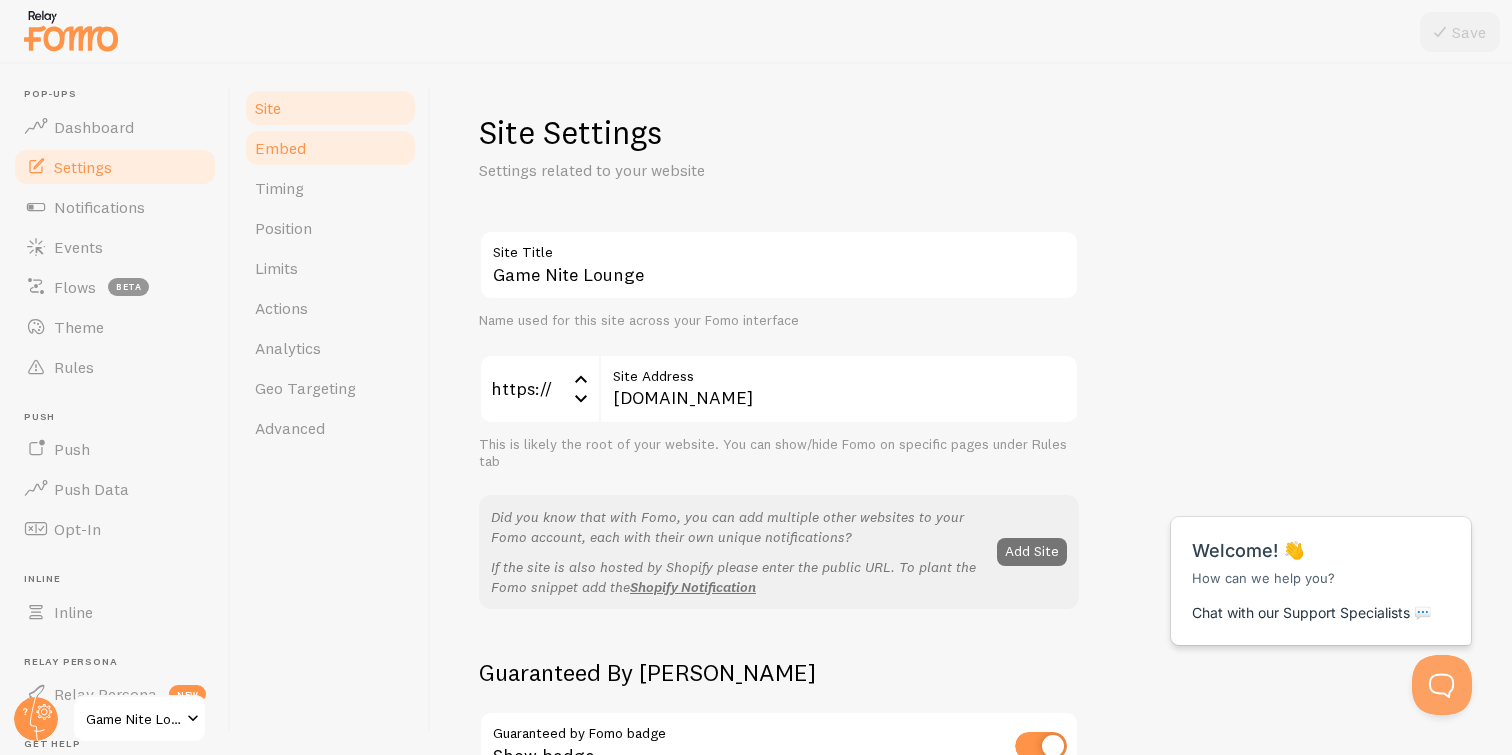 scroll, scrollTop: 0, scrollLeft: 0, axis: both 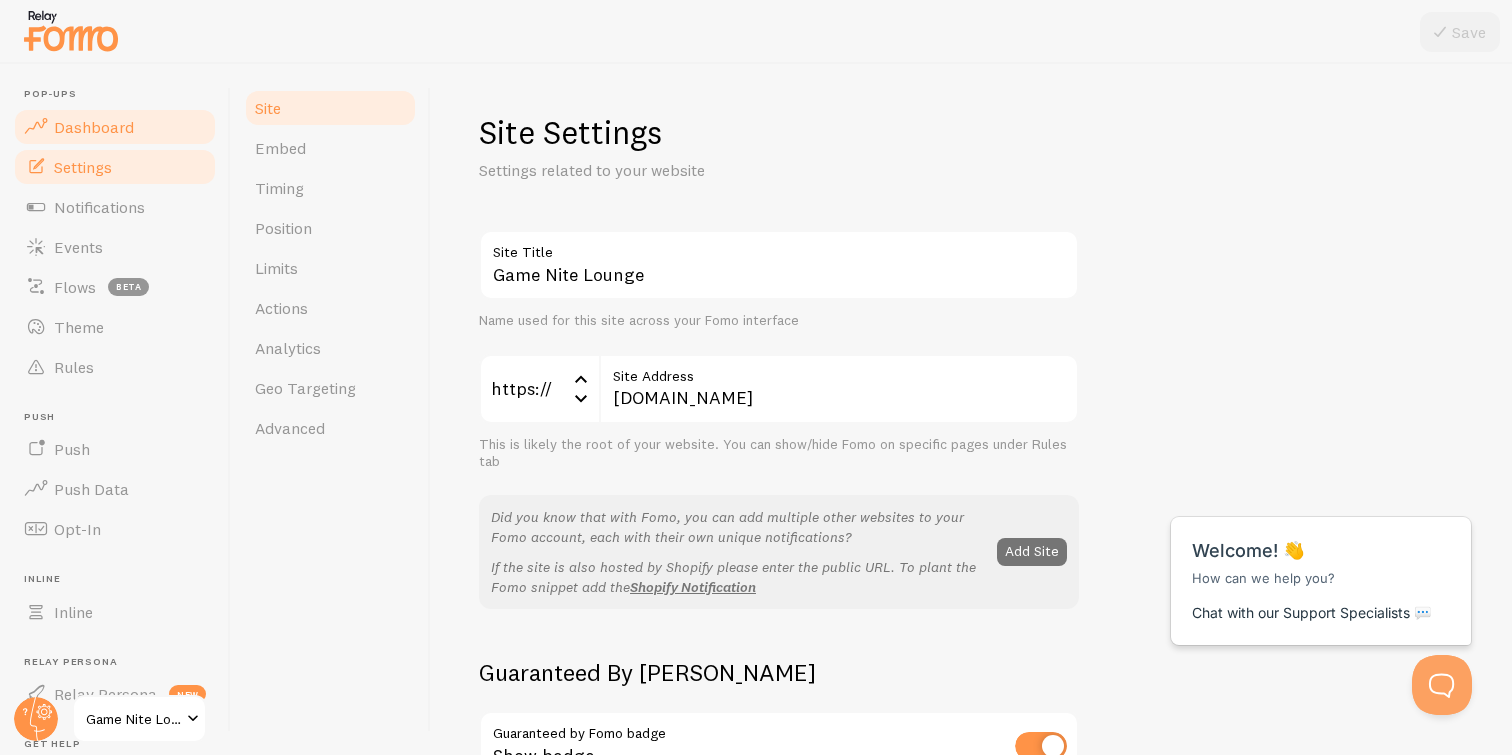 click on "Dashboard" at bounding box center (115, 127) 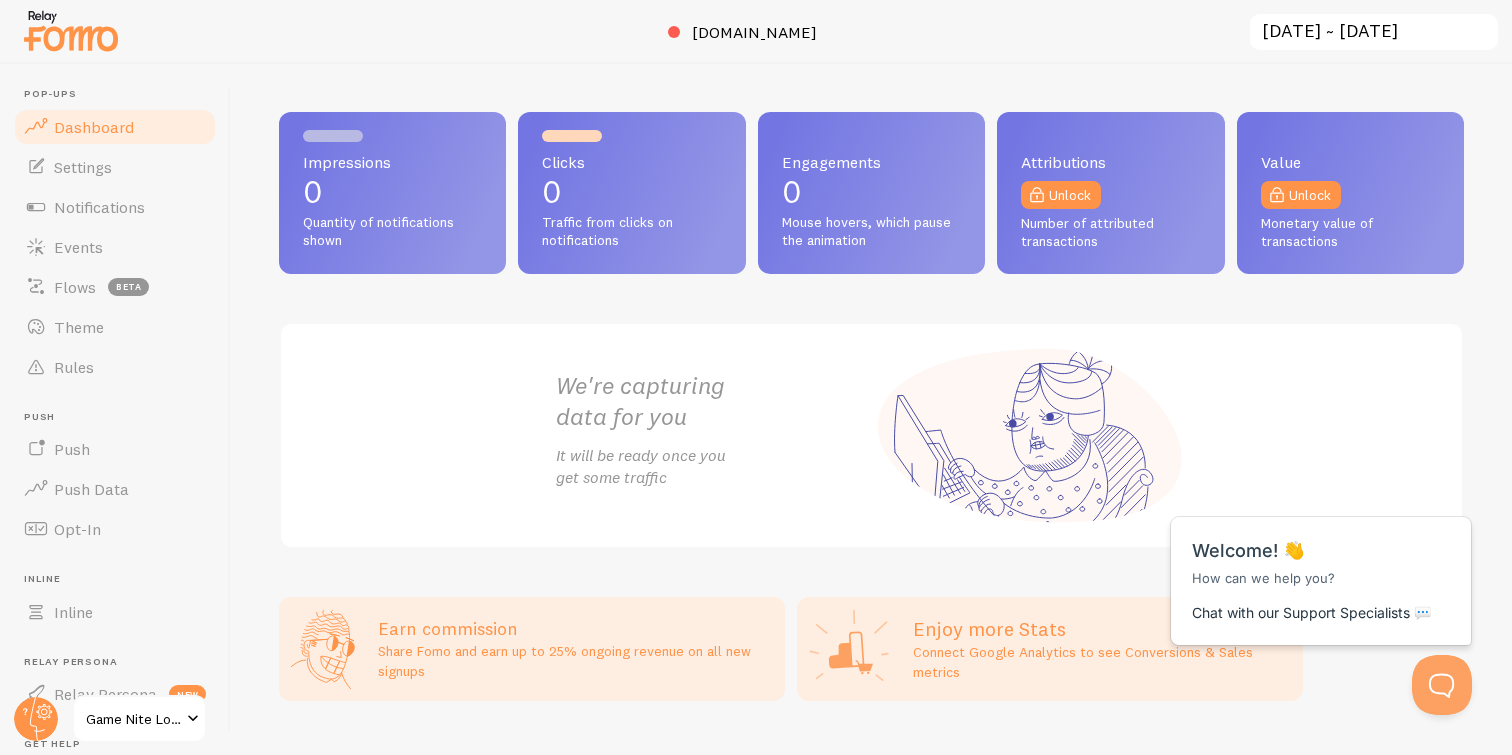 click on "Game Nite Lounge" at bounding box center [133, 719] 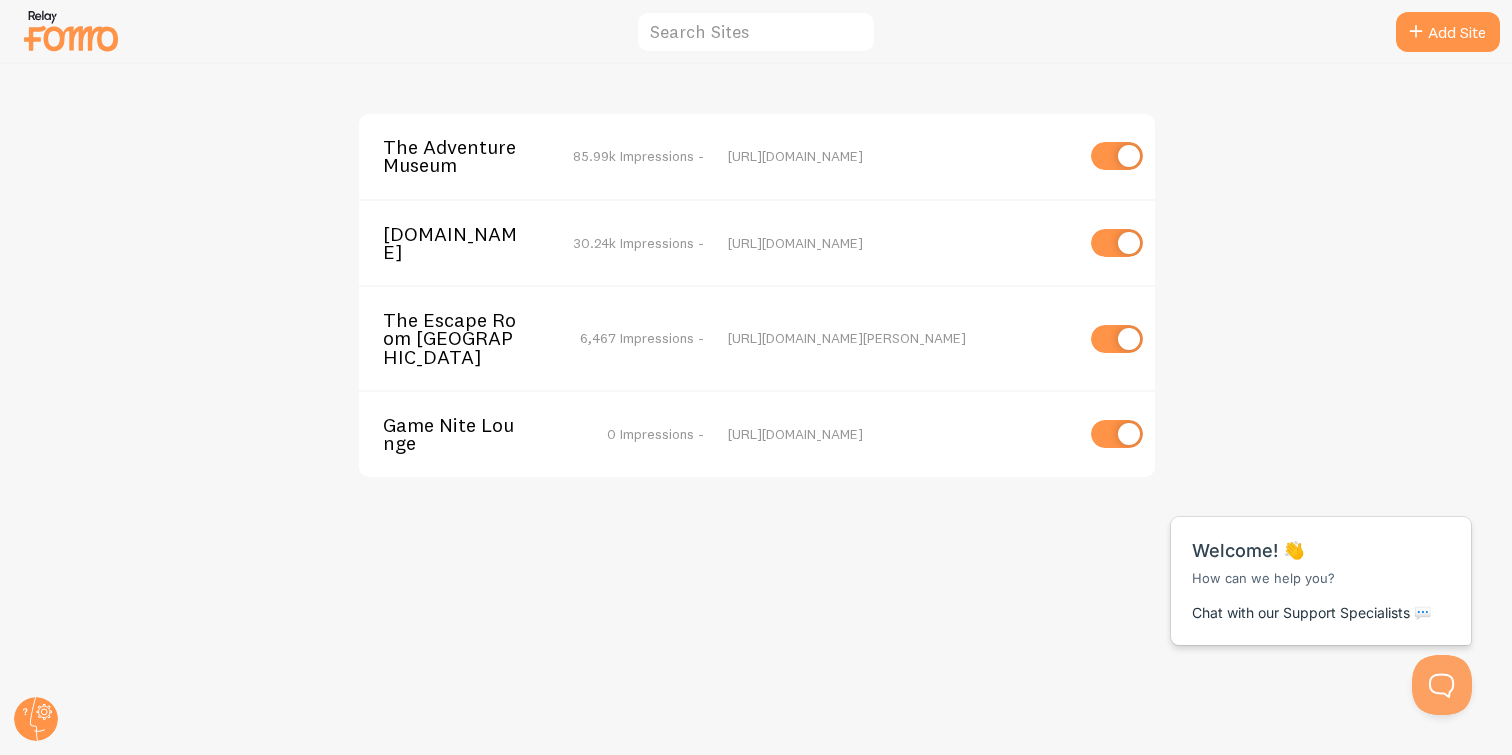 click on "85.99k Impressions -" at bounding box center (638, 156) 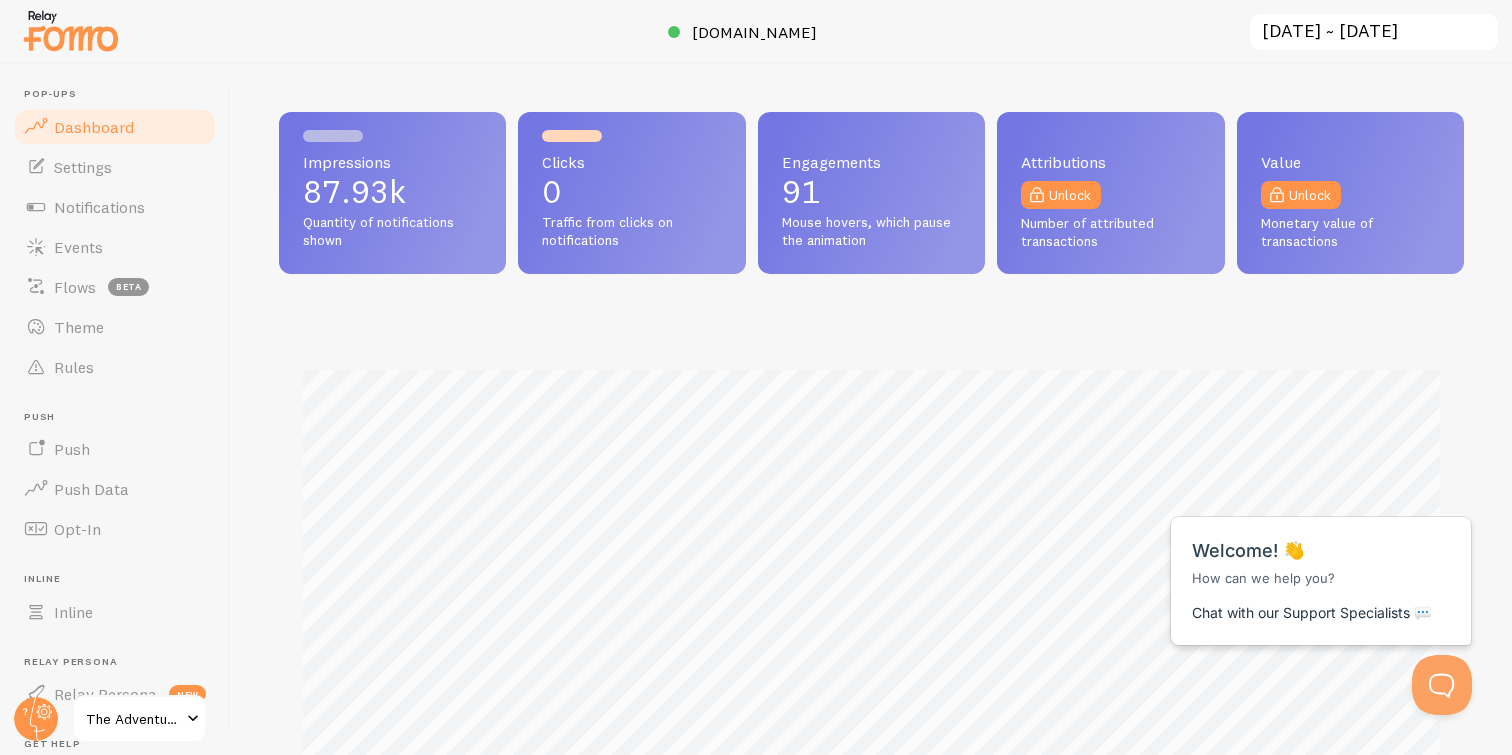 scroll, scrollTop: 999475, scrollLeft: 998815, axis: both 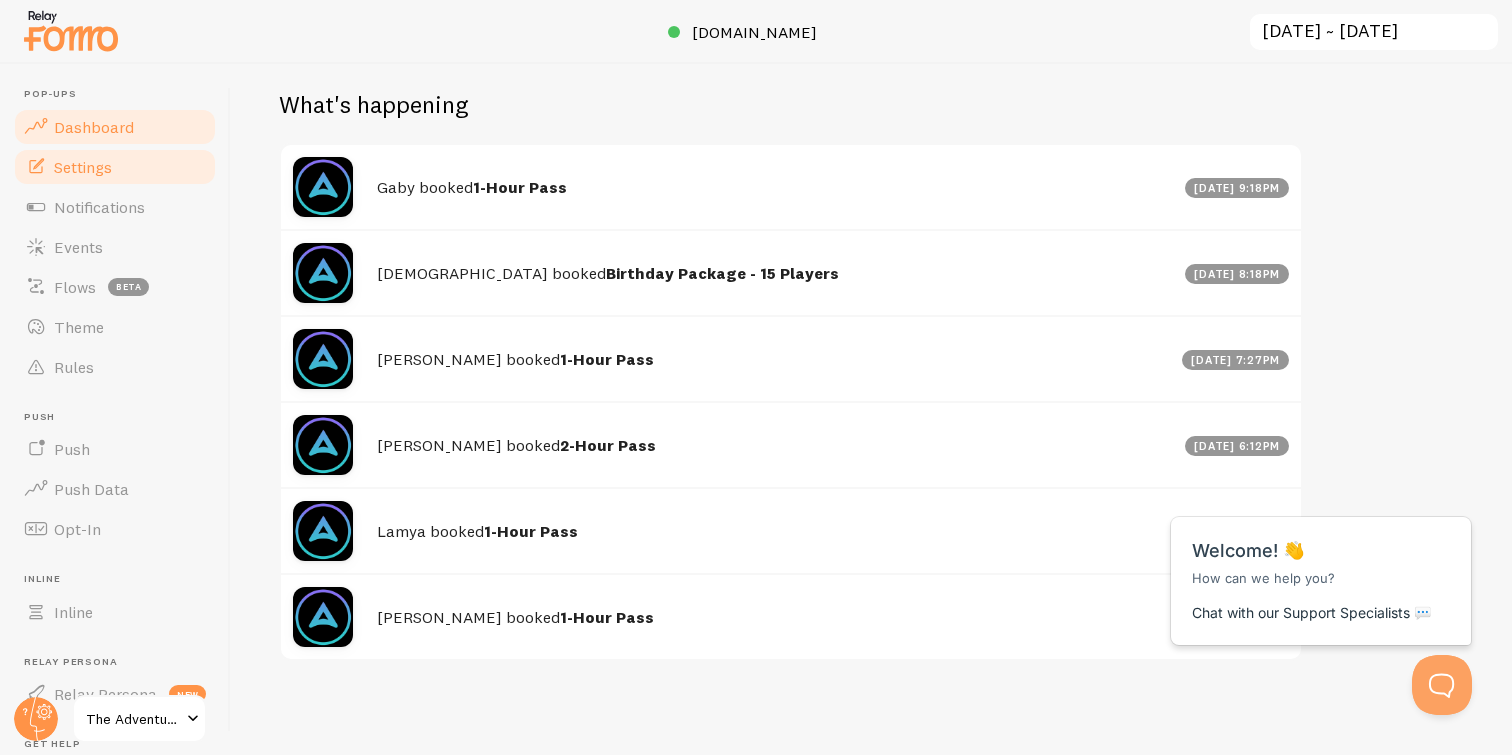 click on "Settings" at bounding box center (115, 167) 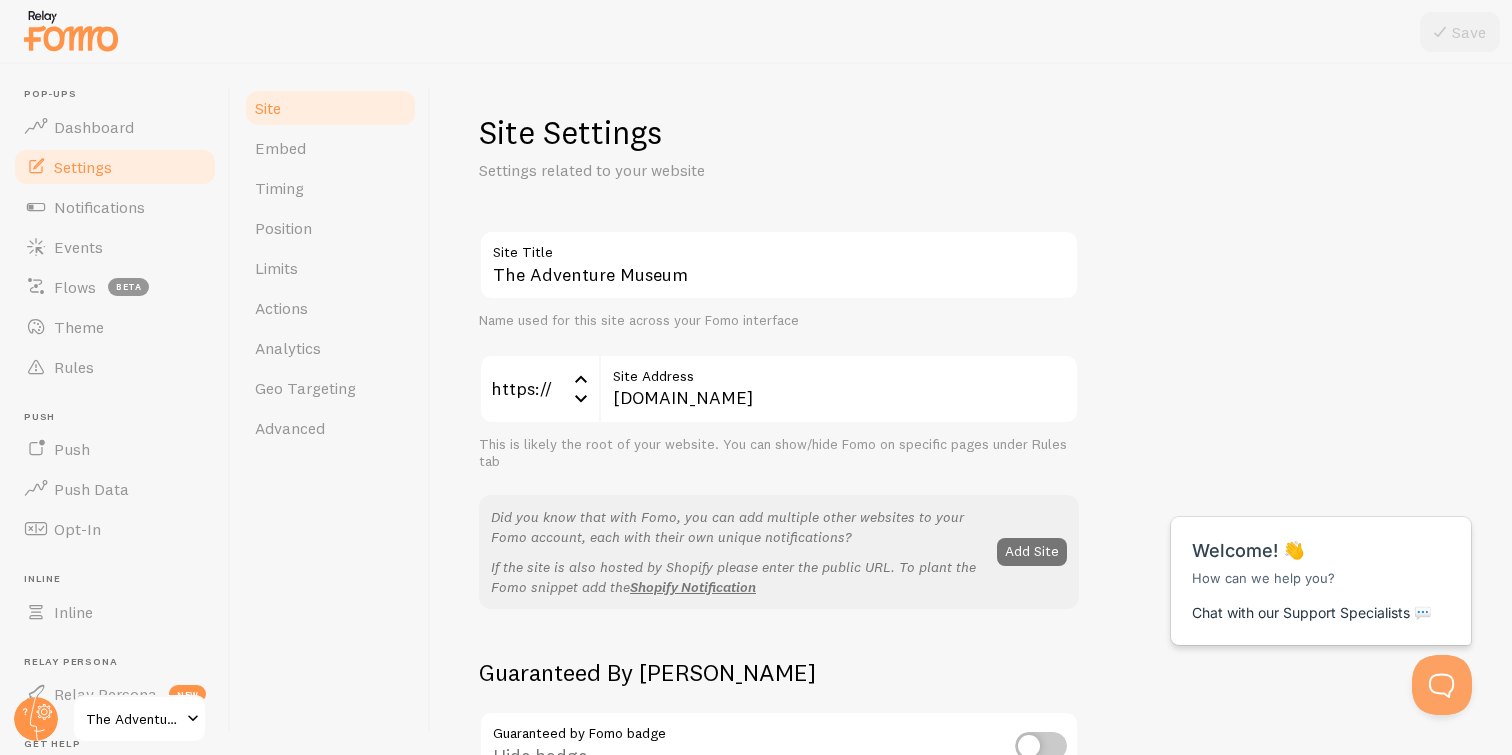 scroll, scrollTop: 0, scrollLeft: 0, axis: both 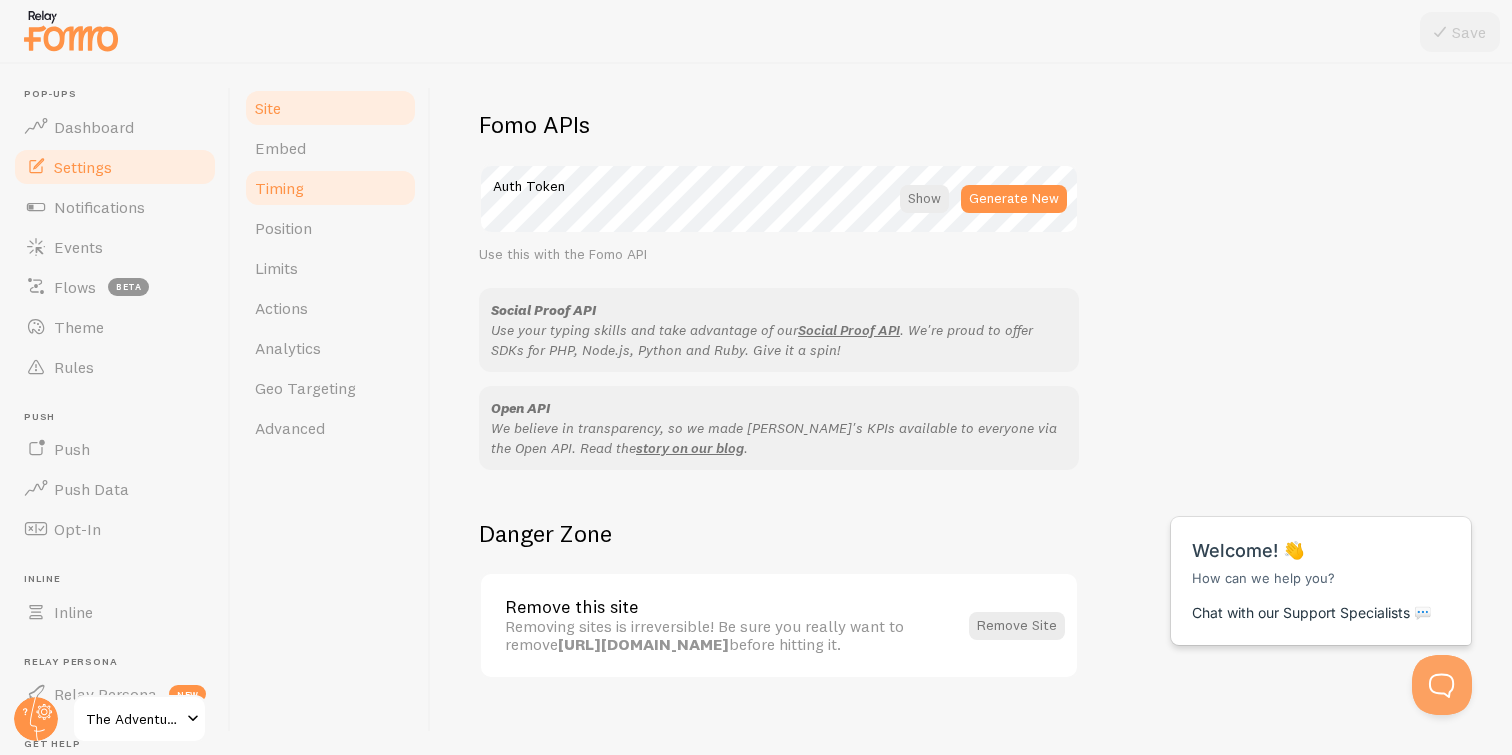 click on "Timing" at bounding box center (330, 188) 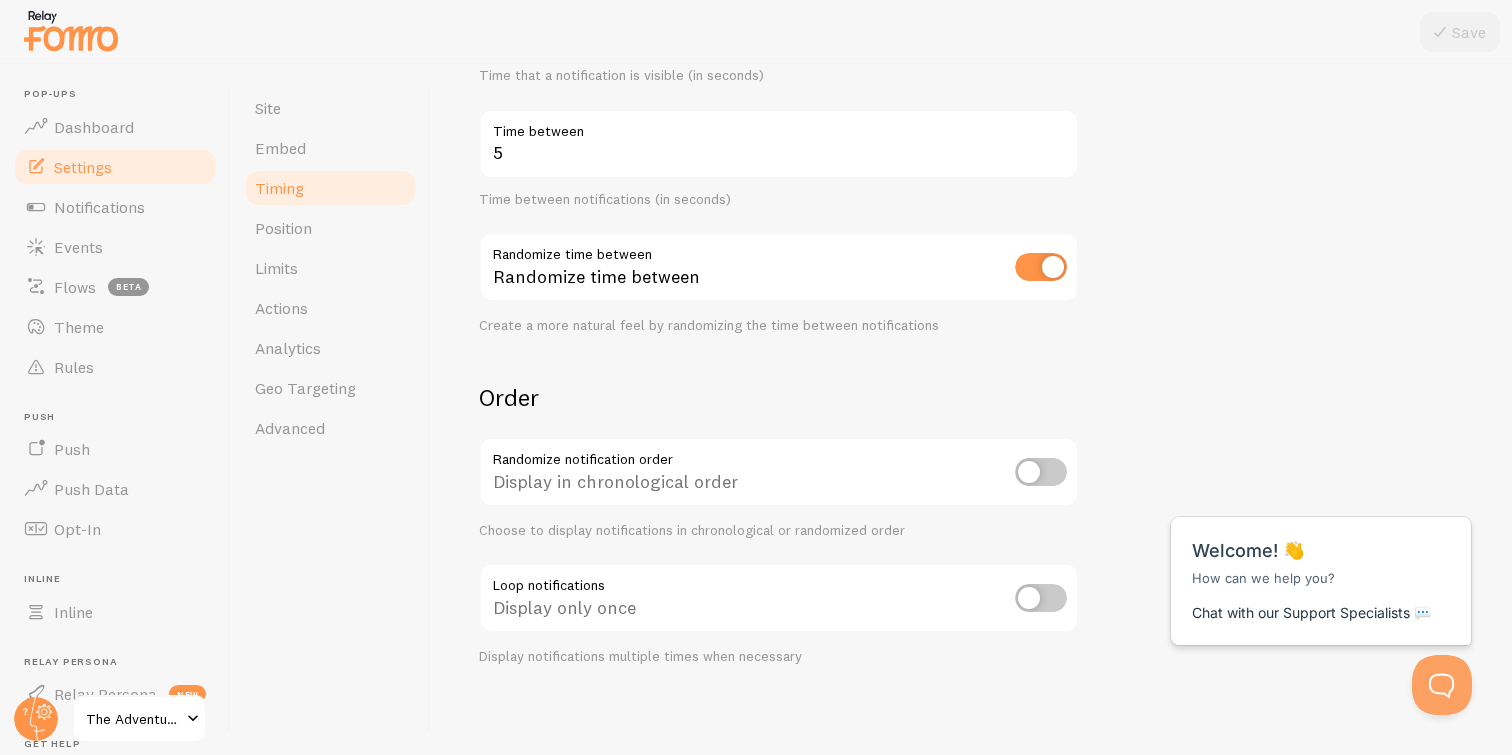 scroll, scrollTop: 422, scrollLeft: 0, axis: vertical 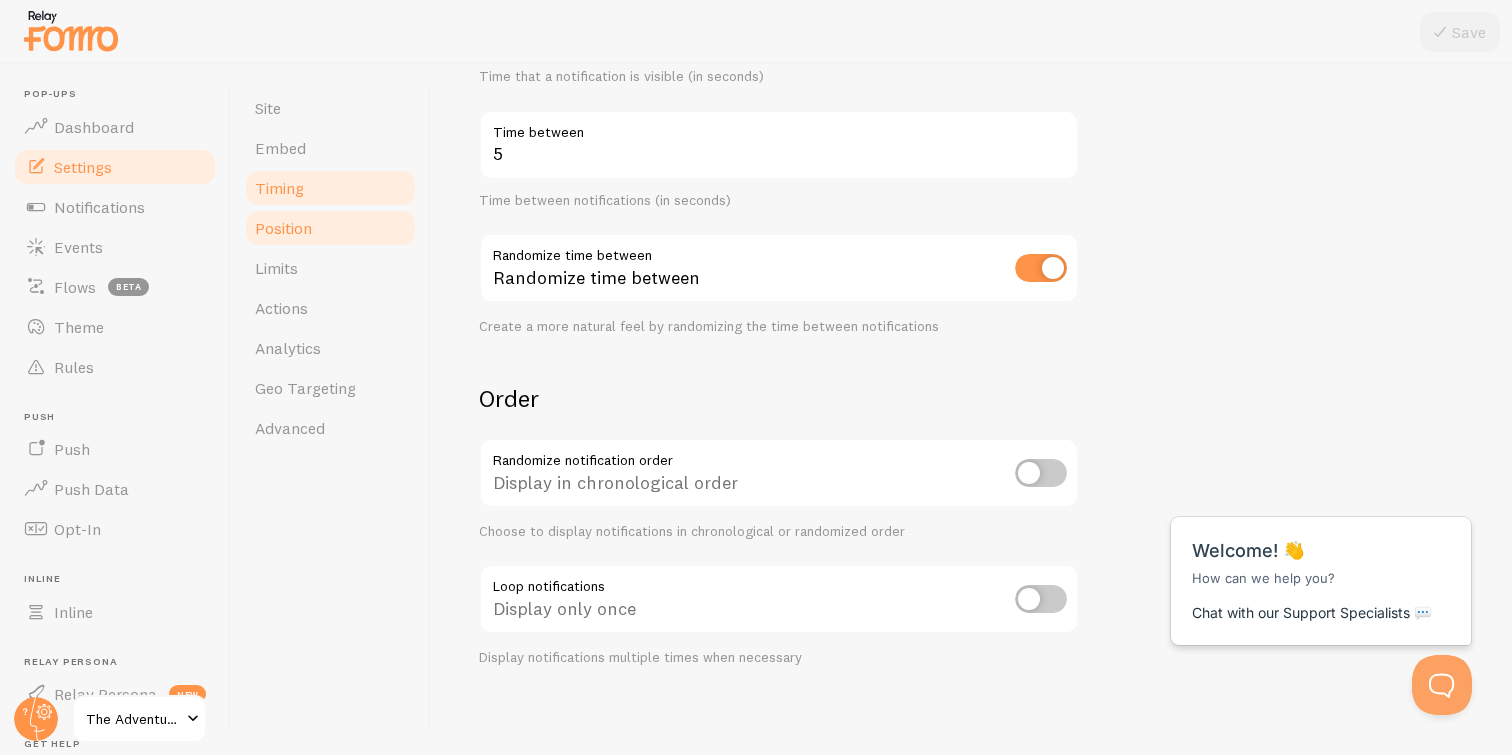 click on "Position" at bounding box center (330, 228) 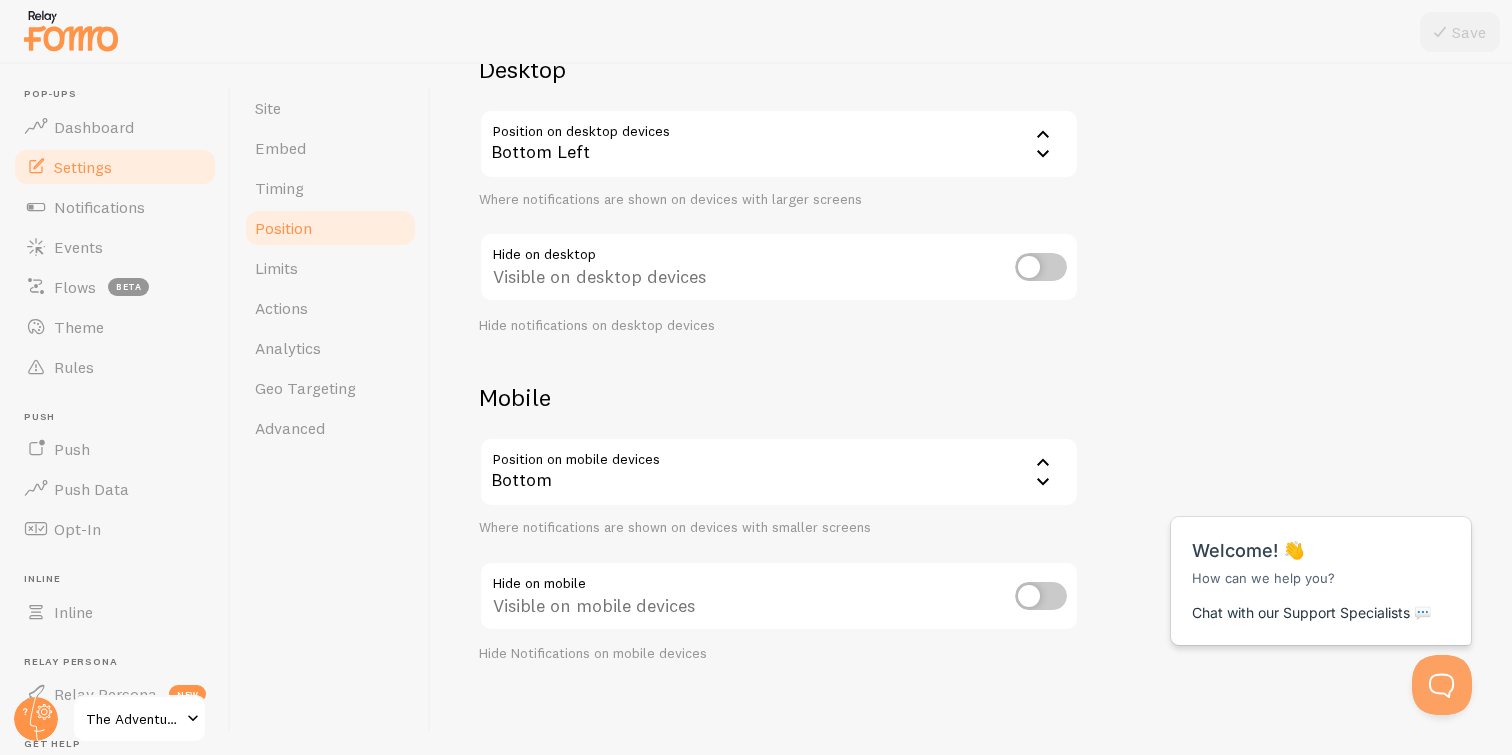 scroll, scrollTop: 174, scrollLeft: 0, axis: vertical 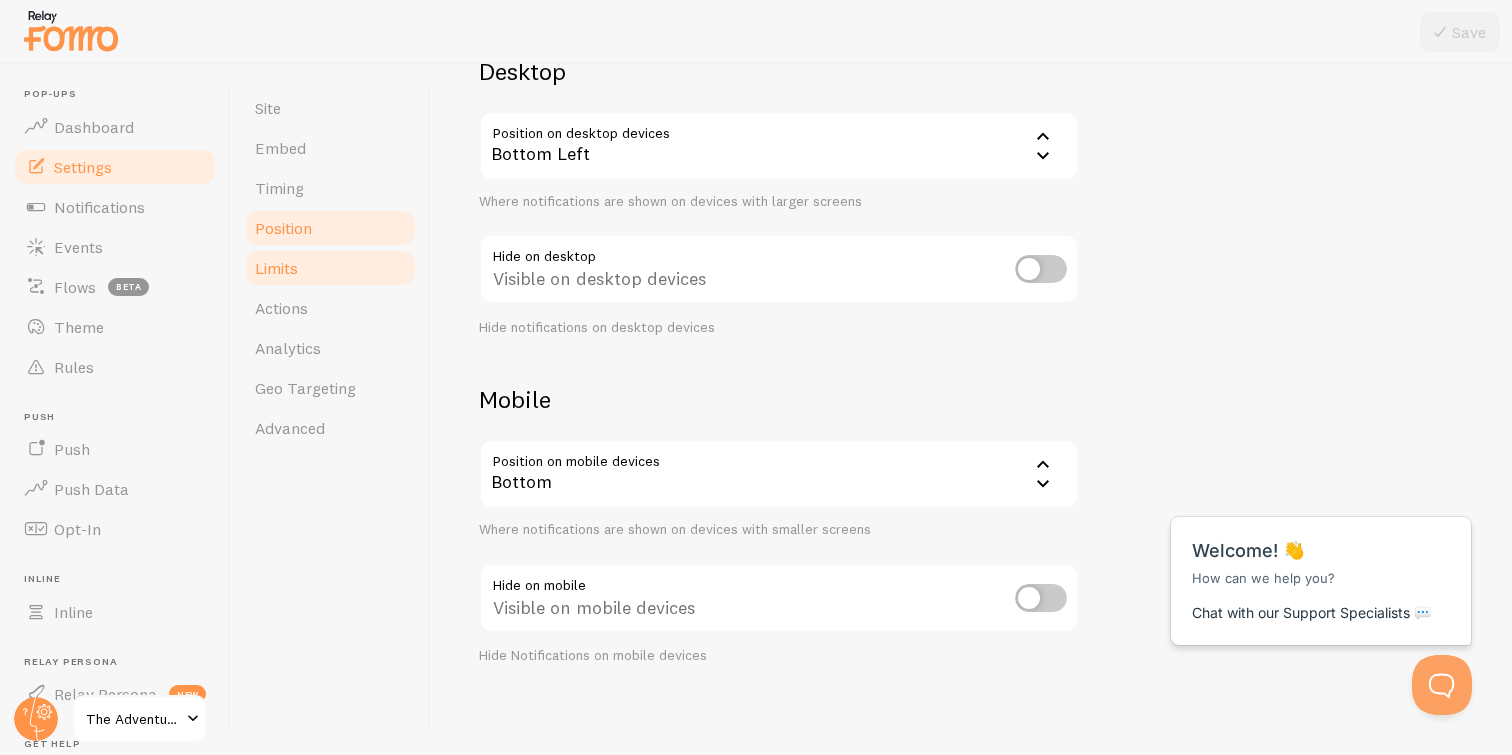 click on "Limits" at bounding box center (276, 268) 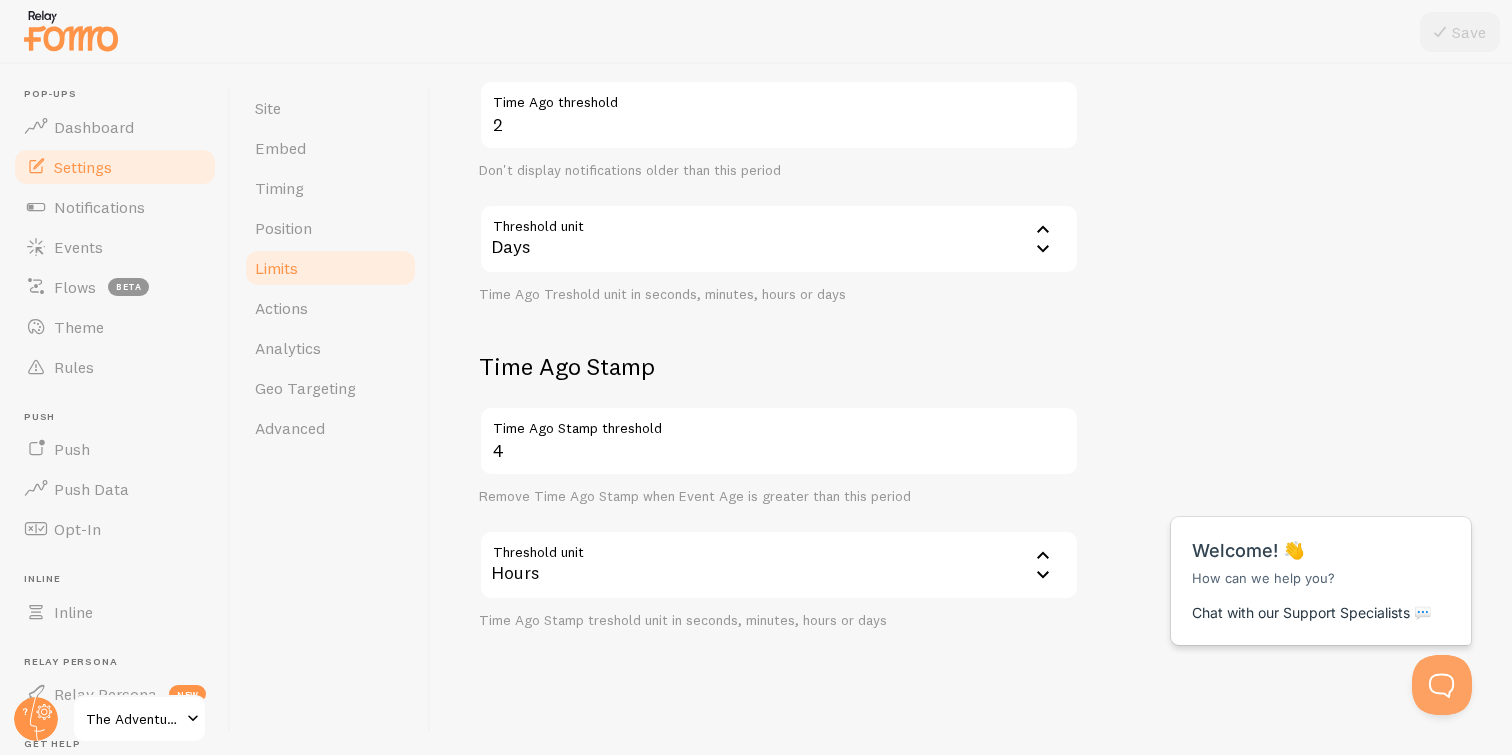 scroll, scrollTop: 779, scrollLeft: 0, axis: vertical 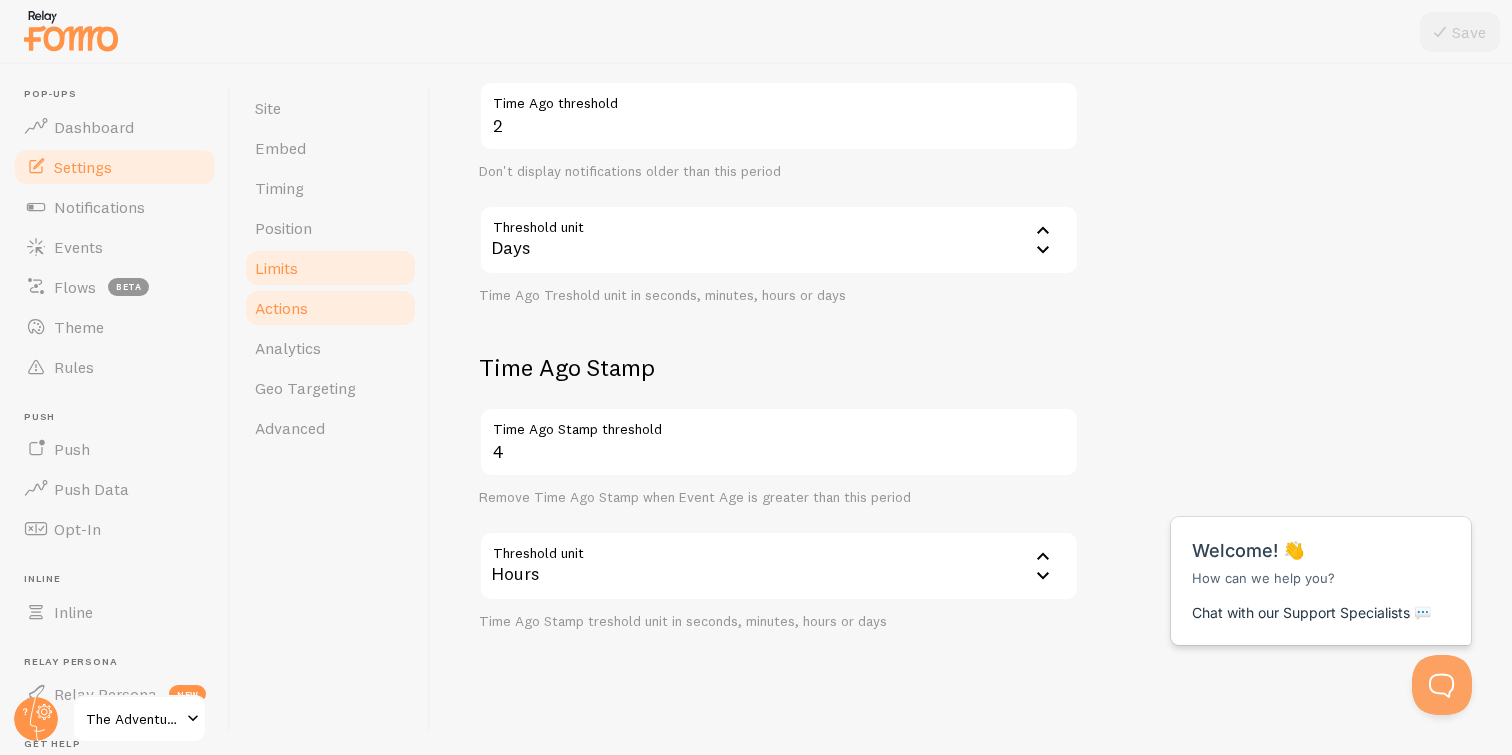 click on "Actions" at bounding box center [330, 308] 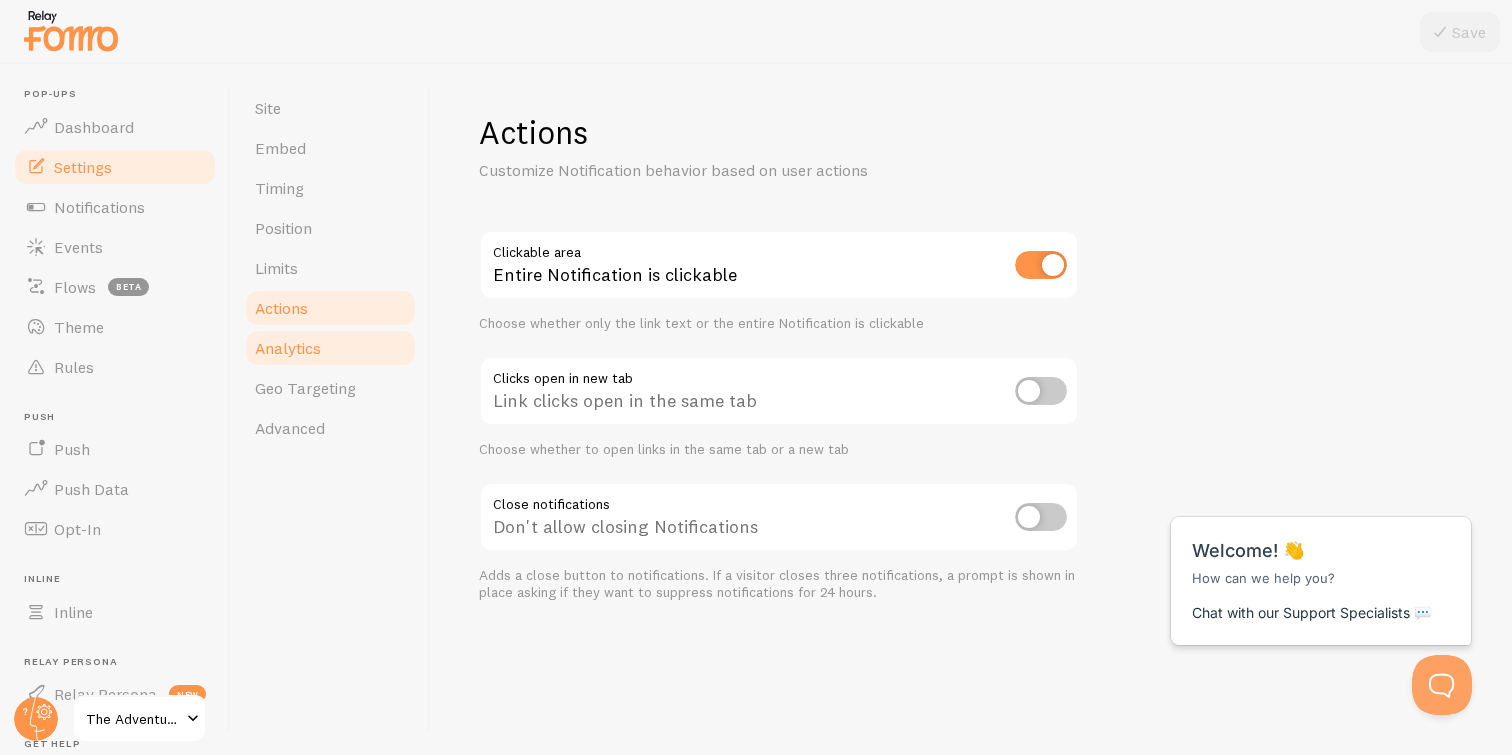 click on "Analytics" at bounding box center [330, 348] 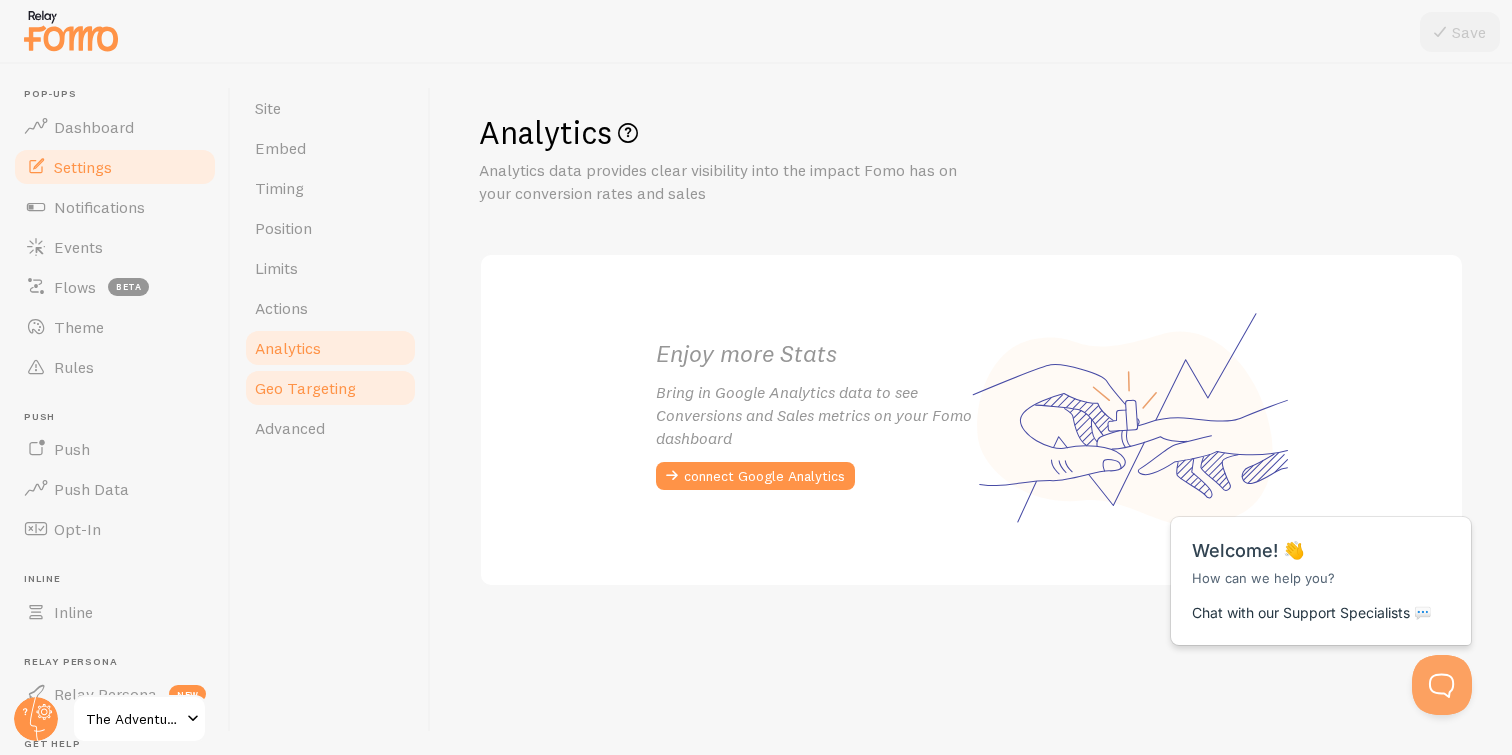 click on "Geo Targeting" at bounding box center (305, 388) 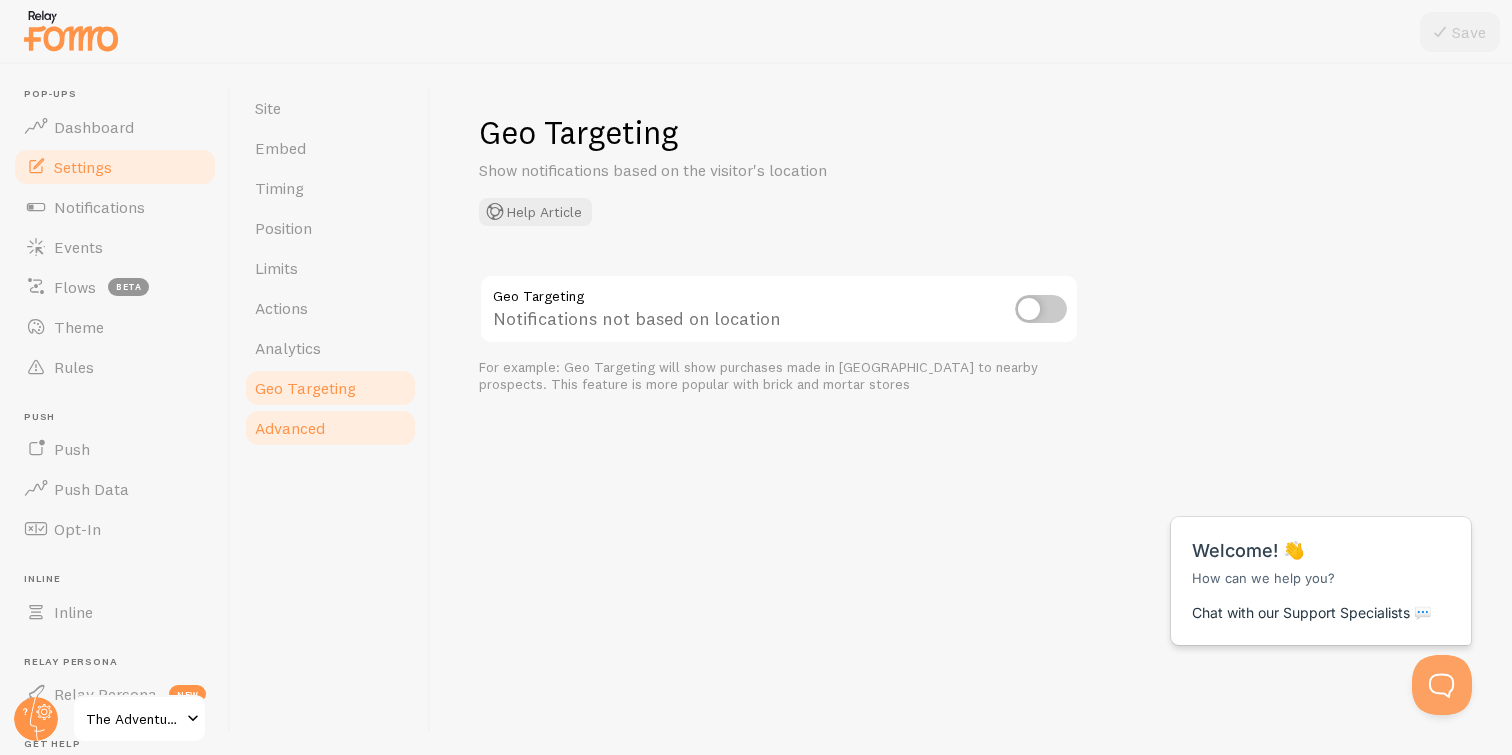 click on "Advanced" at bounding box center (330, 428) 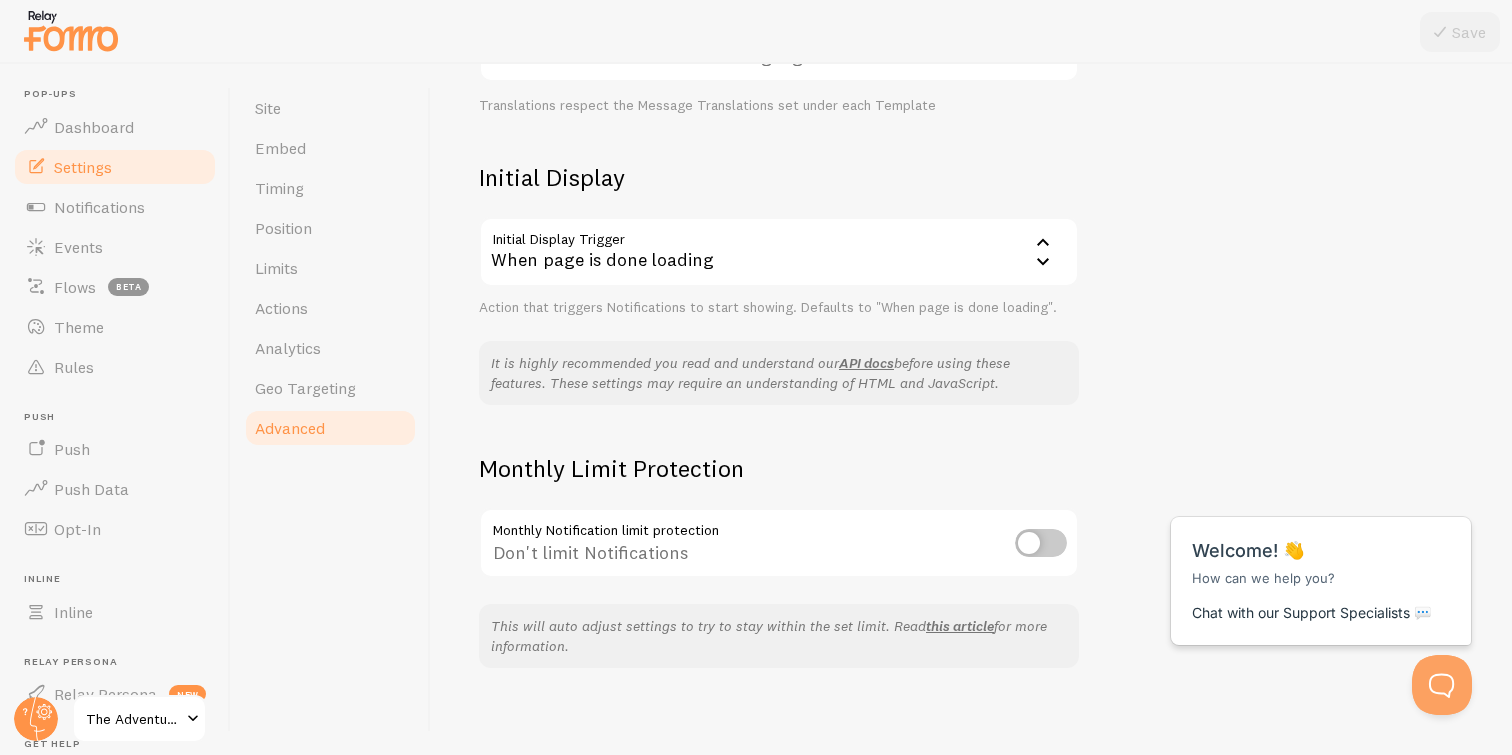 scroll, scrollTop: 395, scrollLeft: 0, axis: vertical 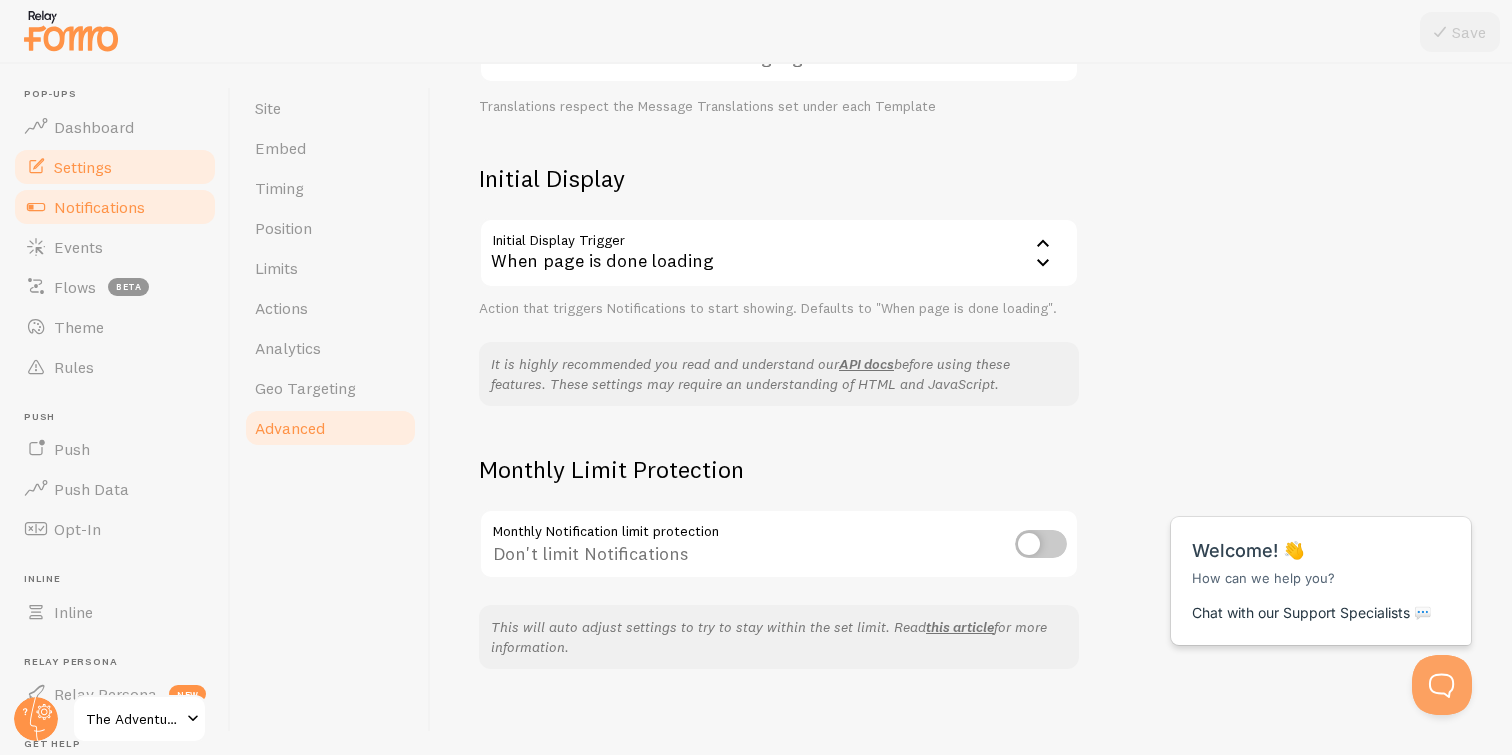 click on "Notifications" at bounding box center [115, 207] 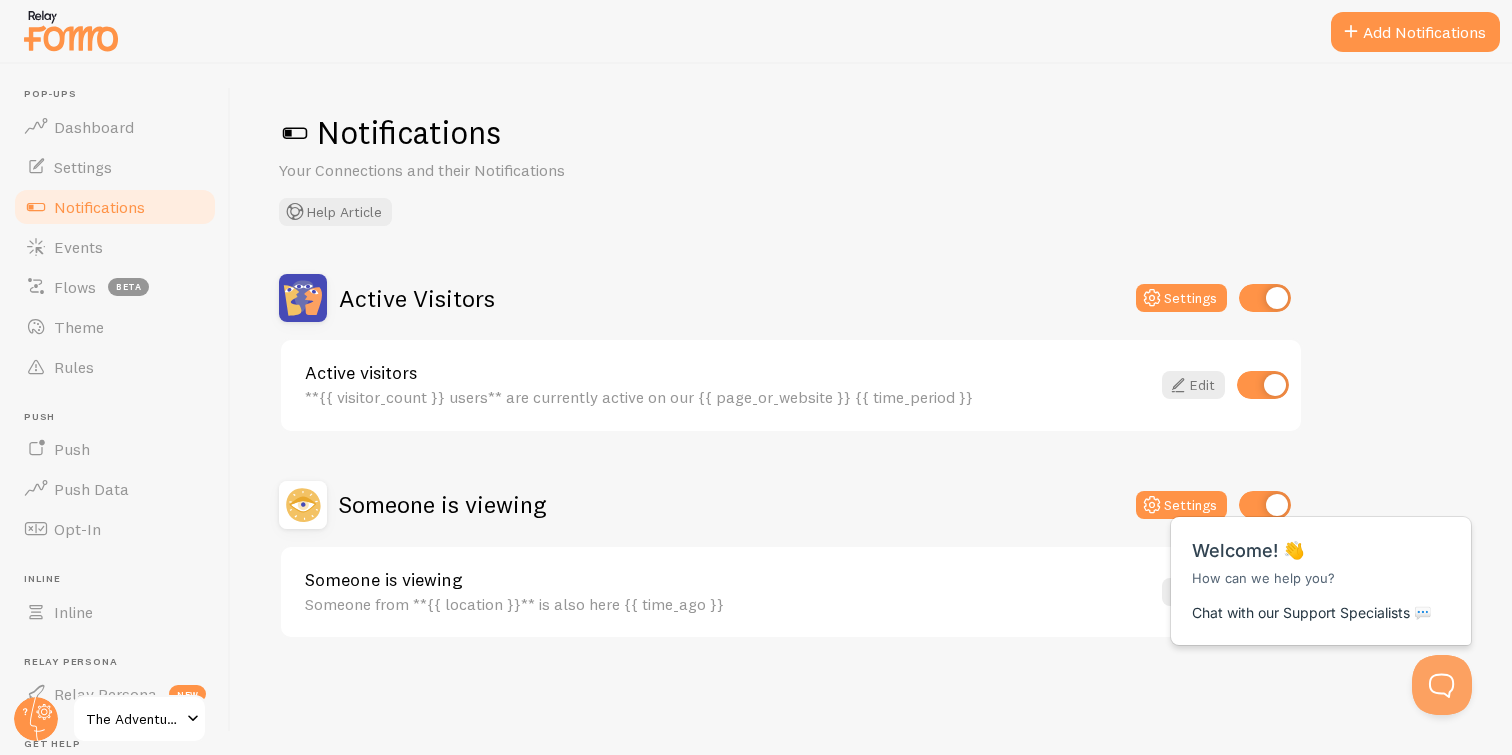 scroll, scrollTop: 0, scrollLeft: 0, axis: both 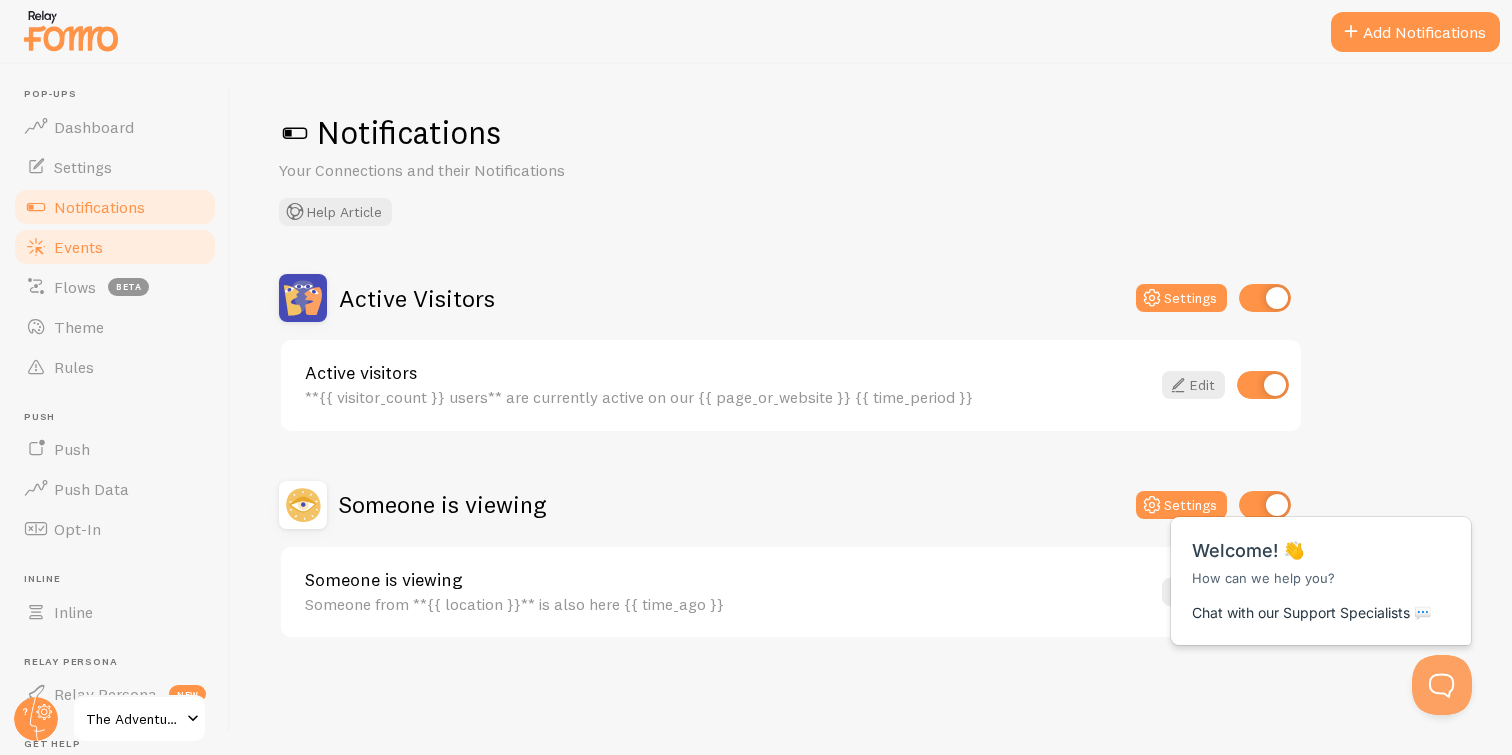 click on "Events" at bounding box center (78, 247) 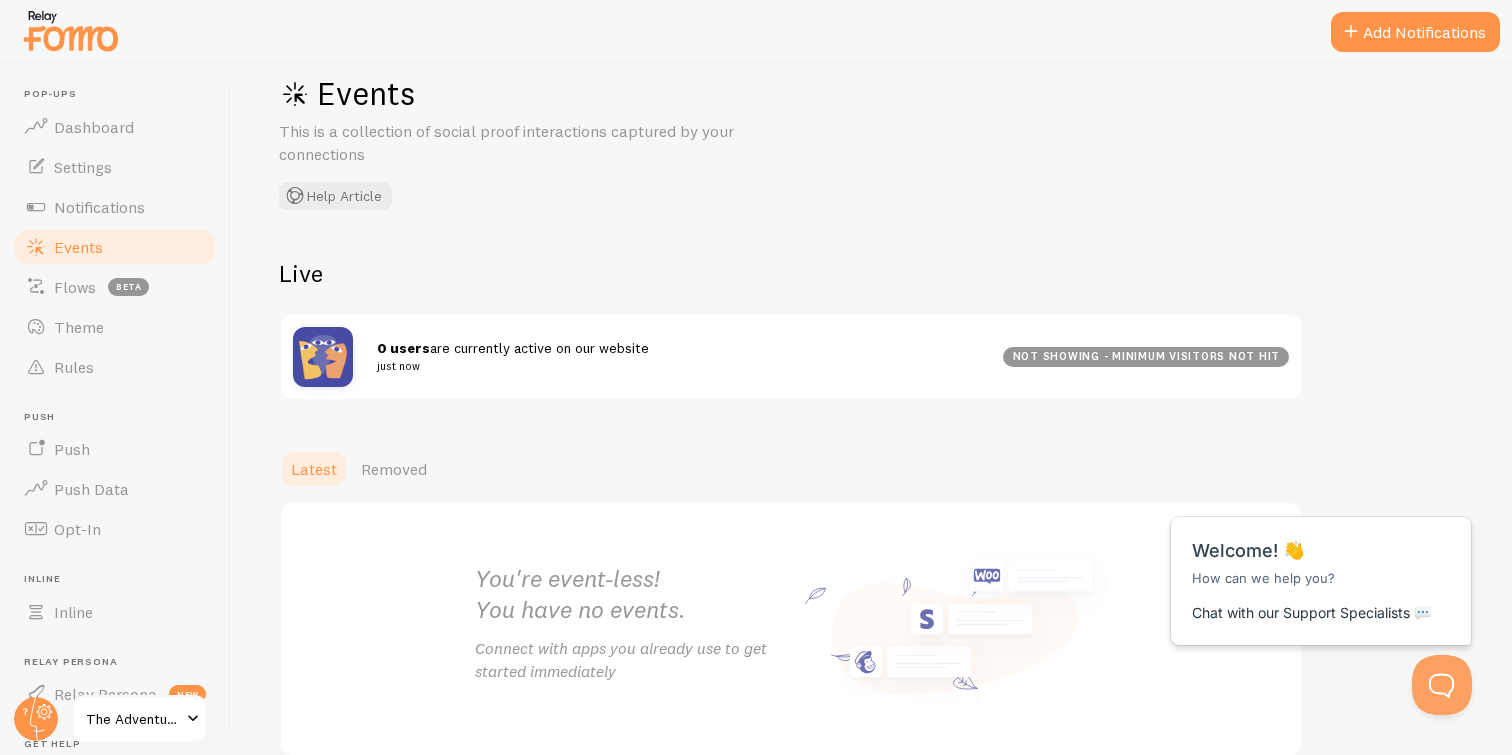 scroll, scrollTop: 0, scrollLeft: 0, axis: both 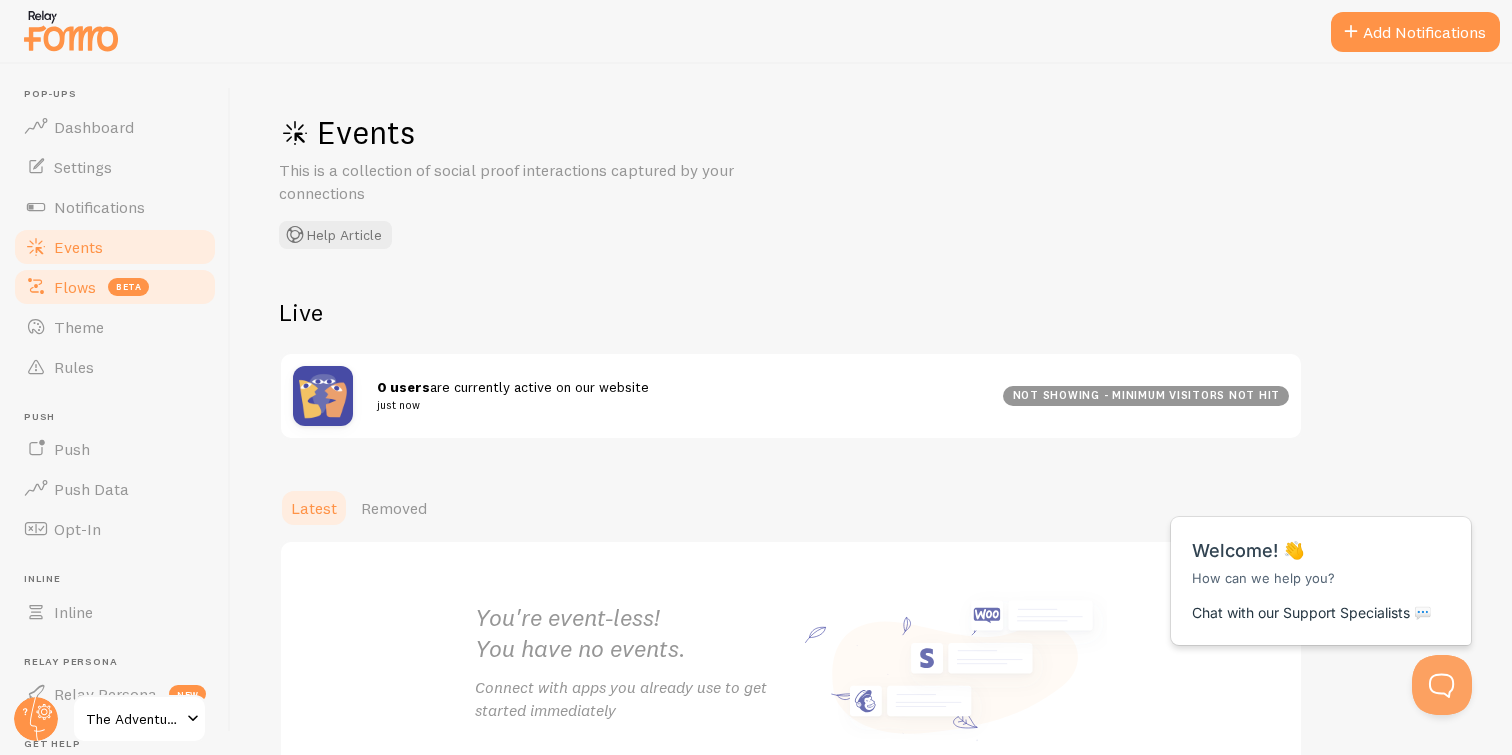 click on "Flows" at bounding box center [75, 287] 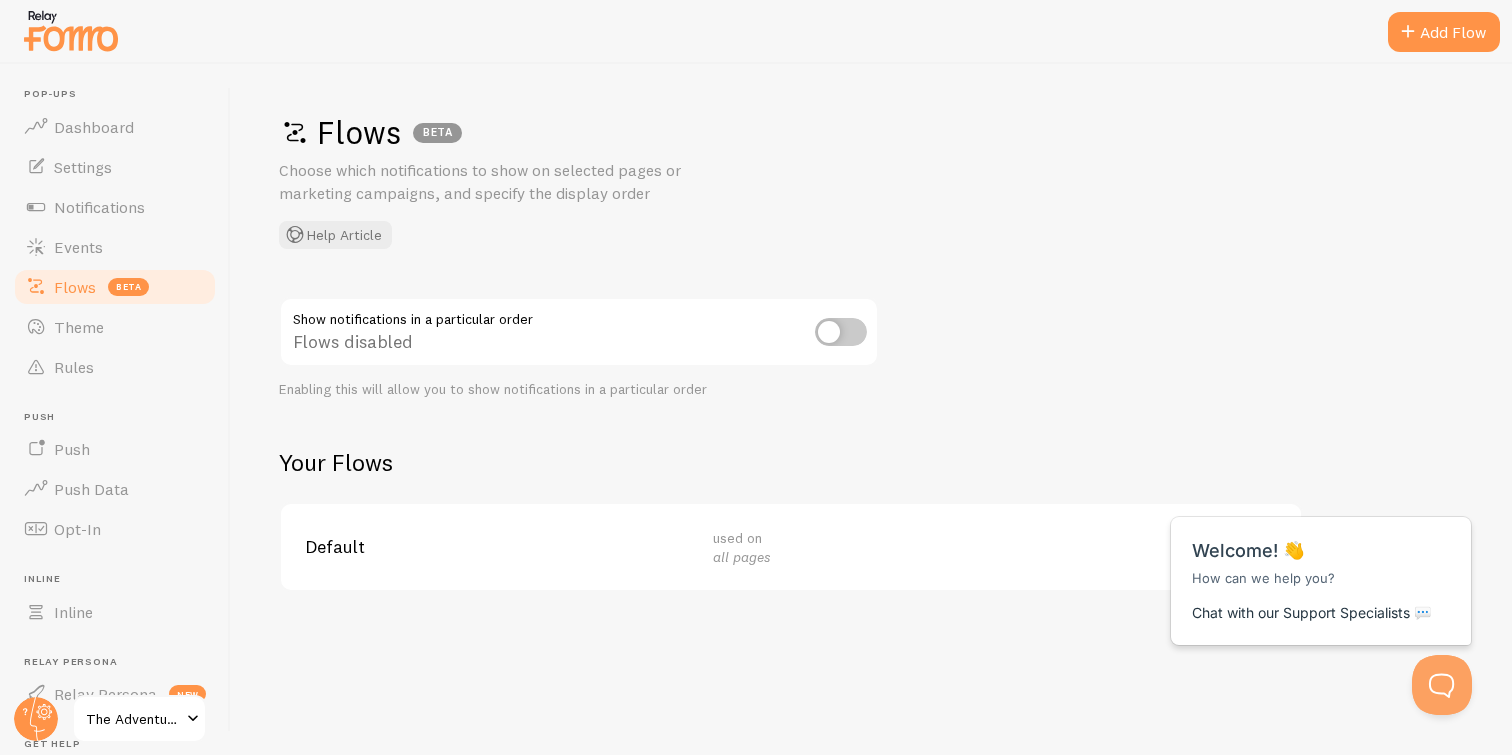scroll, scrollTop: 0, scrollLeft: 0, axis: both 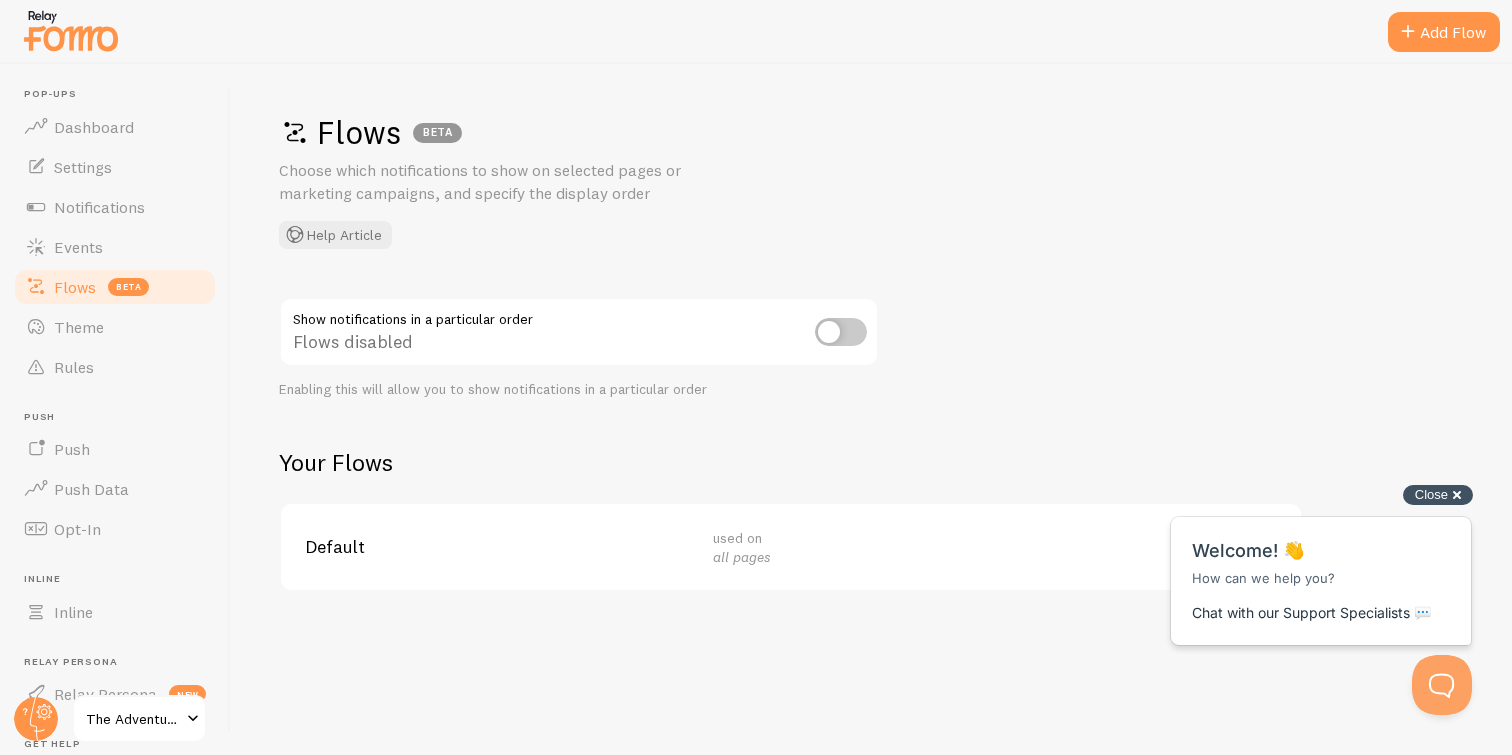 click on "Close cross-small" at bounding box center [1438, 495] 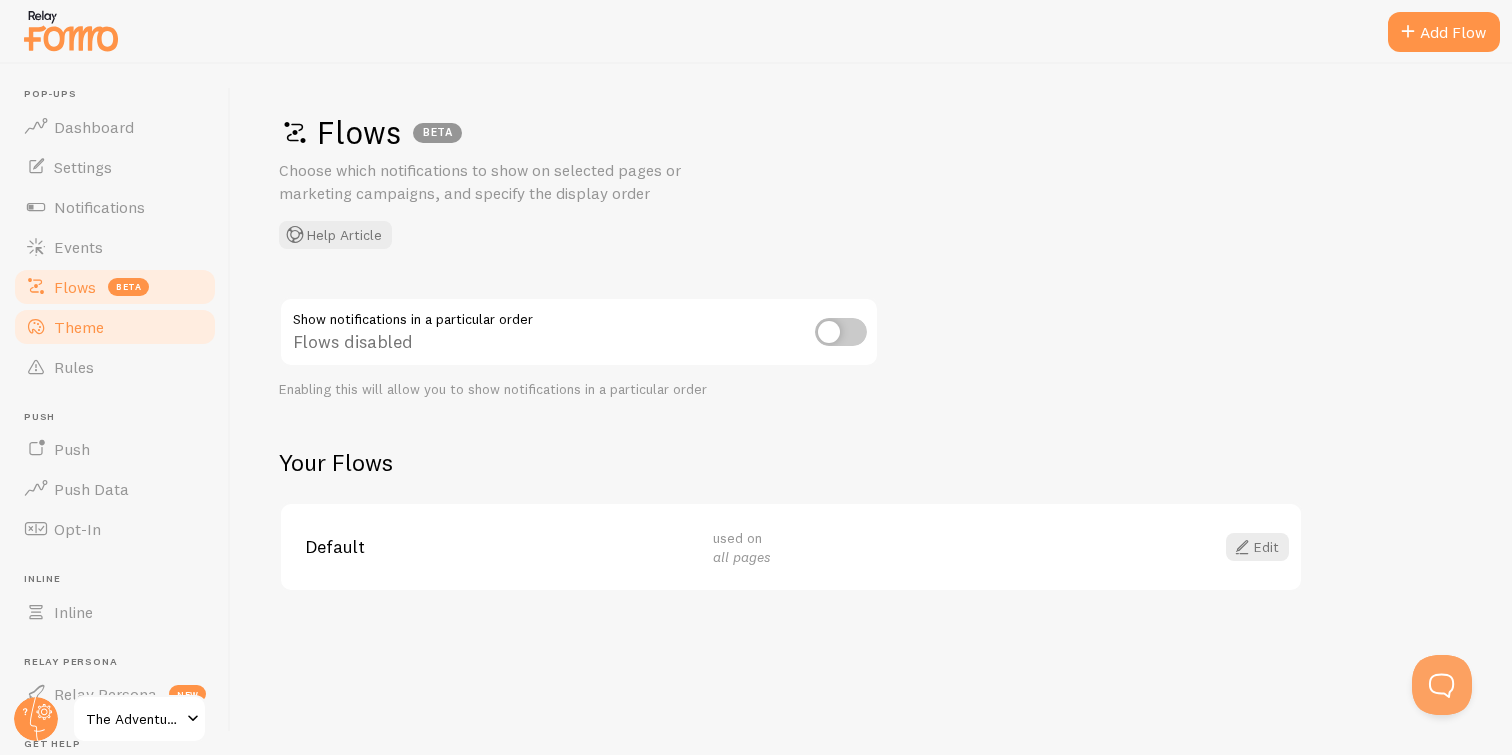click on "Theme" at bounding box center (115, 327) 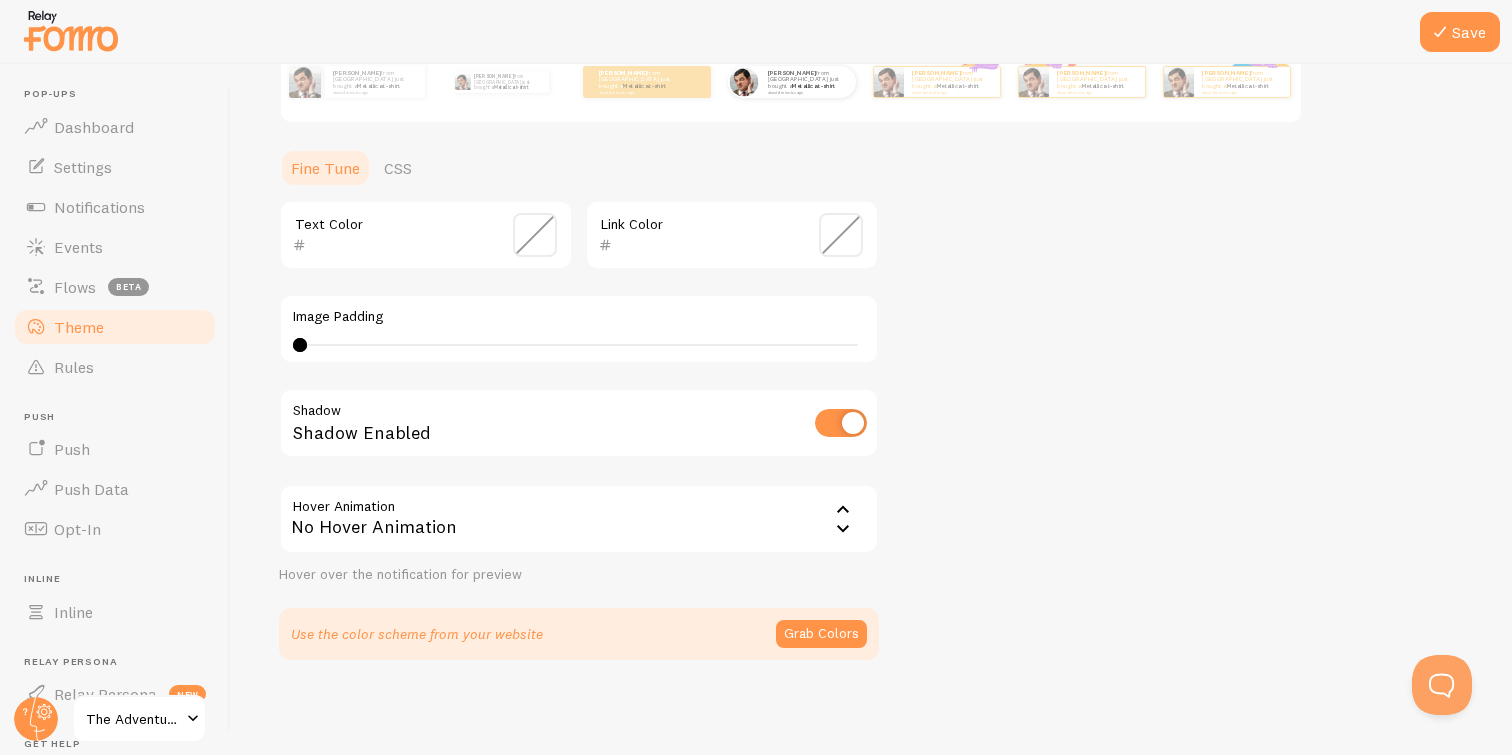 scroll, scrollTop: 399, scrollLeft: 0, axis: vertical 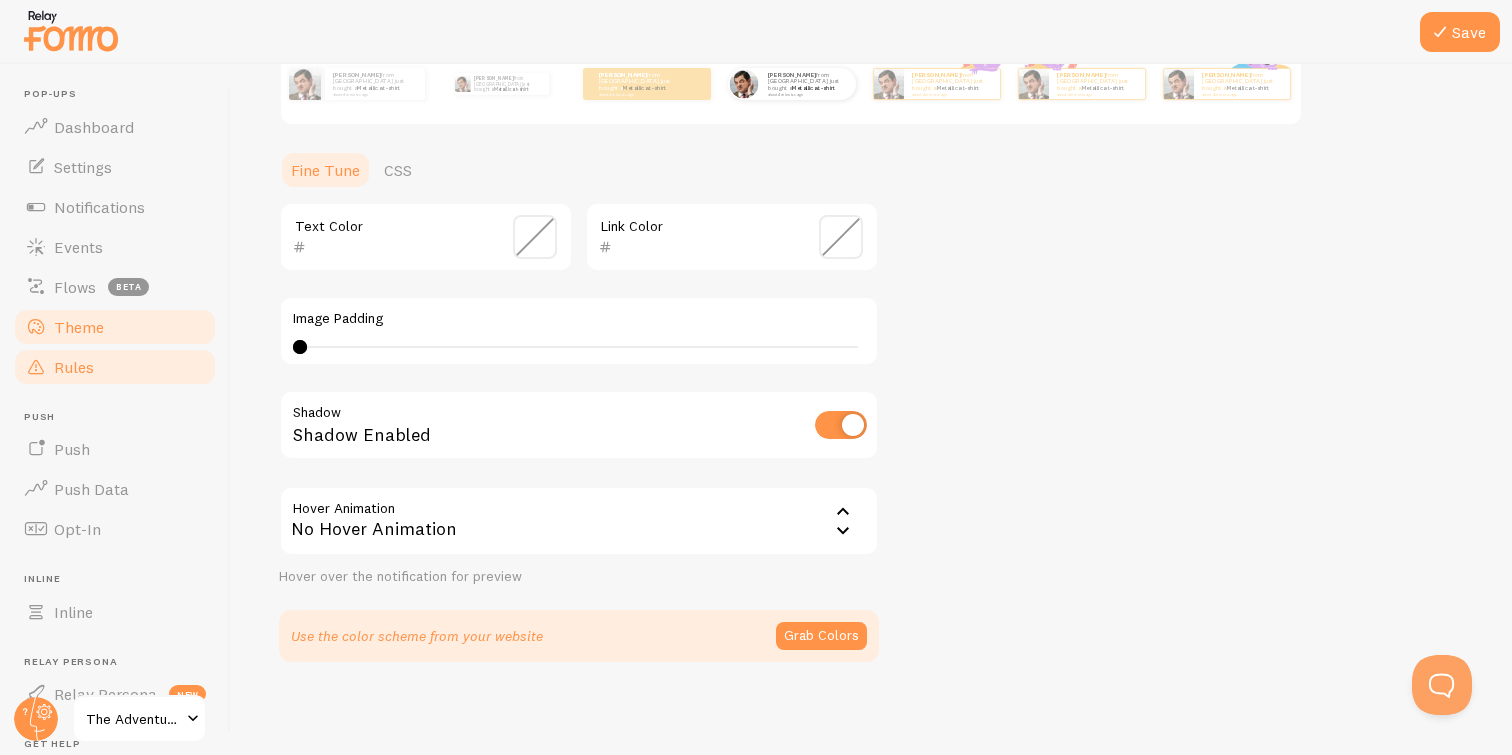 click on "Rules" at bounding box center [115, 367] 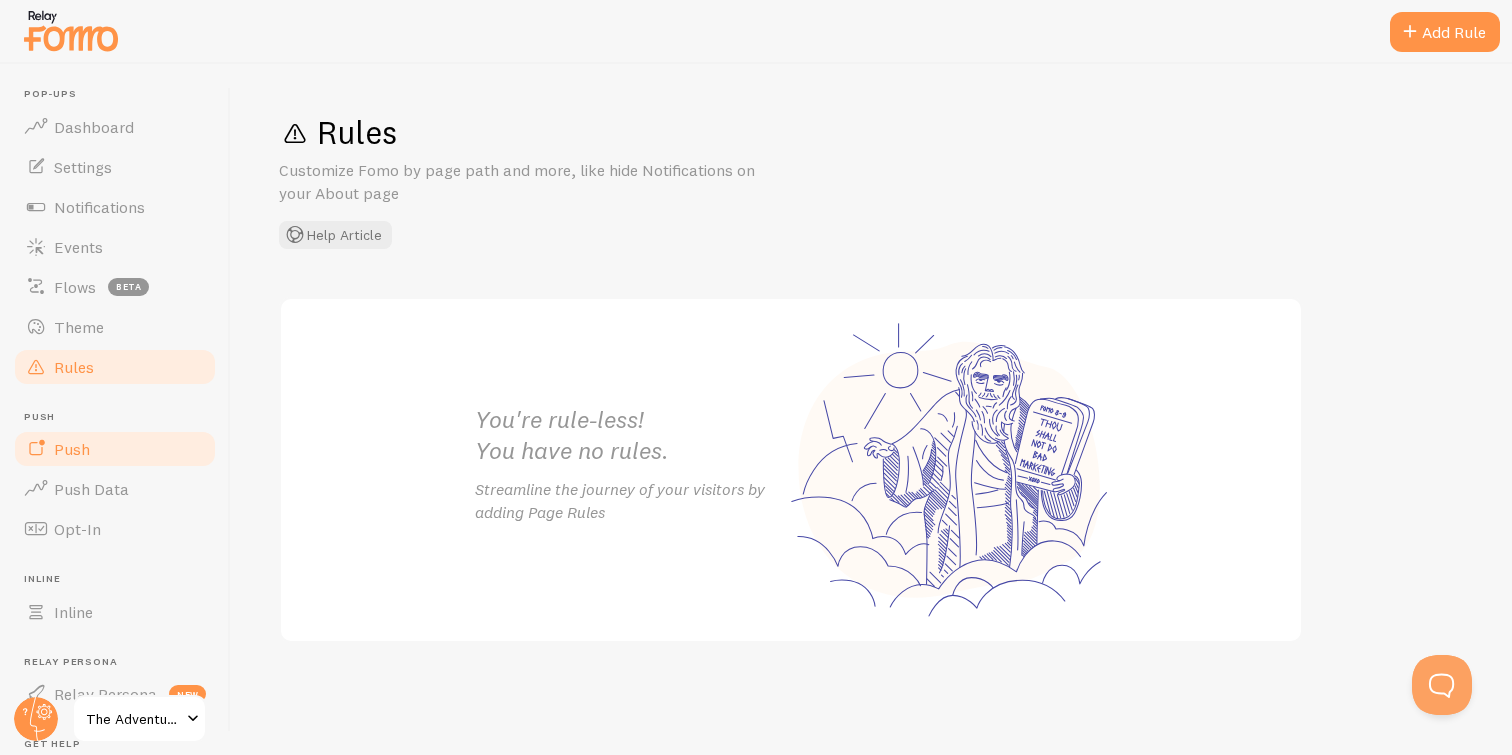 click on "Push" at bounding box center [115, 449] 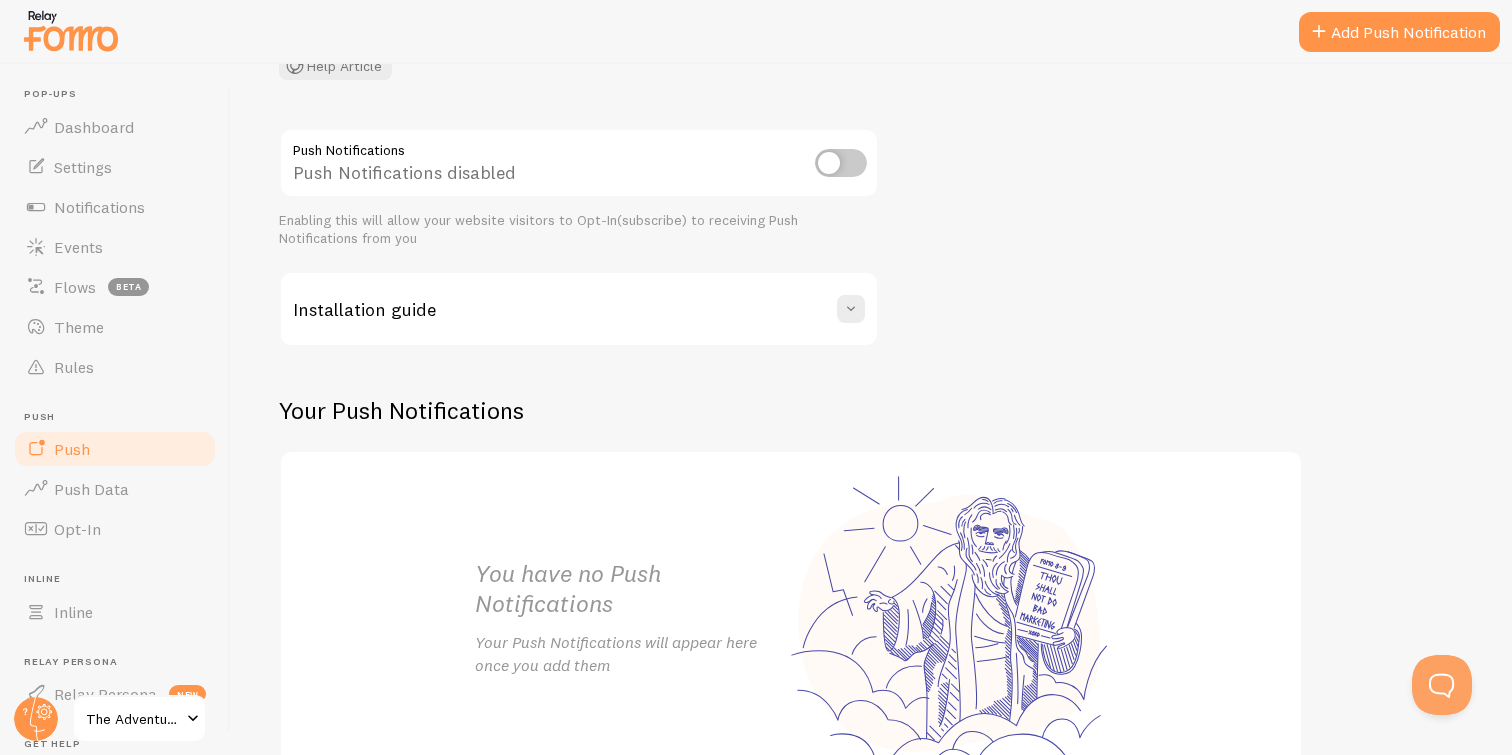 scroll, scrollTop: 209, scrollLeft: 0, axis: vertical 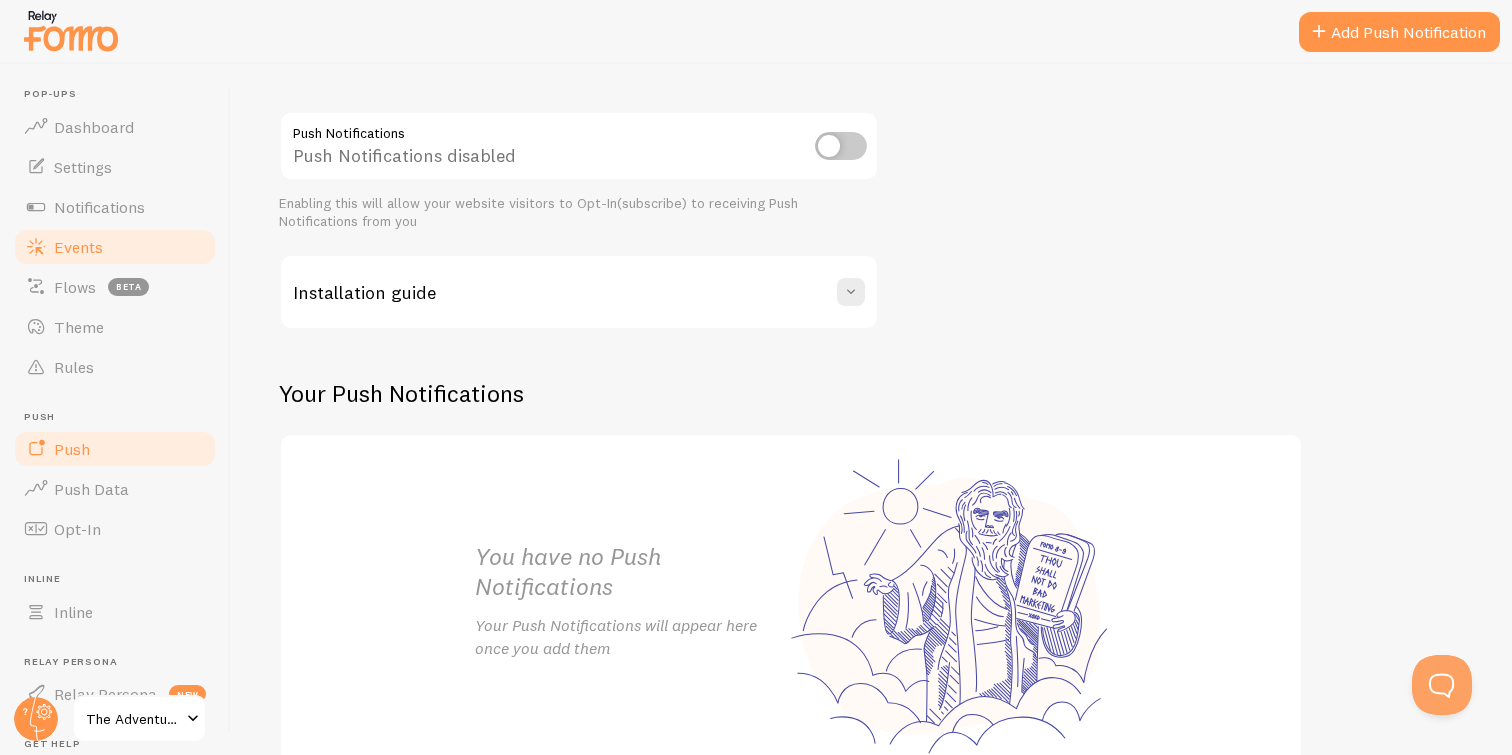 click on "Events" at bounding box center [115, 247] 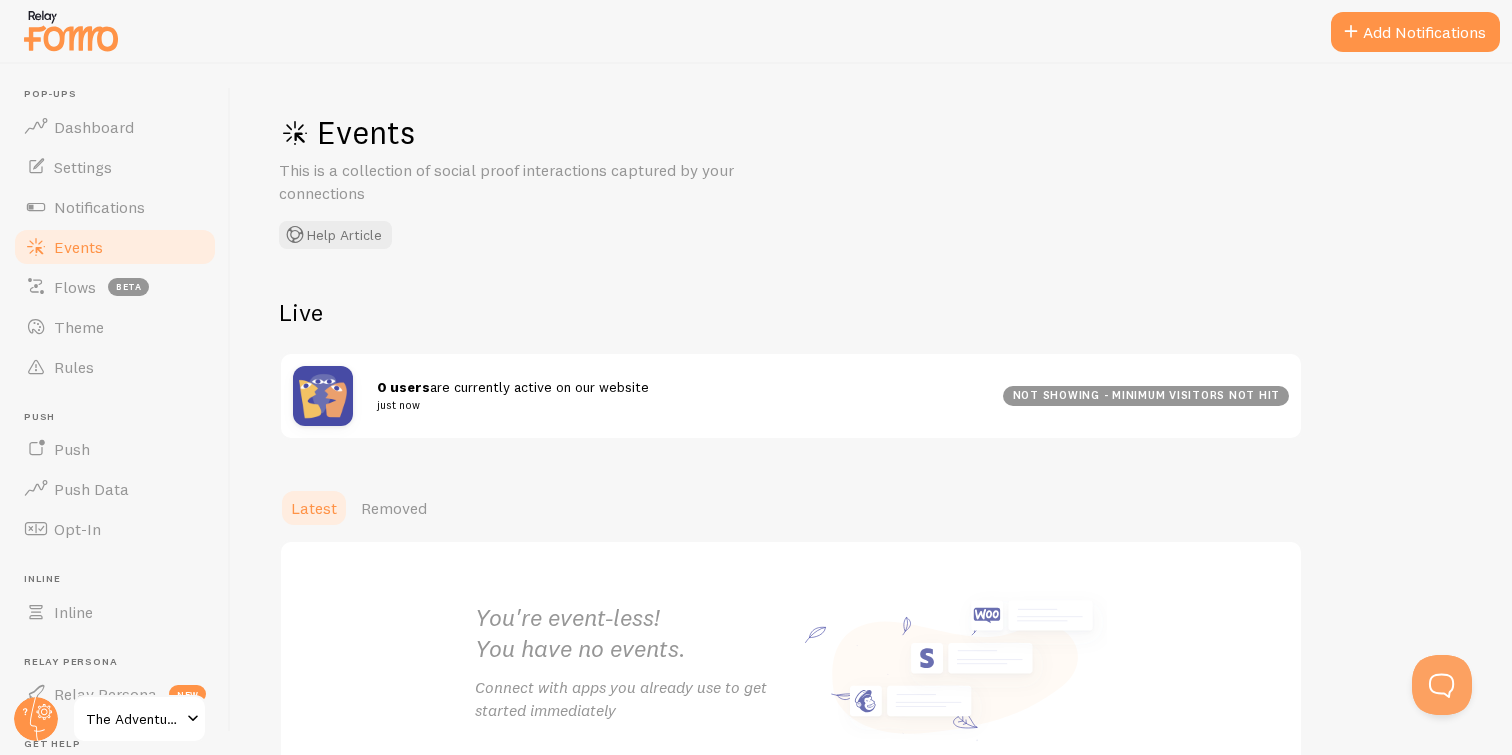click on "The Adventure Museum" at bounding box center (133, 719) 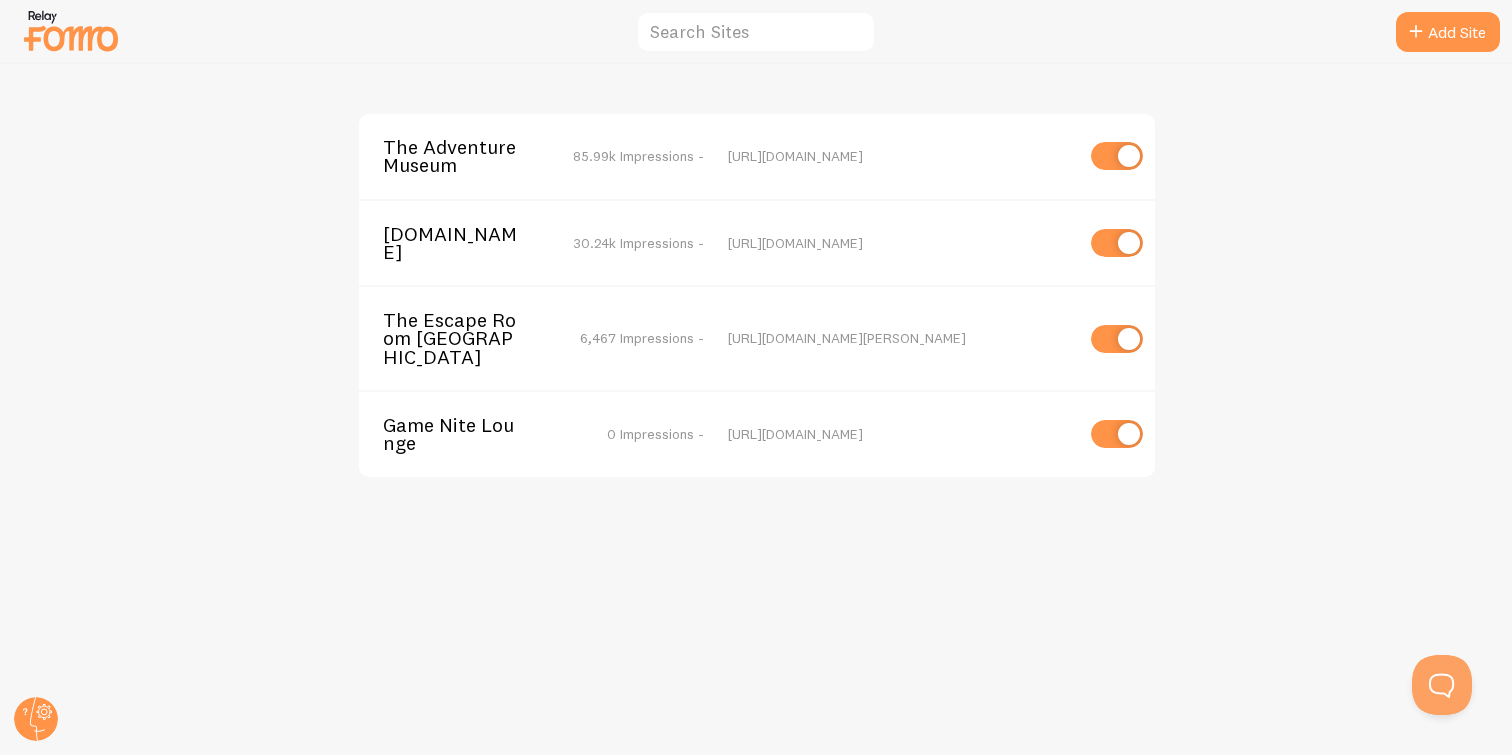 click on "85.99k Impressions -" at bounding box center [638, 156] 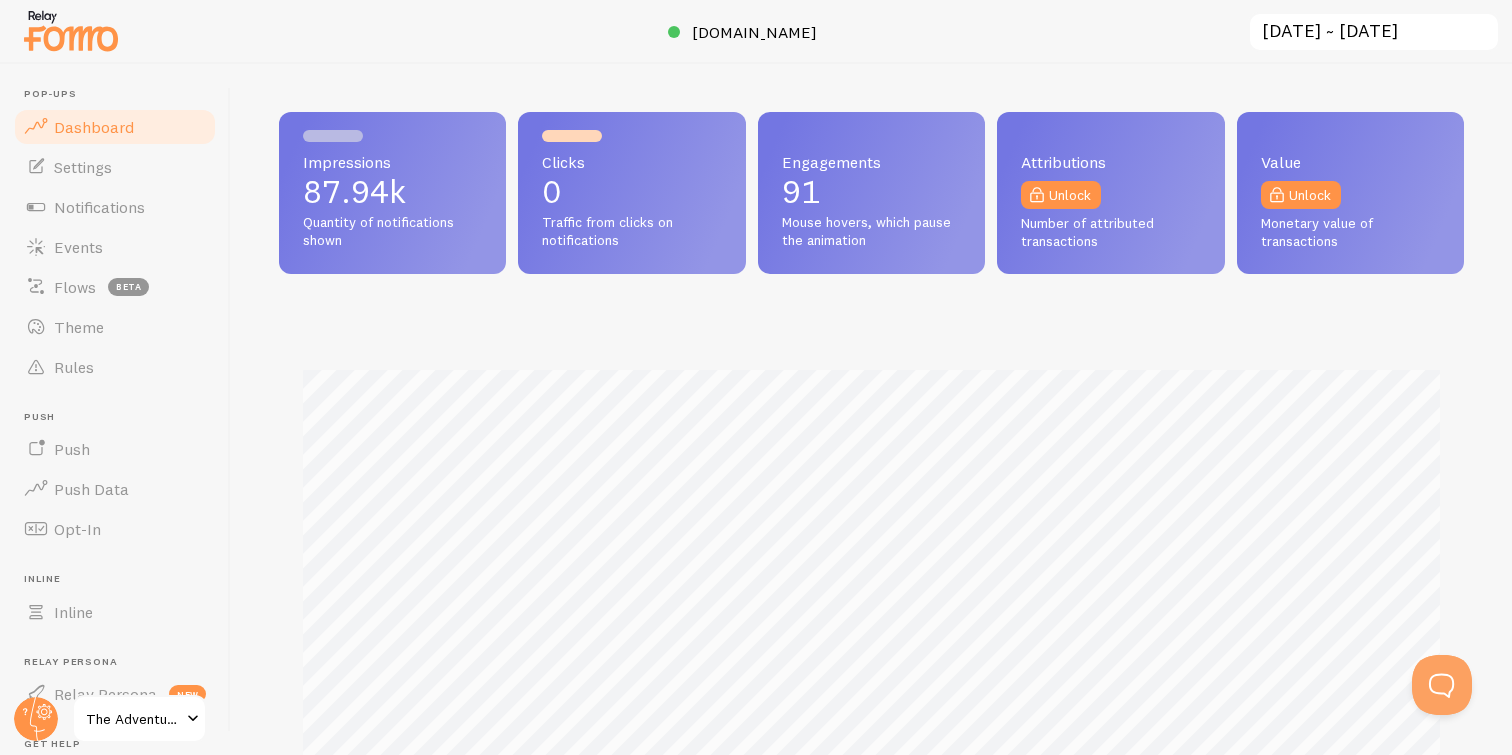 scroll, scrollTop: 999475, scrollLeft: 998815, axis: both 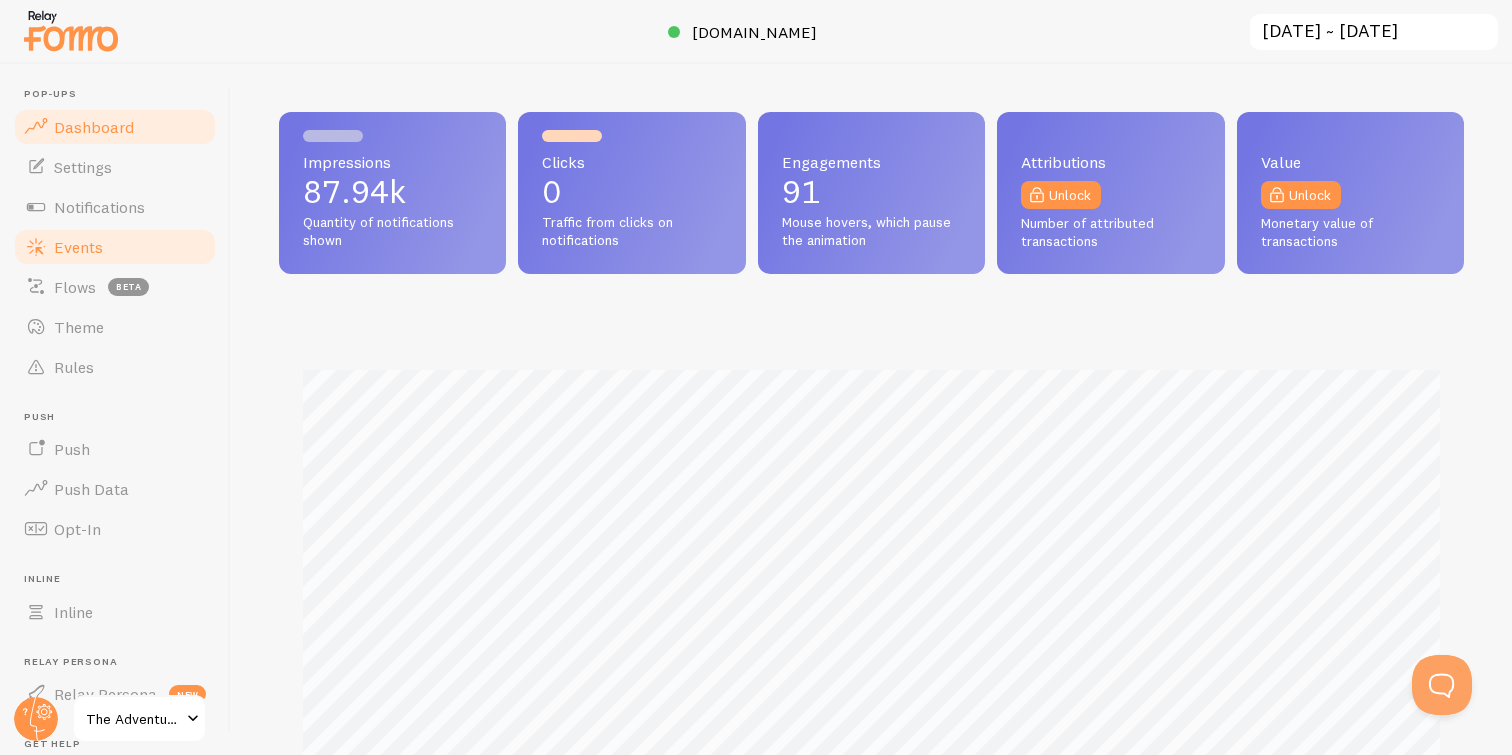 click on "Events" at bounding box center [115, 247] 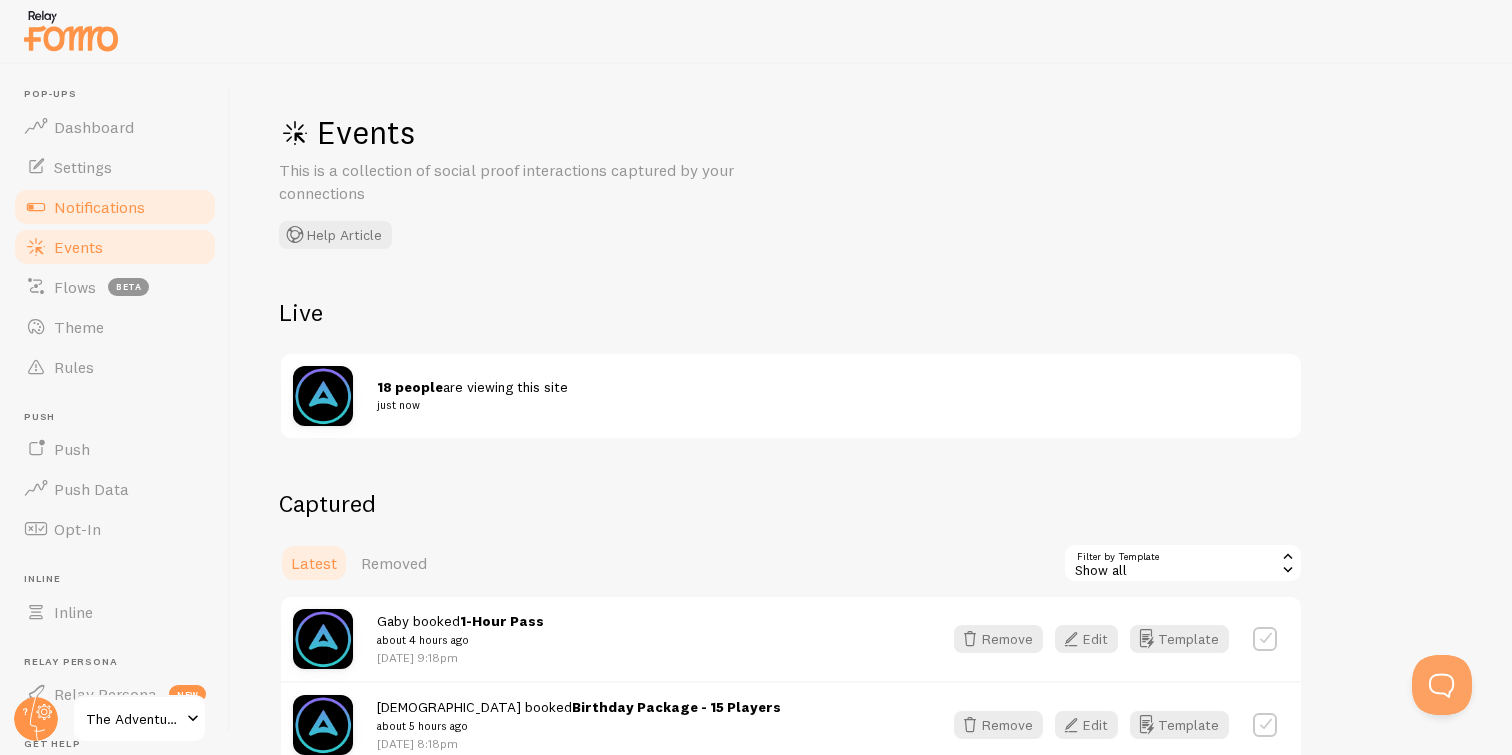 click on "Notifications" at bounding box center (99, 207) 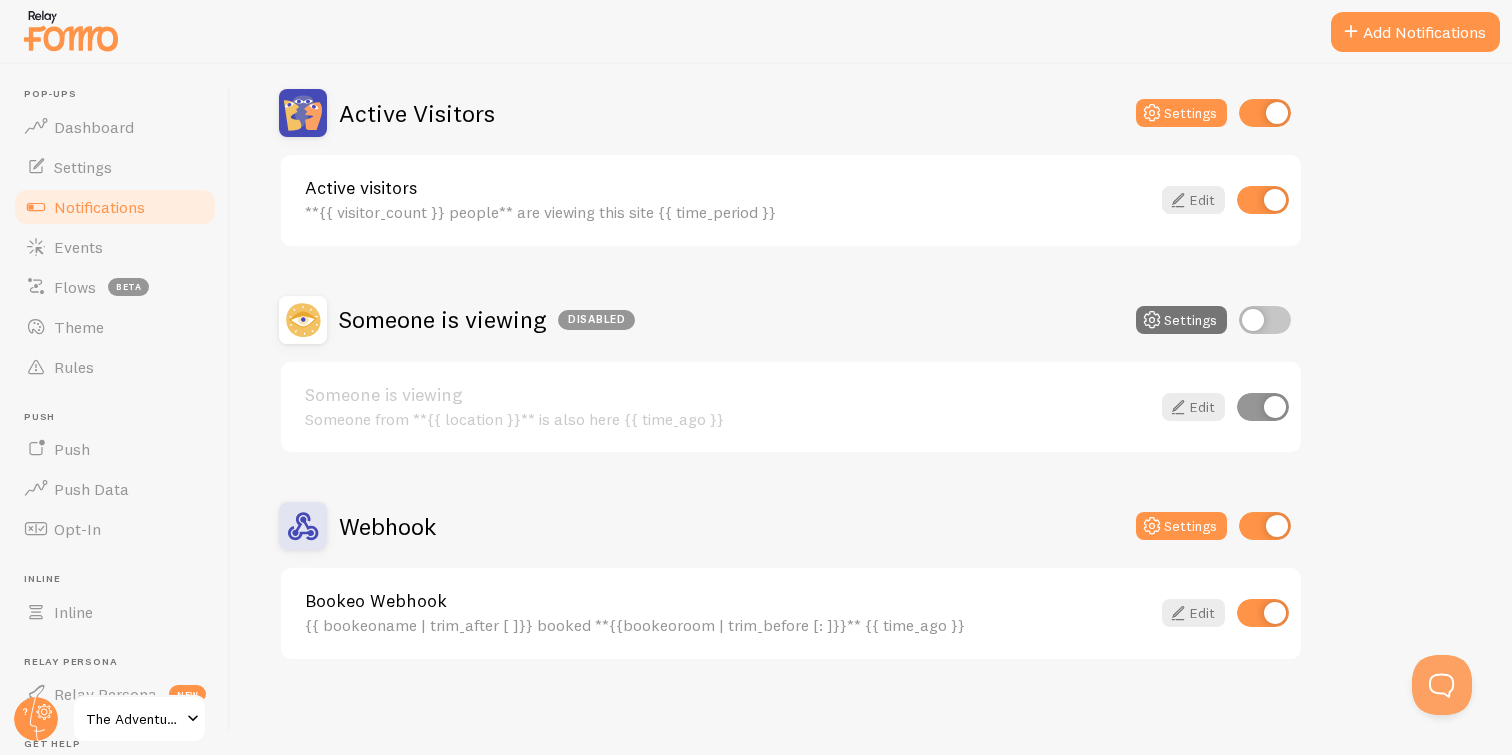 scroll, scrollTop: 184, scrollLeft: 0, axis: vertical 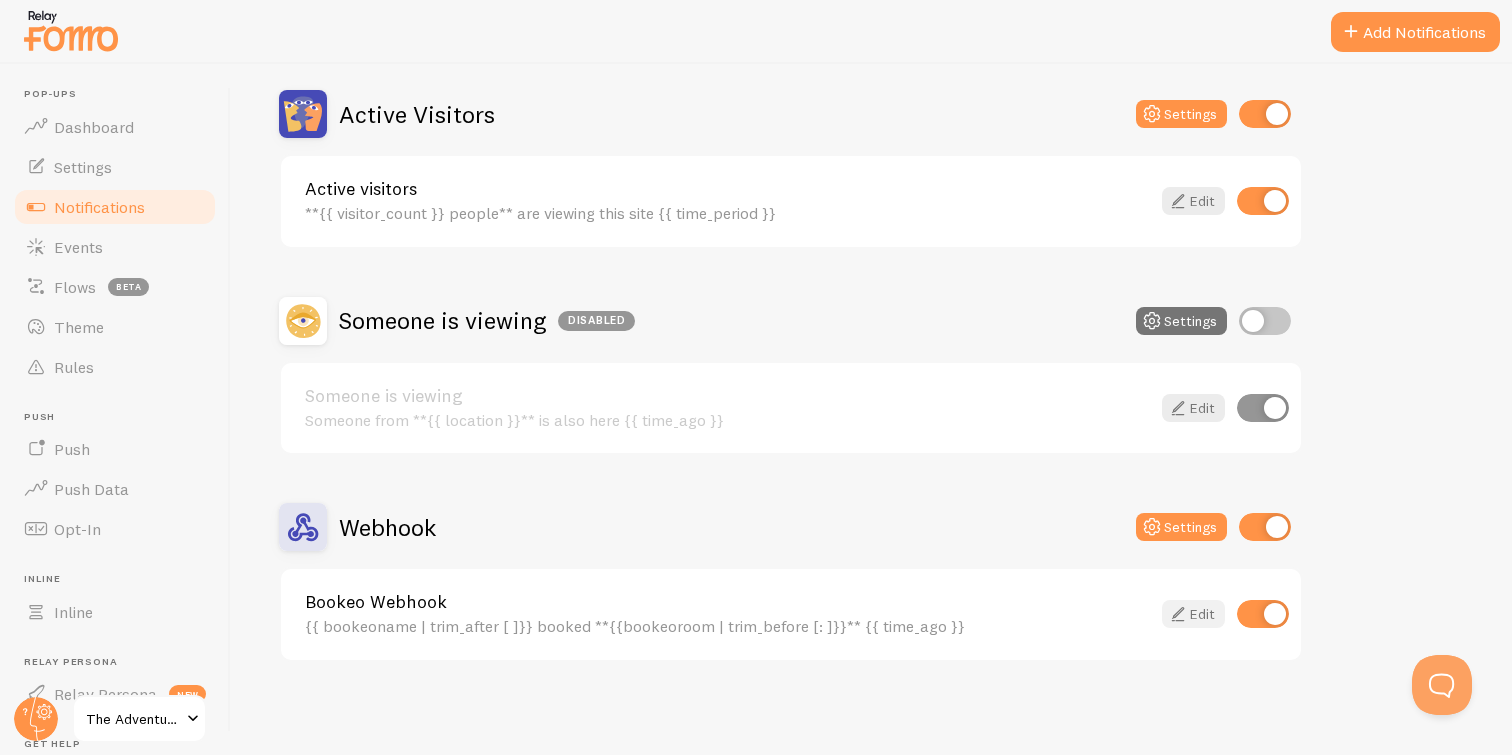 click on "Edit" at bounding box center (1193, 614) 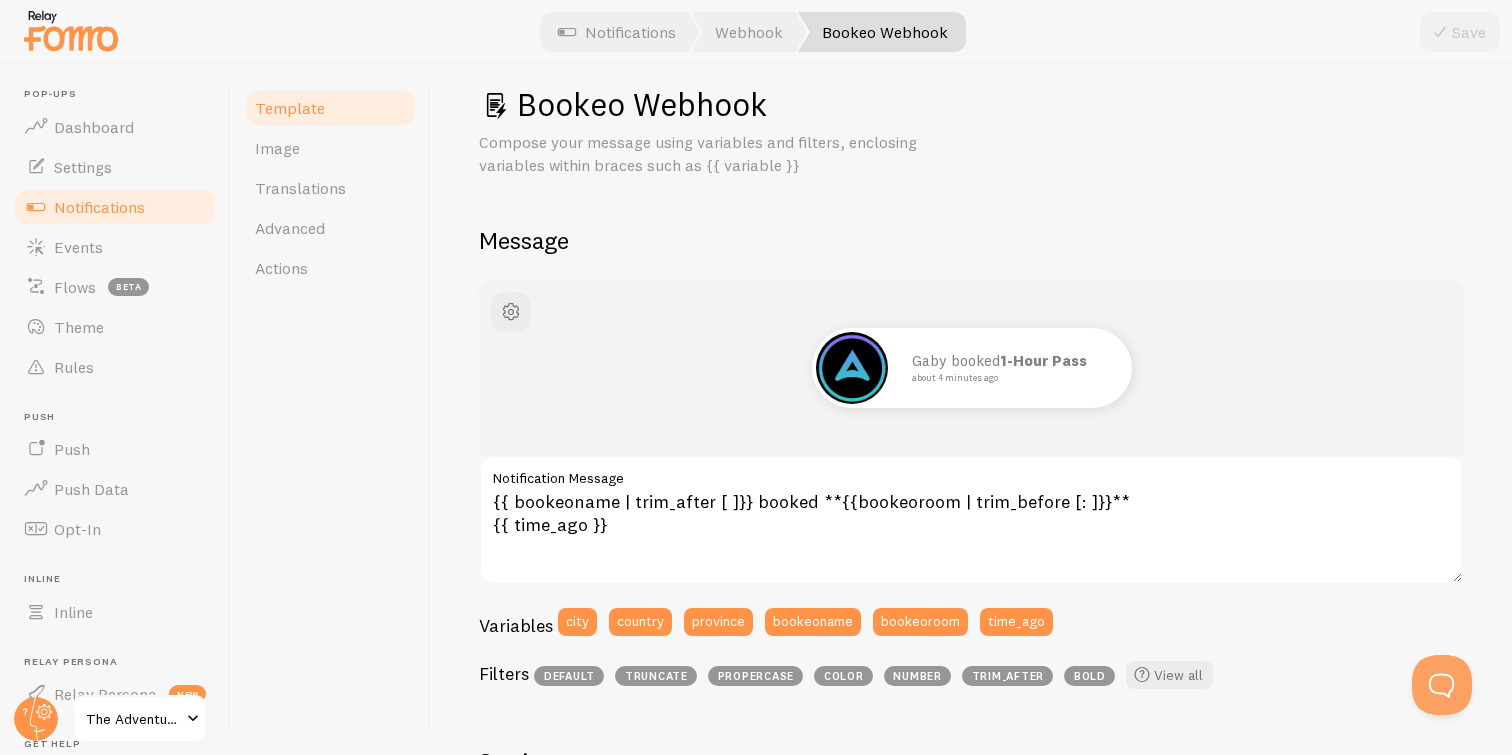 scroll, scrollTop: 37, scrollLeft: 0, axis: vertical 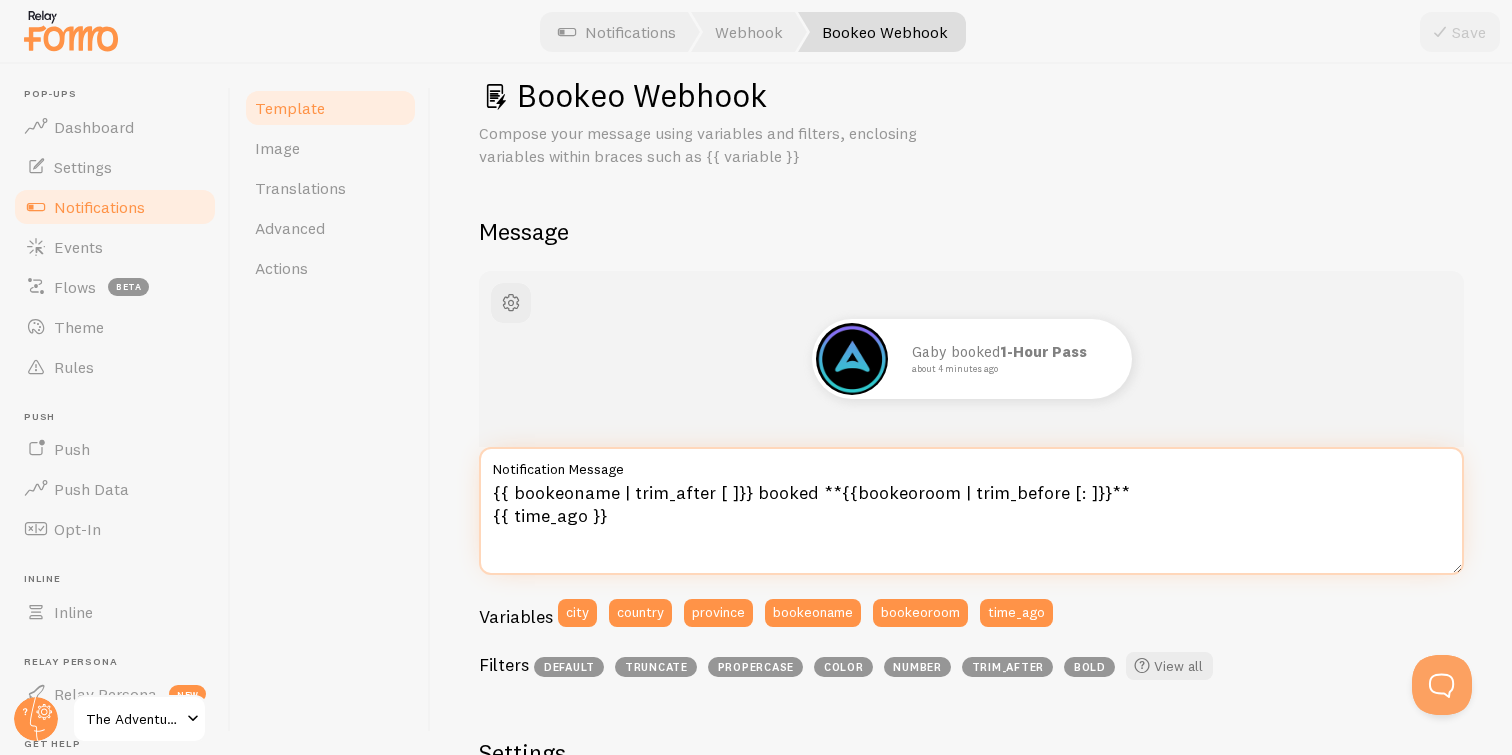 click on "{{ bookeoname | trim_after [ ]}} booked **{{bookeoroom | trim_before [: ]}}**
{{ time_ago }}" at bounding box center [971, 511] 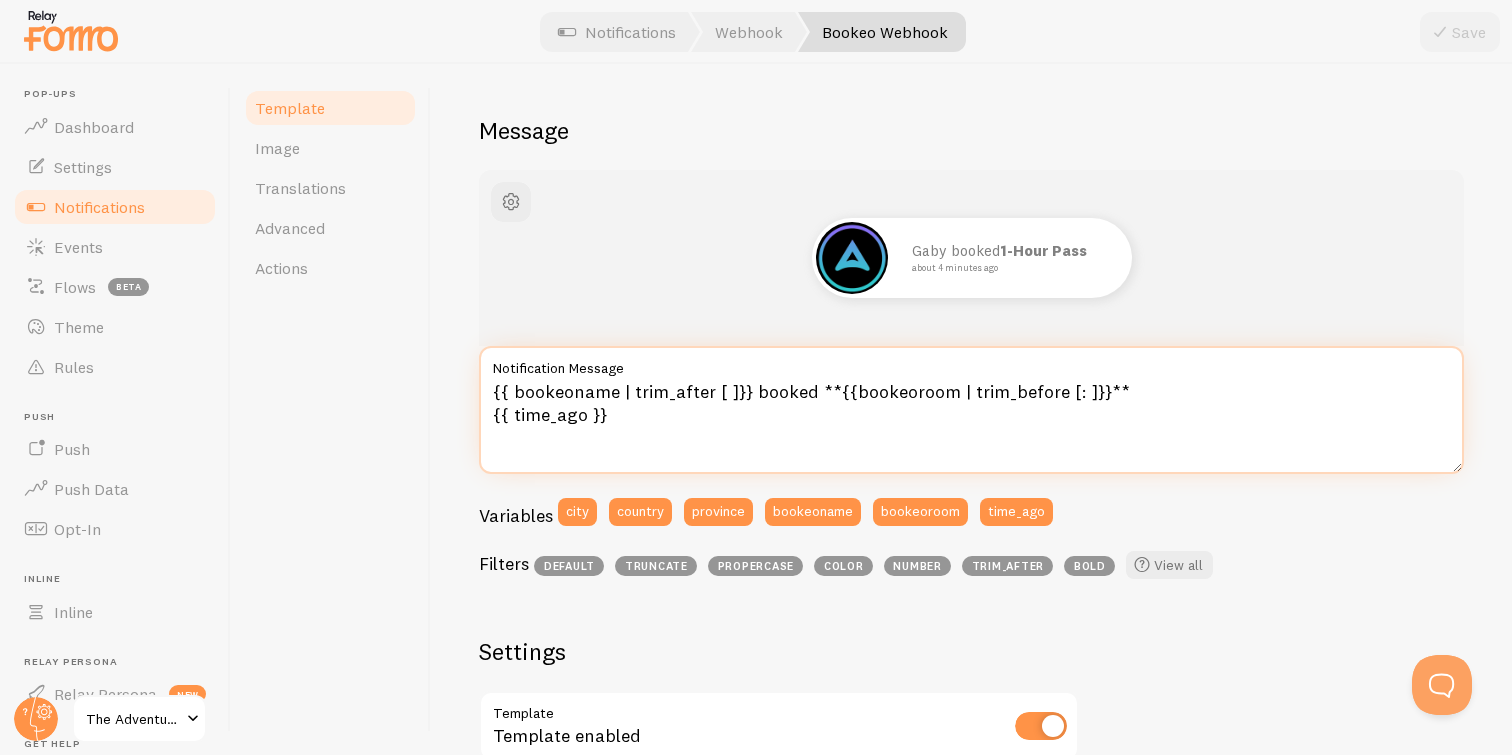 scroll, scrollTop: 133, scrollLeft: 0, axis: vertical 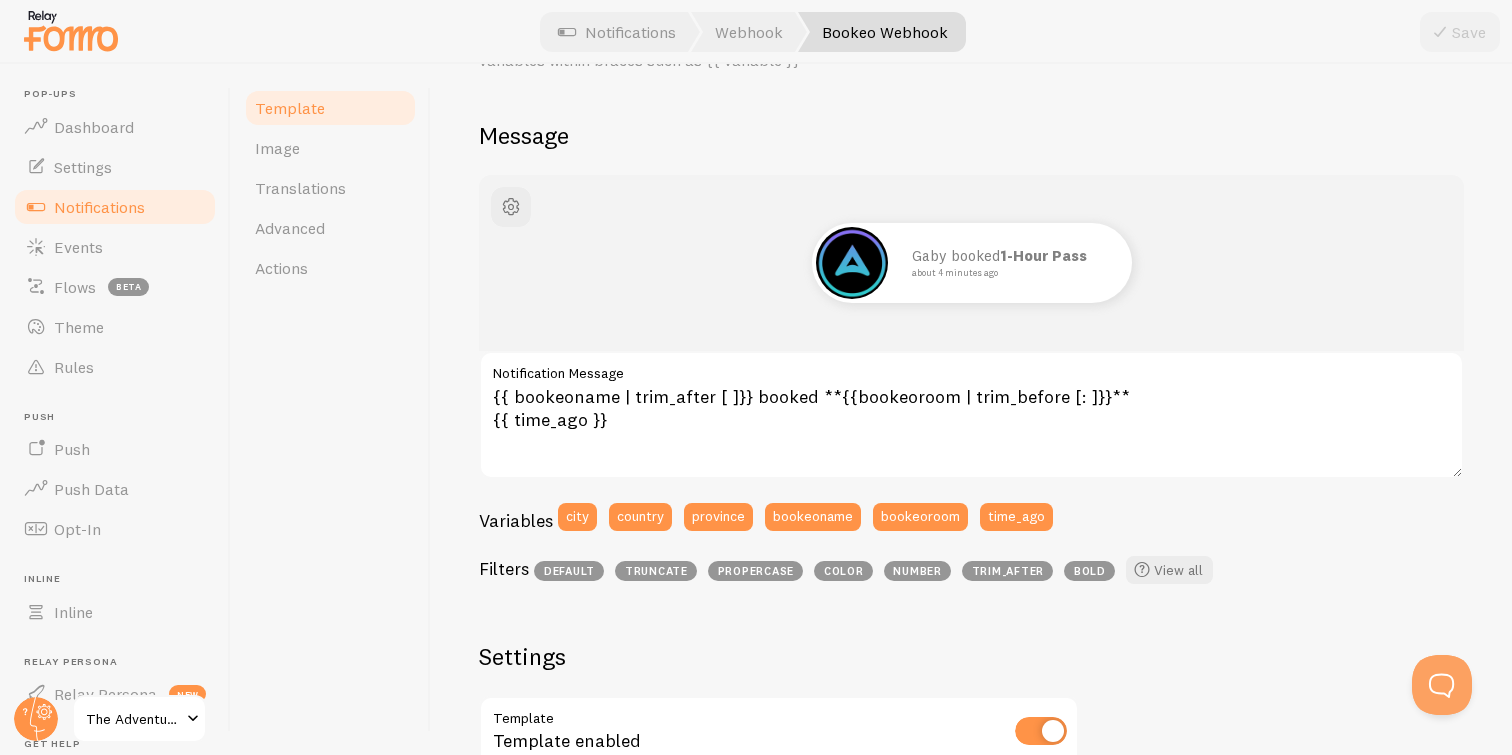 click on "The Adventure Museum" at bounding box center (133, 719) 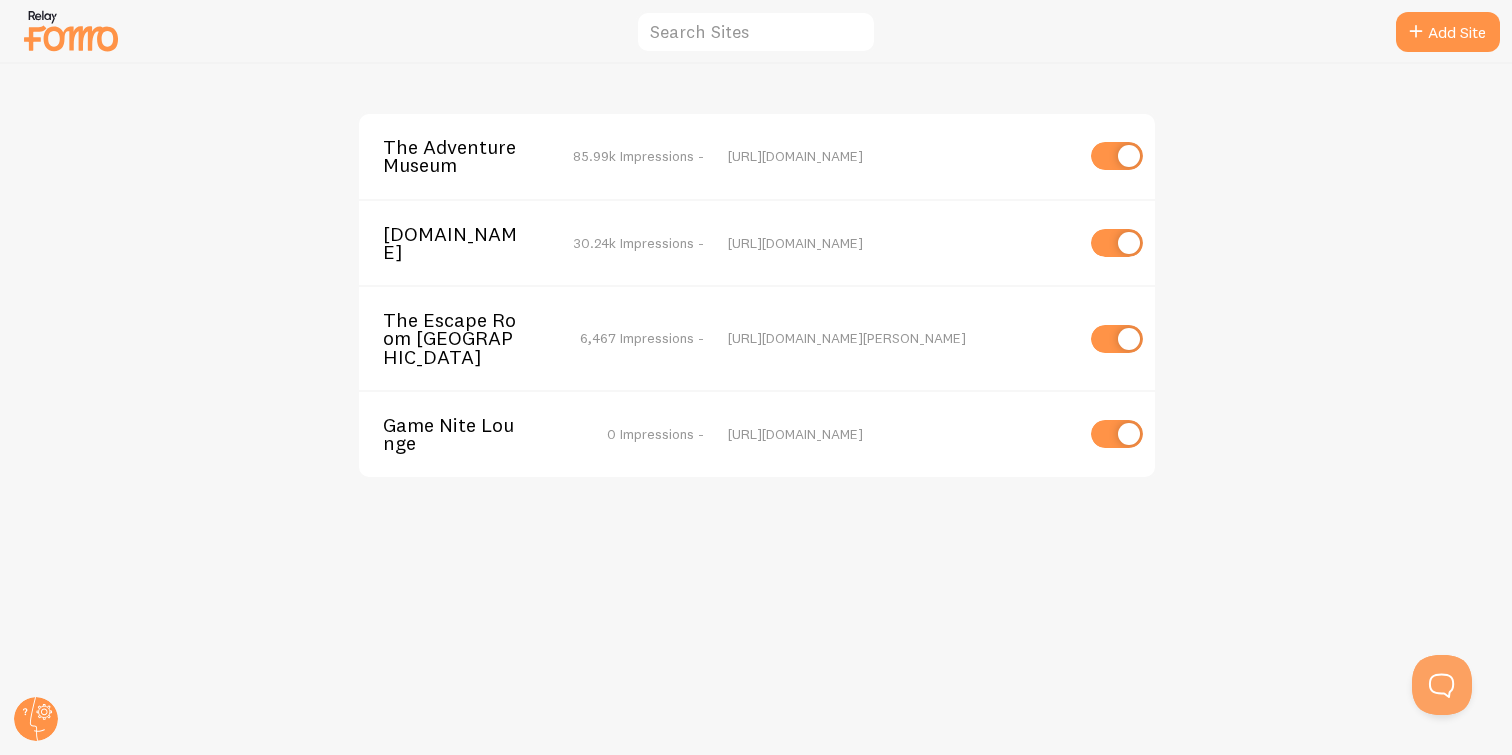 click on "The Adventure Museum" at bounding box center (463, 156) 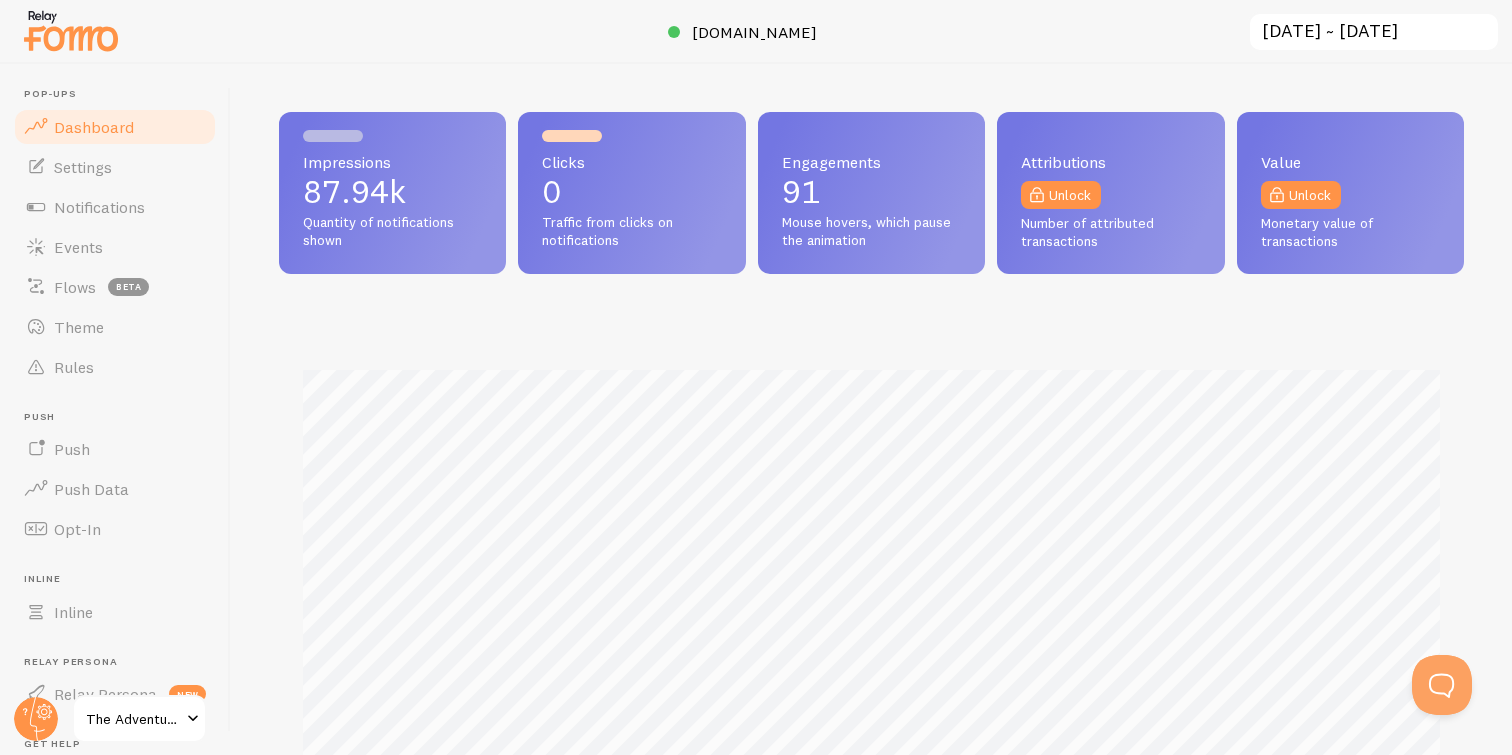 scroll, scrollTop: 999475, scrollLeft: 998815, axis: both 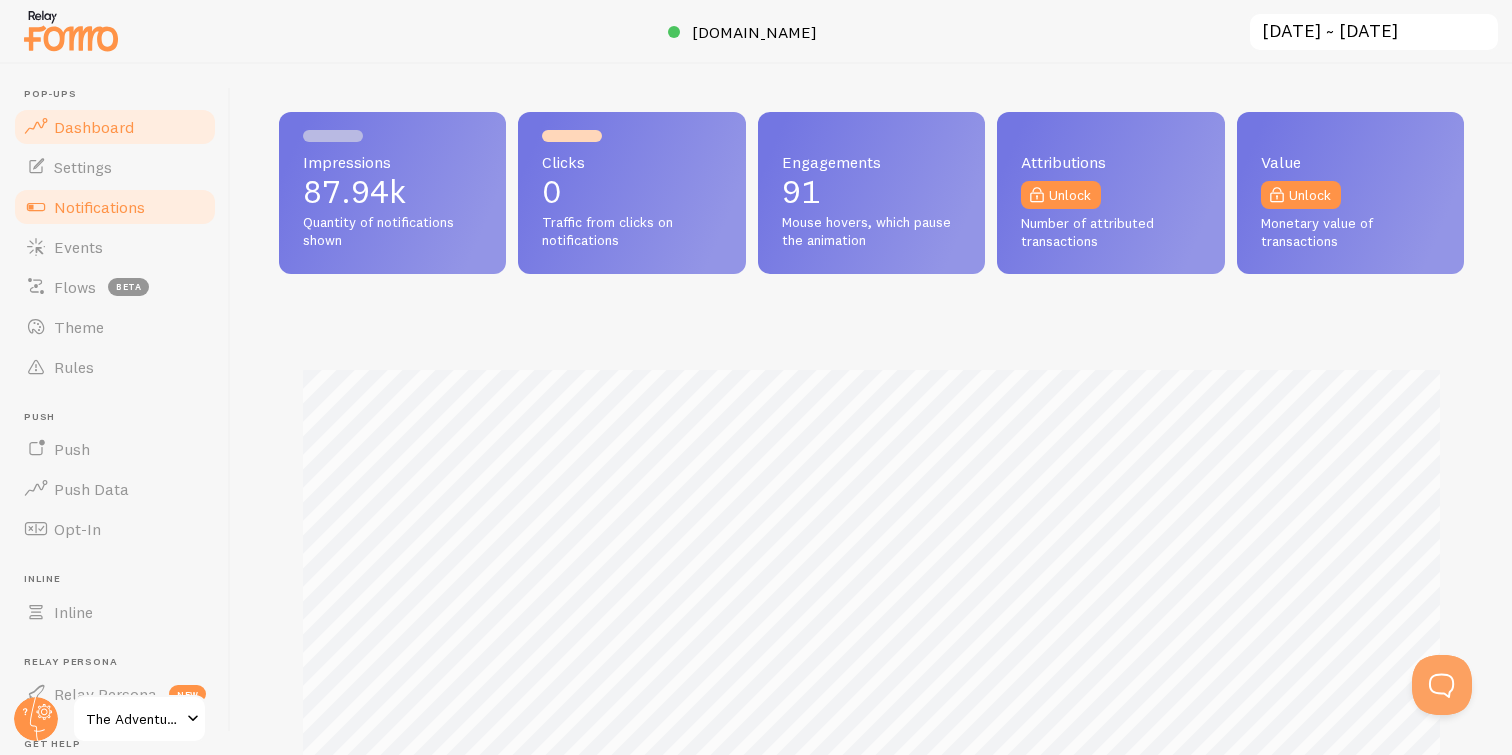 click on "Notifications" at bounding box center [99, 207] 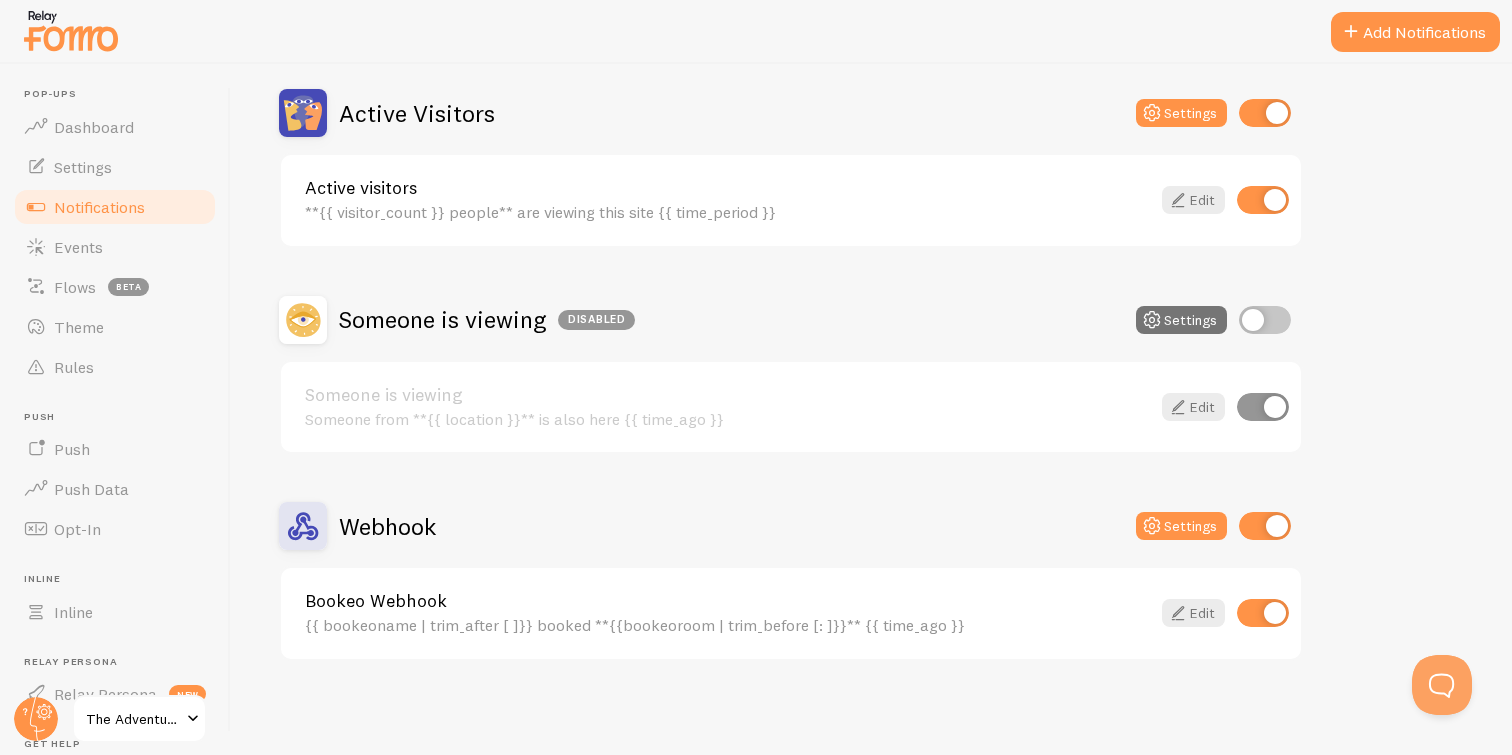 scroll, scrollTop: 184, scrollLeft: 0, axis: vertical 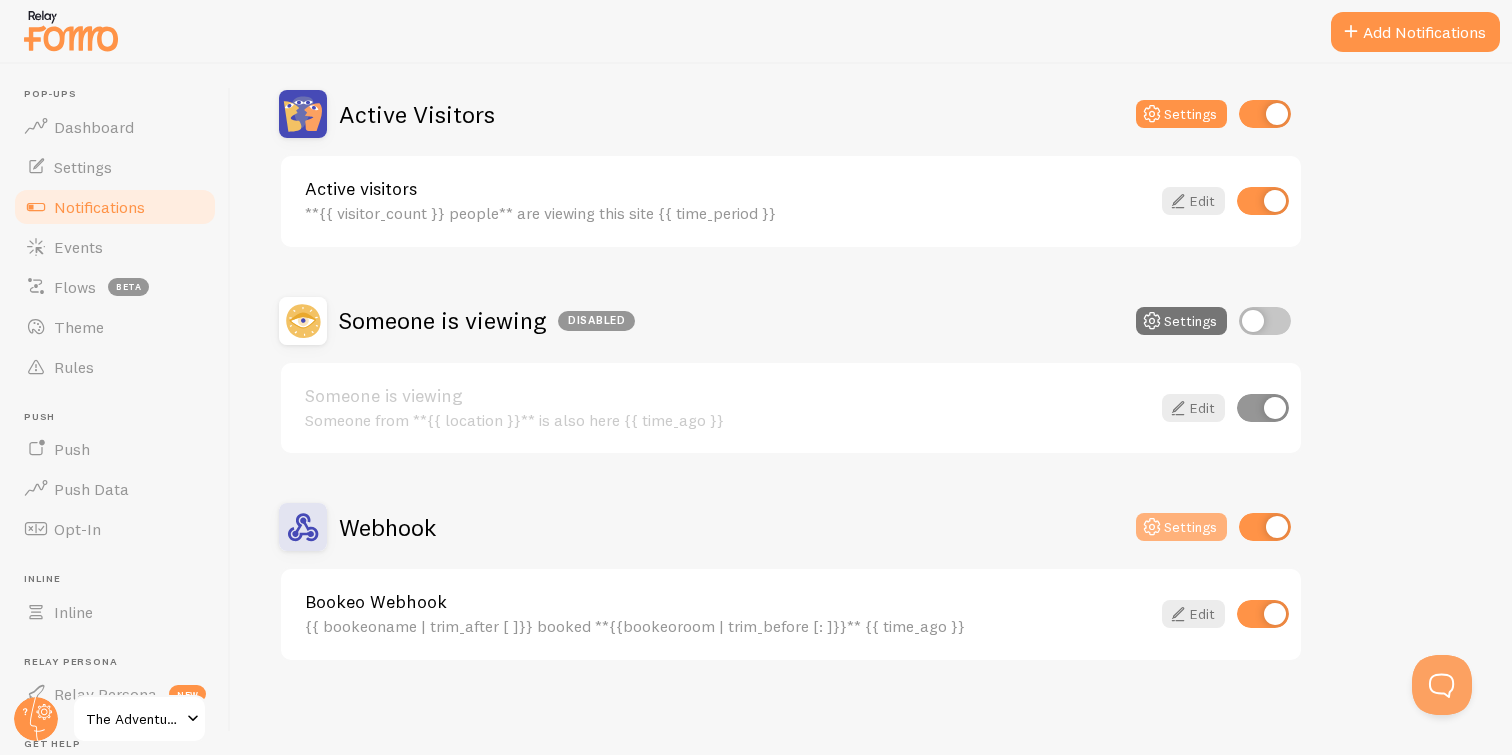click on "Settings" at bounding box center [1181, 527] 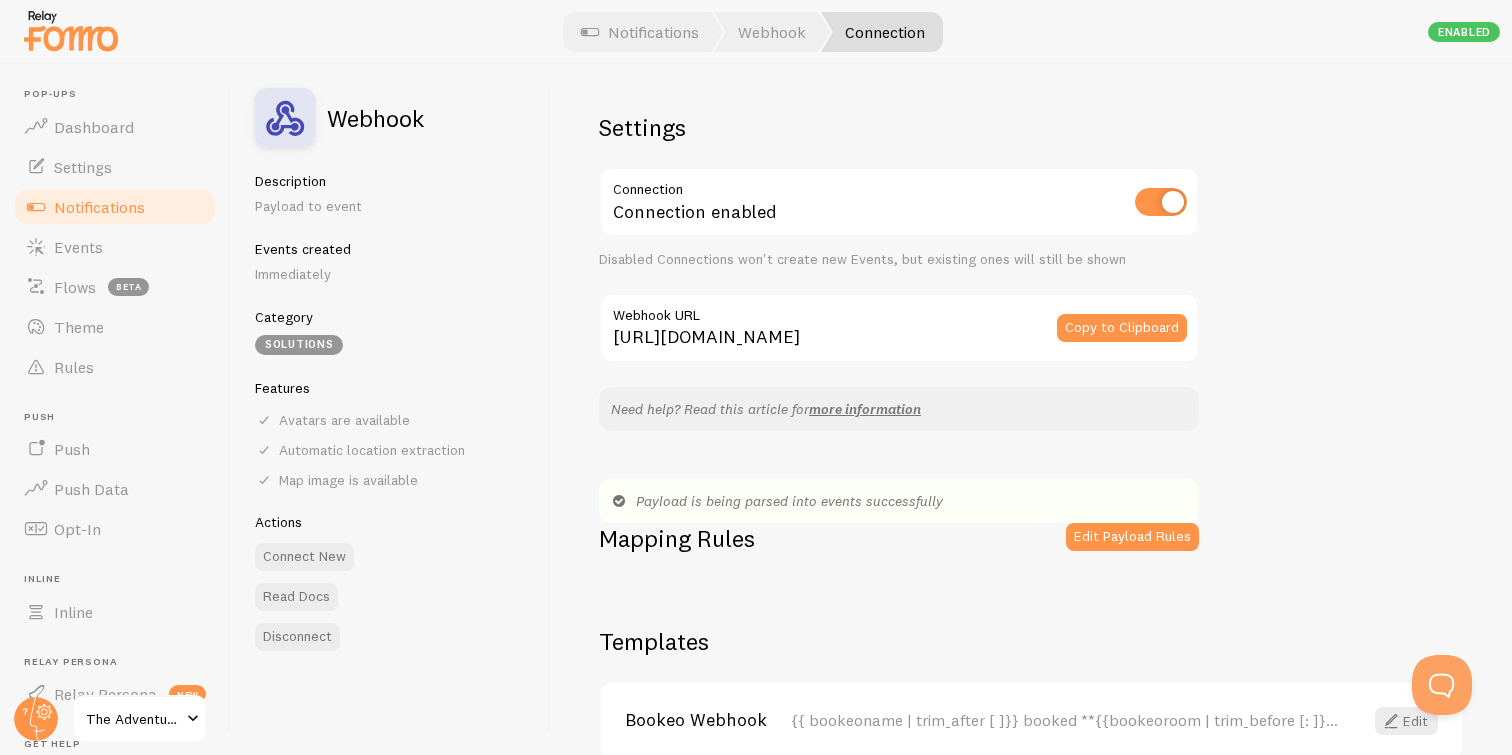 scroll, scrollTop: 0, scrollLeft: 0, axis: both 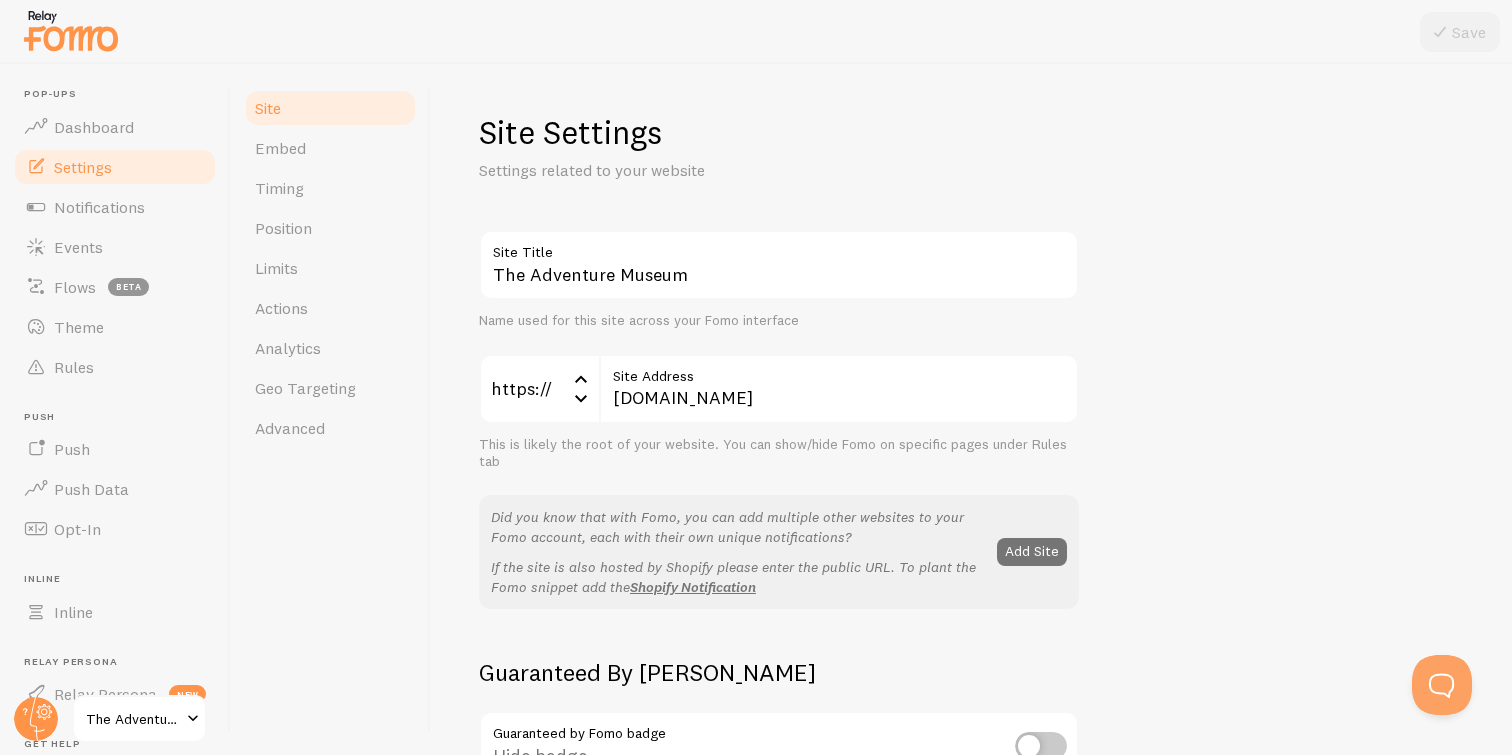 click at bounding box center (193, 719) 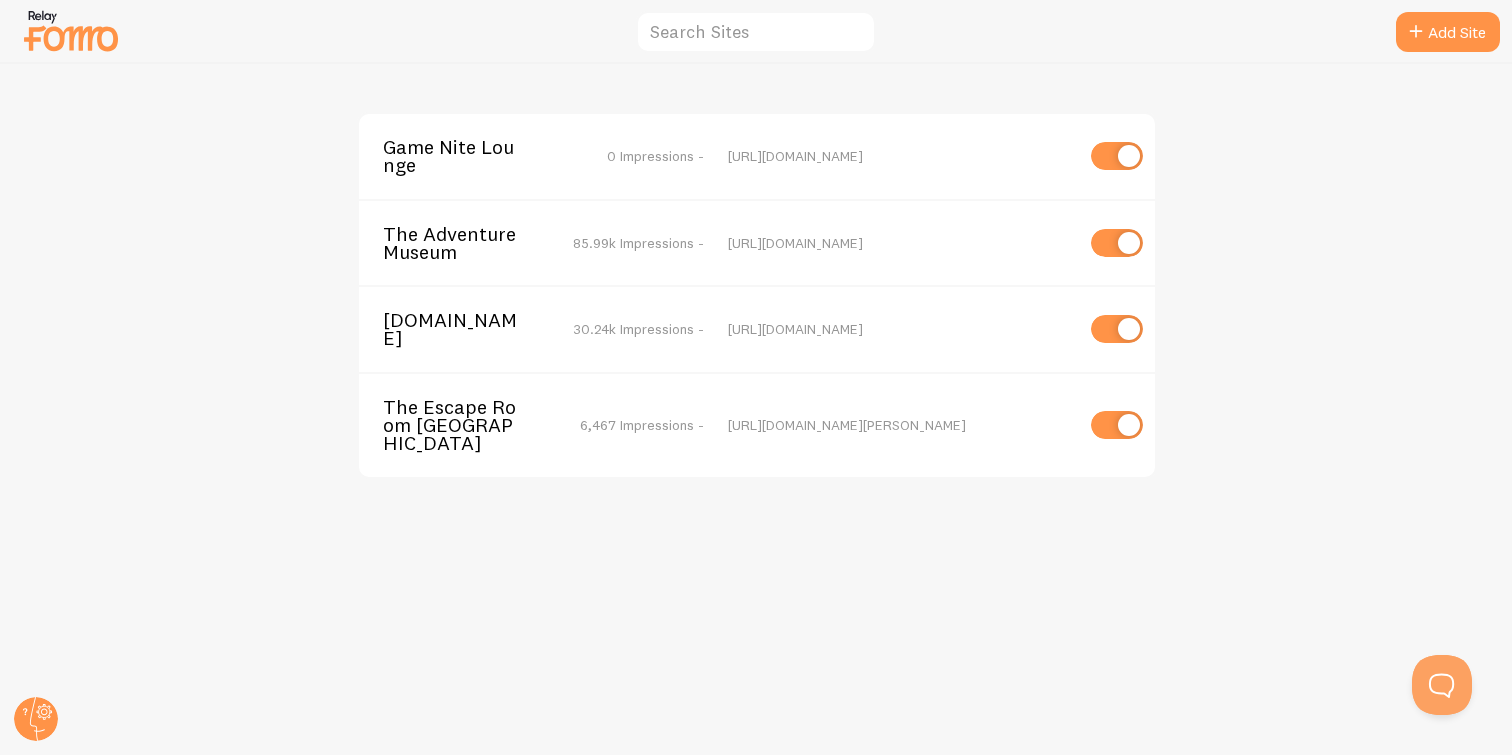click on "Game Nite Lounge" at bounding box center [463, 156] 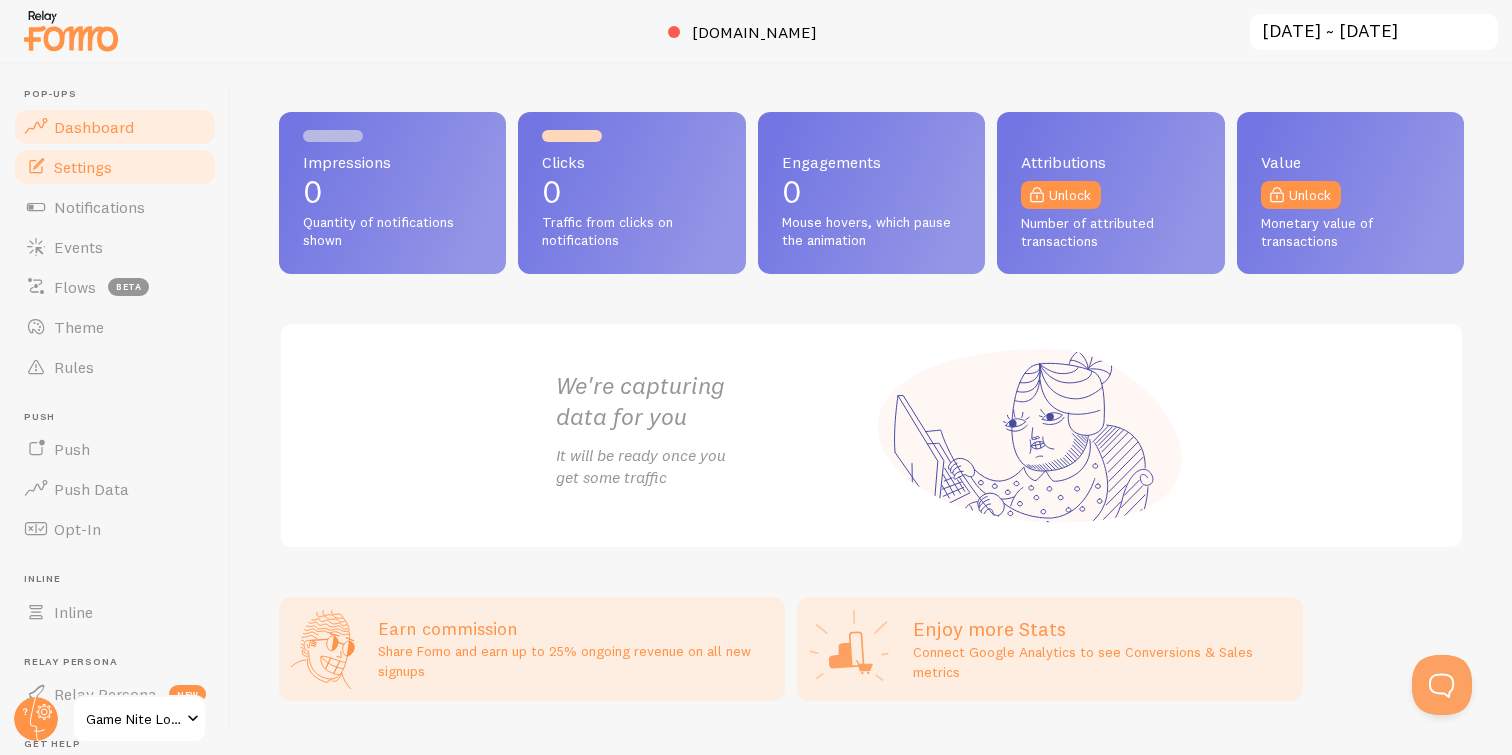click on "Settings" at bounding box center [83, 167] 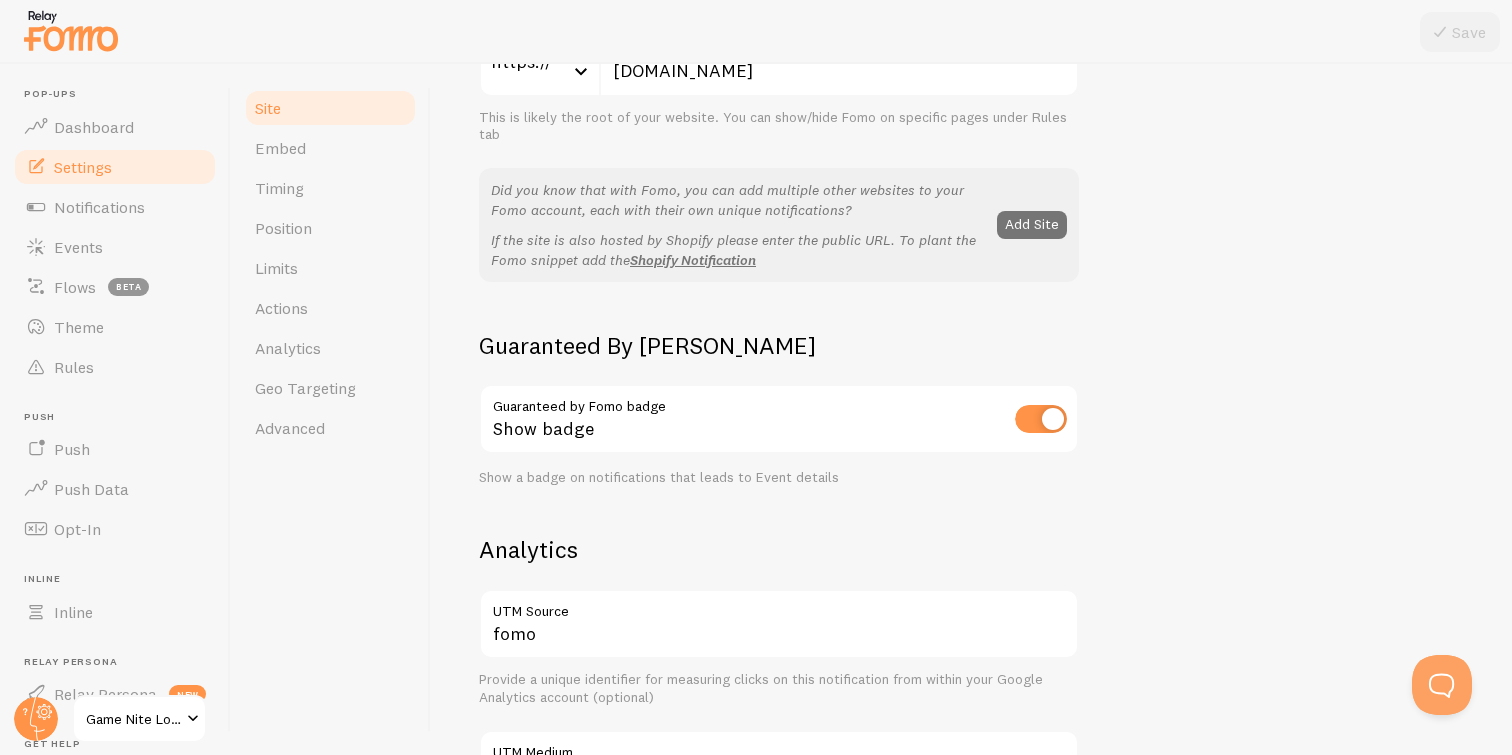 scroll, scrollTop: 345, scrollLeft: 0, axis: vertical 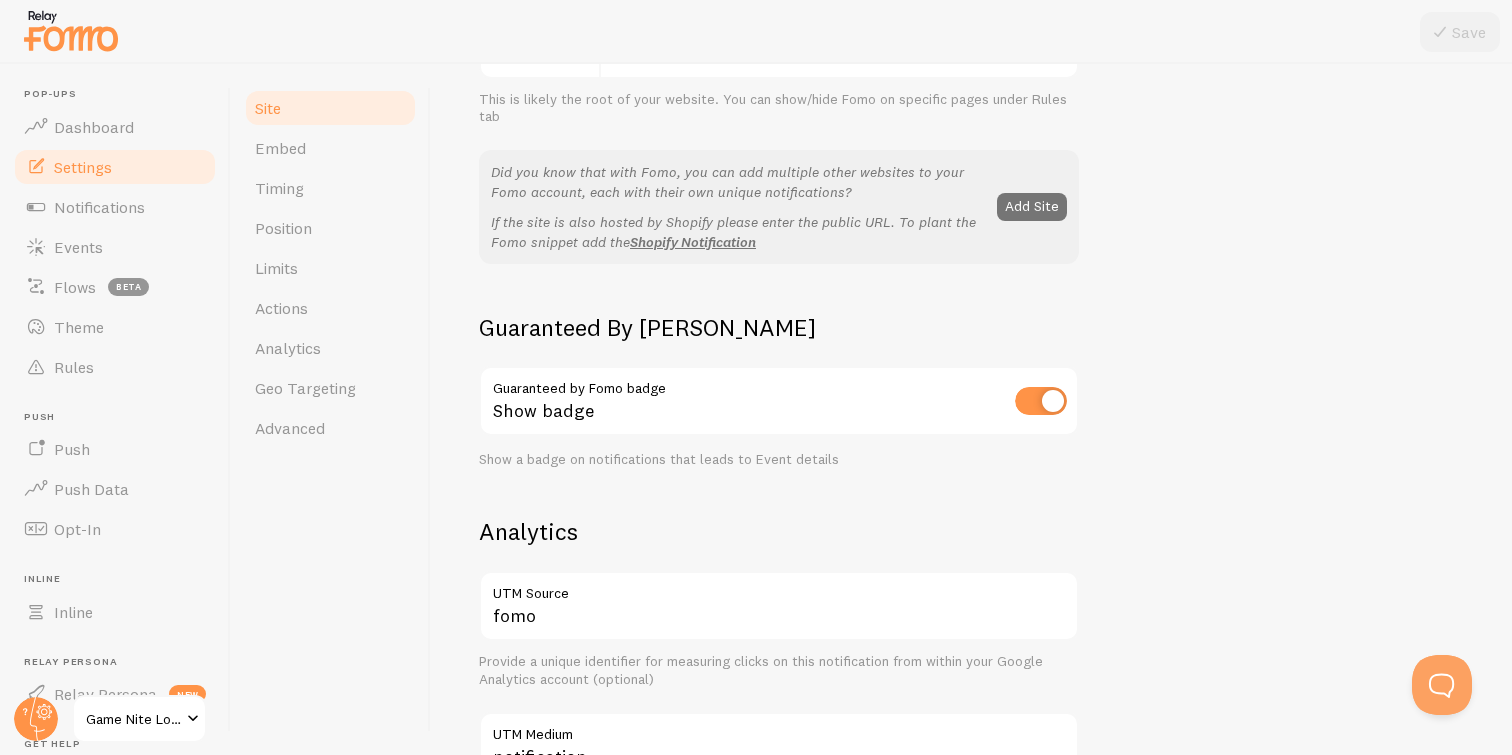 click at bounding box center (1041, 401) 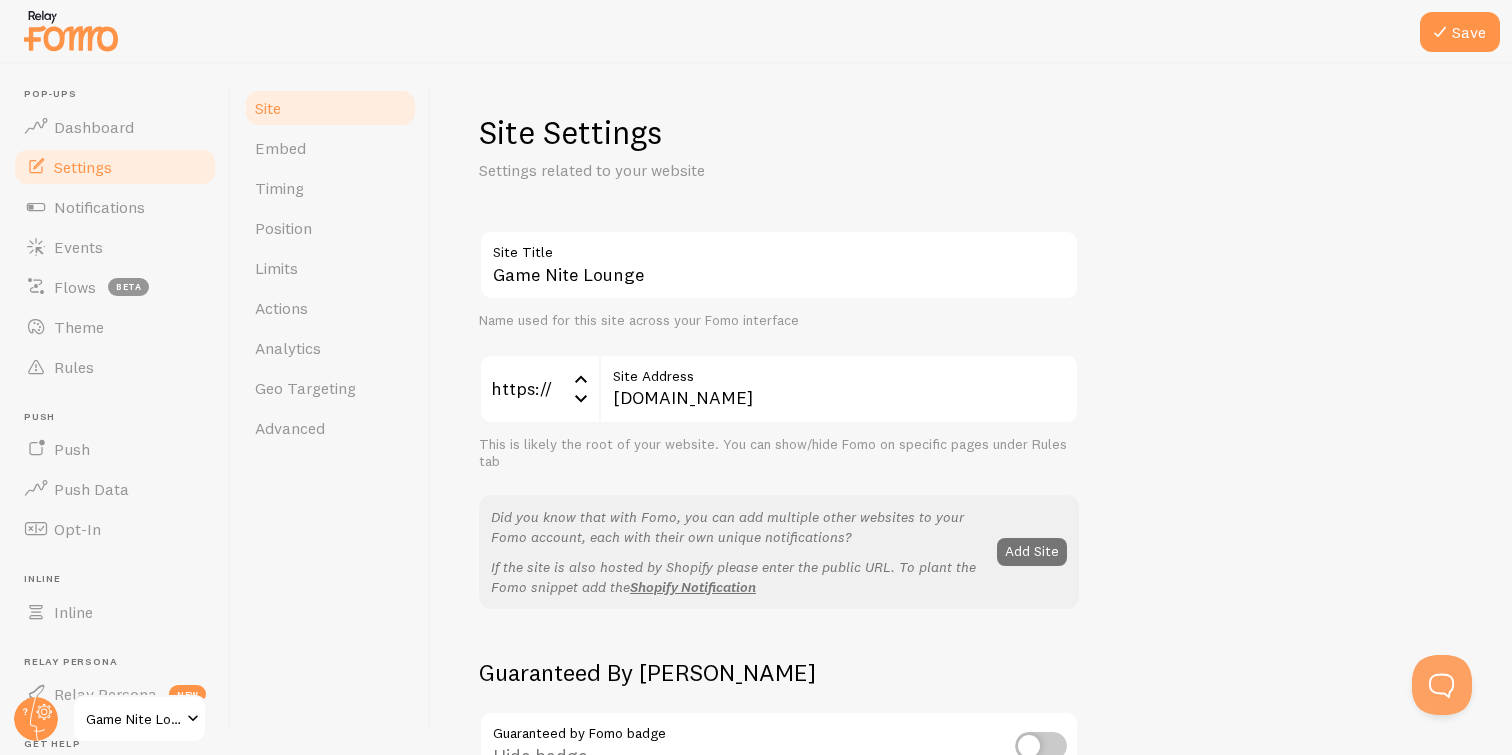 scroll, scrollTop: 0, scrollLeft: 0, axis: both 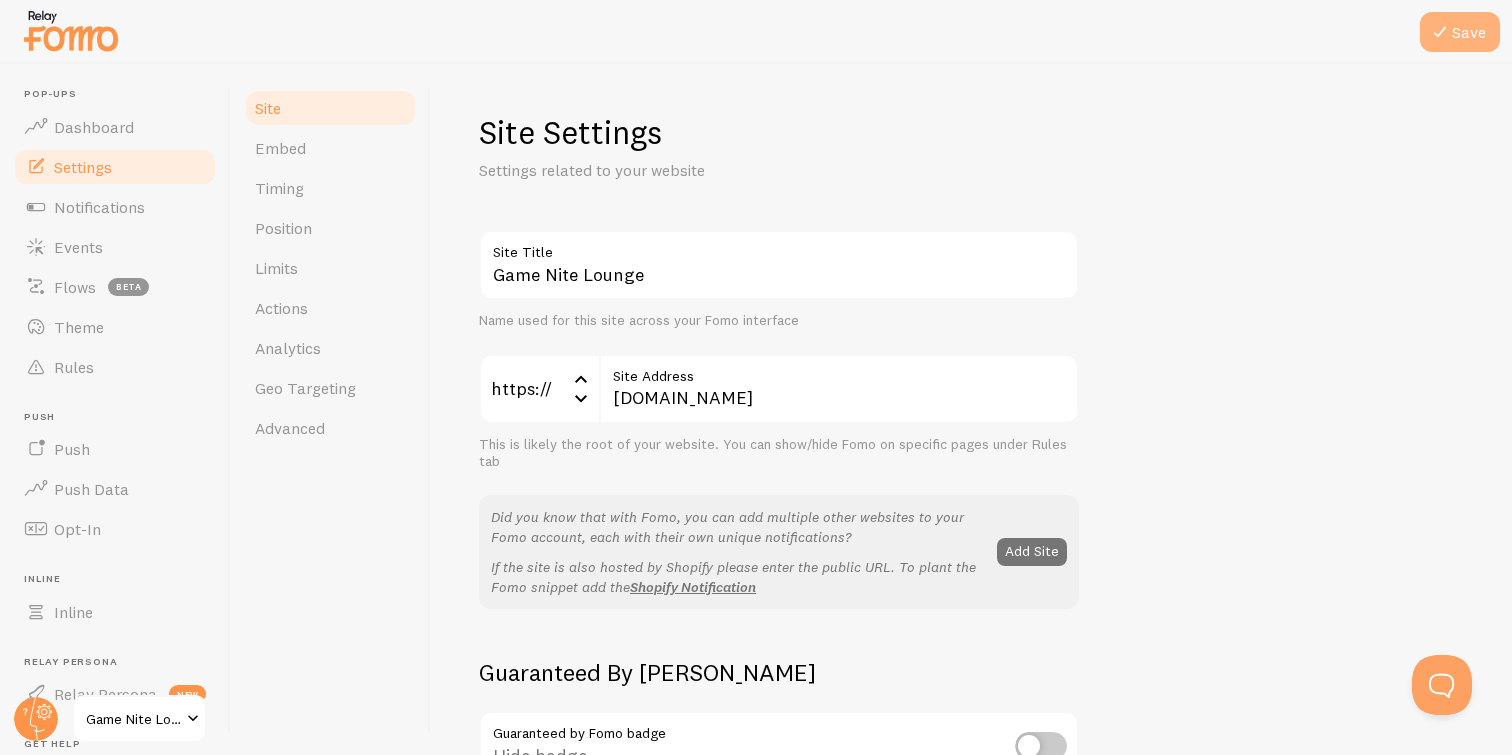 click on "Save" at bounding box center [1460, 32] 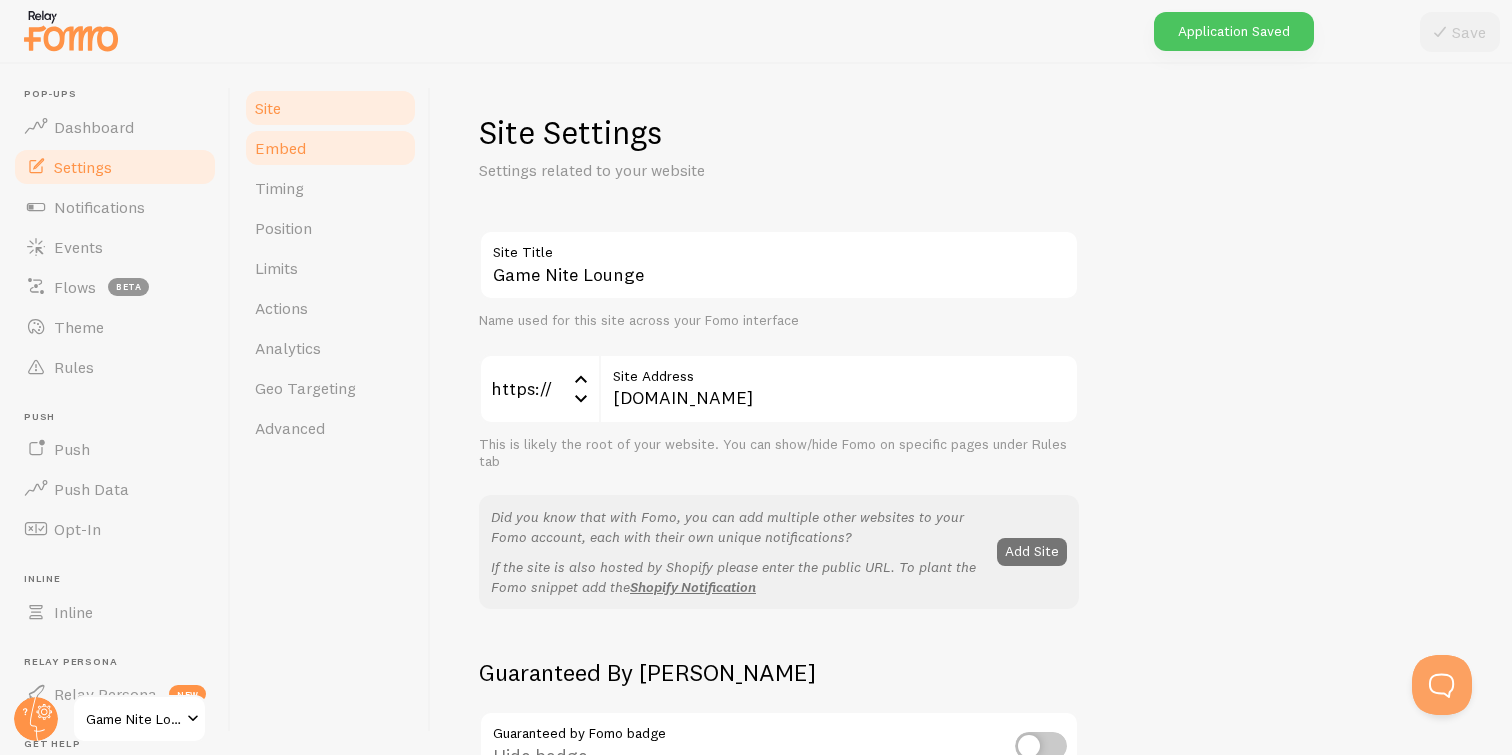 click on "Embed" at bounding box center [330, 148] 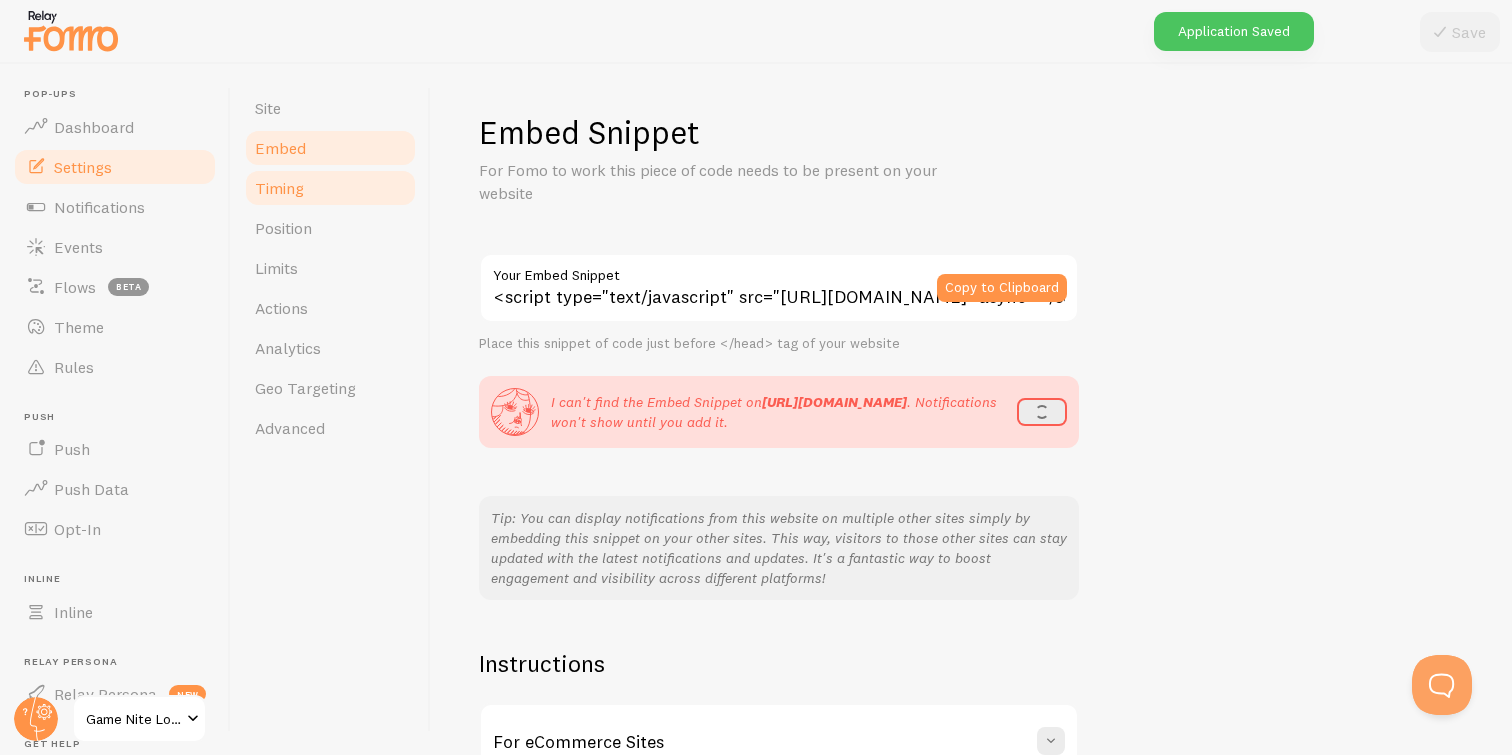 click on "Timing" at bounding box center [330, 188] 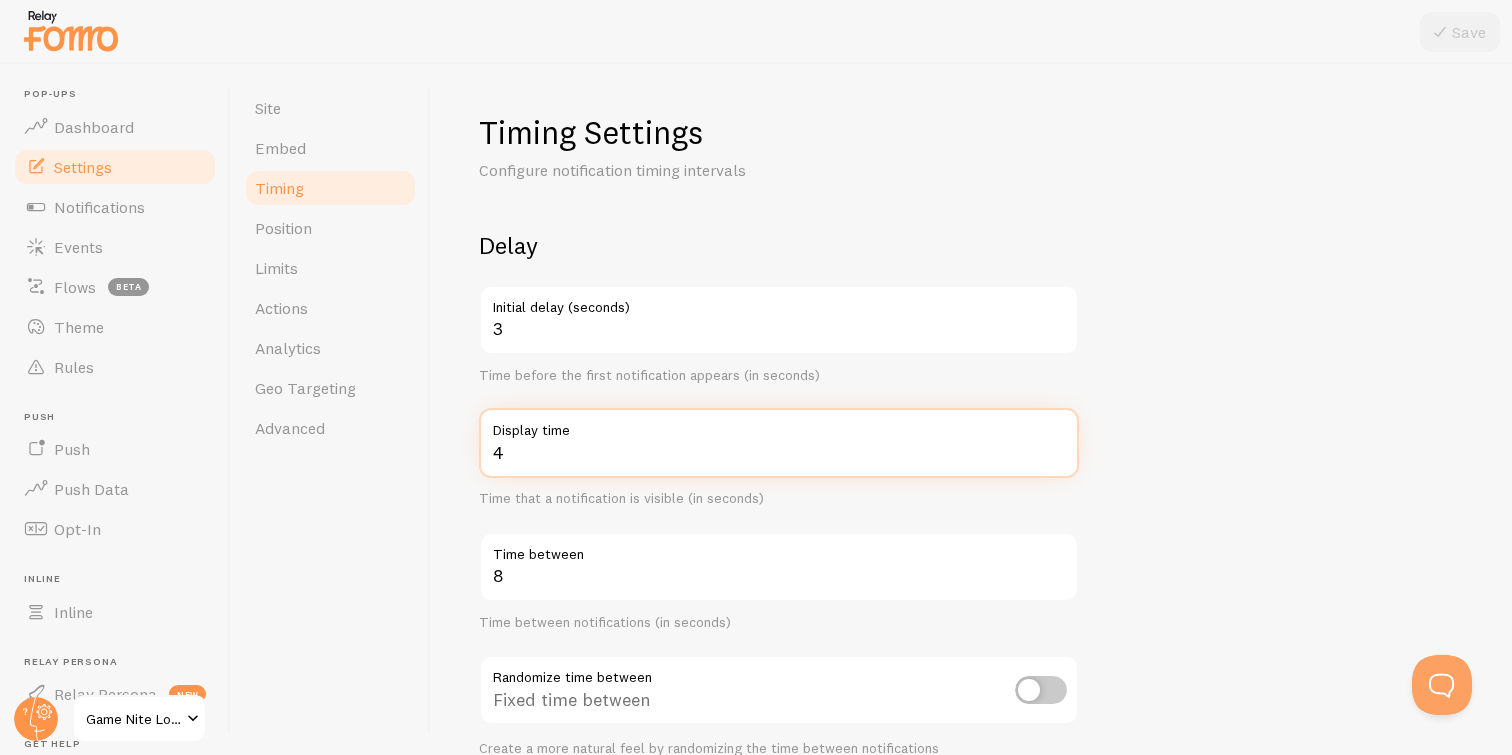 click on "4" at bounding box center (779, 443) 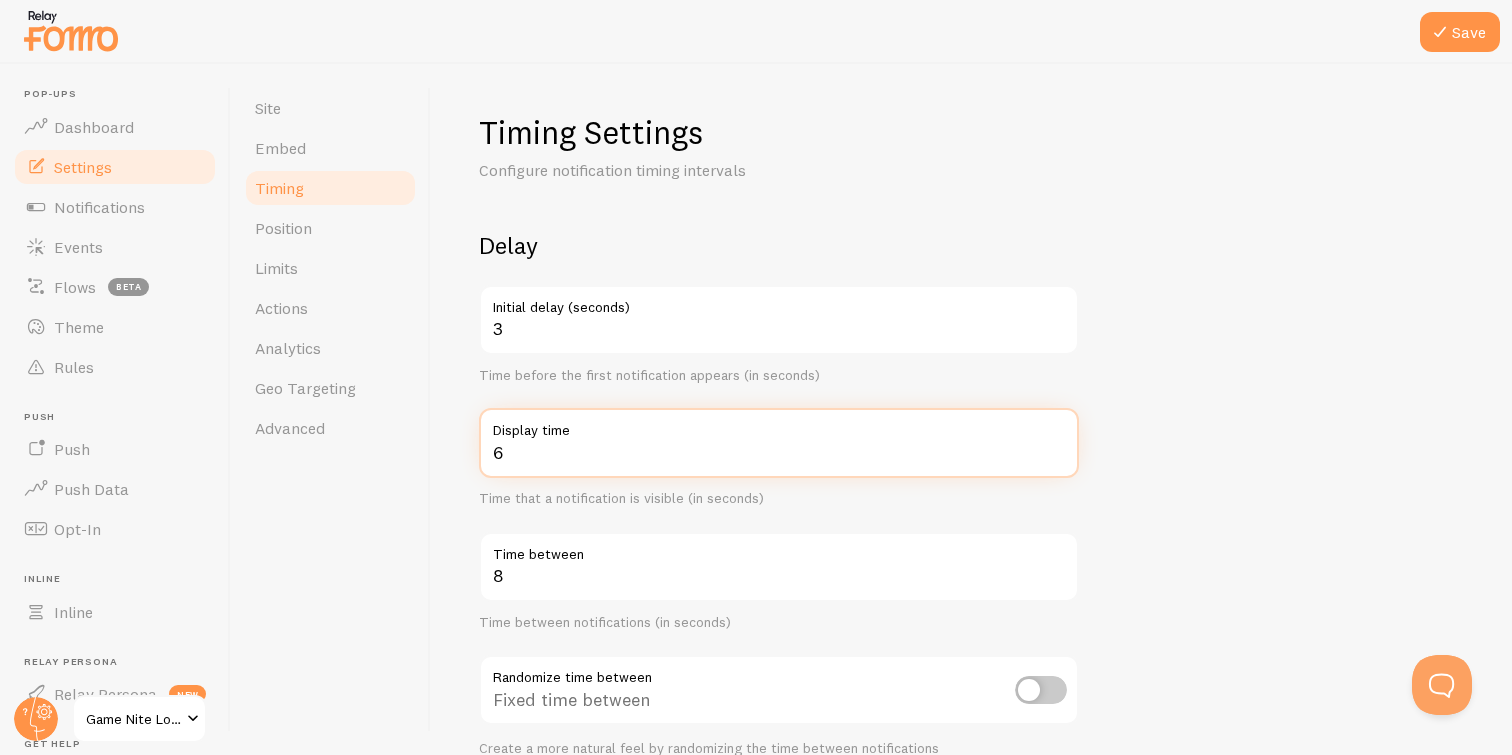 type on "6" 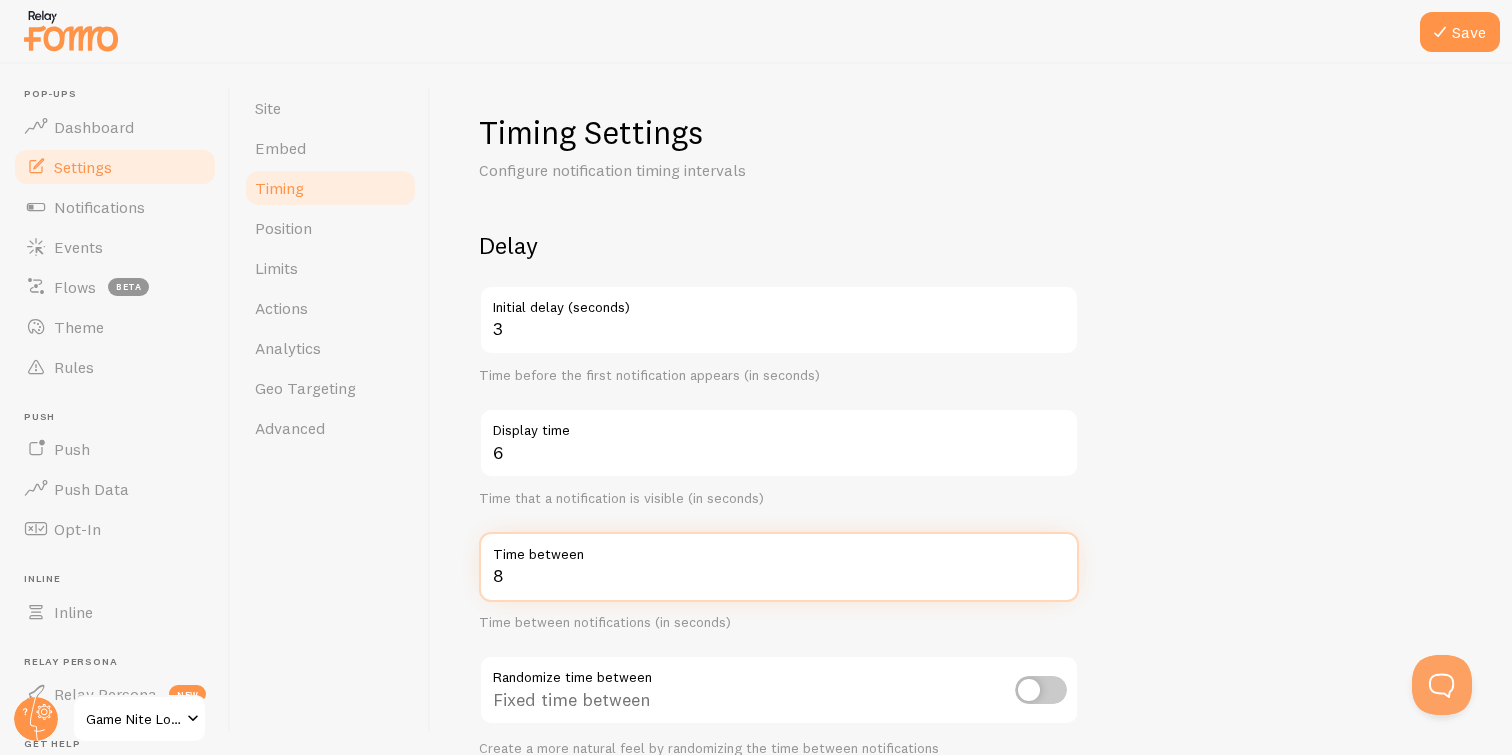click on "8" at bounding box center (779, 567) 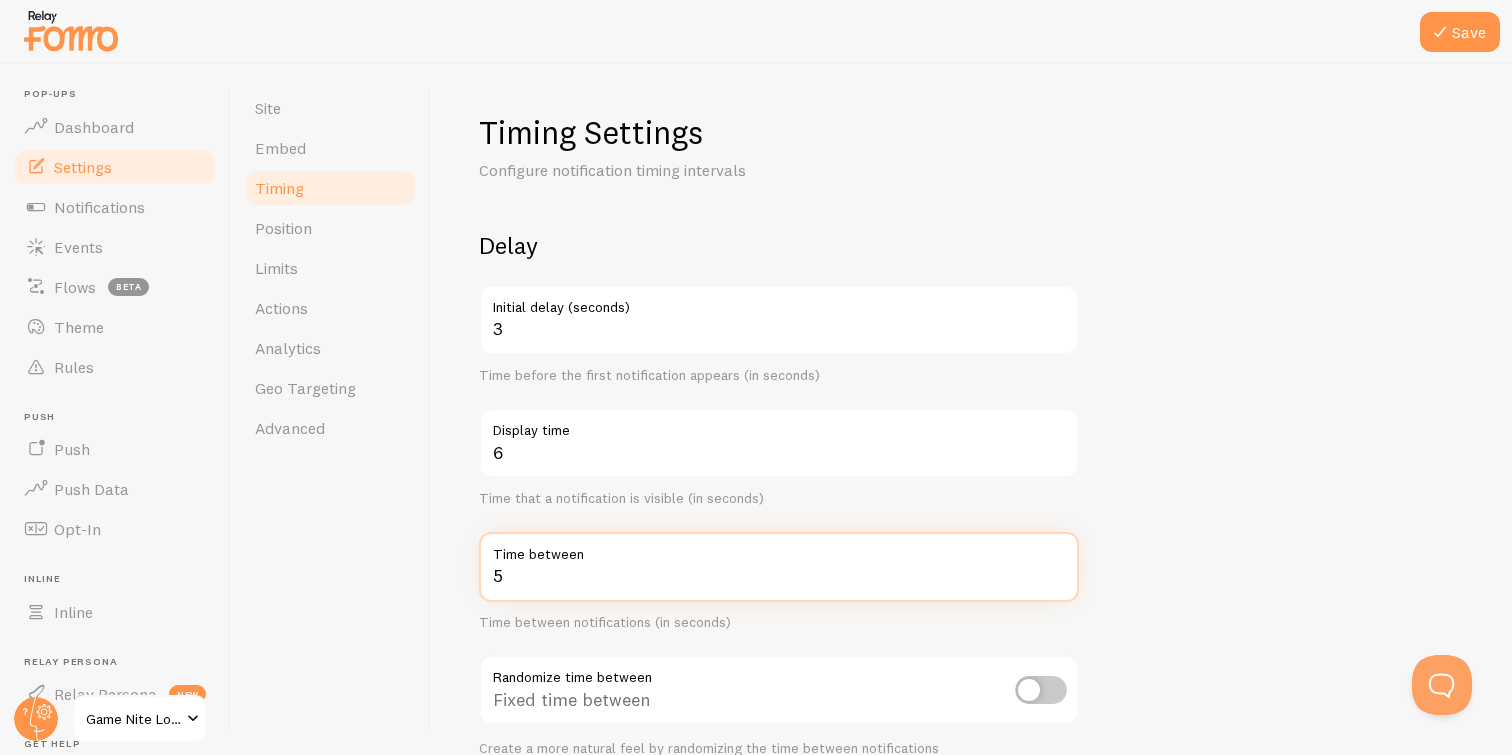 type on "5" 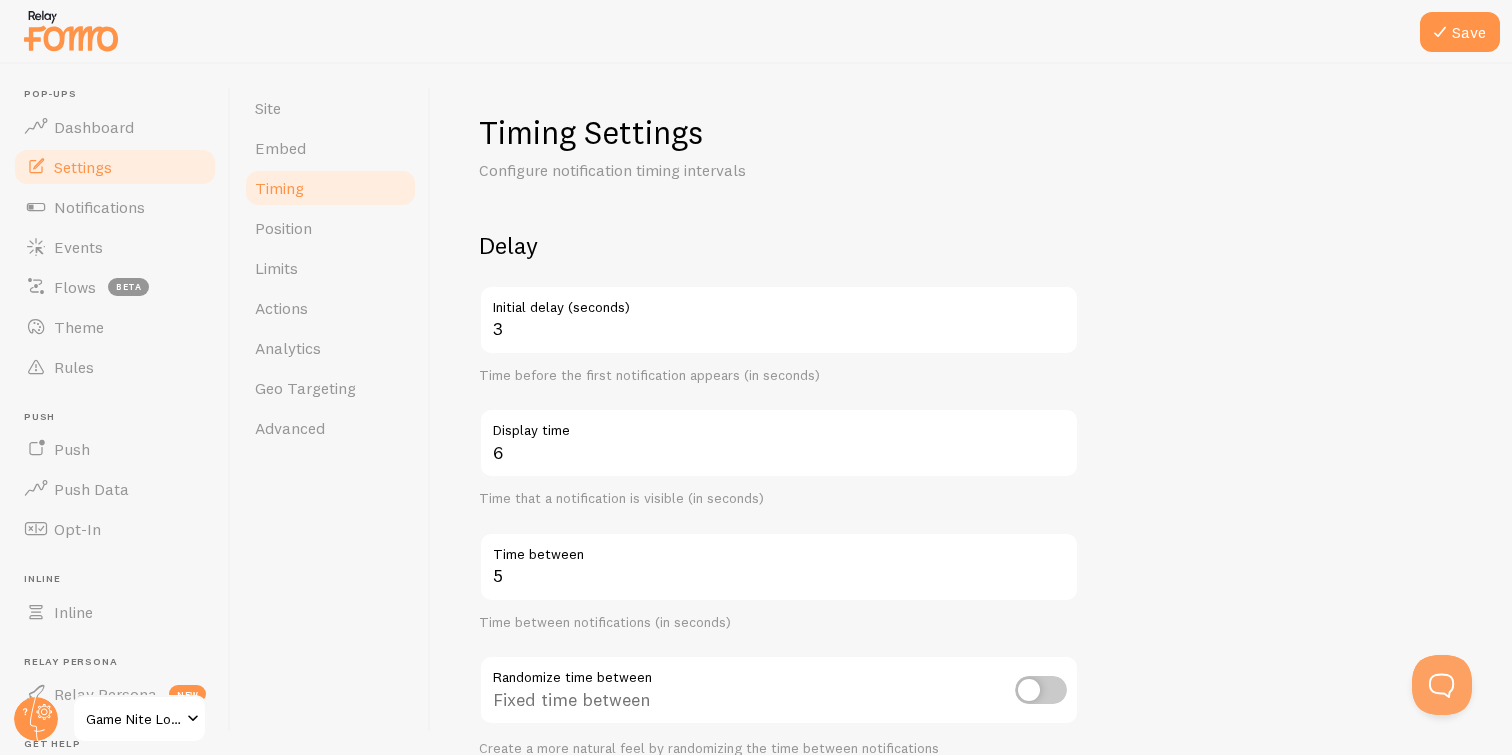 click on "Delay
3   Initial delay (seconds)       Time before the first notification appears (in seconds)       6   Display time       Time that a notification is visible (in seconds)     5   Time between       Time between notifications (in seconds)       Randomize time between   Fixed time between   Create a more natural feel by randomizing the time between notifications
Order
Randomize notification order   Display in chronological order   Choose to display notifications in chronological or randomized order       Loop notifications   Display more than once   Display notifications multiple times when necessary" at bounding box center [971, 659] 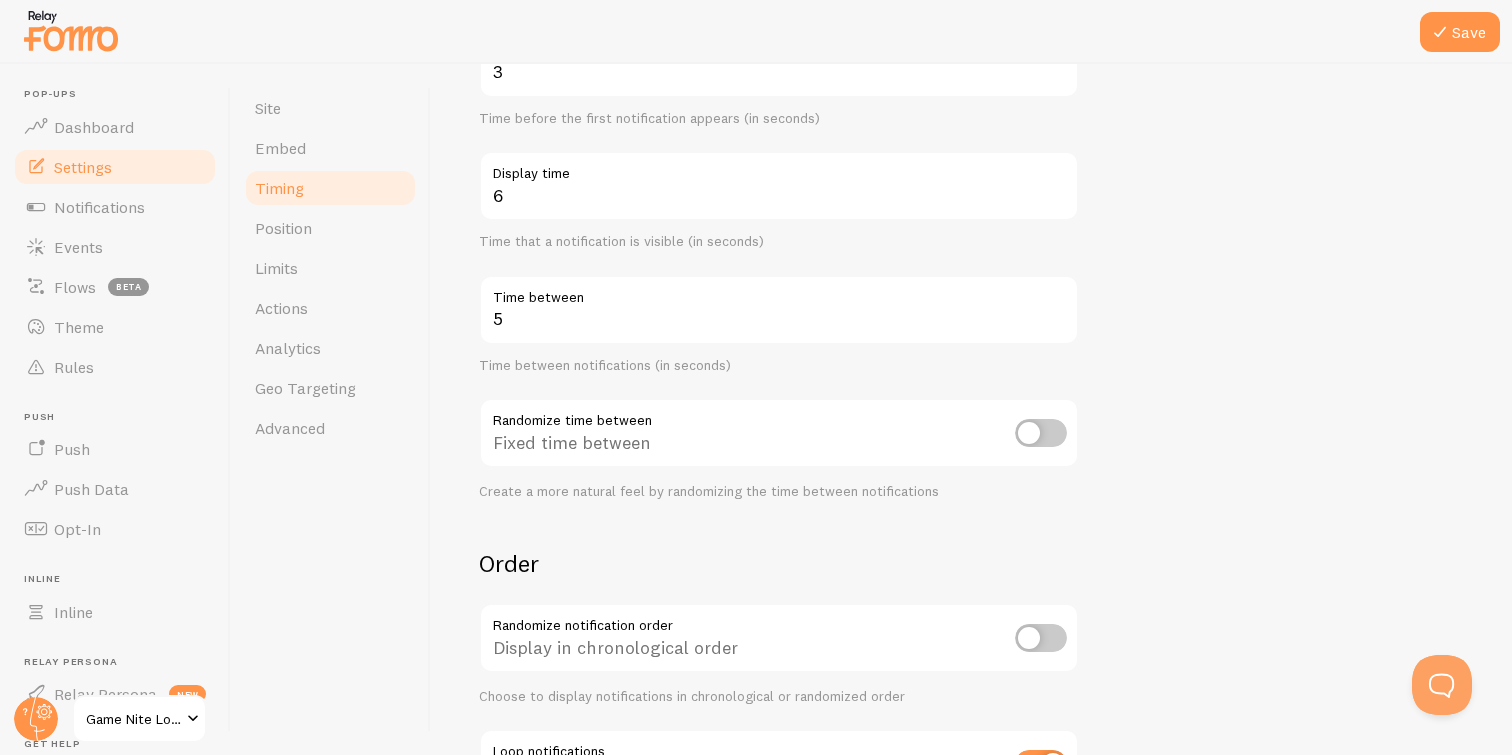 scroll, scrollTop: 275, scrollLeft: 0, axis: vertical 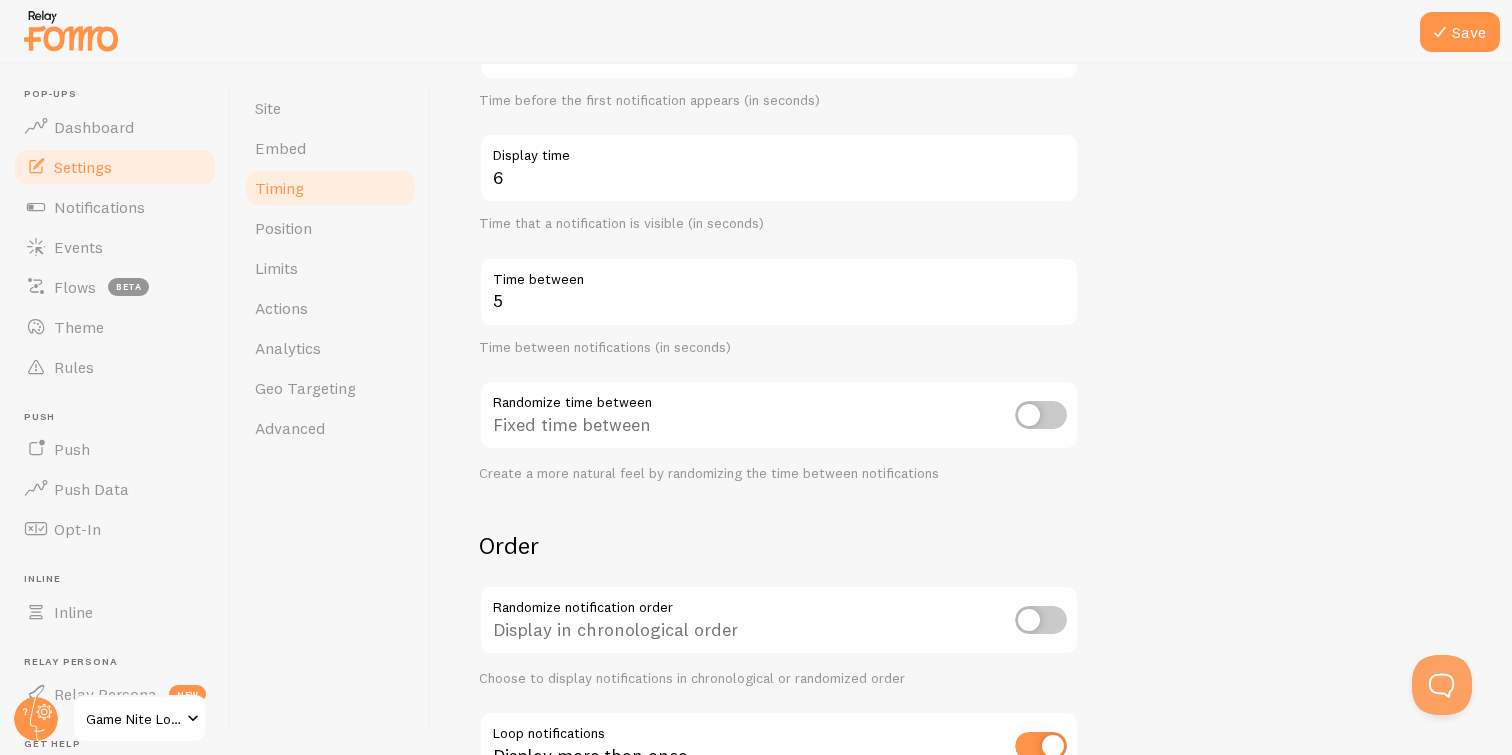 click at bounding box center (1041, 415) 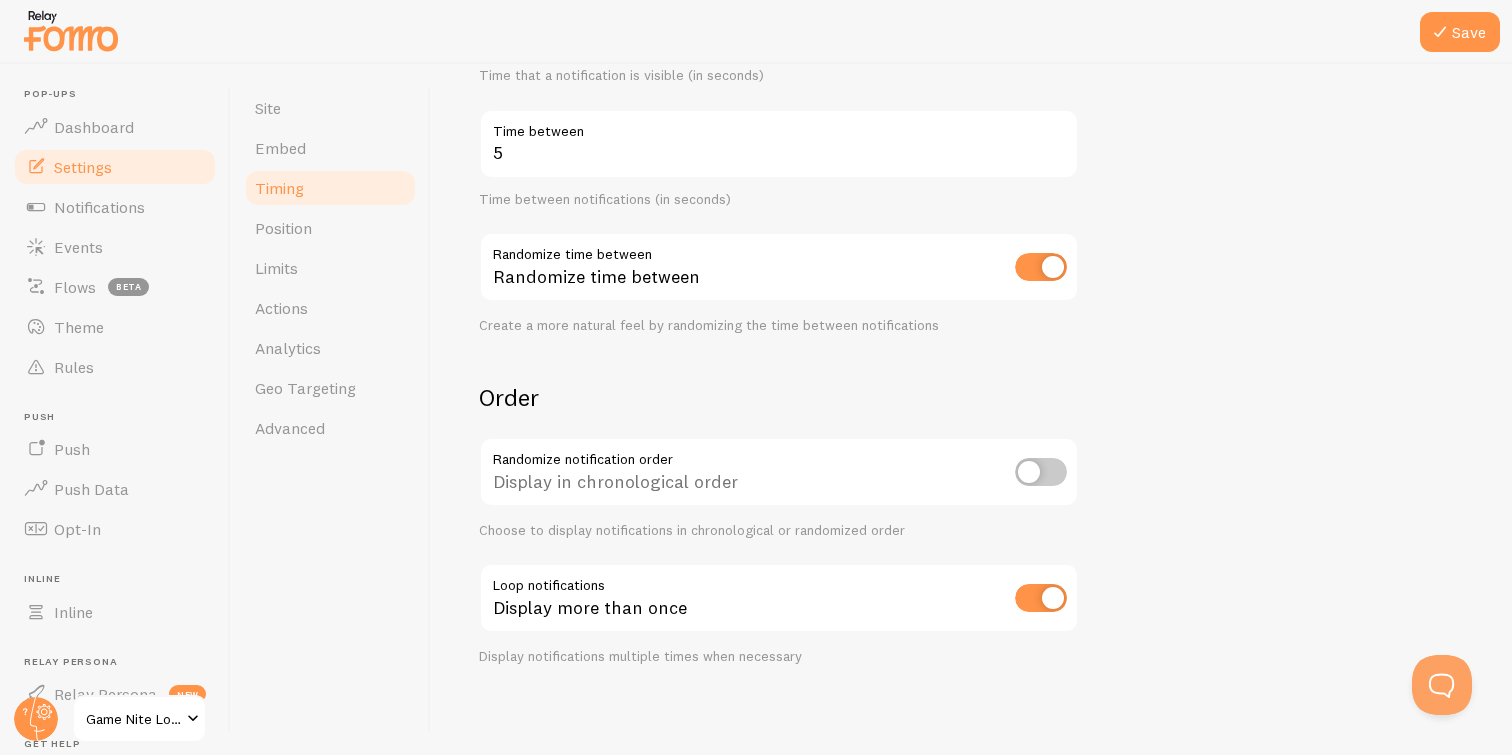 scroll, scrollTop: 422, scrollLeft: 0, axis: vertical 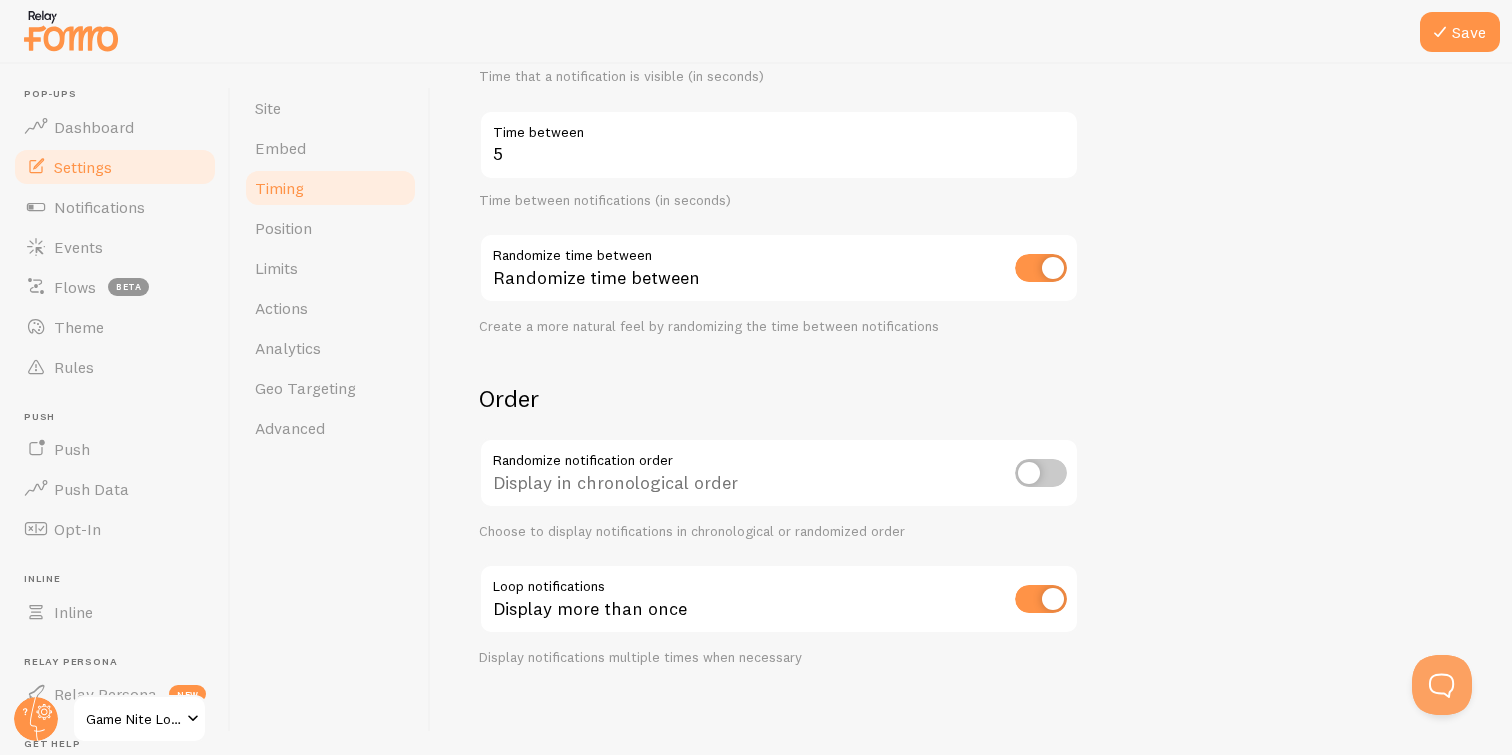 click at bounding box center (1041, 599) 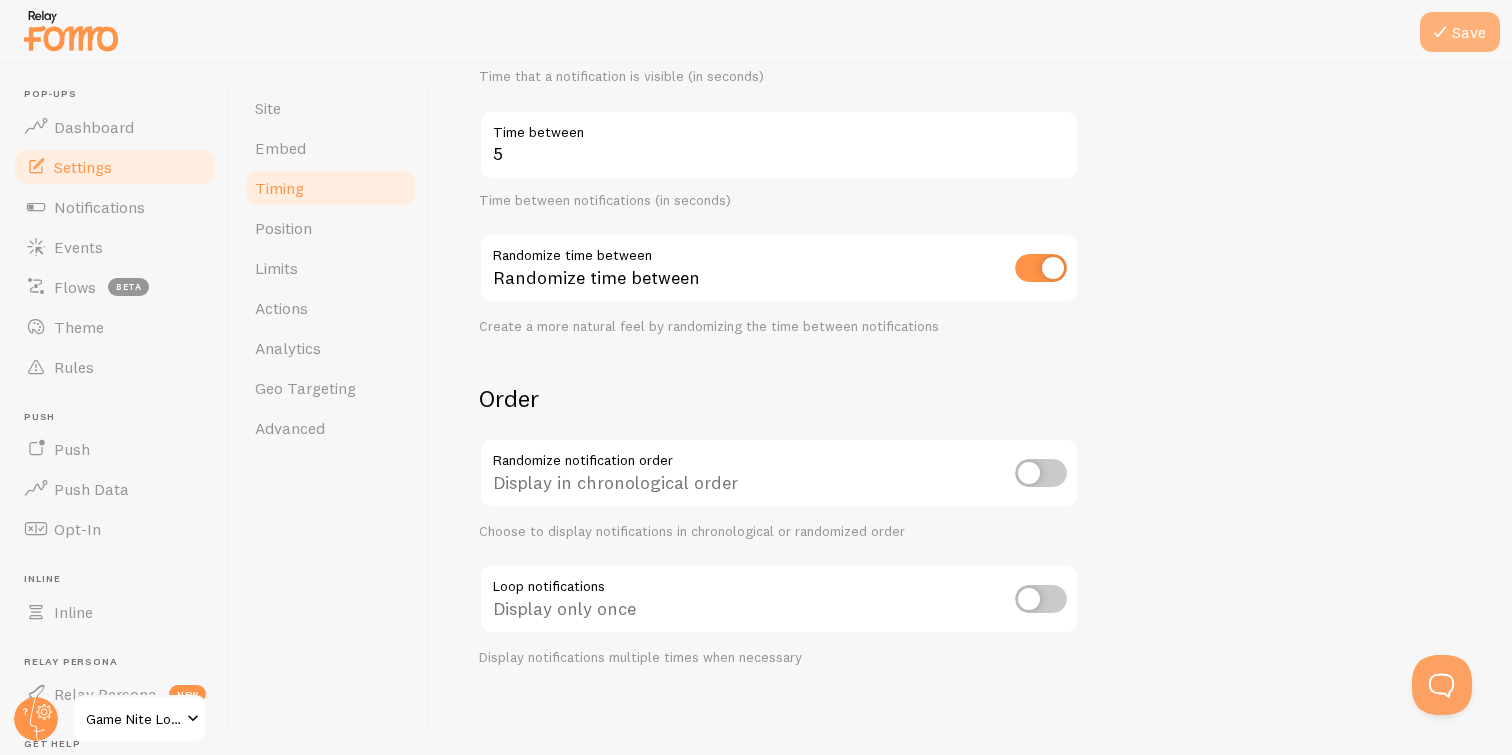 click on "Save" at bounding box center [1460, 32] 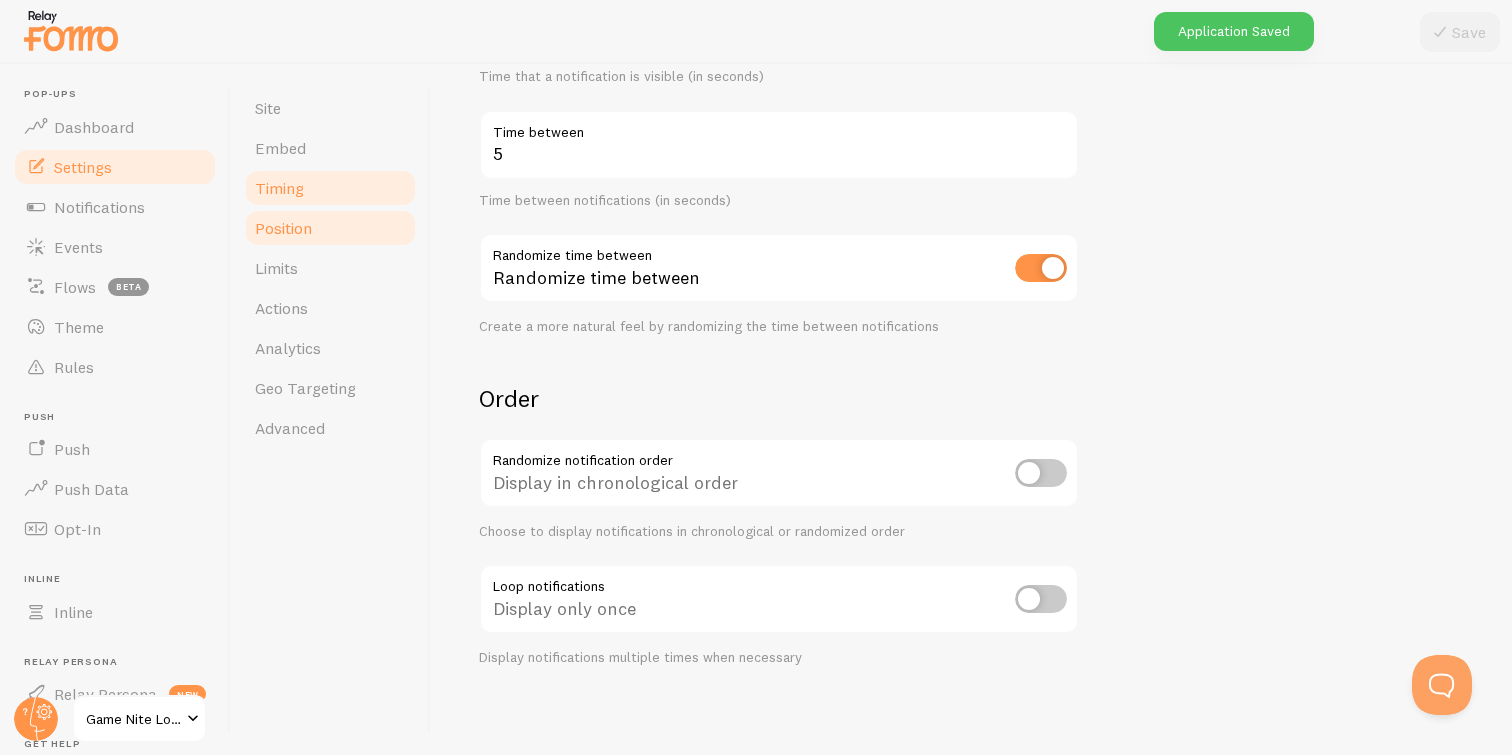 click on "Position" at bounding box center (330, 228) 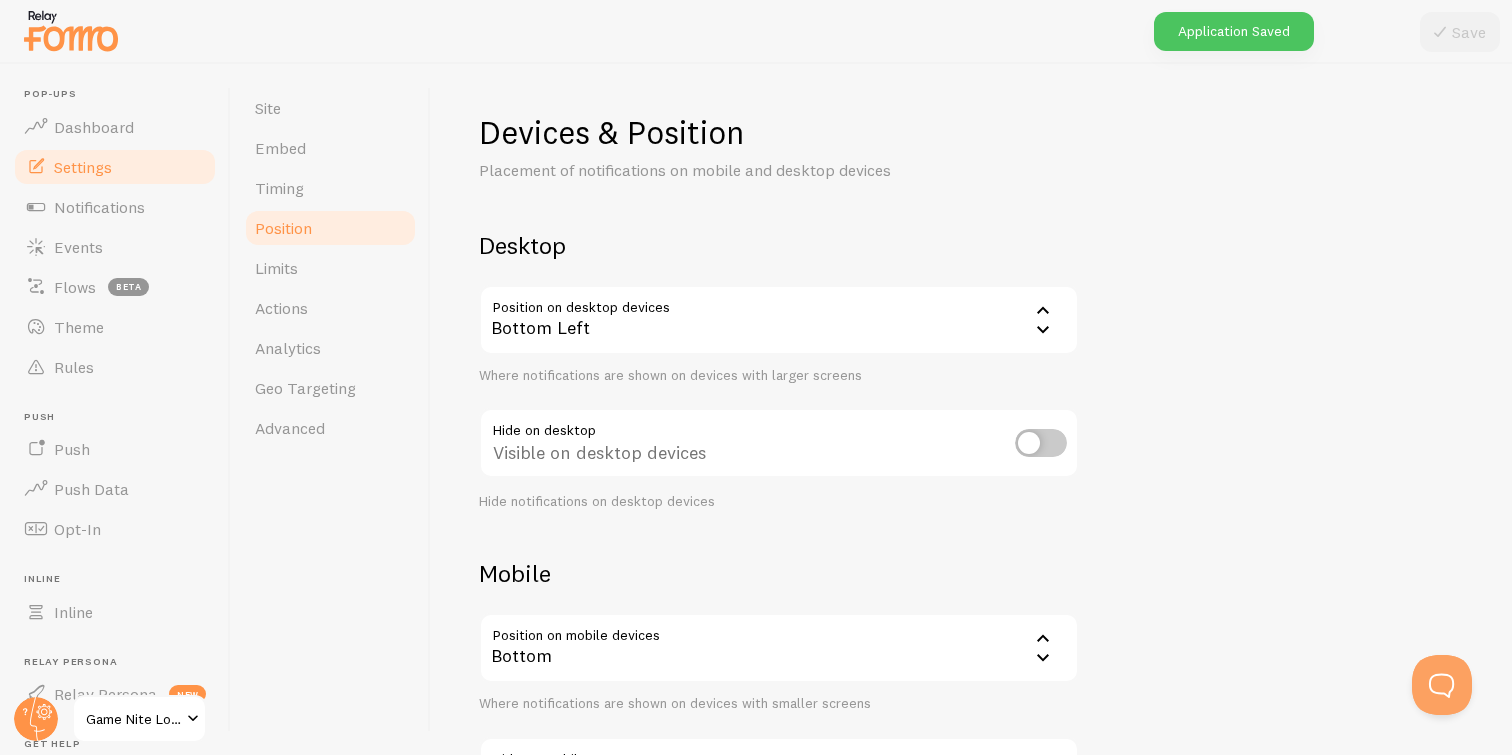 click on "Application Saved" at bounding box center (1234, 25) 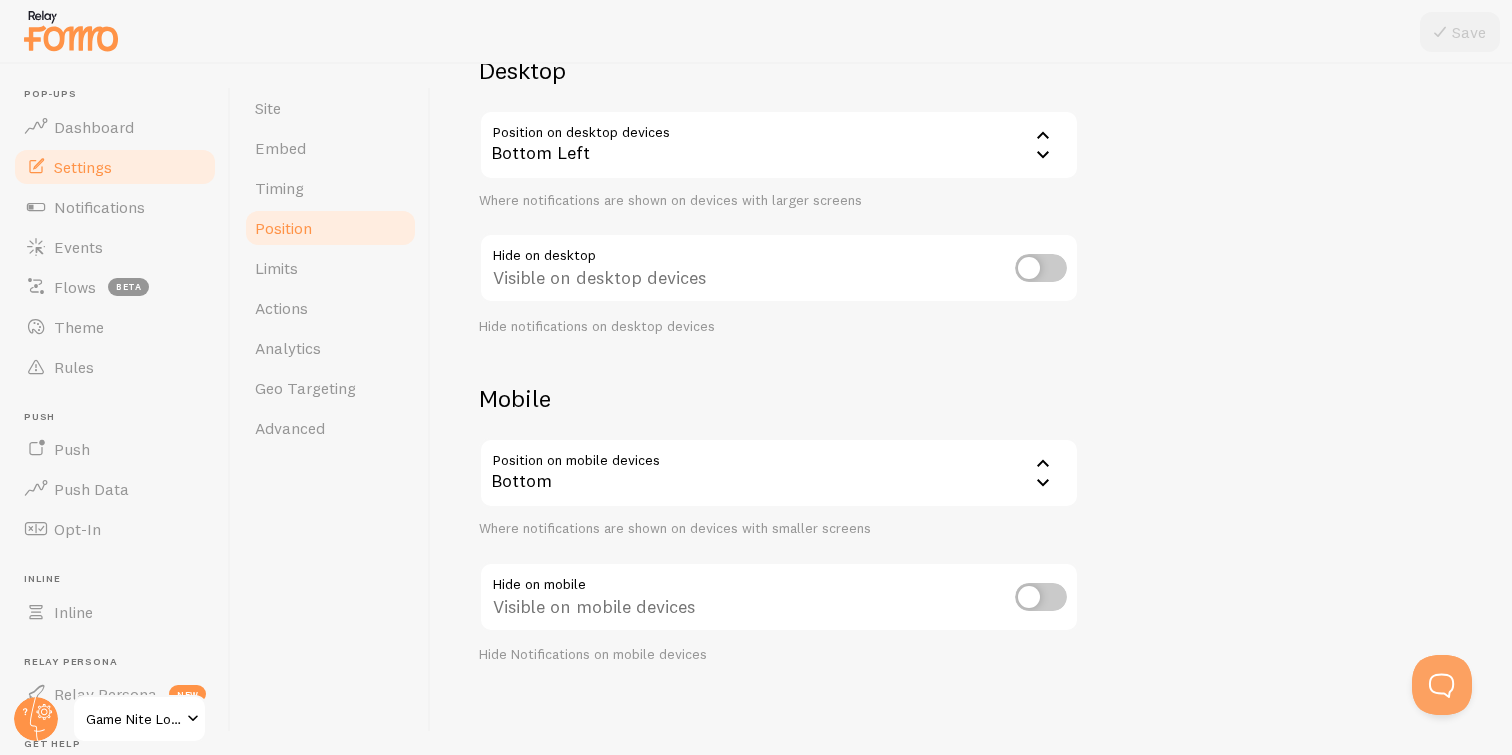 scroll, scrollTop: 174, scrollLeft: 0, axis: vertical 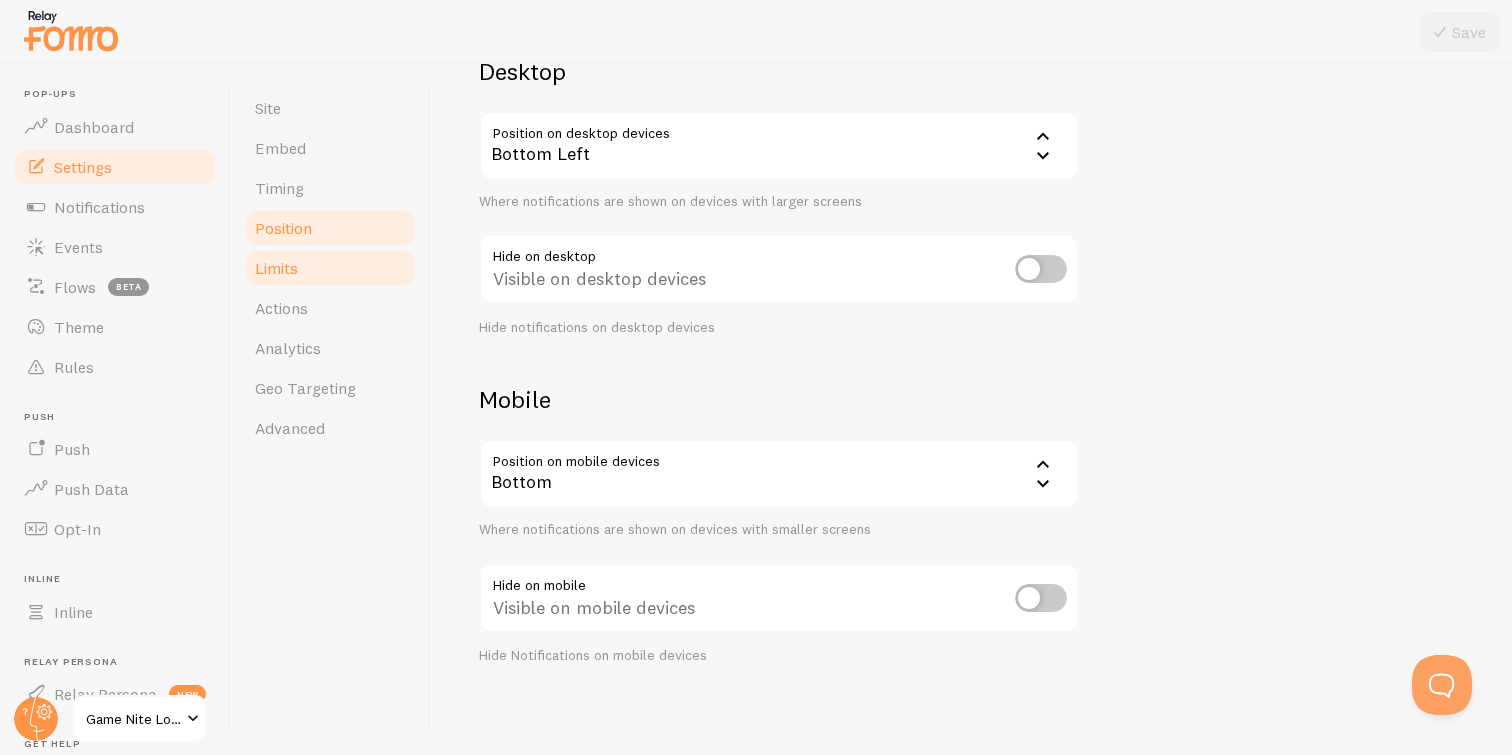 click on "Limits" at bounding box center (330, 268) 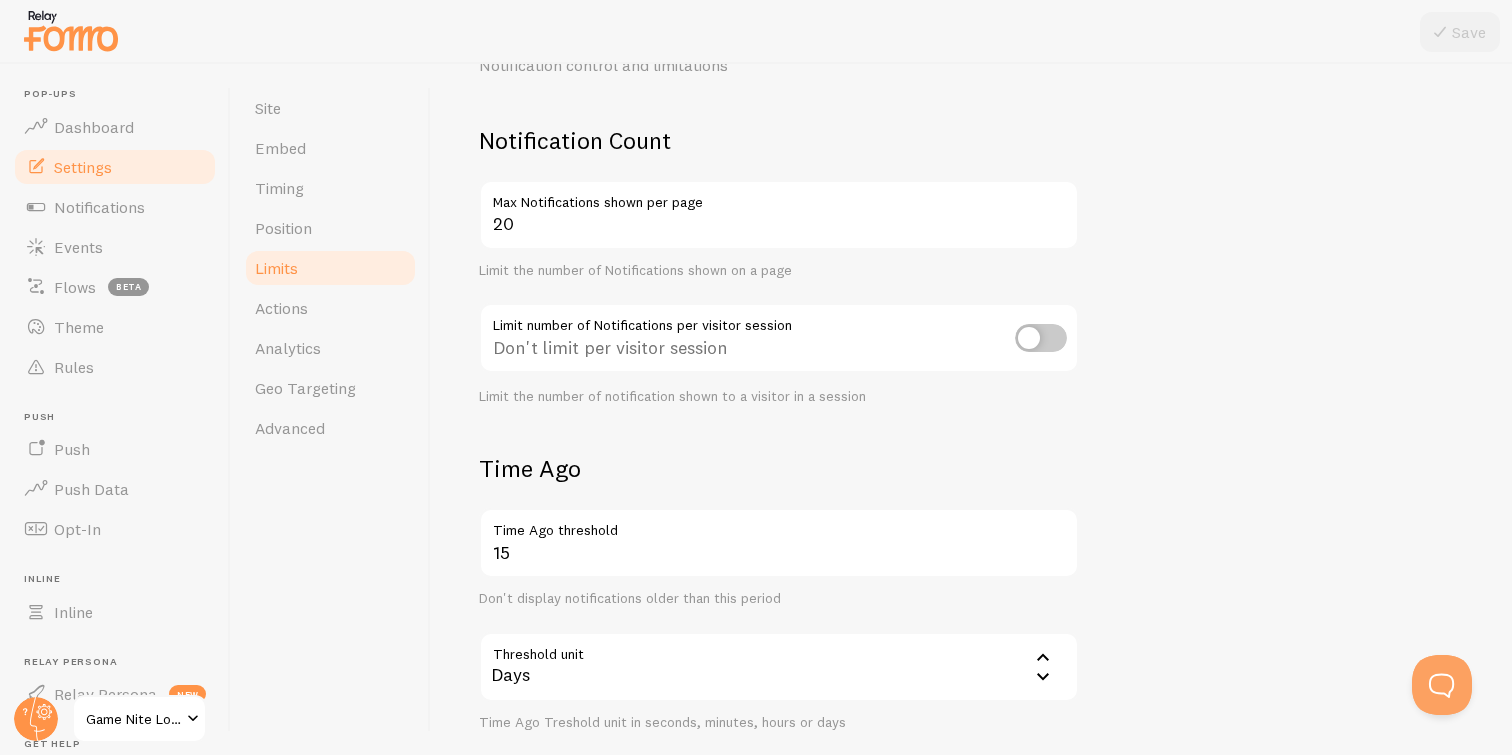 scroll, scrollTop: 145, scrollLeft: 0, axis: vertical 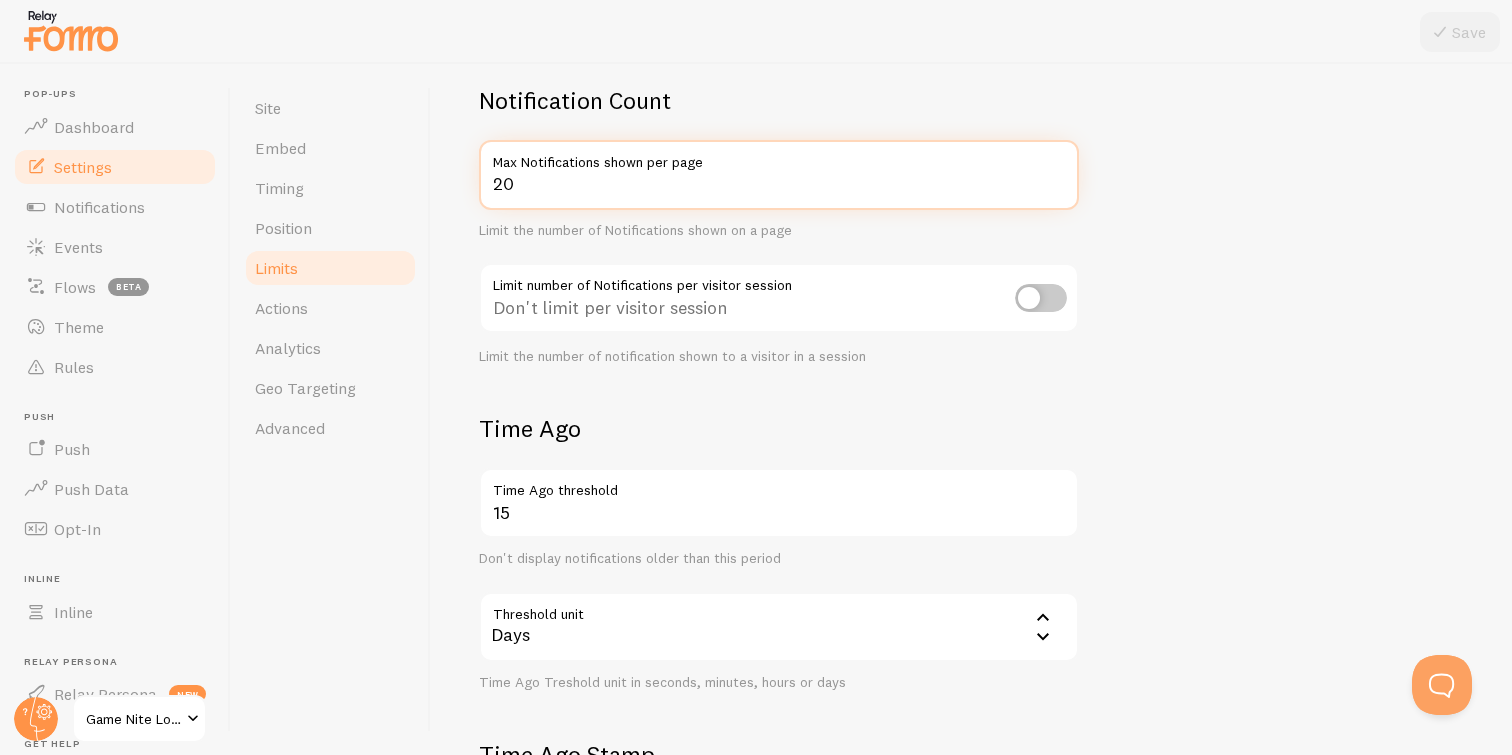 click on "20" at bounding box center (779, 175) 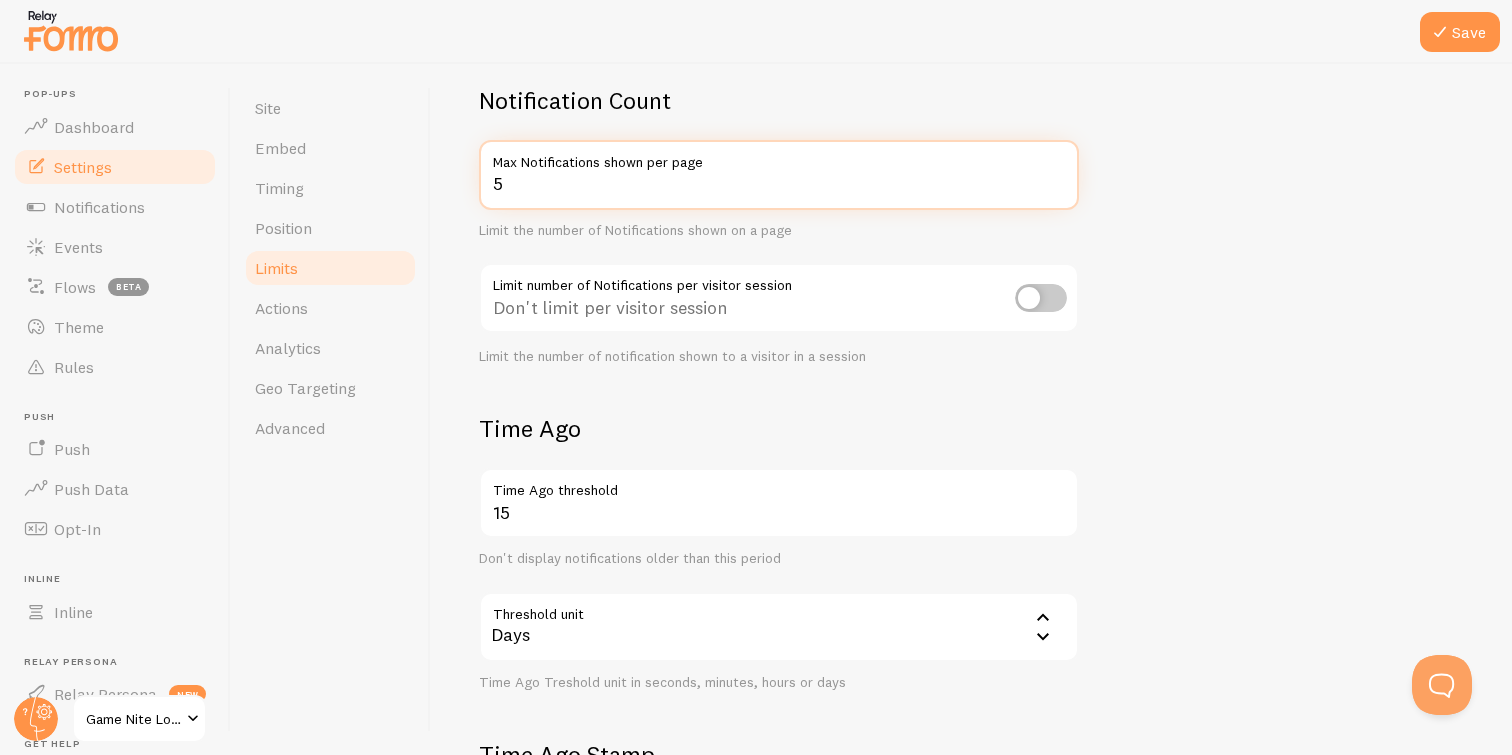 type on "5" 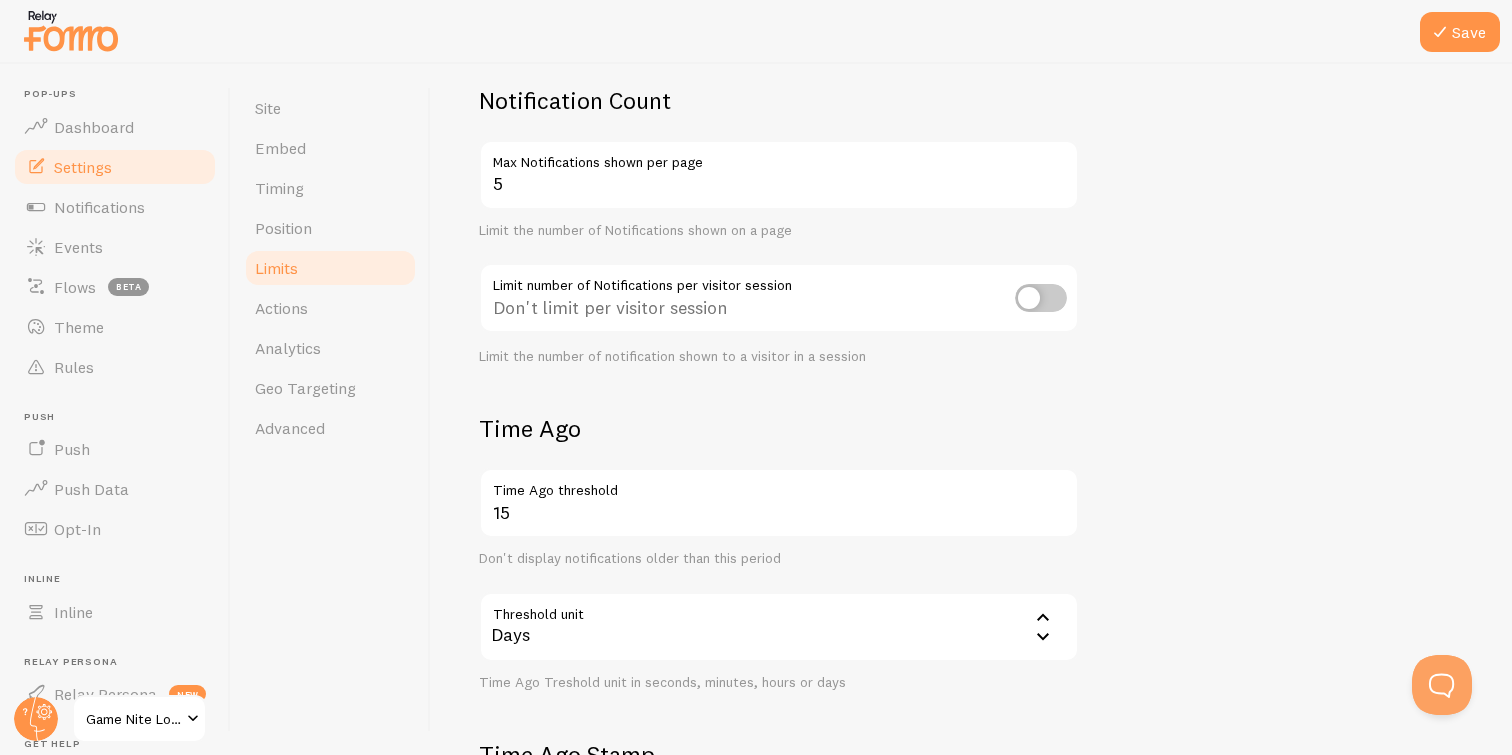 click on "Notification Count
5   Max Notifications shown per page       Limit the number of Notifications shown on a page         Limit number of Notifications per visitor session   Don't limit per visitor session   Limit the number of notification shown to a visitor in a session
Time Ago
15   Time Ago threshold       Don't display notifications older than this period   Threshold unit   86400   Days       Seconds  Minutes  Hours  Days    Time Ago Treshold unit in seconds, minutes, hours or days
Time Ago Stamp
10   Time Ago Stamp threshold       Remove Time Ago Stamp when Event Age is greater than this period   Threshold unit   3600   Hours       Seconds  Minutes  Hours  Days    Time Ago Stamp treshold unit in seconds, minutes, hours or days" at bounding box center [971, 551] 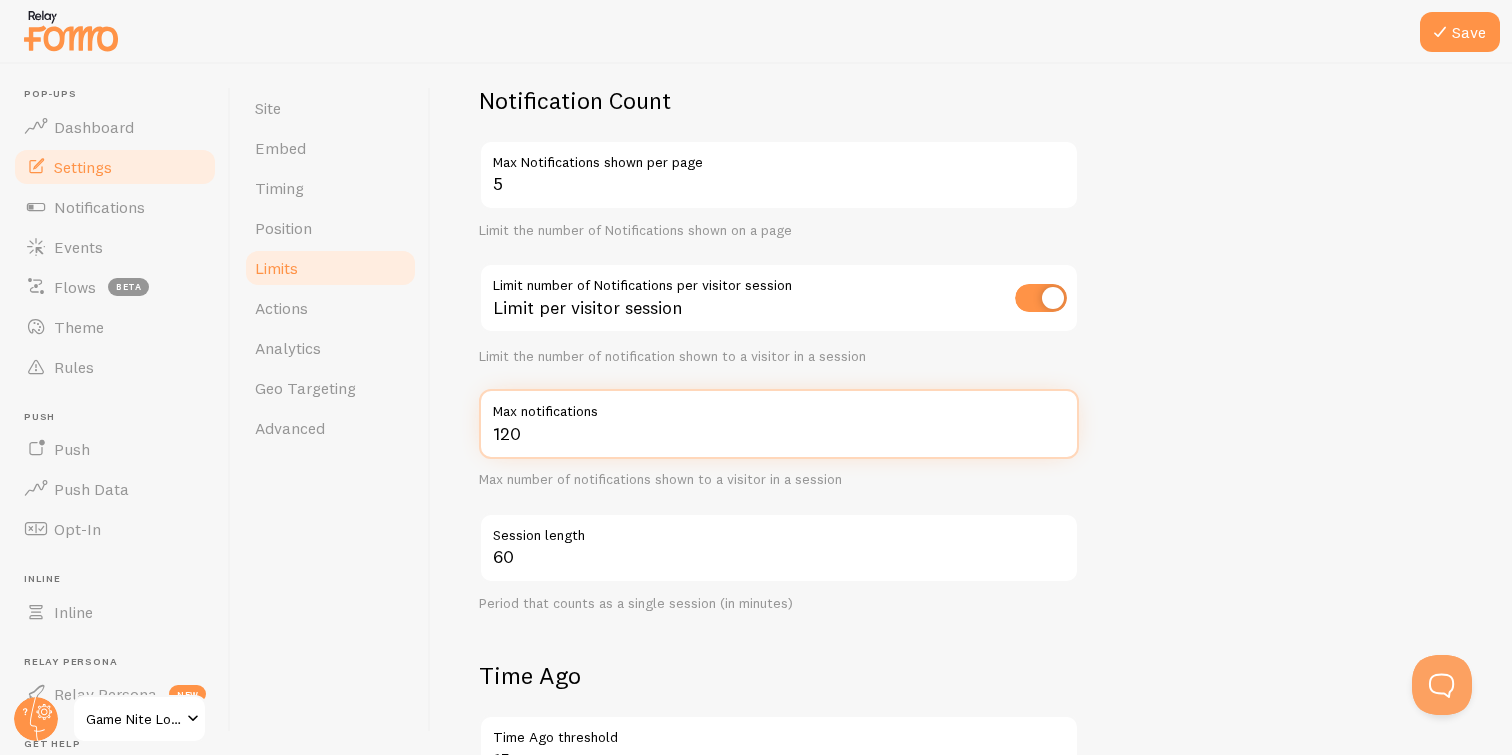 click on "120" at bounding box center [779, 424] 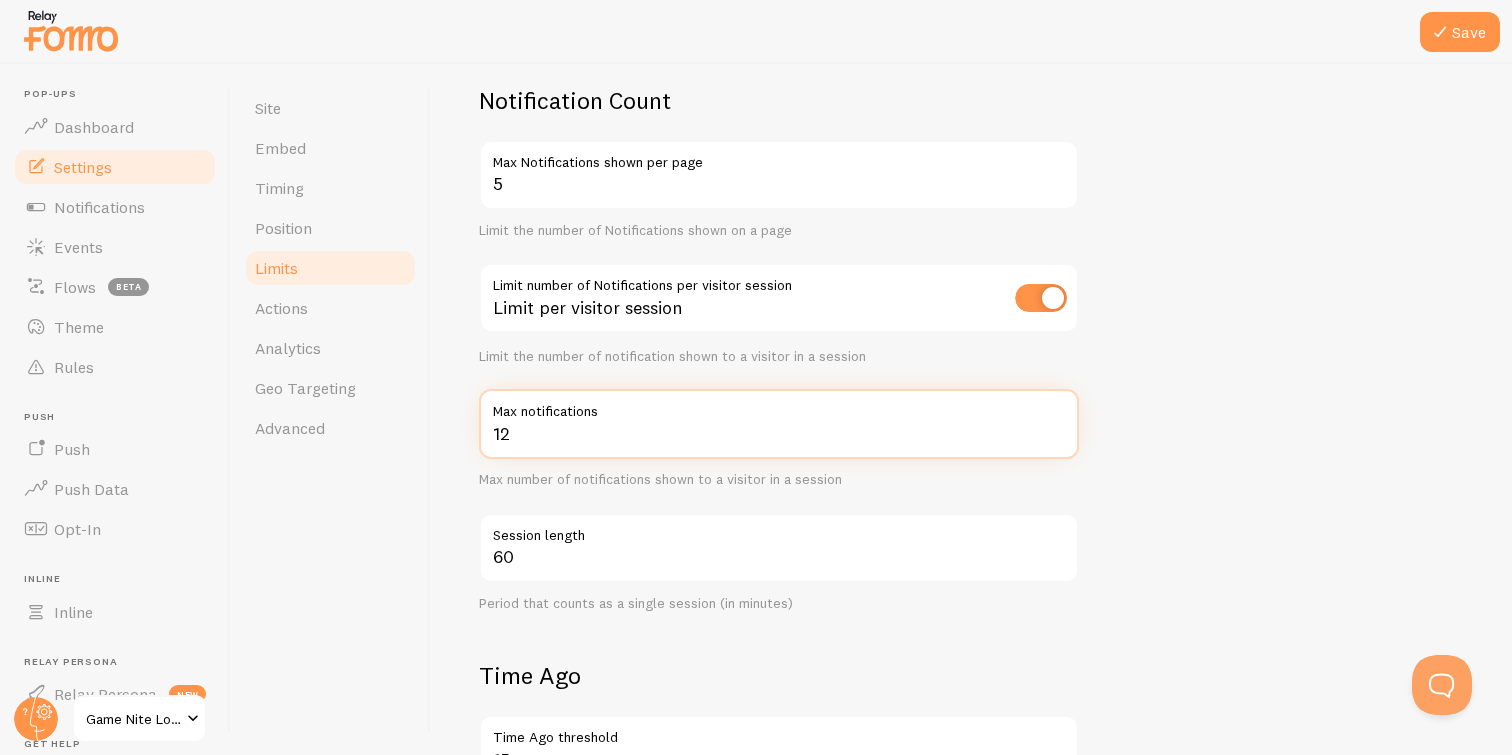 type on "1" 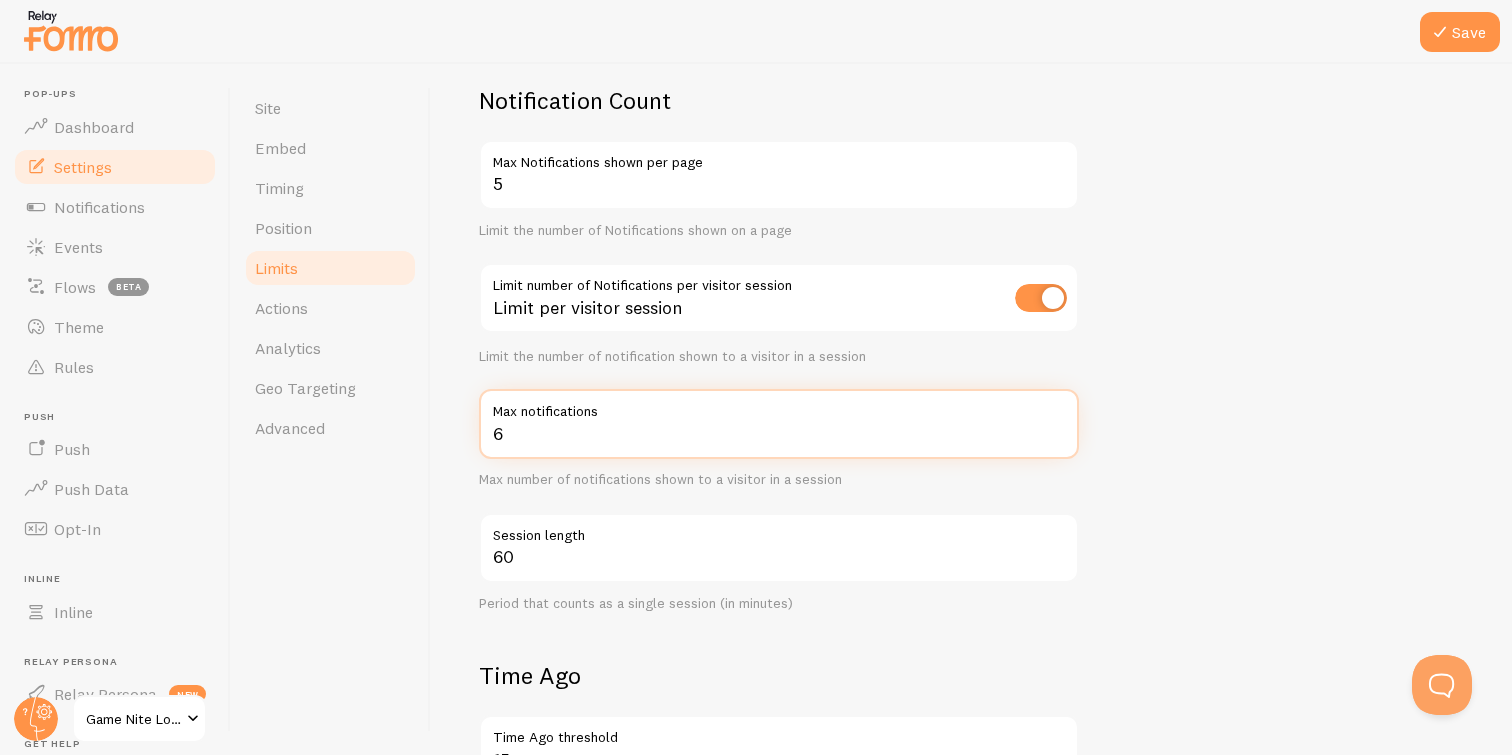 type on "6" 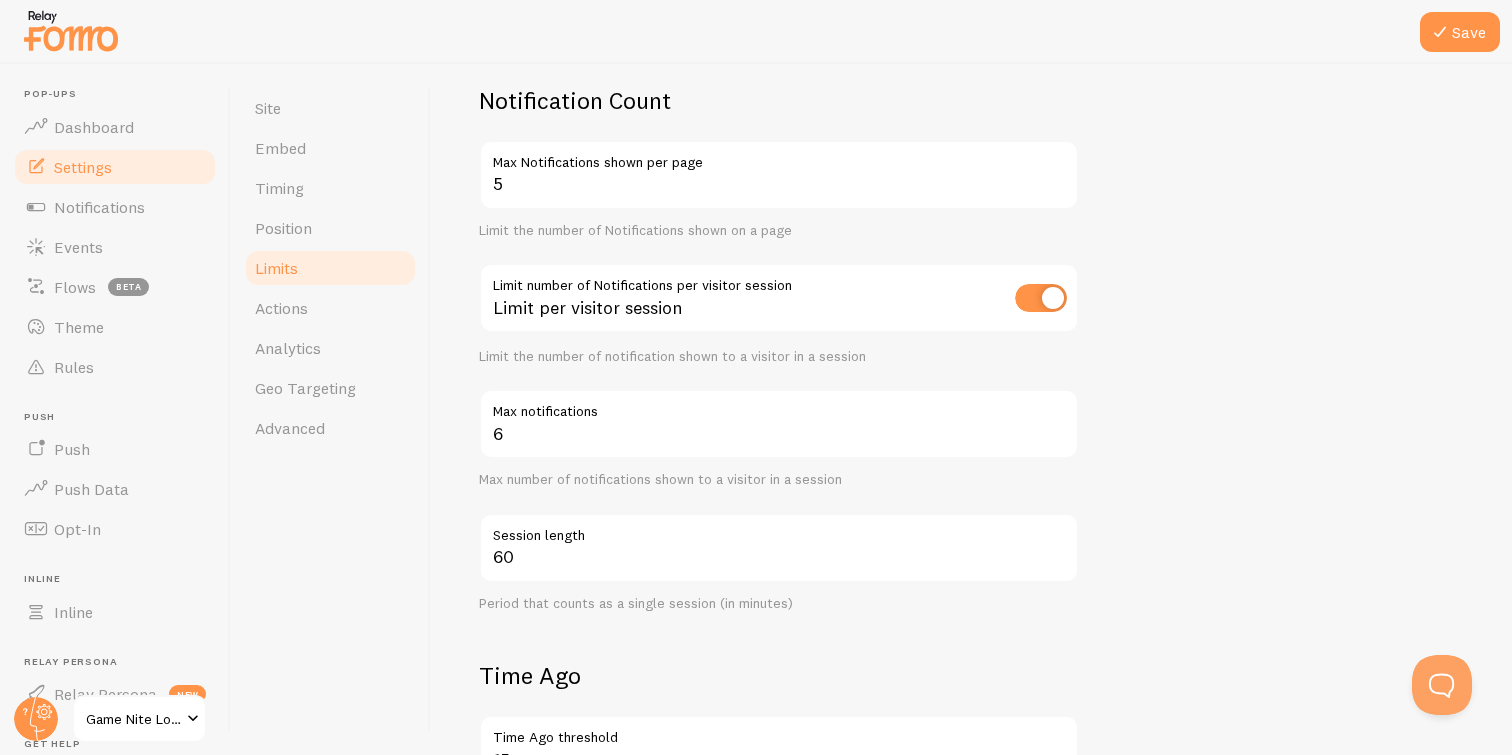 click on "Notification Count
5   Max Notifications shown per page       Limit the number of Notifications shown on a page         Limit number of Notifications per visitor session   Limit per visitor session   Limit the number of notification shown to a visitor in a session     6   Max notifications       Max number of notifications shown to a visitor in a session     60   Session length       Period that counts as a single session (in minutes)
Time Ago
15   Time Ago threshold       Don't display notifications older than this period   Threshold unit   86400   Days       Seconds  Minutes  Hours  Days    Time Ago Treshold unit in seconds, minutes, hours or days
Time Ago Stamp
10   Time Ago Stamp threshold       Remove Time Ago Stamp when Event Age is greater than this period   Threshold unit   3600   Hours       Seconds  Minutes  Hours  Days    Time Ago Stamp treshold unit in seconds, minutes, hours or days" at bounding box center (971, 674) 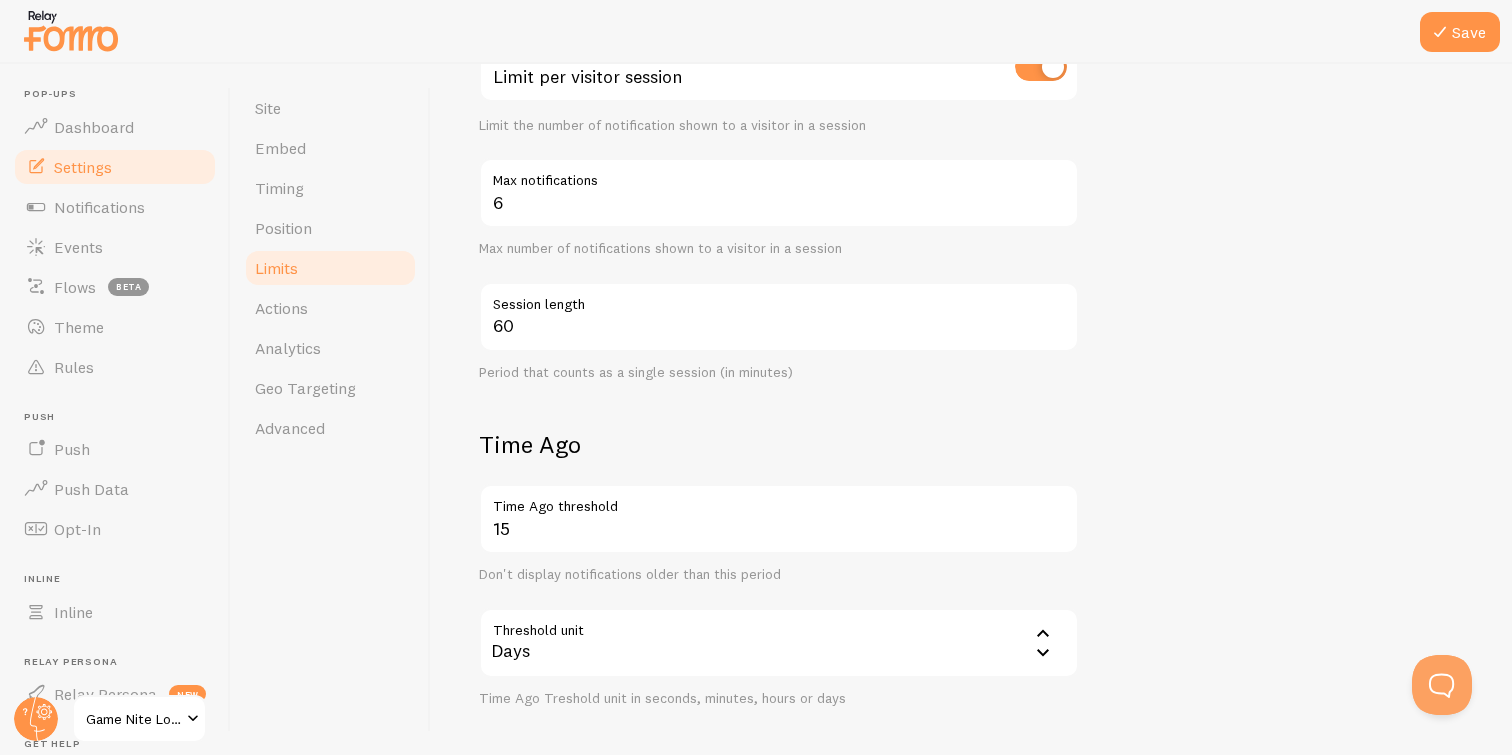 scroll, scrollTop: 587, scrollLeft: 0, axis: vertical 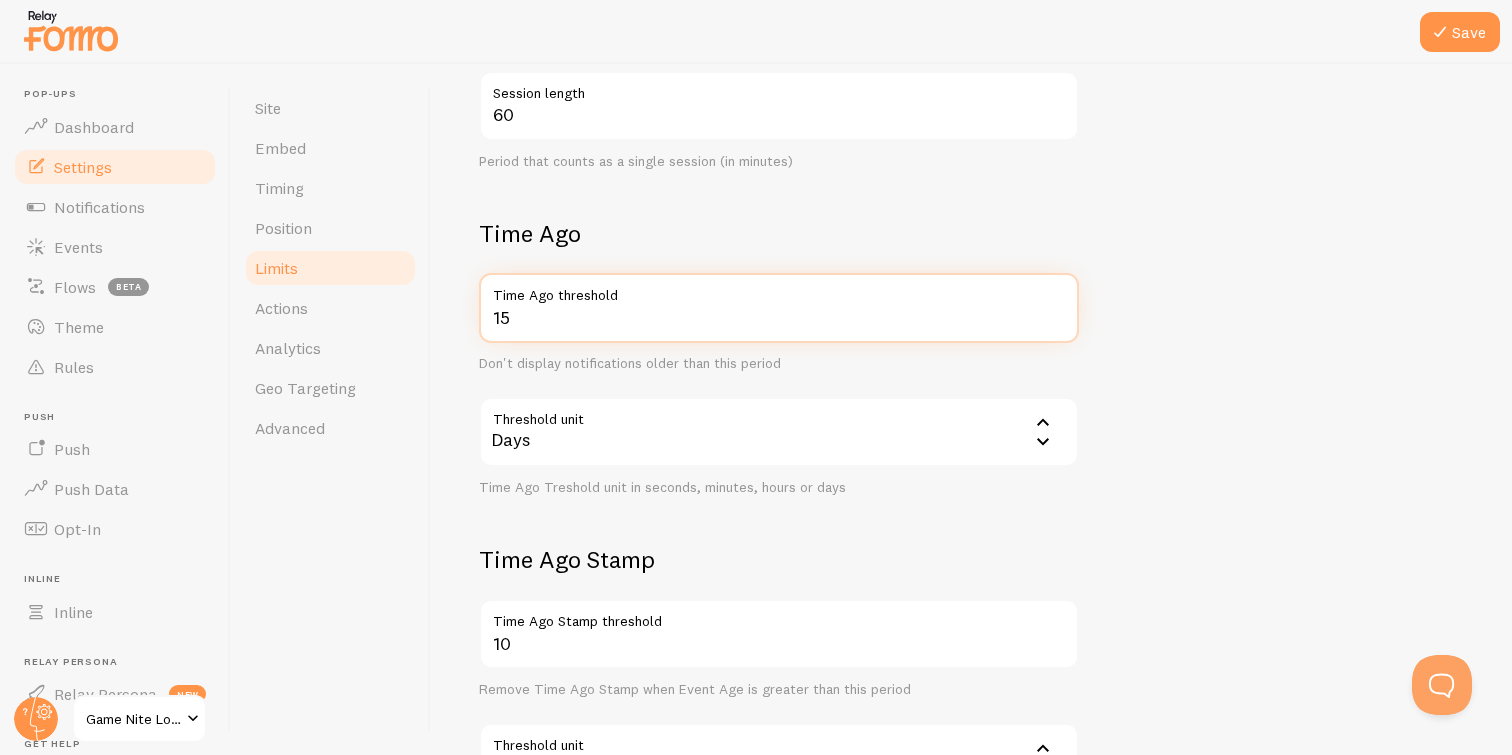 type on "1" 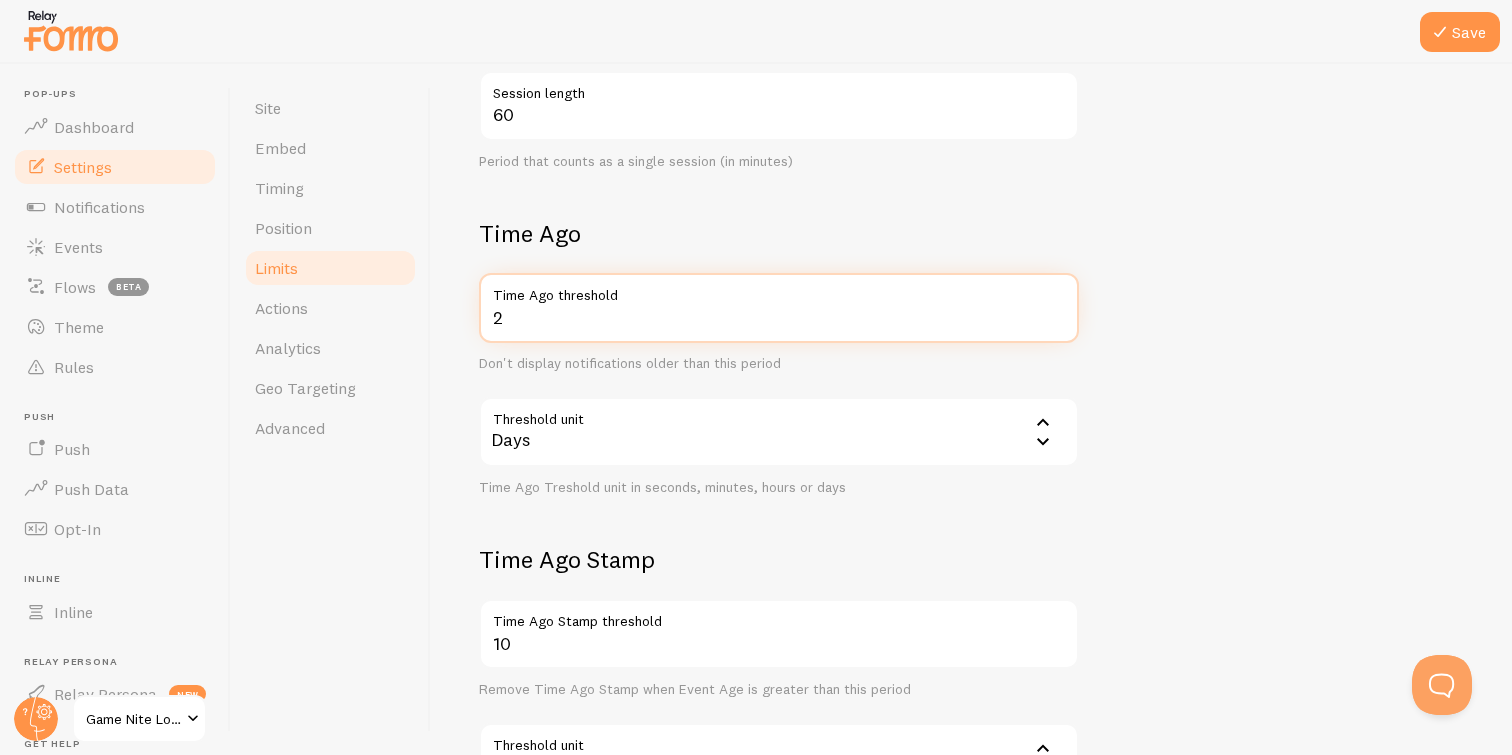 type on "2" 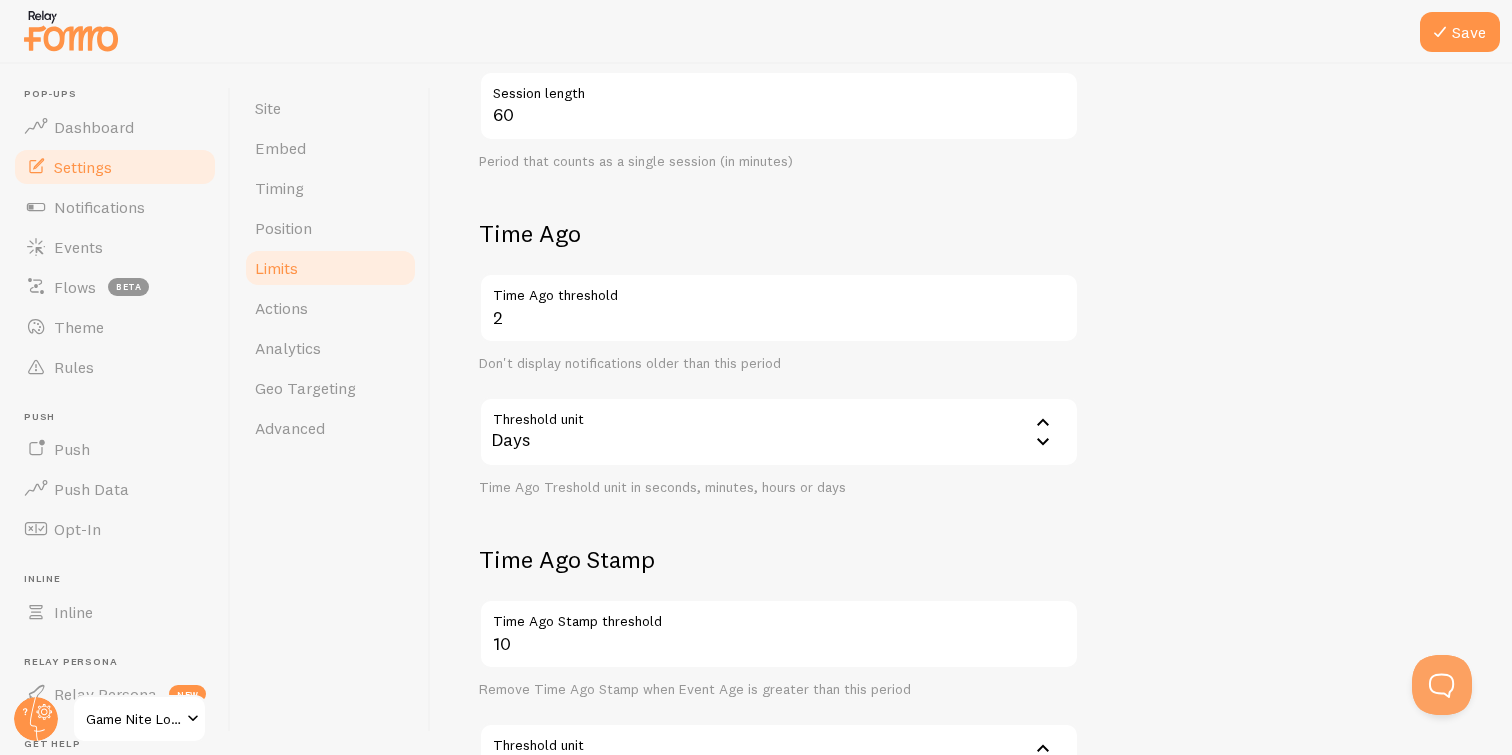 click on "Notification Count
5   Max Notifications shown per page       Limit the number of Notifications shown on a page         Limit number of Notifications per visitor session   Limit per visitor session   Limit the number of notification shown to a visitor in a session     6   Max notifications       Max number of notifications shown to a visitor in a session     60   Session length       Period that counts as a single session (in minutes)
Time Ago
2   Time Ago threshold       Don't display notifications older than this period   Threshold unit   86400   Days       Seconds  Minutes  Hours  Days    Time Ago Treshold unit in seconds, minutes, hours or days
Time Ago Stamp
10   Time Ago Stamp threshold       Remove Time Ago Stamp when Event Age is greater than this period   Threshold unit   3600   Hours       Seconds  Minutes  Hours  Days    Time Ago Stamp treshold unit in seconds, minutes, hours or days" at bounding box center (971, 232) 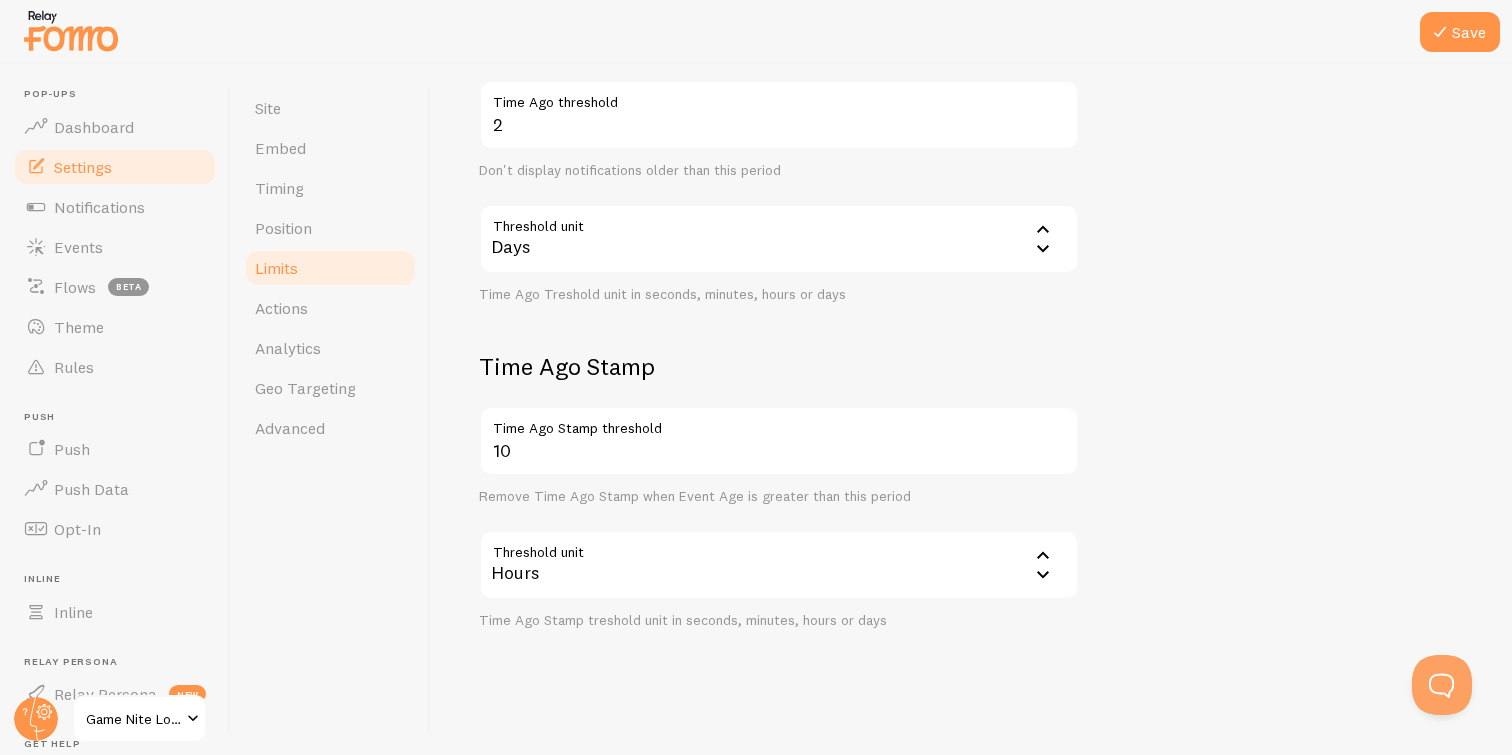 scroll, scrollTop: 779, scrollLeft: 0, axis: vertical 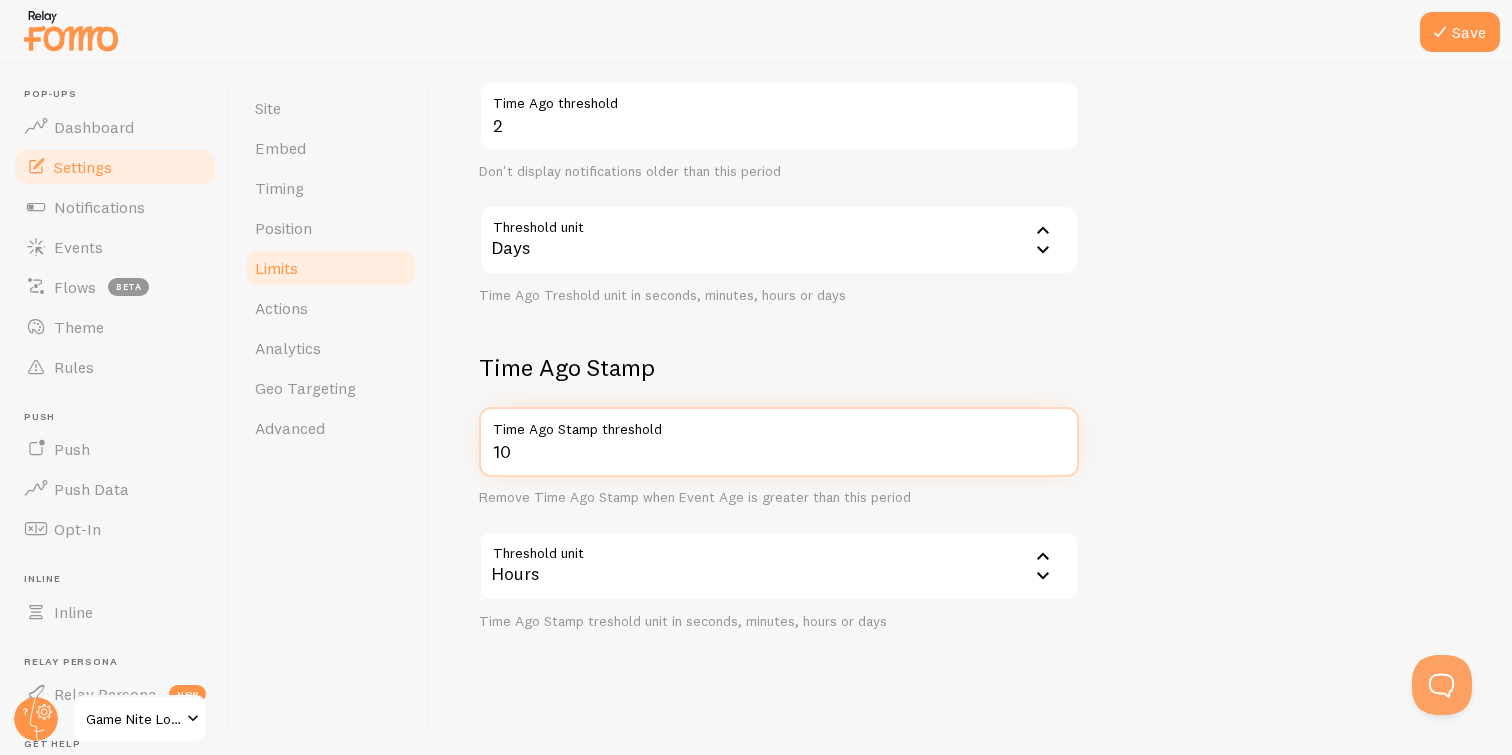 click on "10" at bounding box center (779, 442) 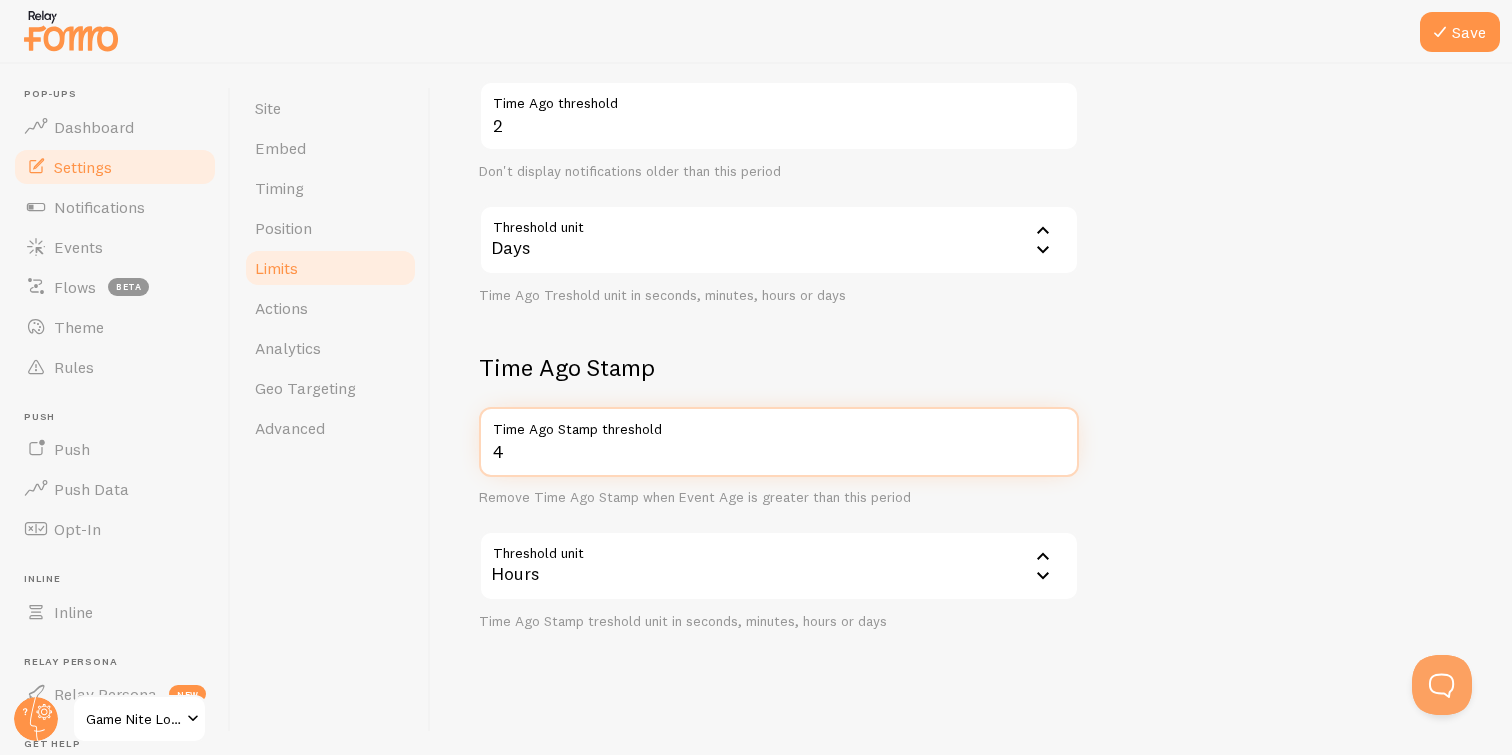 type on "4" 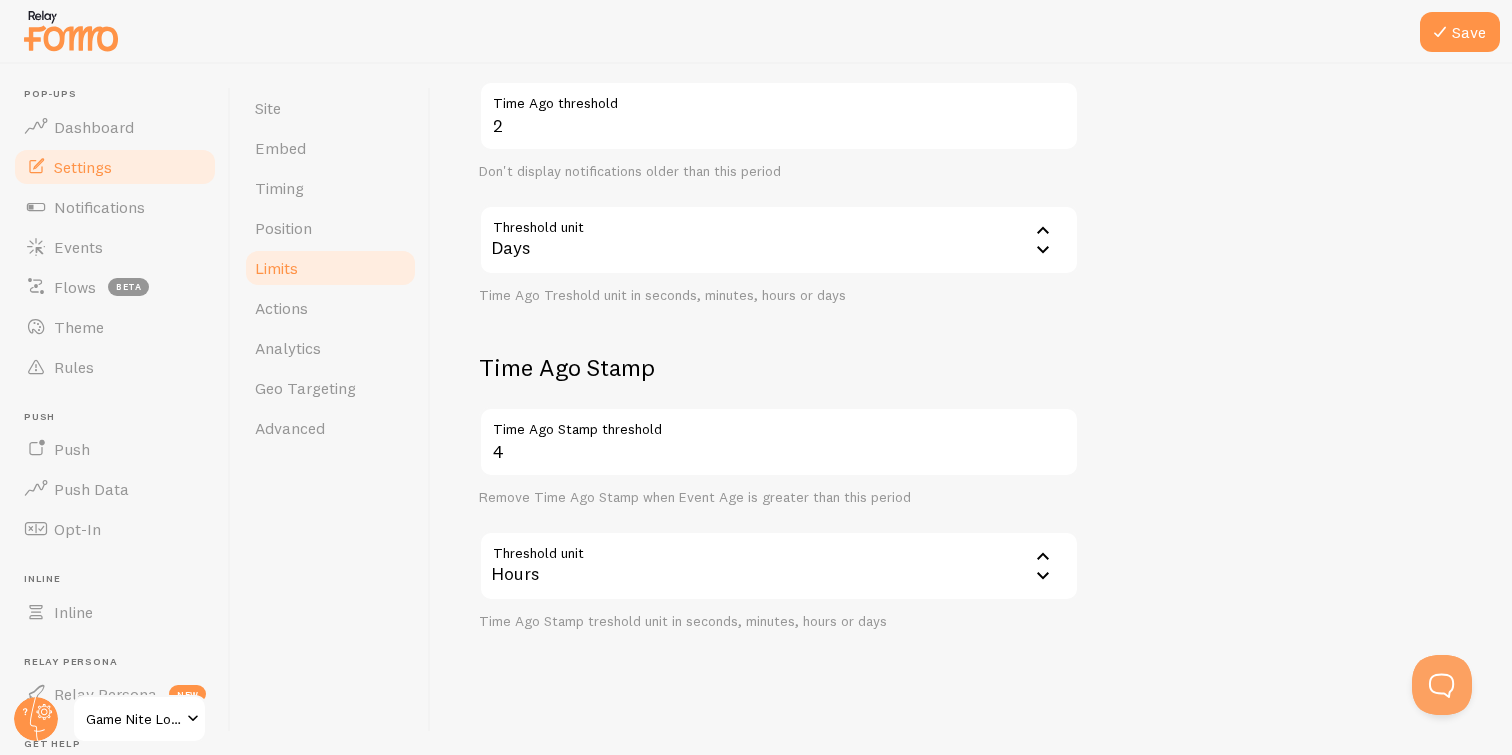 click on "Notification Count
5   Max Notifications shown per page       Limit the number of Notifications shown on a page         Limit number of Notifications per visitor session   Limit per visitor session   Limit the number of notification shown to a visitor in a session     6   Max notifications       Max number of notifications shown to a visitor in a session     60   Session length       Period that counts as a single session (in minutes)
Time Ago
2   Time Ago threshold       Don't display notifications older than this period   Threshold unit   86400   Days       Seconds  Minutes  Hours  Days    Time Ago Treshold unit in seconds, minutes, hours or days
Time Ago Stamp
4   Time Ago Stamp threshold       Remove Time Ago Stamp when Event Age is greater than this period   Threshold unit   3600   Hours       Seconds  Minutes  Hours  Days    Time Ago Stamp treshold unit in seconds, minutes, hours or days" at bounding box center [971, 40] 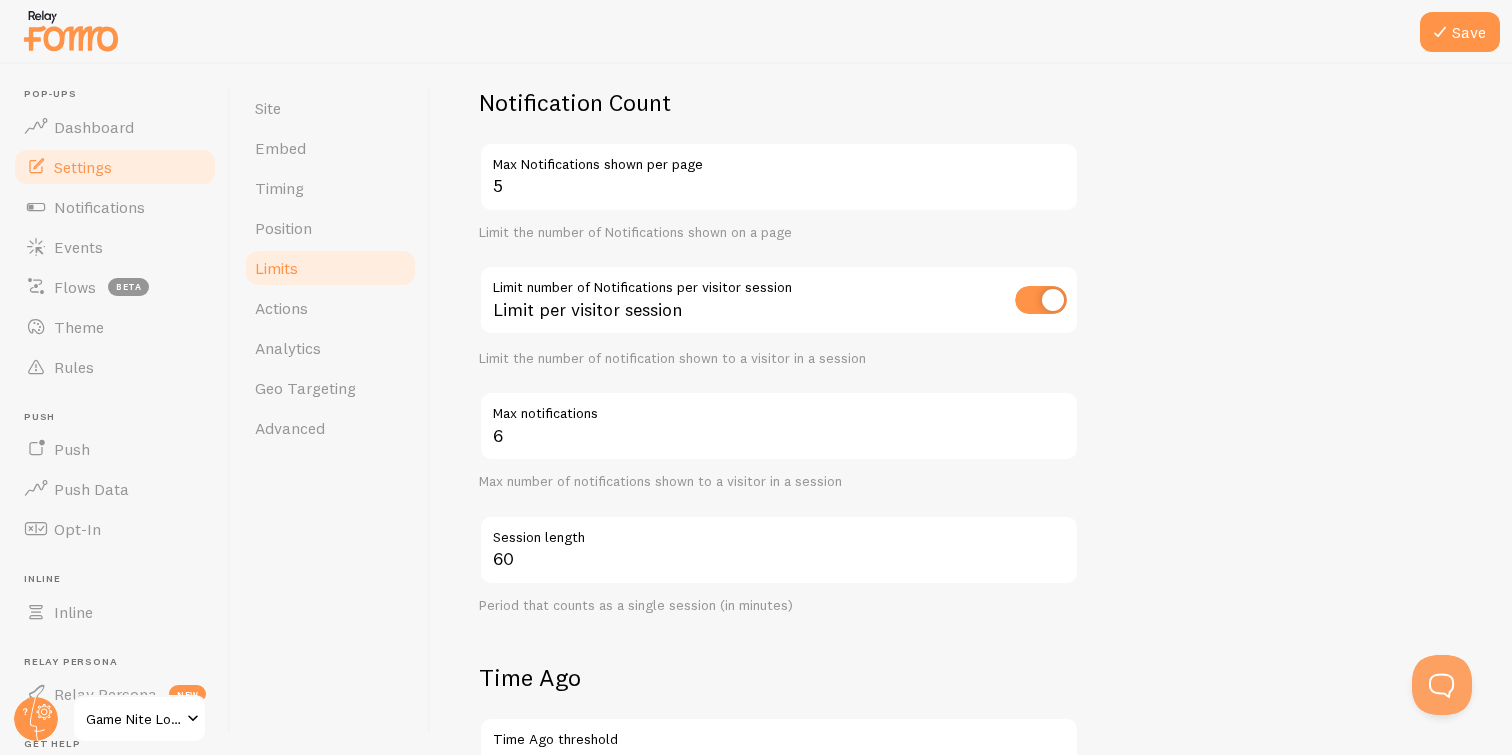 scroll, scrollTop: 136, scrollLeft: 0, axis: vertical 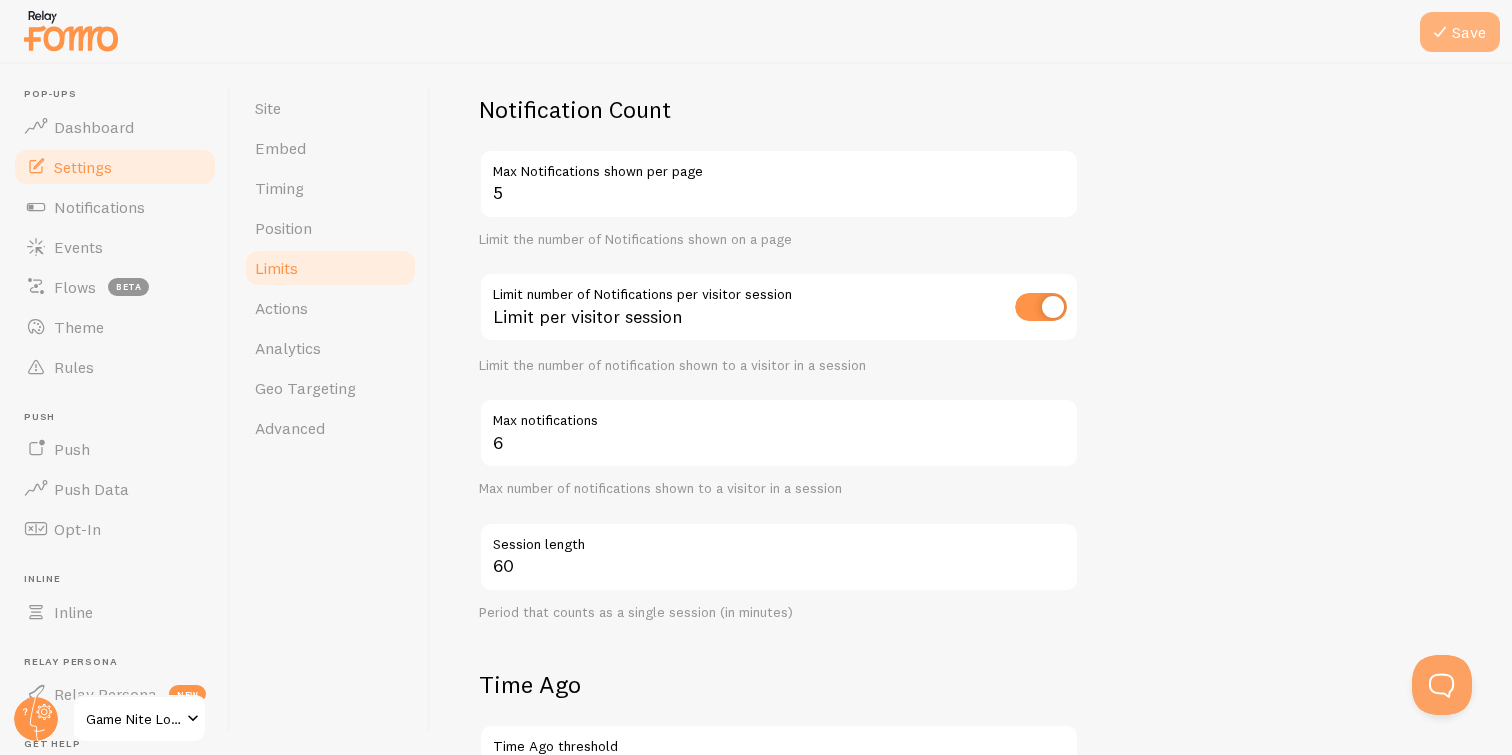 click at bounding box center [1440, 32] 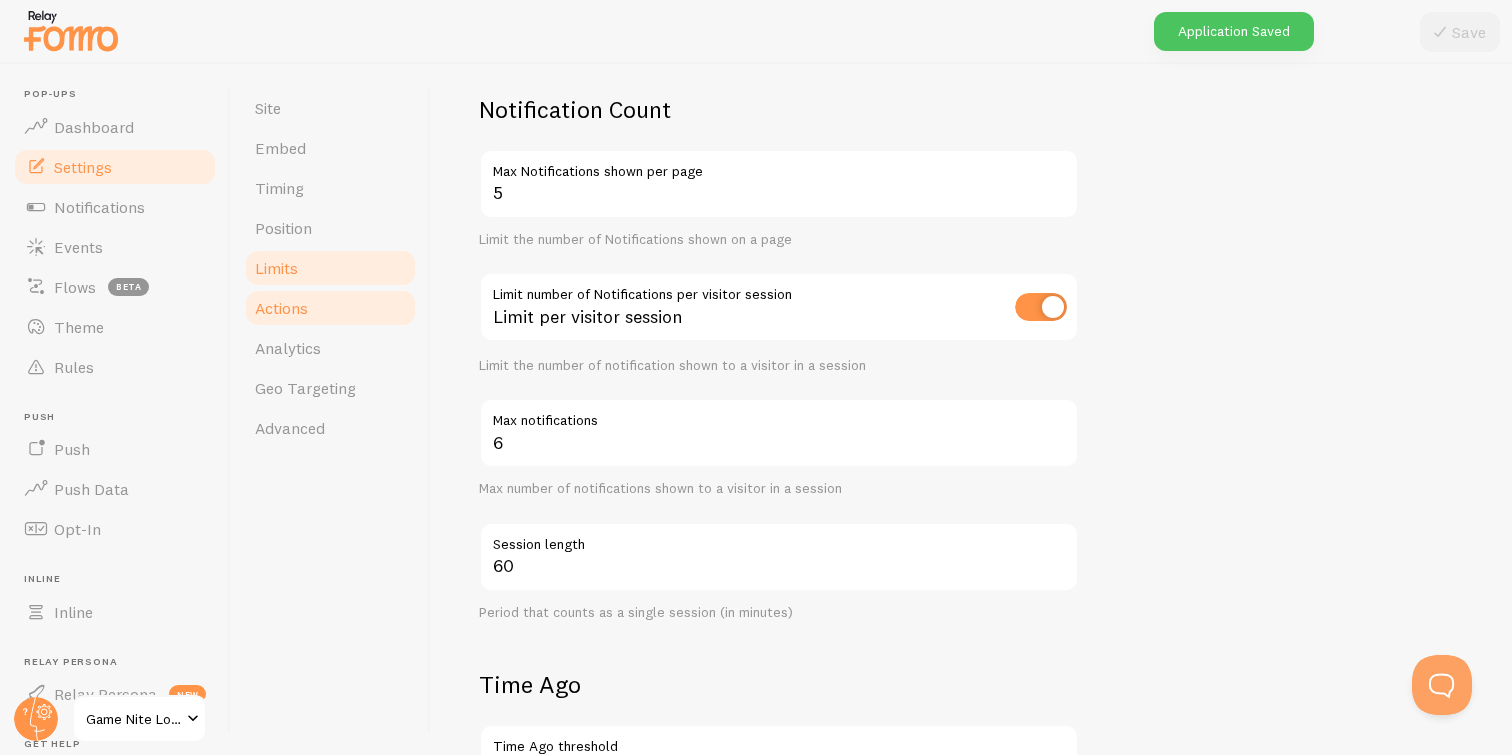 click on "Actions" at bounding box center [330, 308] 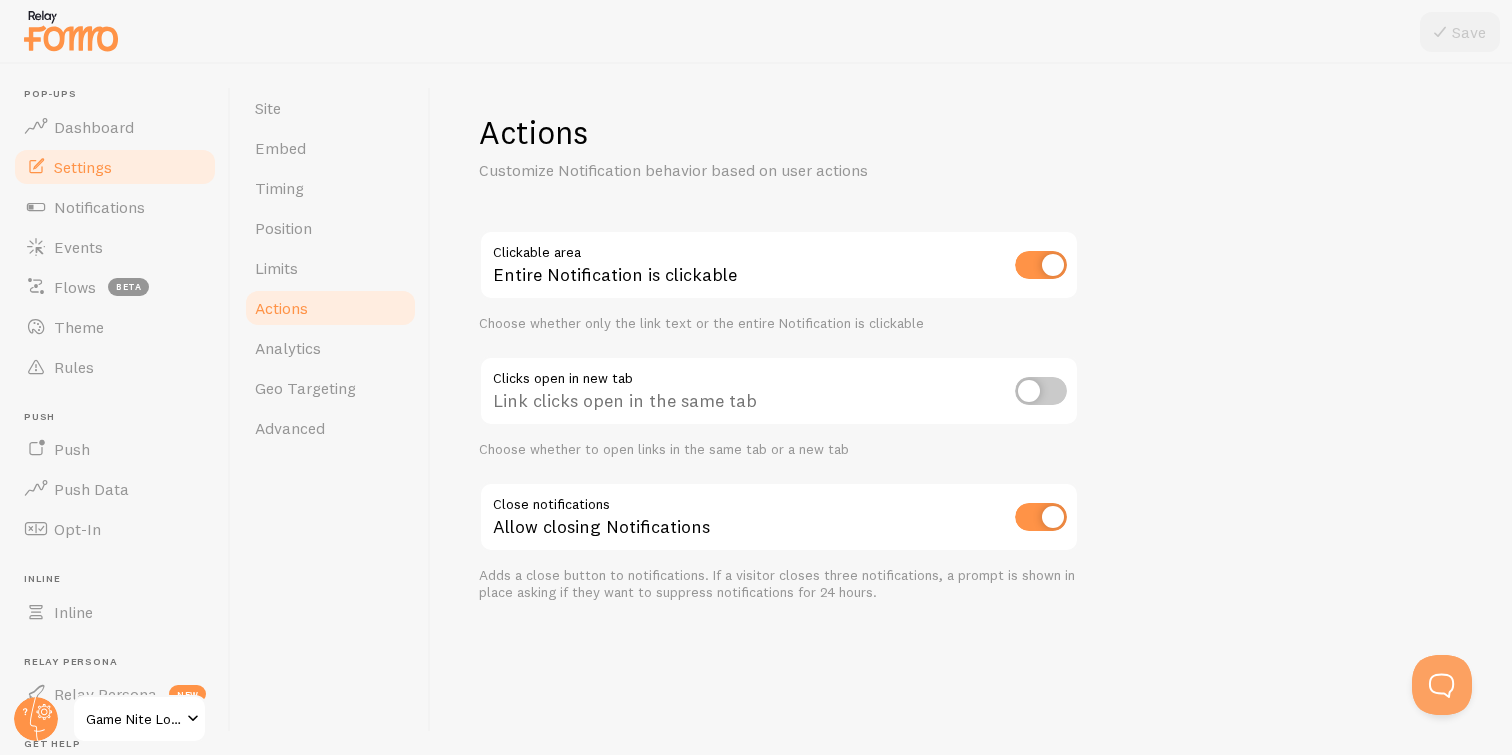 click at bounding box center [1041, 517] 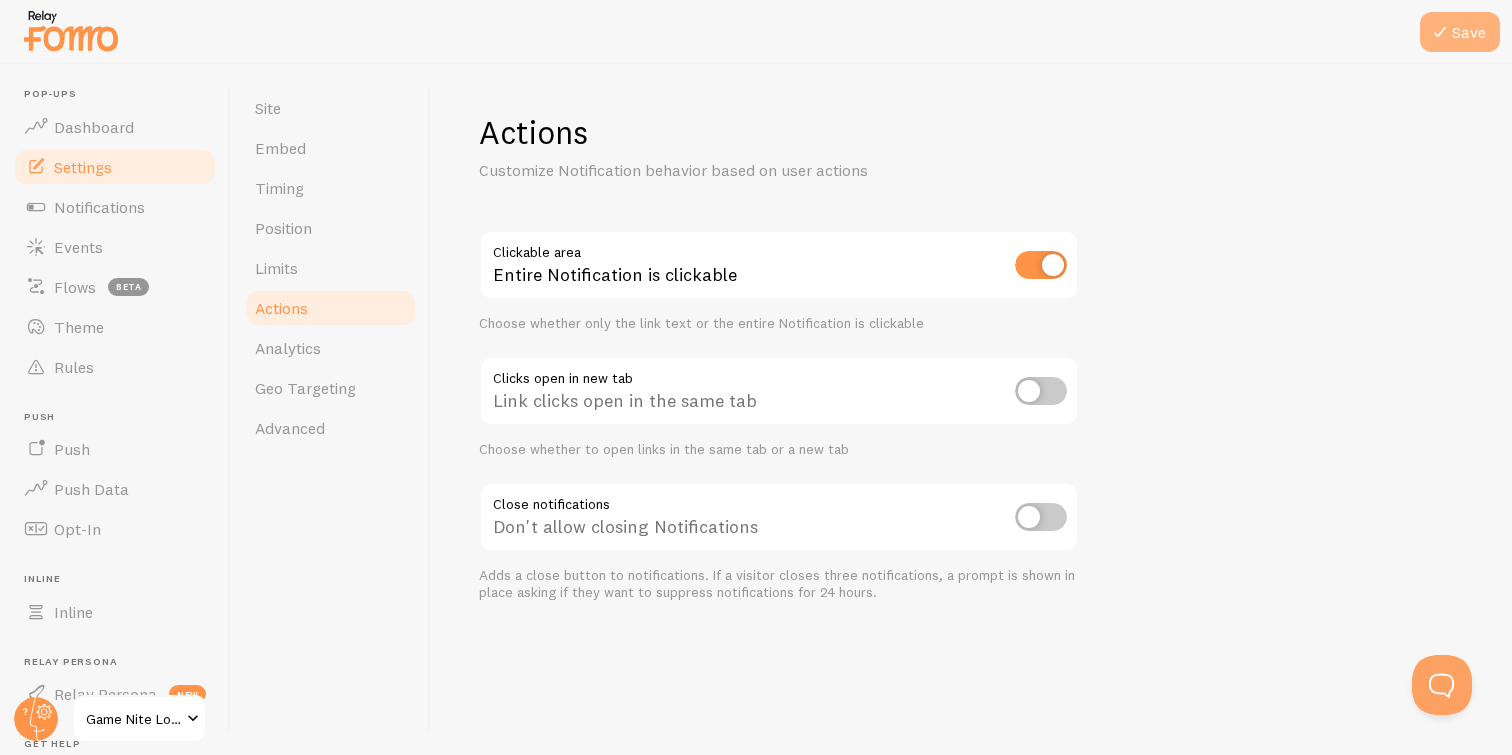 click on "Save" at bounding box center [1460, 32] 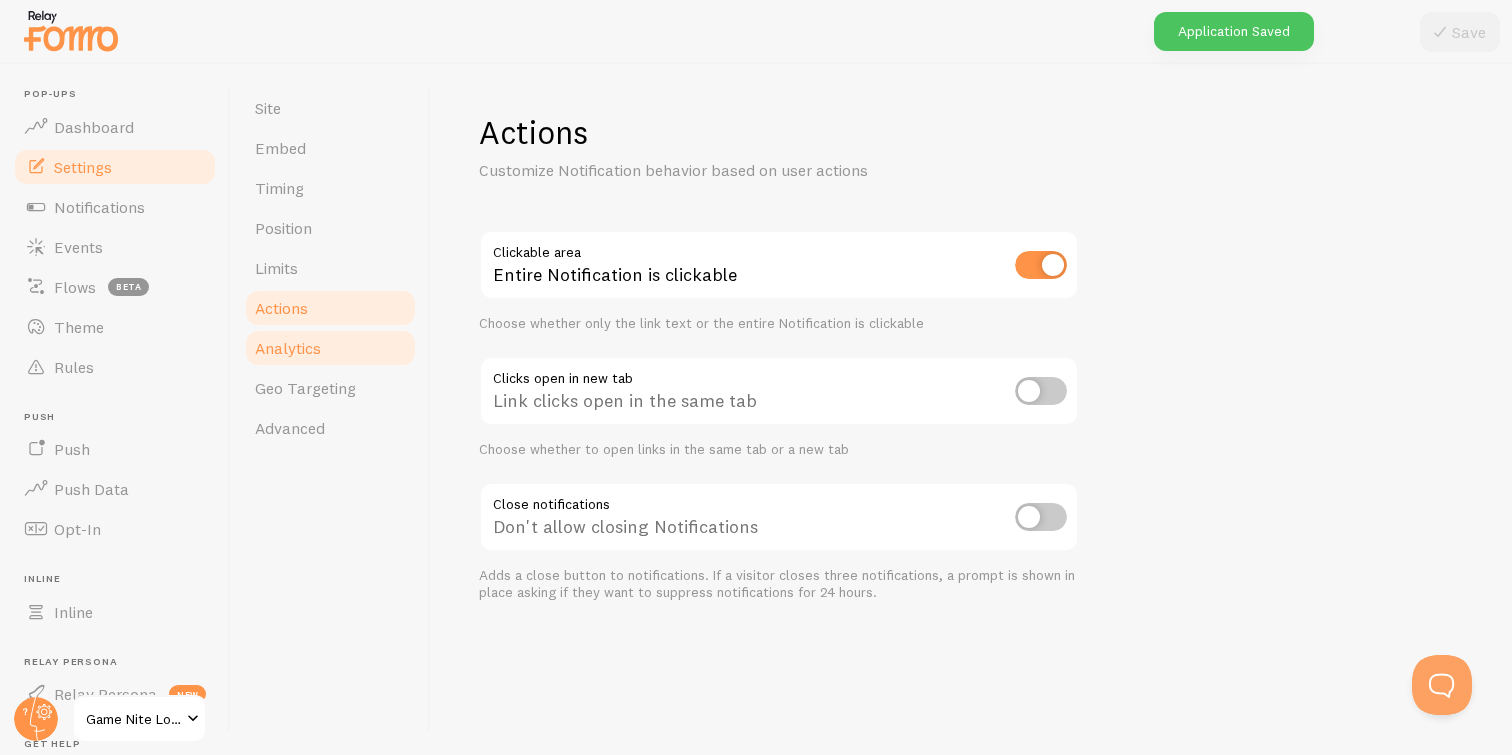 click on "Analytics" at bounding box center [330, 348] 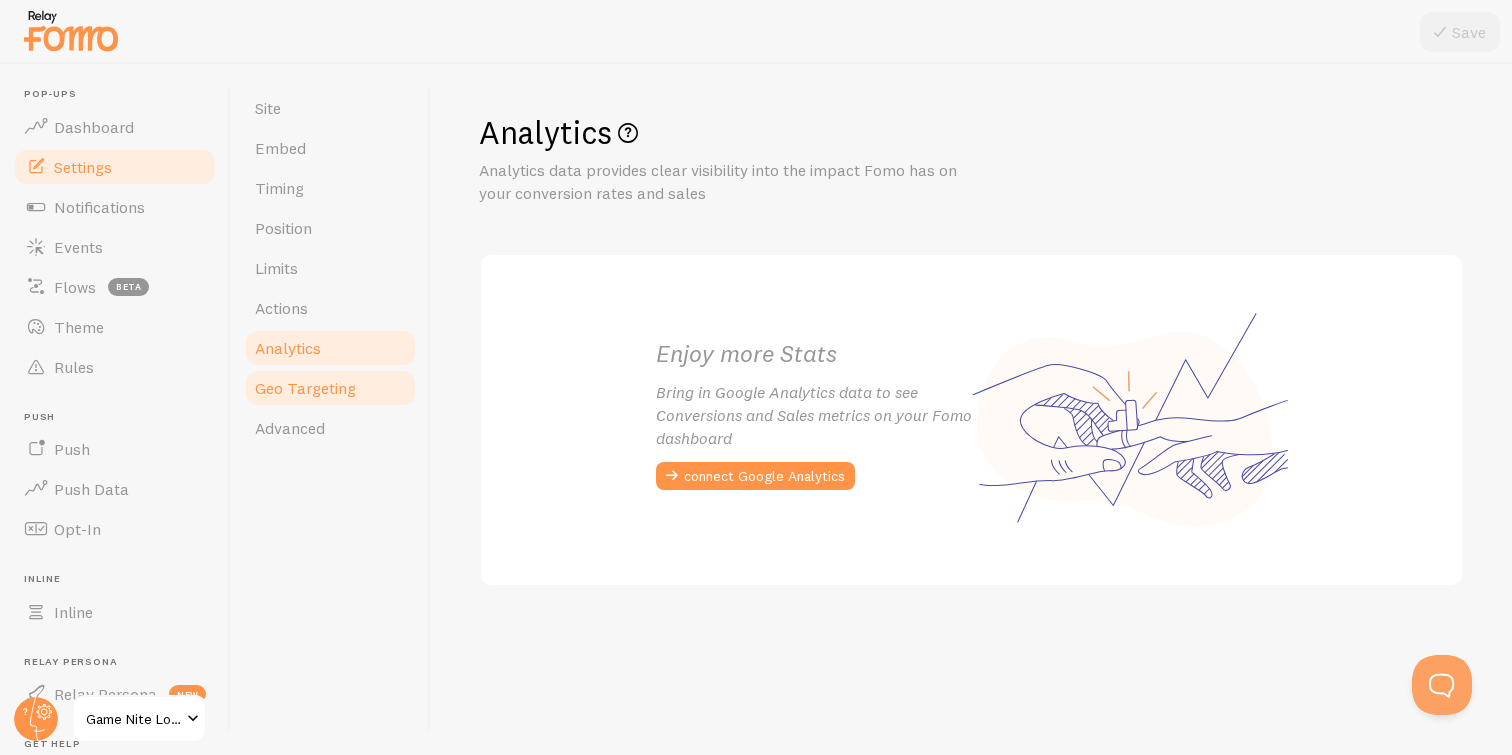 click on "Geo Targeting" at bounding box center [330, 388] 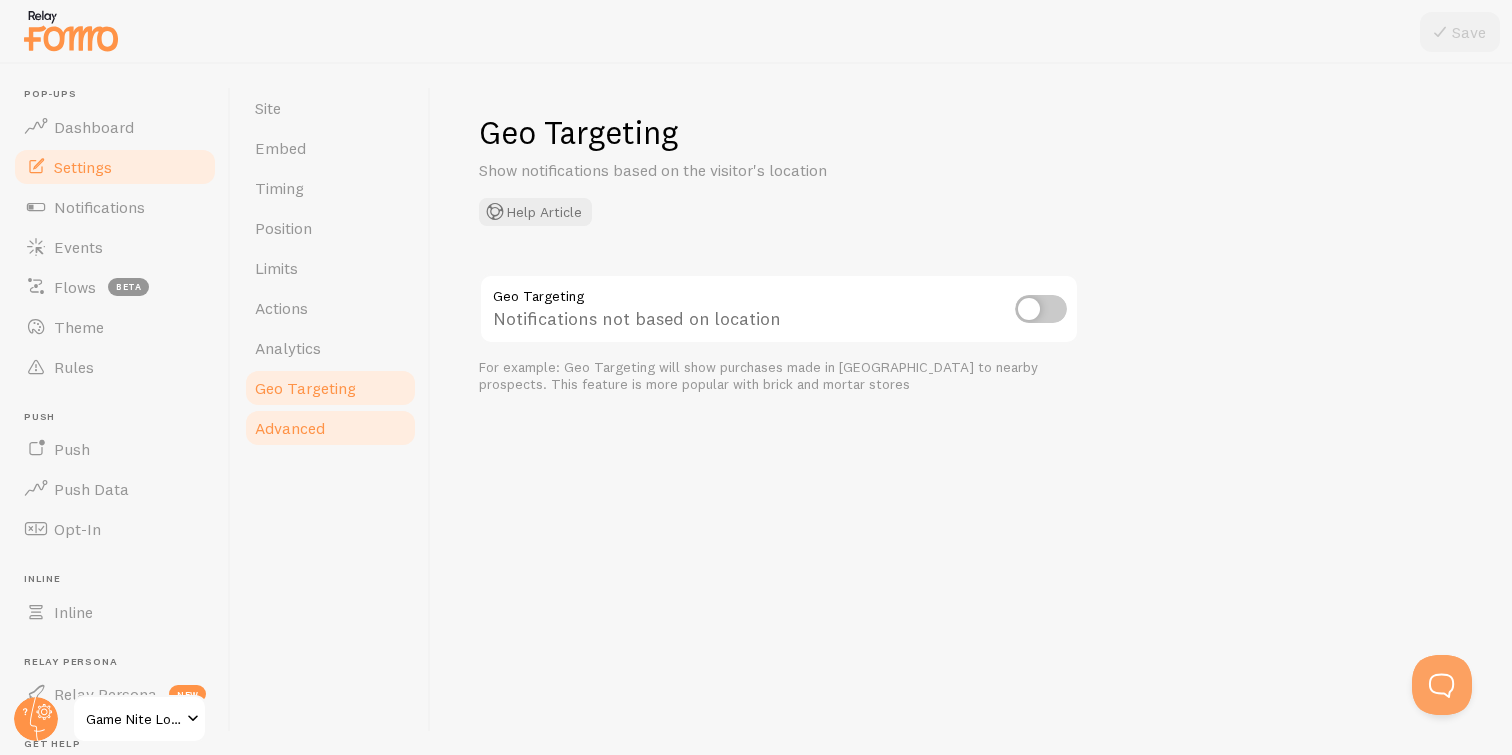 click on "Advanced" at bounding box center [330, 428] 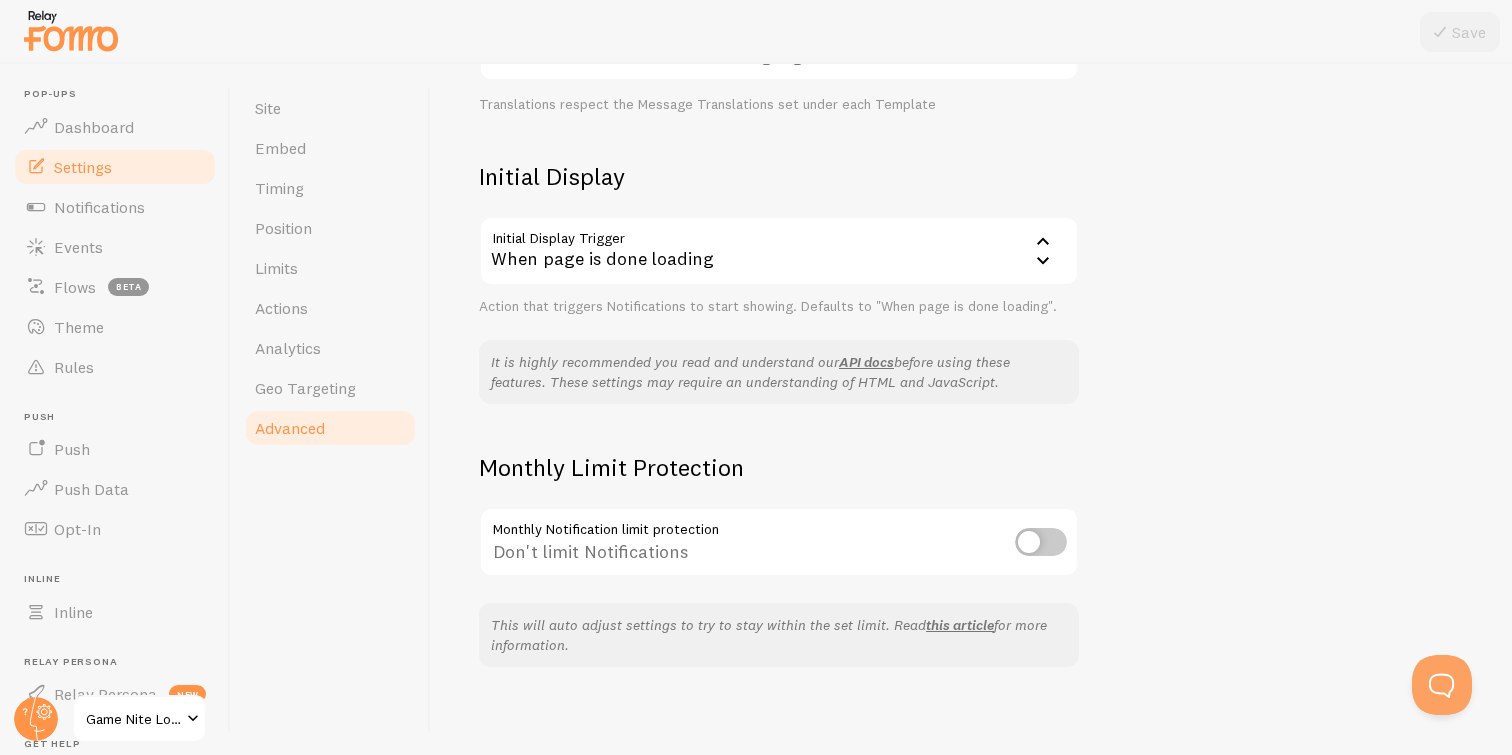 scroll, scrollTop: 395, scrollLeft: 0, axis: vertical 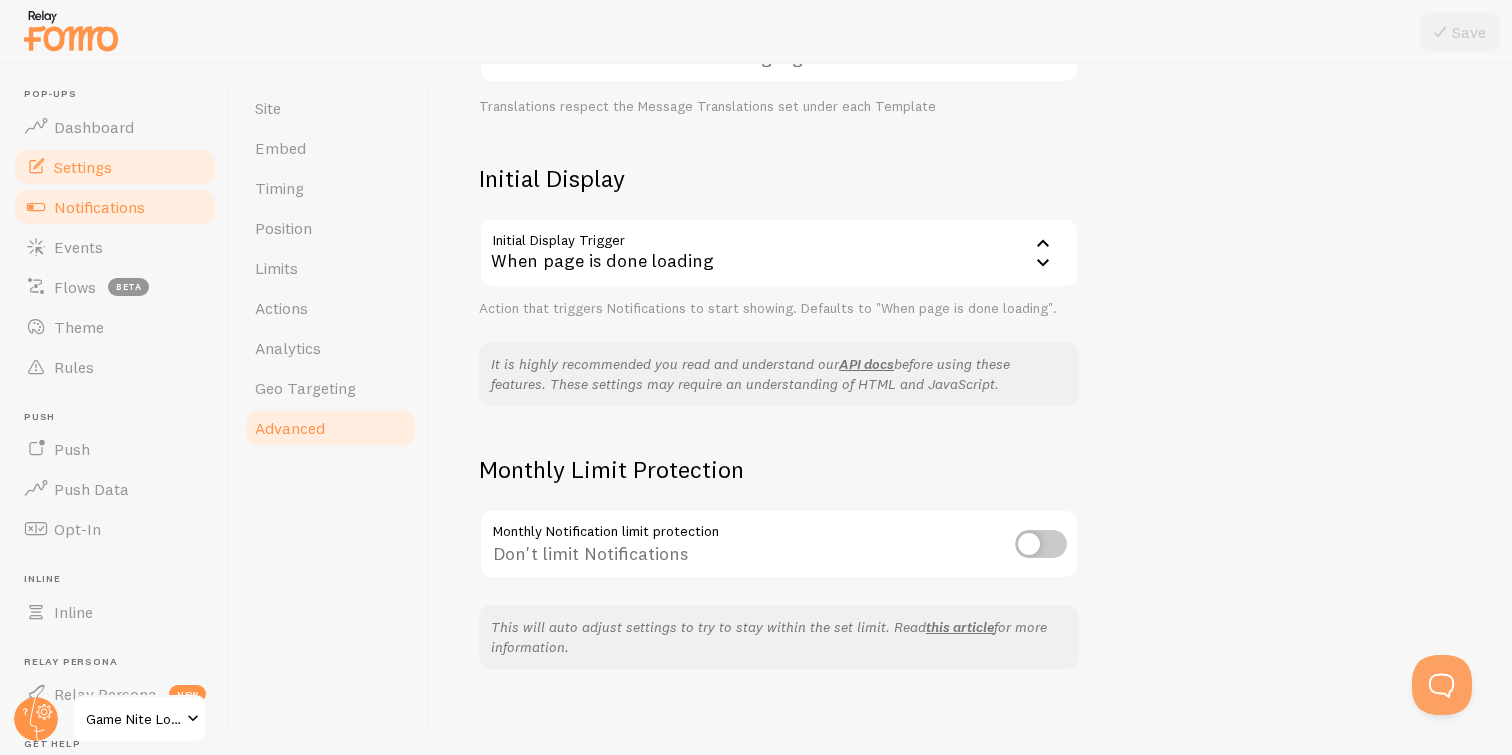 click on "Notifications" at bounding box center [99, 207] 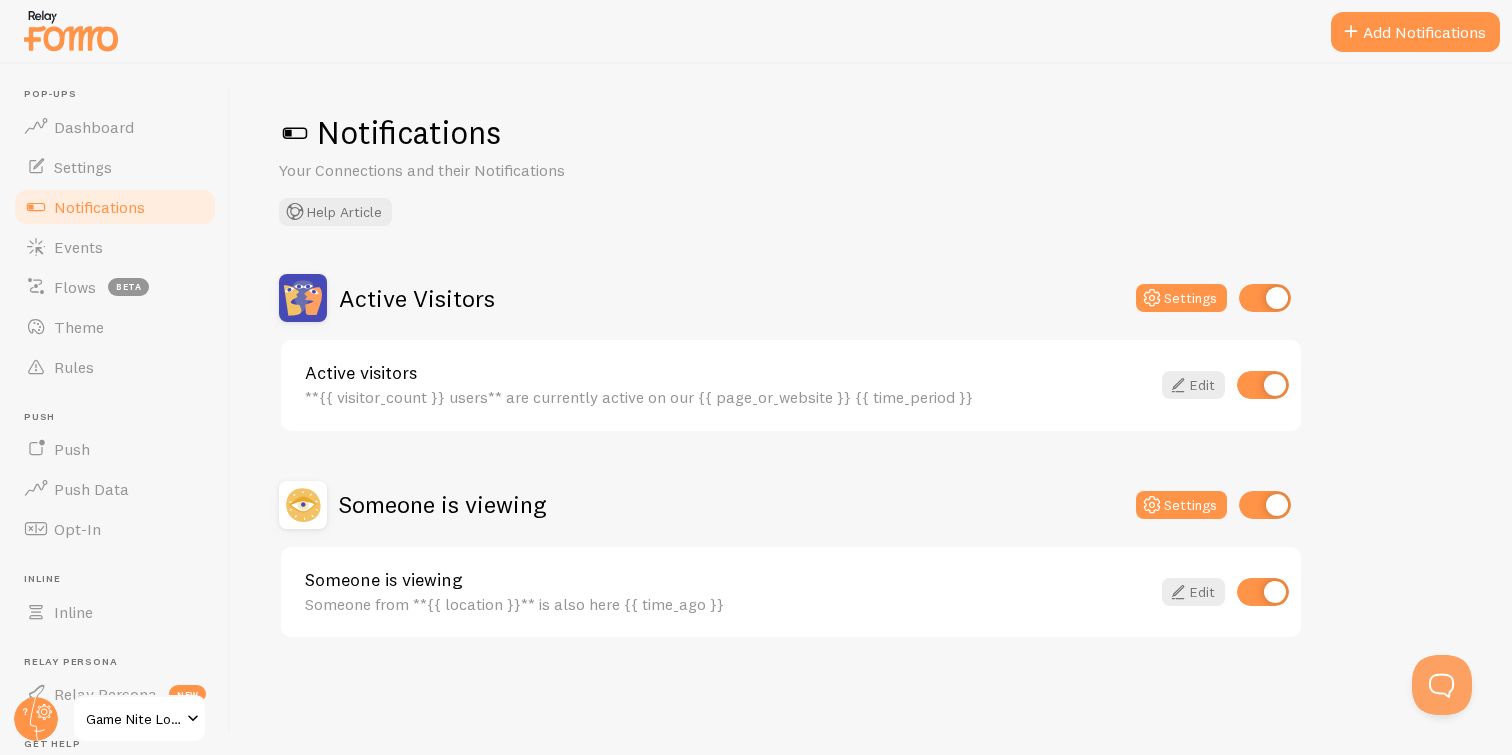 click on "Notifications
Your Connections and their Notifications
Help Article" at bounding box center [871, 169] 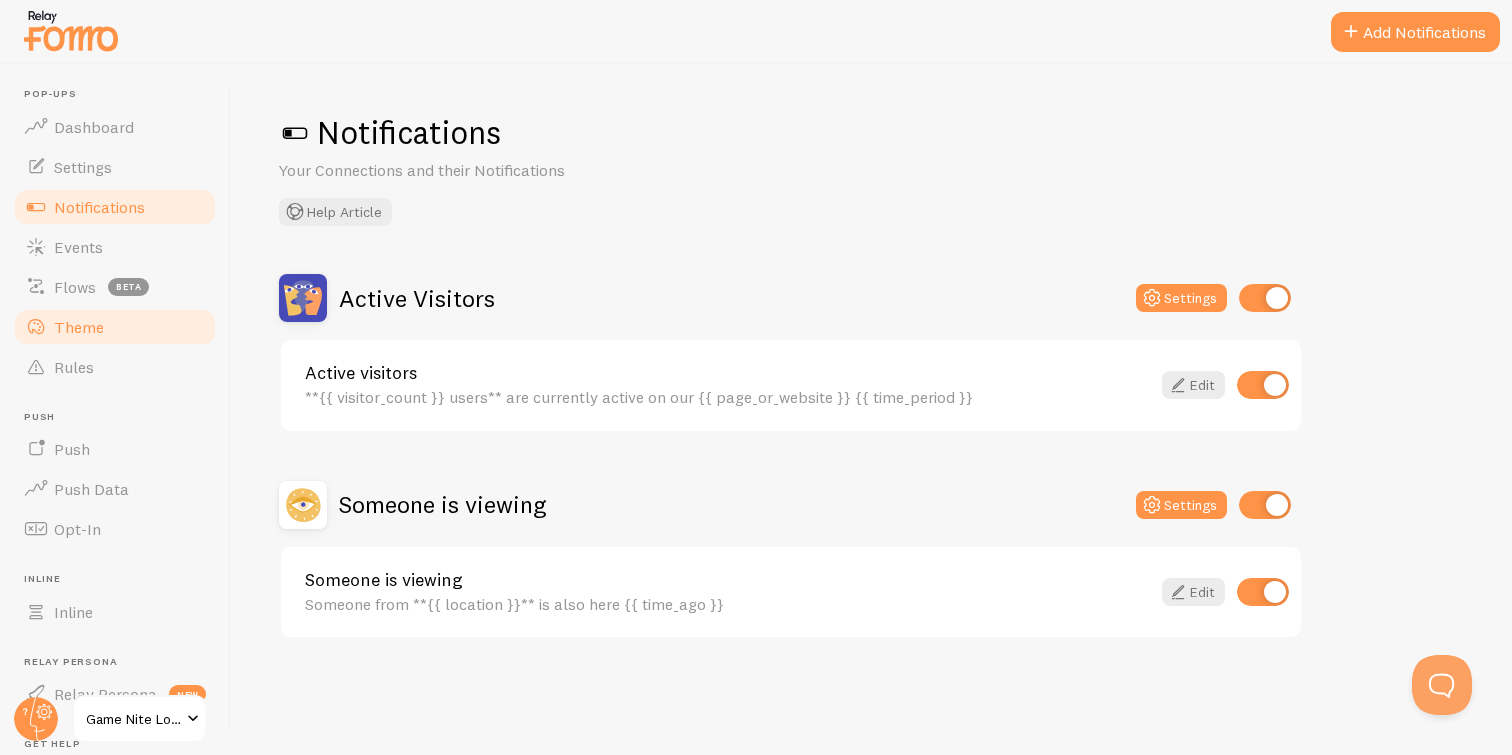 click on "Theme" at bounding box center (115, 327) 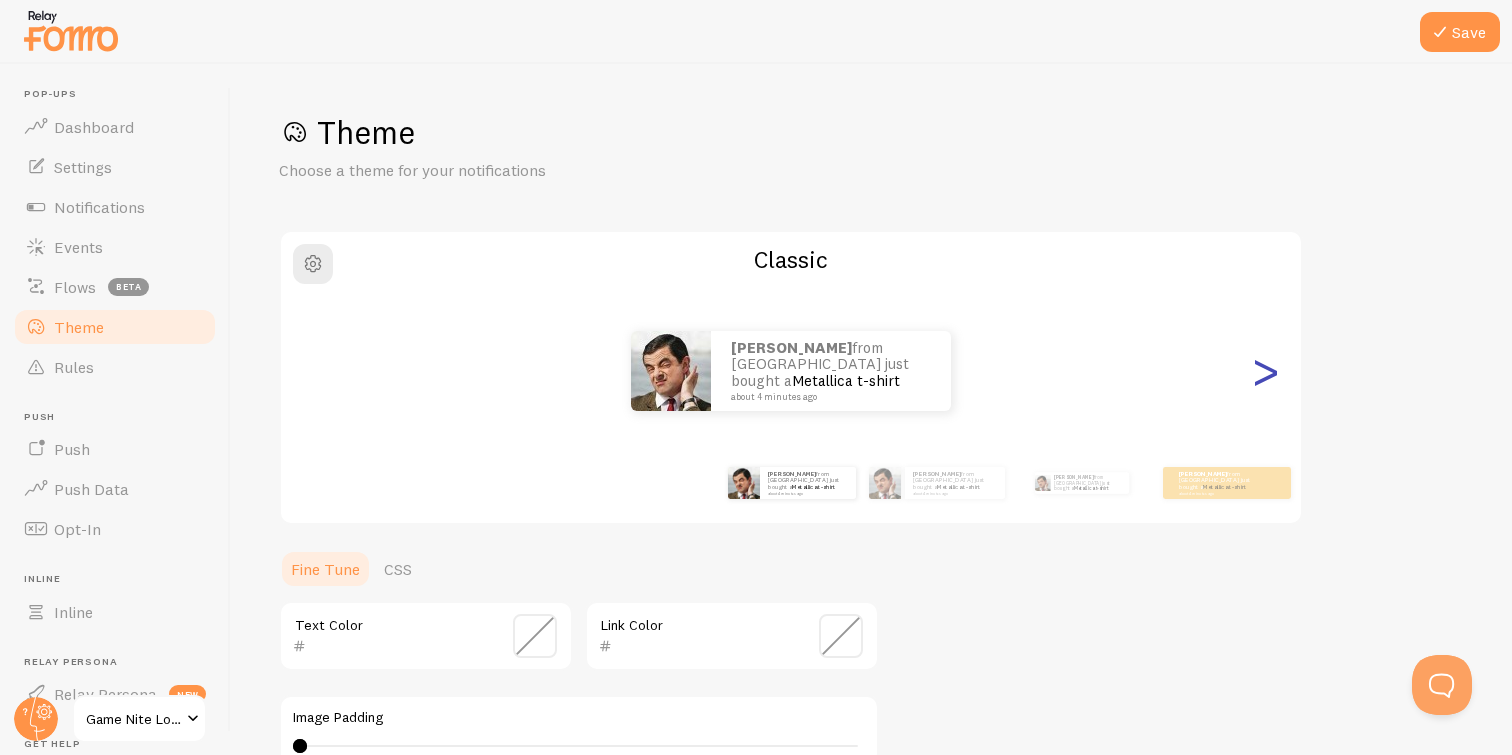 click on ">" at bounding box center (1265, 371) 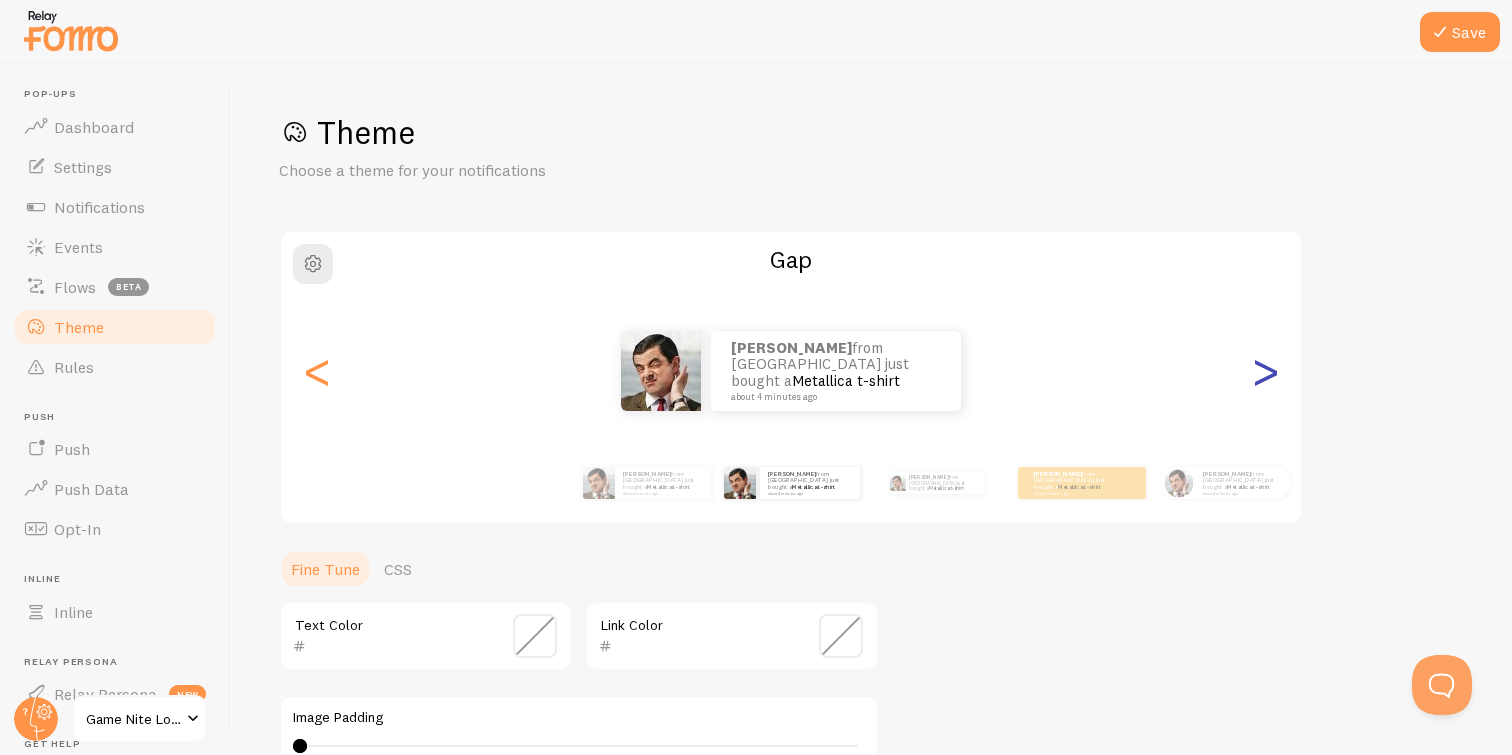 click on ">" at bounding box center [1265, 371] 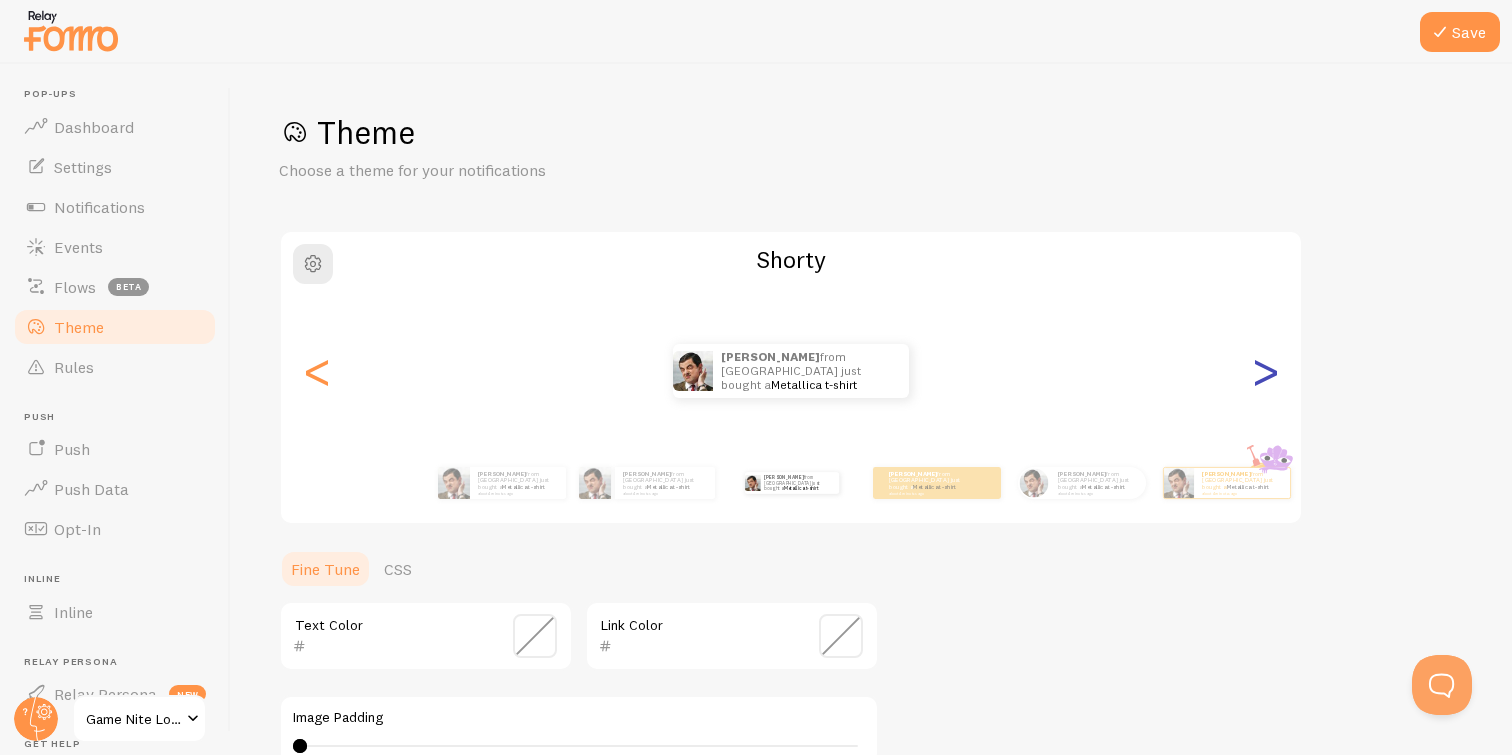 click on ">" at bounding box center (1265, 371) 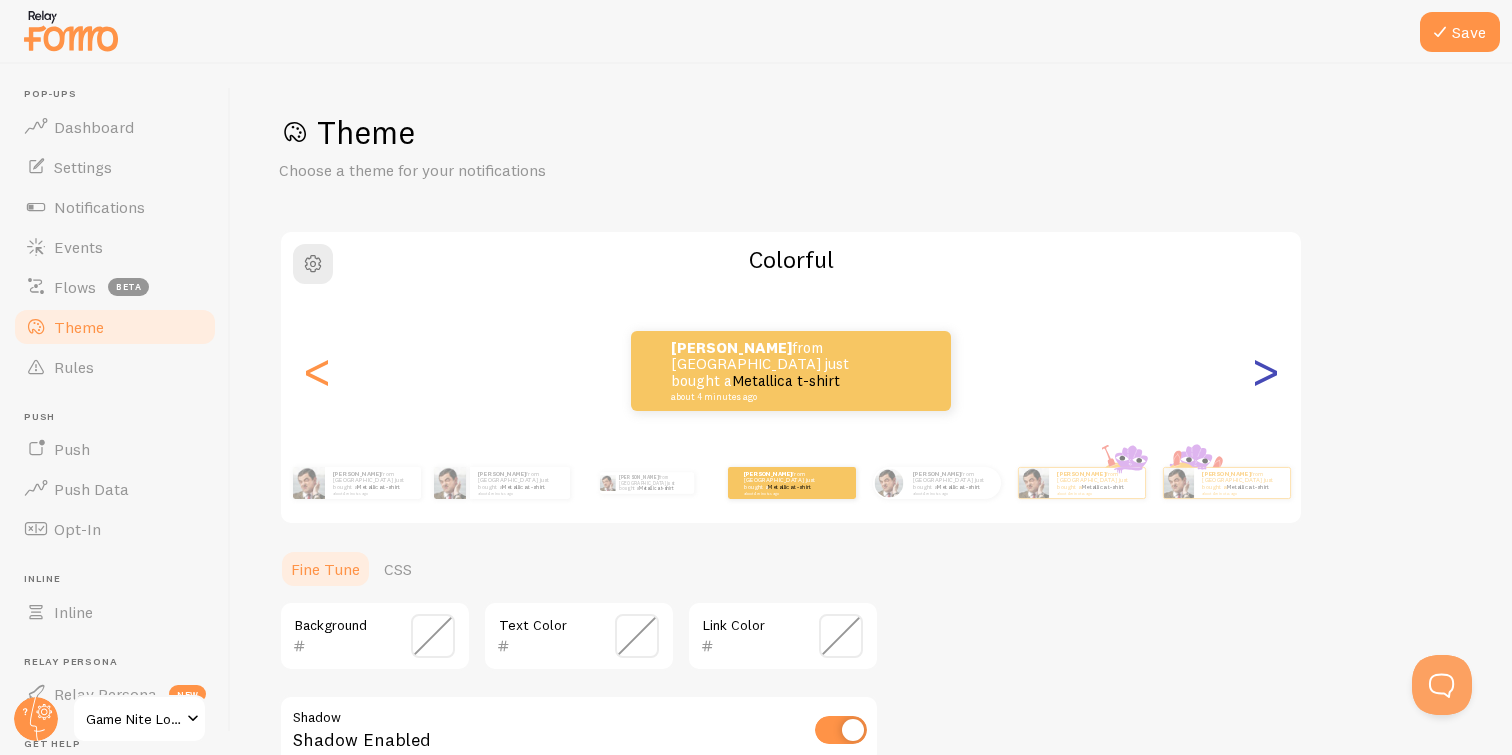 click on ">" at bounding box center (1265, 371) 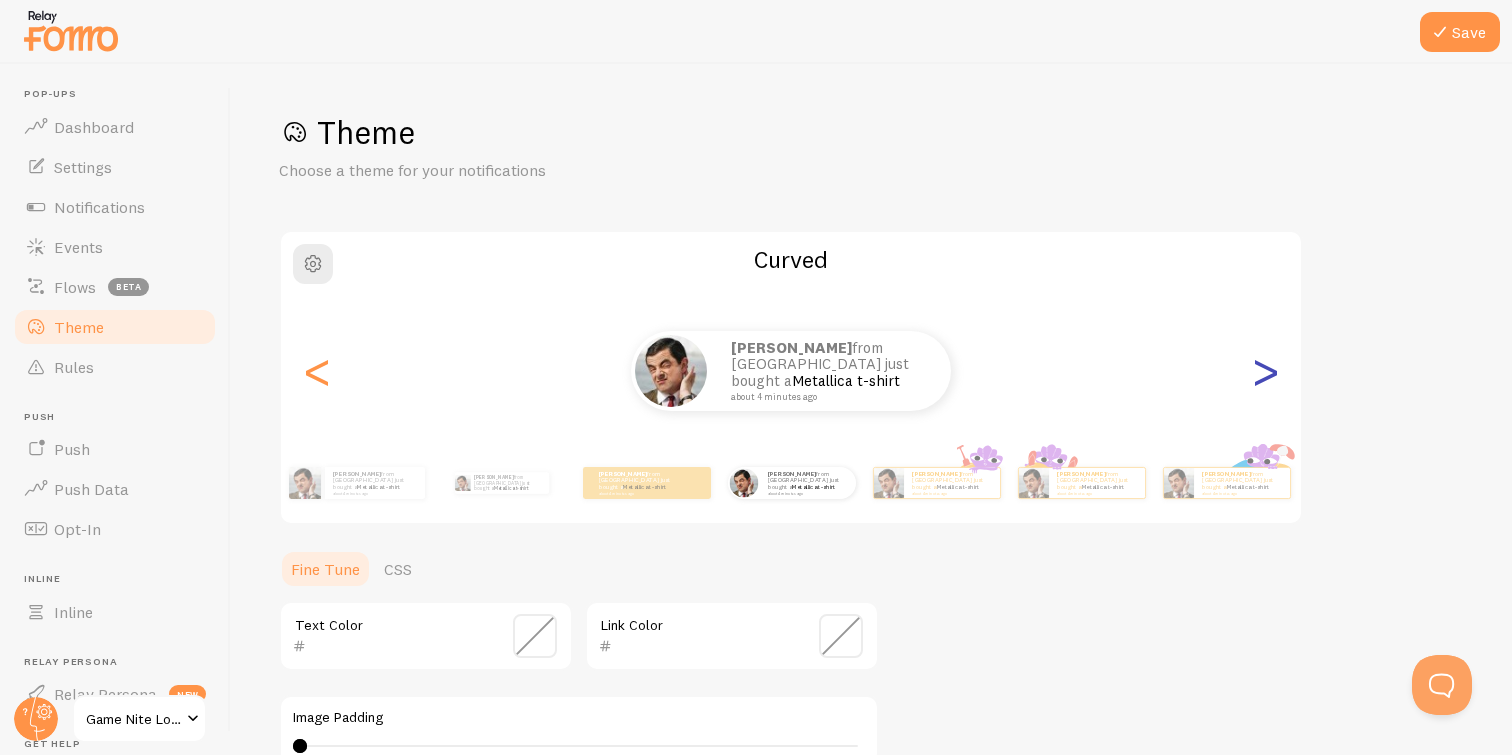 click on ">" at bounding box center (1265, 371) 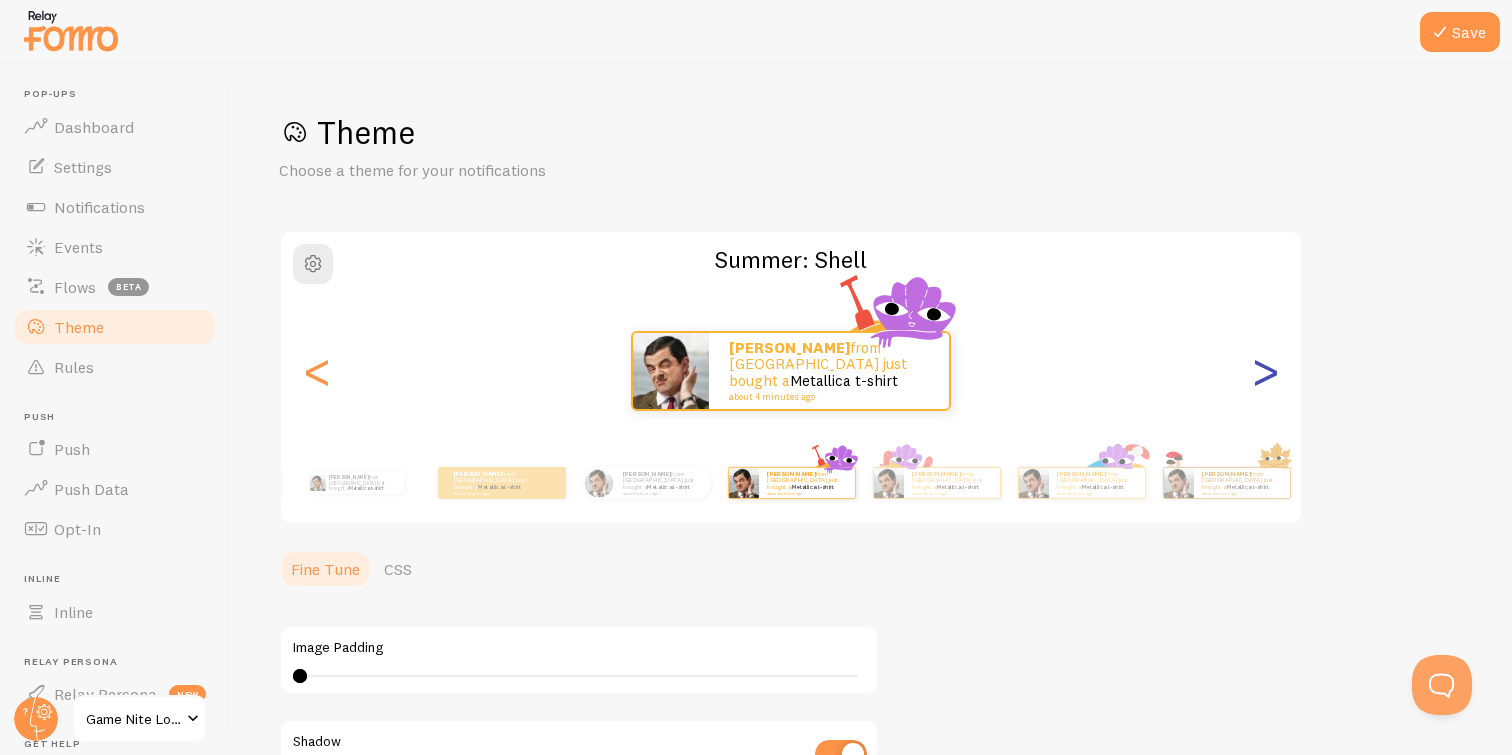 type on "0" 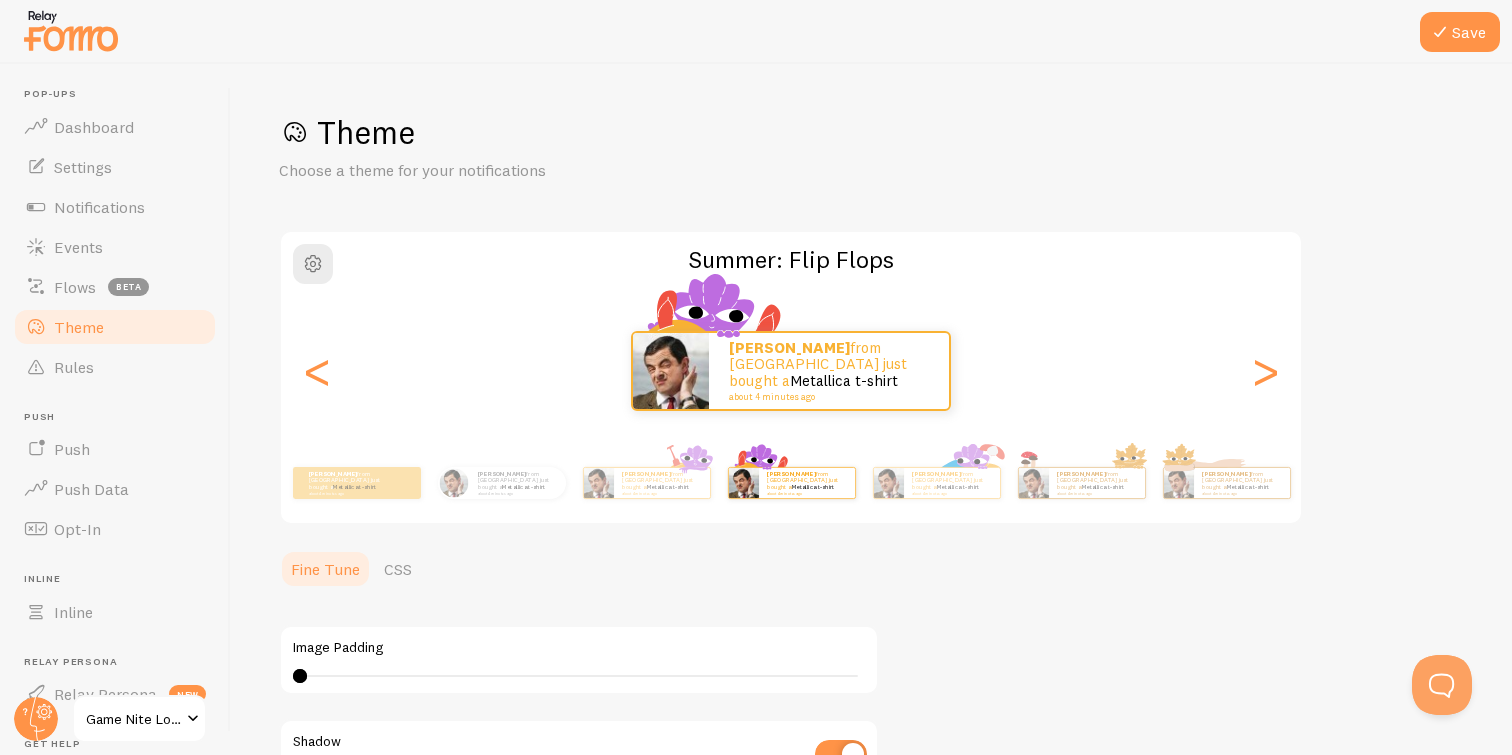 click on "[PERSON_NAME]  from [GEOGRAPHIC_DATA] just bought a  Metallica t-shirt   about 4 minutes ago" at bounding box center [791, 371] 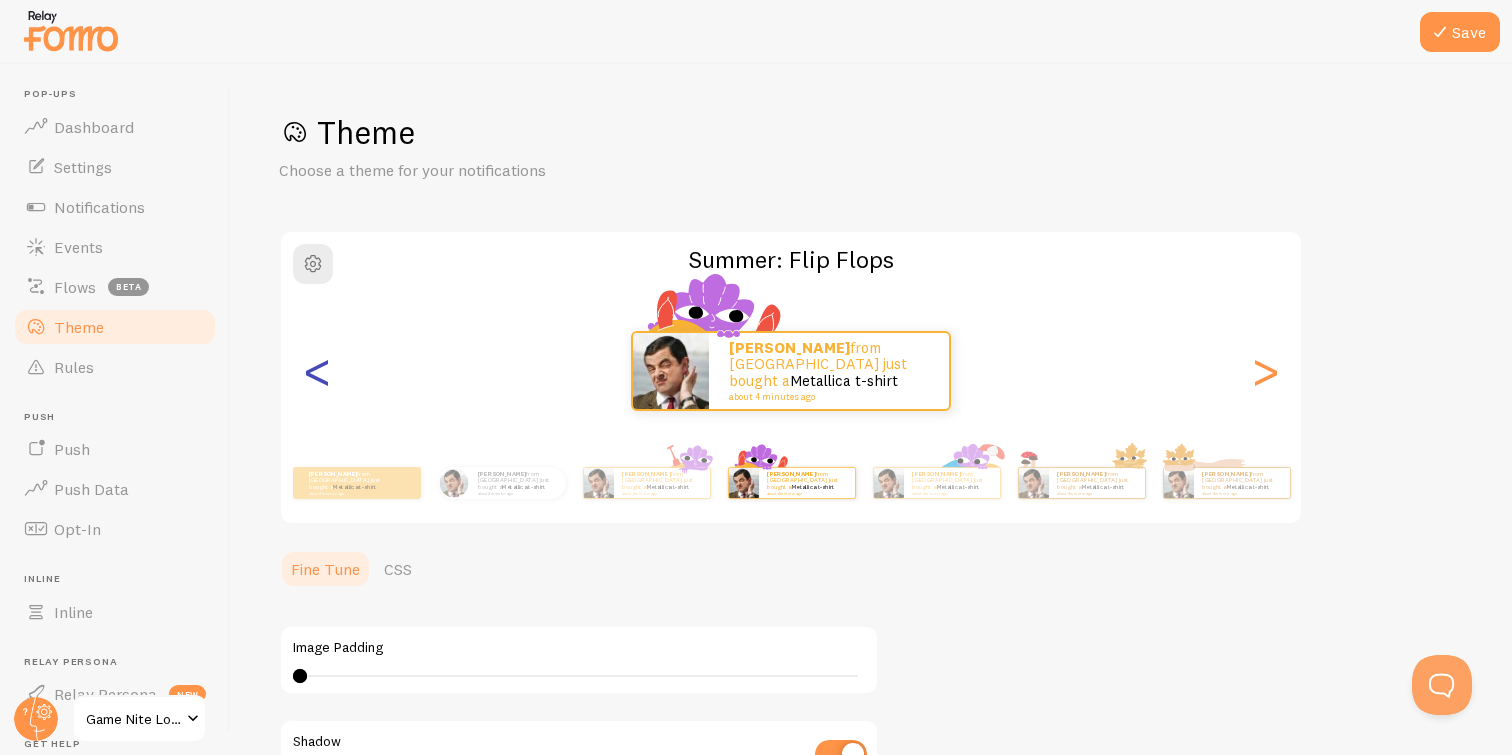 click on "<" at bounding box center [317, 371] 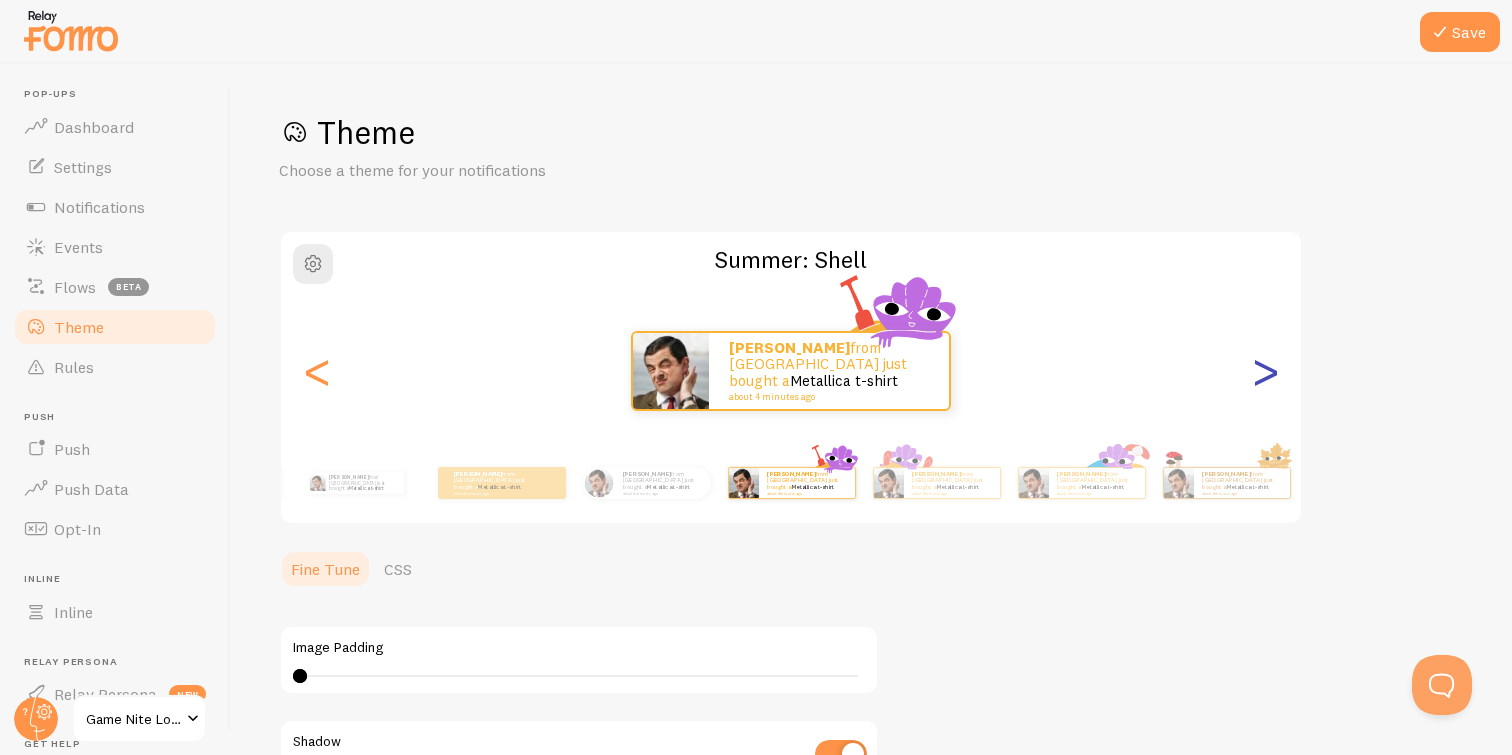 click on ">" at bounding box center (1265, 371) 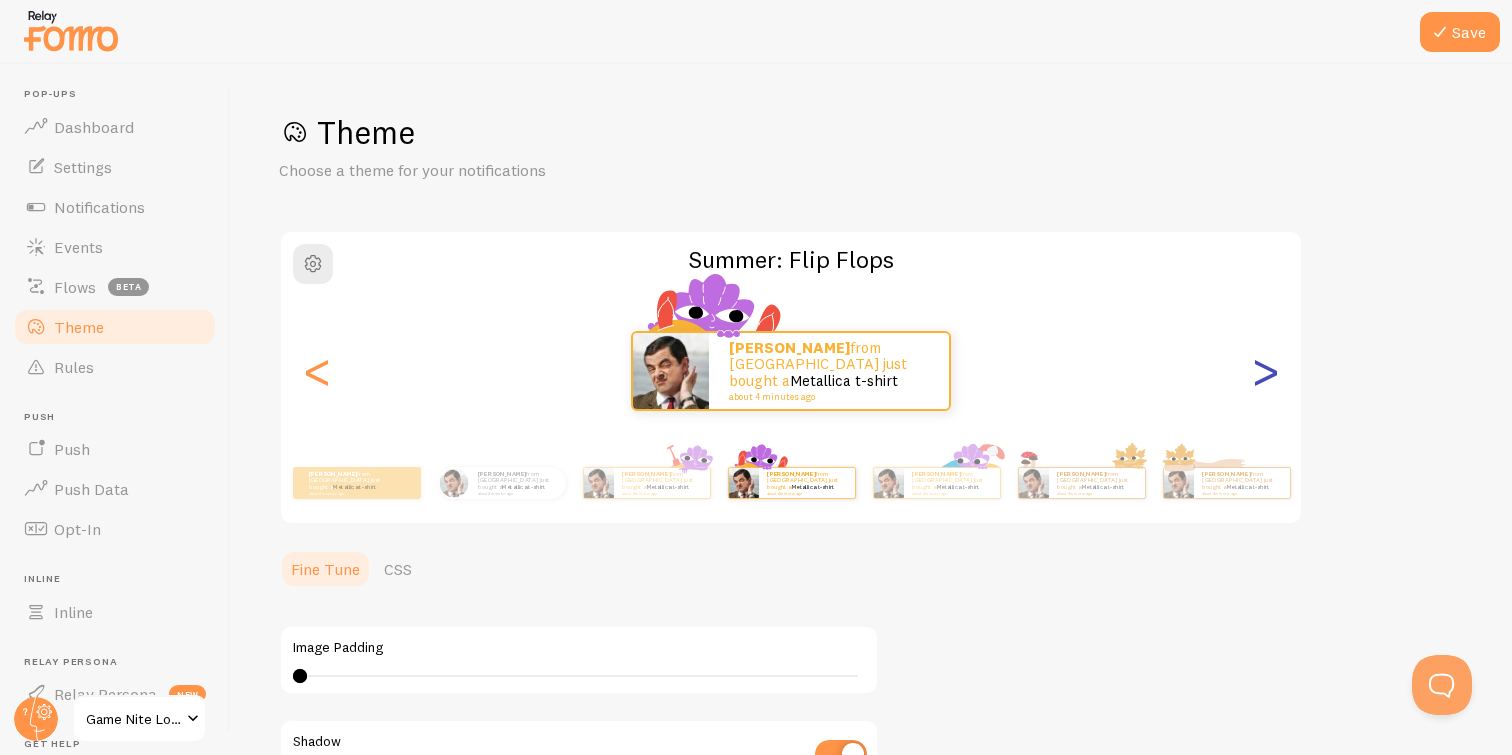 click on ">" at bounding box center (1265, 371) 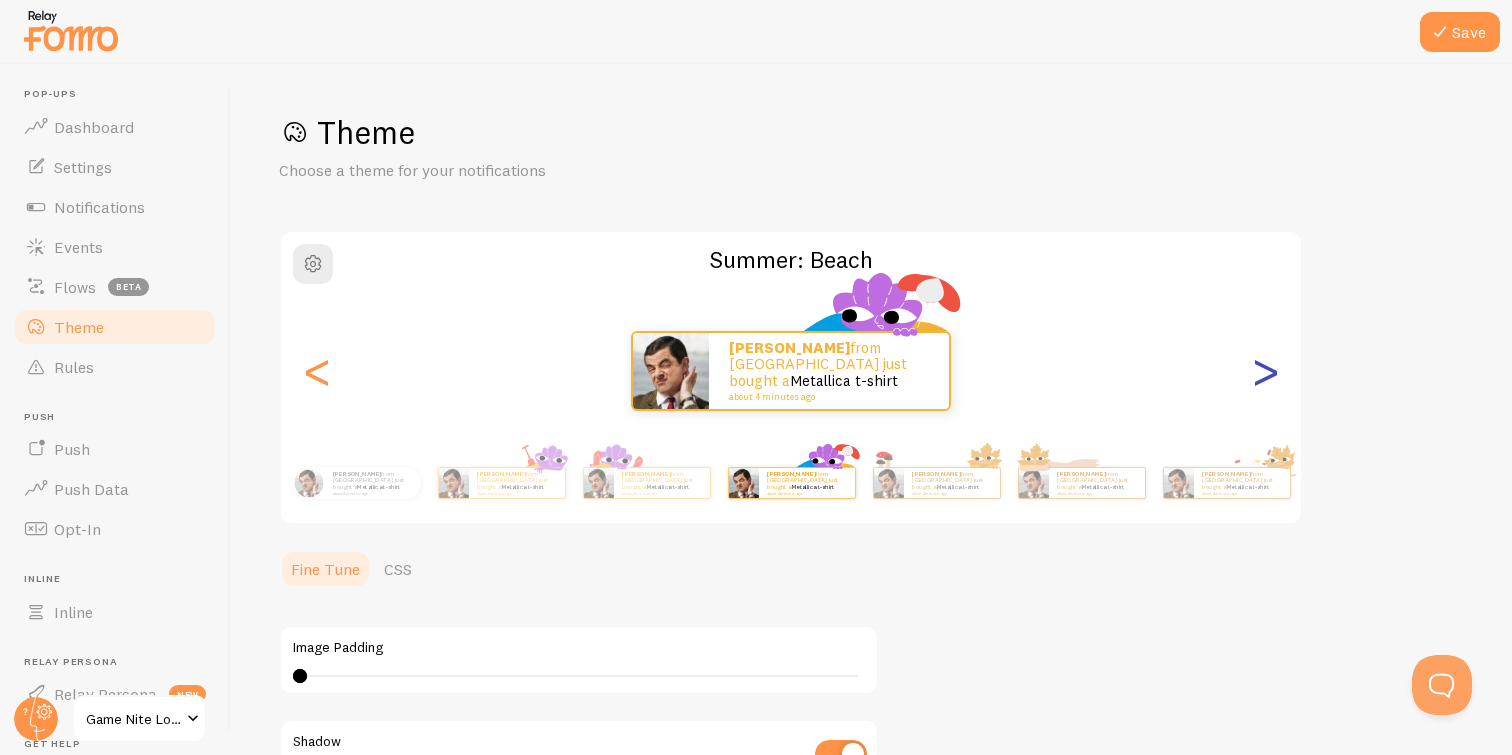 click on ">" at bounding box center [1265, 371] 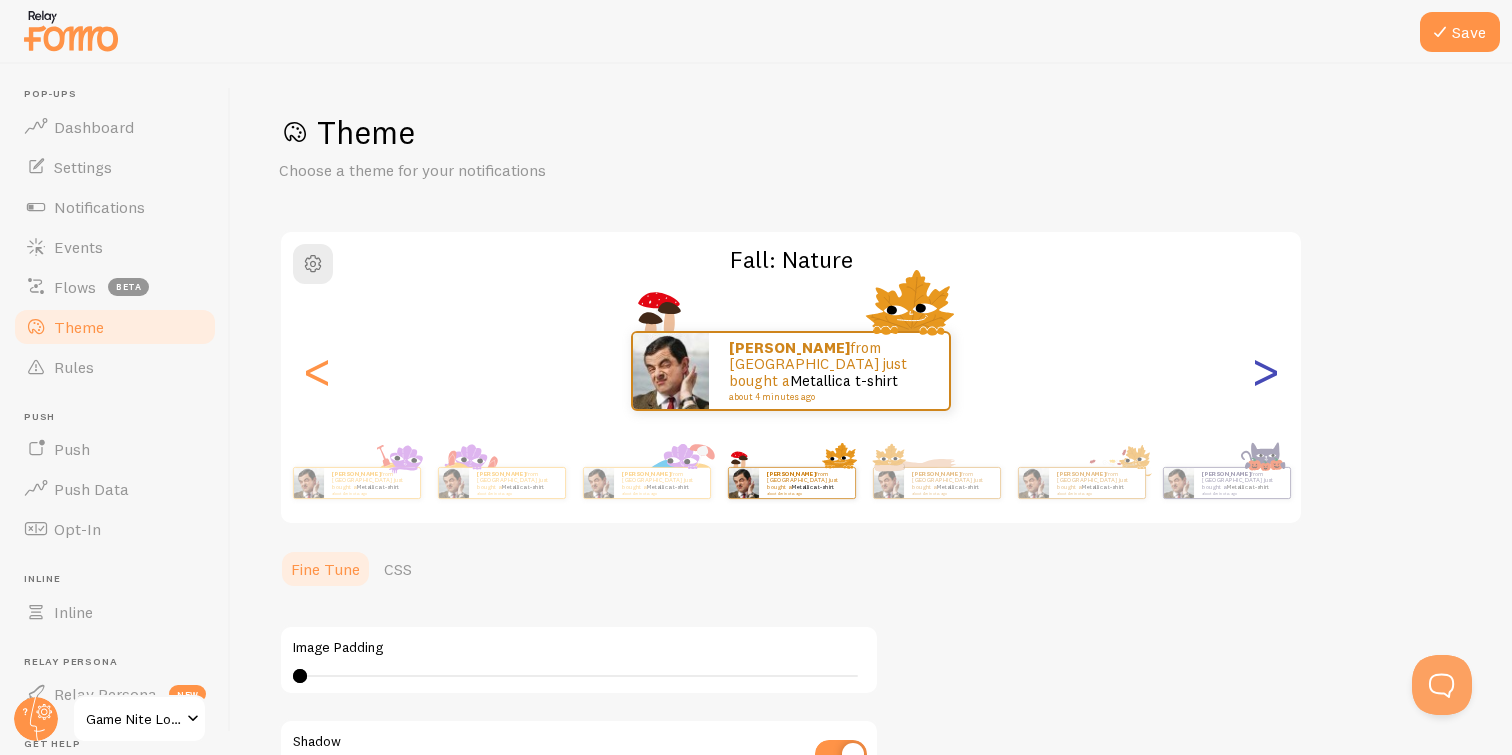 click on ">" at bounding box center [1265, 371] 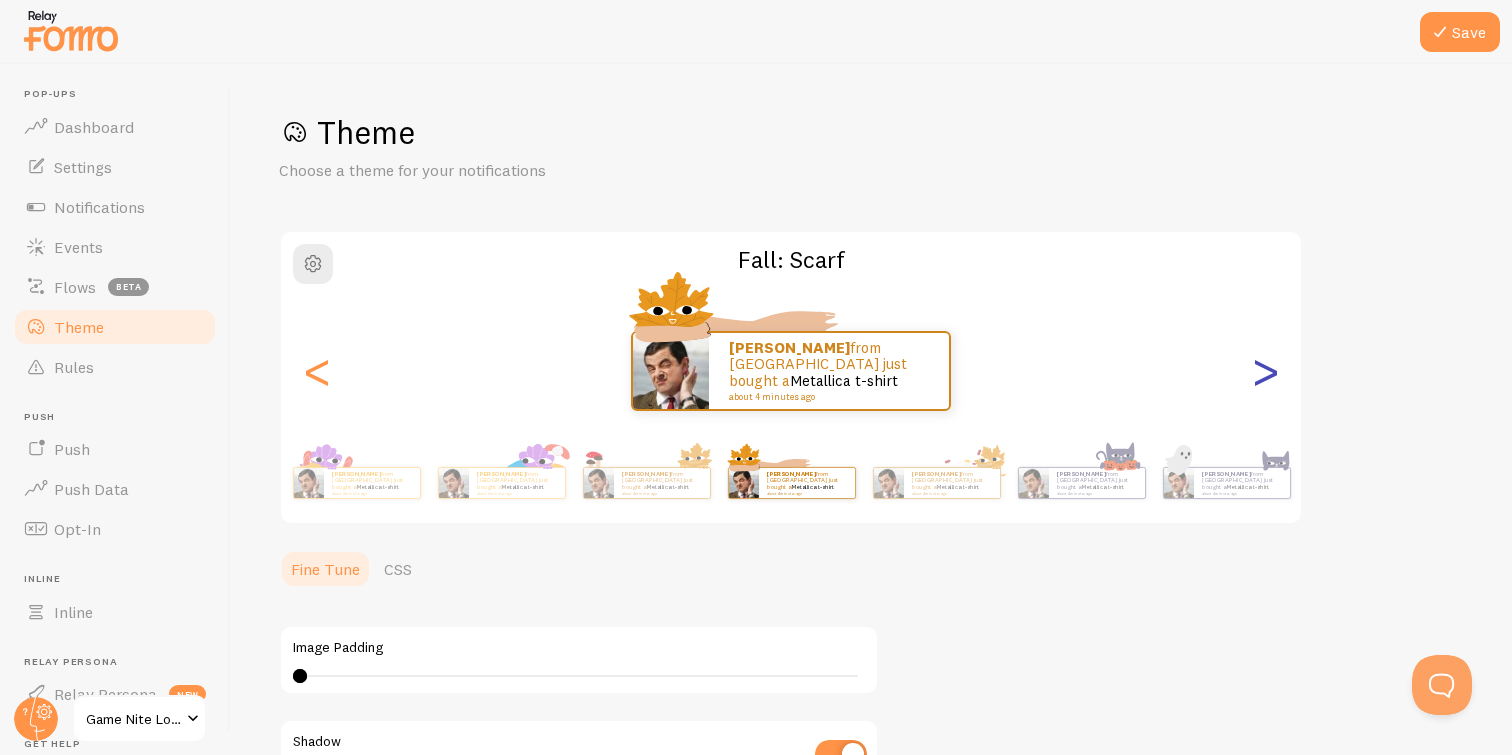 click on ">" at bounding box center (1265, 371) 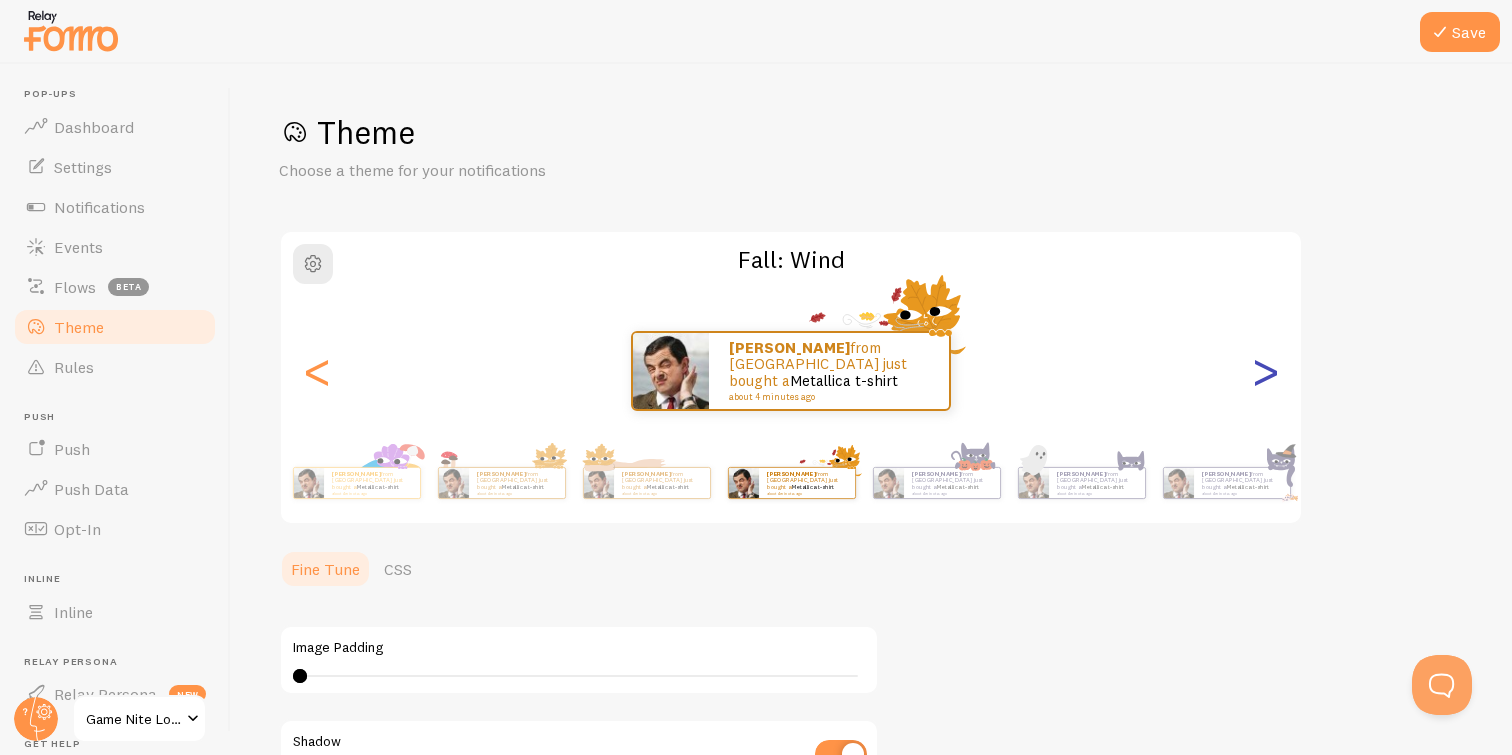 click on ">" at bounding box center [1265, 371] 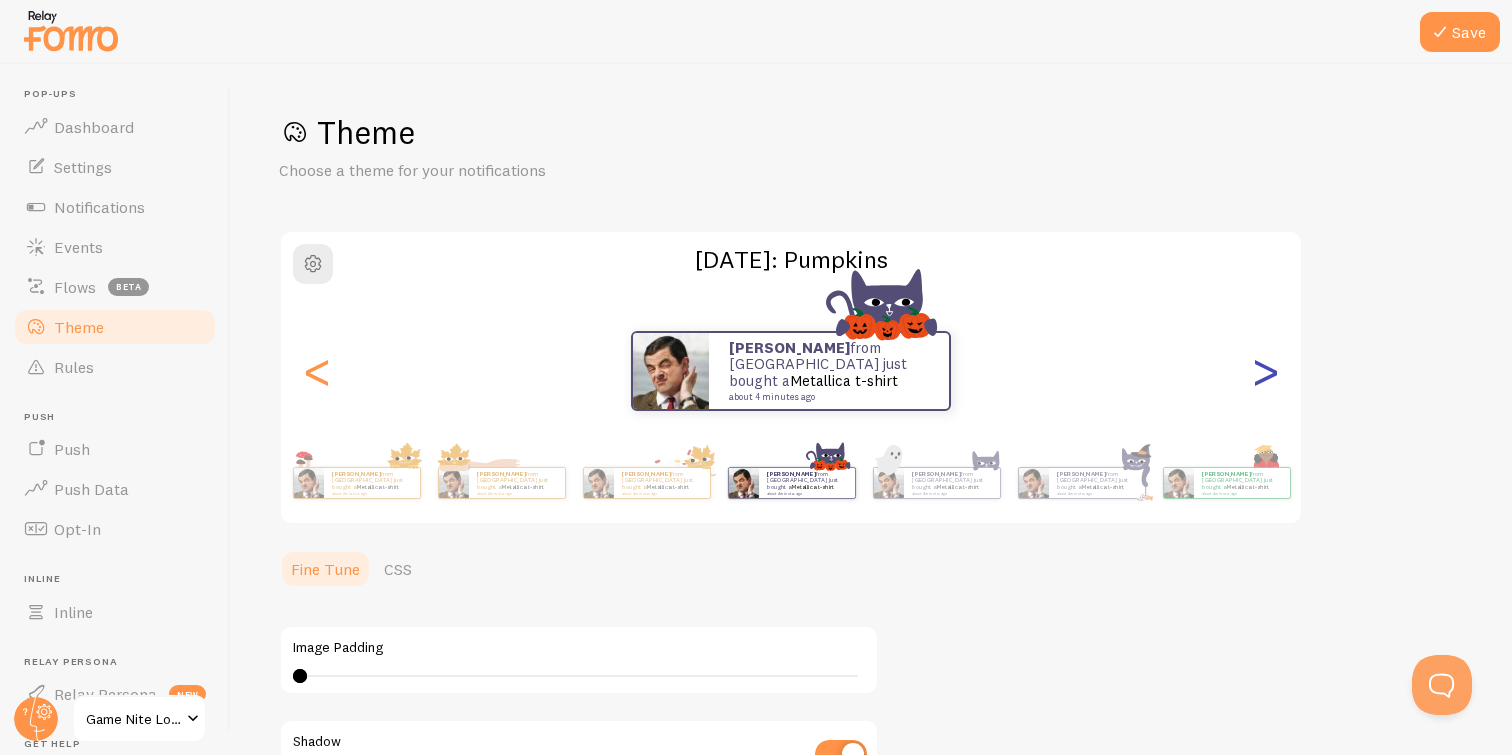 click on ">" at bounding box center (1265, 371) 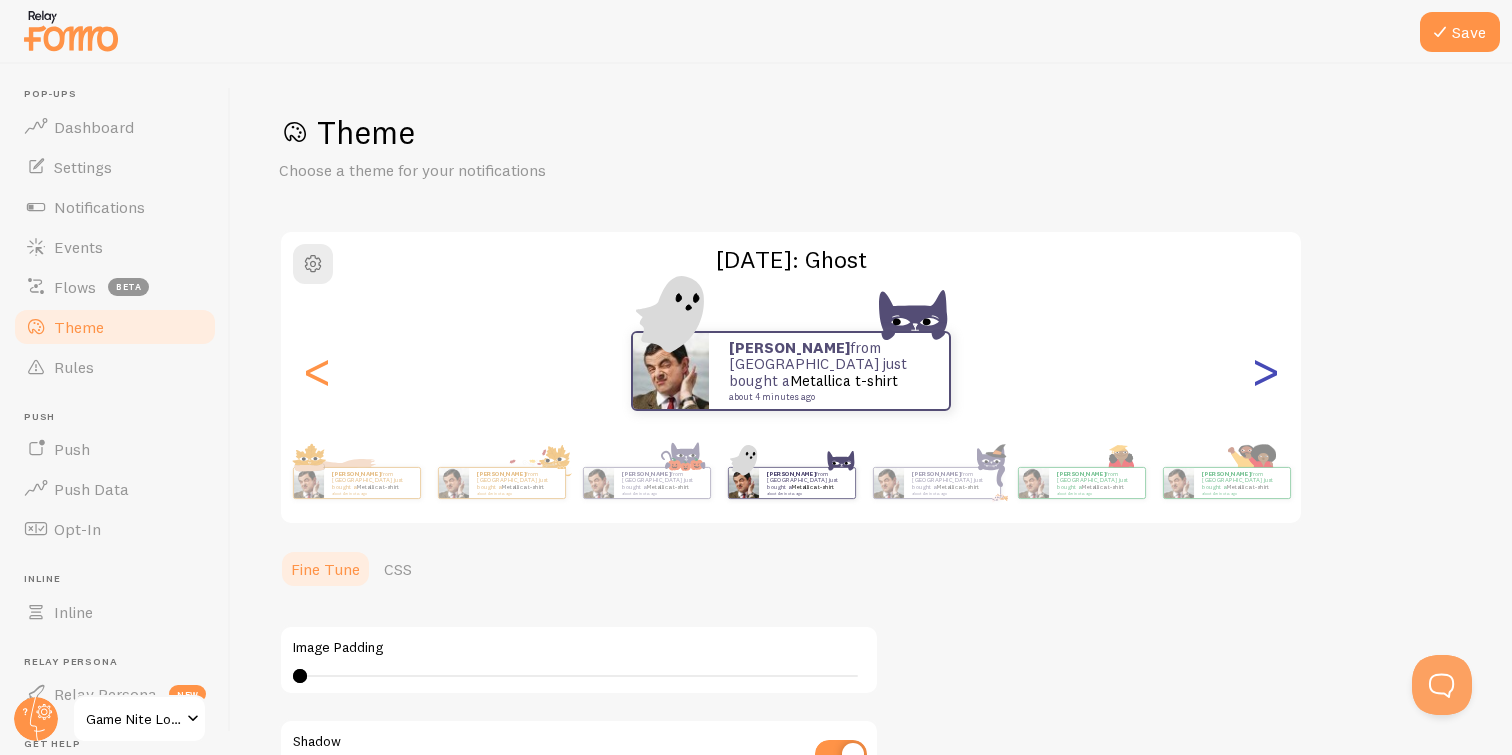 click on ">" at bounding box center (1265, 371) 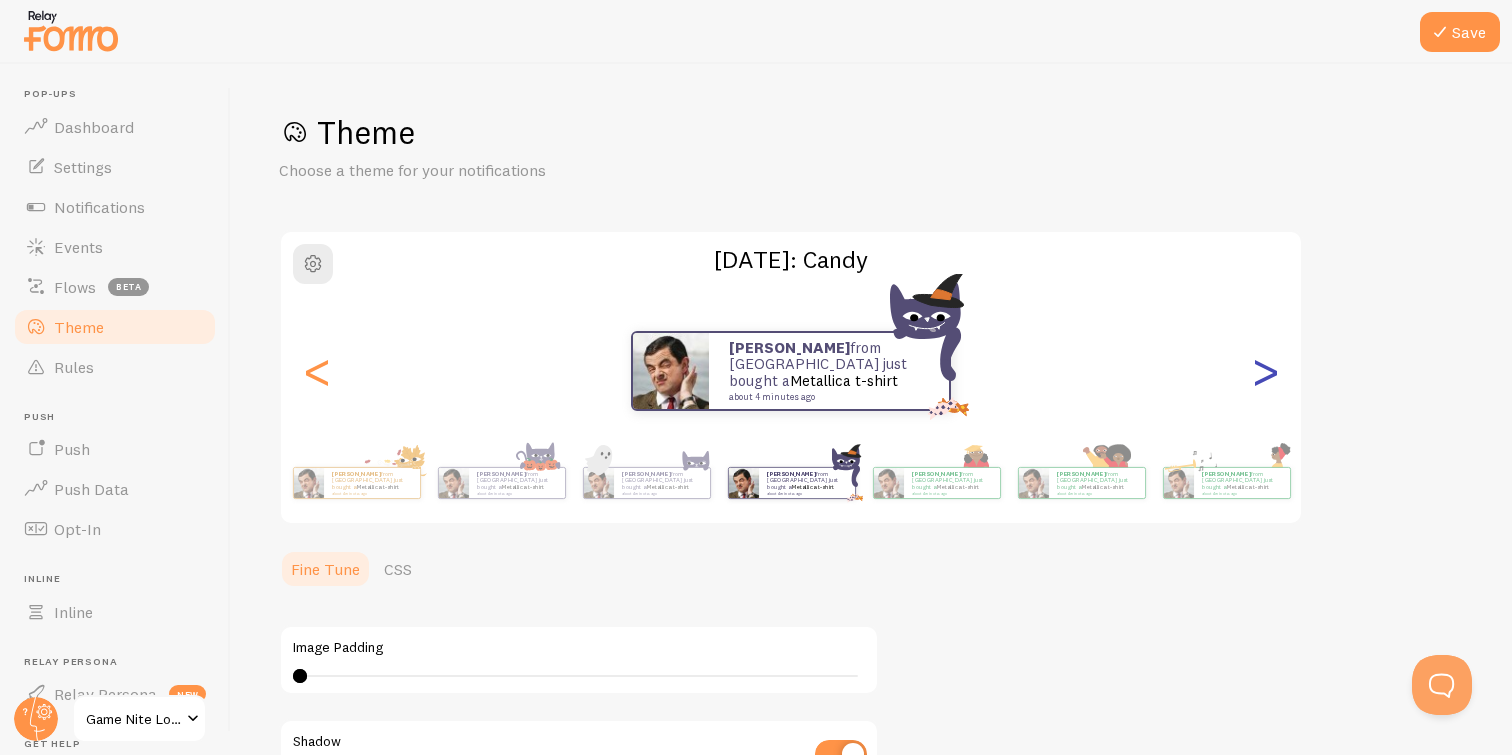 click on ">" at bounding box center (1265, 371) 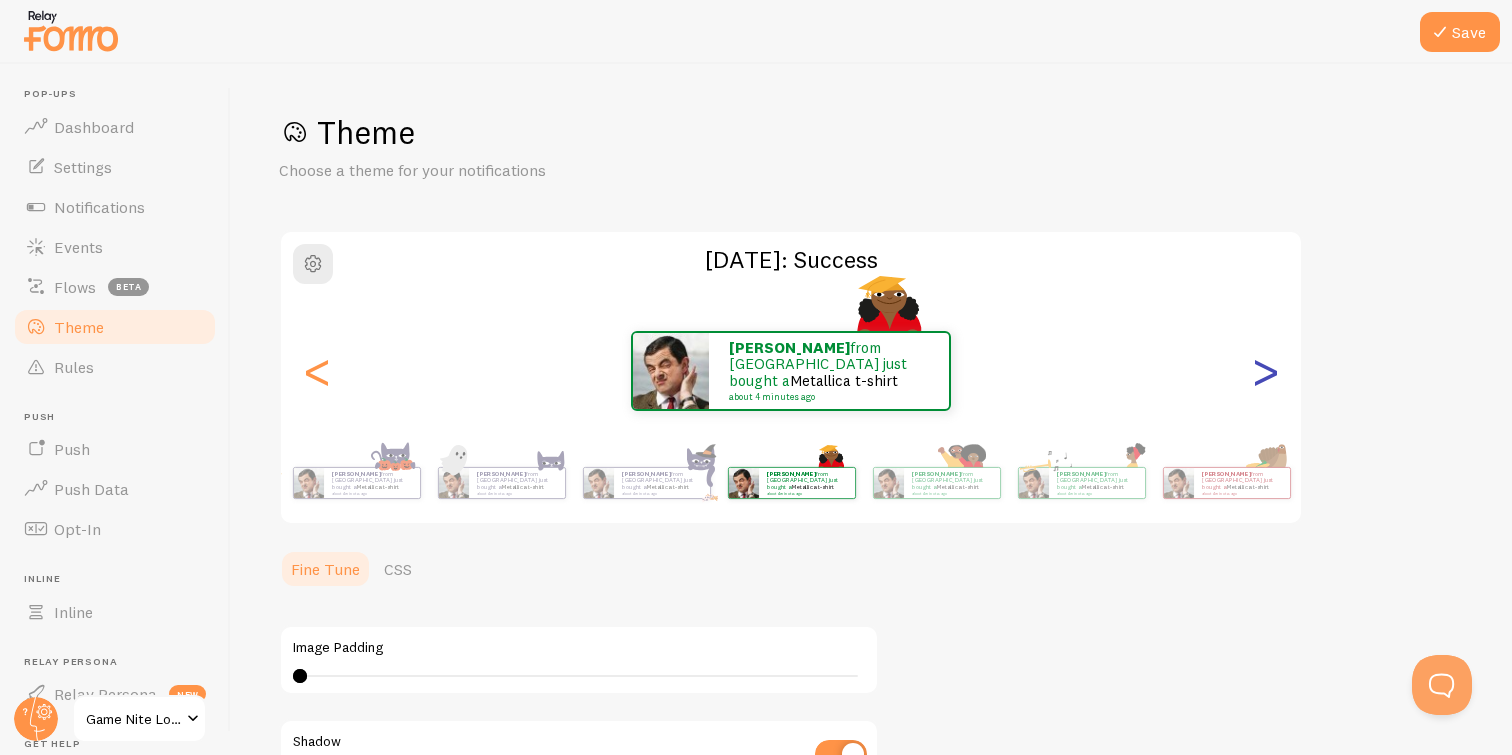 click on ">" at bounding box center [1265, 371] 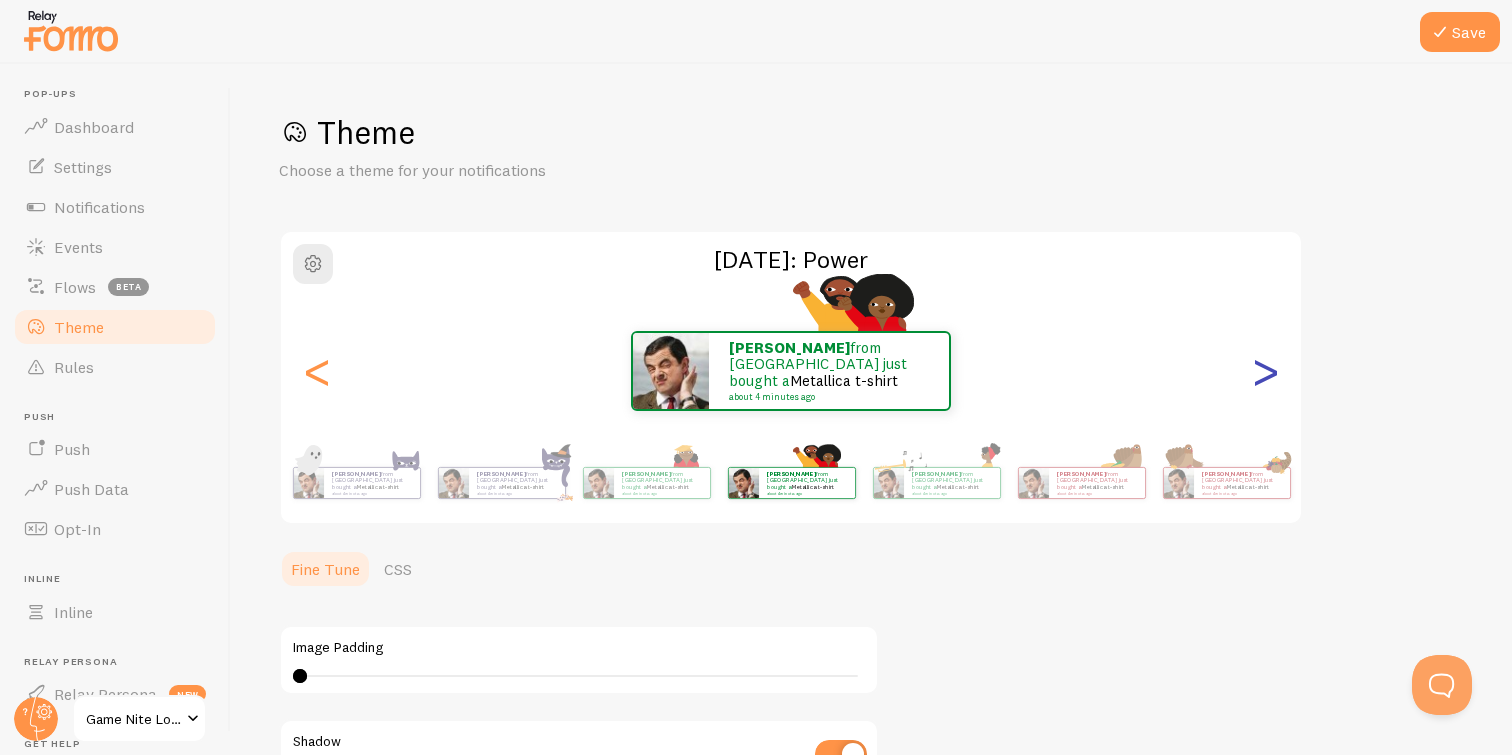 click on ">" at bounding box center [1265, 371] 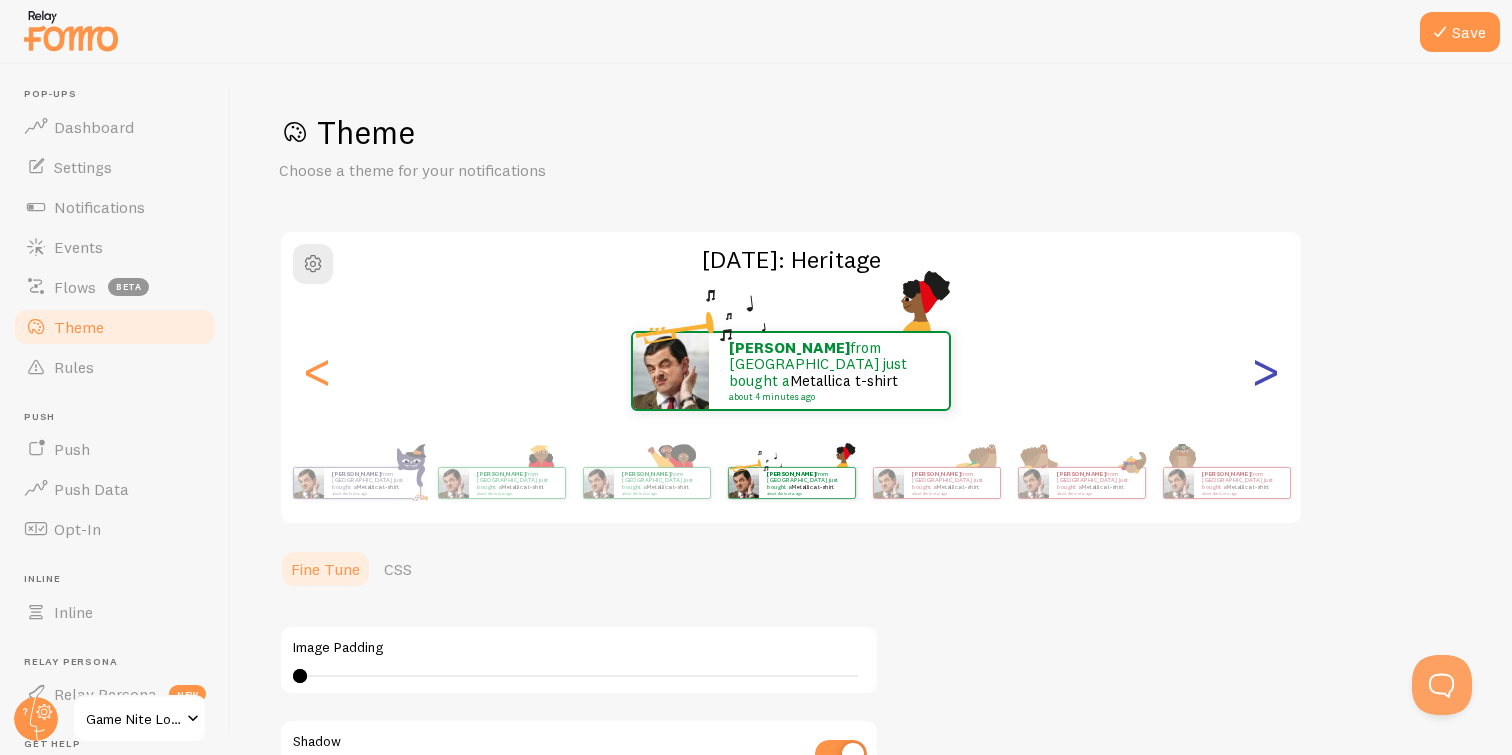 click on ">" at bounding box center [1265, 371] 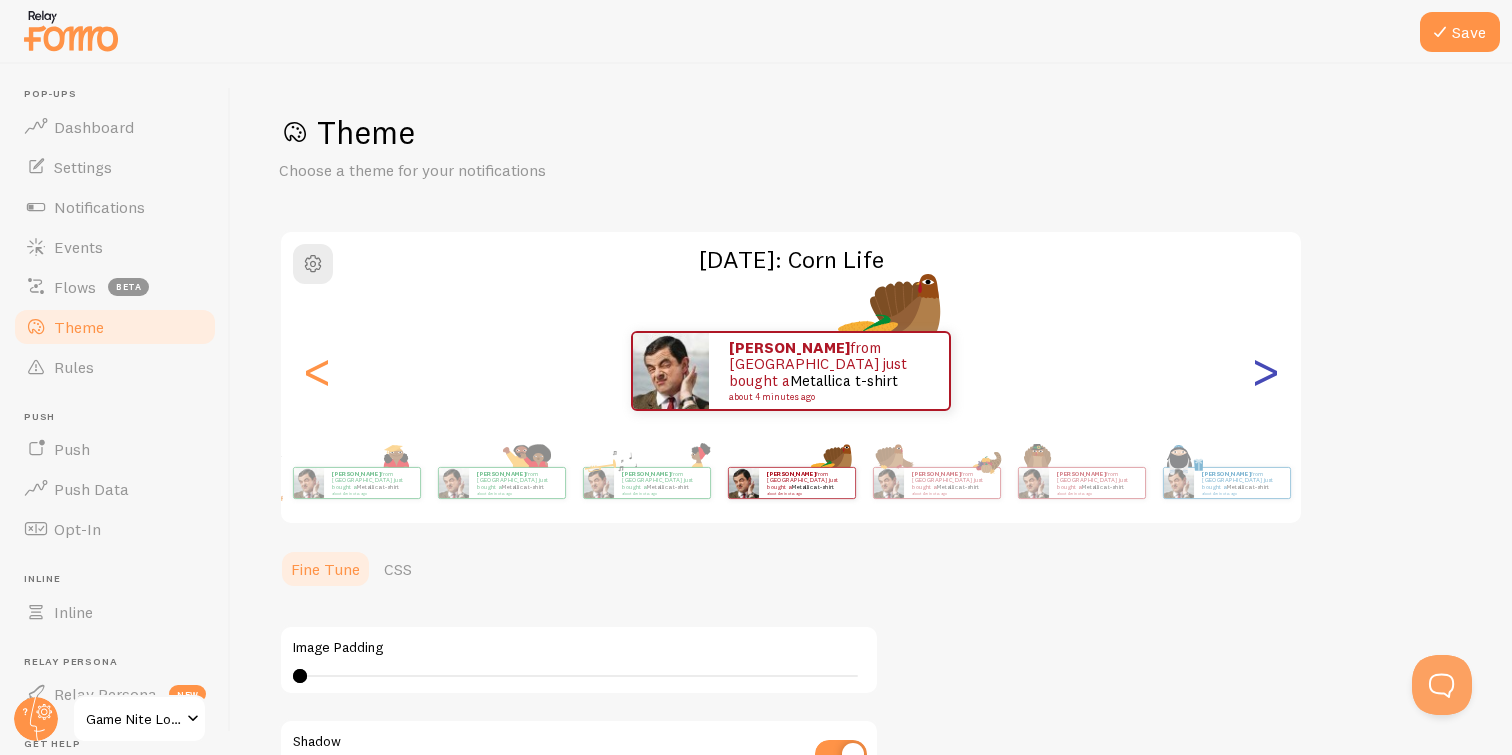 click on ">" at bounding box center [1265, 371] 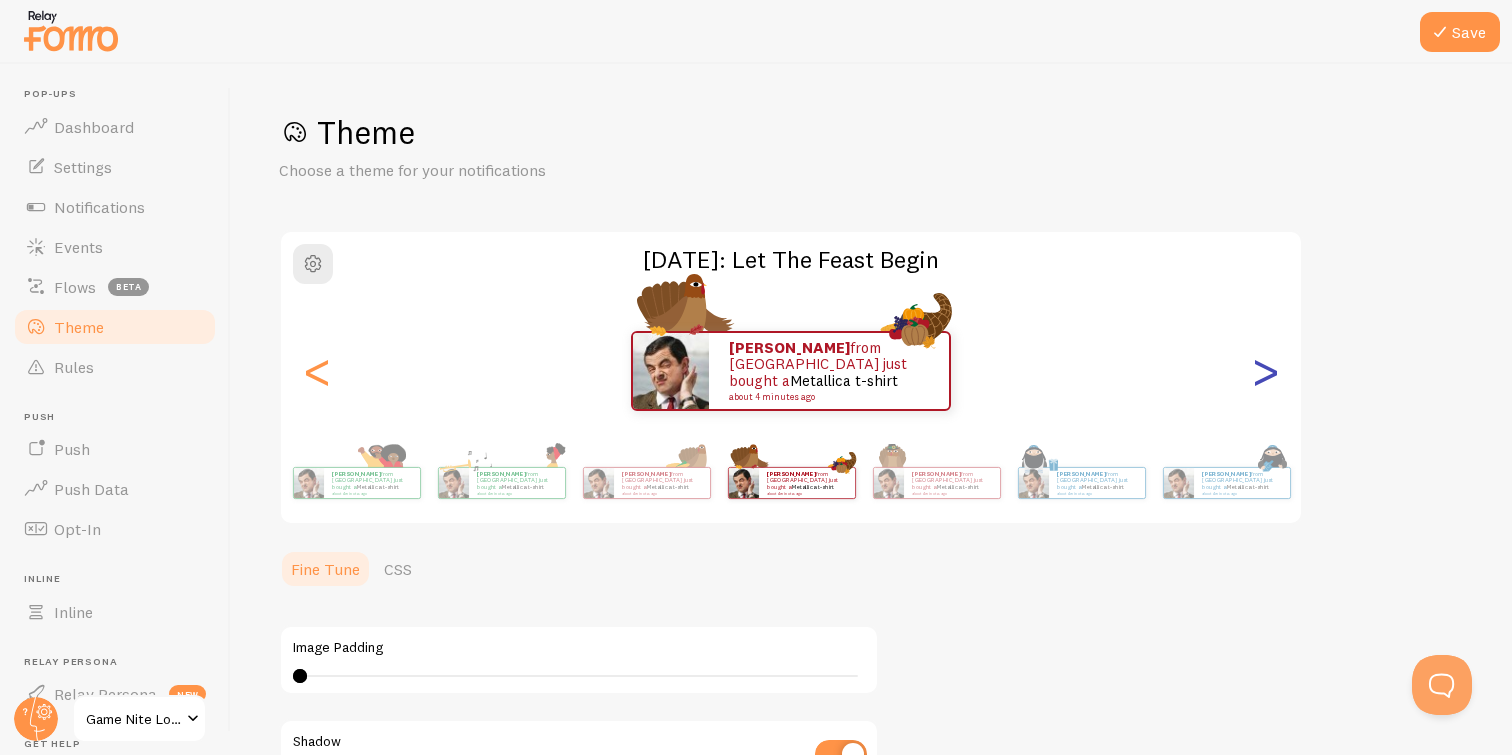 click on ">" at bounding box center (1265, 371) 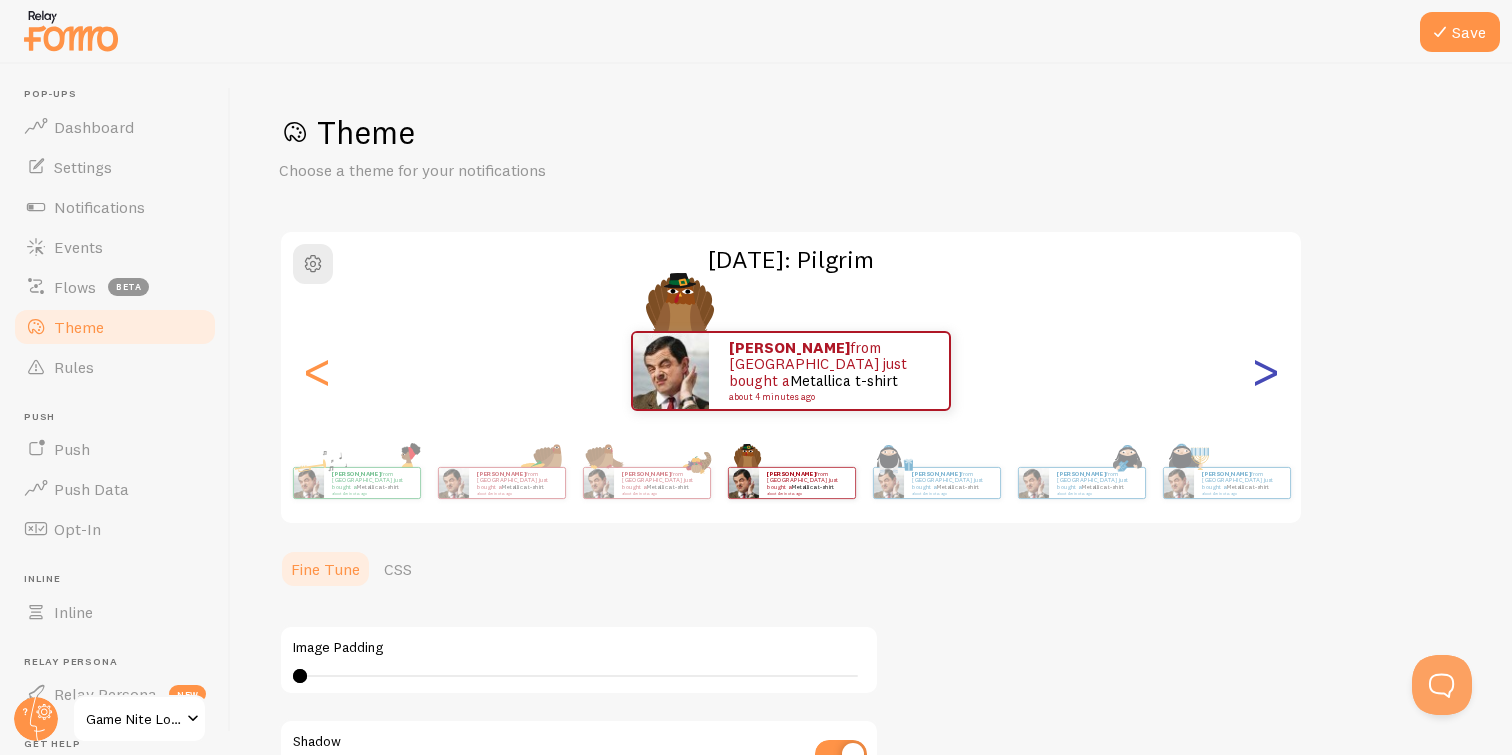click on ">" at bounding box center [1265, 371] 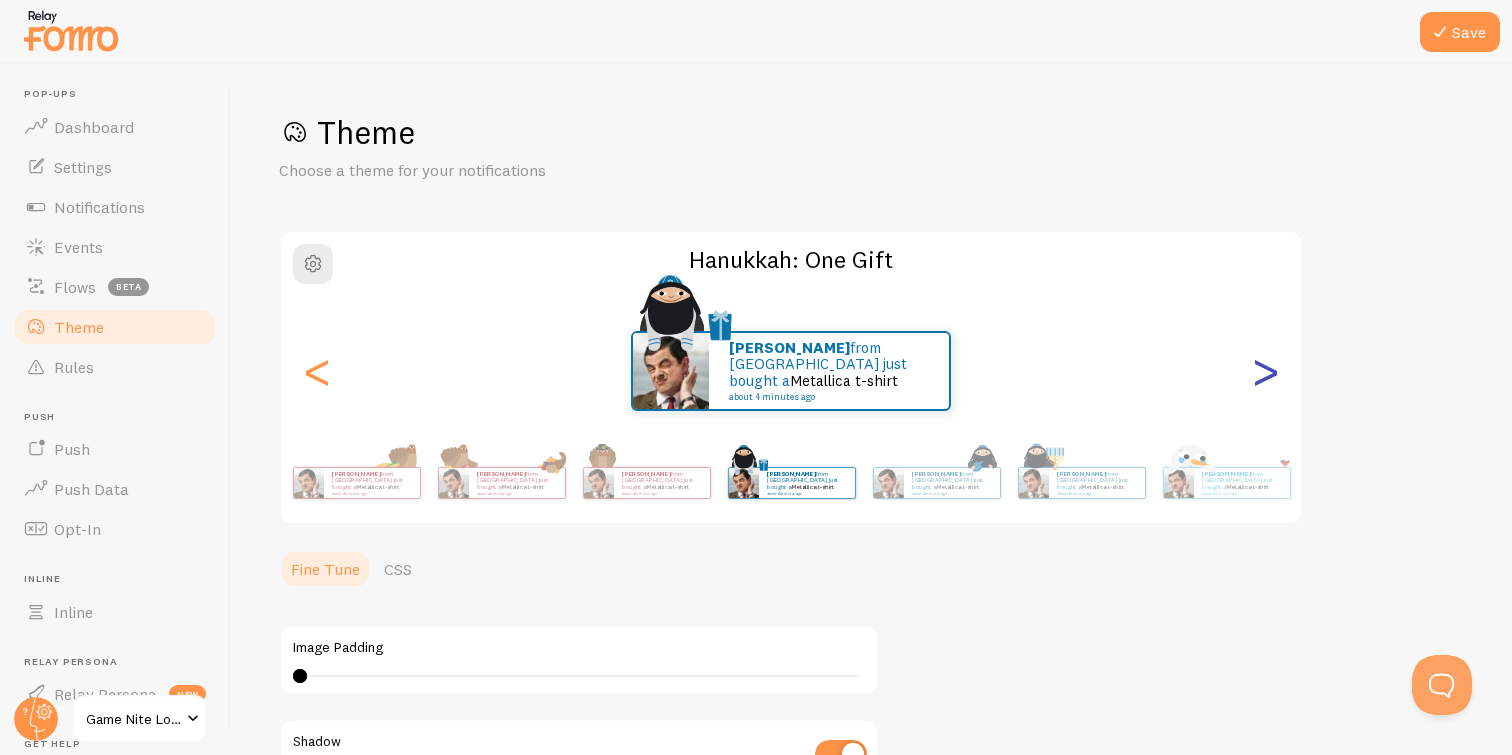 click on ">" at bounding box center [1265, 371] 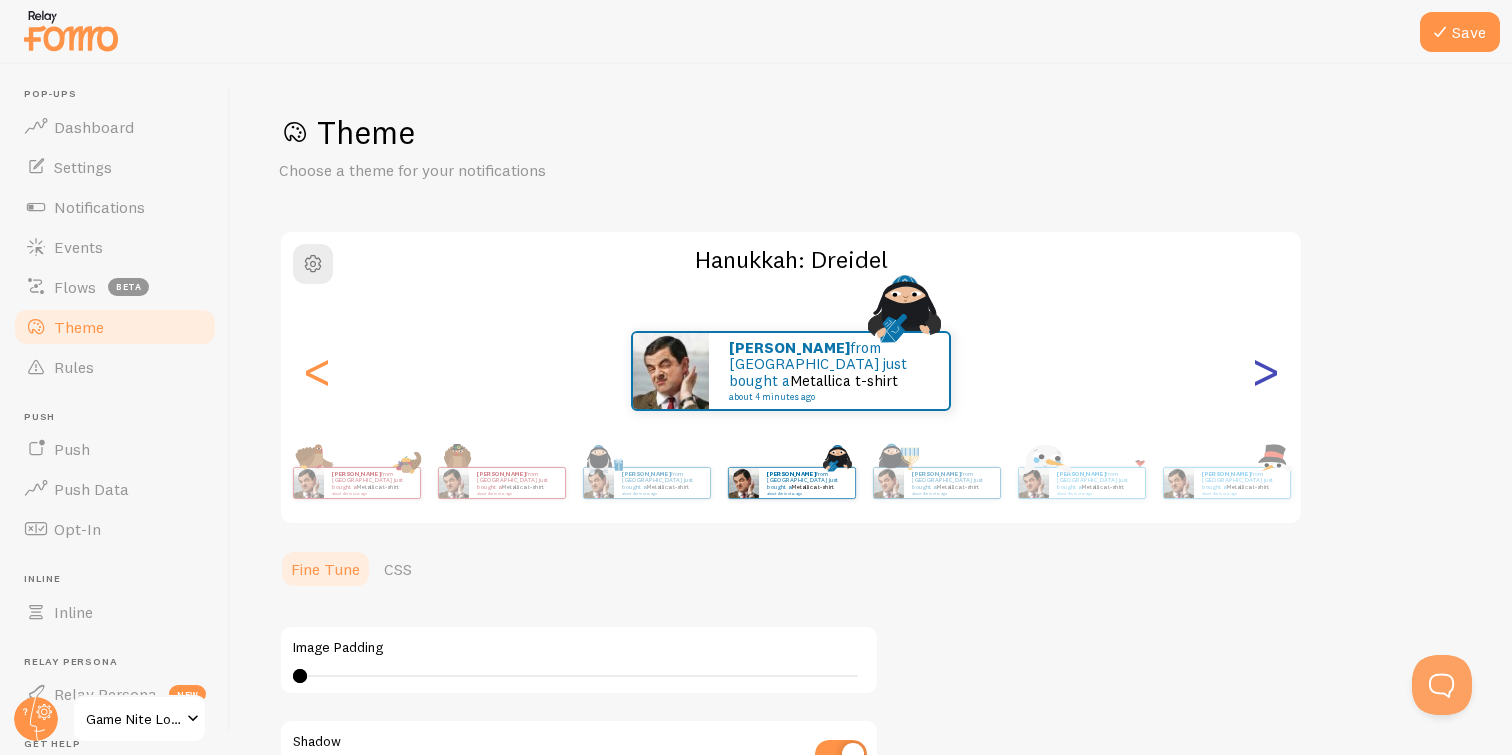 click on ">" at bounding box center [1265, 371] 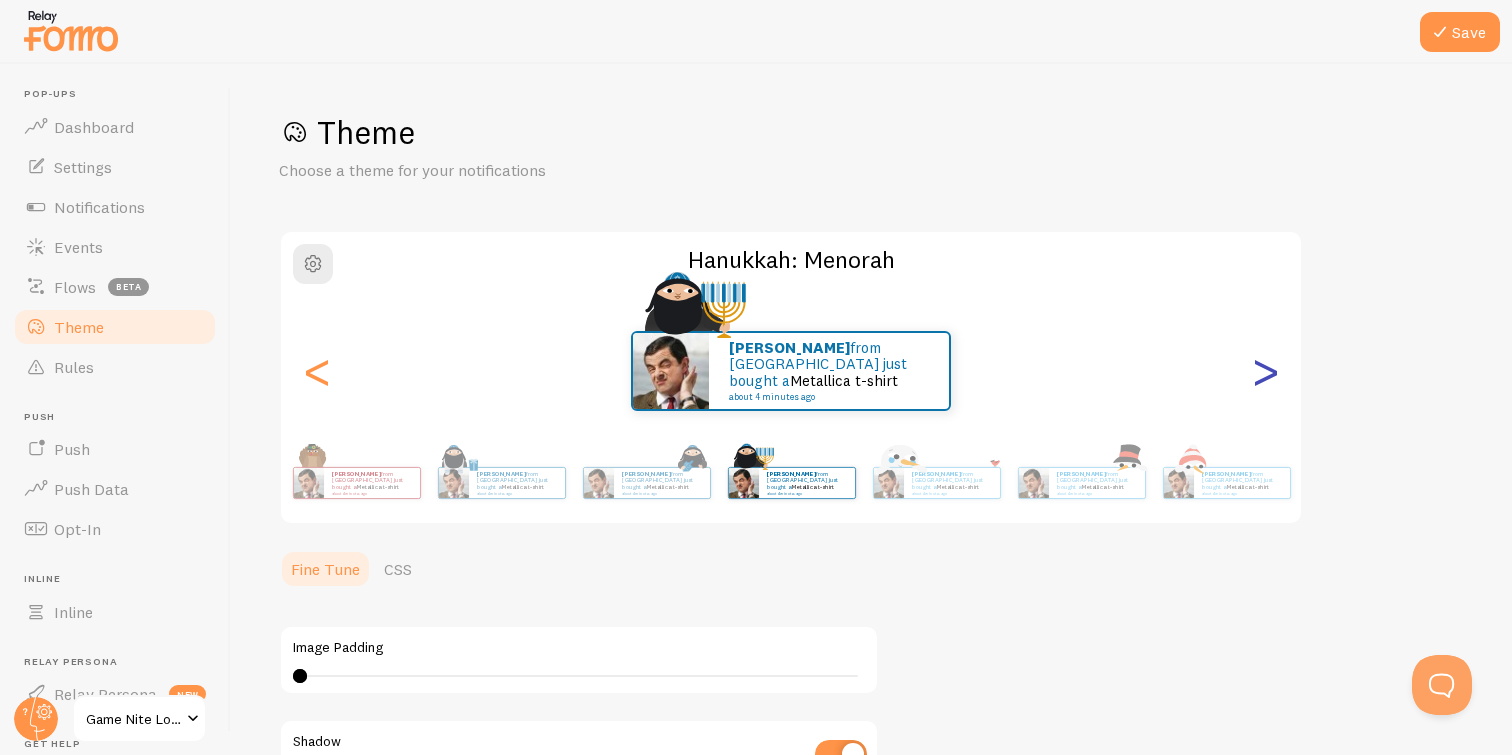 click on ">" at bounding box center (1265, 371) 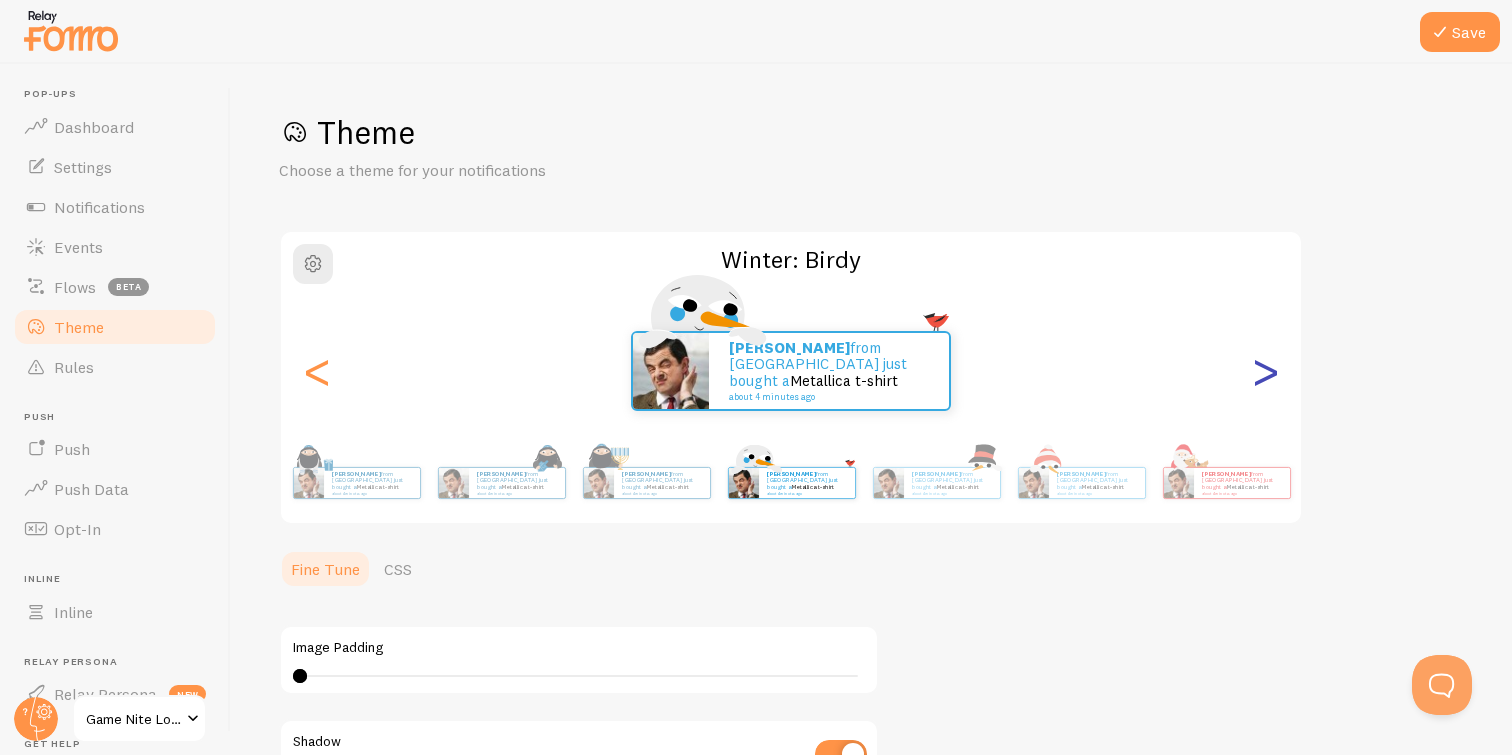 click on ">" at bounding box center (1265, 371) 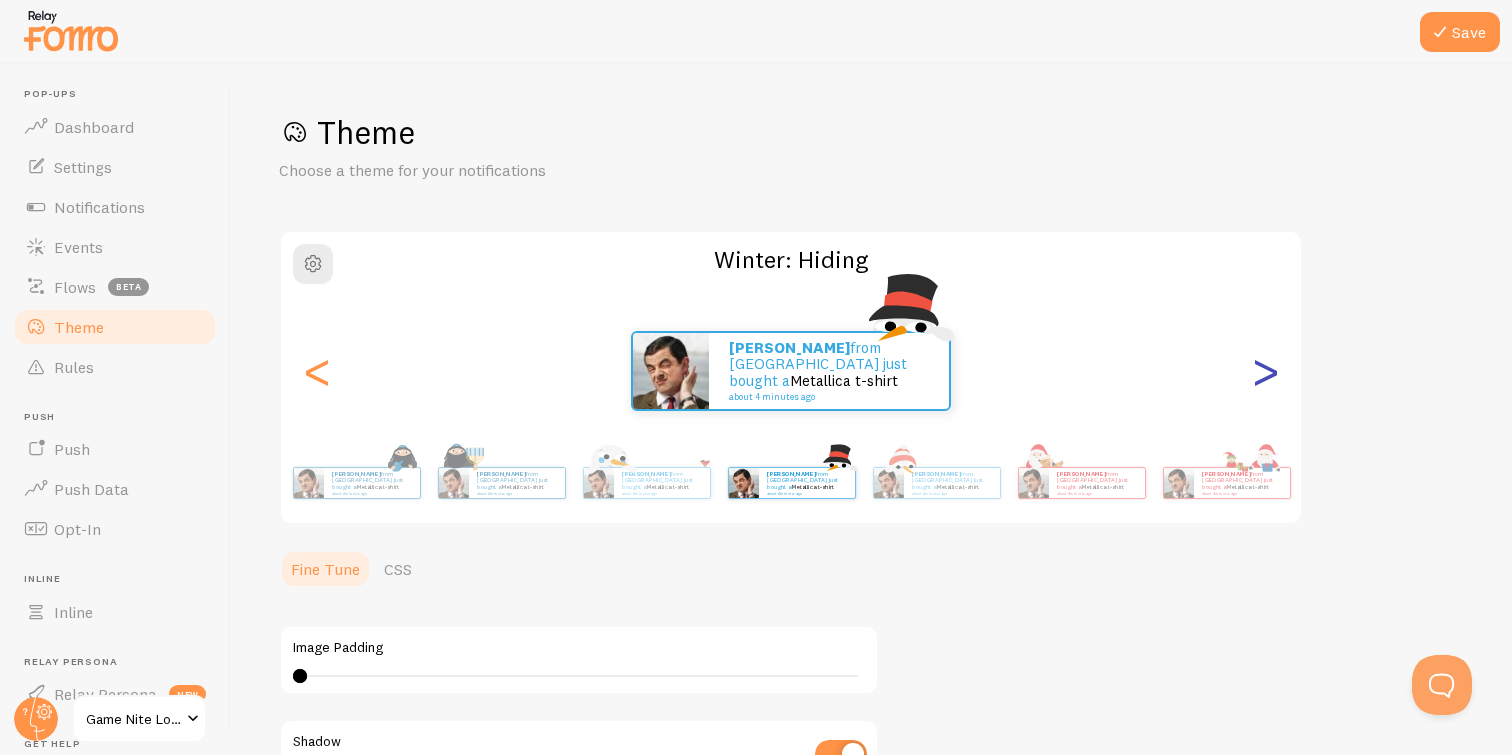 click on ">" at bounding box center [1265, 371] 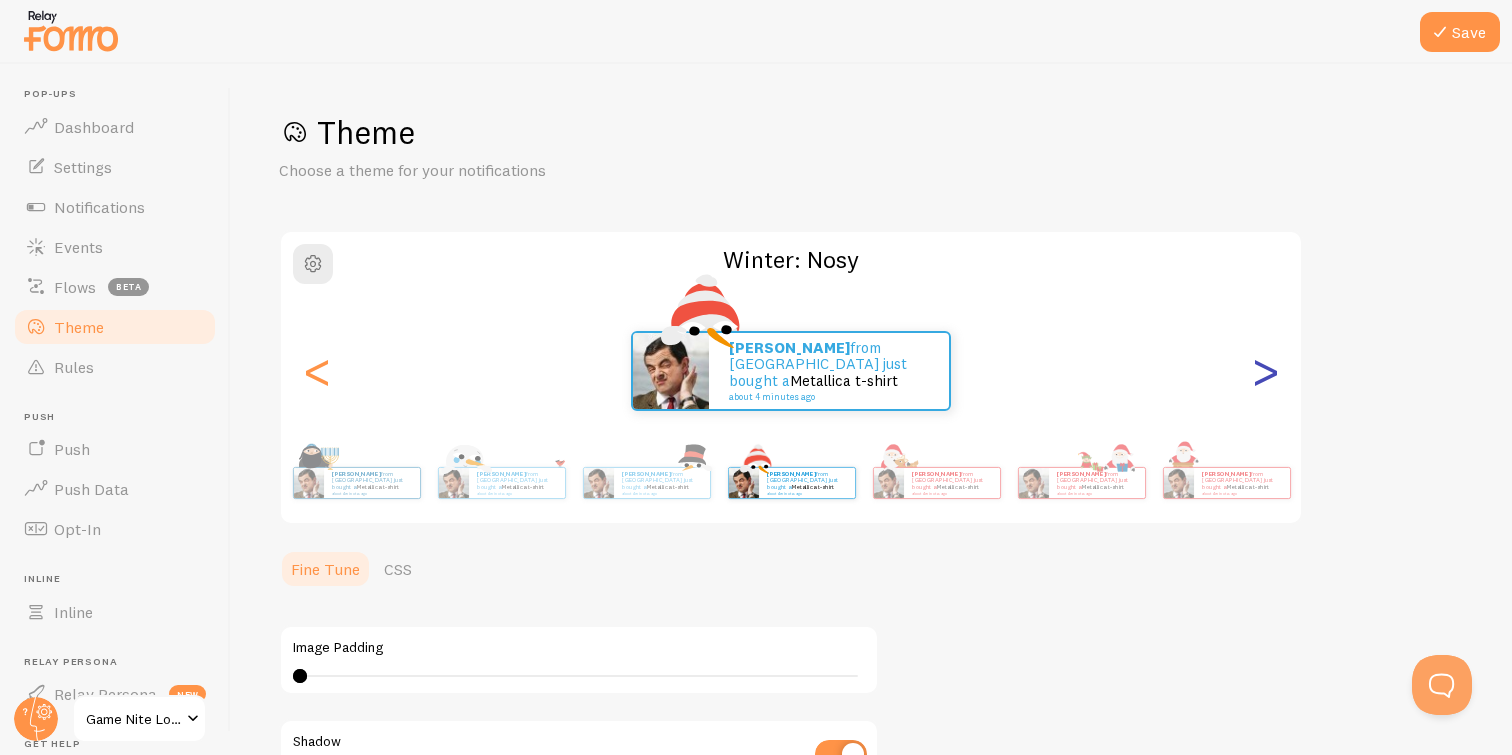 click on ">" at bounding box center (1265, 371) 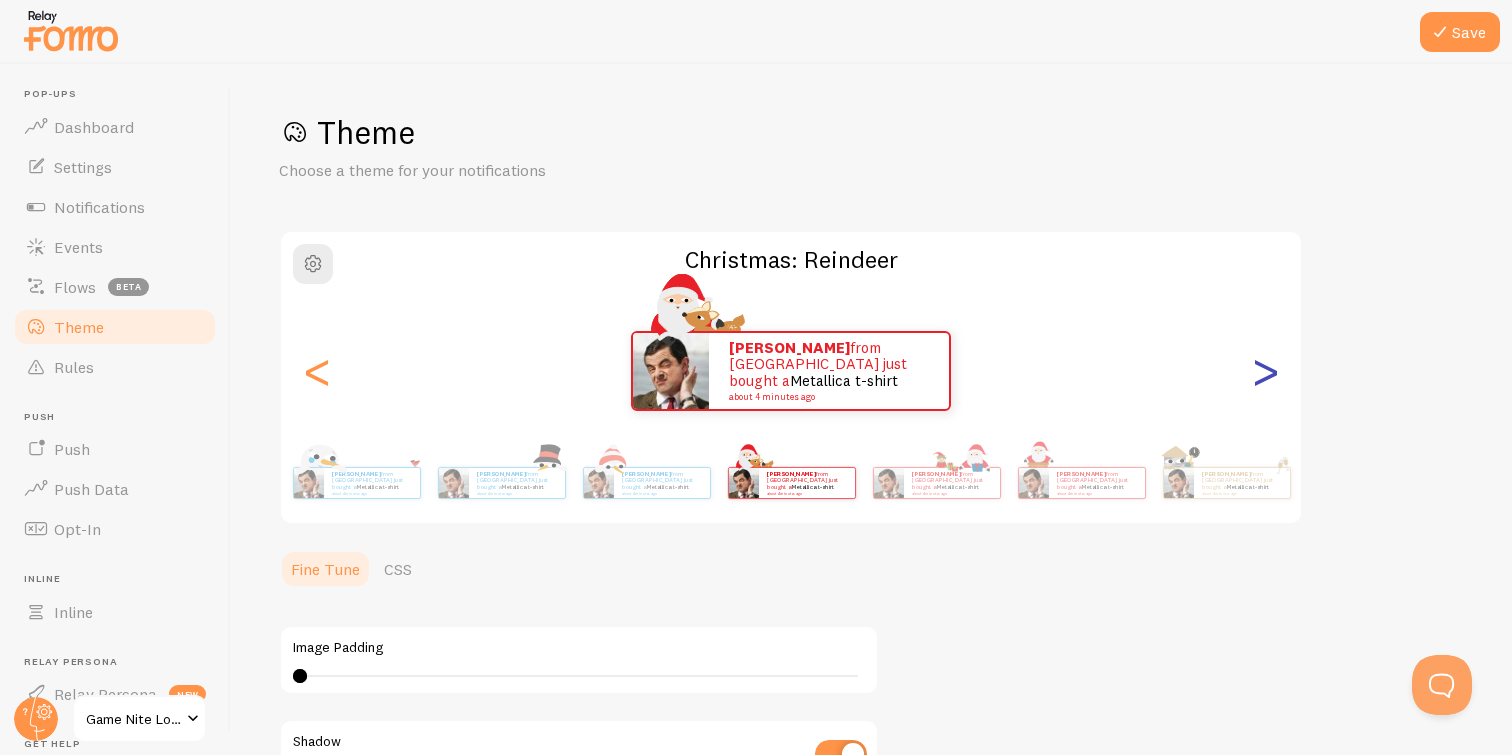 click on ">" at bounding box center (1265, 371) 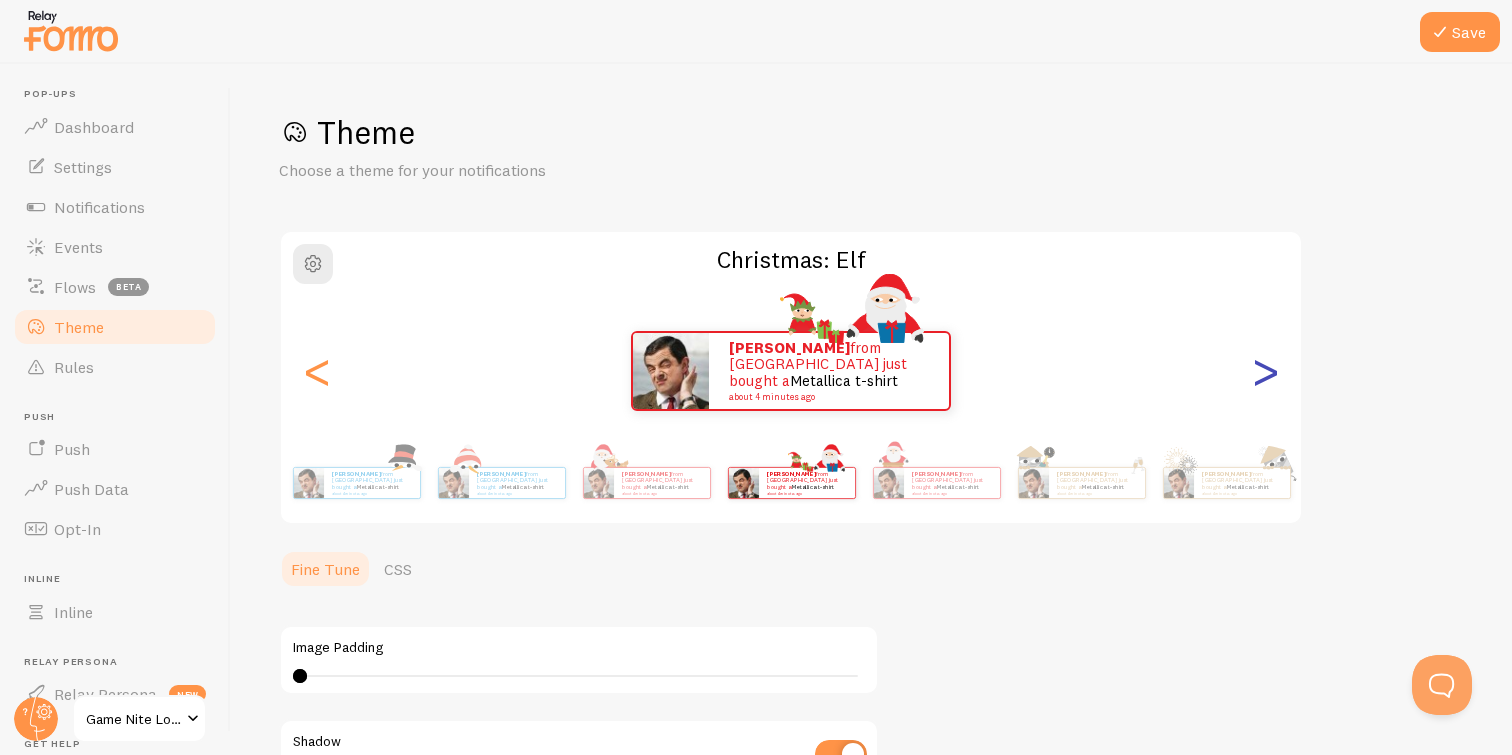 click on ">" at bounding box center (1265, 371) 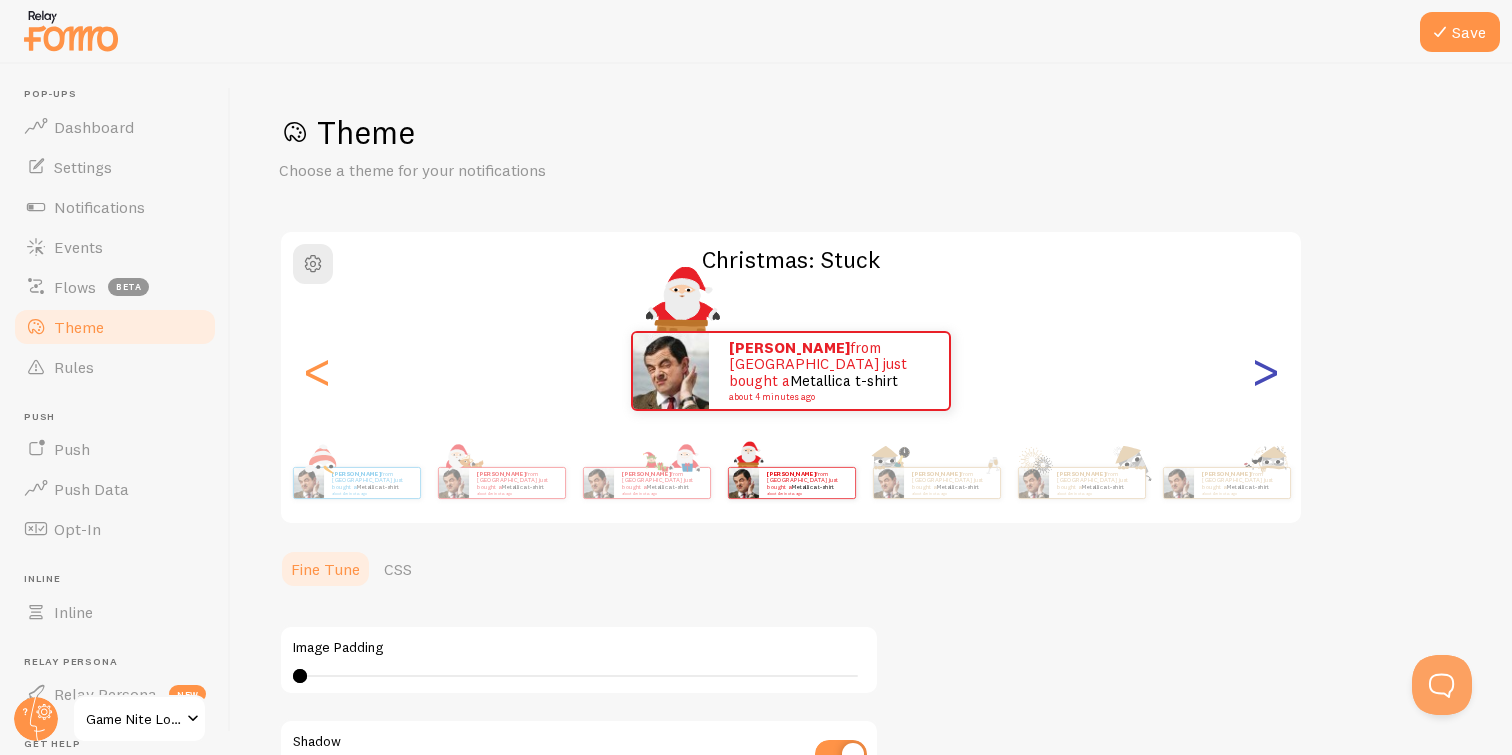 click on ">" at bounding box center [1265, 371] 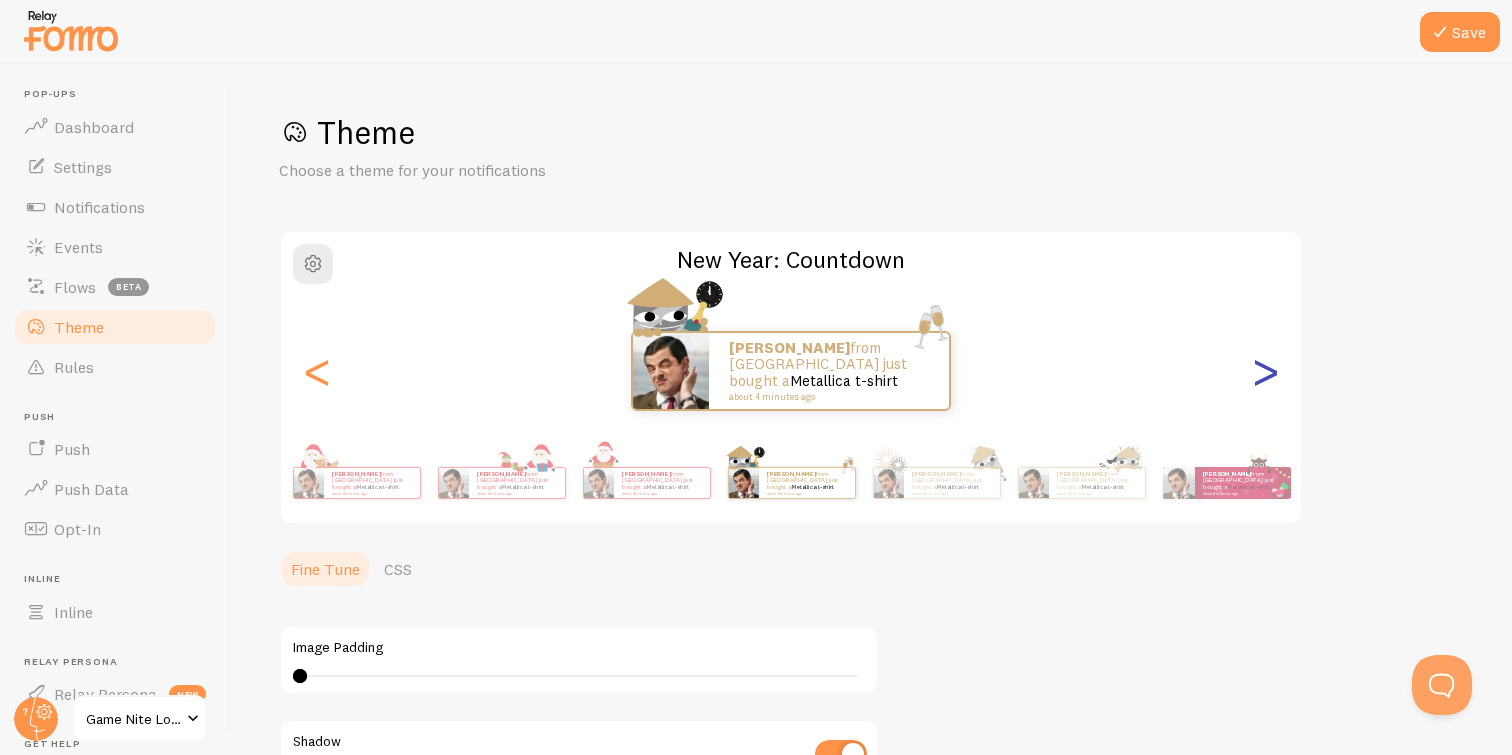 click on ">" at bounding box center [1265, 371] 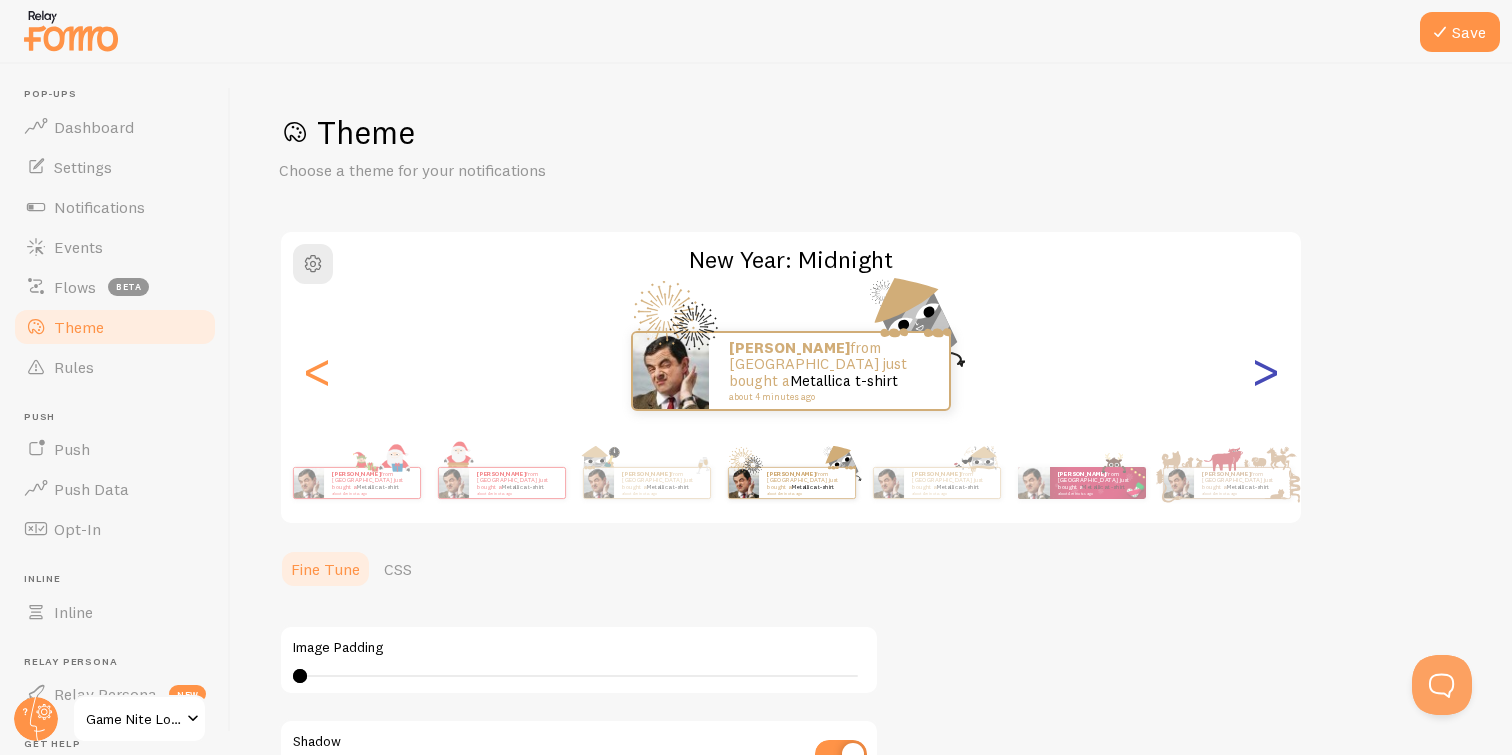 click on ">" at bounding box center [1265, 371] 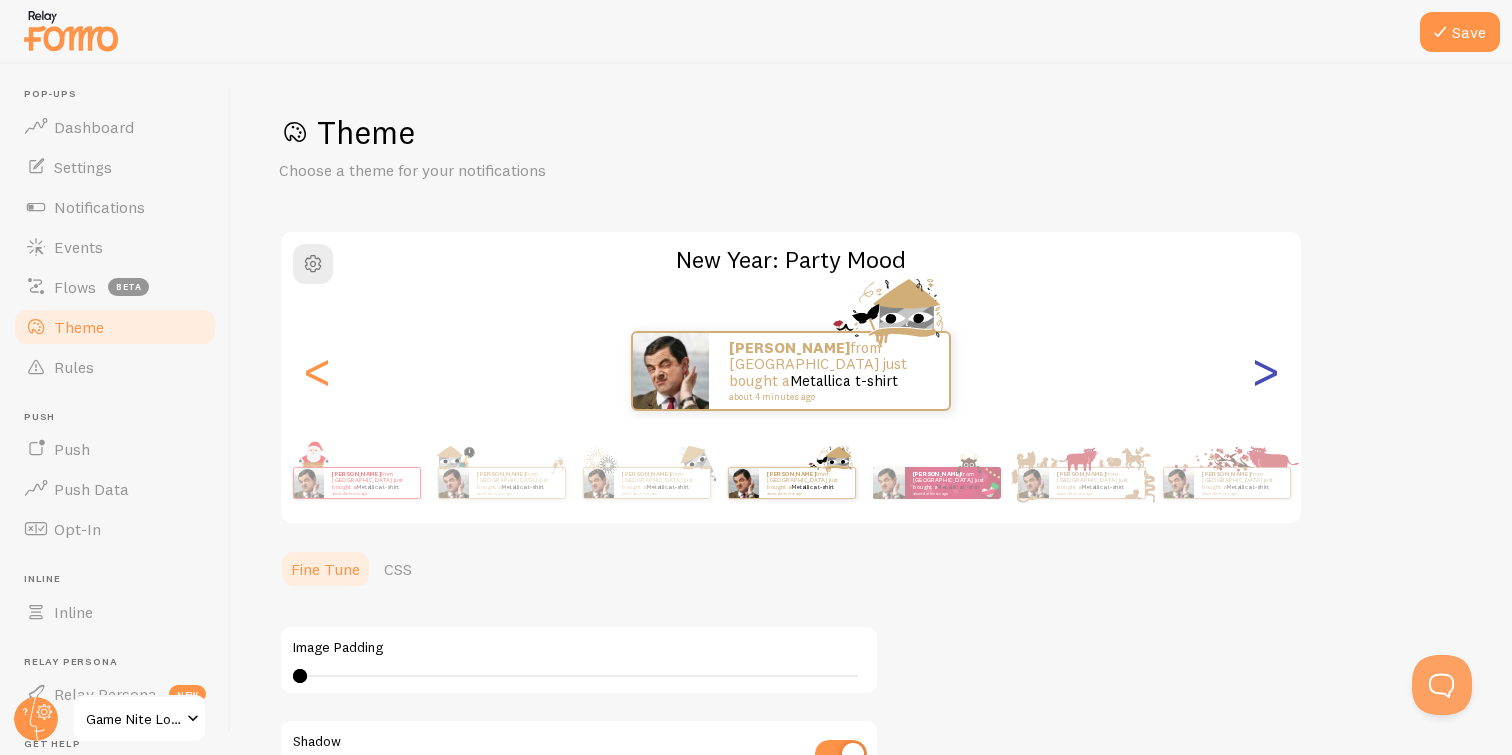 click on ">" at bounding box center (1265, 371) 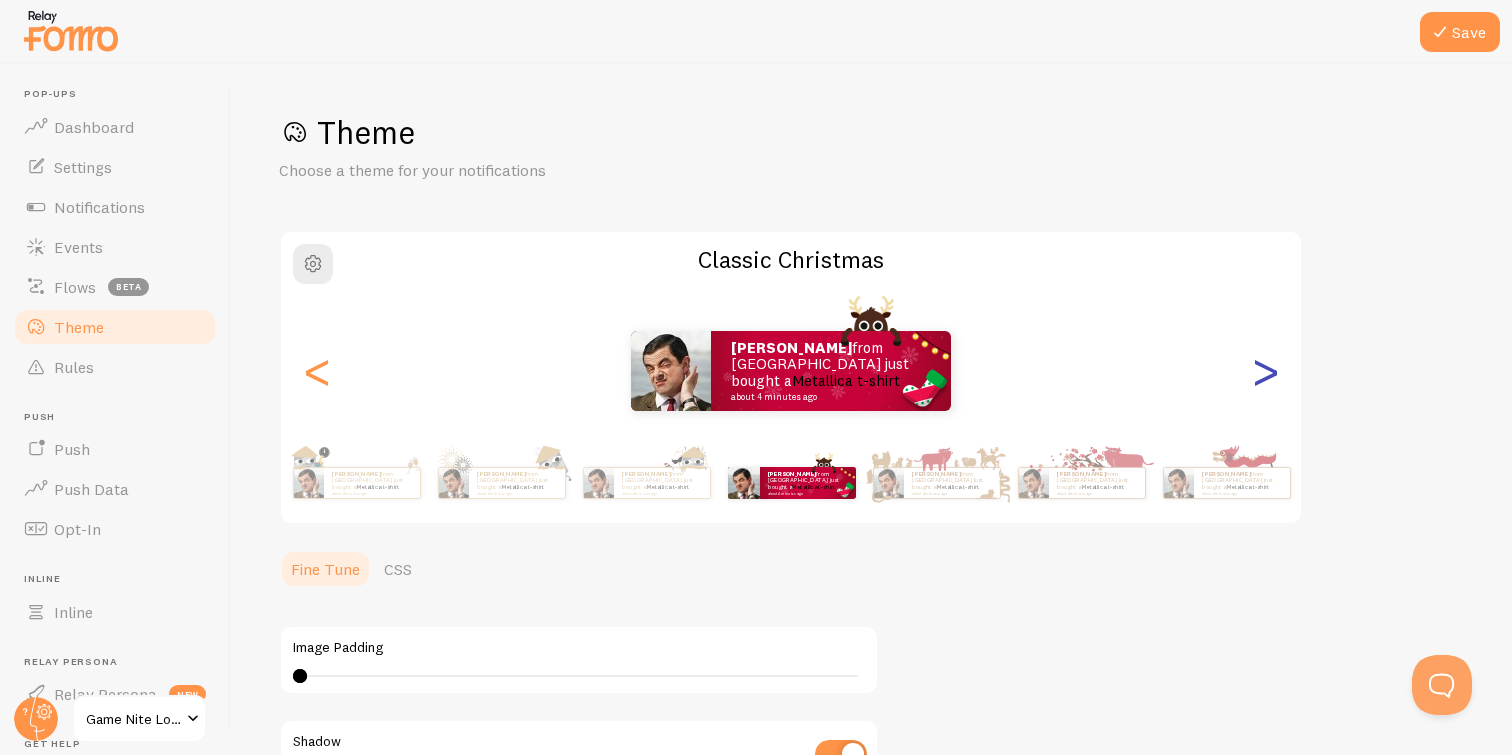click on ">" at bounding box center [1265, 371] 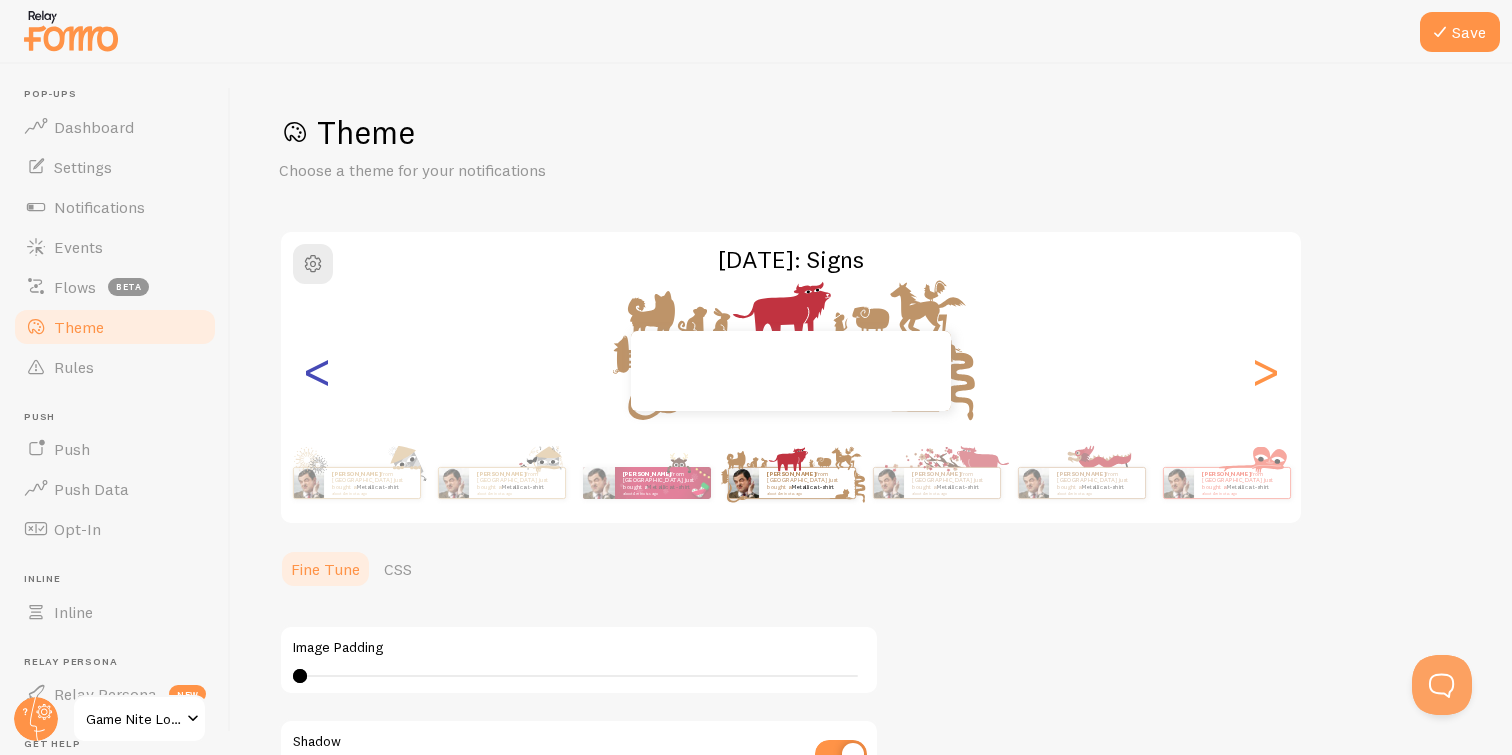click on "<" at bounding box center [317, 371] 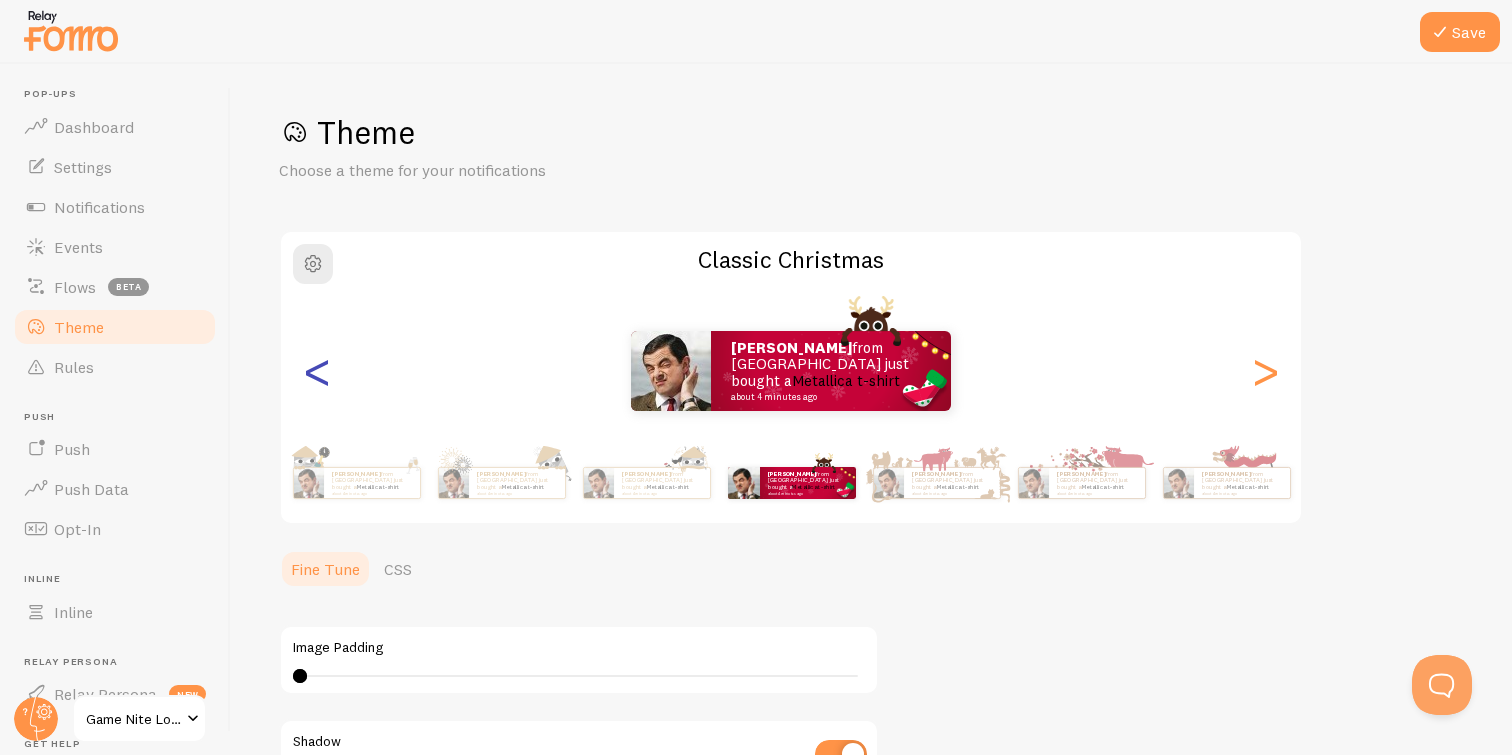 click on "<" at bounding box center [317, 371] 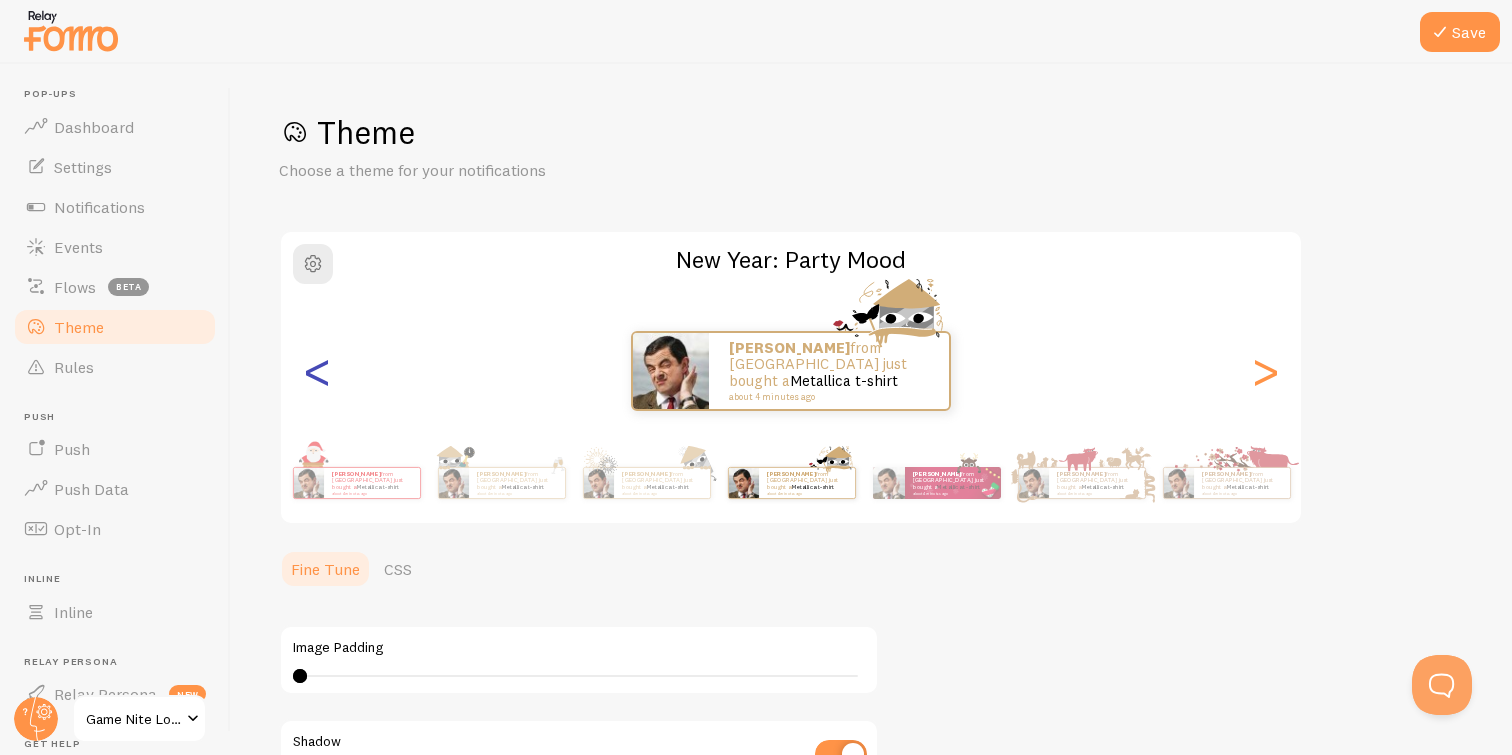 click on "<" at bounding box center (317, 371) 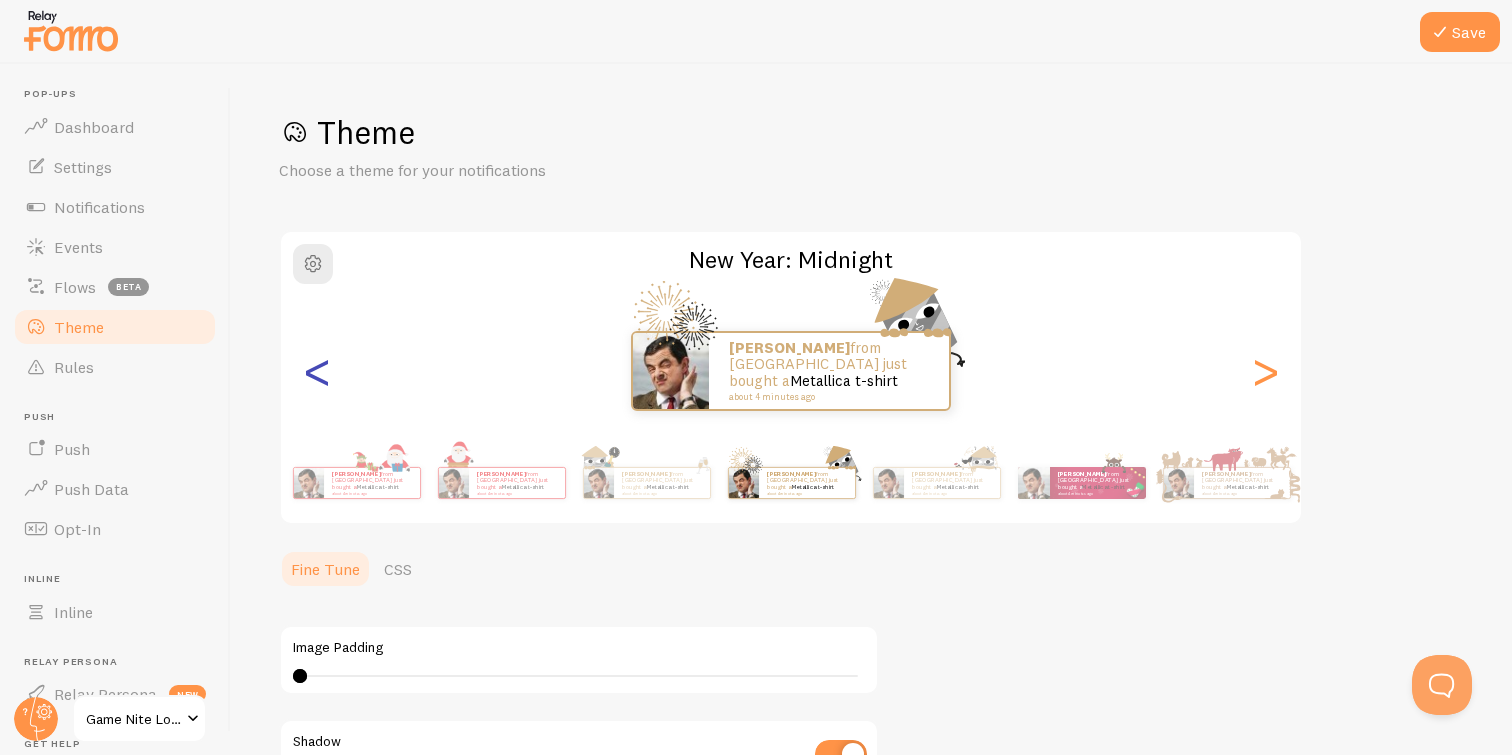 click on "<" at bounding box center [317, 371] 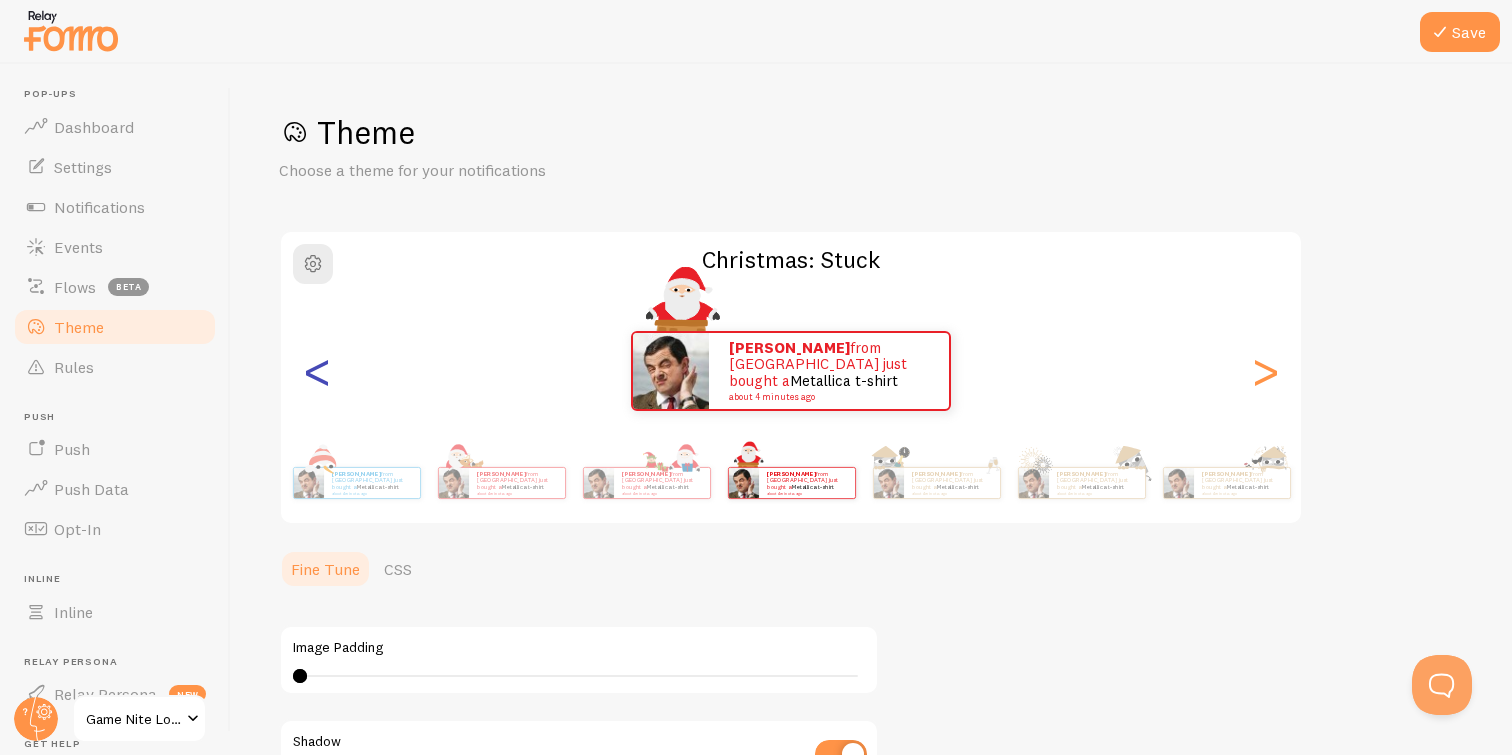 click on "<" at bounding box center [317, 371] 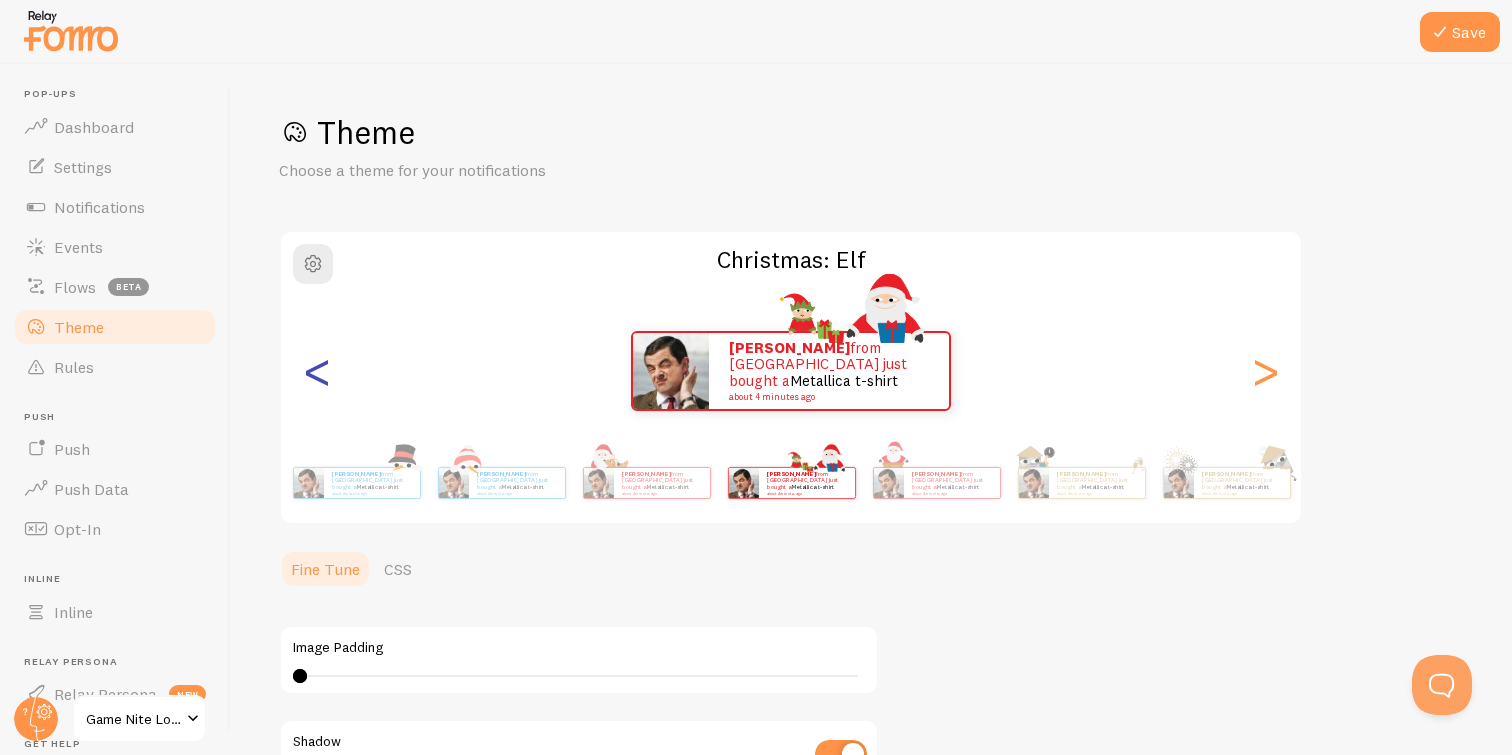 click on "<" at bounding box center [317, 371] 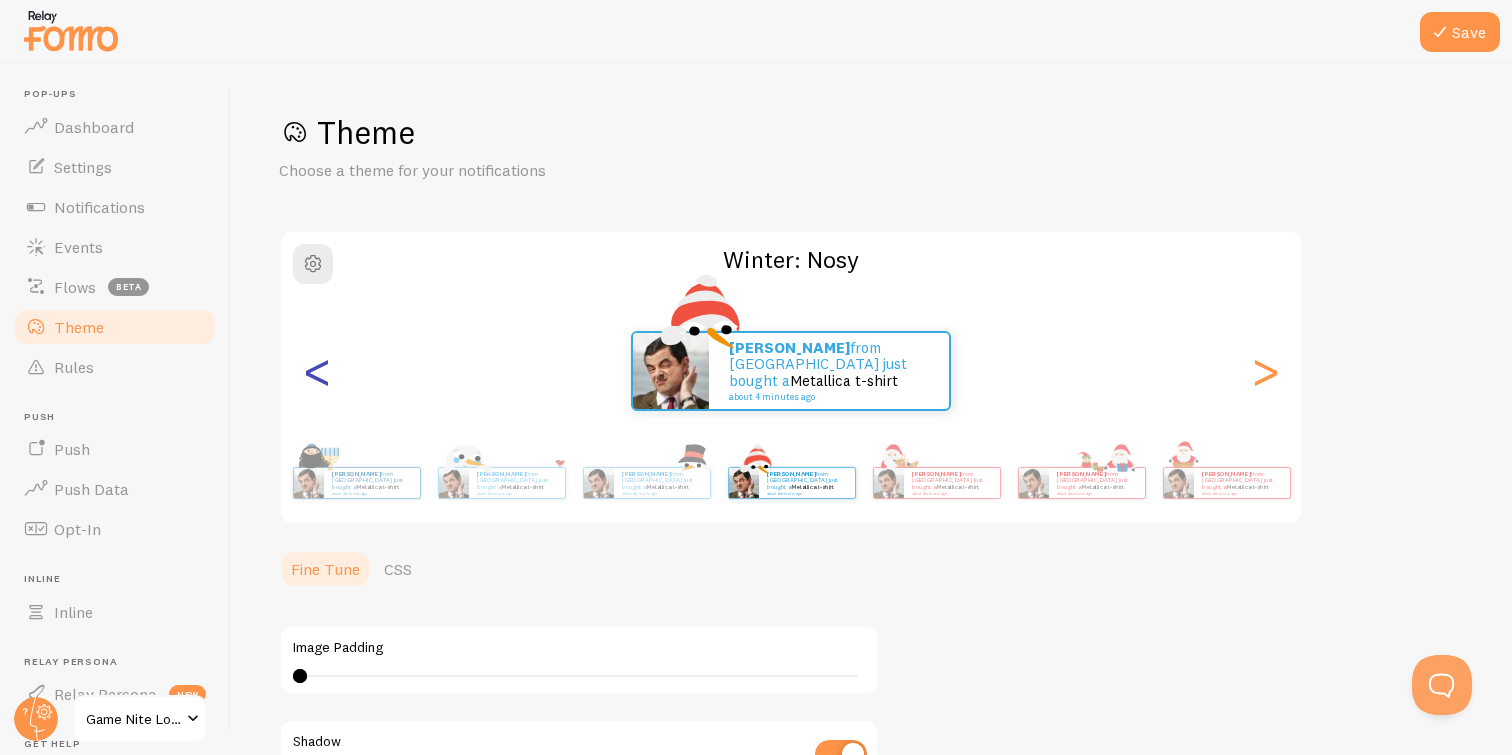 click on "<" at bounding box center (317, 371) 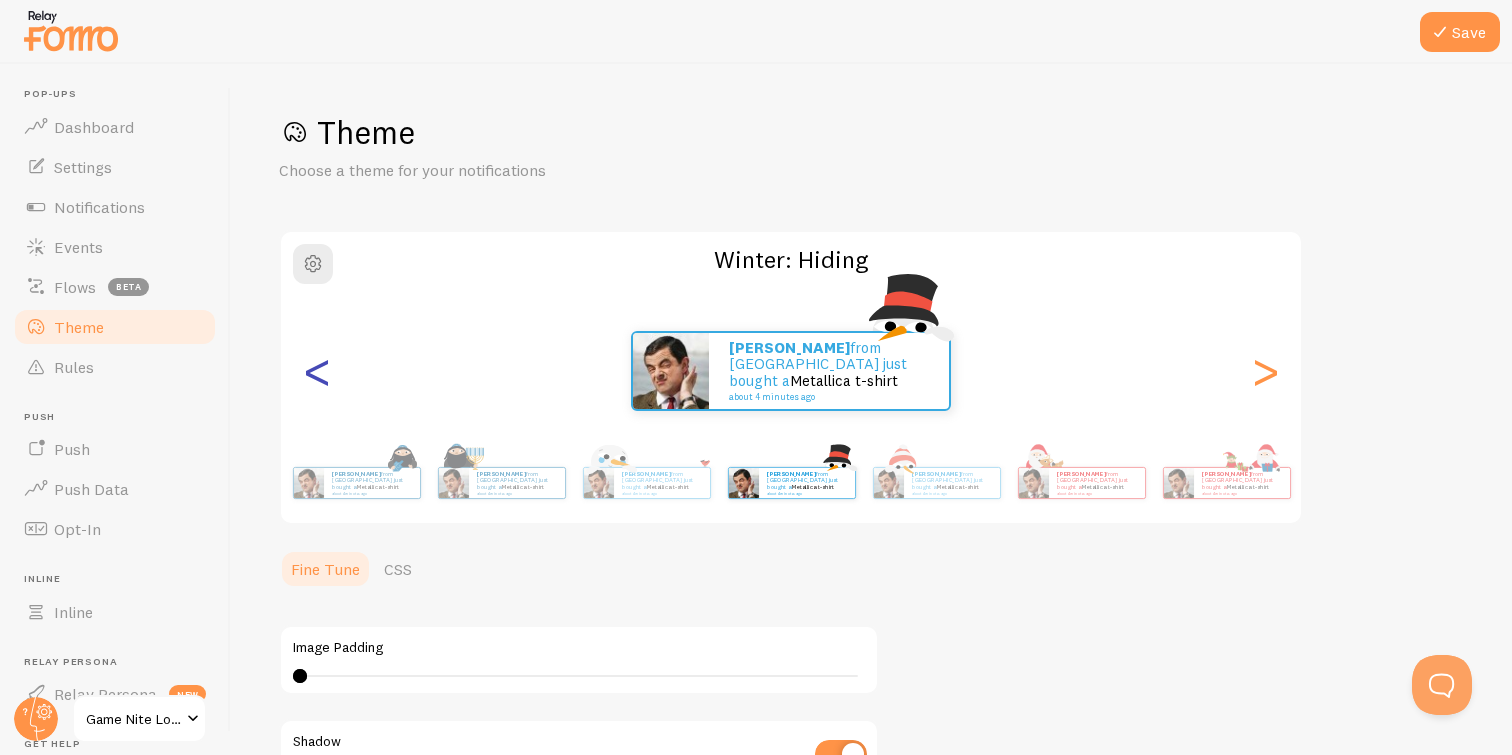 click on "<" at bounding box center (317, 371) 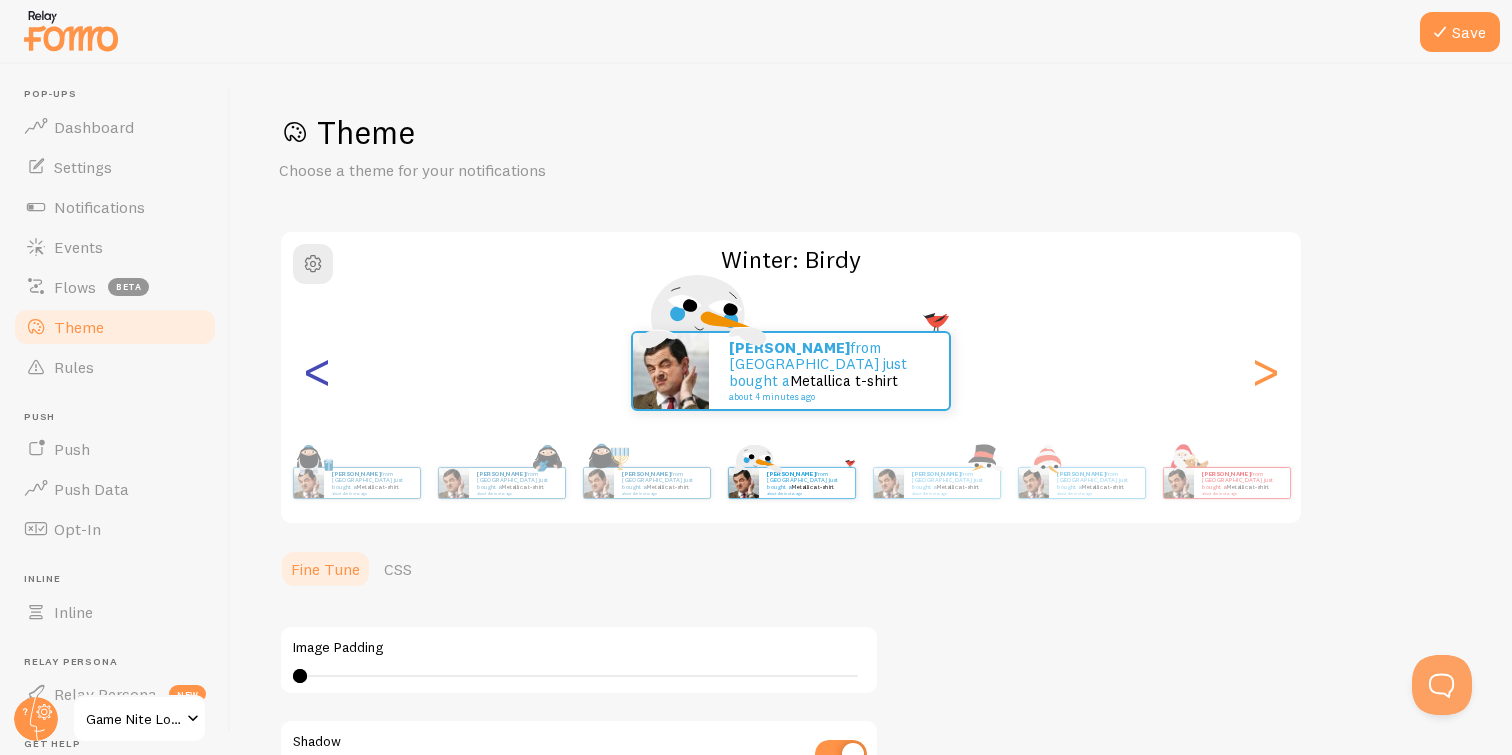 click on "<" at bounding box center [317, 371] 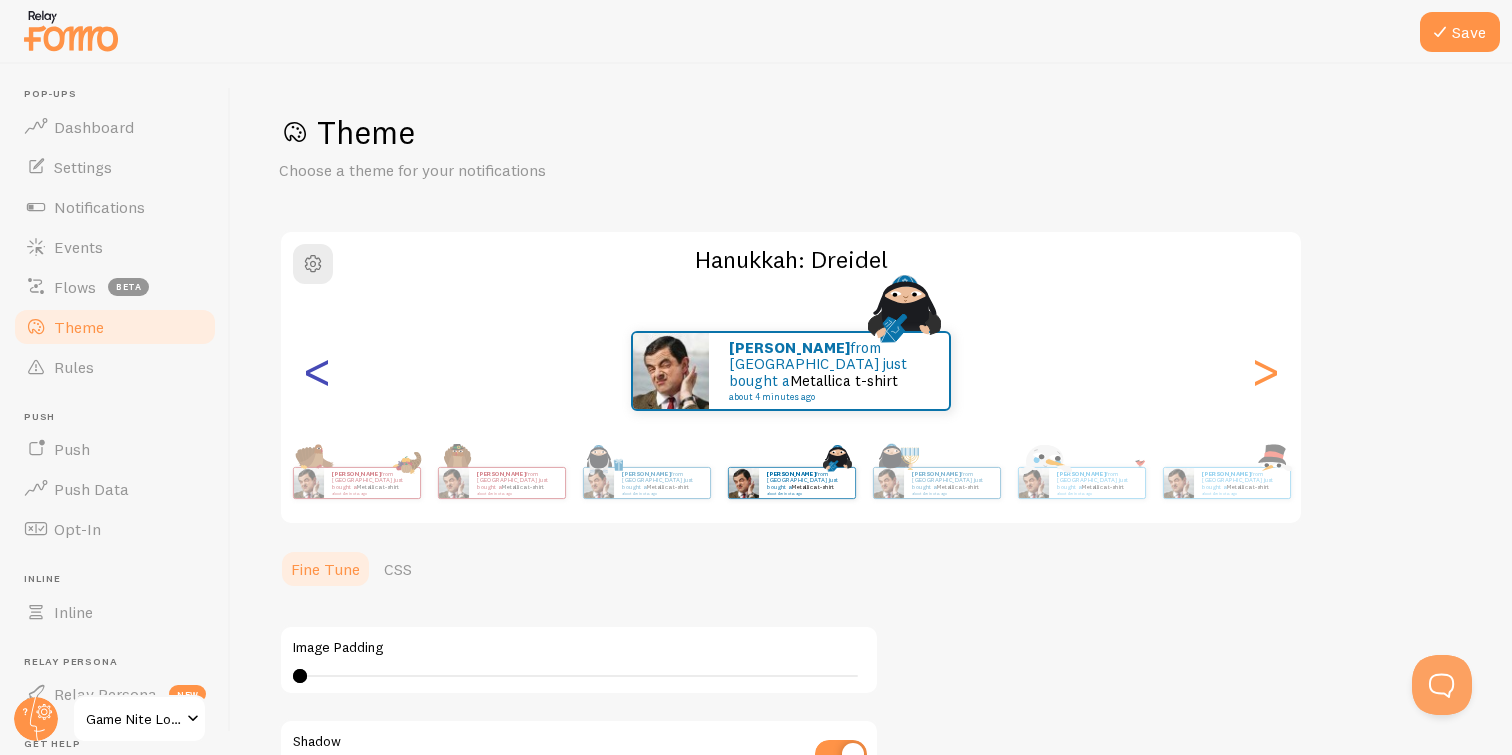 click on "<" at bounding box center [317, 371] 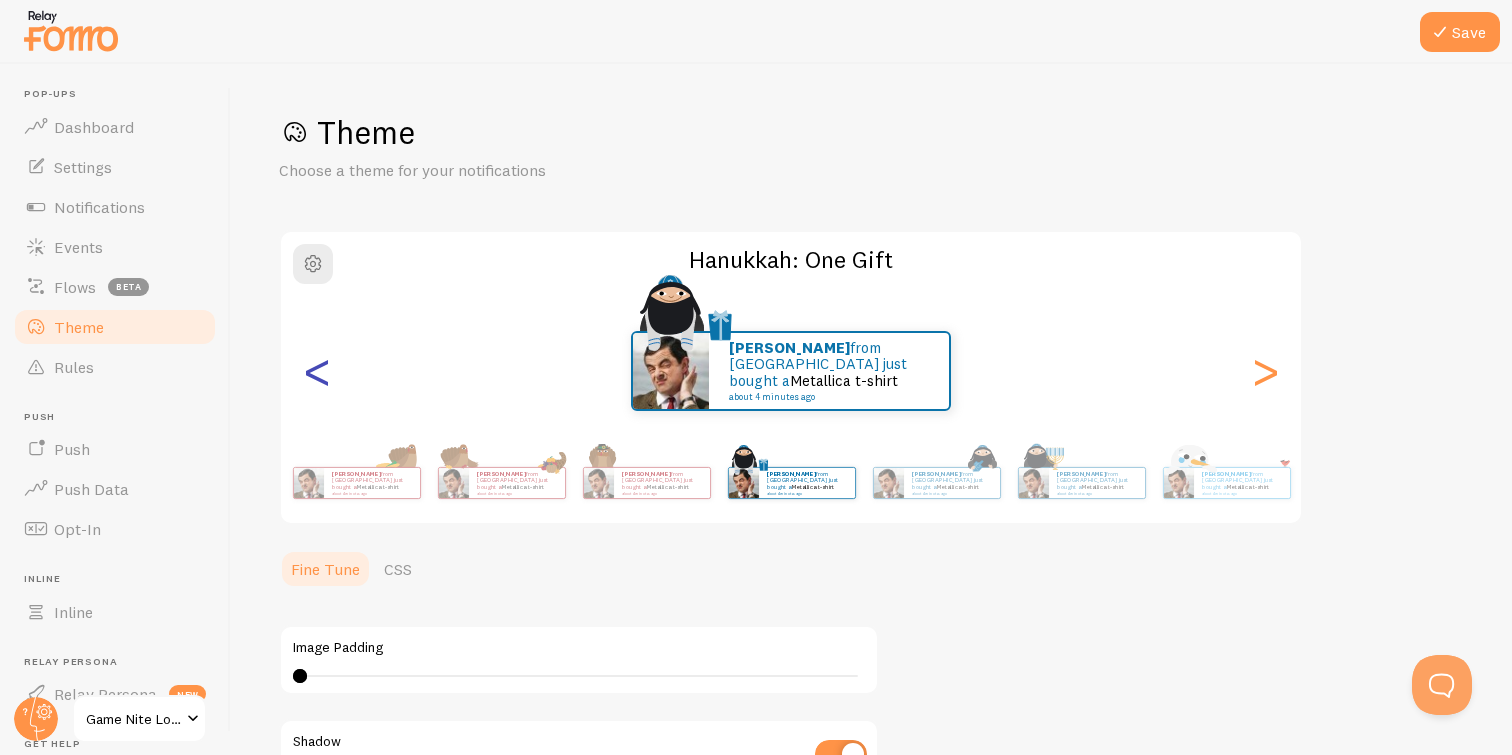 click on "<" at bounding box center [317, 371] 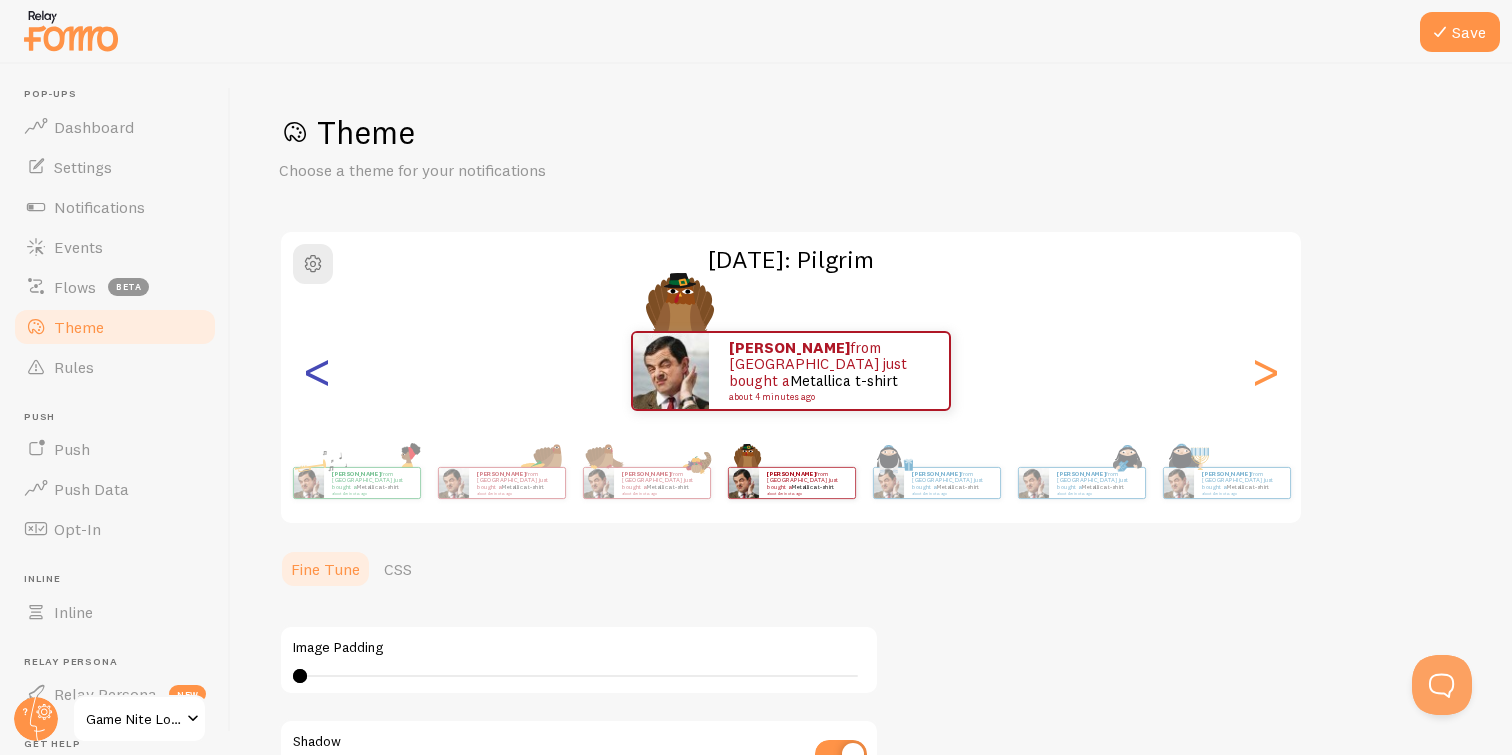 click on "<" at bounding box center [317, 371] 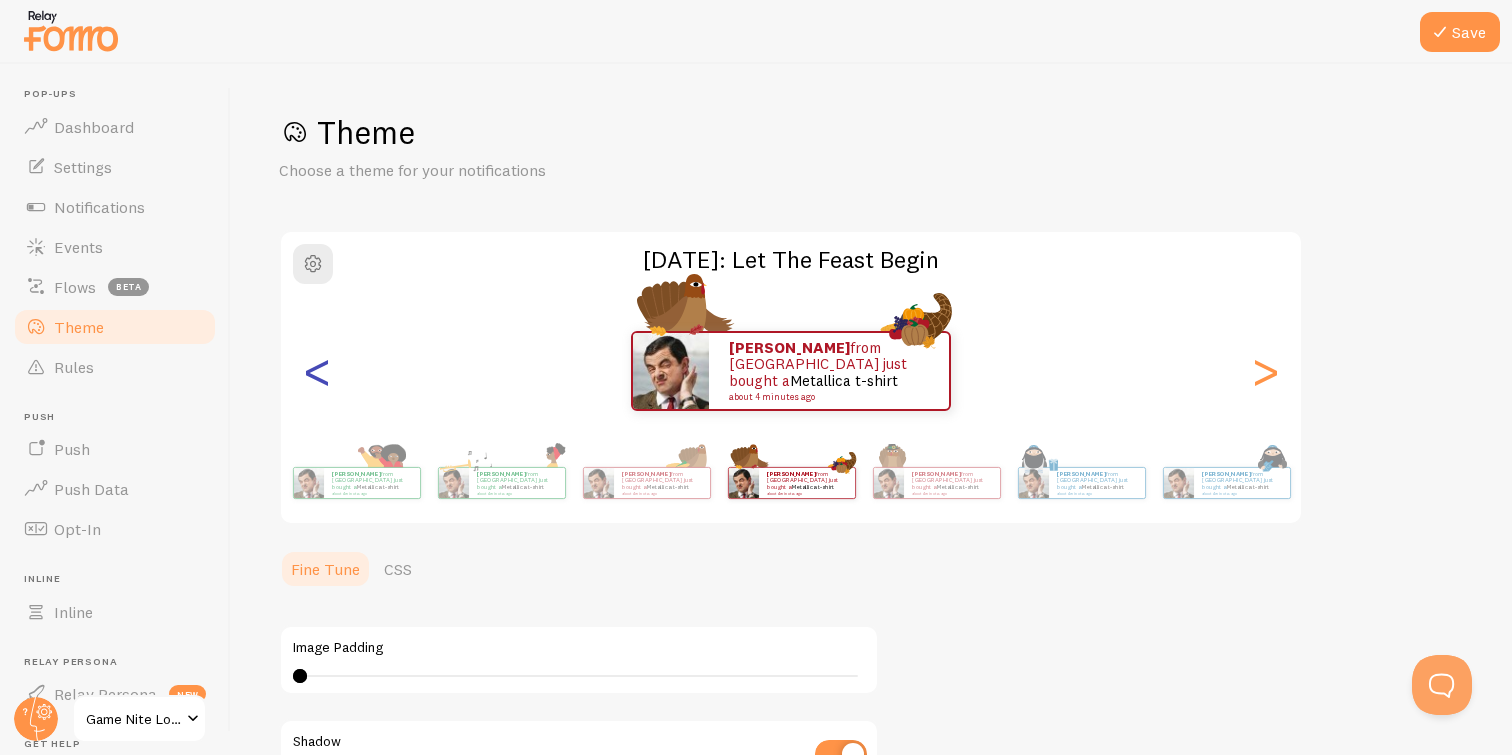 click on "<" at bounding box center (317, 371) 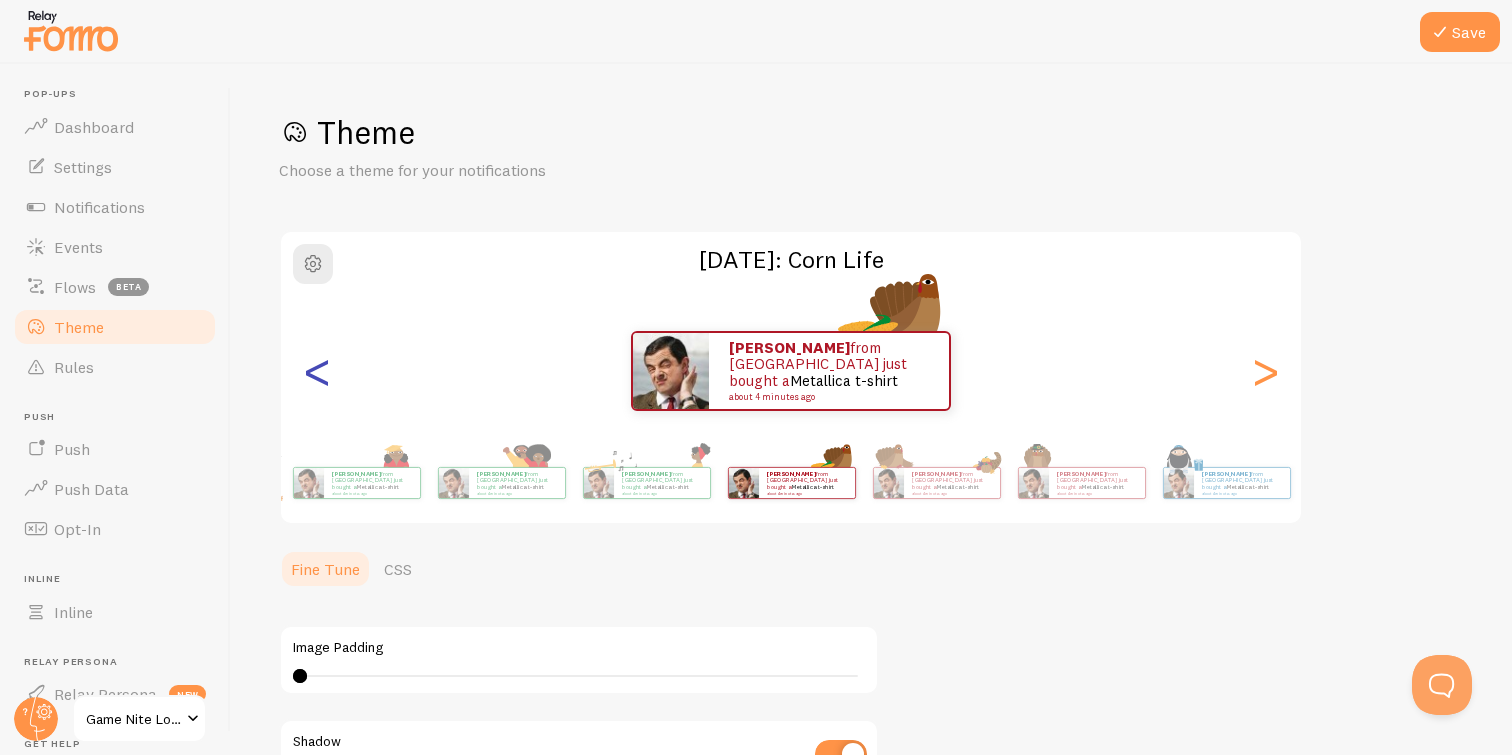 click on "<" at bounding box center [317, 371] 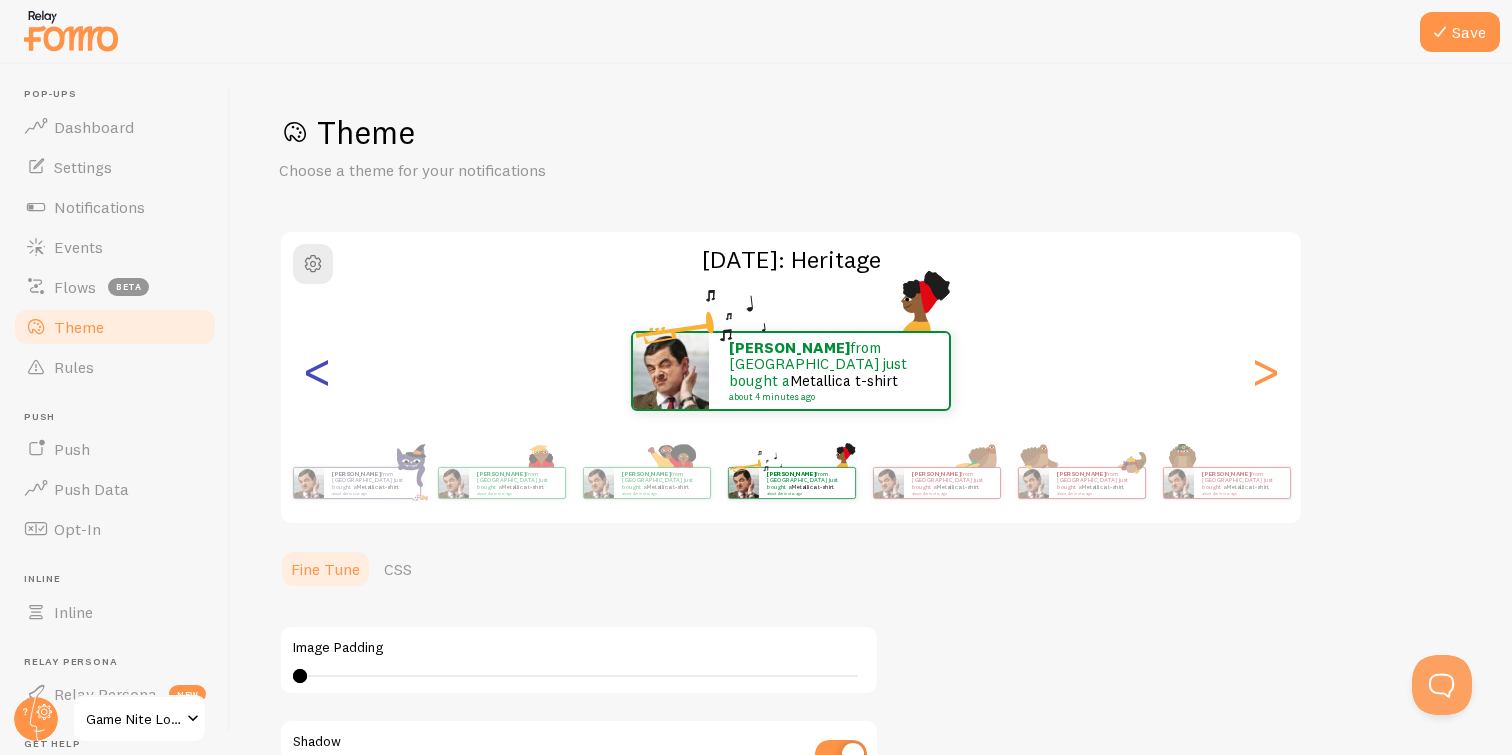 click on "<" at bounding box center [317, 371] 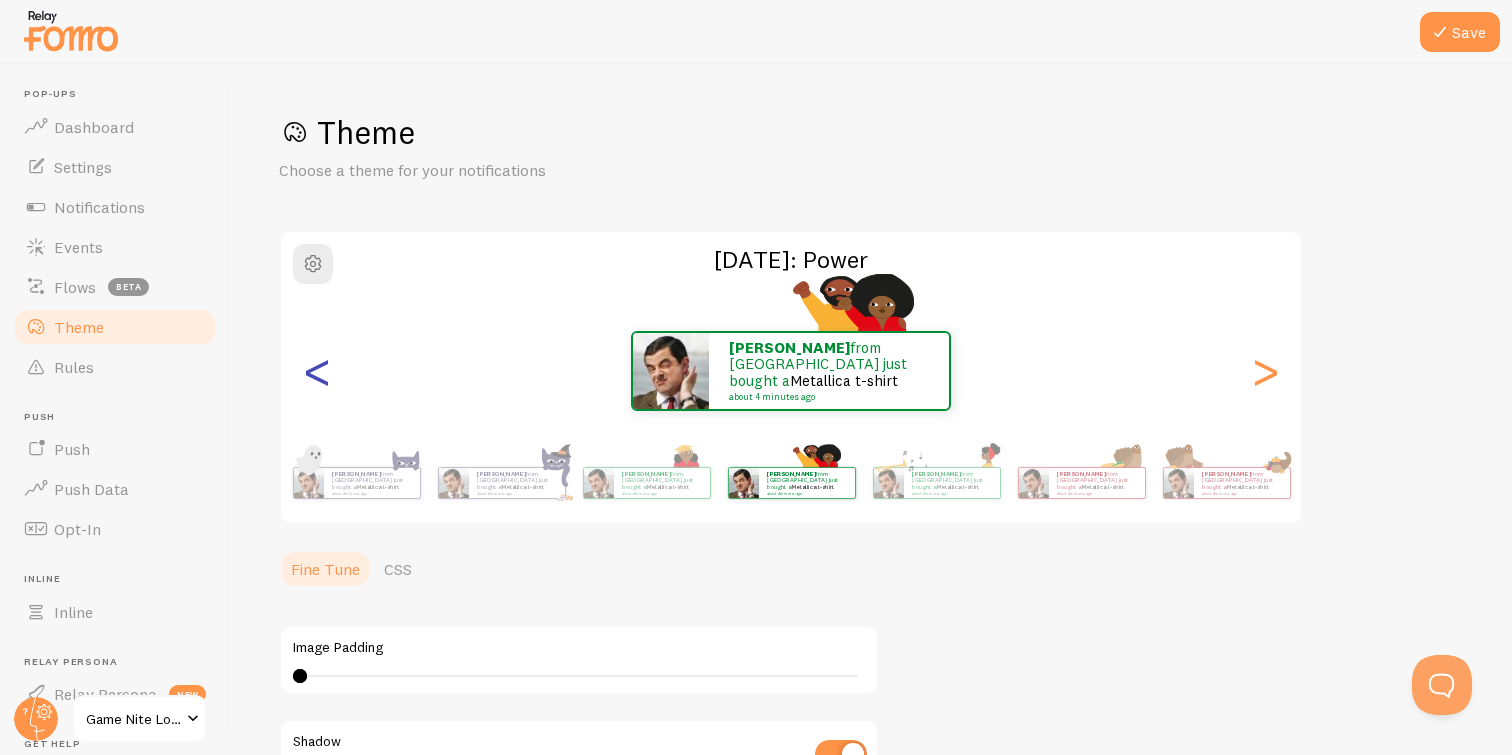 click on "<" at bounding box center (317, 371) 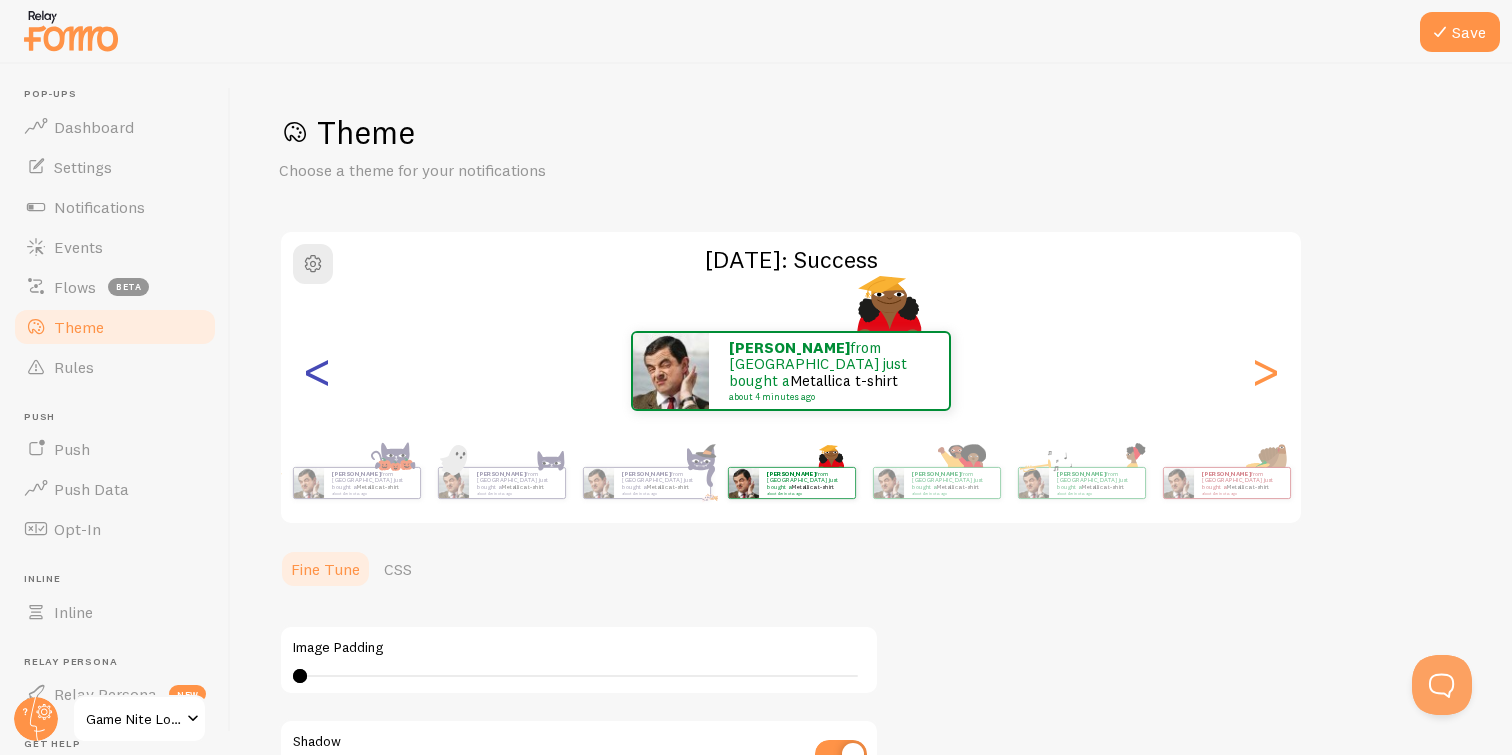 click on "<" at bounding box center [317, 371] 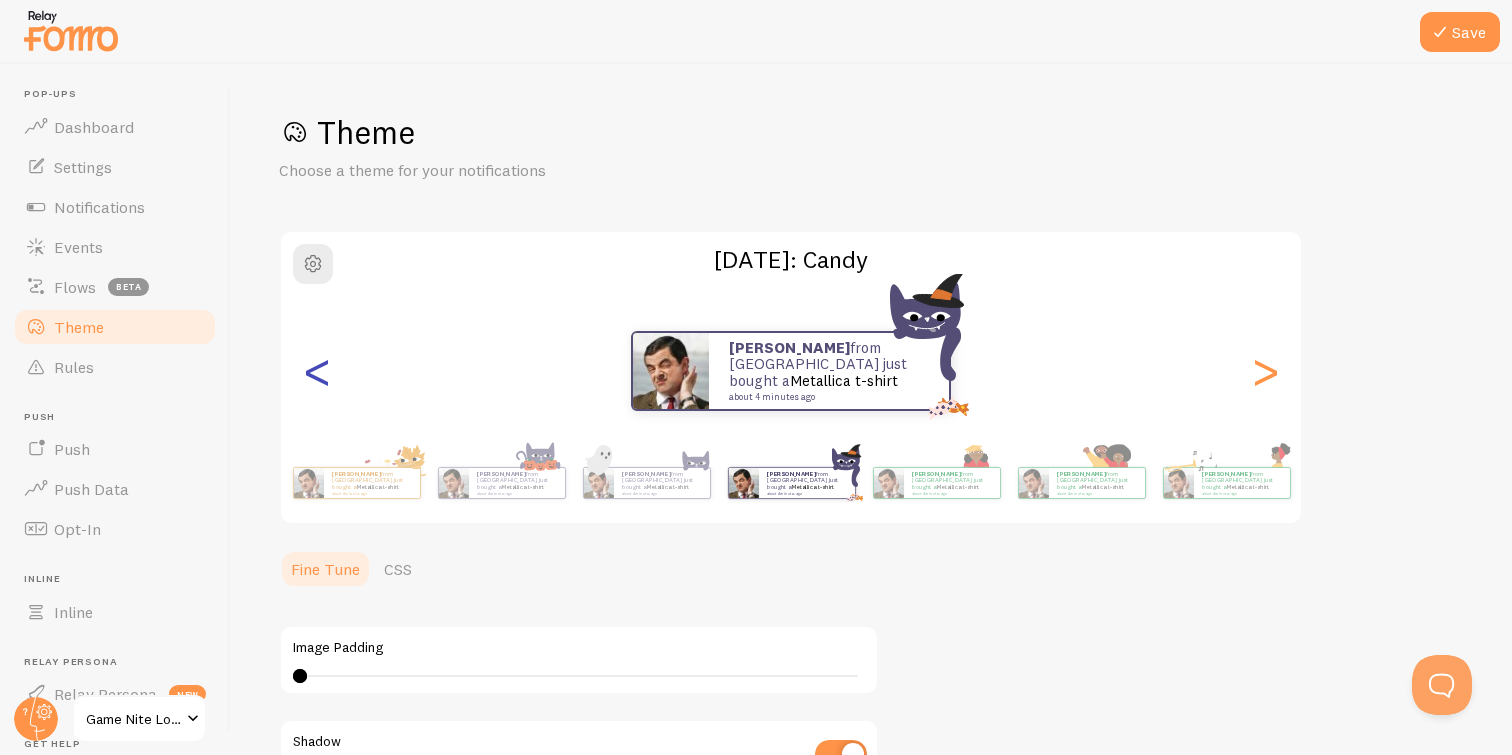 click on "<" at bounding box center (317, 371) 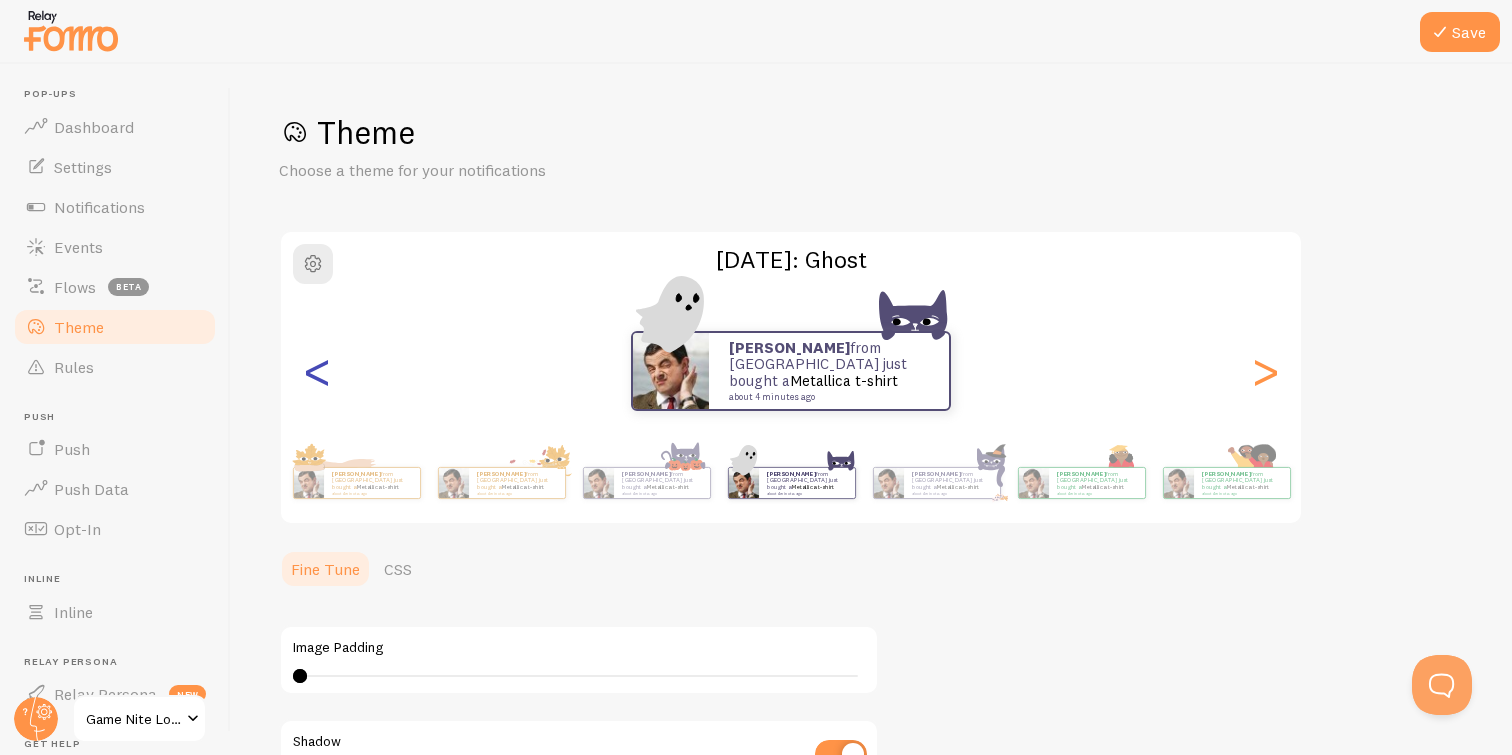 click on "<" at bounding box center [317, 371] 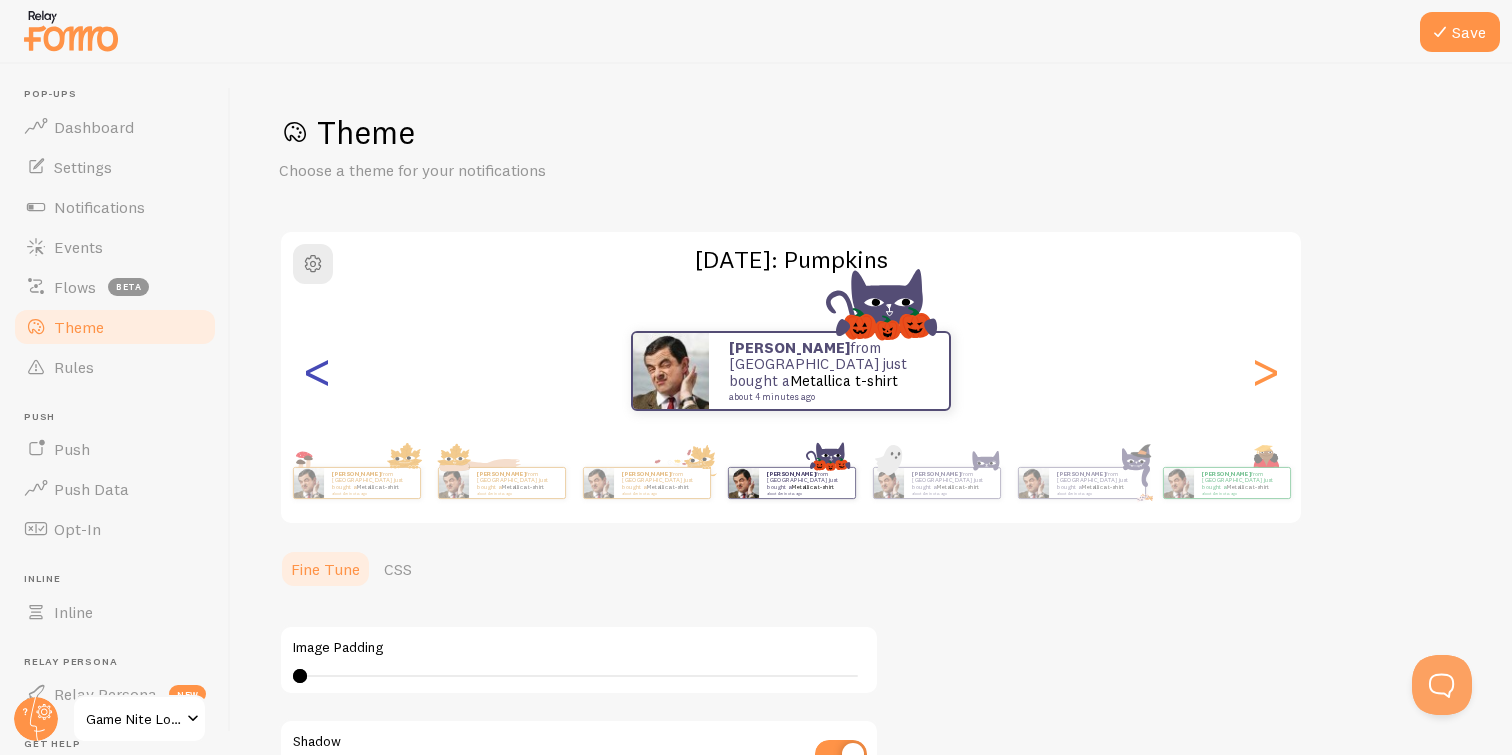 click on "<" at bounding box center (317, 371) 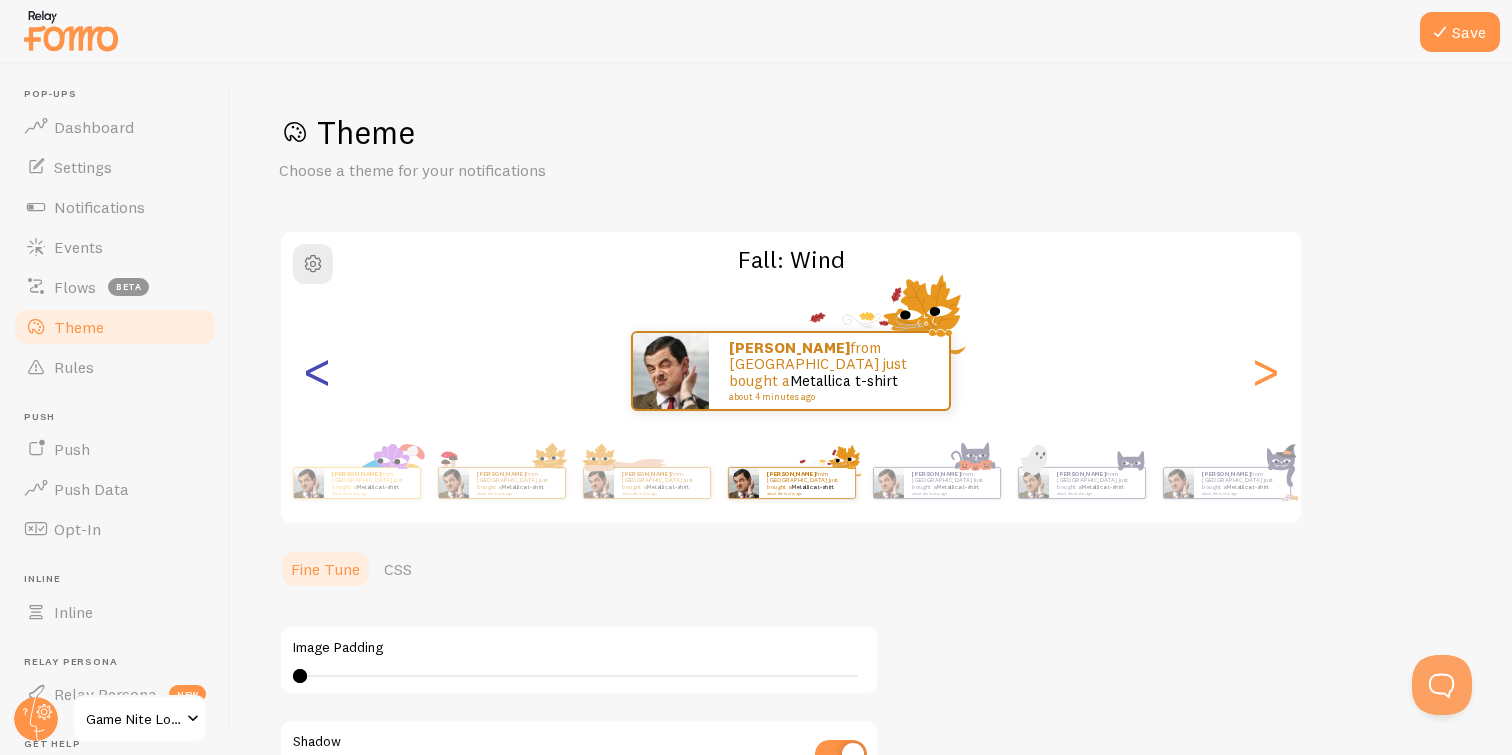 click on "<" at bounding box center (317, 371) 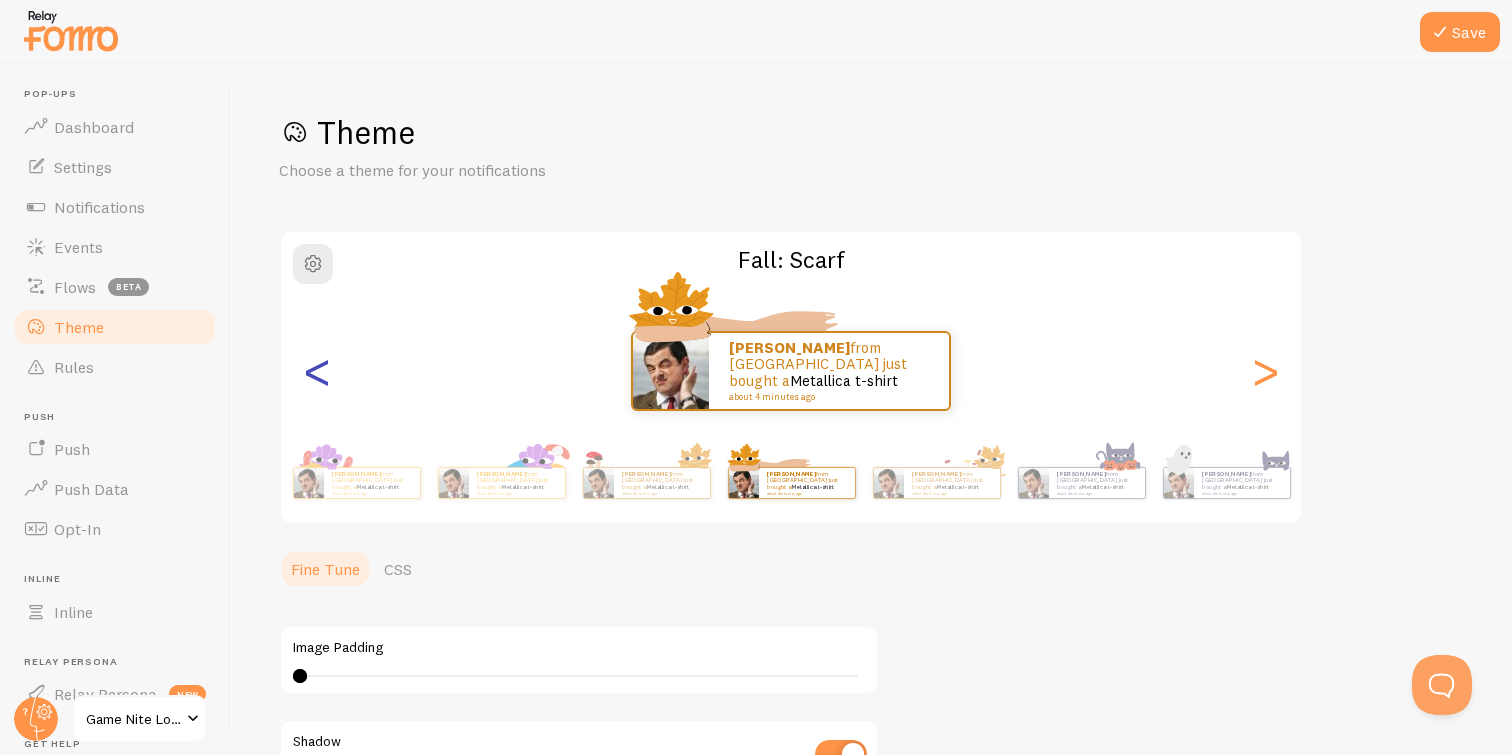 click on "<" at bounding box center (317, 371) 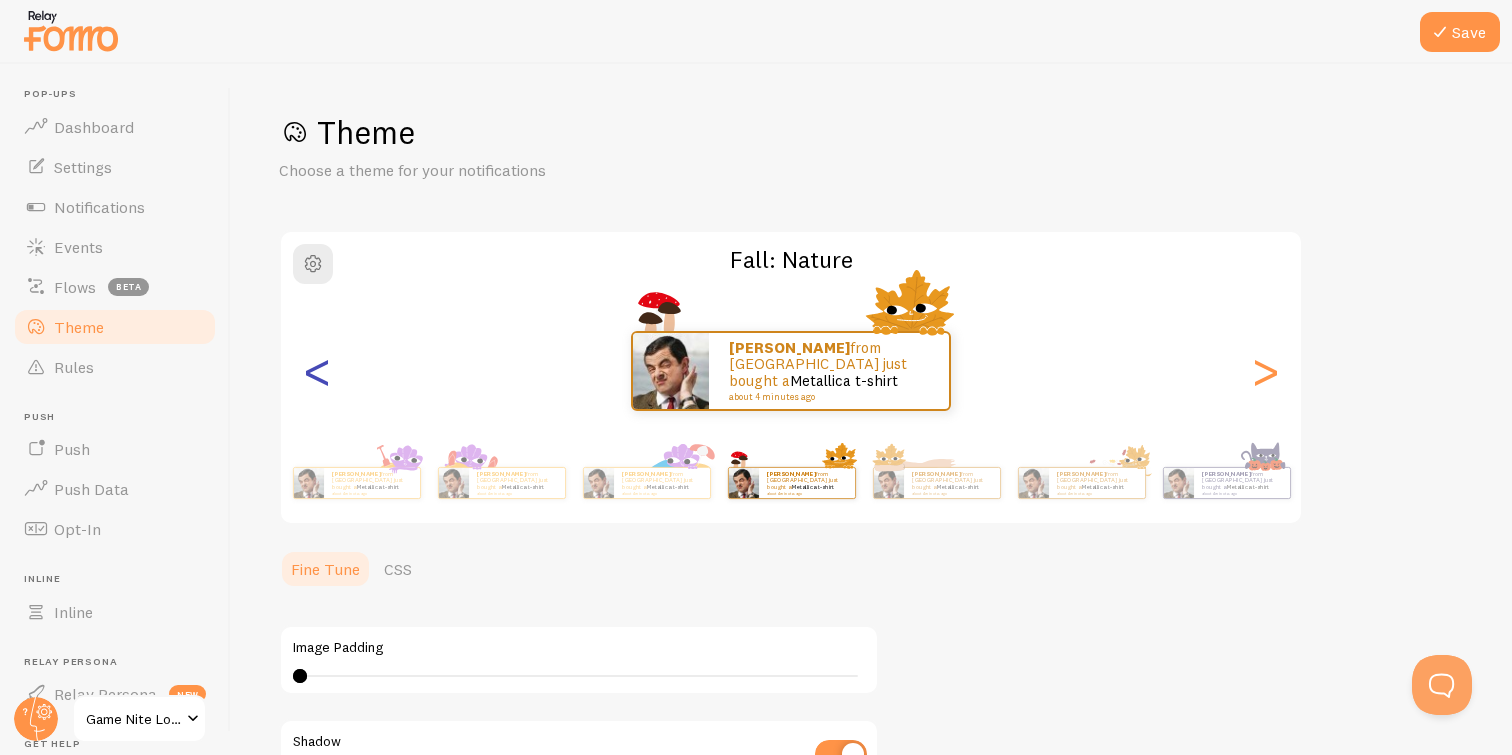 click on "<" at bounding box center [317, 371] 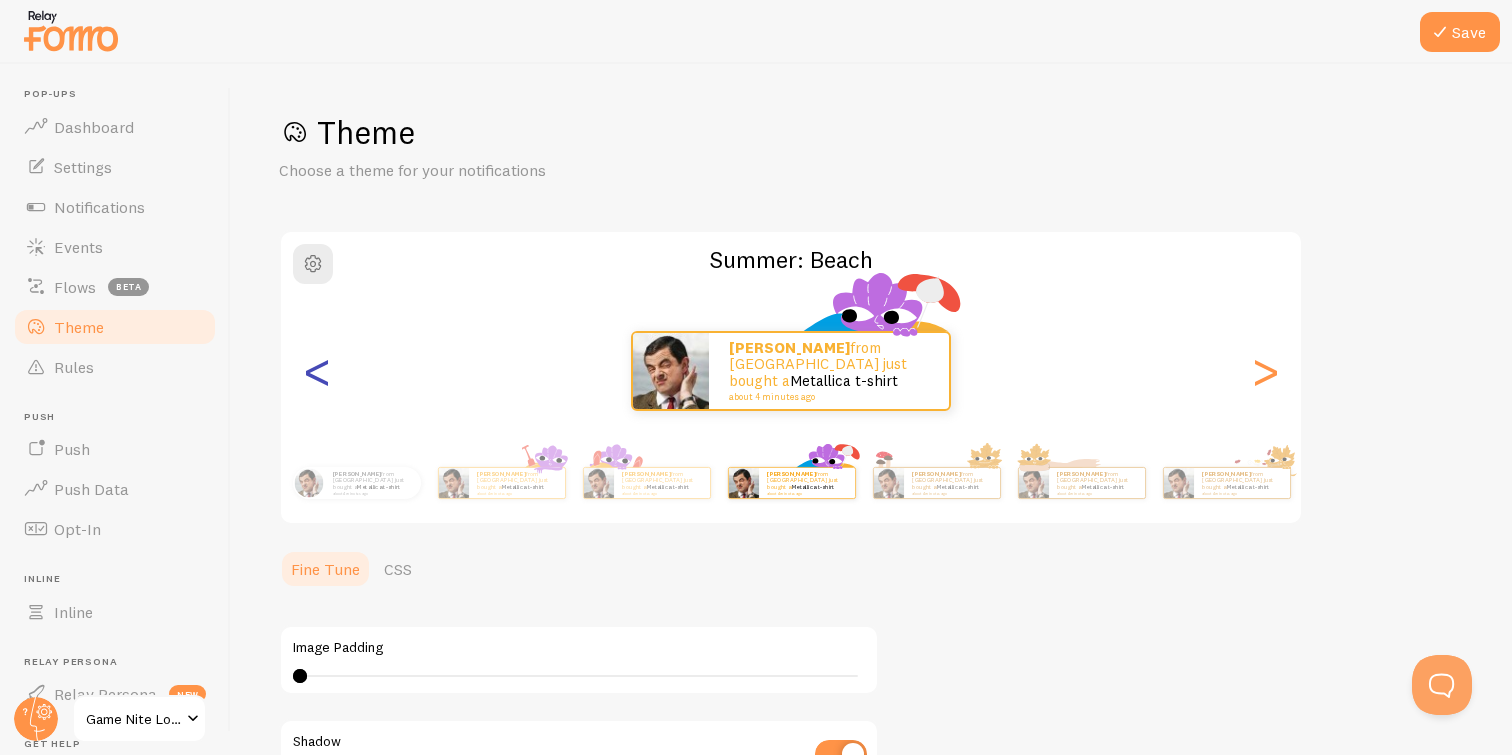 click on "<" at bounding box center (317, 371) 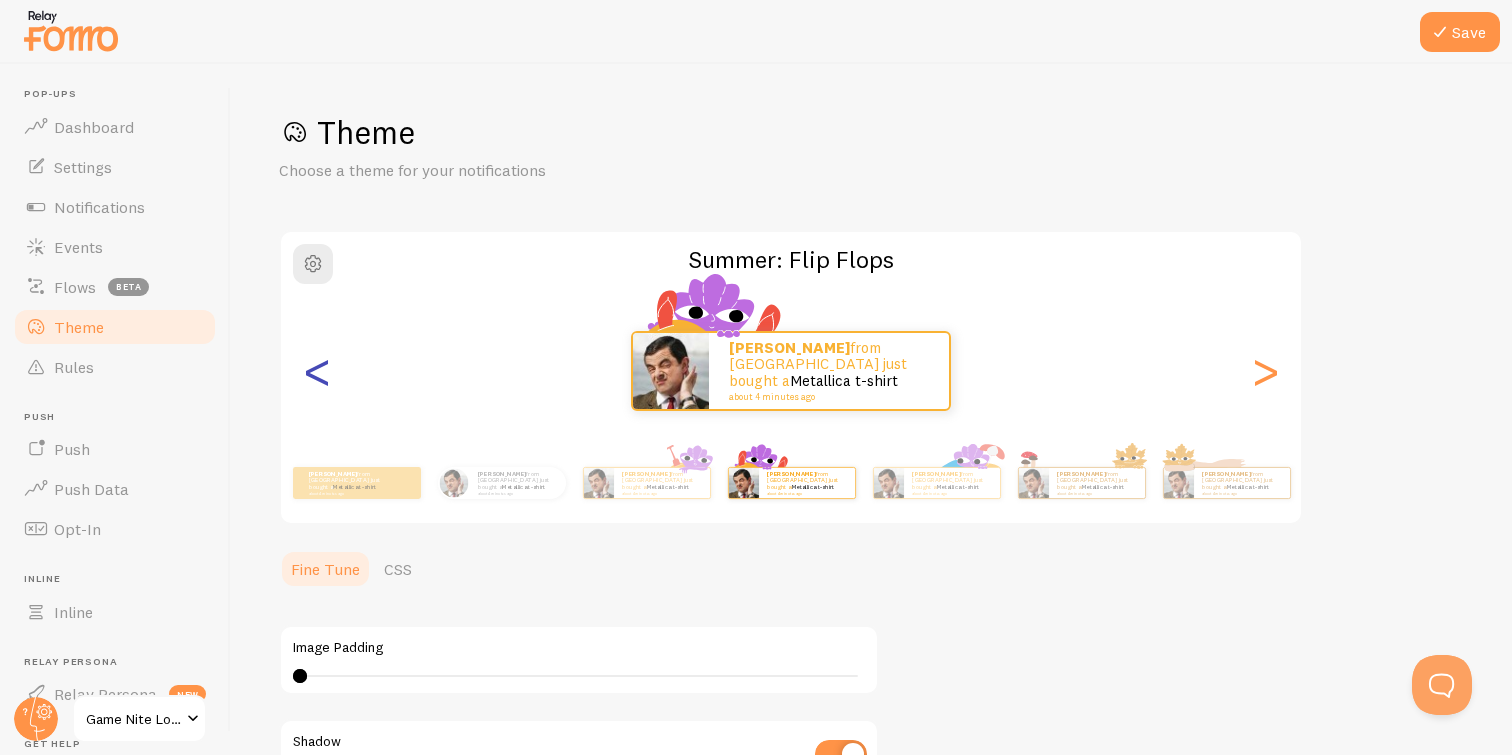 click on "<" at bounding box center [317, 371] 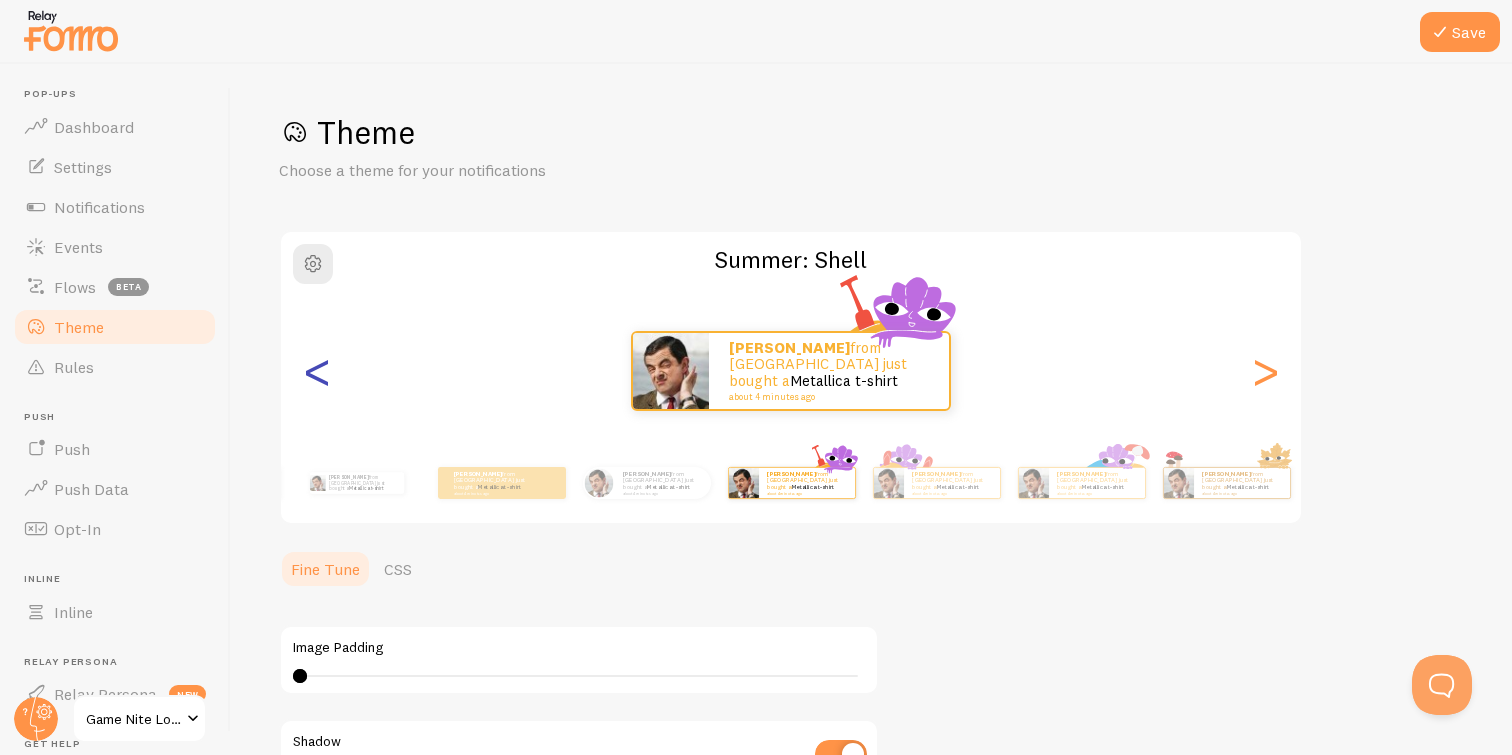 click on "<" at bounding box center (317, 371) 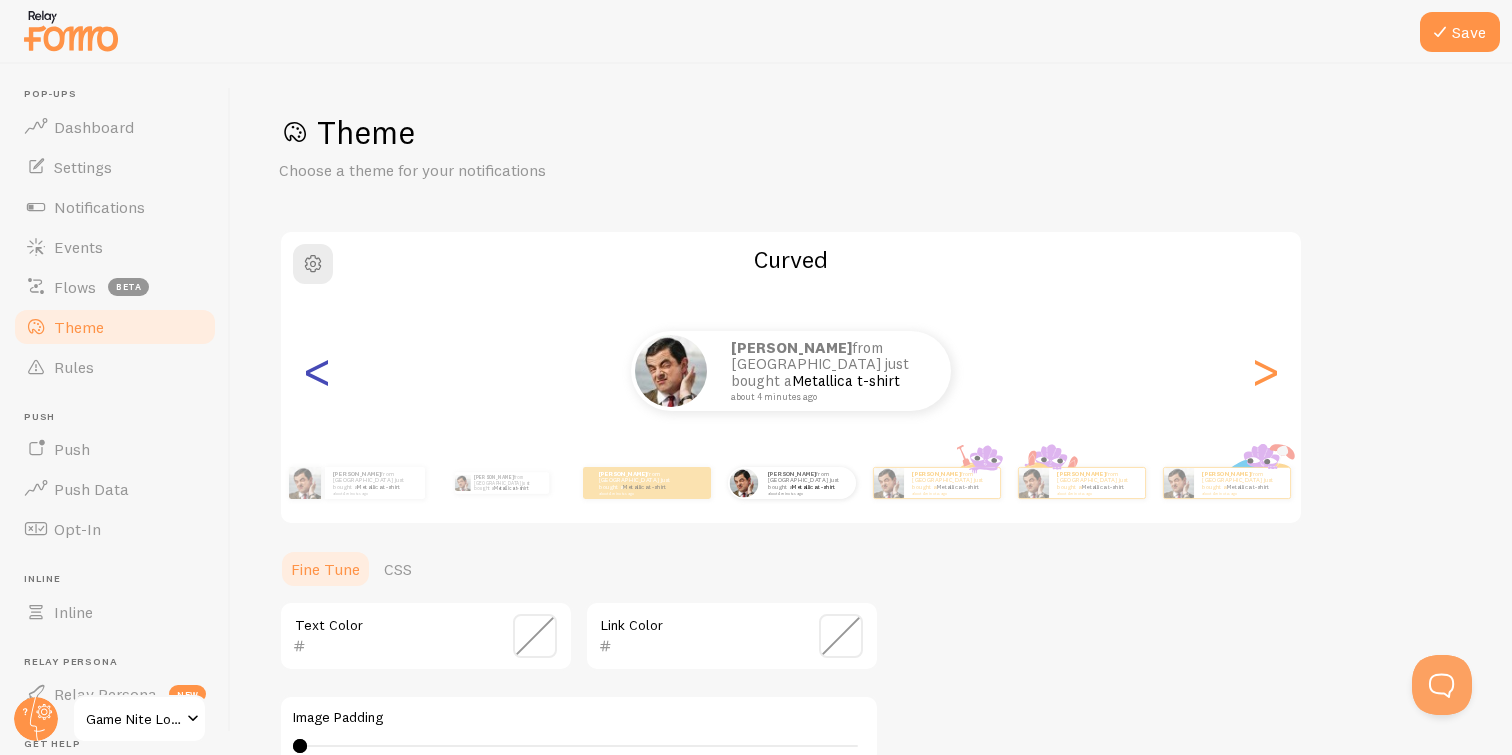 click on "<" at bounding box center (317, 371) 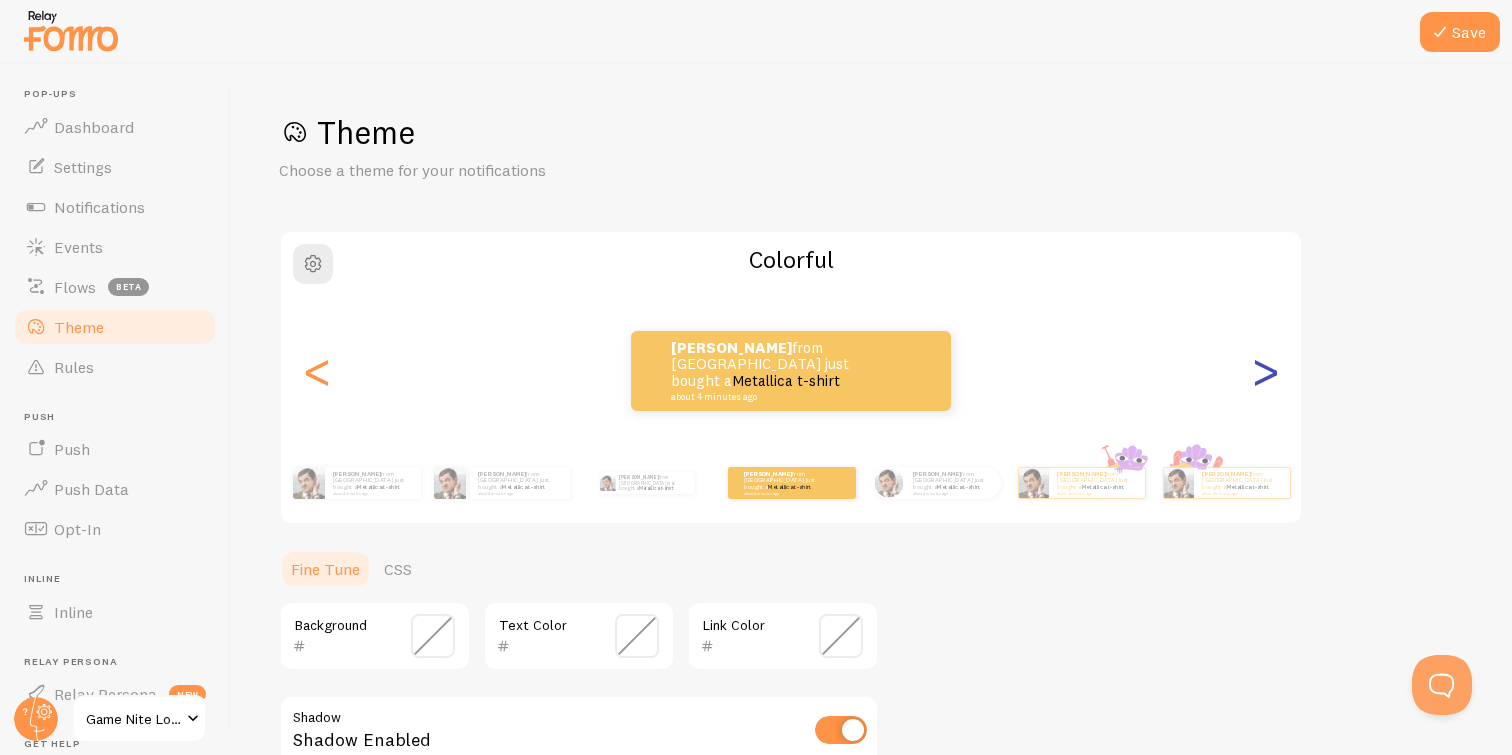 click on ">" at bounding box center (1265, 371) 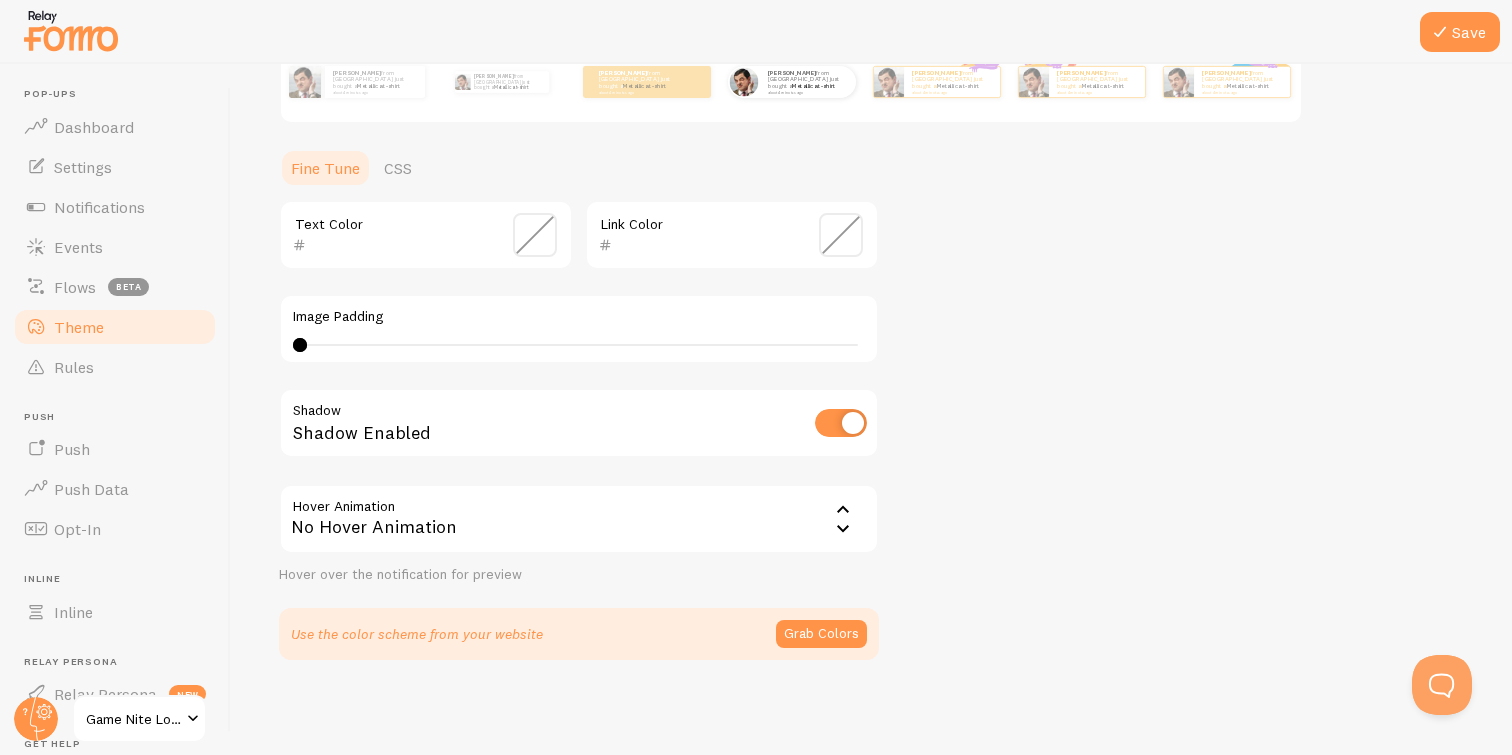 scroll, scrollTop: 399, scrollLeft: 0, axis: vertical 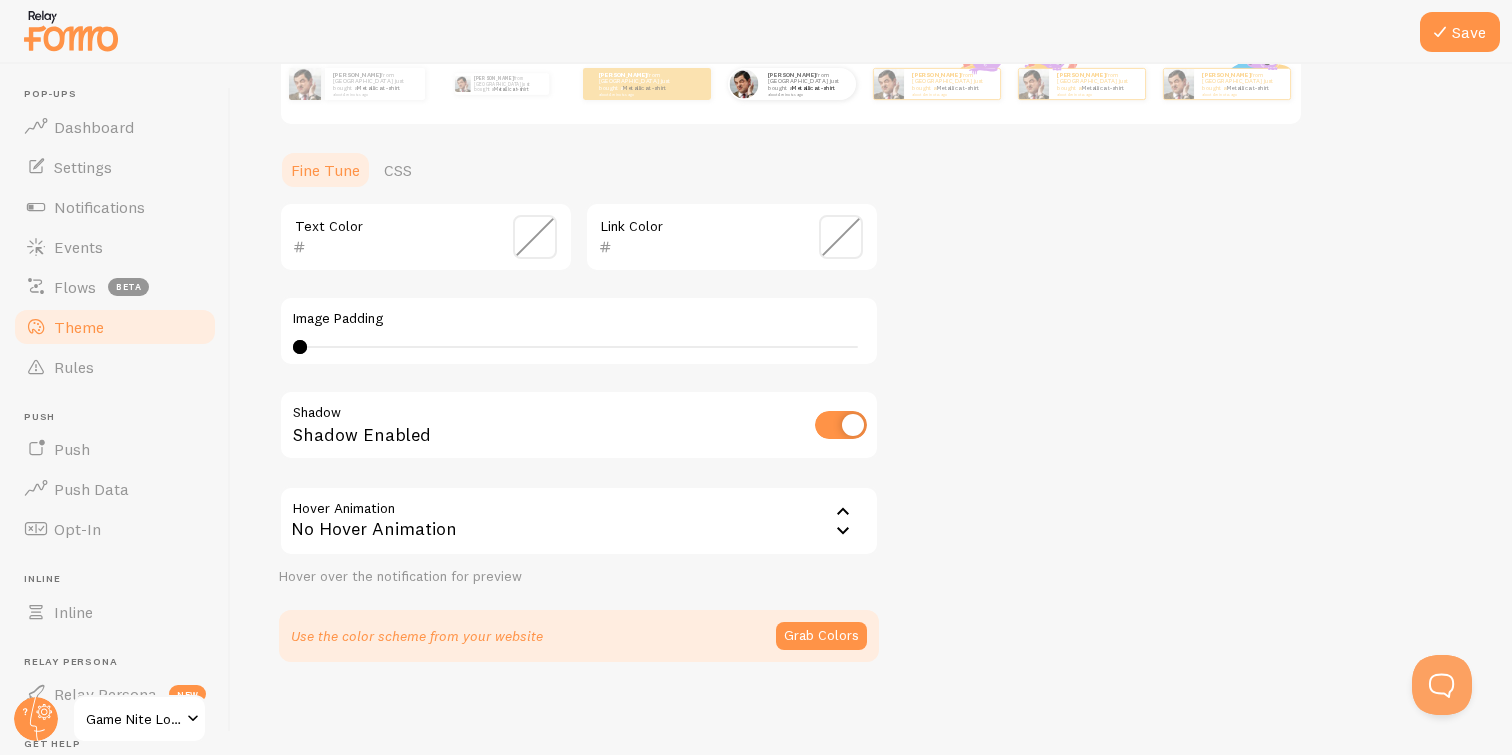 click on "Theme
Choose a theme for your notifications
Curved
[PERSON_NAME]  from [GEOGRAPHIC_DATA] just bought a  Metallica t-shirt   about 4 minutes ago [PERSON_NAME]  from [GEOGRAPHIC_DATA] just bought a  Metallica t-shirt   about 4 minutes ago [PERSON_NAME]  from [GEOGRAPHIC_DATA] just bought a  Metallica t-shirt   about 4 minutes ago [PERSON_NAME]  from [GEOGRAPHIC_DATA] just bought a  Metallica t-shirt   about 4 minutes ago [PERSON_NAME]  from [GEOGRAPHIC_DATA] just bought a  Metallica t-shirt   about 4 minutes ago [PERSON_NAME]  from [GEOGRAPHIC_DATA] just bought a  Metallica t-shirt   about 4 minutes ago [PERSON_NAME]  from [GEOGRAPHIC_DATA] just bought a  Metallica t-shirt   about 4 minutes ago [PERSON_NAME]  from [GEOGRAPHIC_DATA] just bought a  Metallica t-shirt   about 4 minutes ago [PERSON_NAME]  from [GEOGRAPHIC_DATA] just bought a  Metallica t-shirt   about 4 minutes ago [PERSON_NAME]  from [GEOGRAPHIC_DATA] just bought a  Metallica t-shirt   about 4 minutes ago [PERSON_NAME]  from [GEOGRAPHIC_DATA] just bought a  Metallica t-shirt   about 4 minutes ago" at bounding box center [871, 187] 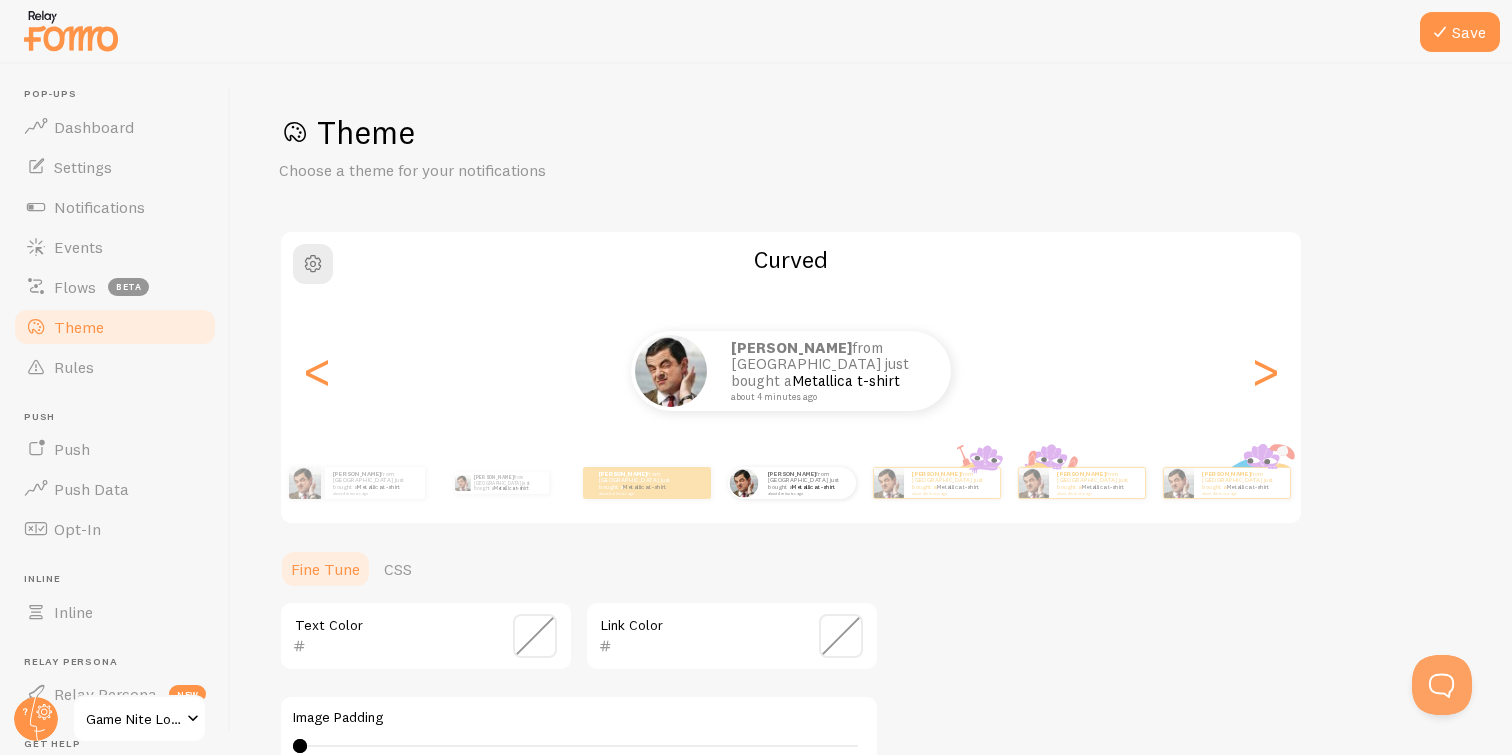 scroll, scrollTop: 0, scrollLeft: 0, axis: both 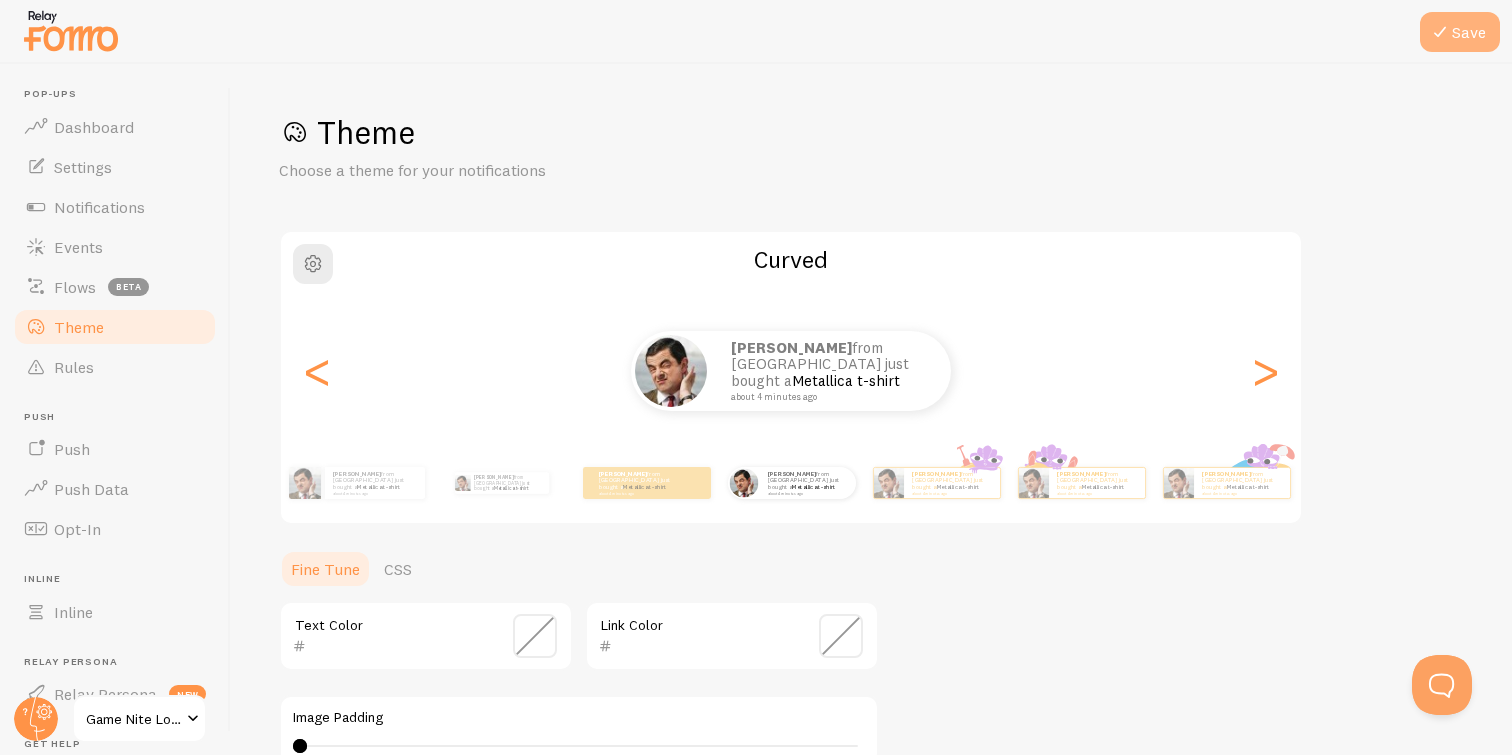 click on "Save" at bounding box center [1460, 32] 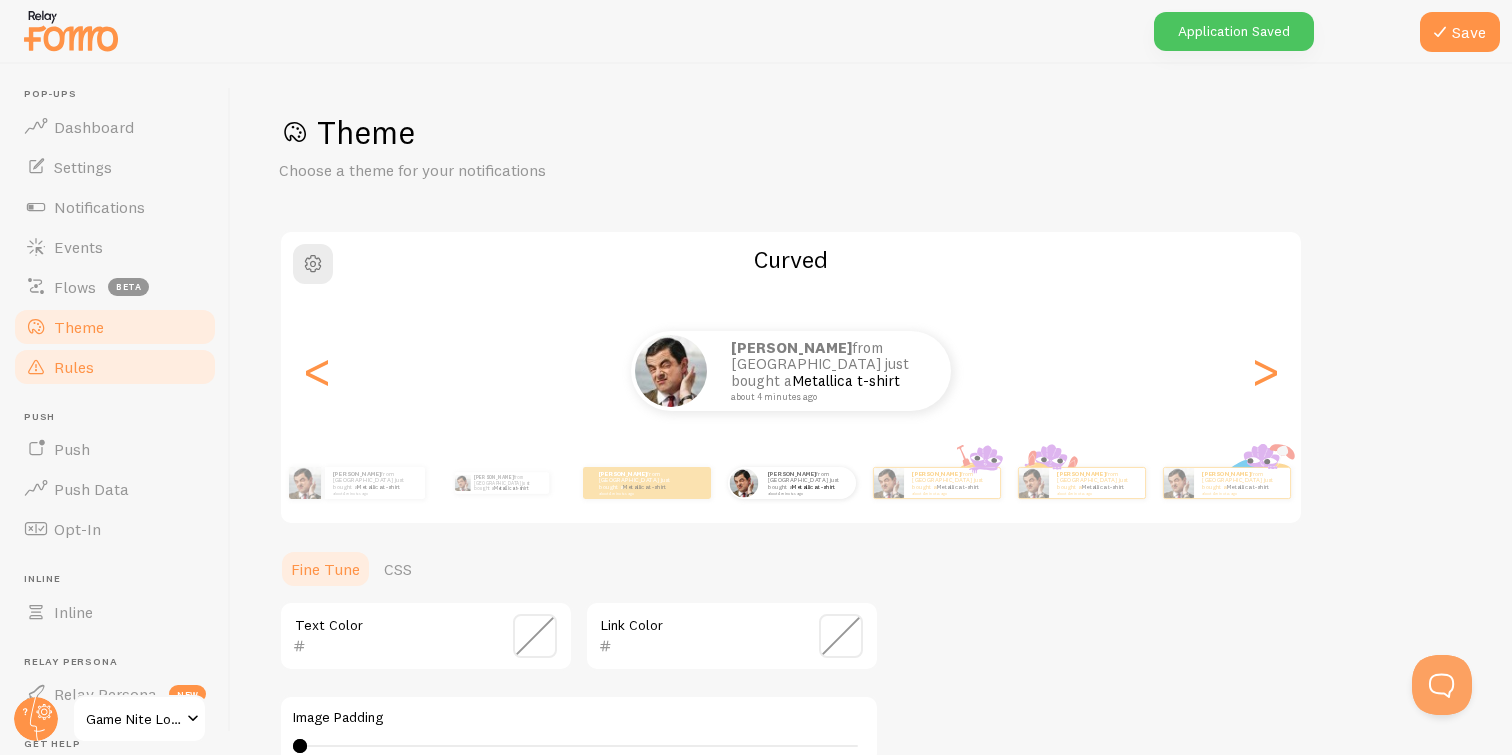 click on "Rules" at bounding box center (115, 367) 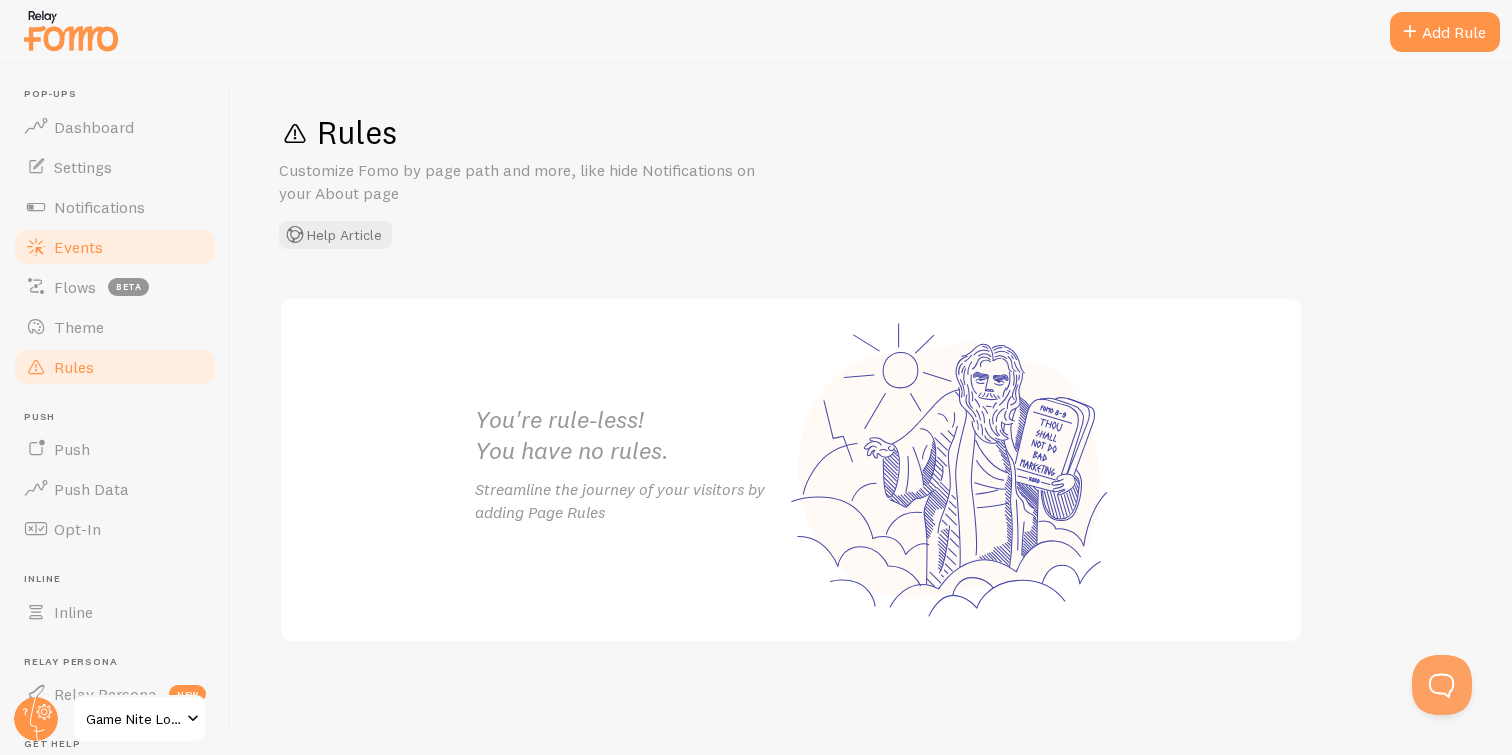 click on "Events" at bounding box center [115, 247] 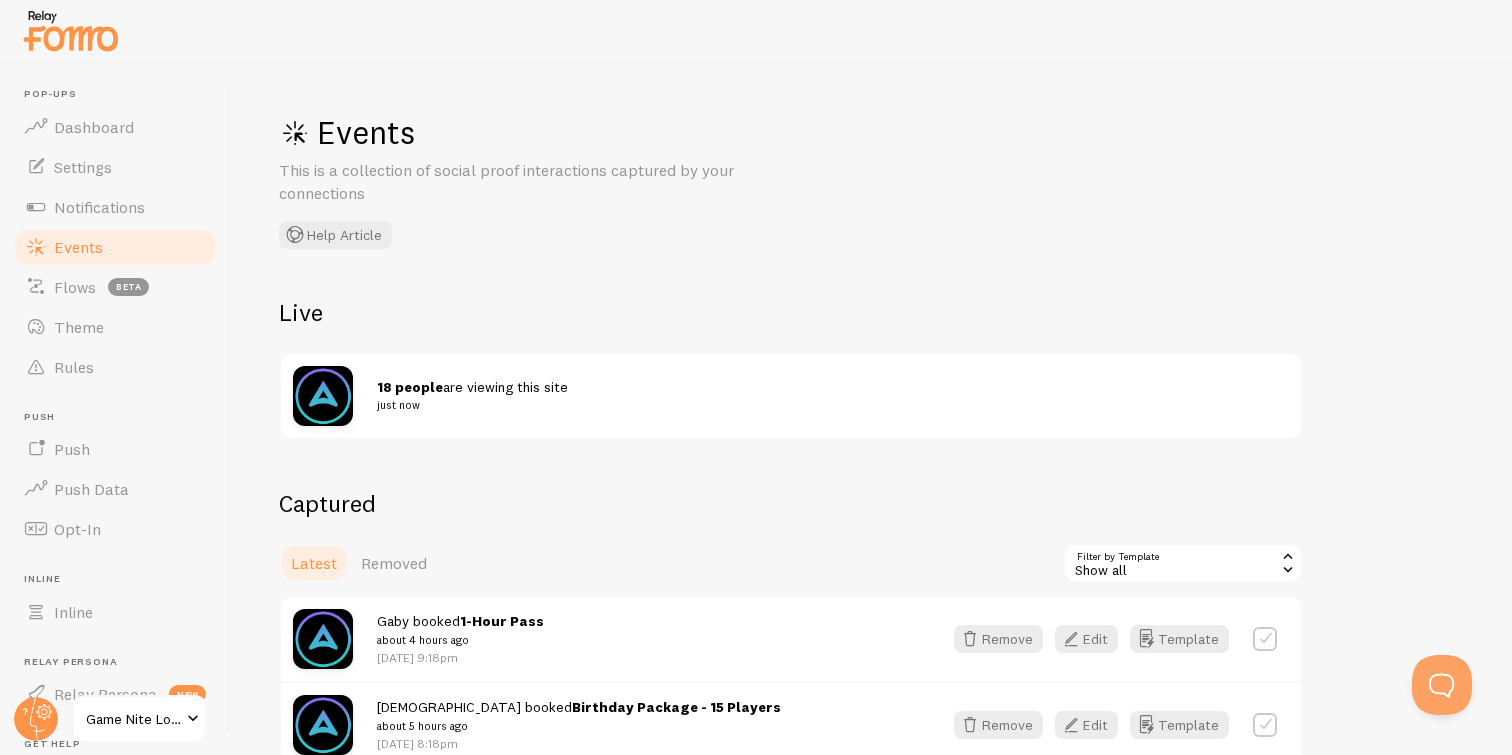 click on "Game Nite Lounge" at bounding box center (133, 719) 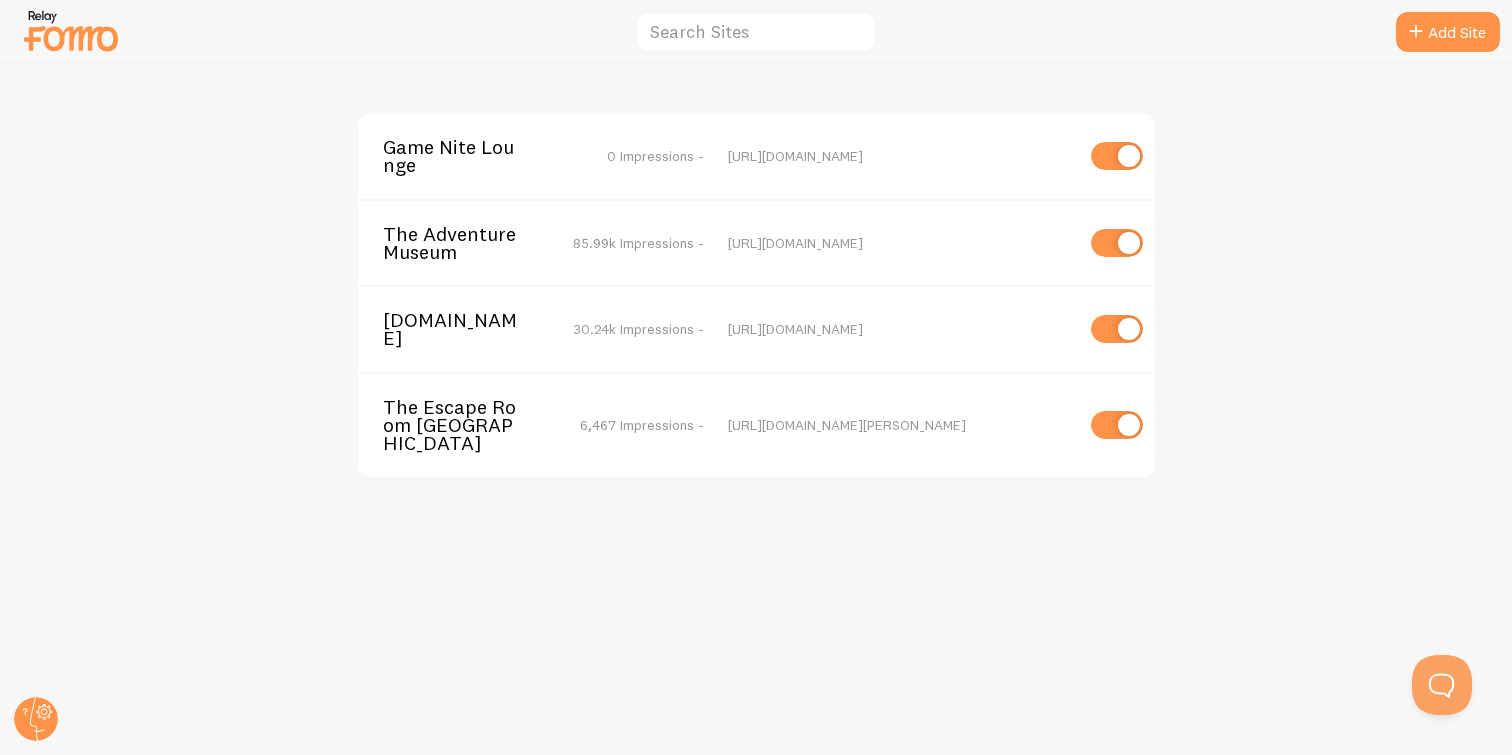 click on "Game Nite Lounge" at bounding box center [463, 156] 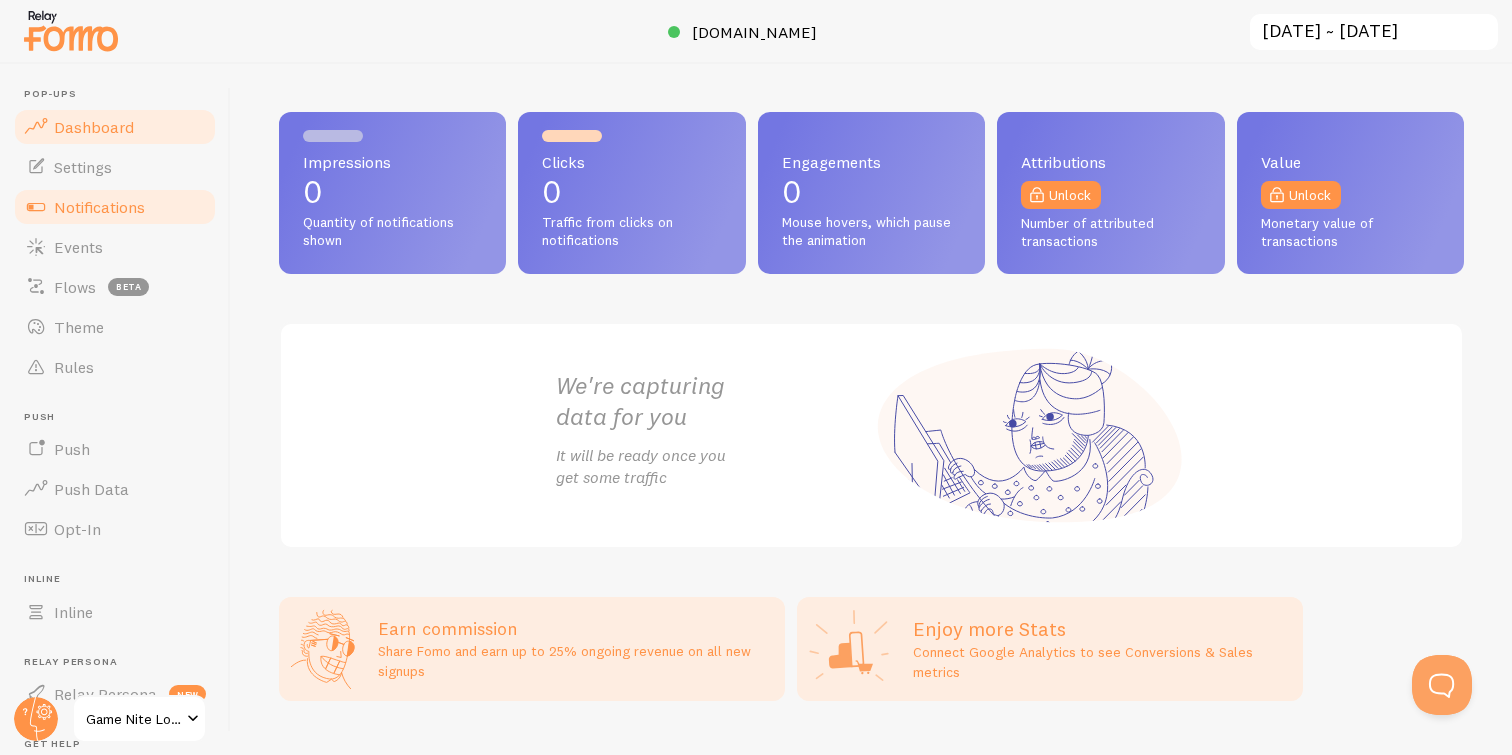 click on "Notifications" at bounding box center [99, 207] 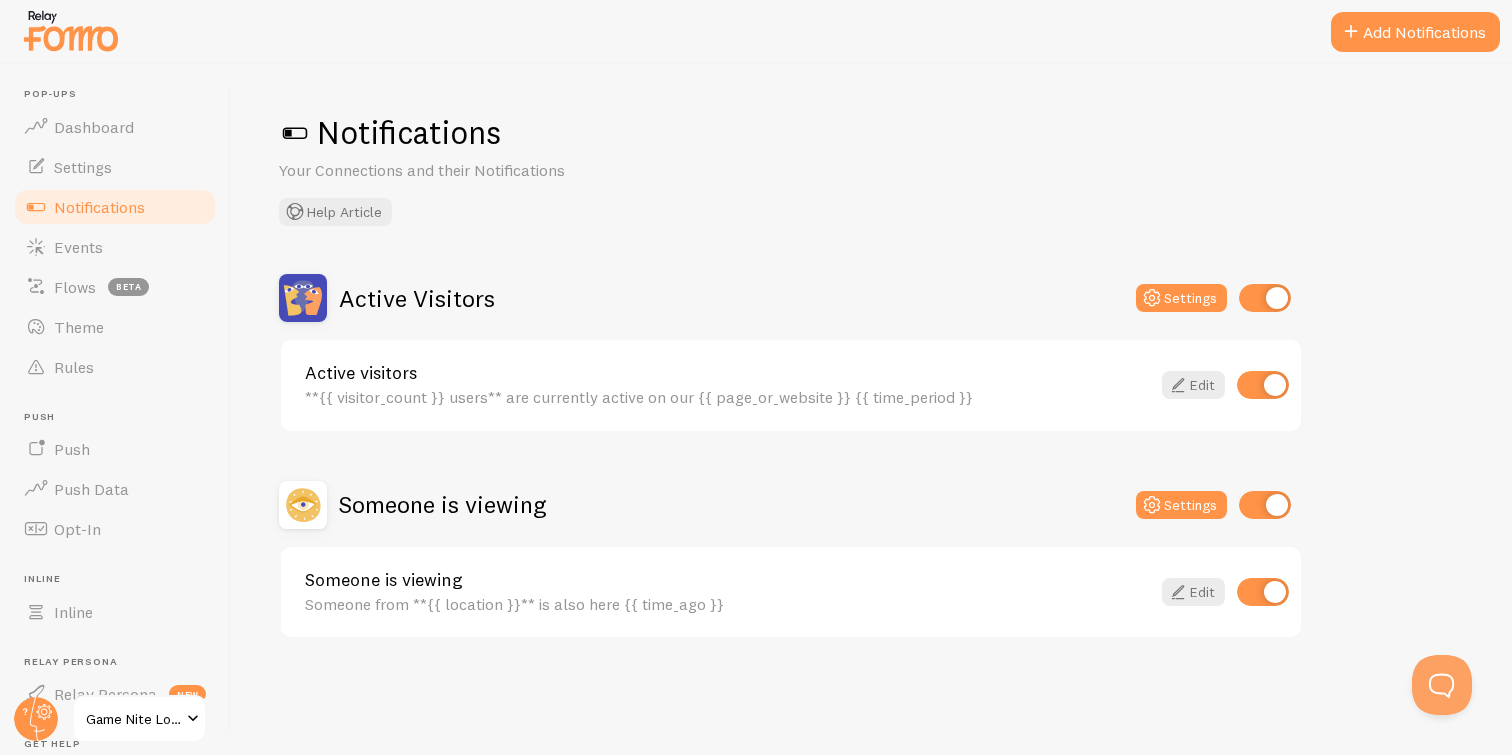 click at bounding box center (1265, 505) 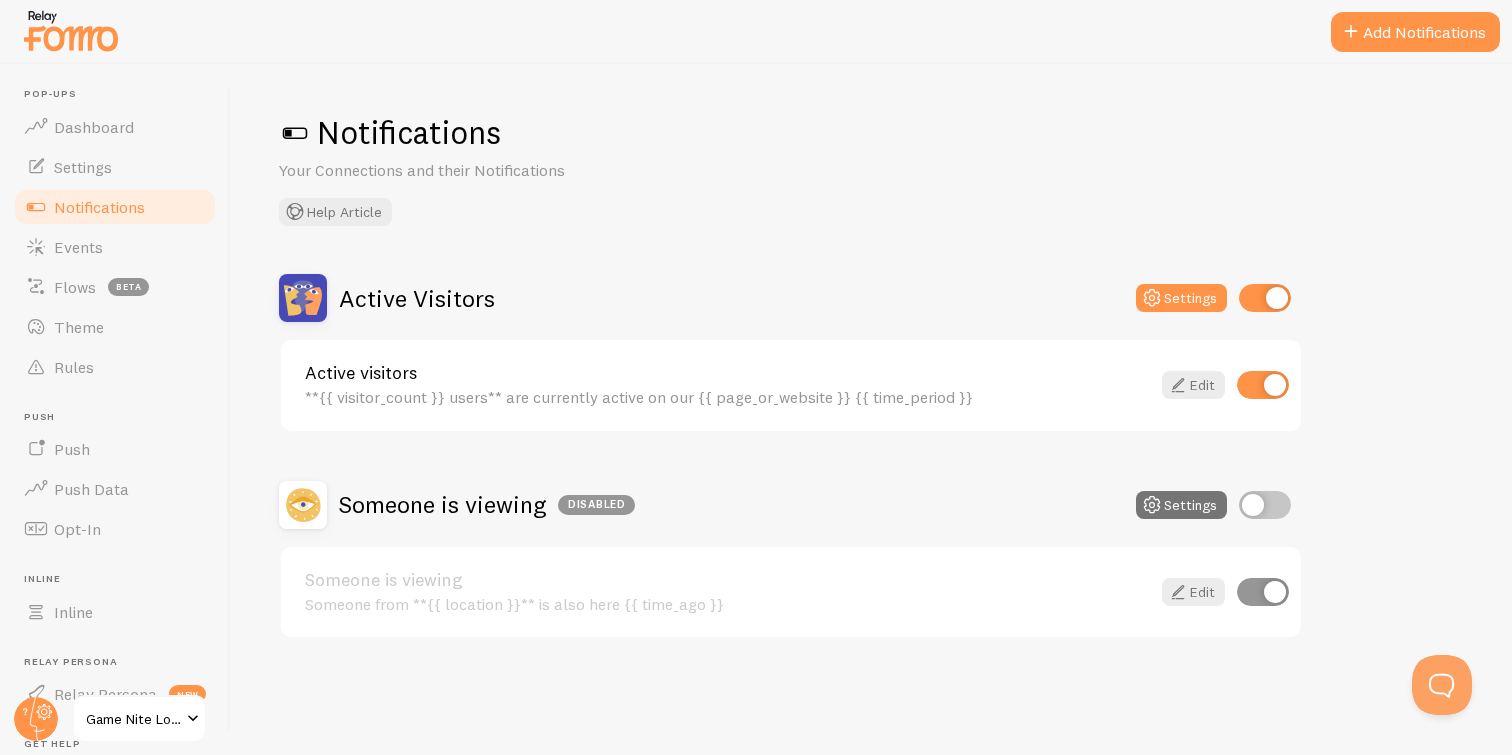 scroll, scrollTop: 0, scrollLeft: 0, axis: both 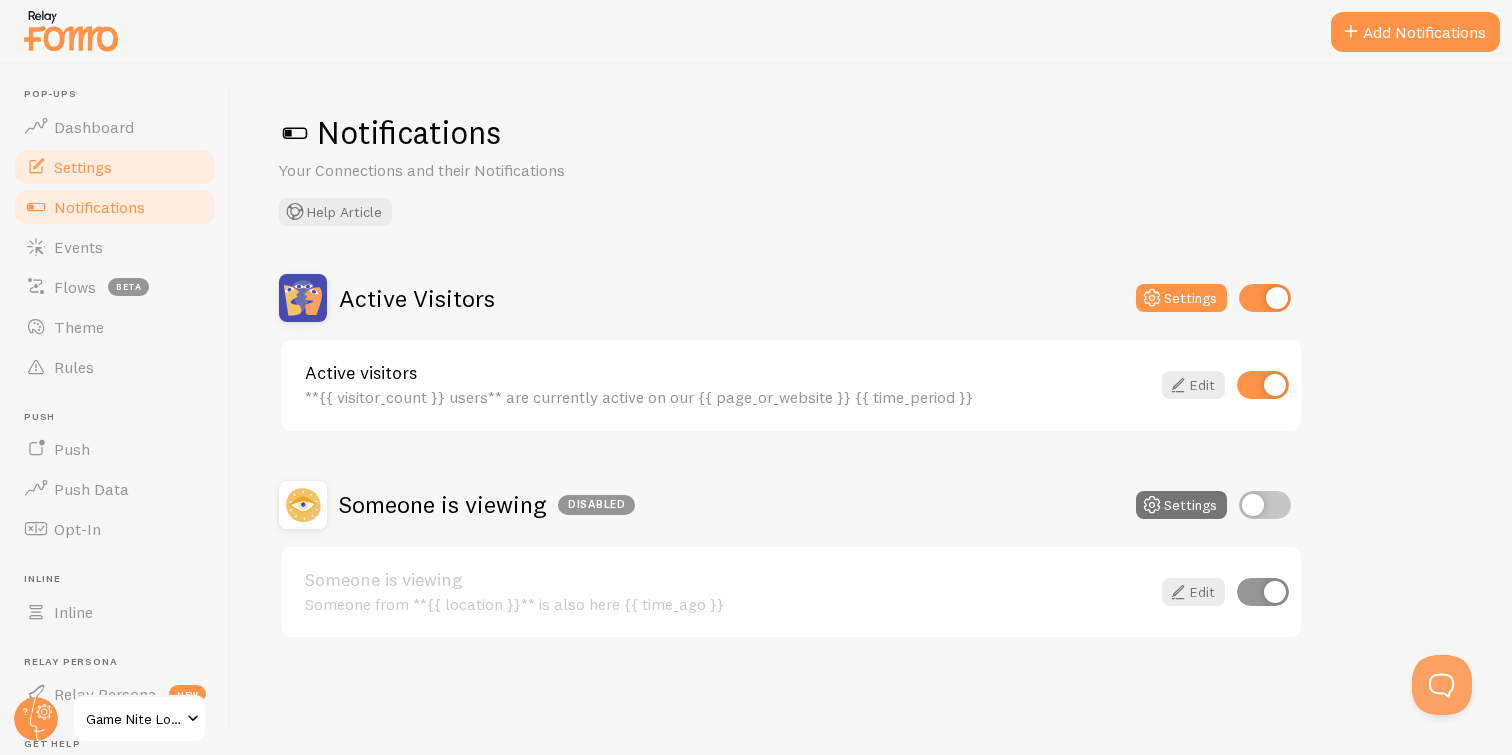 click on "Settings" at bounding box center (115, 167) 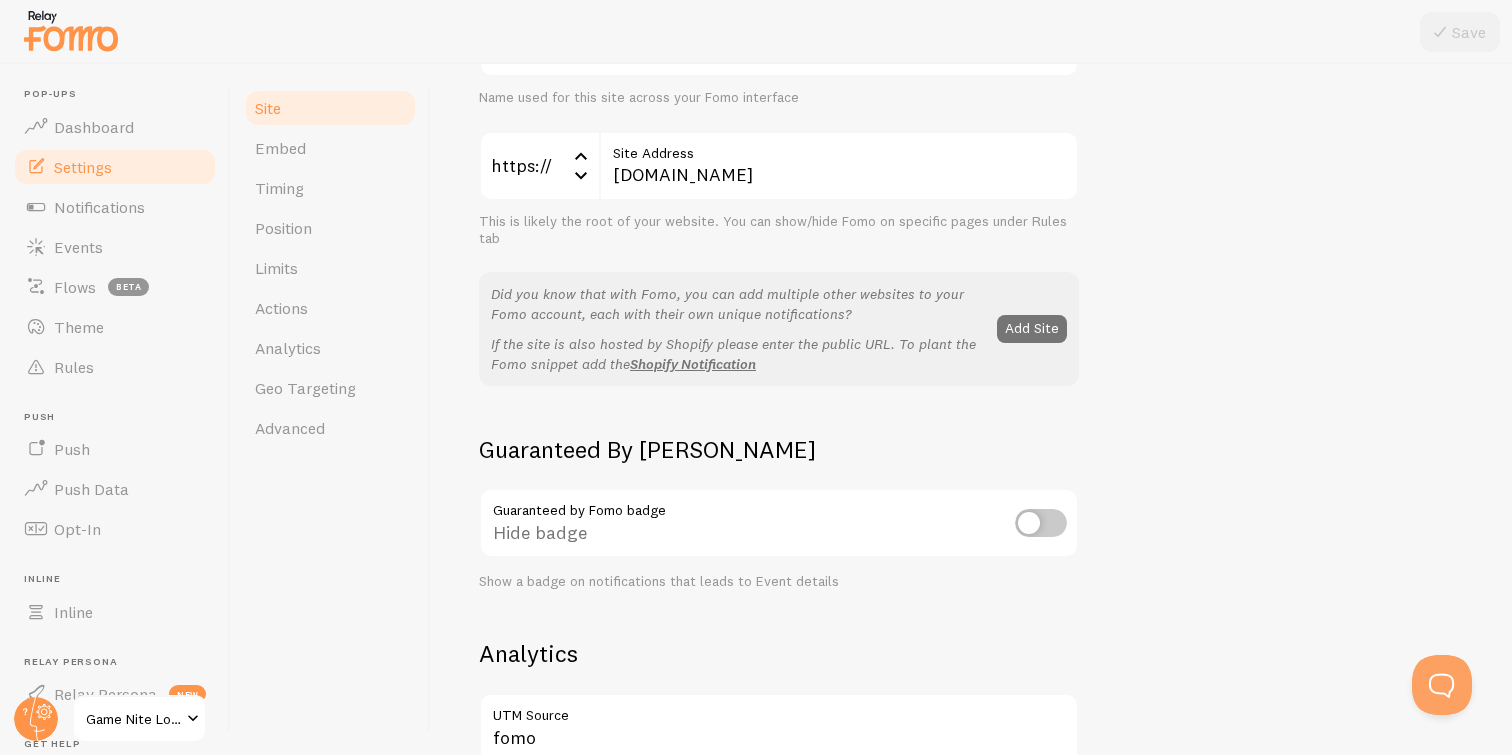 scroll, scrollTop: 224, scrollLeft: 0, axis: vertical 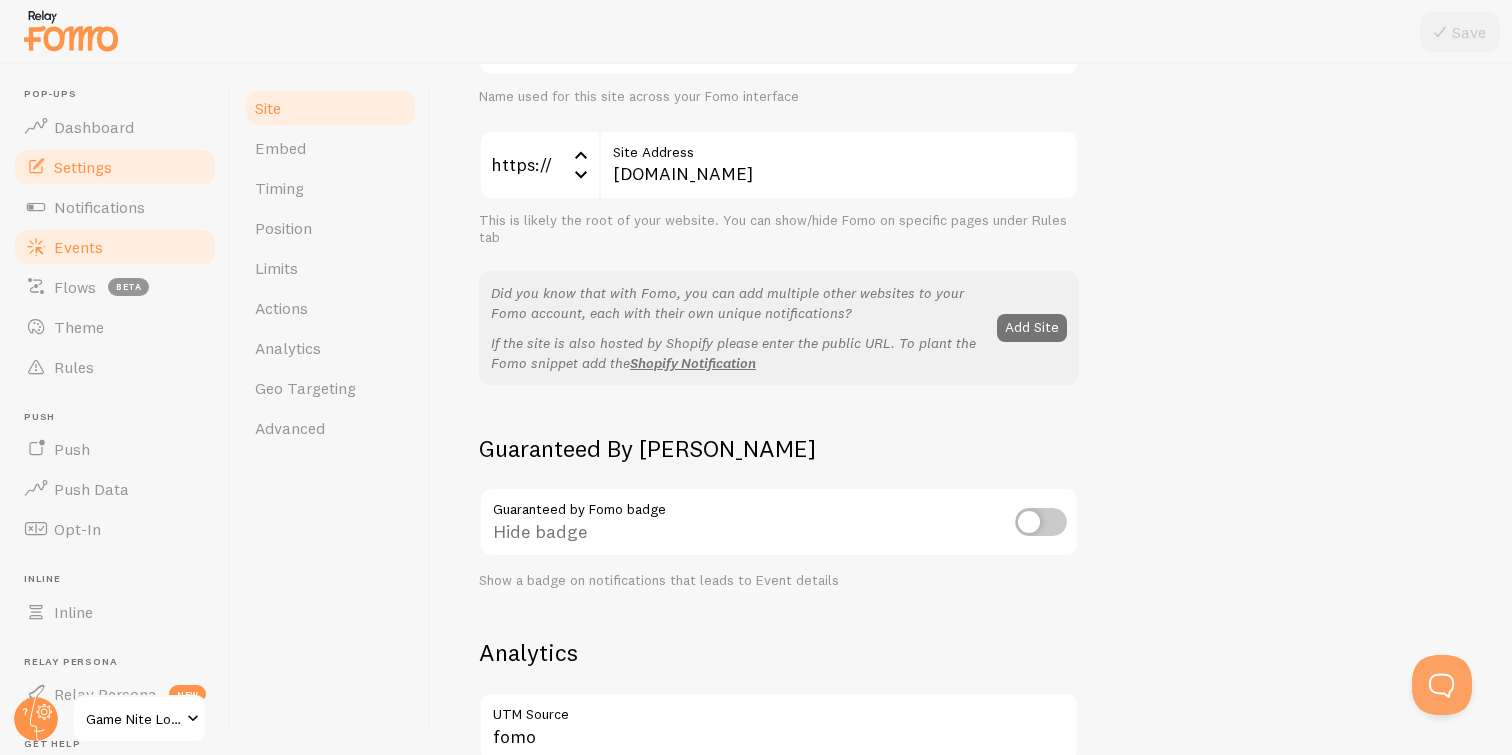 click on "Events" at bounding box center [78, 247] 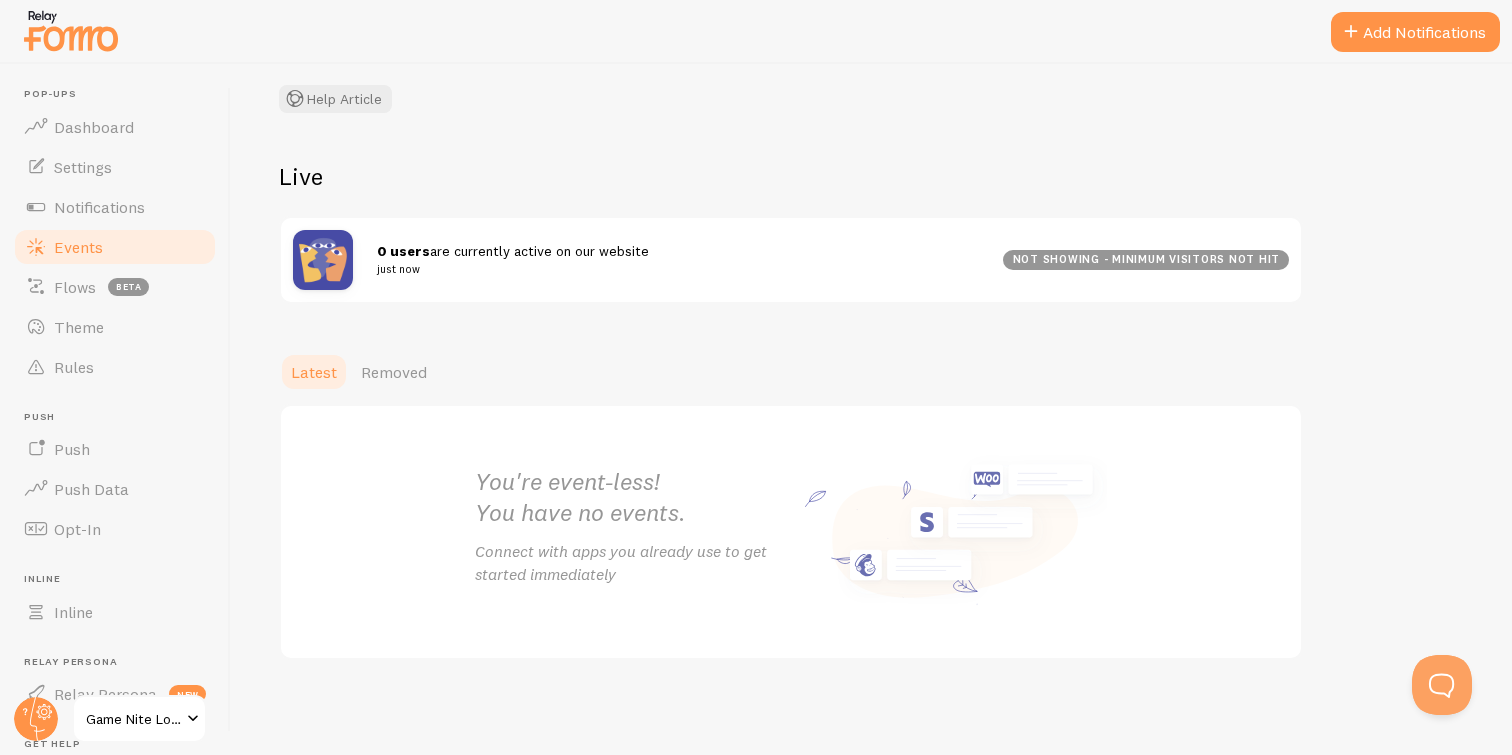scroll, scrollTop: 134, scrollLeft: 0, axis: vertical 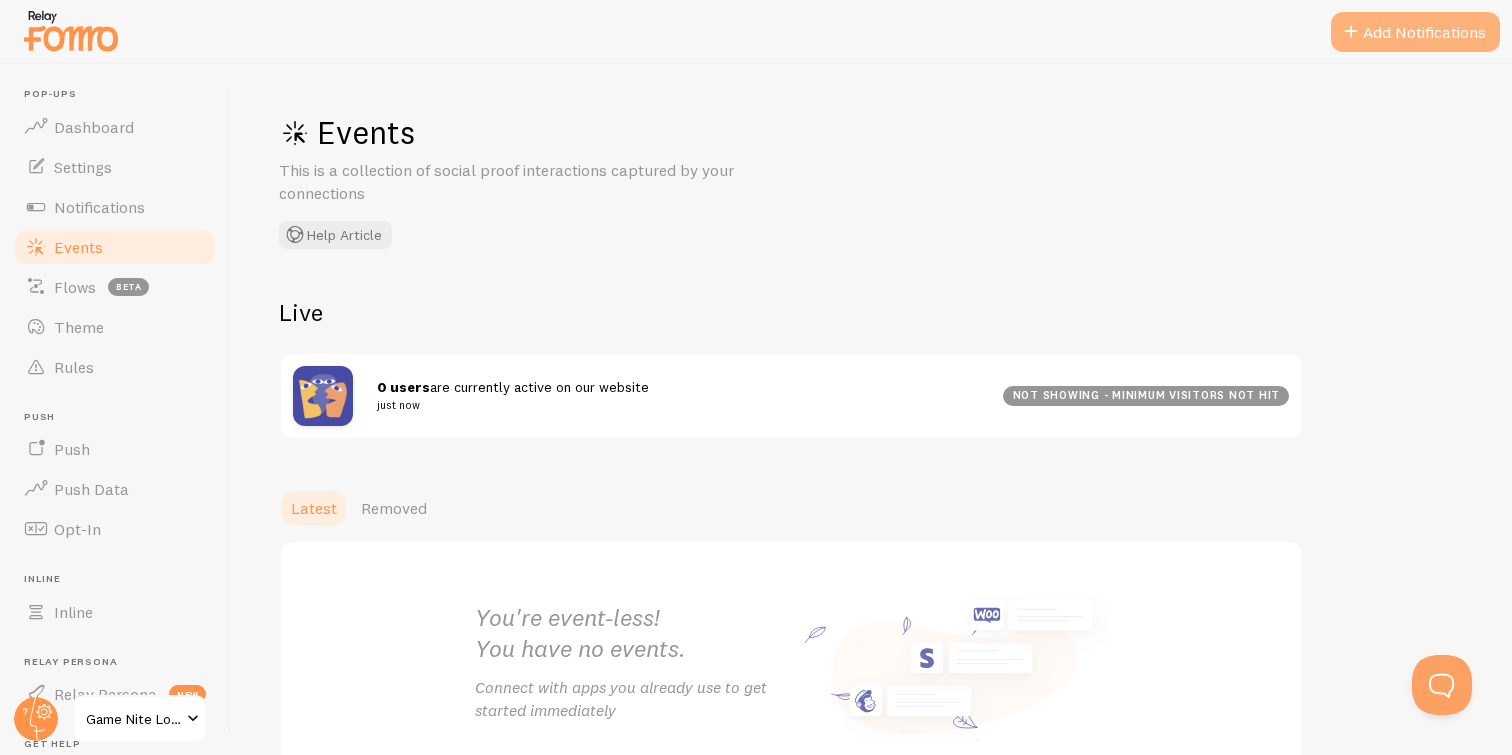 click on "Add Notifications" at bounding box center (1415, 32) 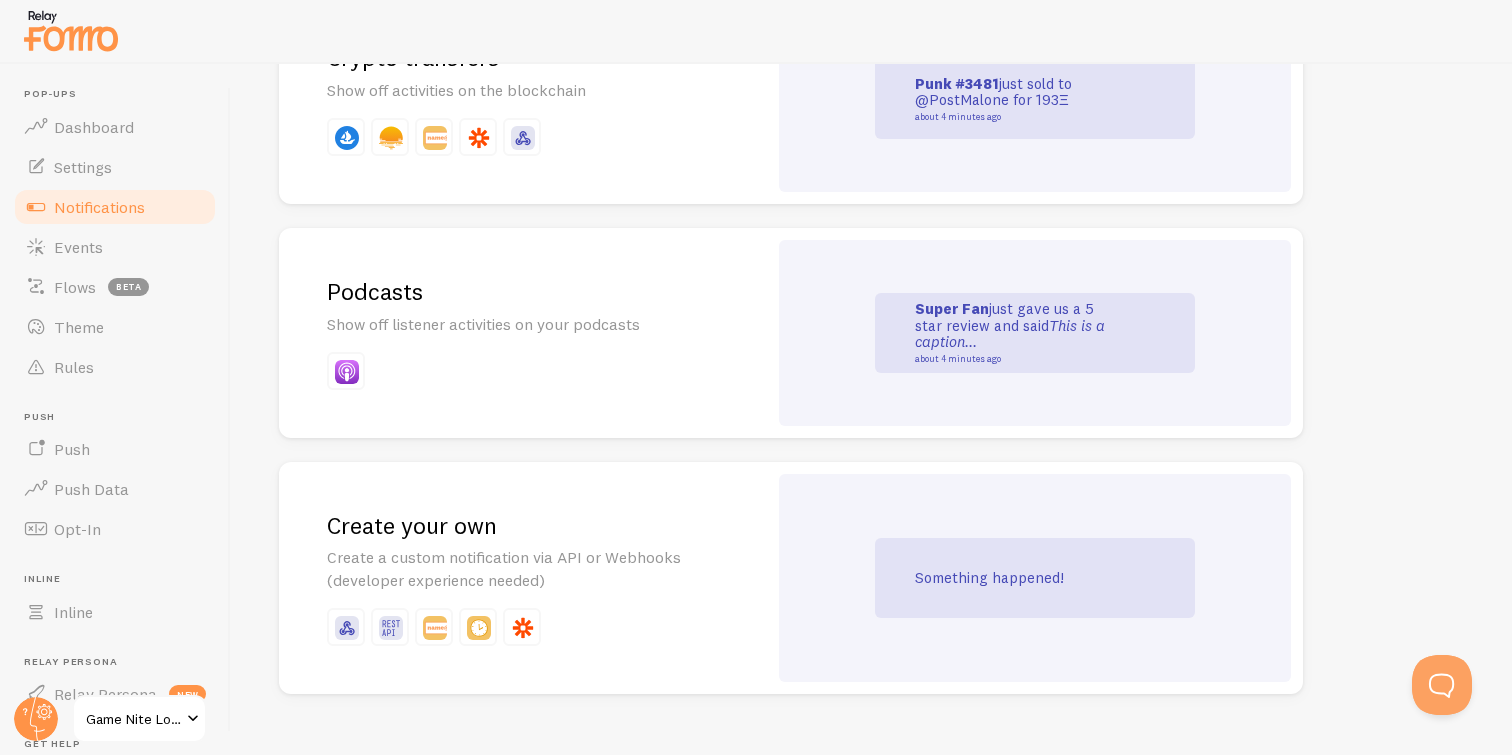 scroll, scrollTop: 4342, scrollLeft: 0, axis: vertical 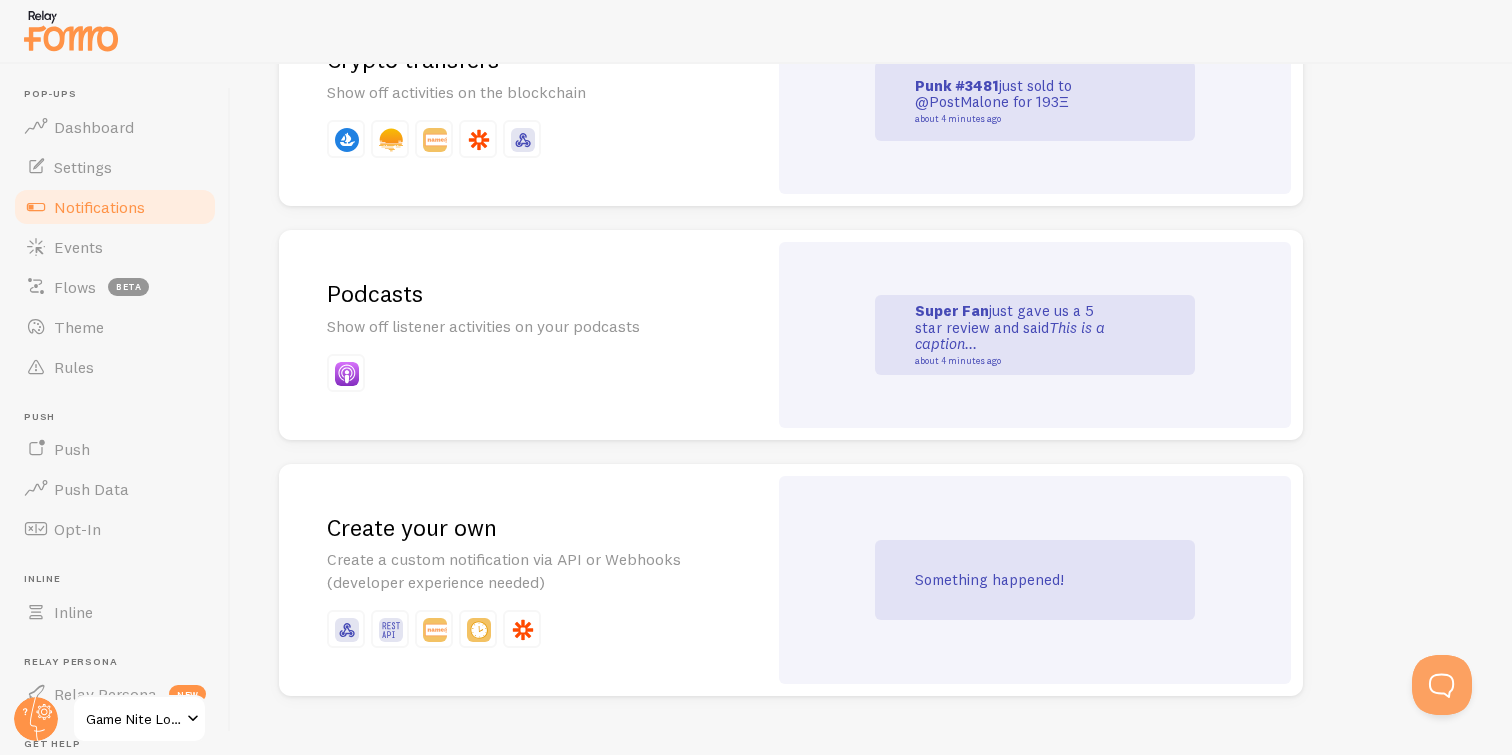 click on "Something happened!" at bounding box center [1035, 580] 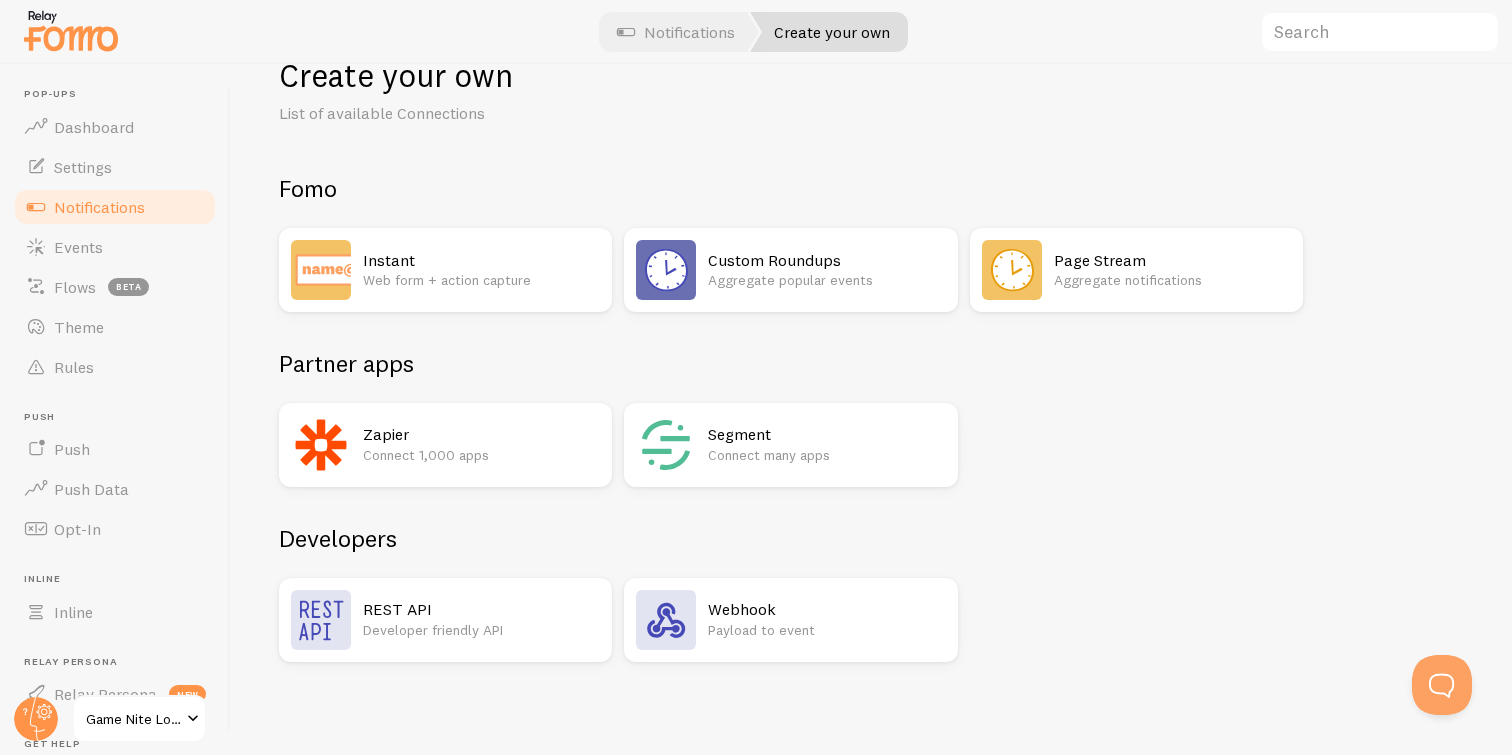 scroll, scrollTop: 56, scrollLeft: 0, axis: vertical 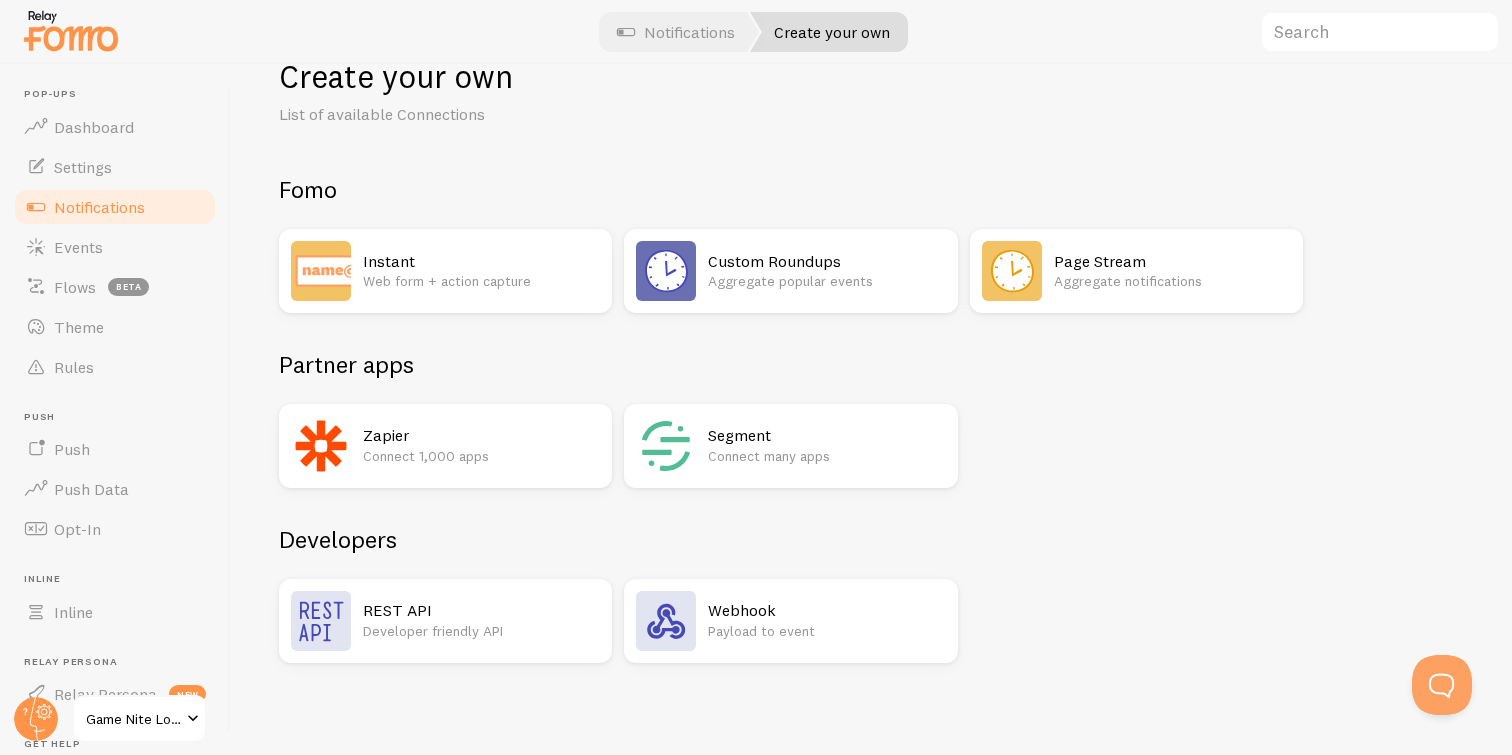 click on "Payload to event" at bounding box center (826, 631) 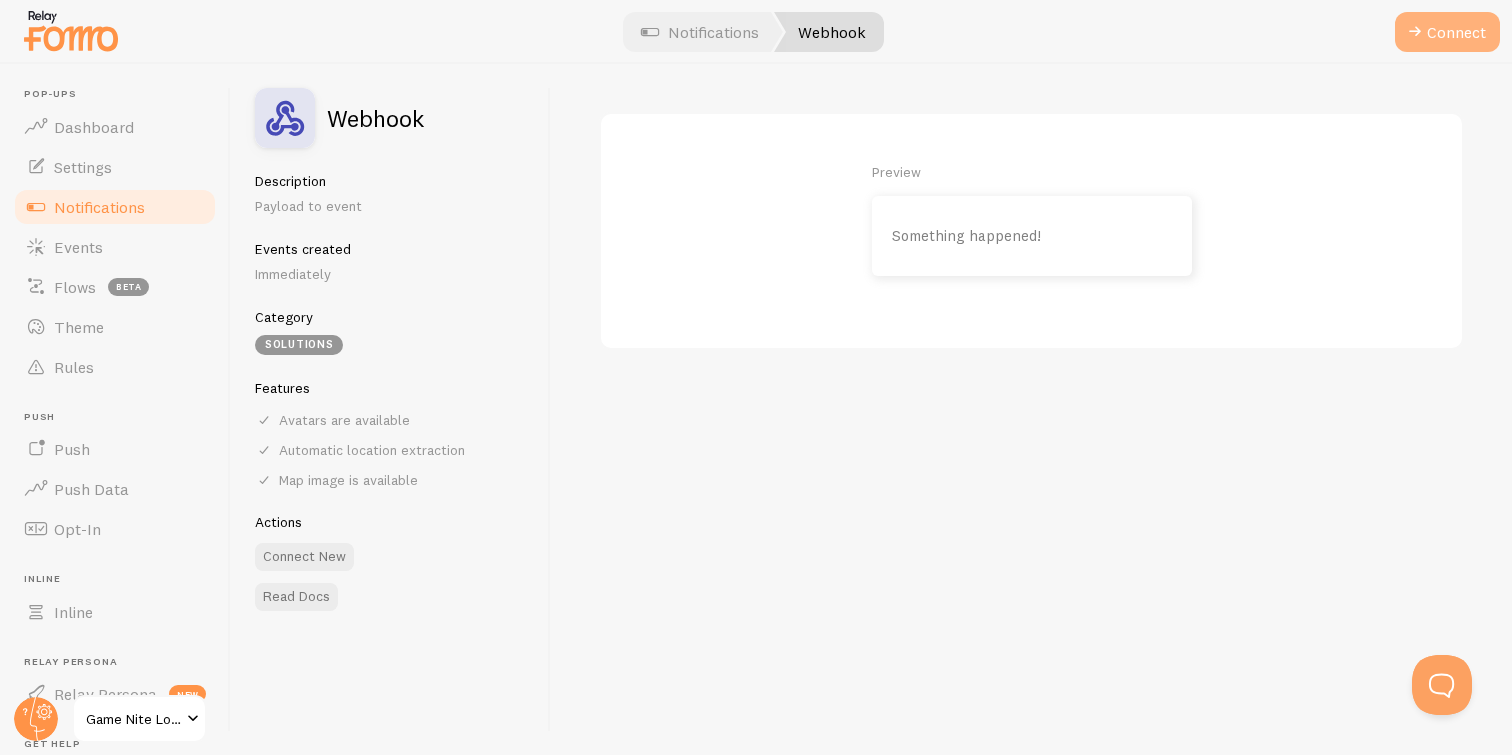 click on "Connect" at bounding box center (1447, 32) 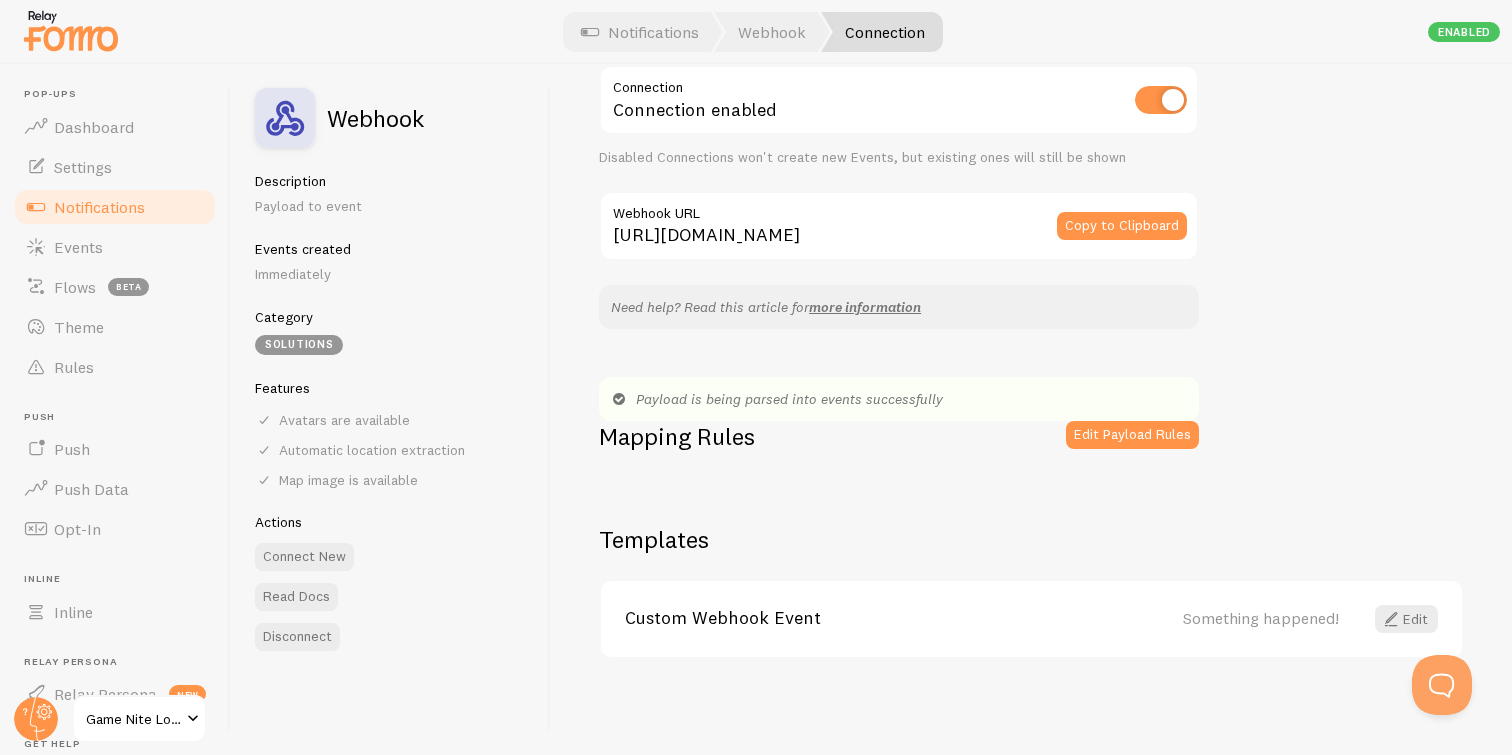 scroll, scrollTop: 96, scrollLeft: 0, axis: vertical 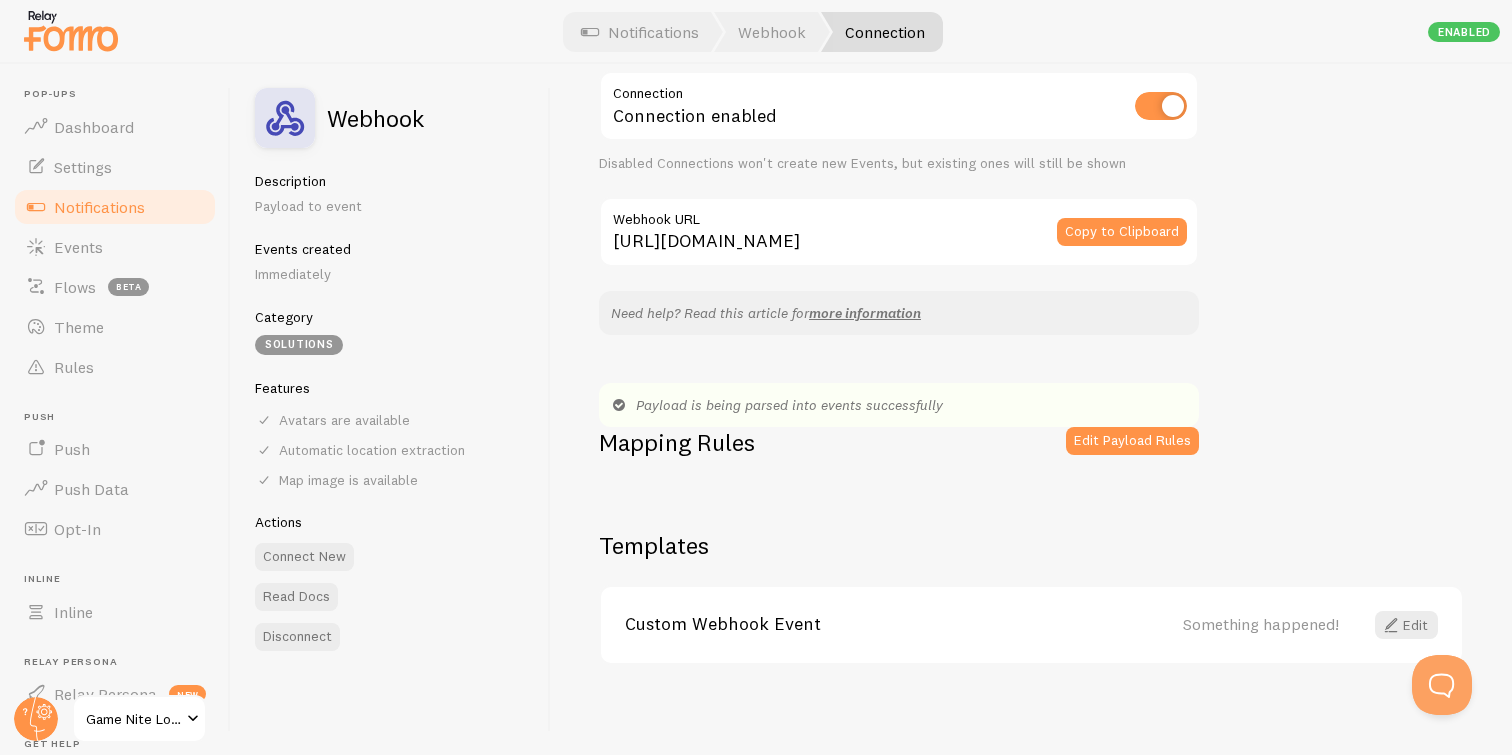 click on "Game Nite Lounge" at bounding box center (139, 719) 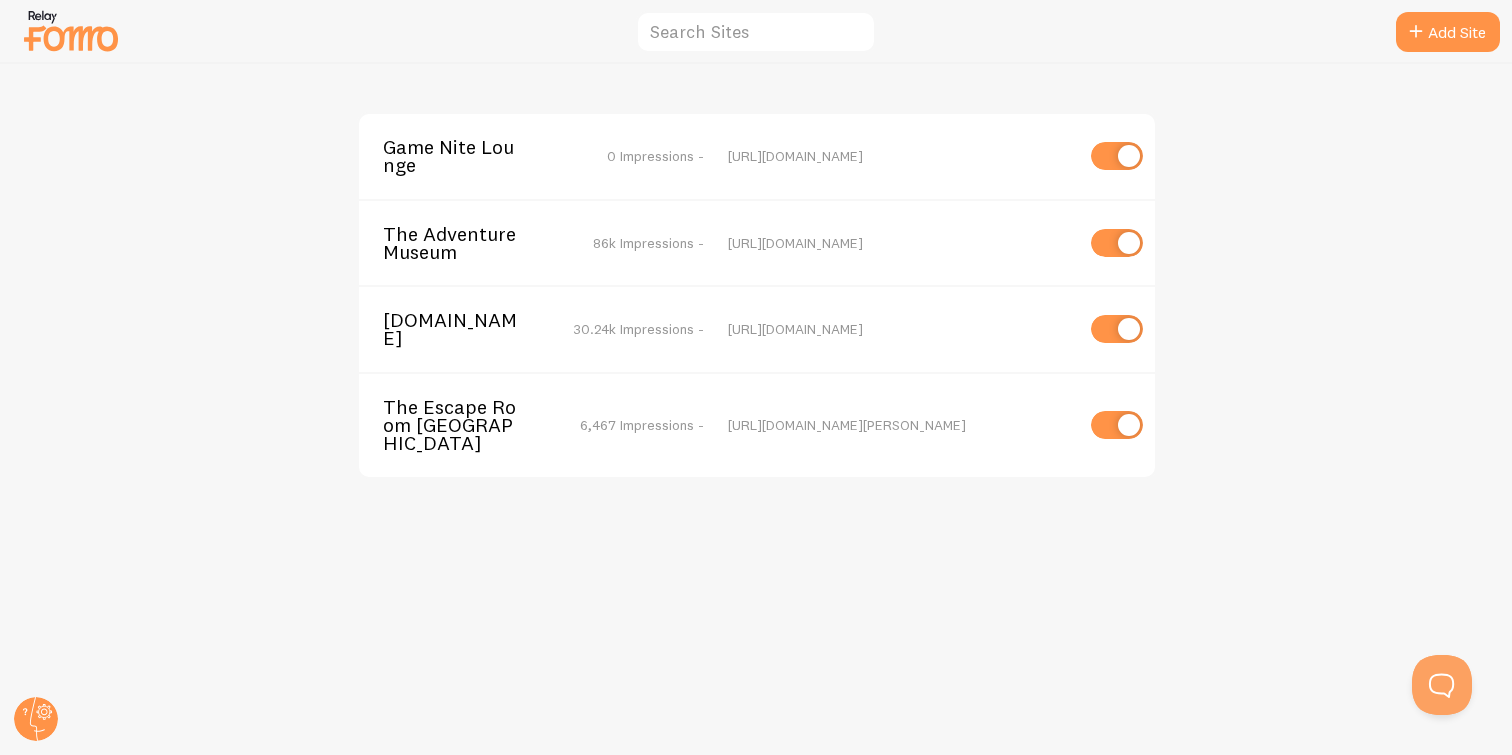 click on "Game Nite Lounge" at bounding box center [463, 156] 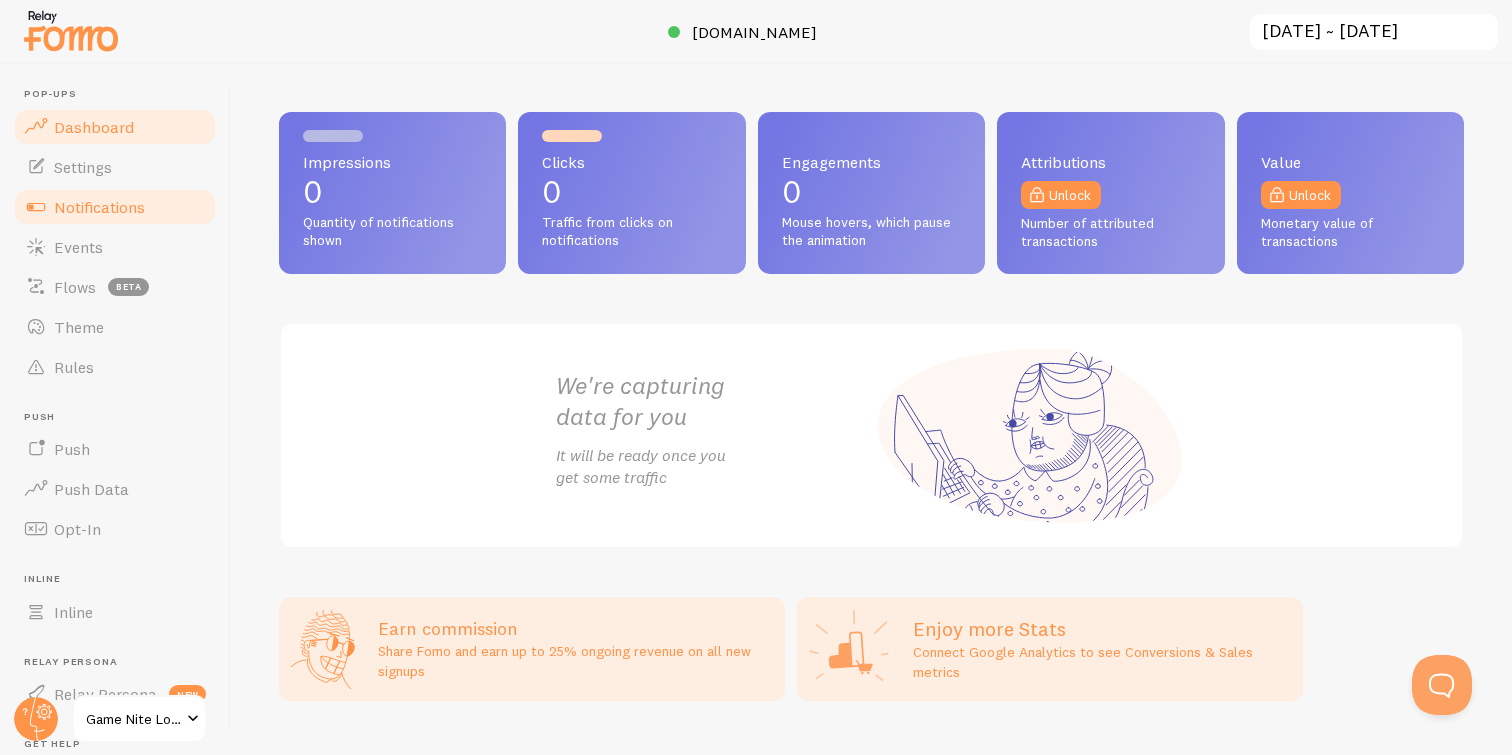click on "Notifications" at bounding box center [99, 207] 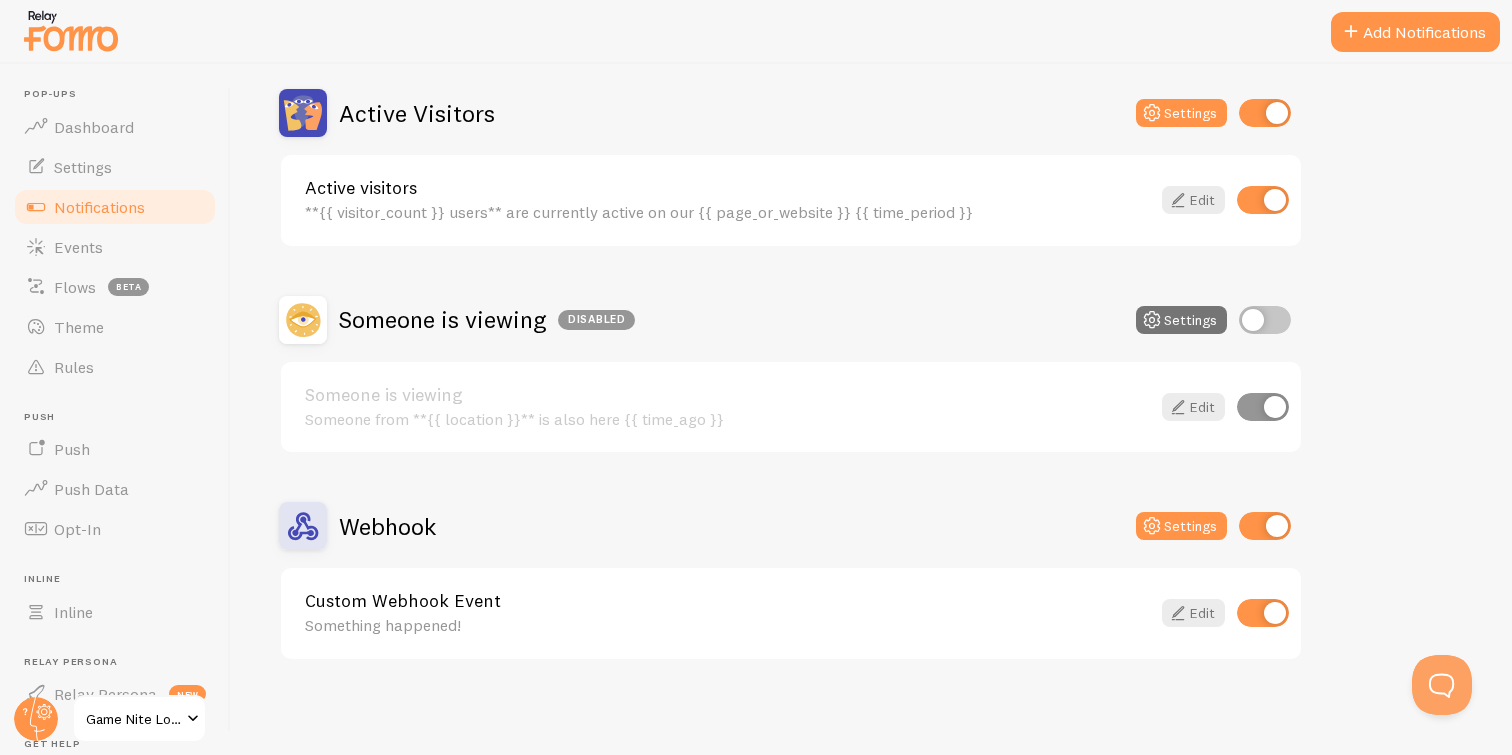 scroll, scrollTop: 184, scrollLeft: 0, axis: vertical 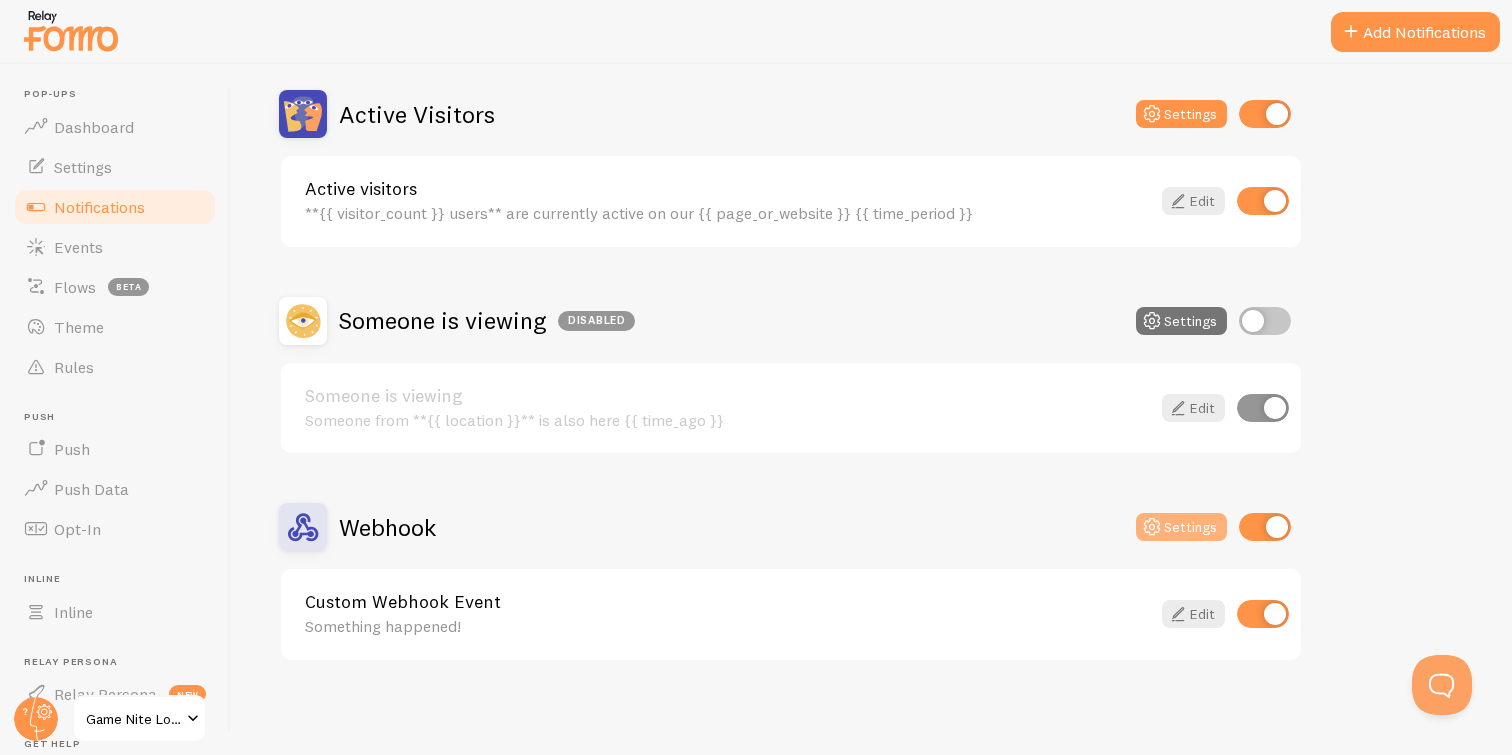 click on "Settings" at bounding box center (1181, 527) 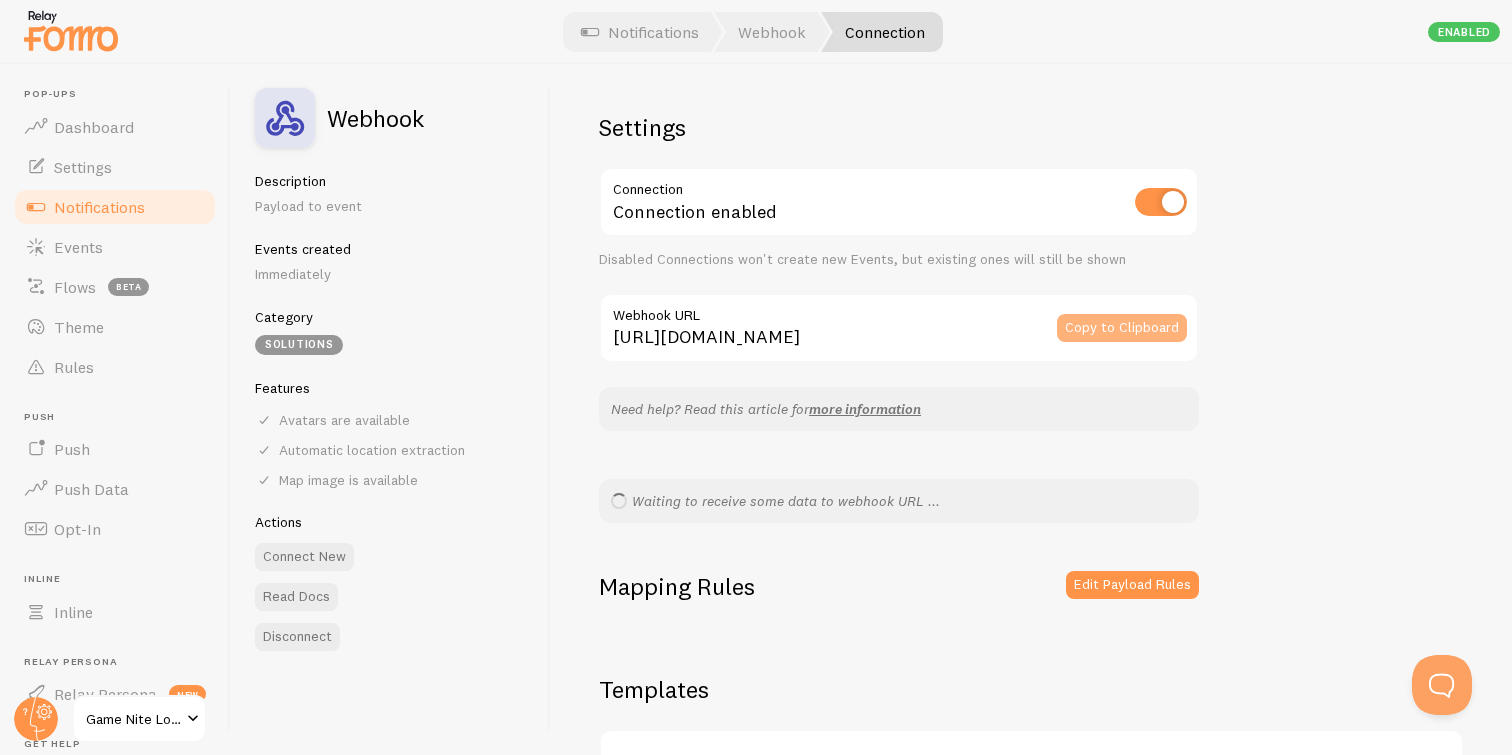 click on "Copy to Clipboard" at bounding box center [1122, 328] 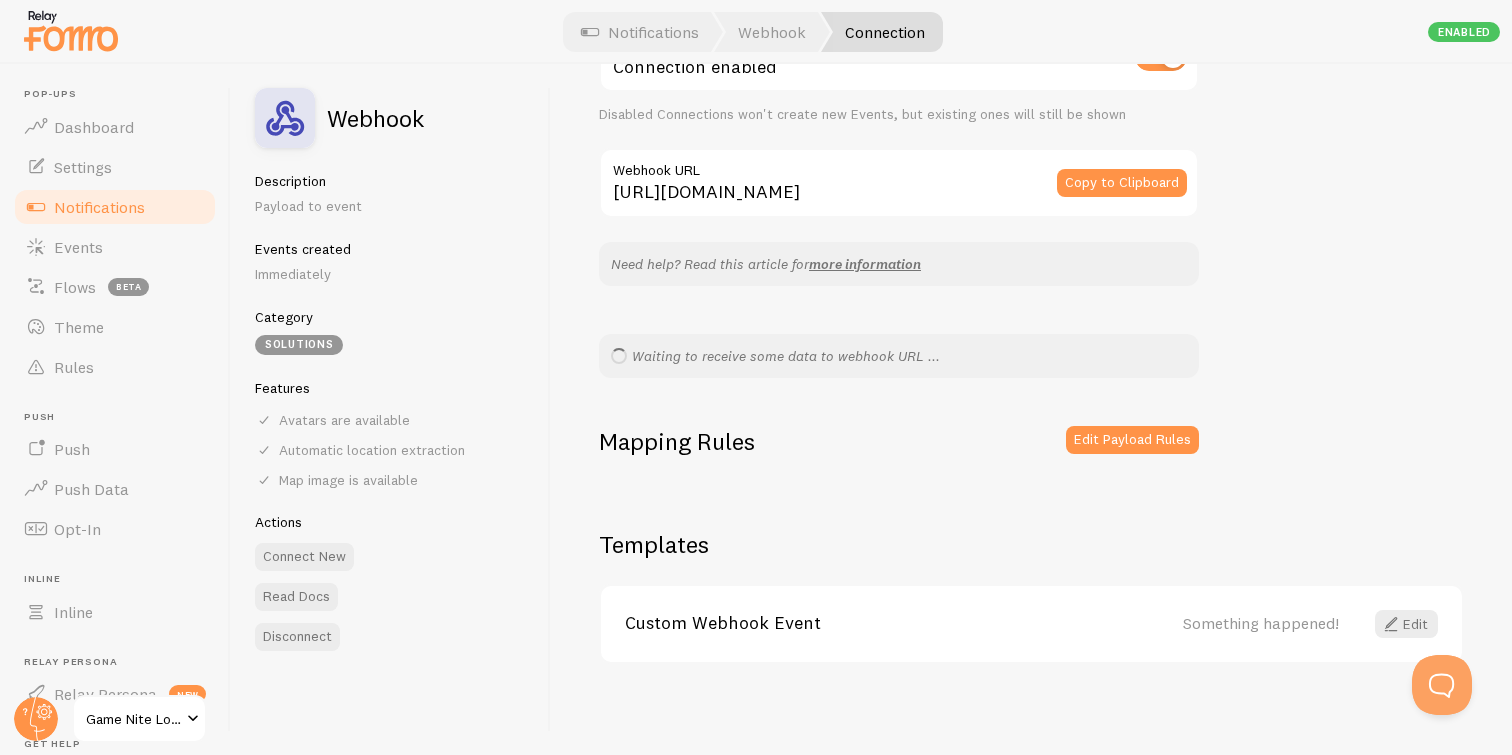 scroll, scrollTop: 144, scrollLeft: 0, axis: vertical 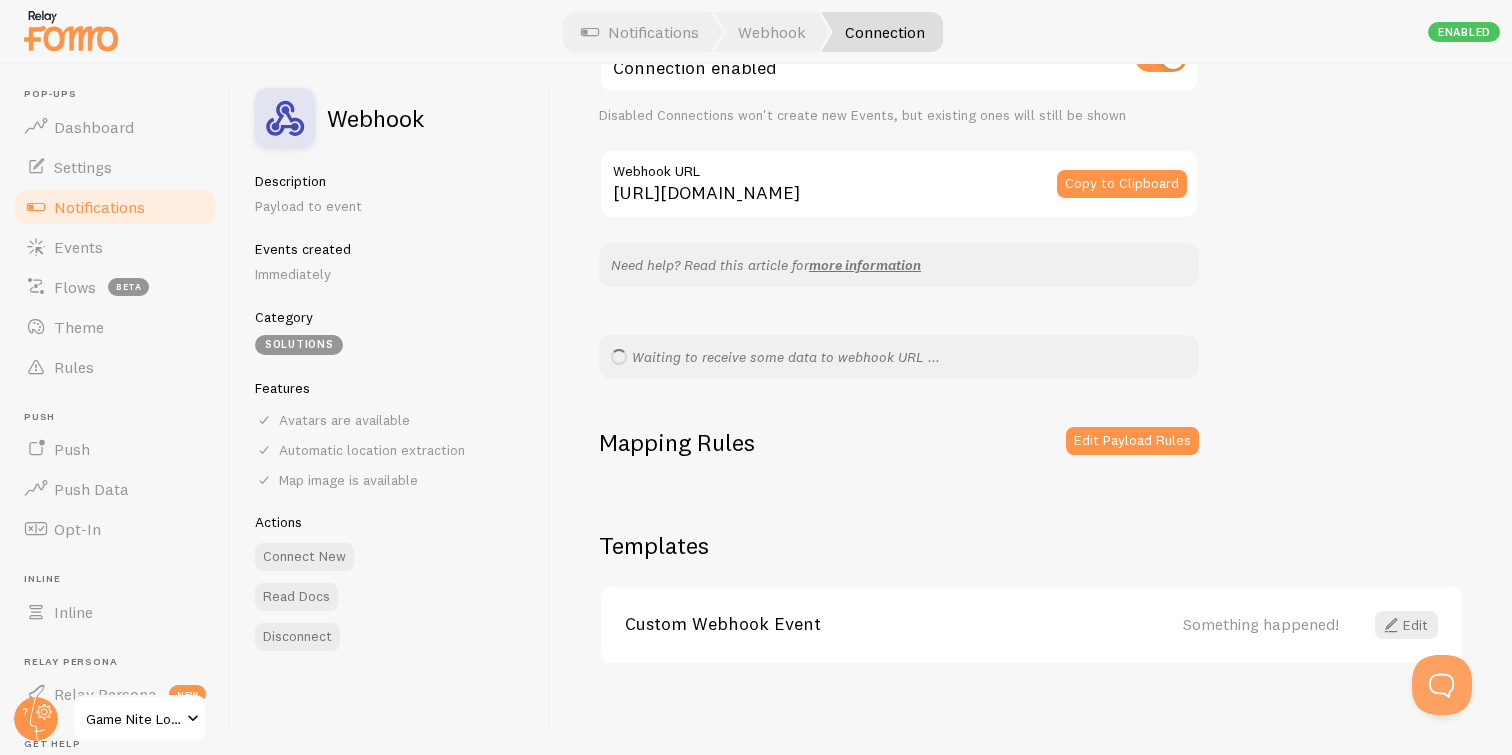 click on "Game Nite Lounge" at bounding box center [133, 719] 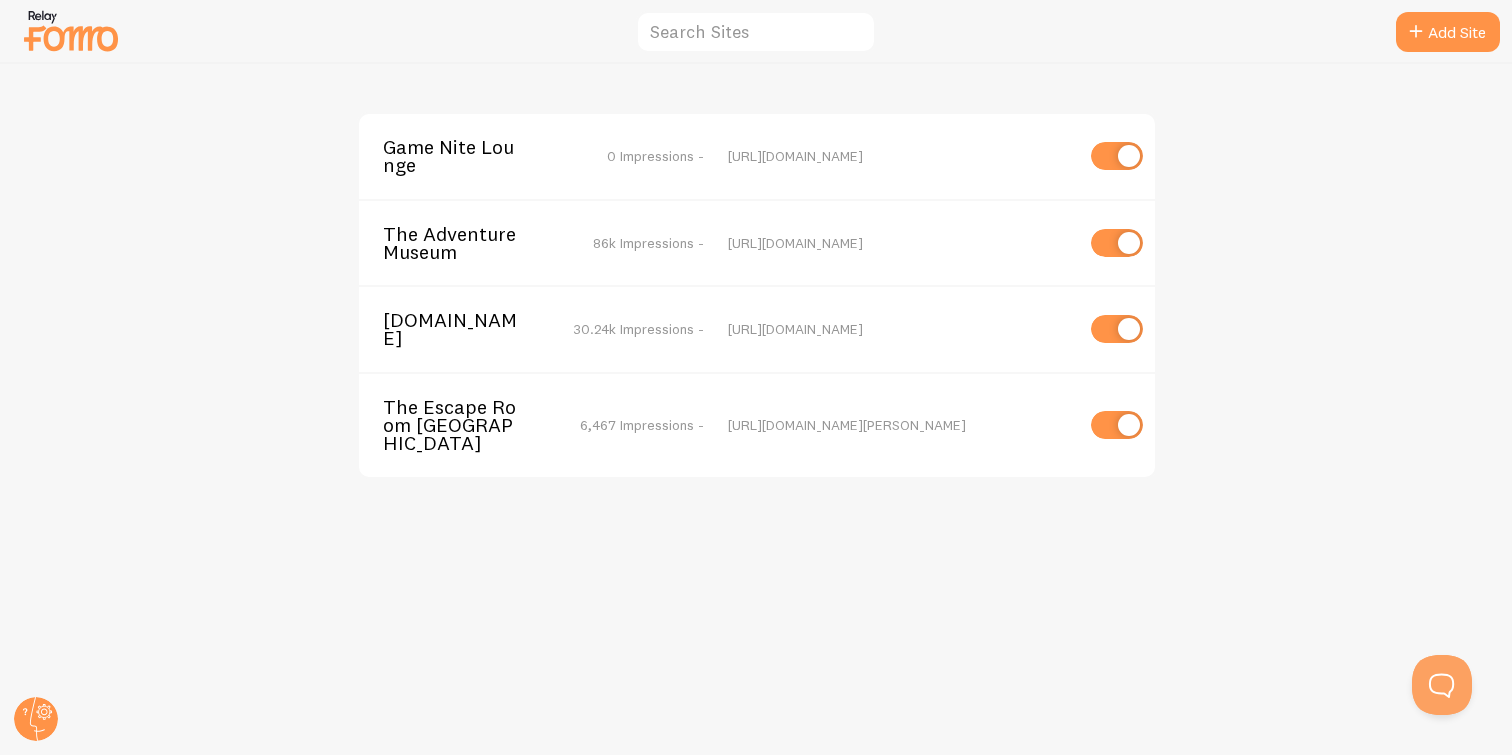 click on "86k Impressions -" at bounding box center [648, 243] 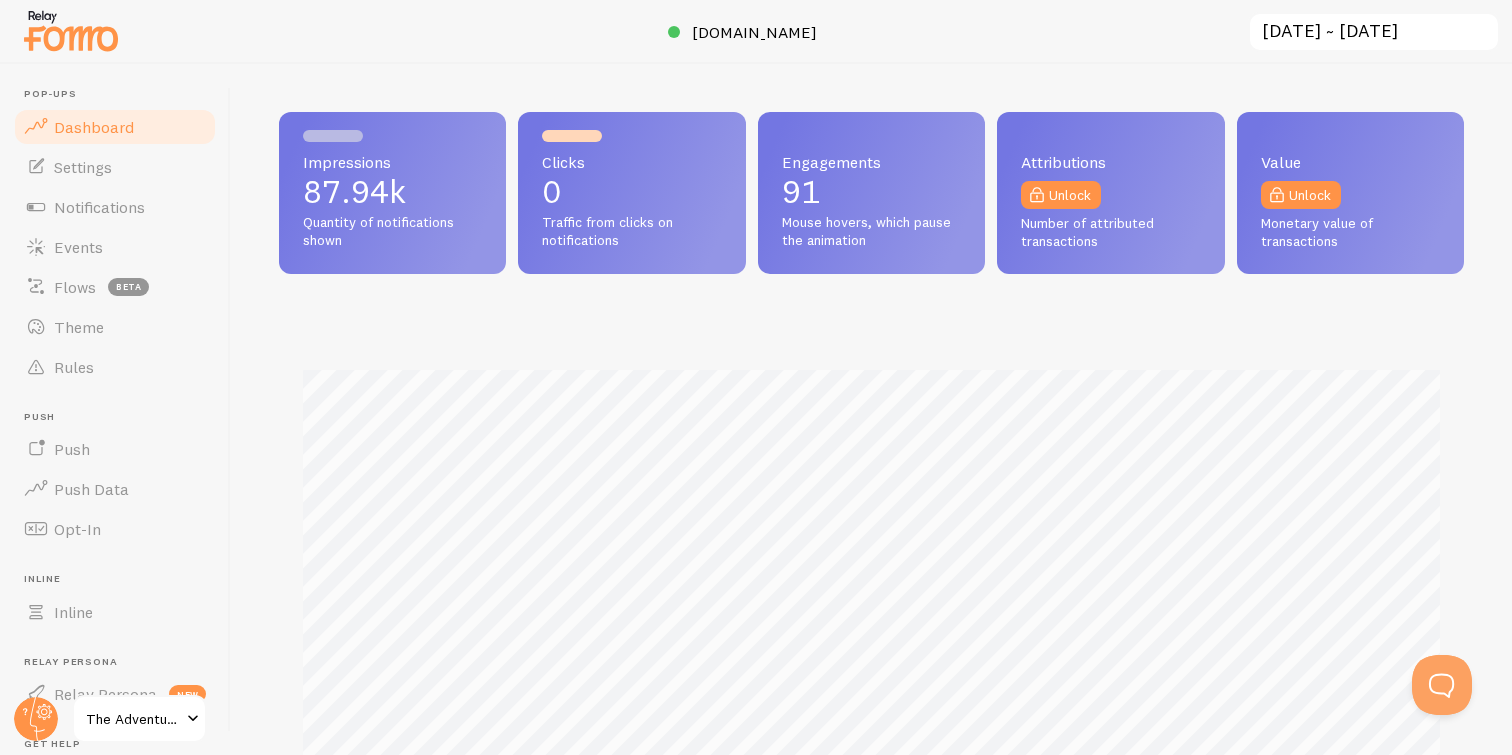 scroll, scrollTop: 999475, scrollLeft: 998815, axis: both 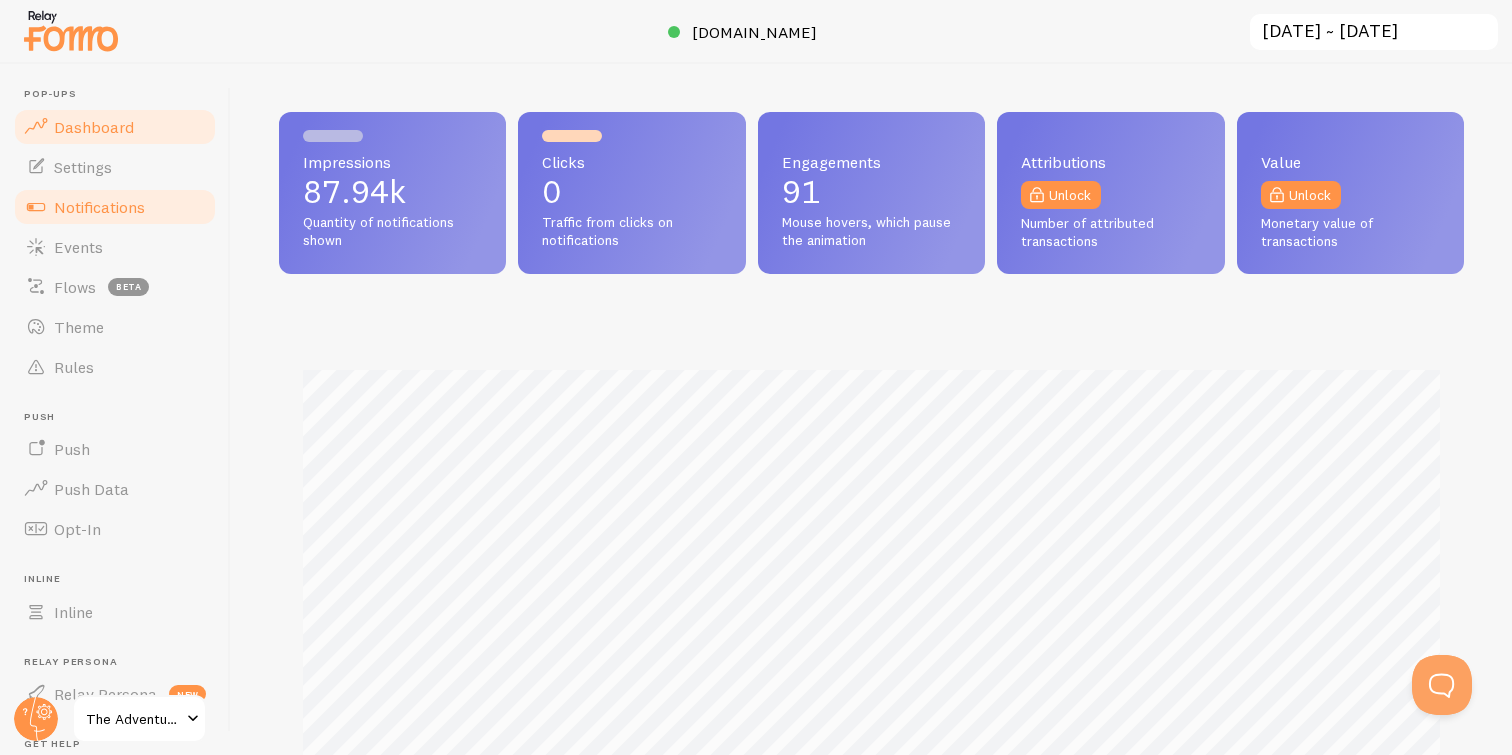 click on "Notifications" at bounding box center [99, 207] 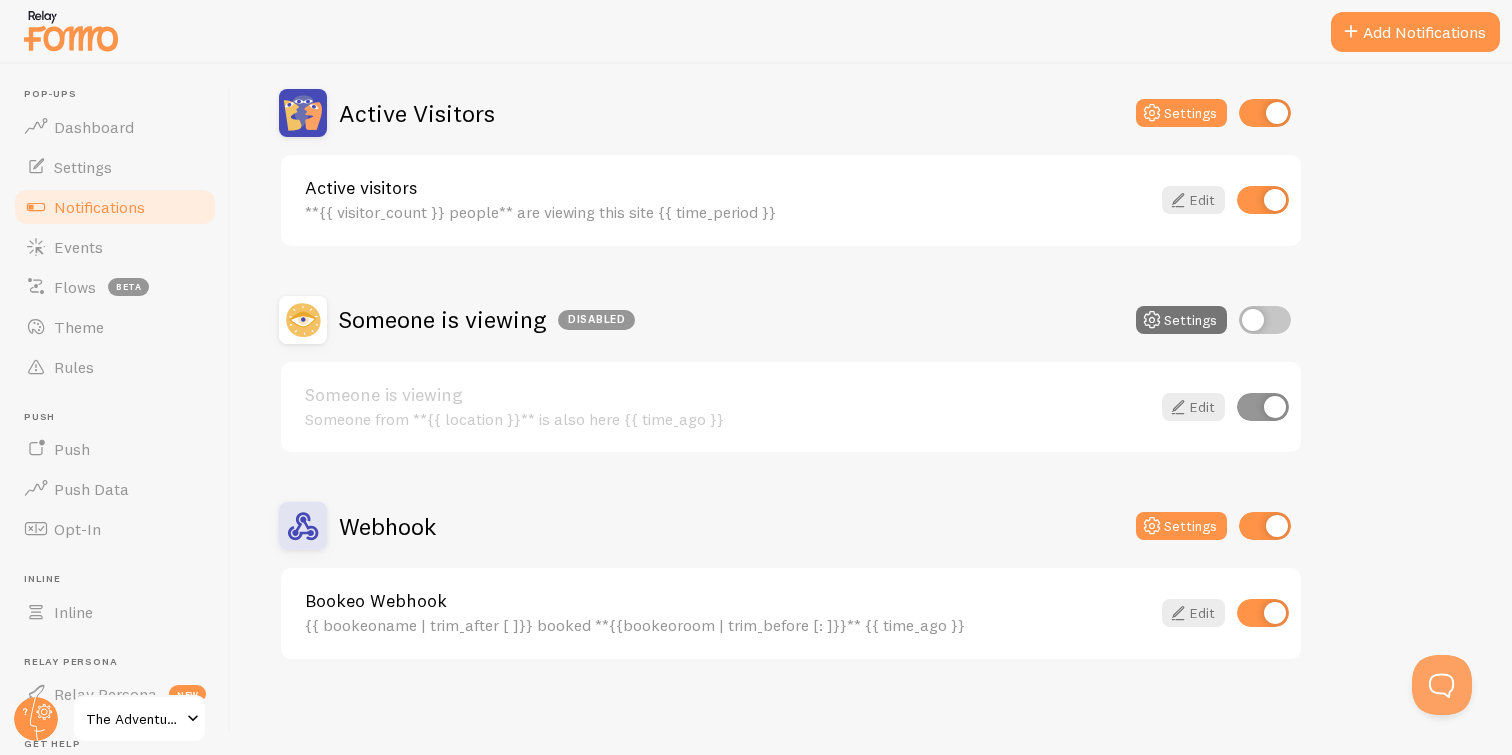 scroll, scrollTop: 184, scrollLeft: 0, axis: vertical 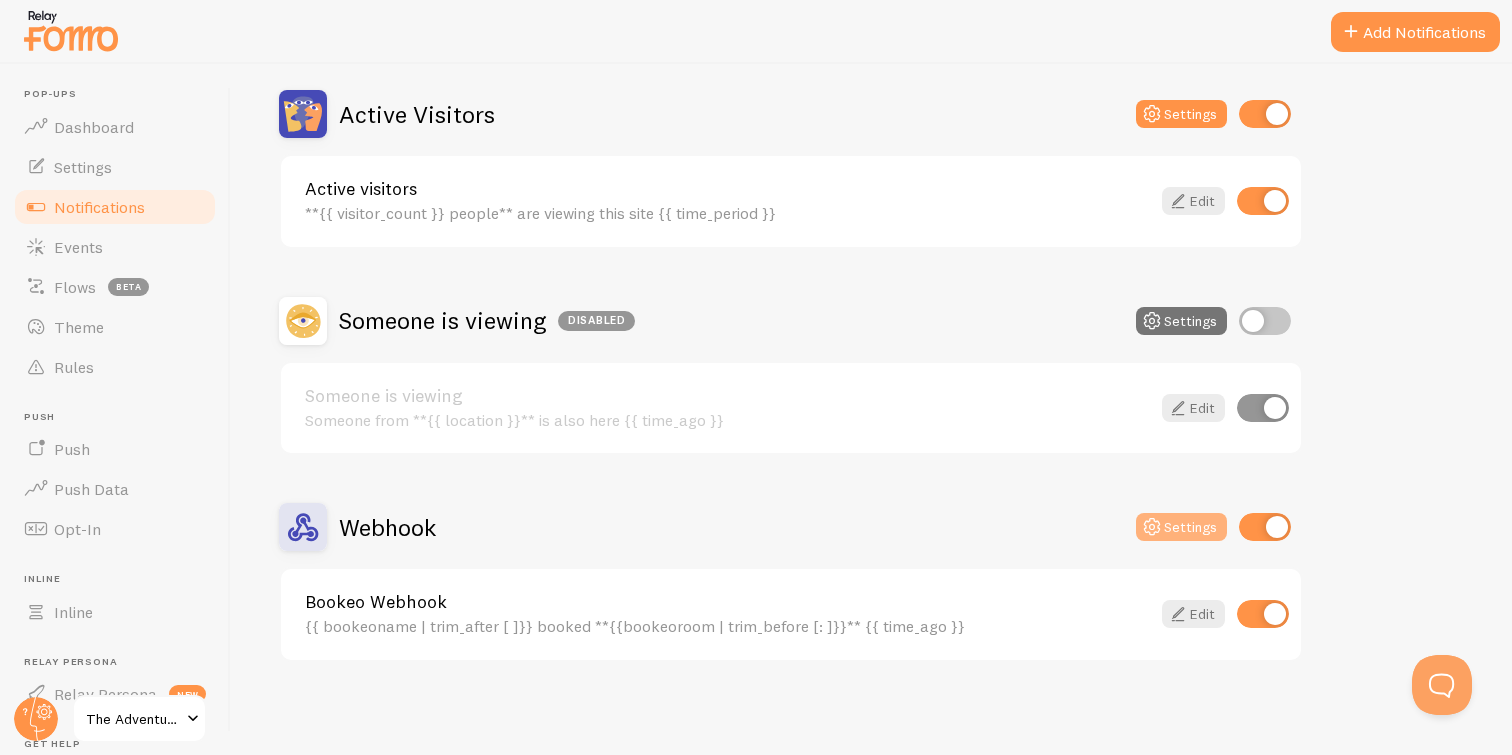 click on "Settings" at bounding box center (1181, 527) 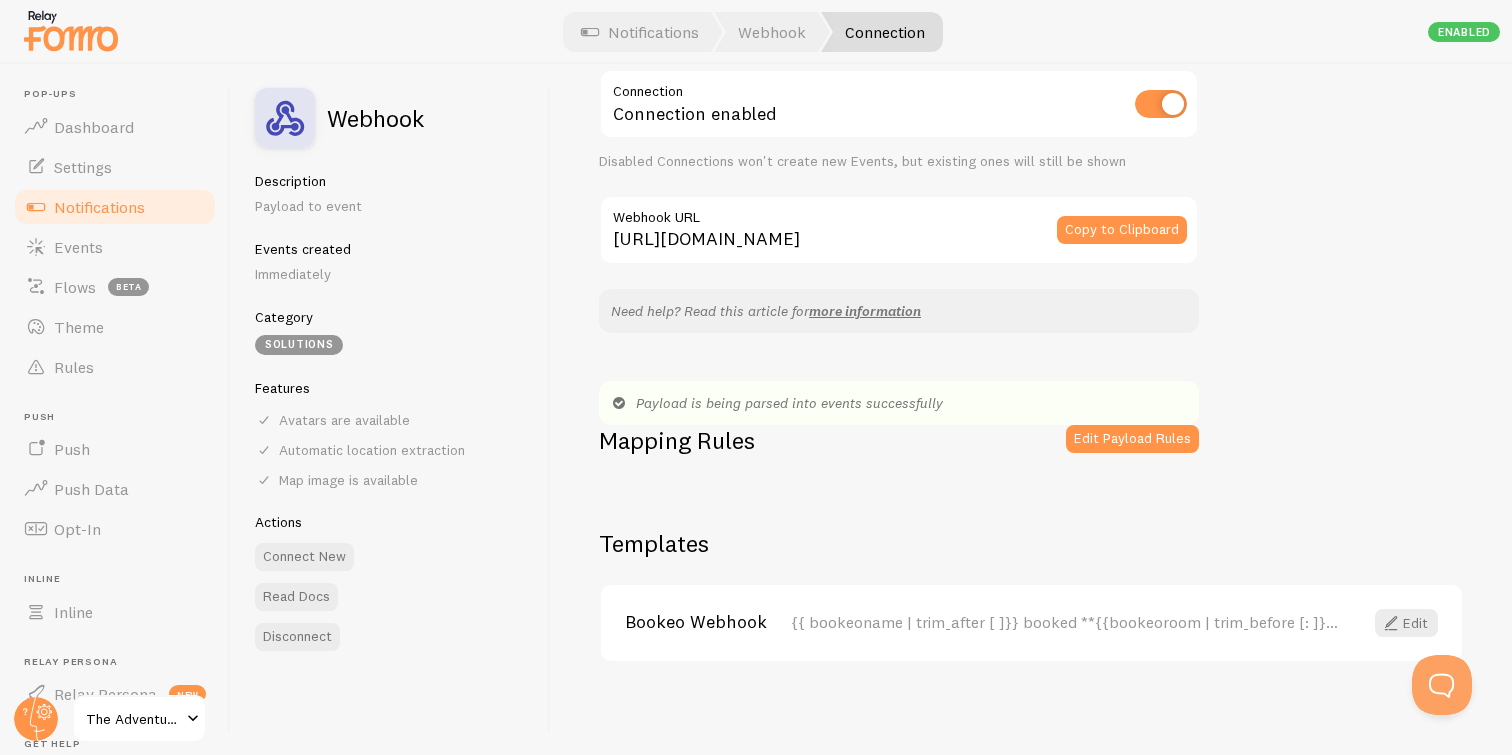 scroll, scrollTop: 96, scrollLeft: 0, axis: vertical 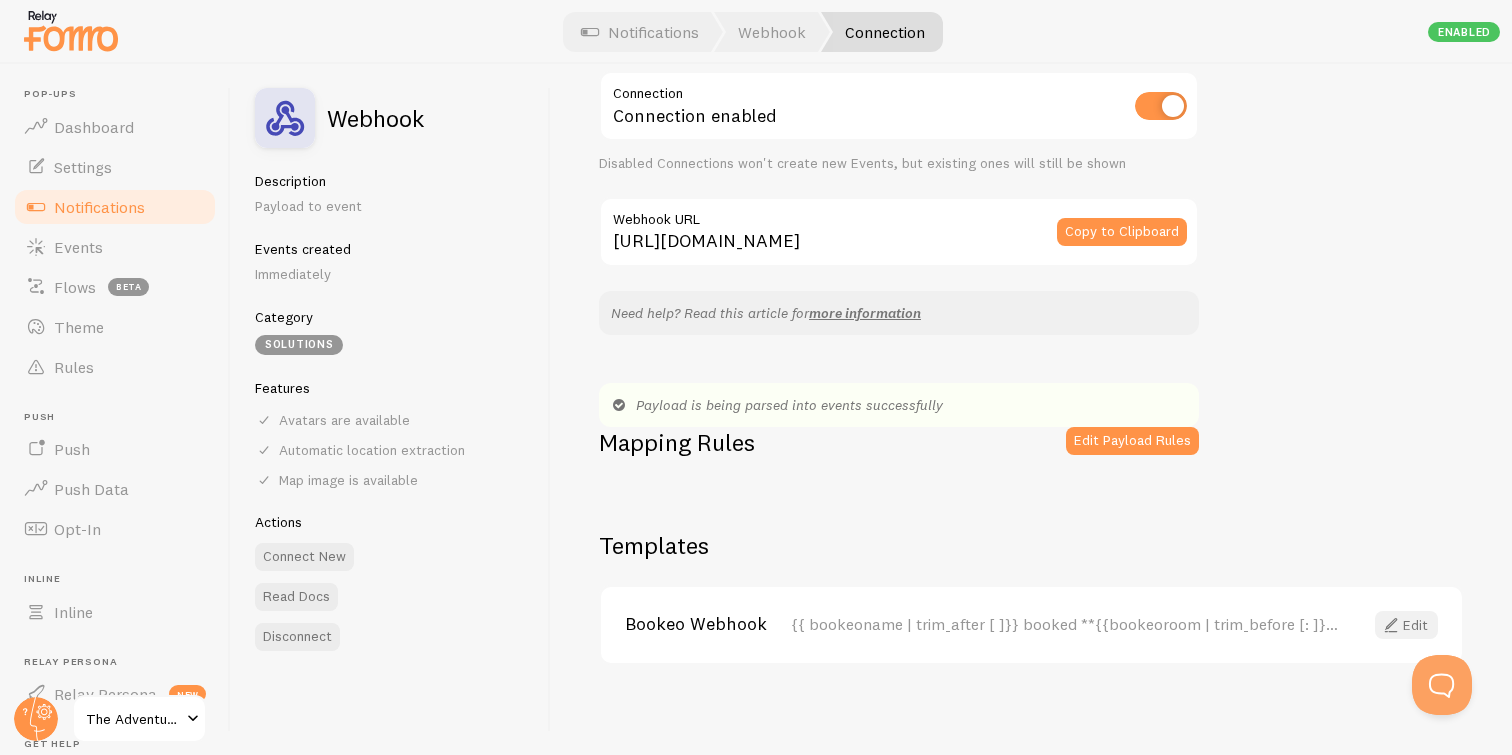 click on "Edit" at bounding box center [1406, 625] 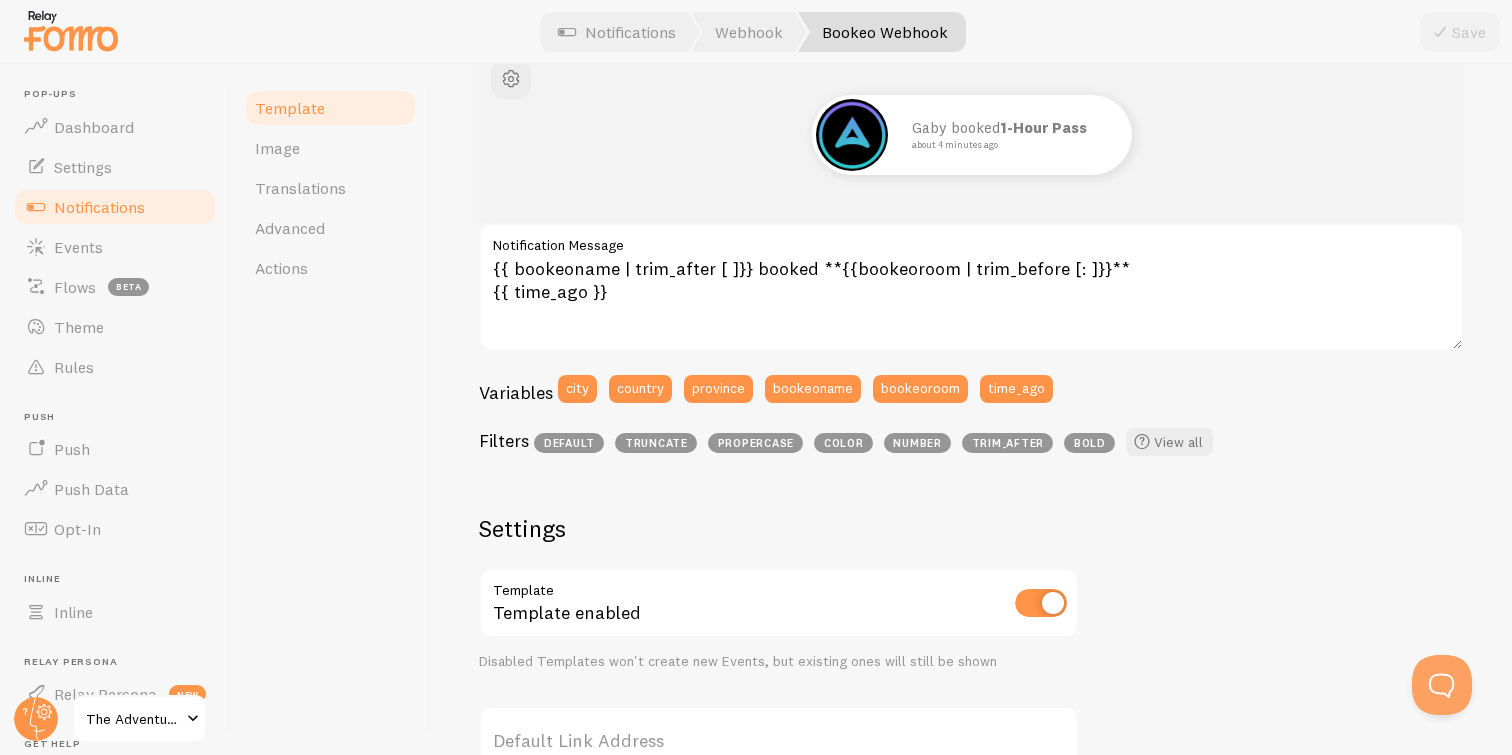 scroll, scrollTop: 94, scrollLeft: 0, axis: vertical 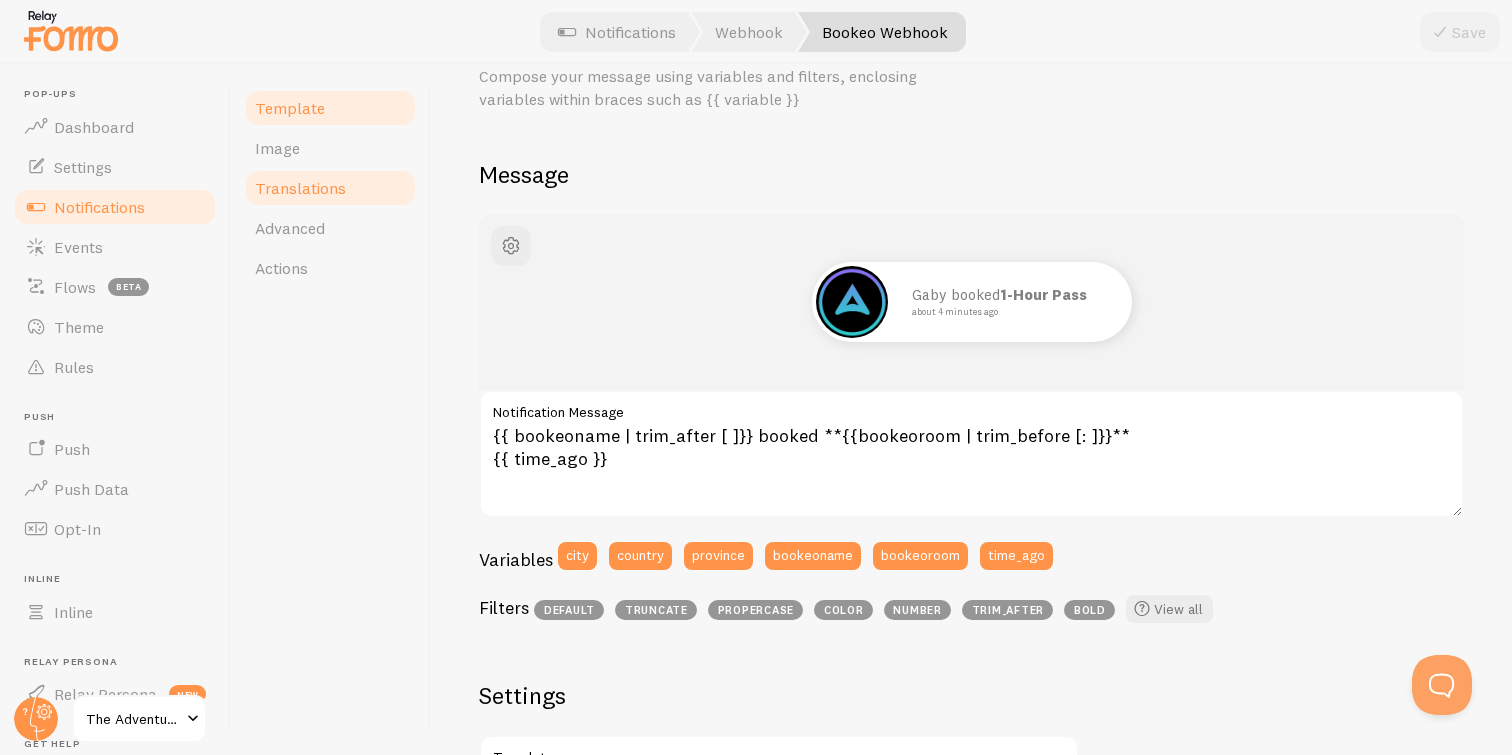 click on "Translations" at bounding box center [300, 188] 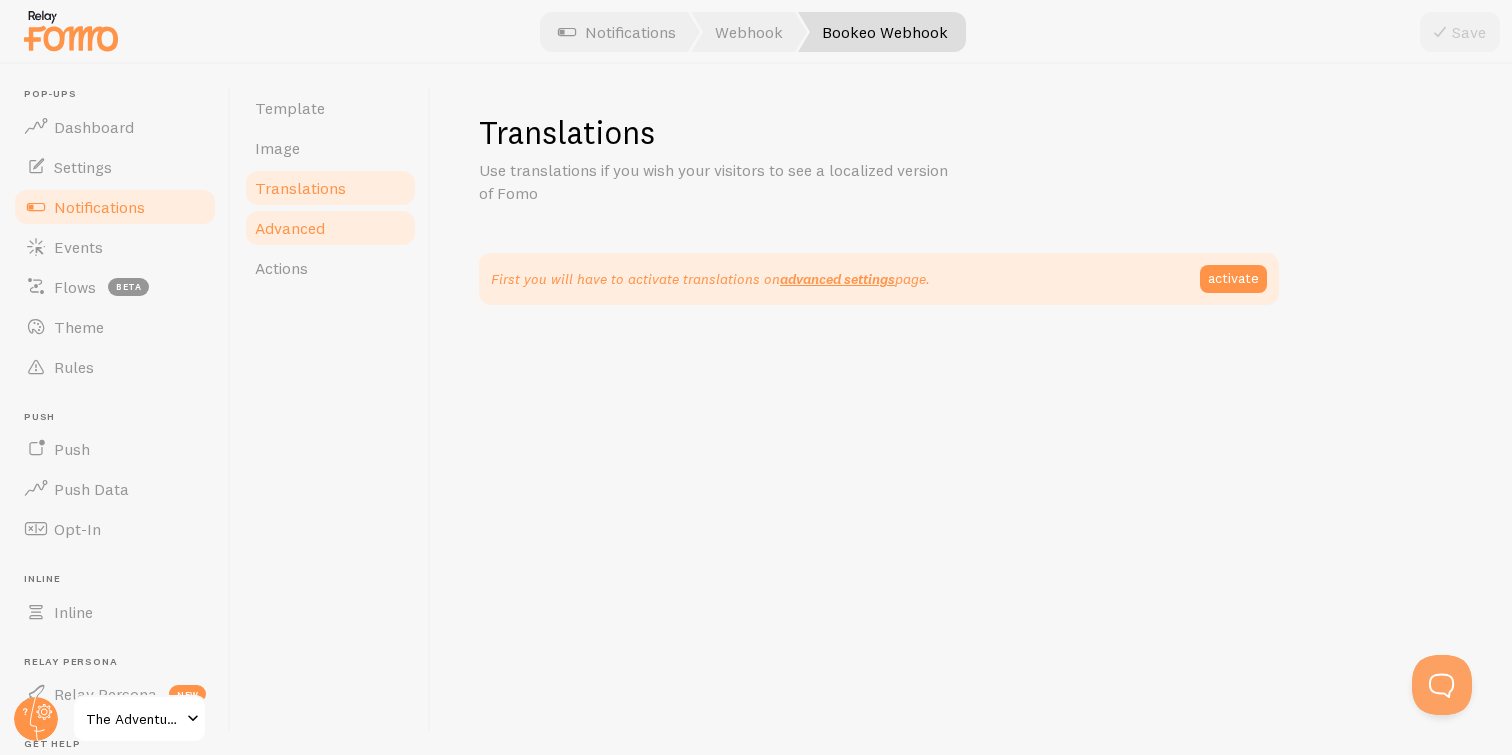 click on "Advanced" at bounding box center [330, 228] 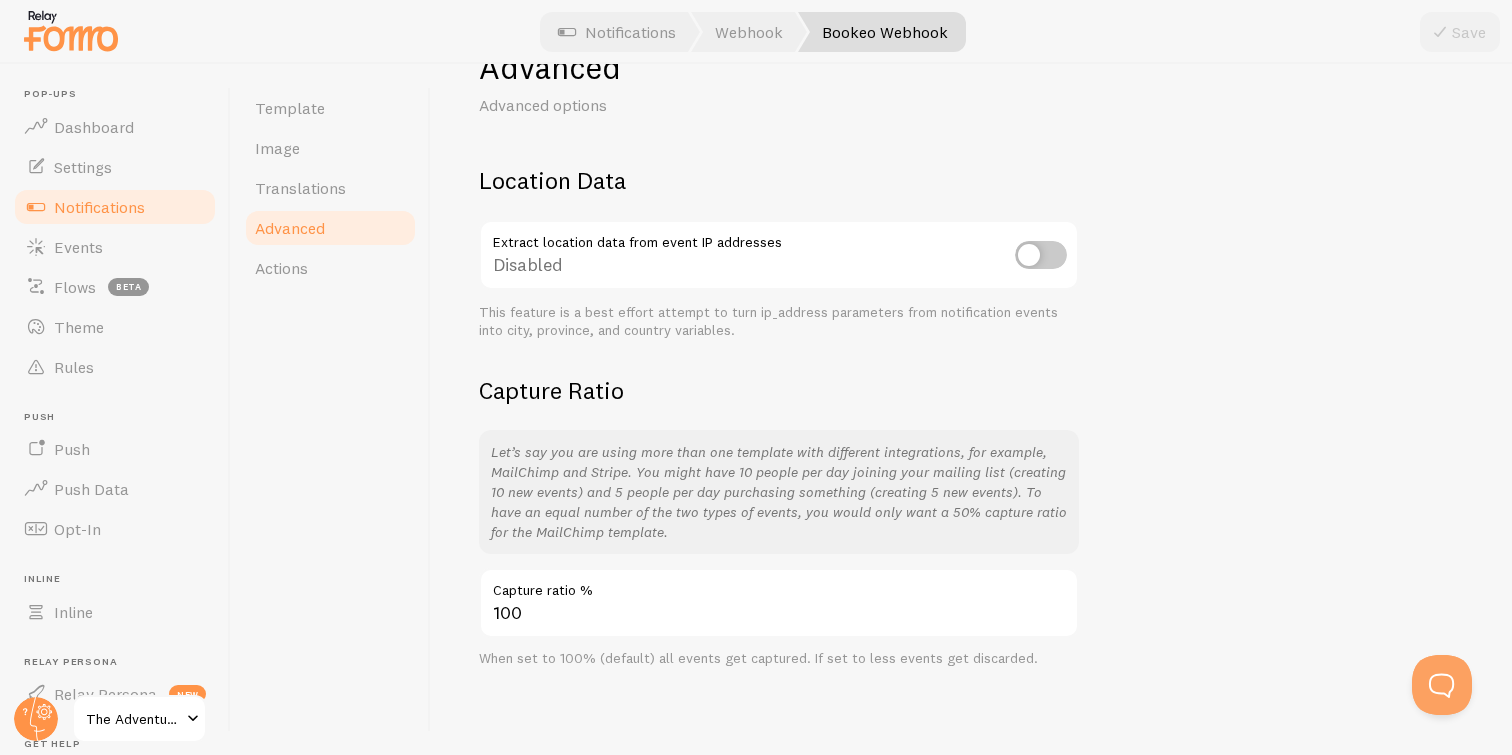 scroll, scrollTop: 64, scrollLeft: 0, axis: vertical 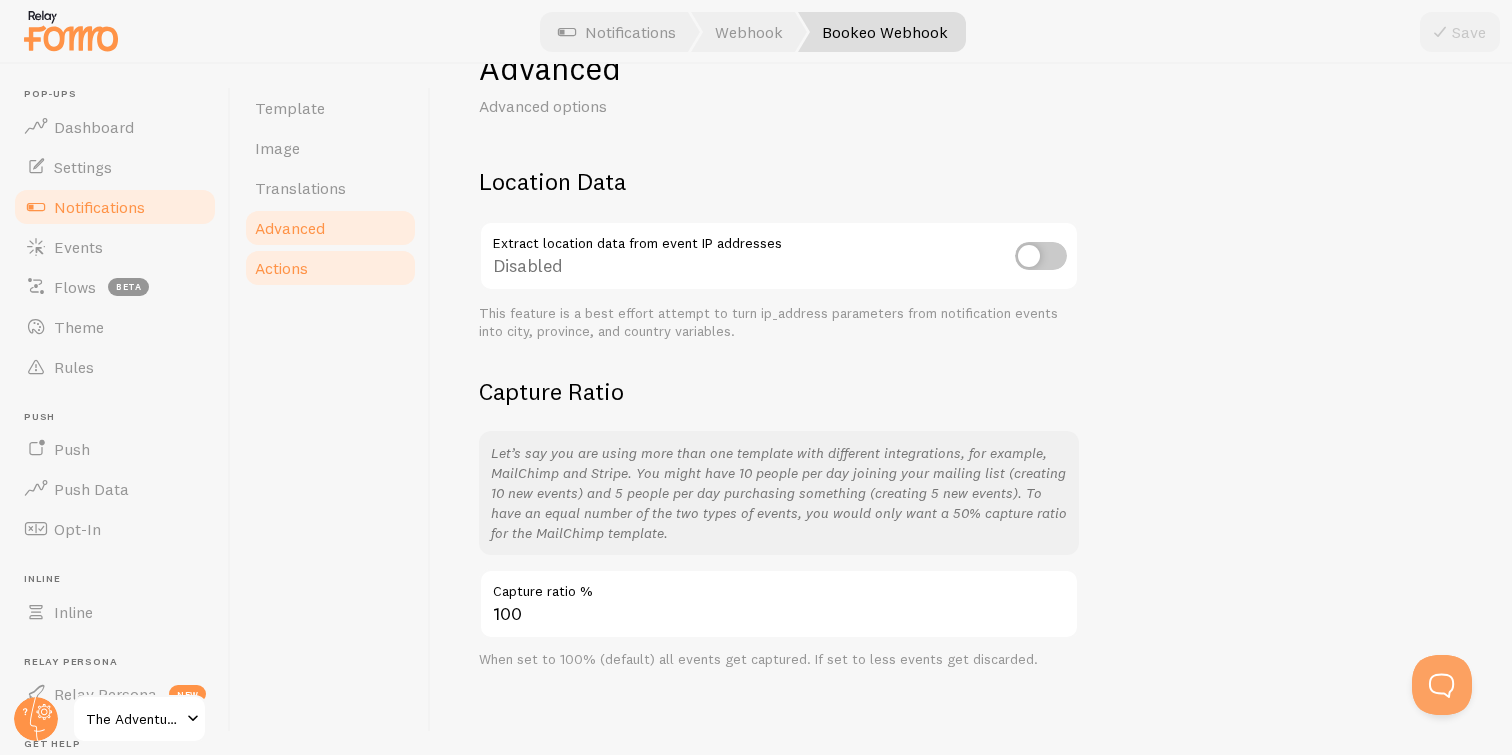 click on "Actions" at bounding box center (330, 268) 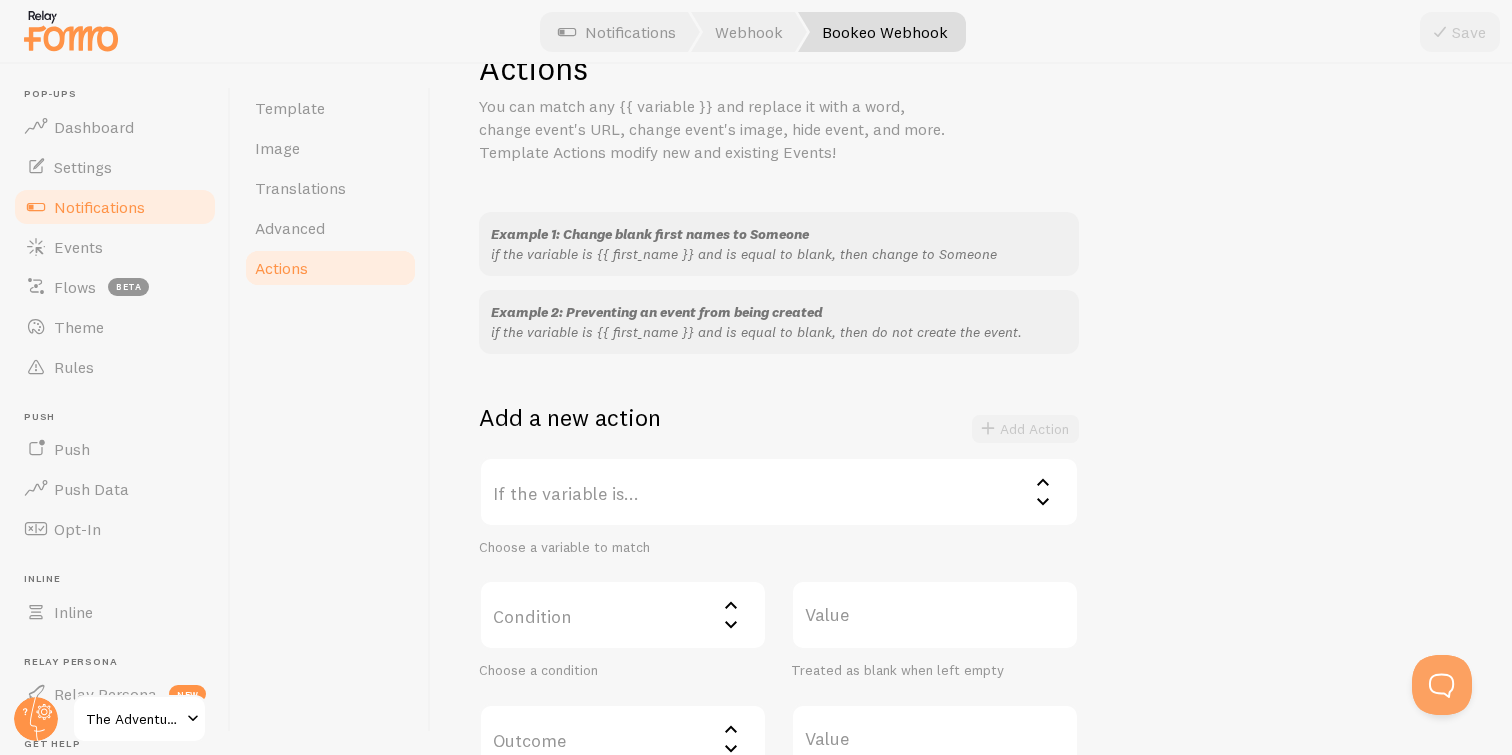 scroll, scrollTop: 0, scrollLeft: 0, axis: both 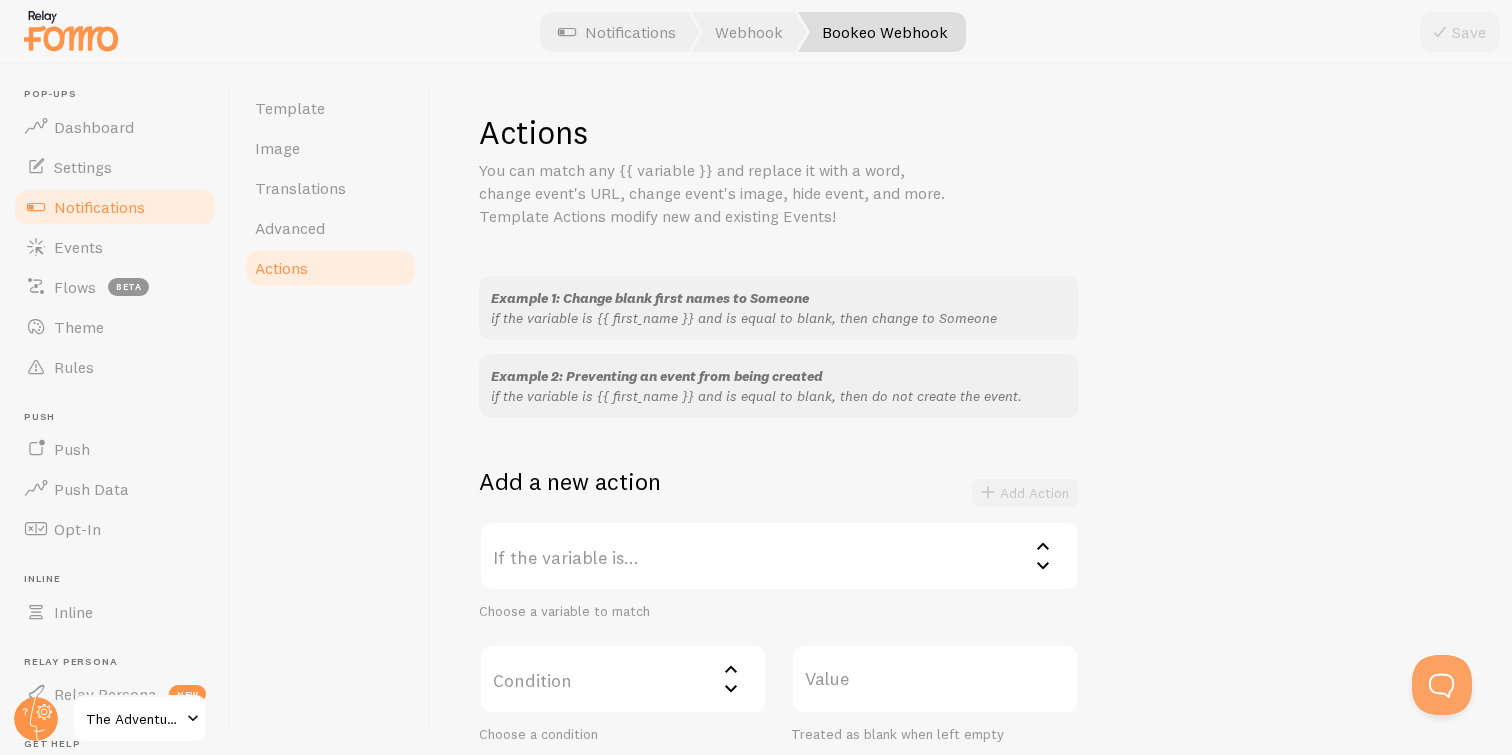 click on "The Adventure Museum" at bounding box center [139, 719] 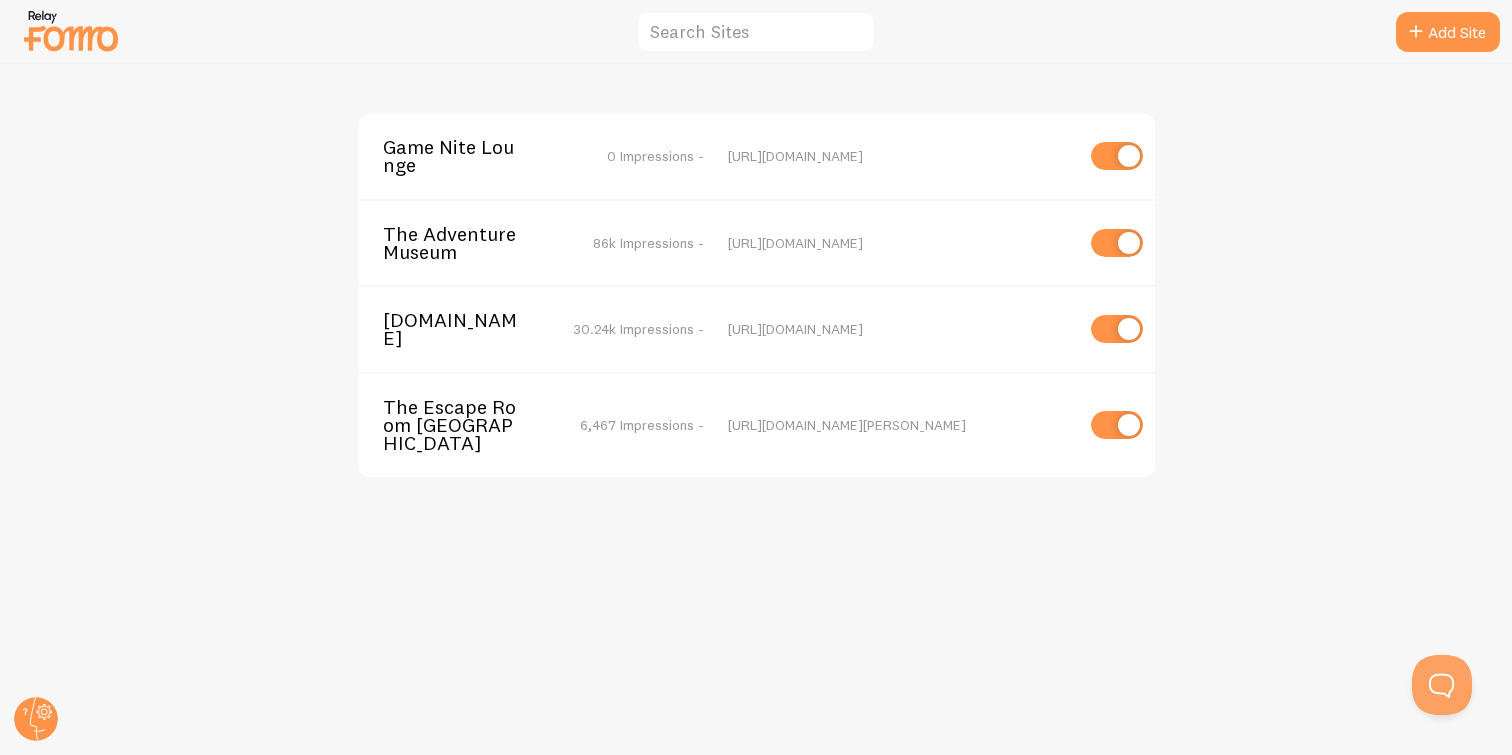 click on "Game Nite Lounge" at bounding box center [463, 156] 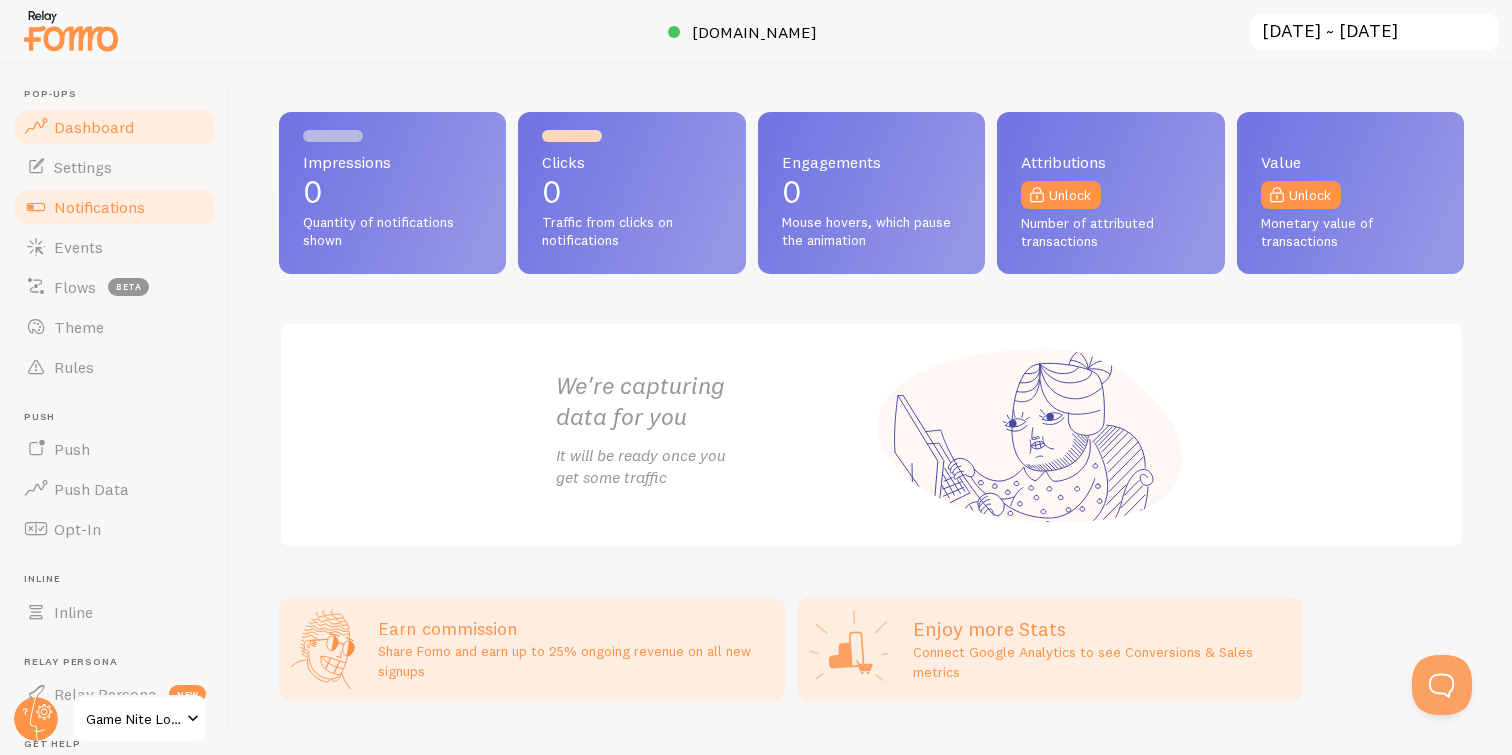 click on "Notifications" at bounding box center (99, 207) 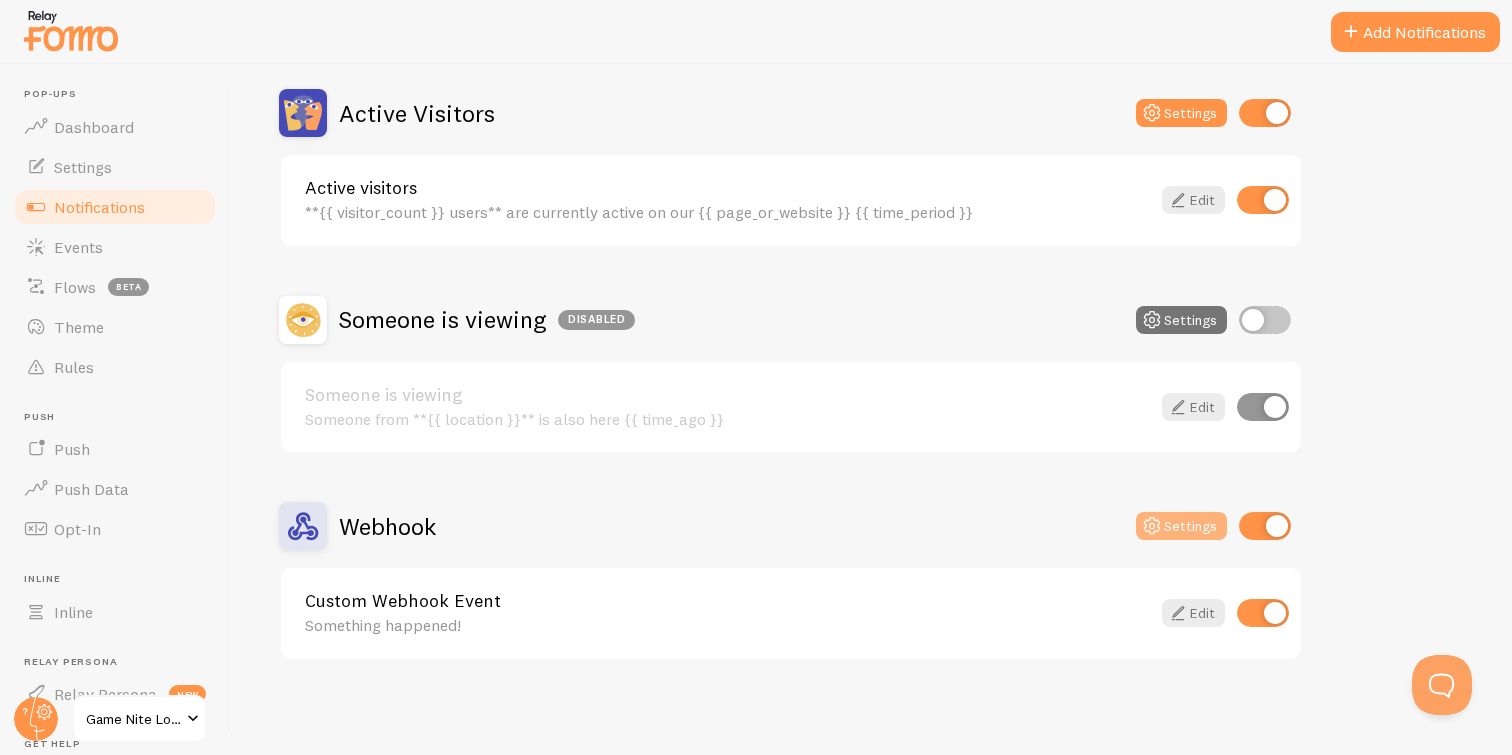 scroll, scrollTop: 184, scrollLeft: 0, axis: vertical 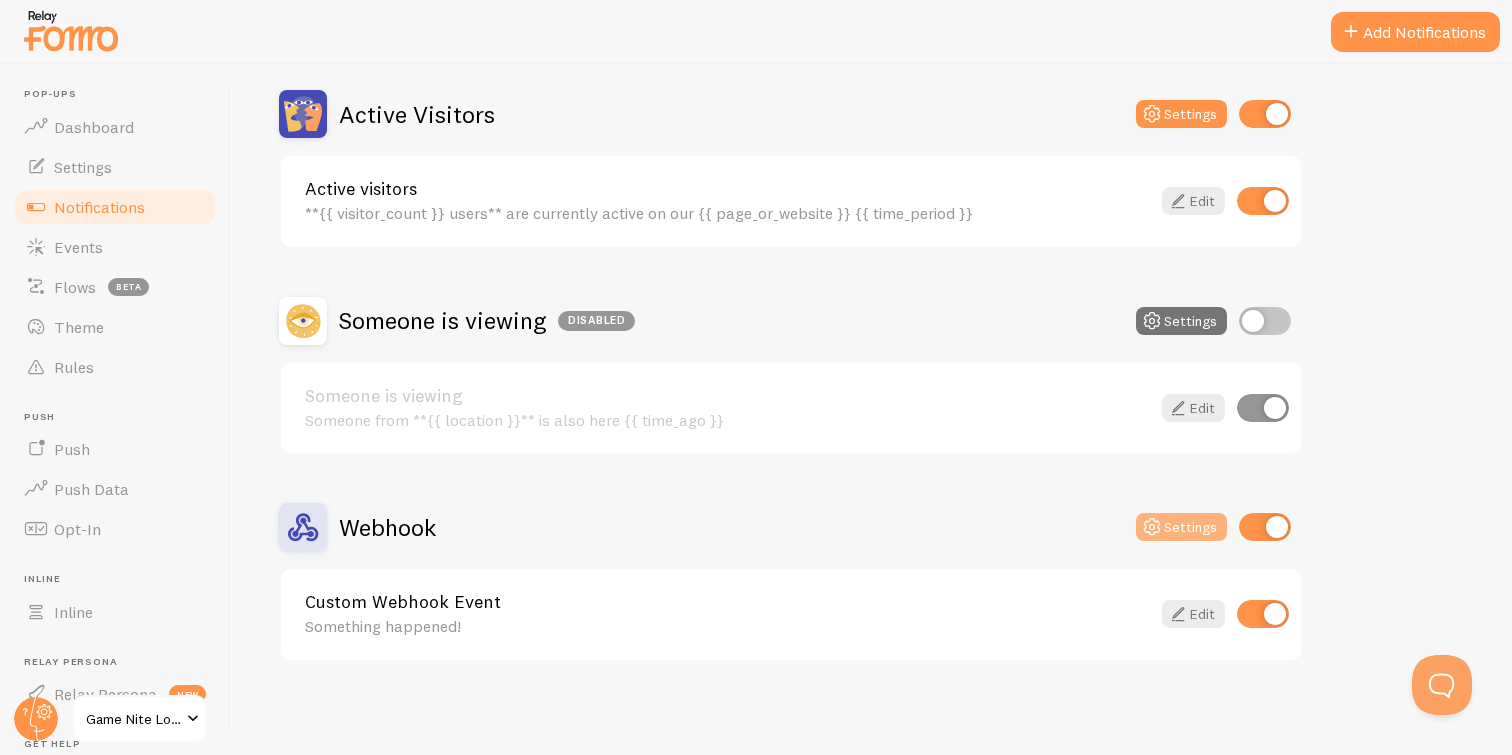click on "Settings" at bounding box center [1181, 527] 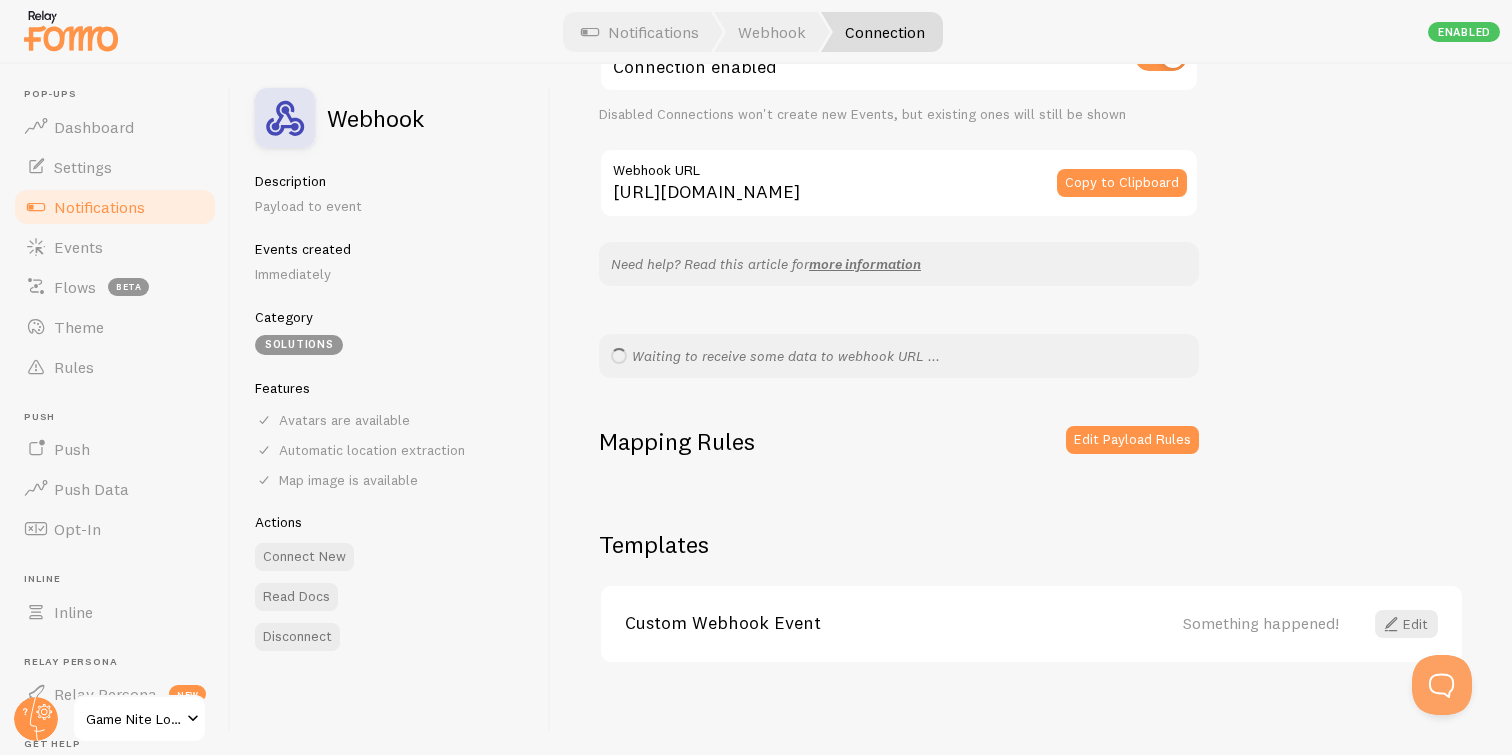 scroll, scrollTop: 144, scrollLeft: 0, axis: vertical 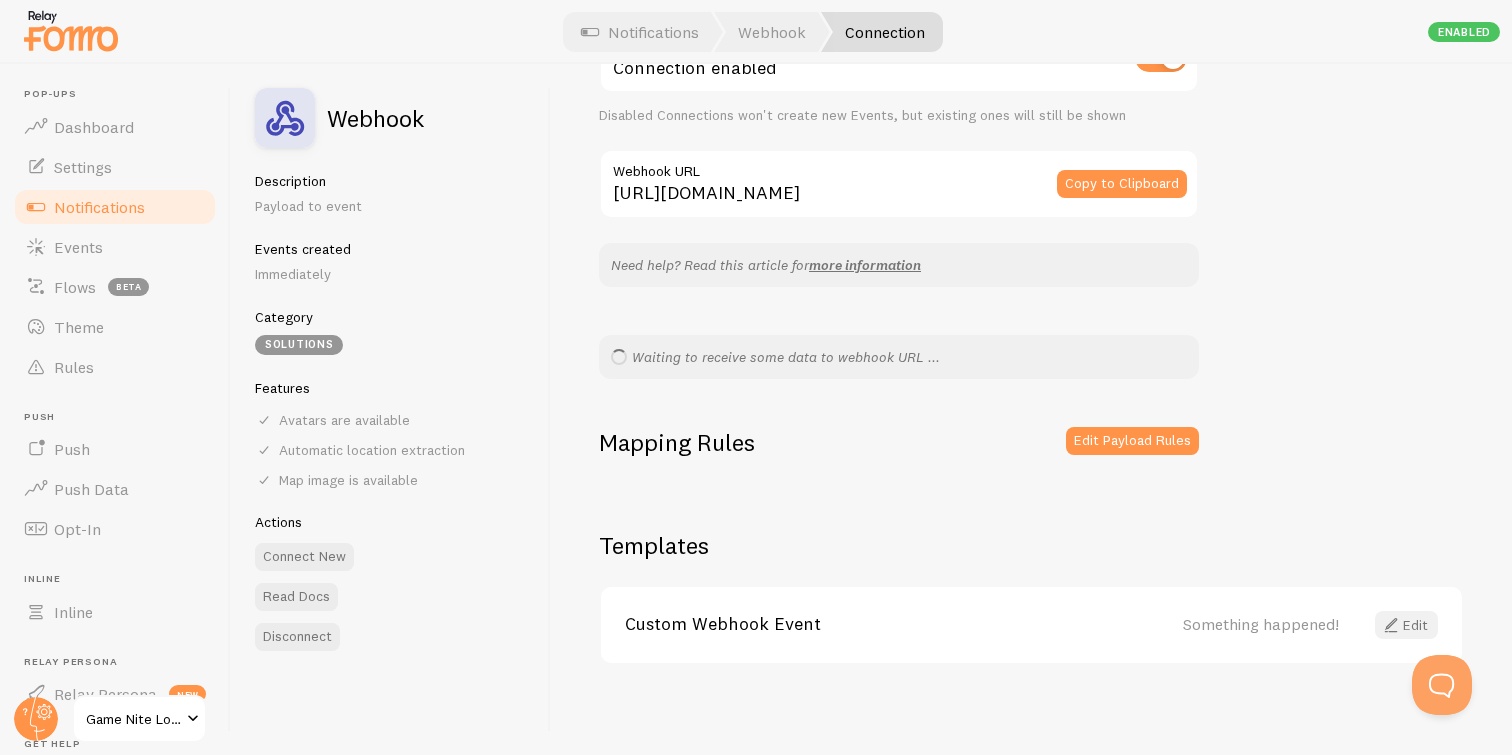 click on "Edit" at bounding box center [1406, 625] 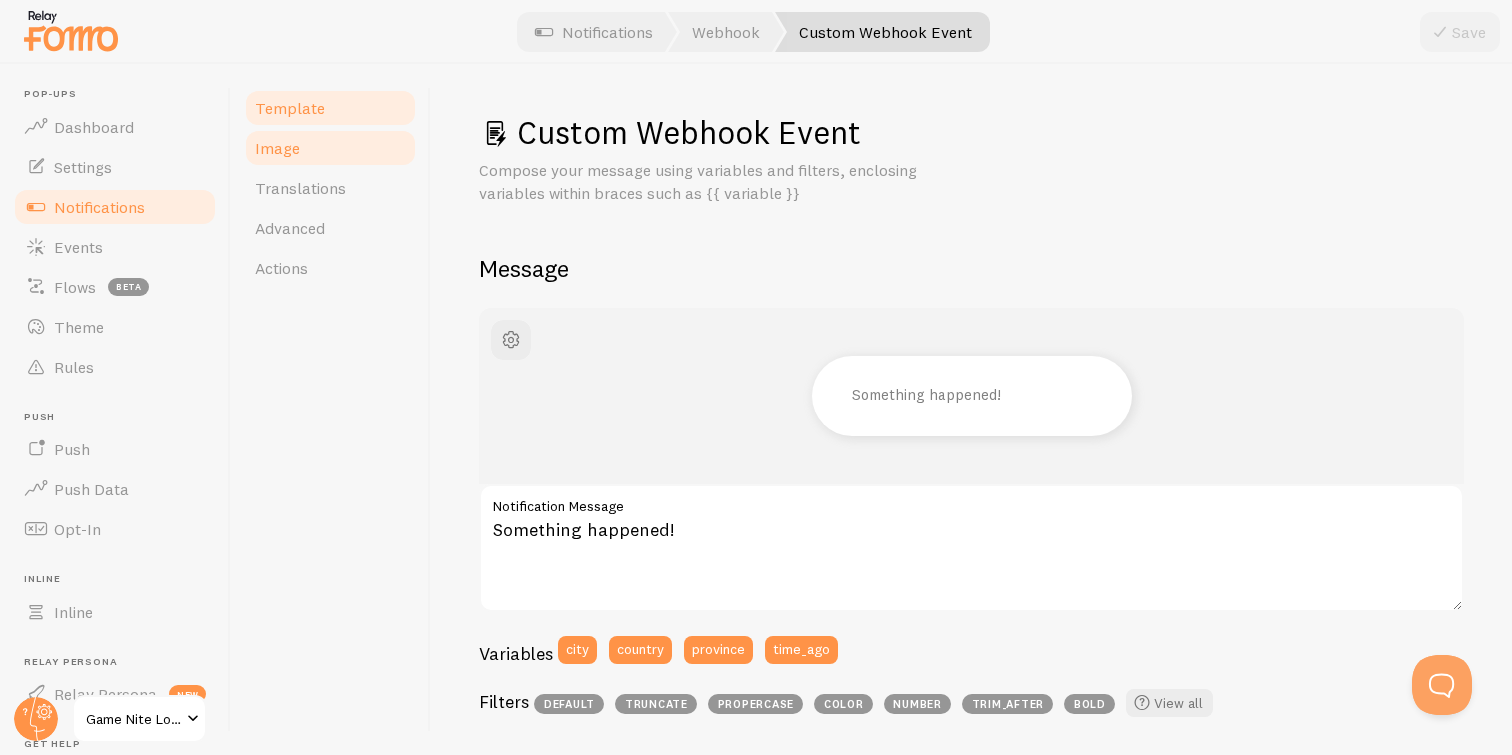 scroll, scrollTop: 0, scrollLeft: 0, axis: both 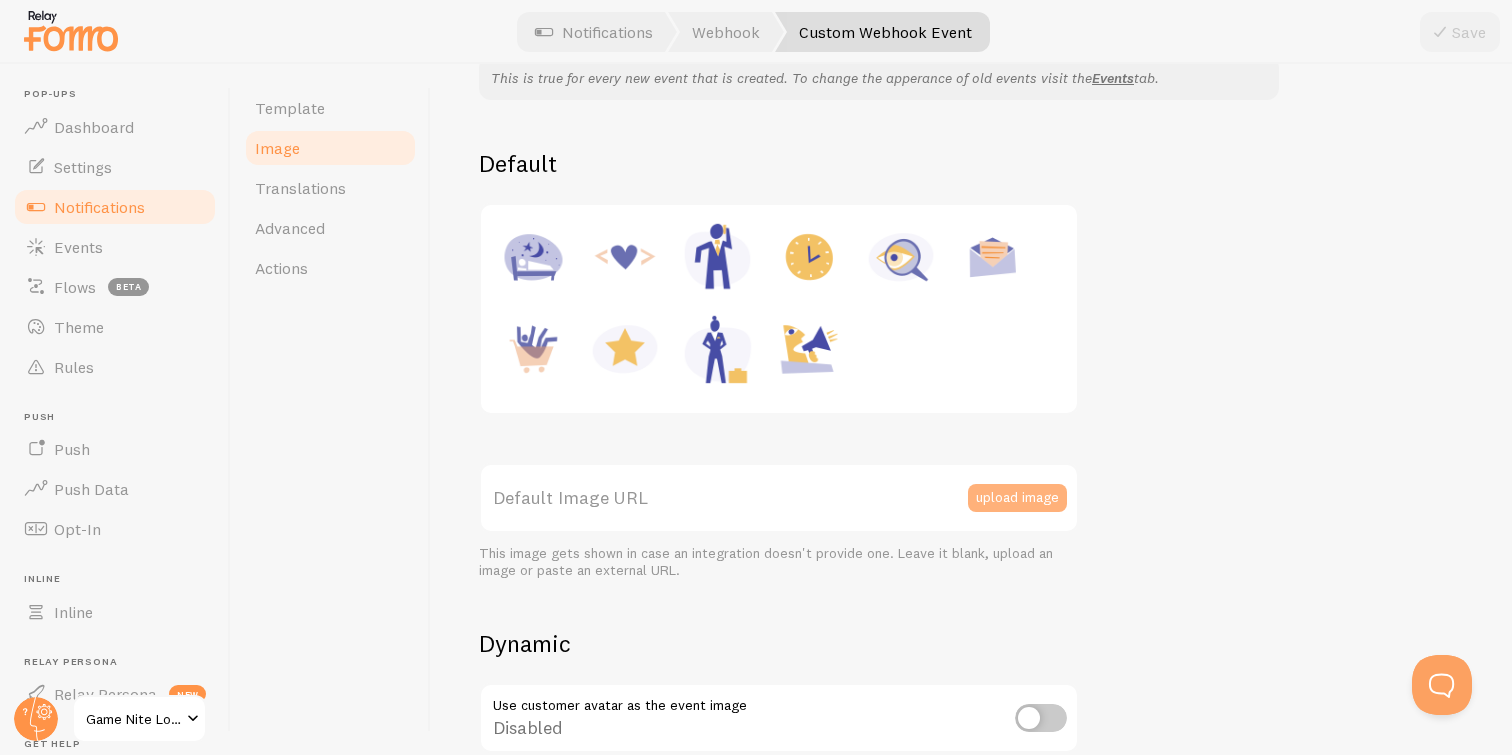 click on "upload image" at bounding box center [1017, 498] 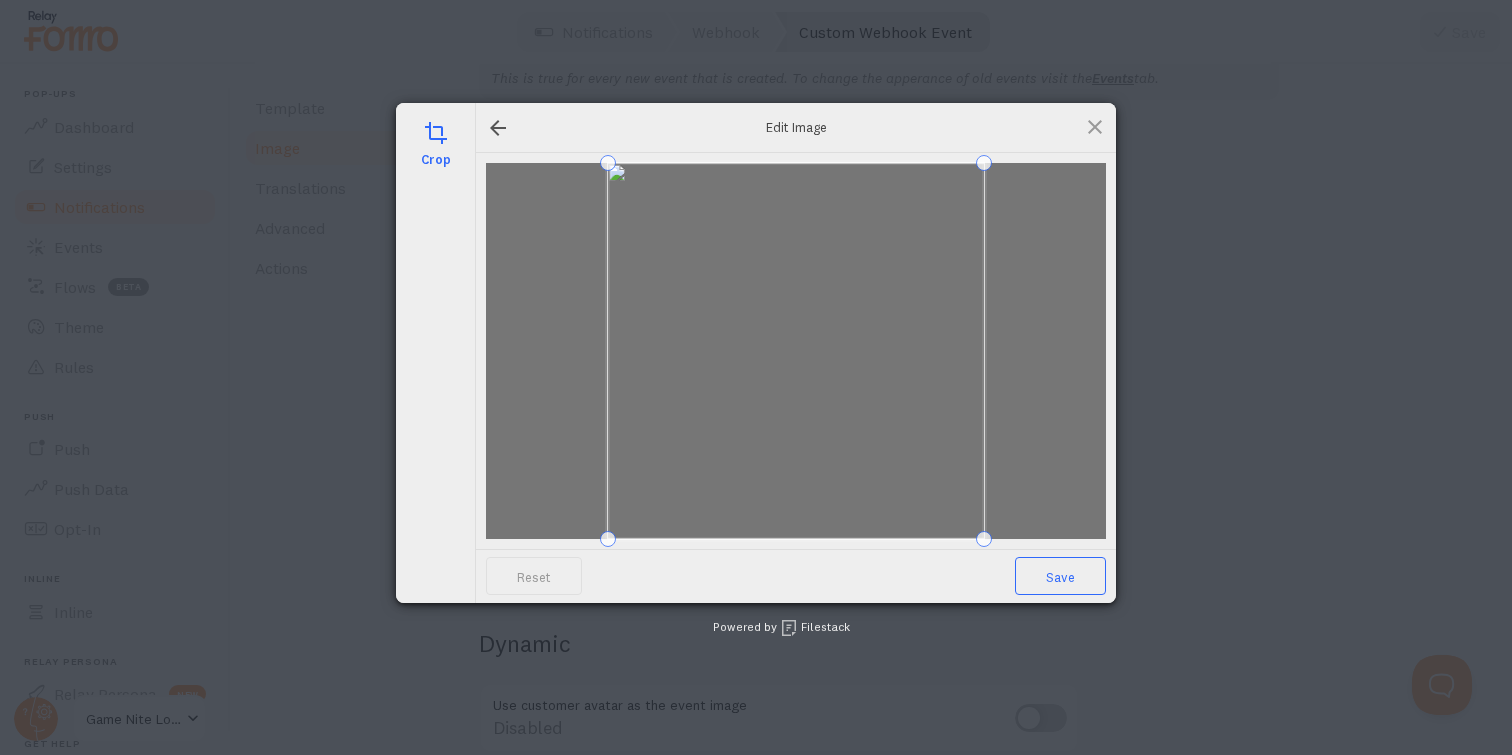 click on "Save" at bounding box center [1060, 576] 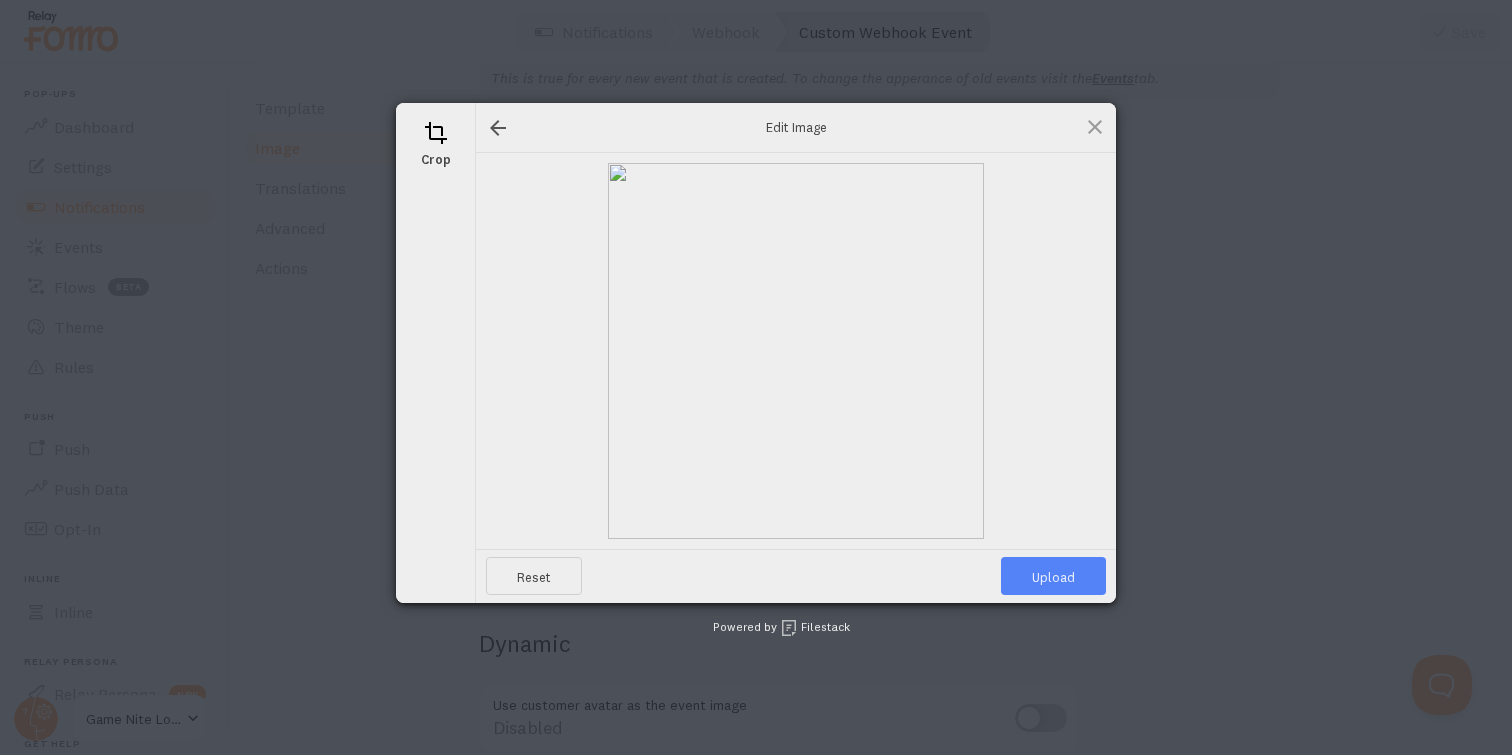 click on "Upload" at bounding box center [1053, 576] 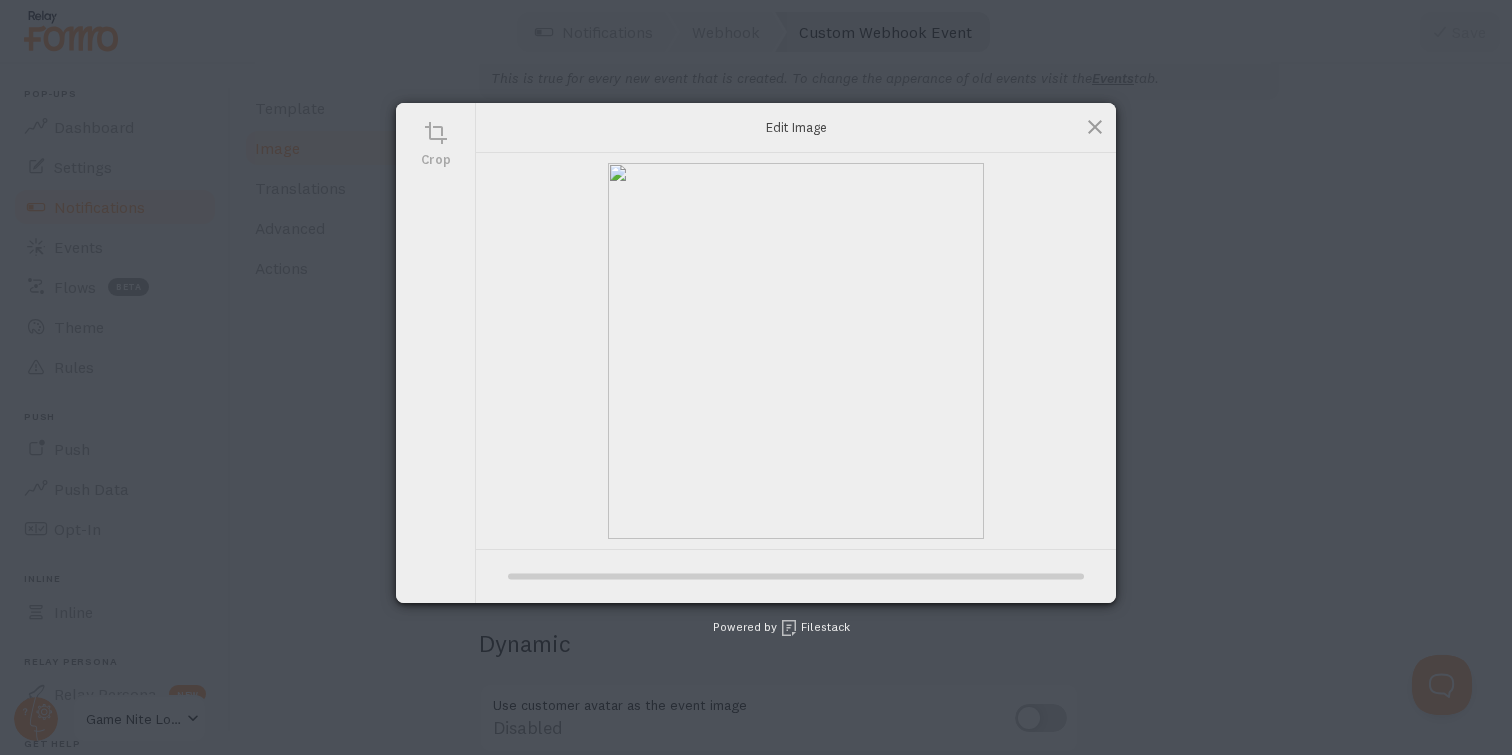 type on "[URL][DOMAIN_NAME][DOMAIN_NAME]" 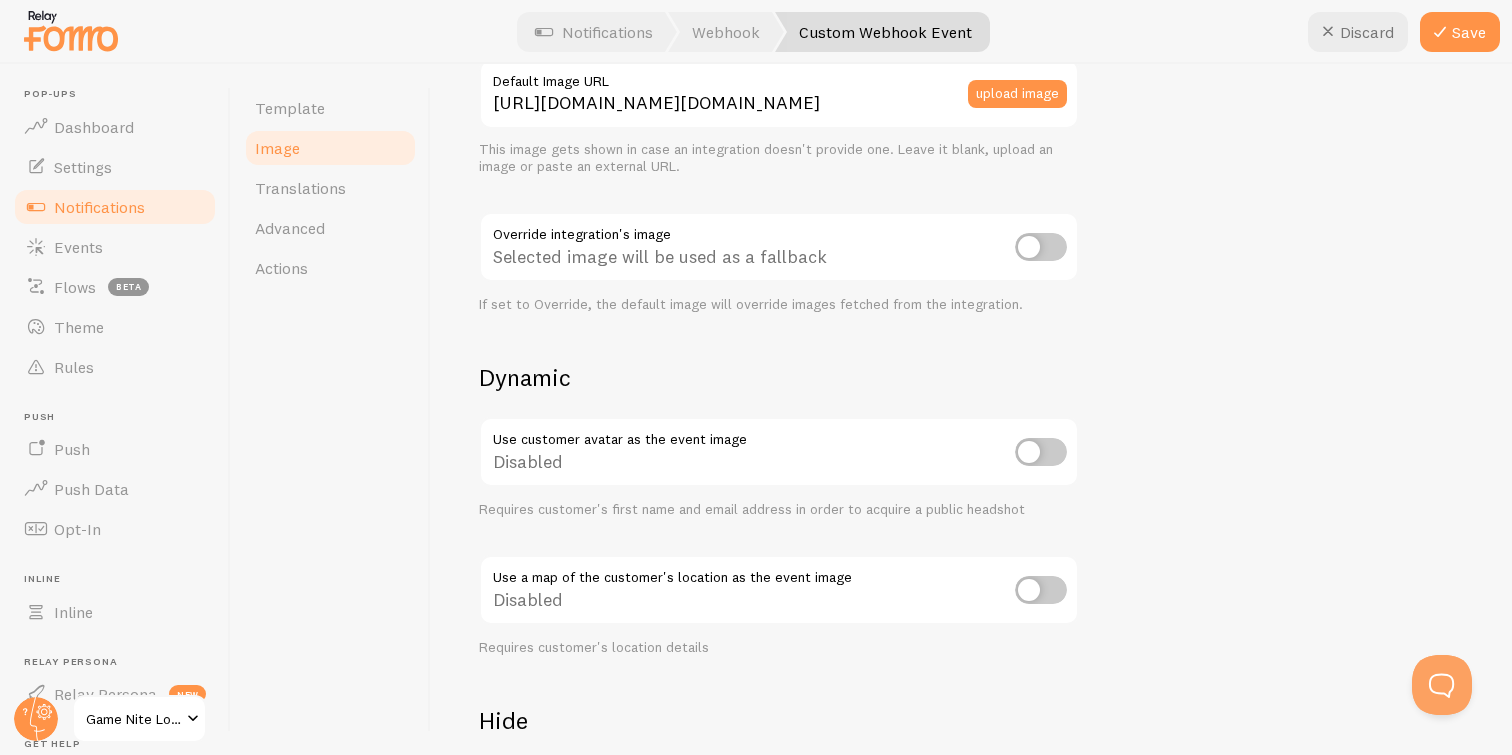scroll, scrollTop: 604, scrollLeft: 0, axis: vertical 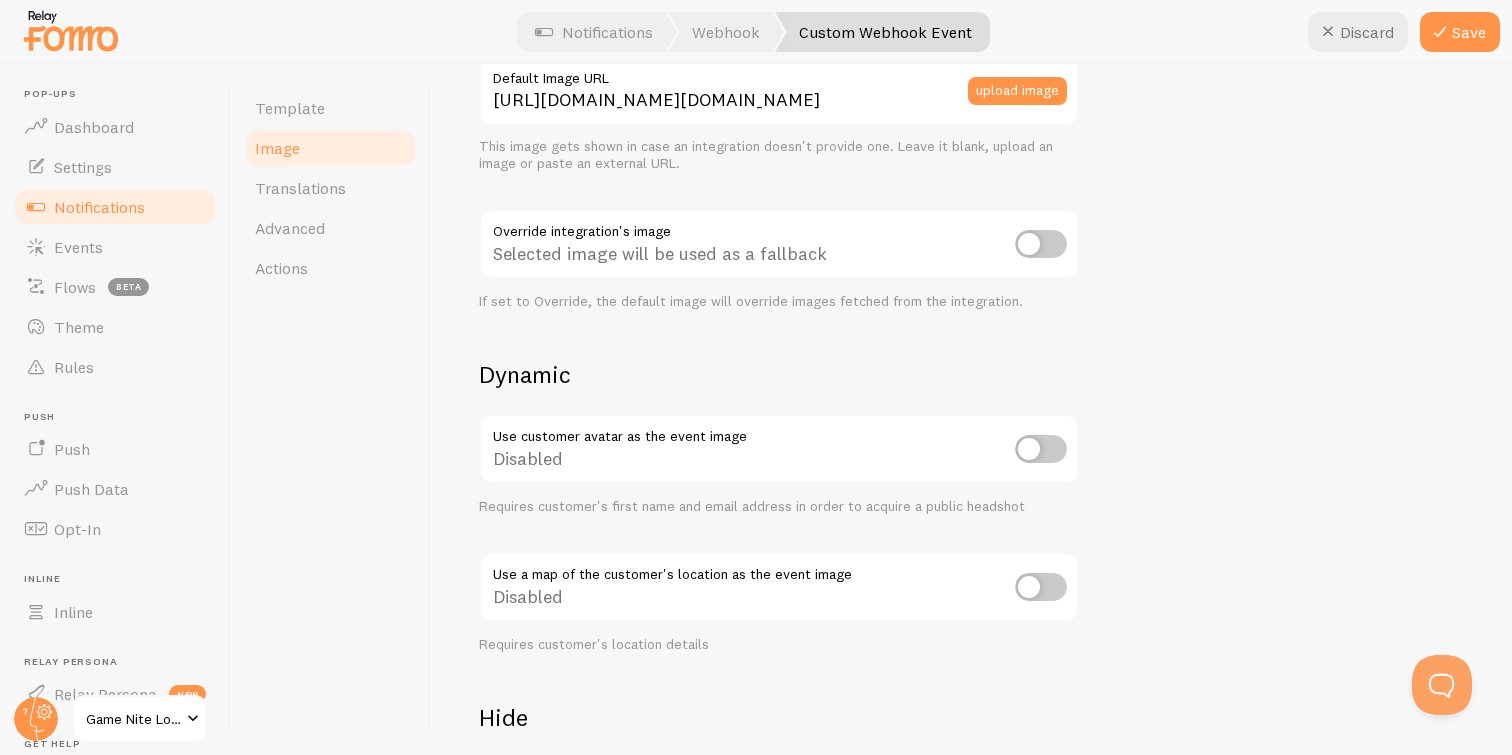 click at bounding box center [1041, 244] 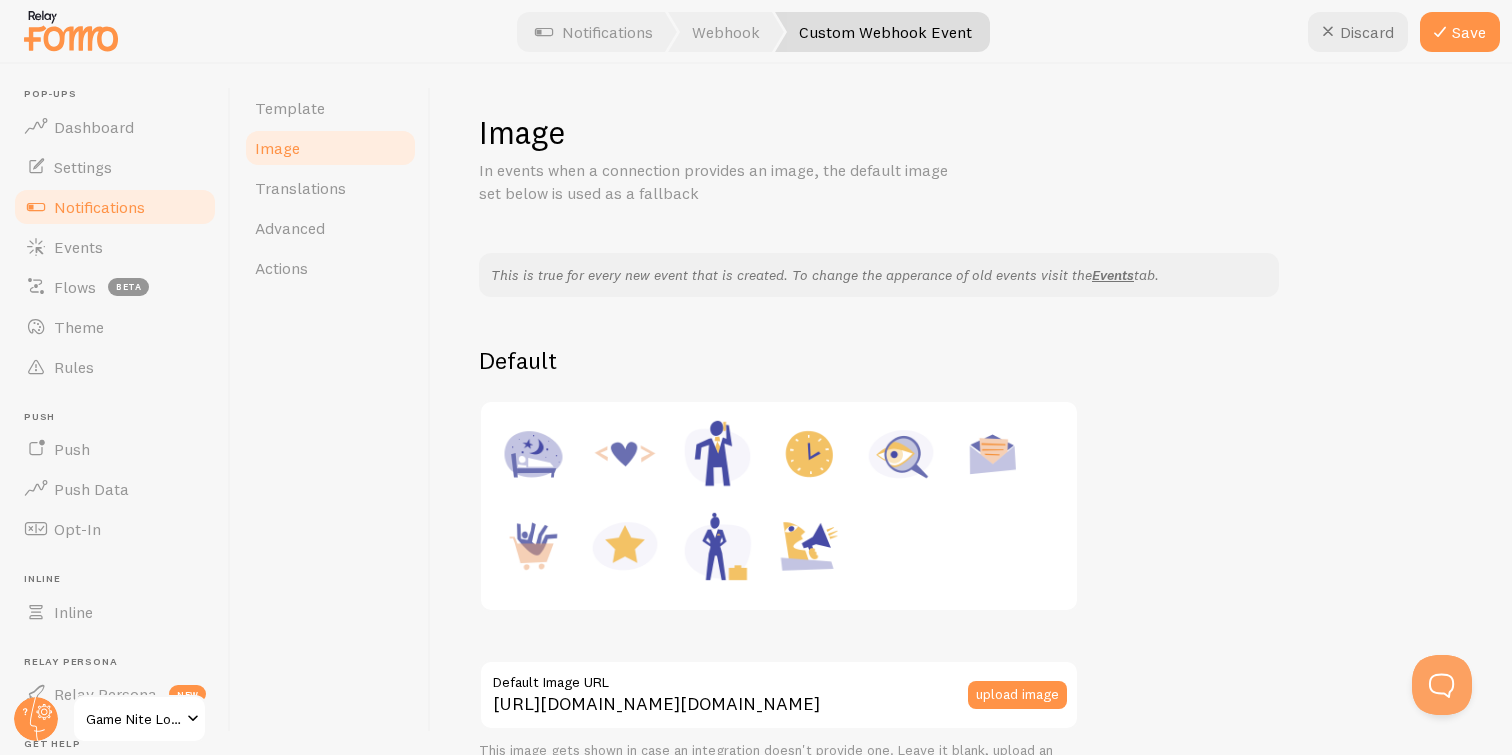 scroll, scrollTop: 0, scrollLeft: 0, axis: both 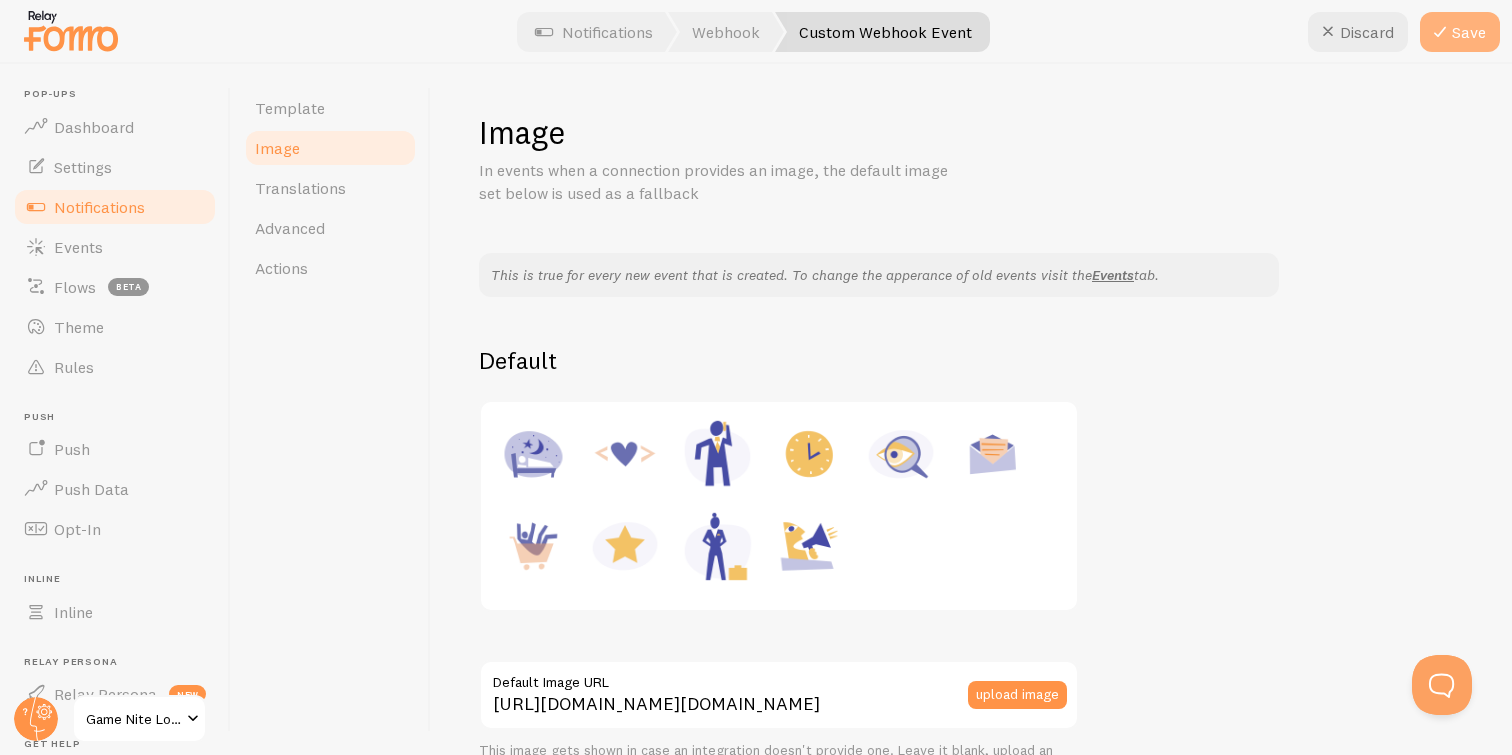 click on "Save" at bounding box center [1460, 32] 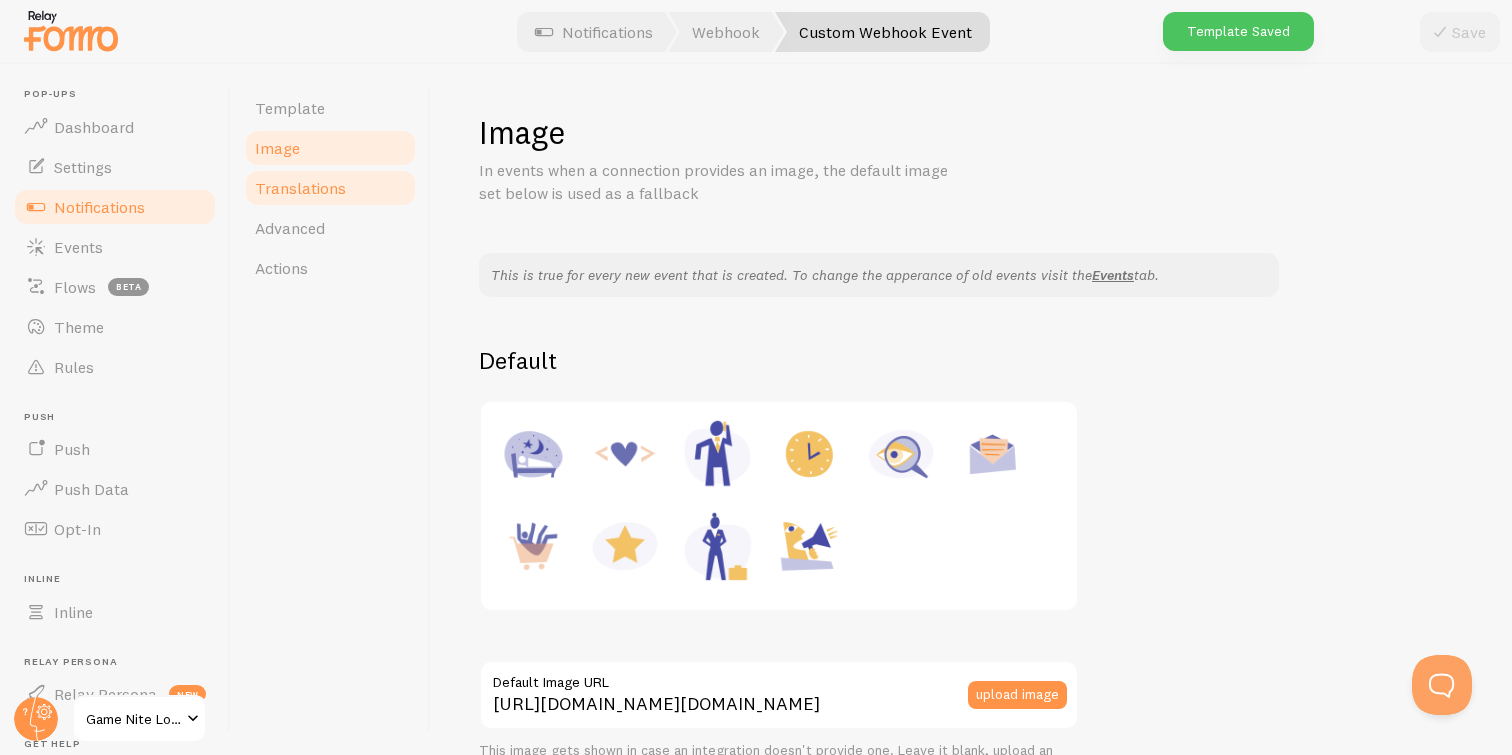 click on "Translations" at bounding box center [300, 188] 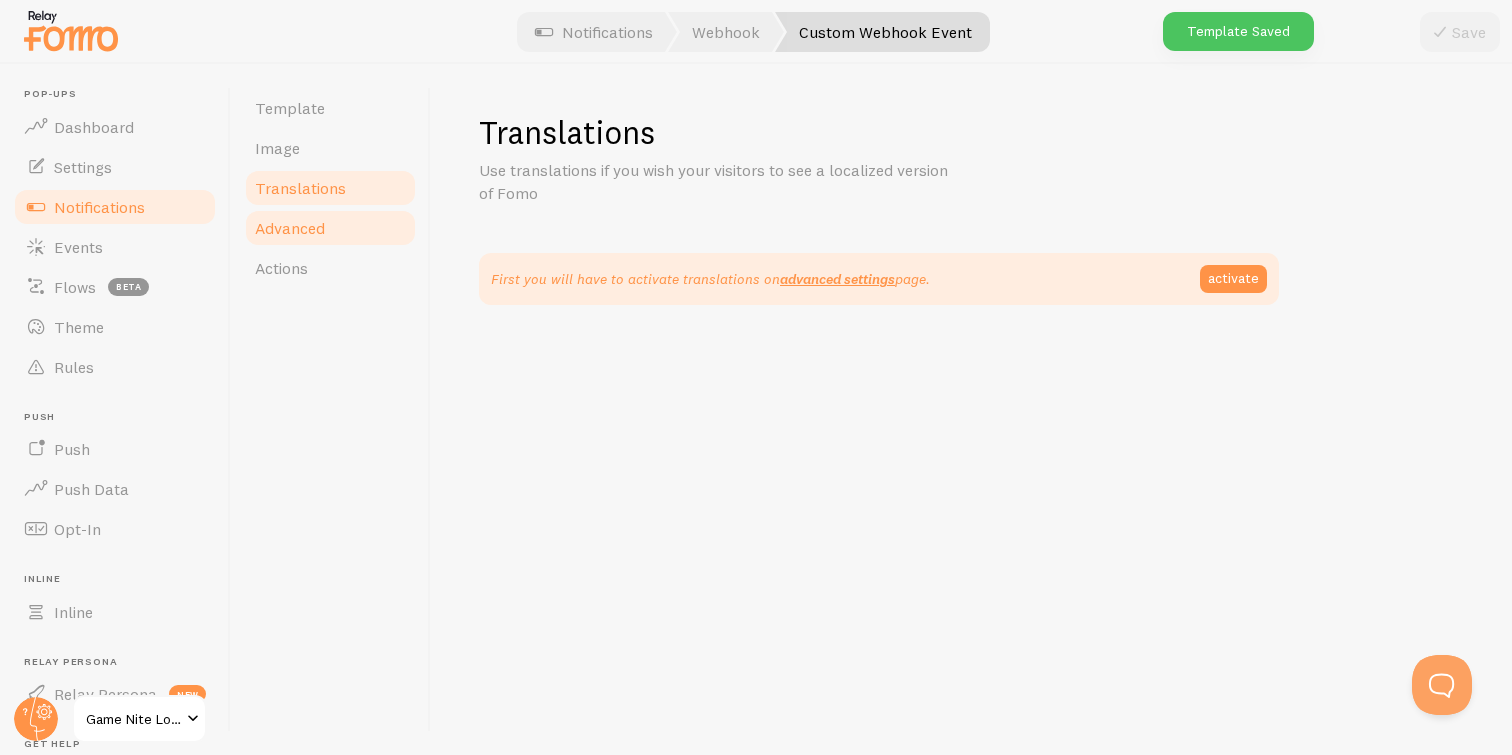 click on "Advanced" at bounding box center (330, 228) 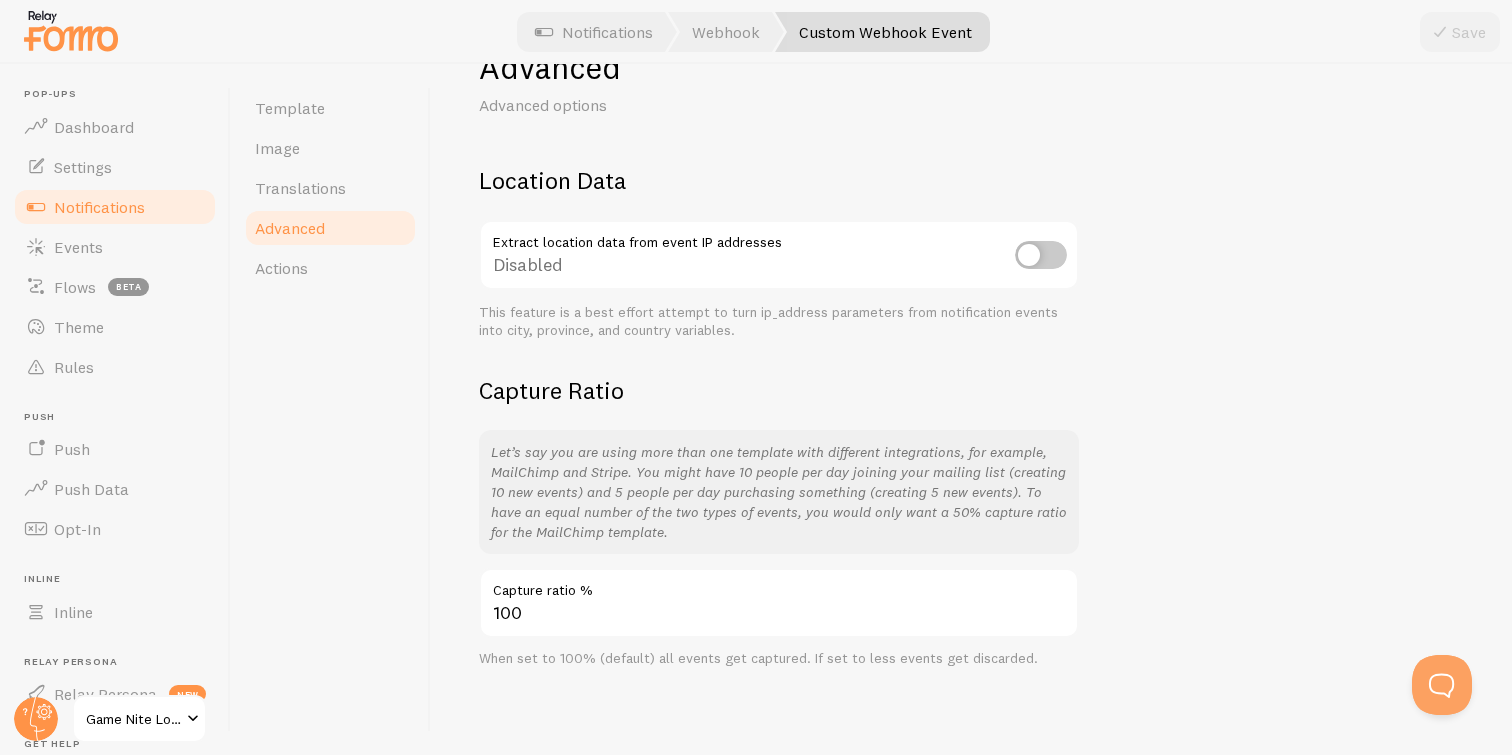 scroll, scrollTop: 64, scrollLeft: 0, axis: vertical 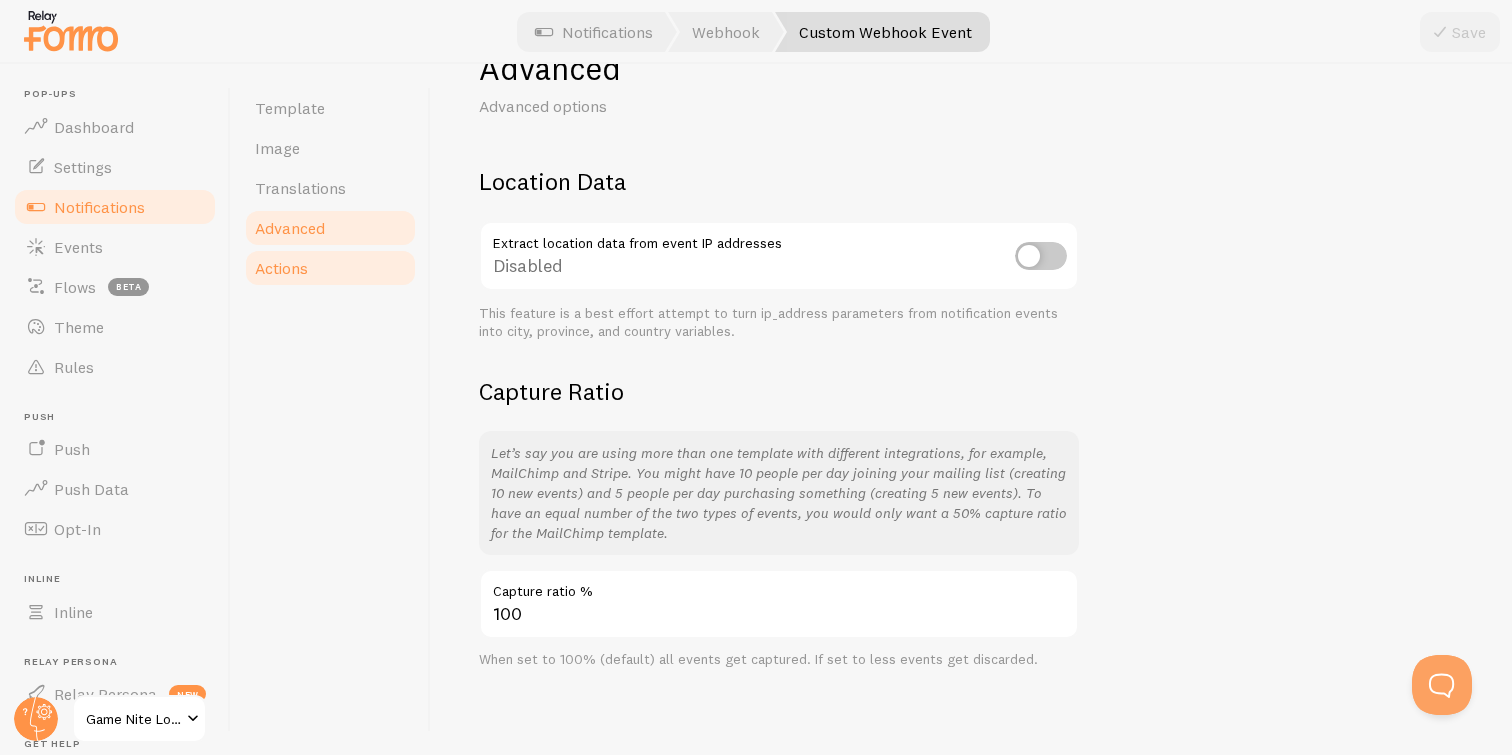 click on "Actions" at bounding box center (330, 268) 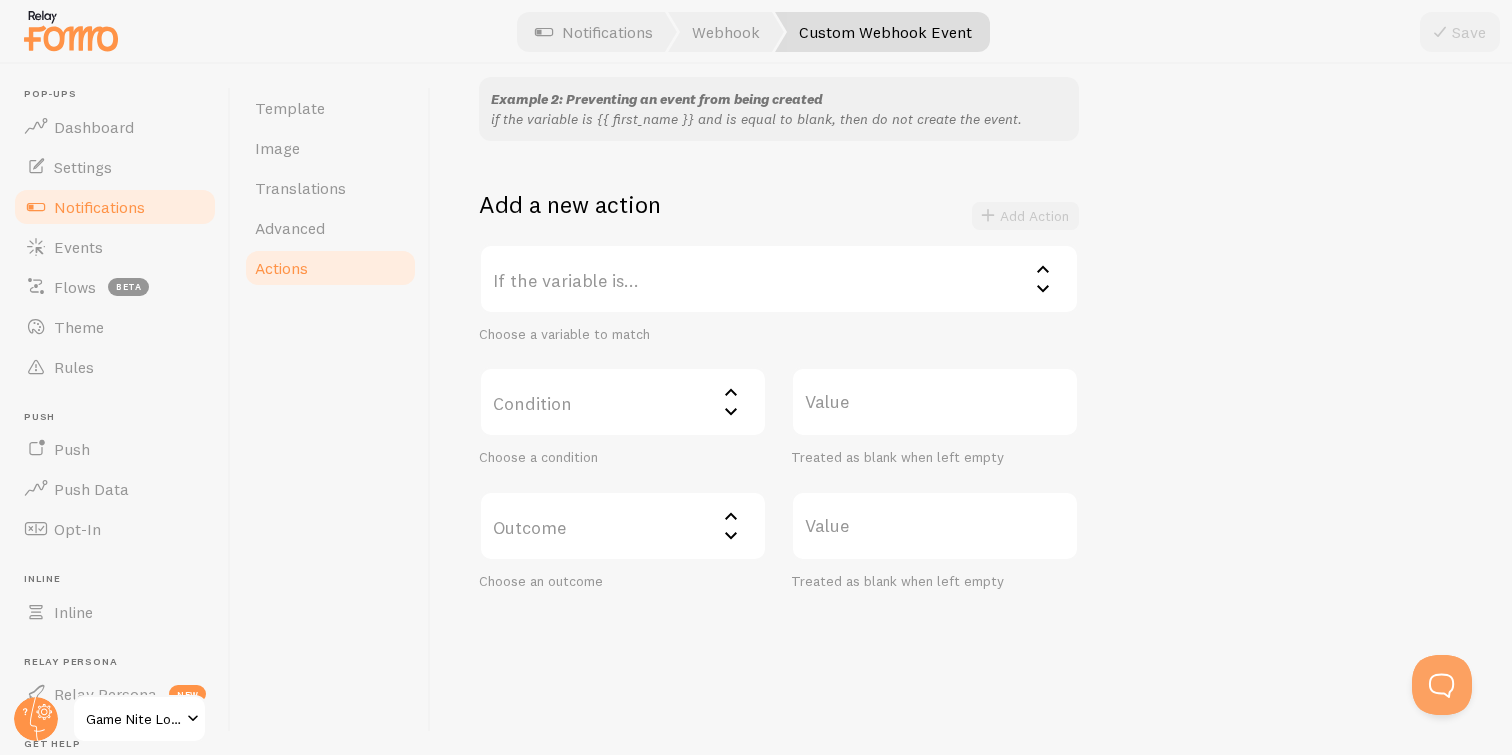 scroll, scrollTop: 276, scrollLeft: 0, axis: vertical 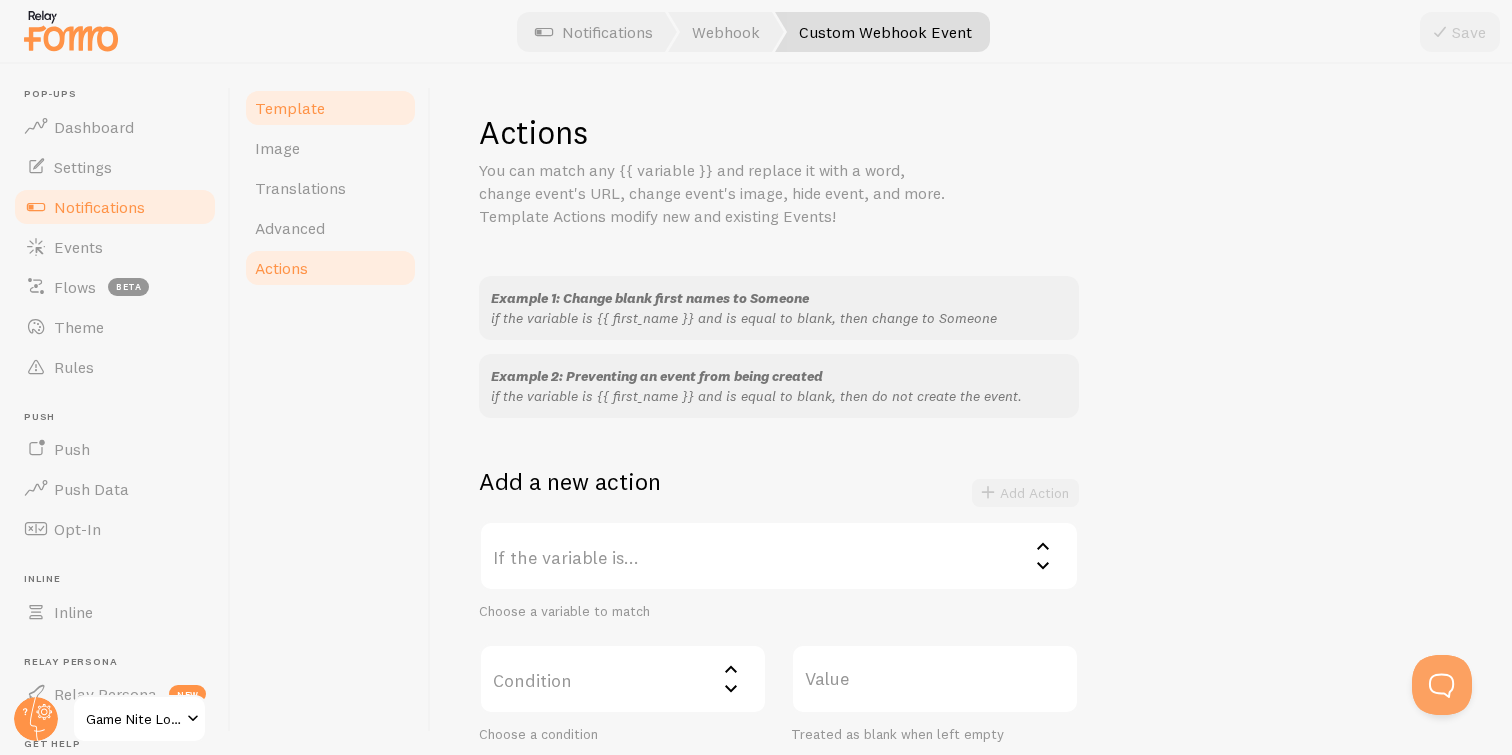 click on "Template" at bounding box center (290, 108) 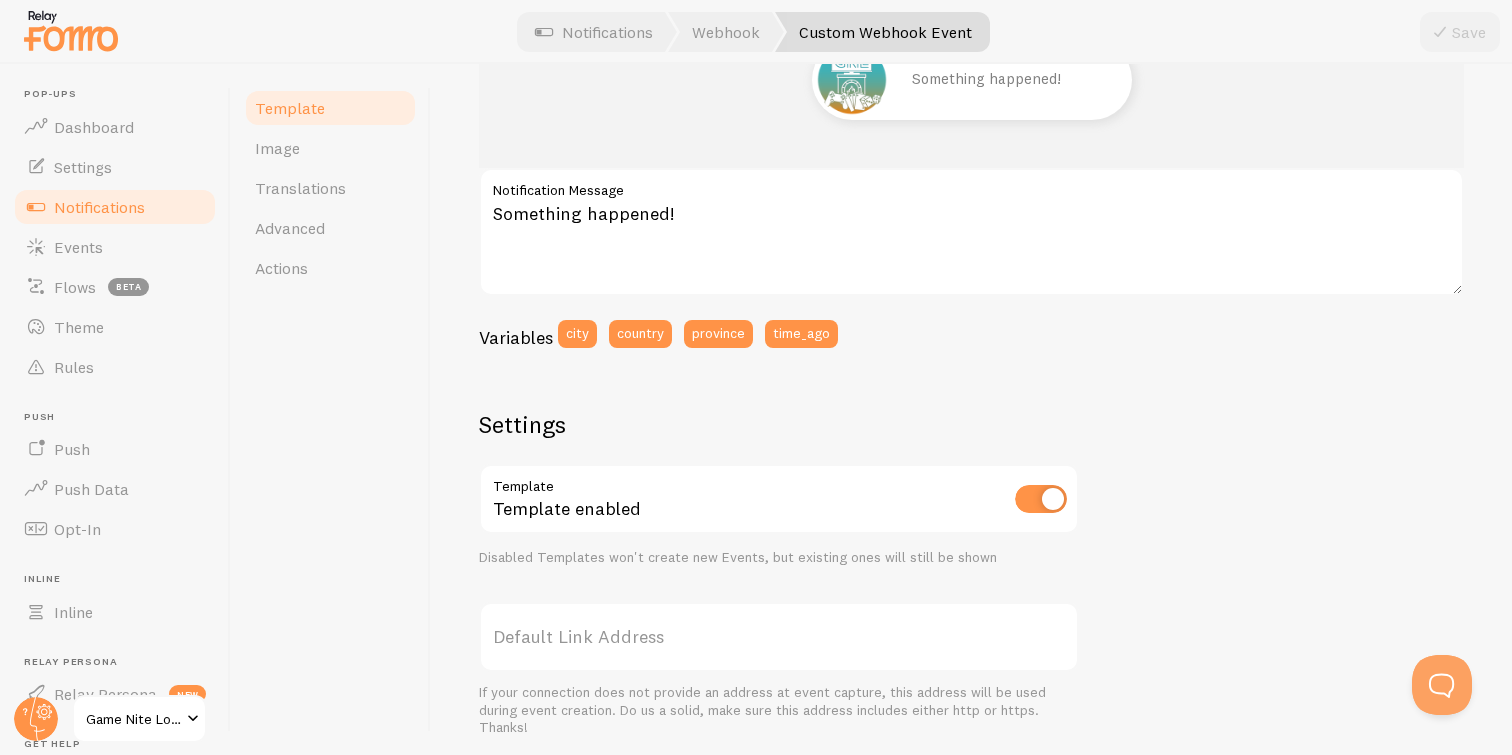 scroll, scrollTop: 322, scrollLeft: 0, axis: vertical 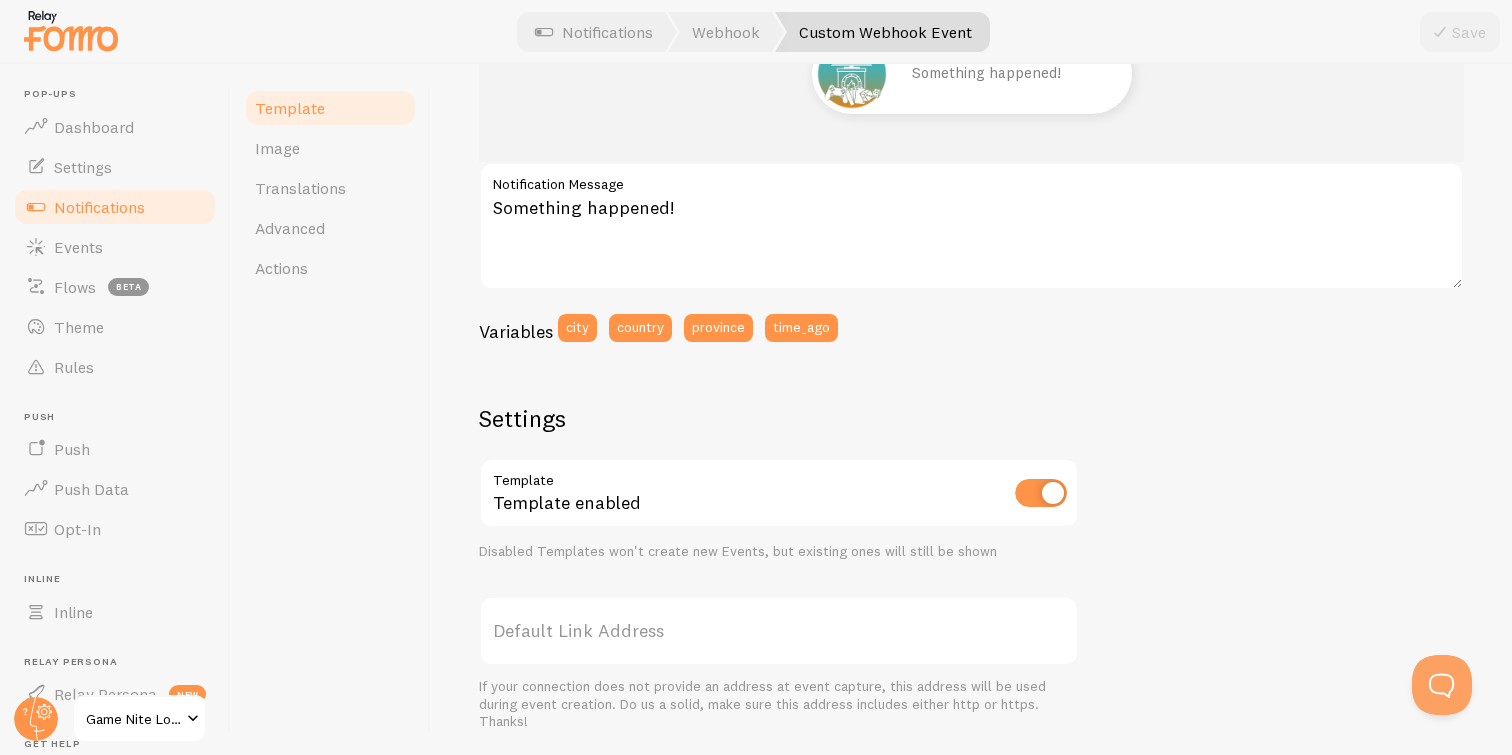 click on "Game Nite Lounge" at bounding box center [133, 719] 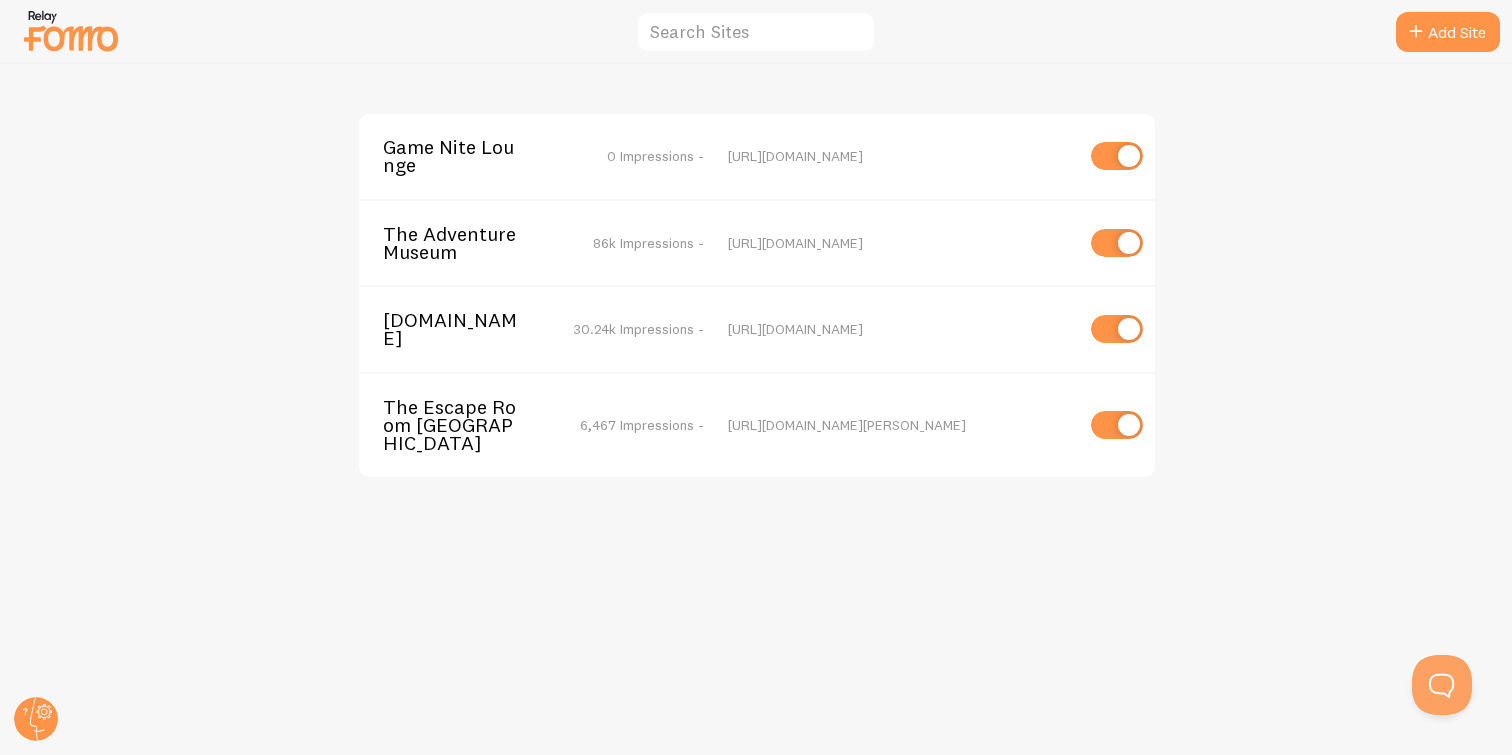 click on "The Adventure Museum" at bounding box center [463, 243] 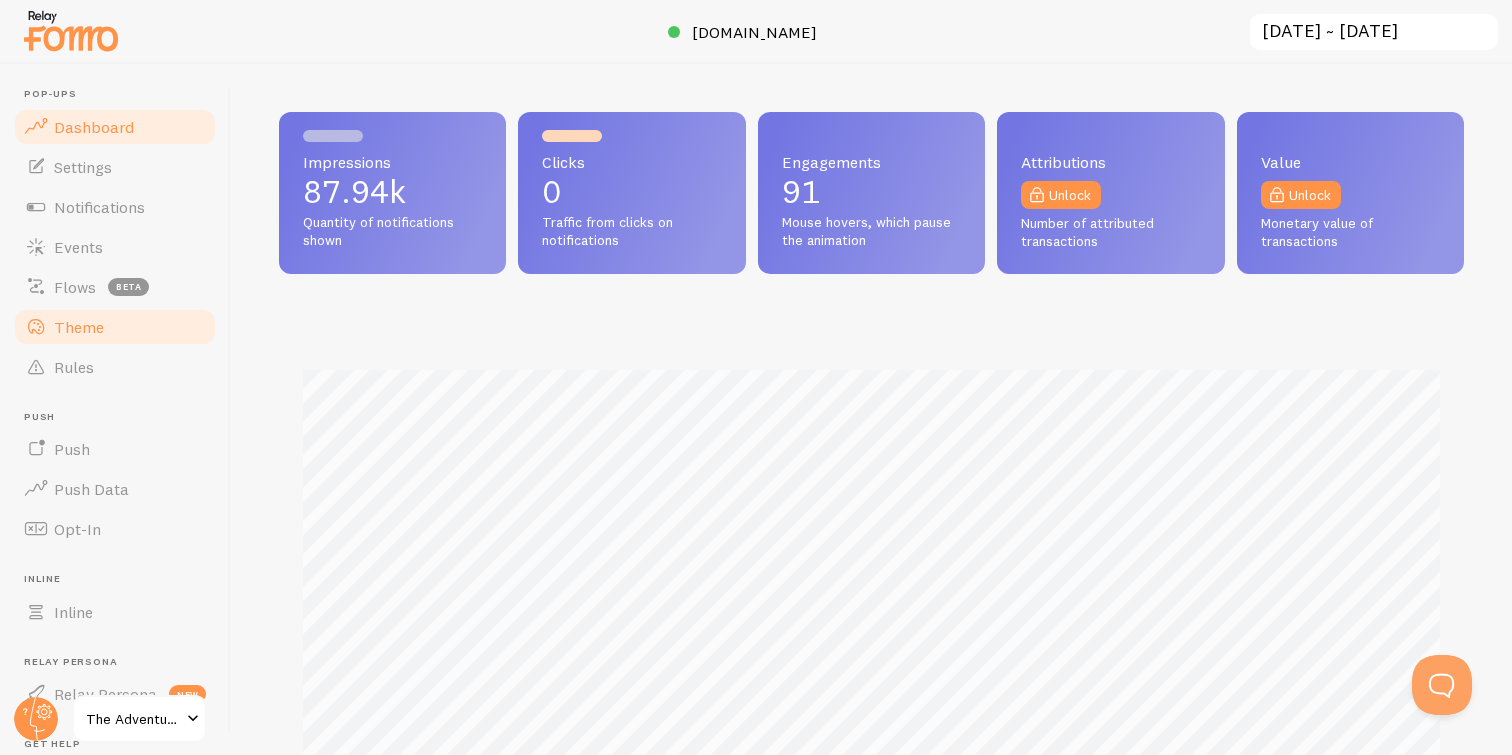 scroll, scrollTop: 999475, scrollLeft: 998815, axis: both 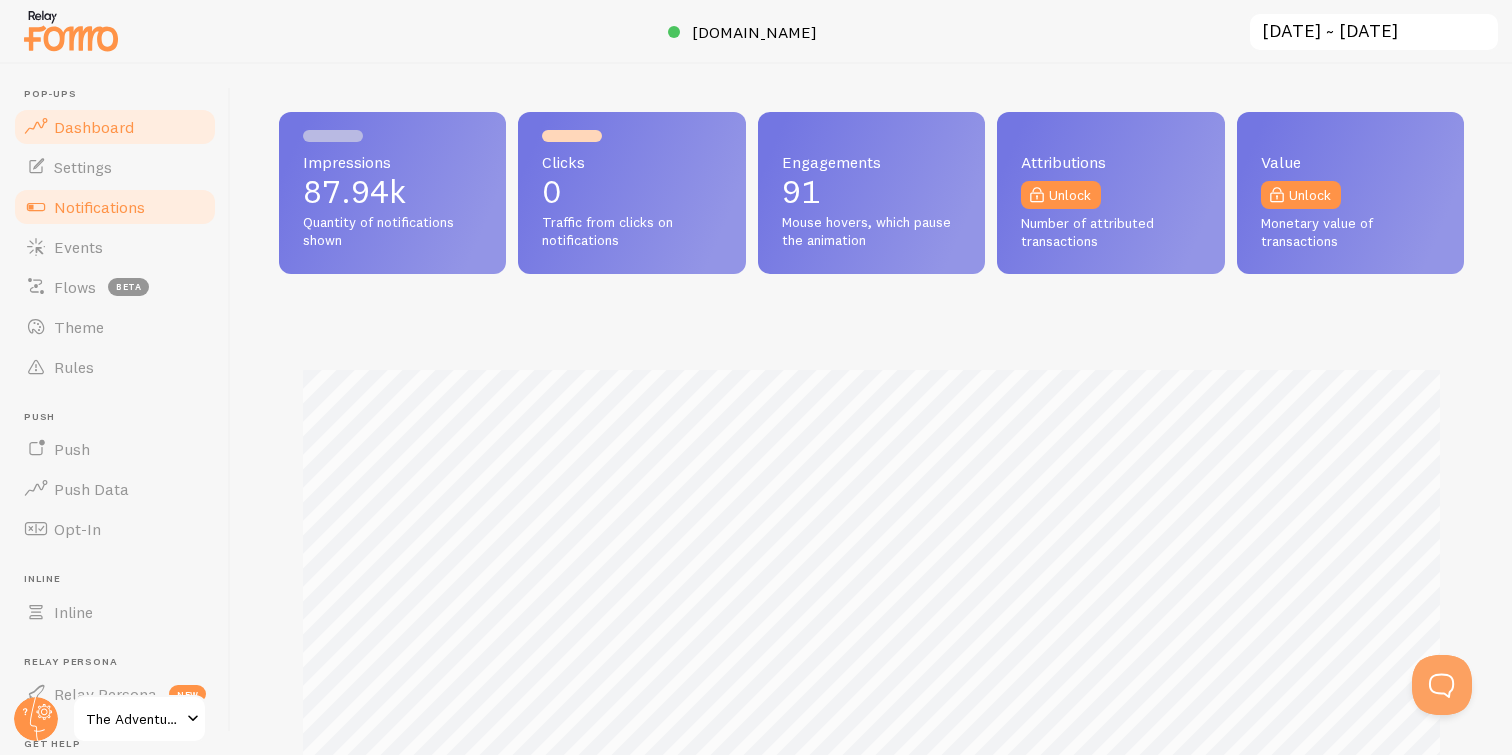 click on "Notifications" at bounding box center (99, 207) 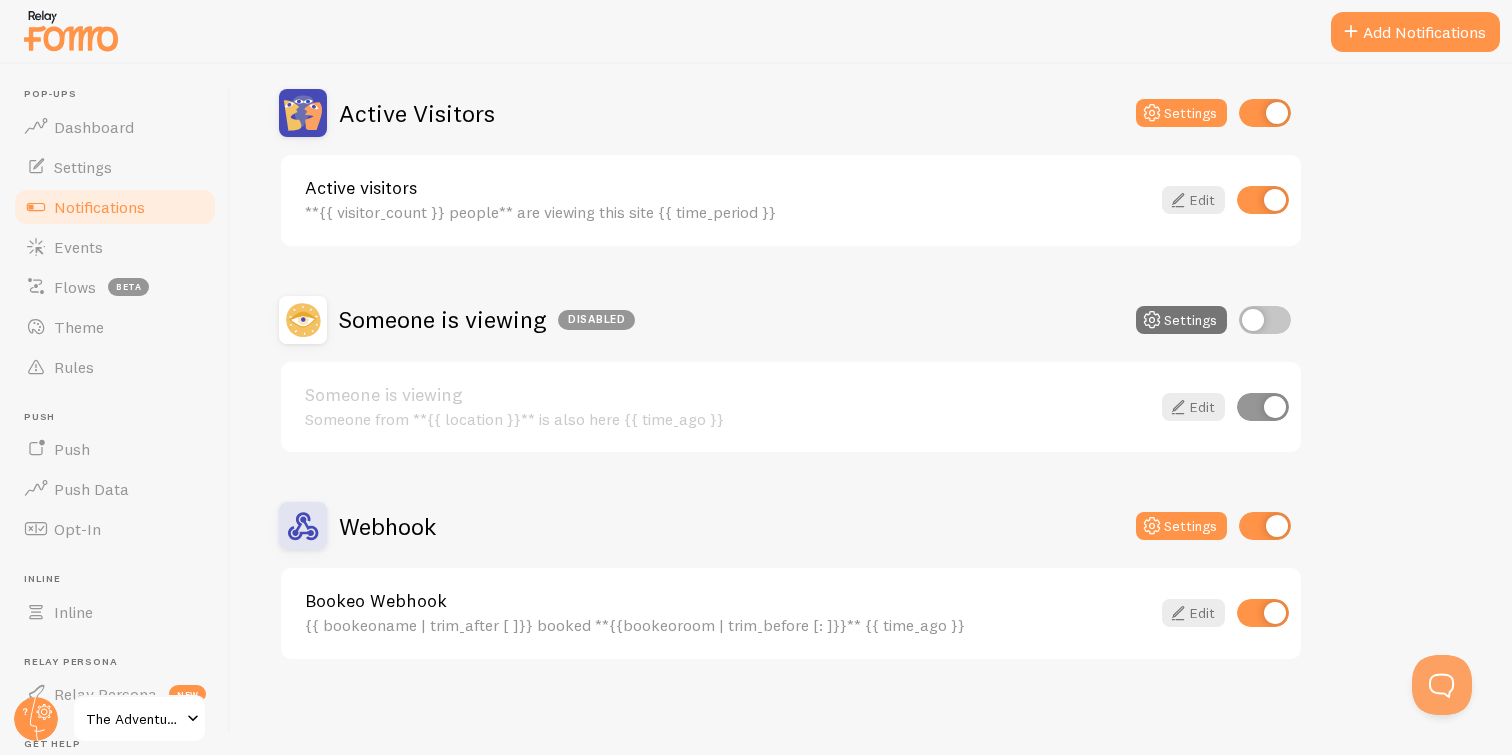 scroll, scrollTop: 184, scrollLeft: 0, axis: vertical 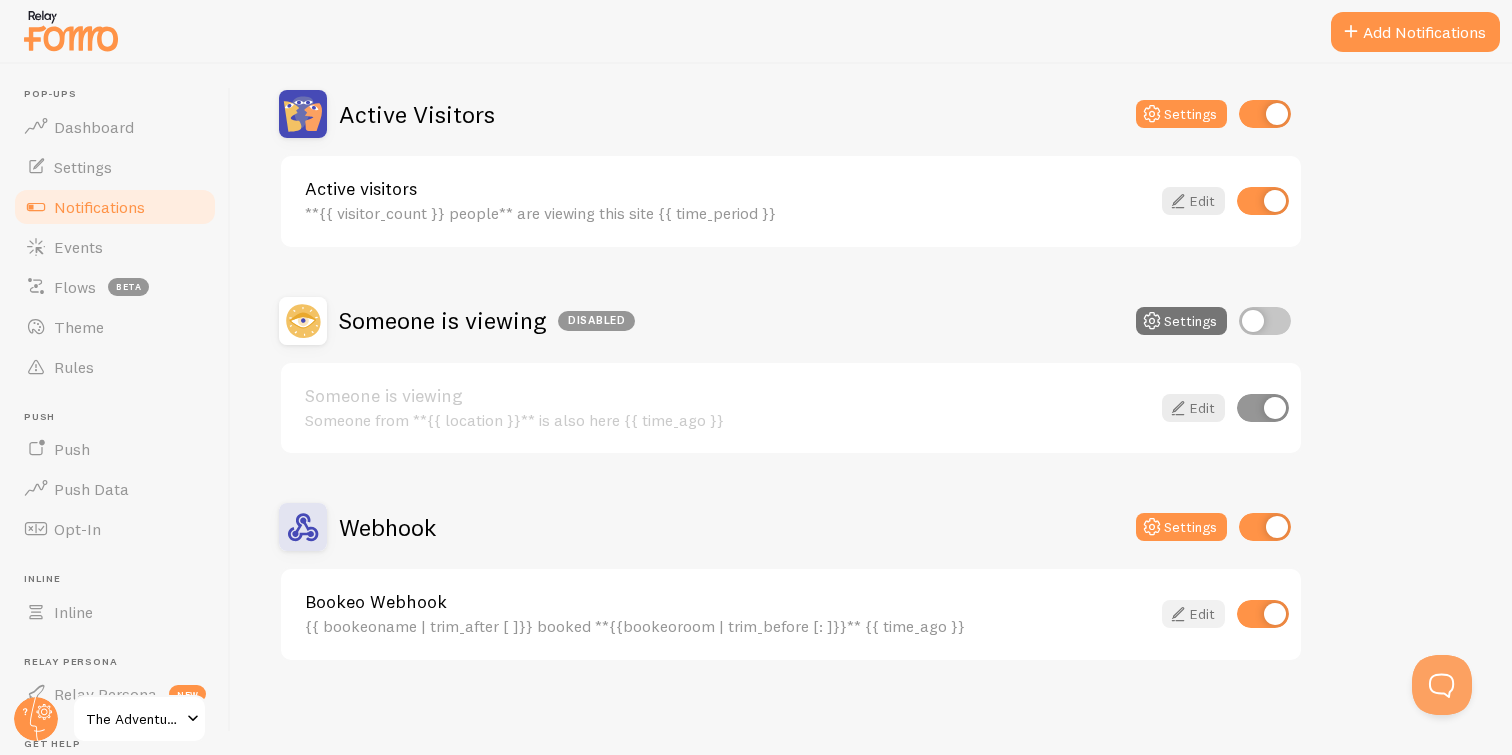 click on "Edit" at bounding box center [1193, 614] 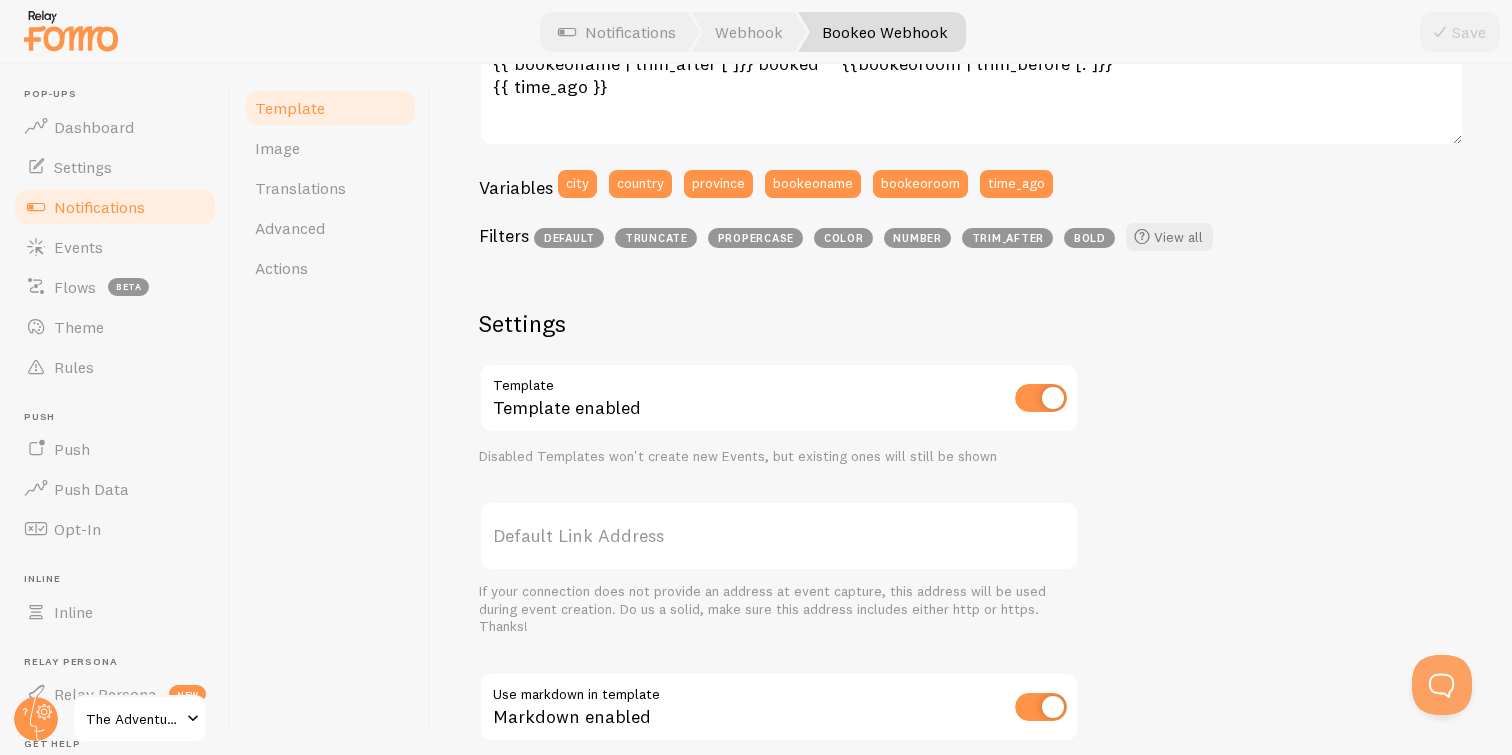 scroll, scrollTop: 468, scrollLeft: 0, axis: vertical 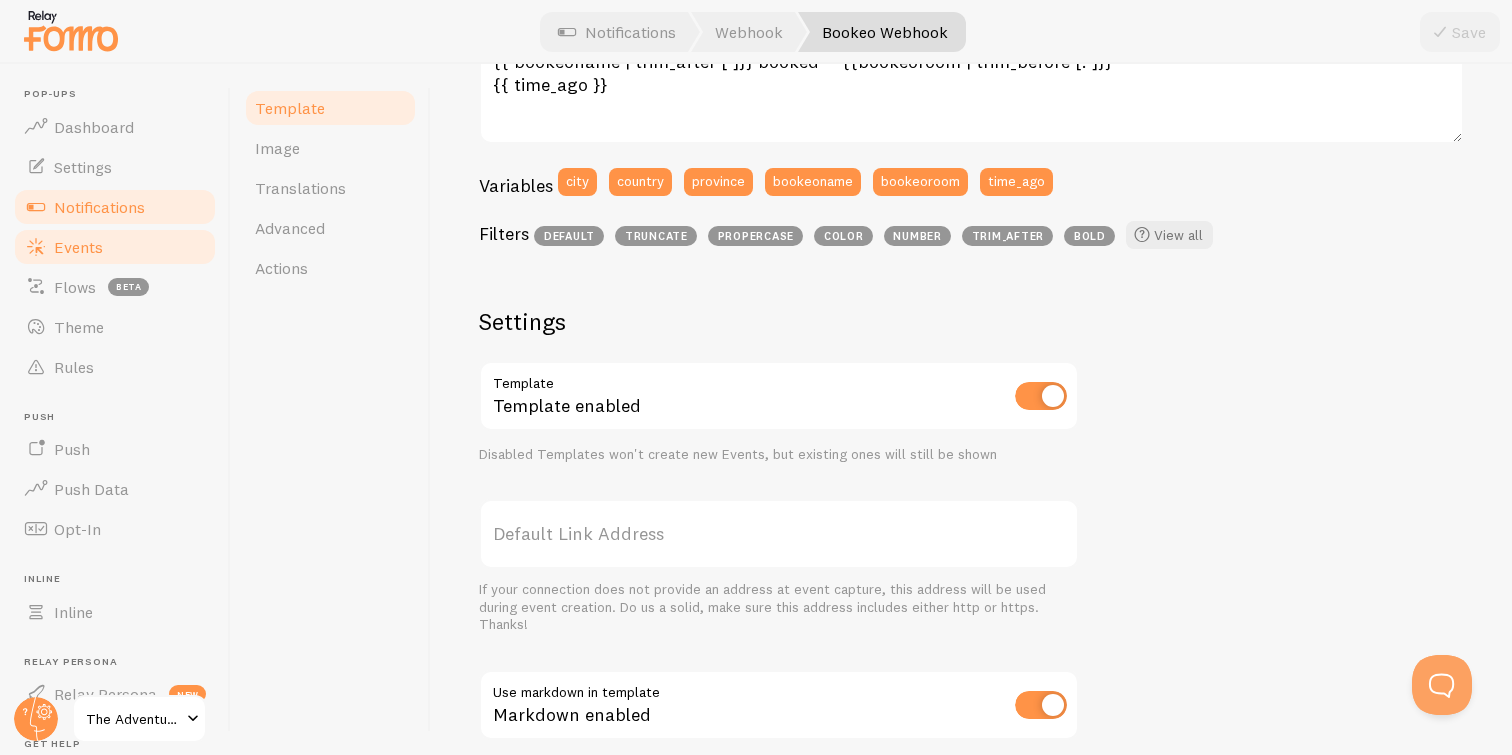 click on "Events" at bounding box center (115, 247) 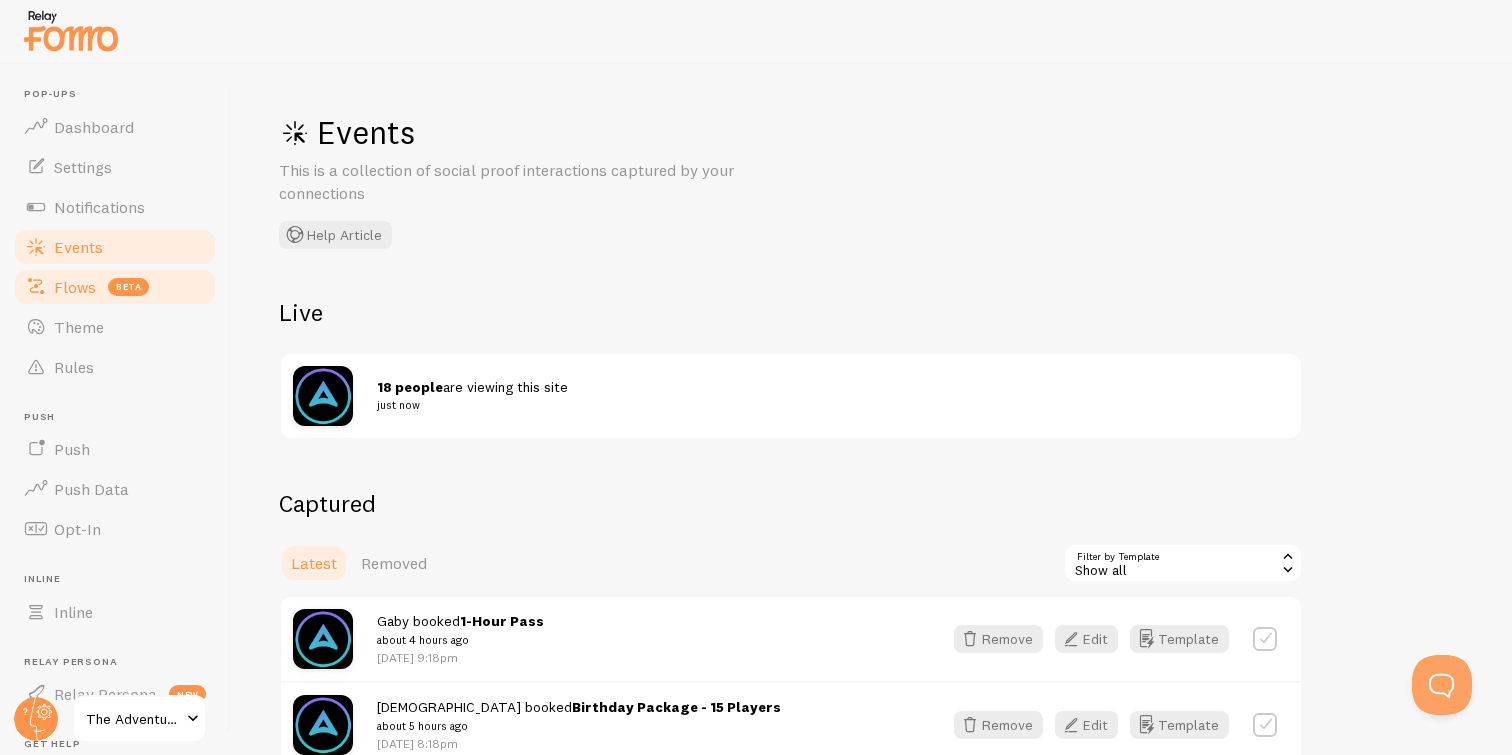 click on "Flows" at bounding box center (75, 287) 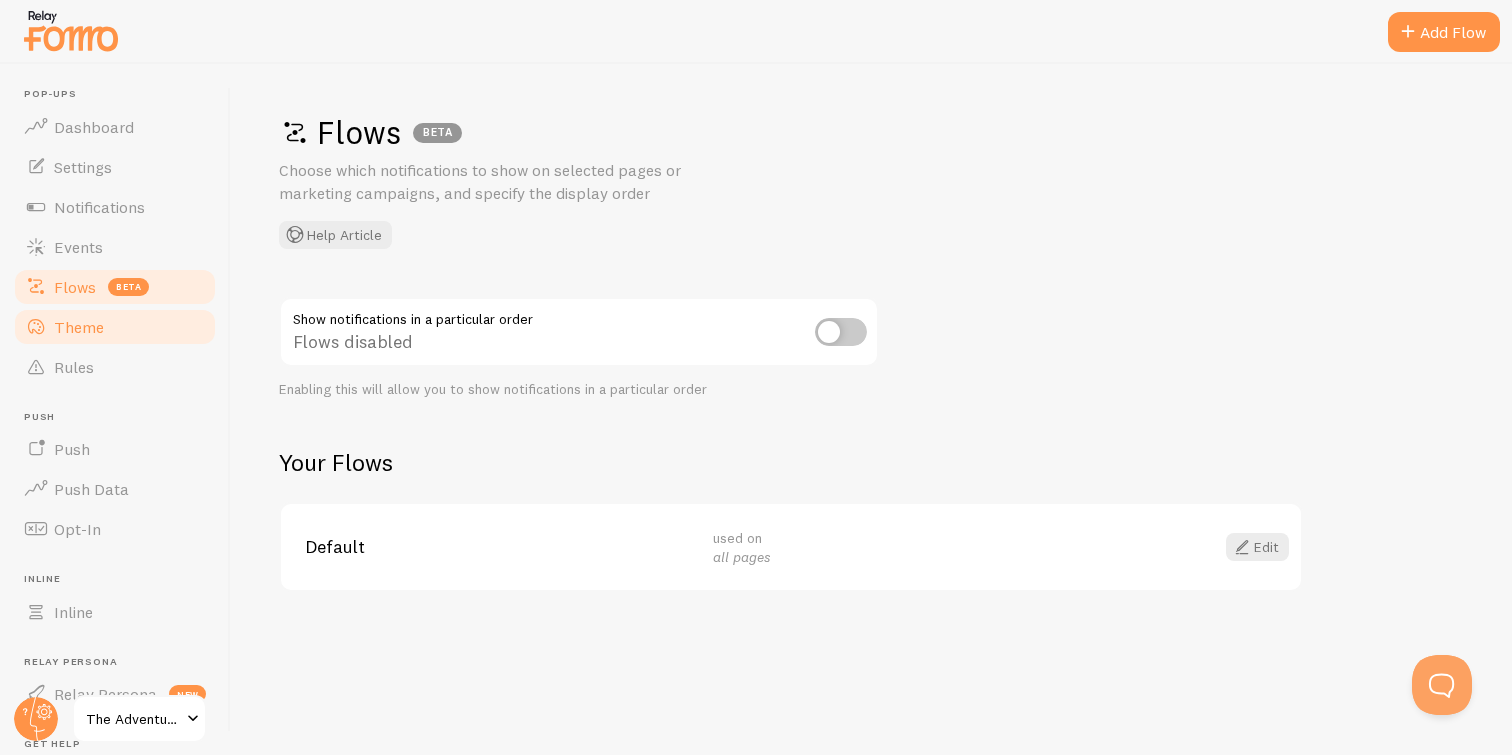 click on "Theme" at bounding box center [79, 327] 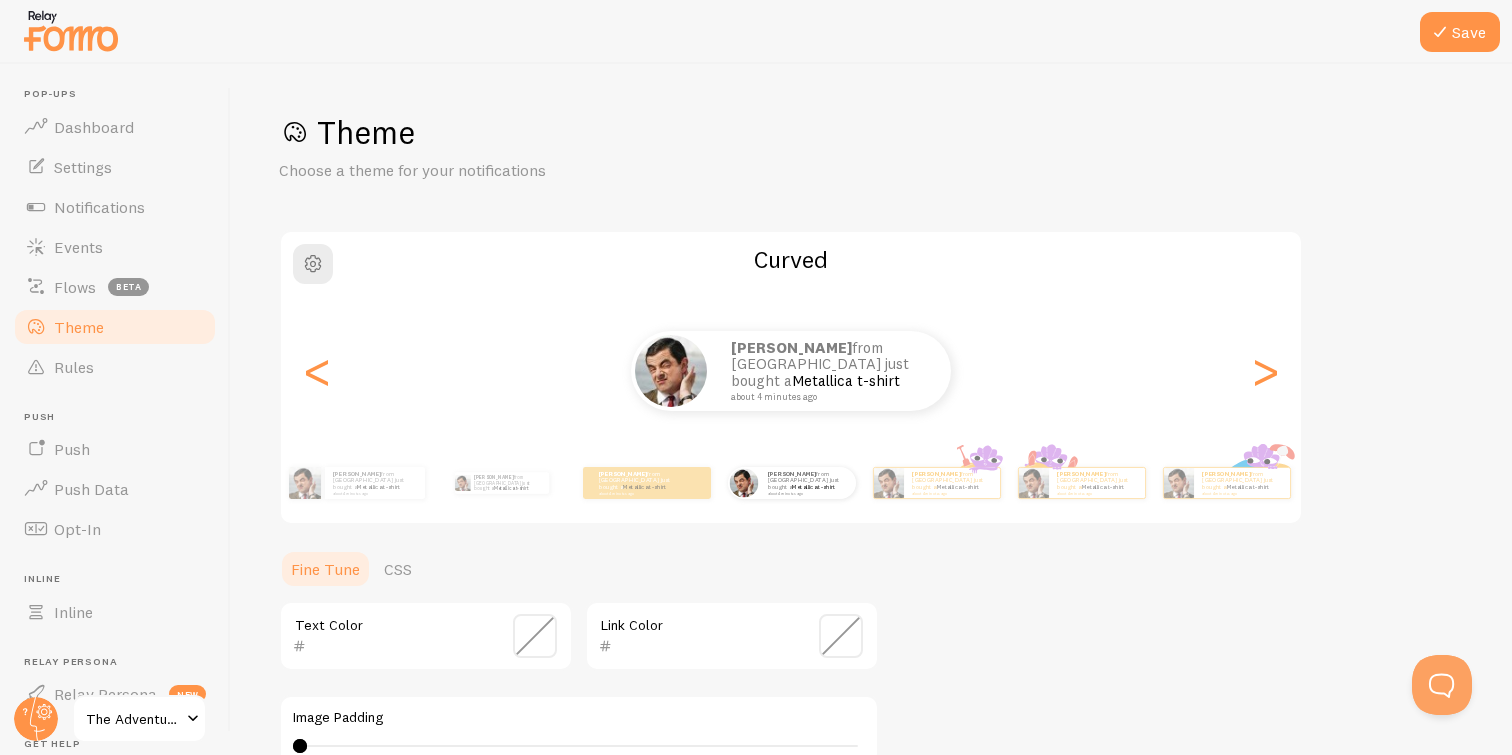 click on "Pop-ups
Dashboard
Settings
Notifications
Events
Flows
beta
Theme
Rules
[GEOGRAPHIC_DATA]
[GEOGRAPHIC_DATA]
Push Data
Opt-In
Inline
Inline
Relay Persona
Relay Persona
new
Get Help
Alerts
Learn
Support" at bounding box center [115, 482] 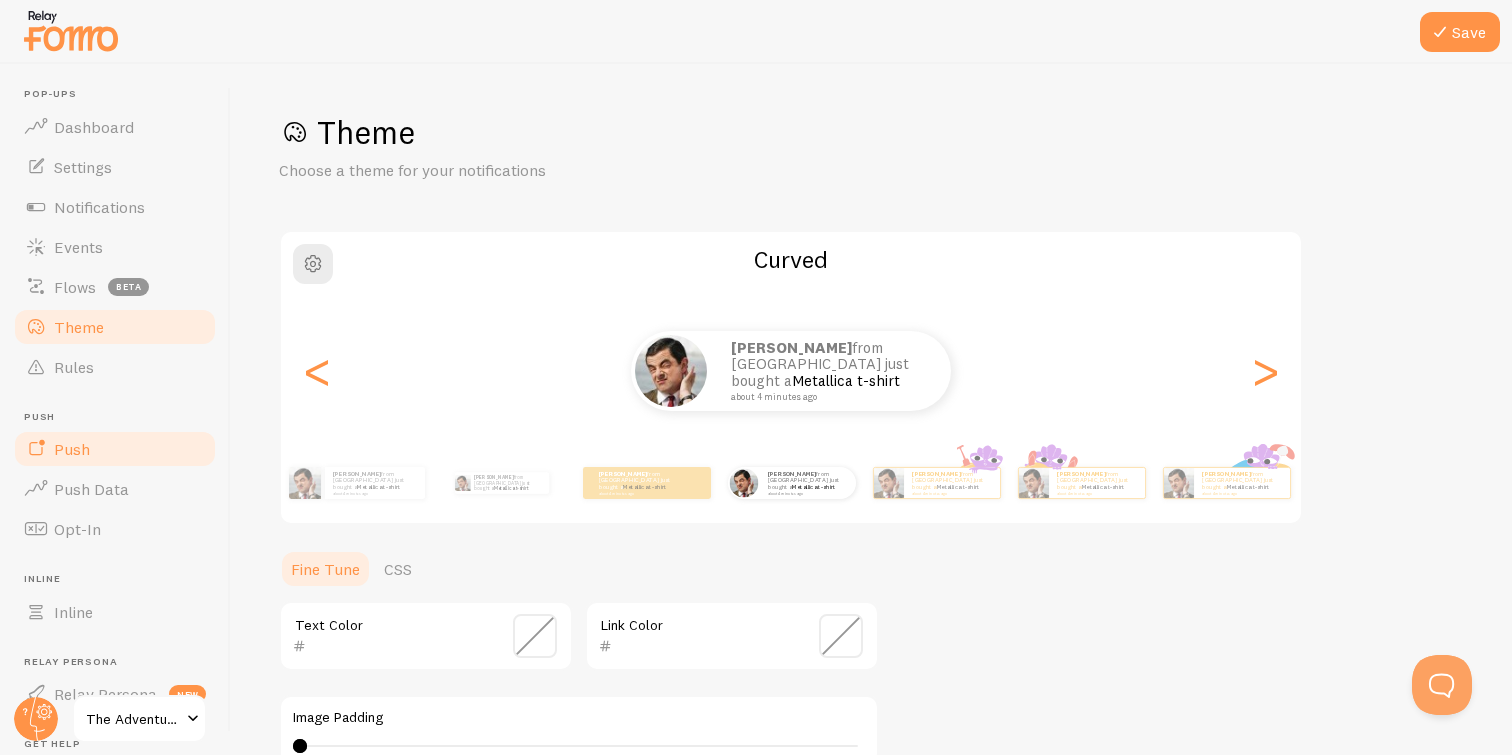 scroll, scrollTop: 379, scrollLeft: 0, axis: vertical 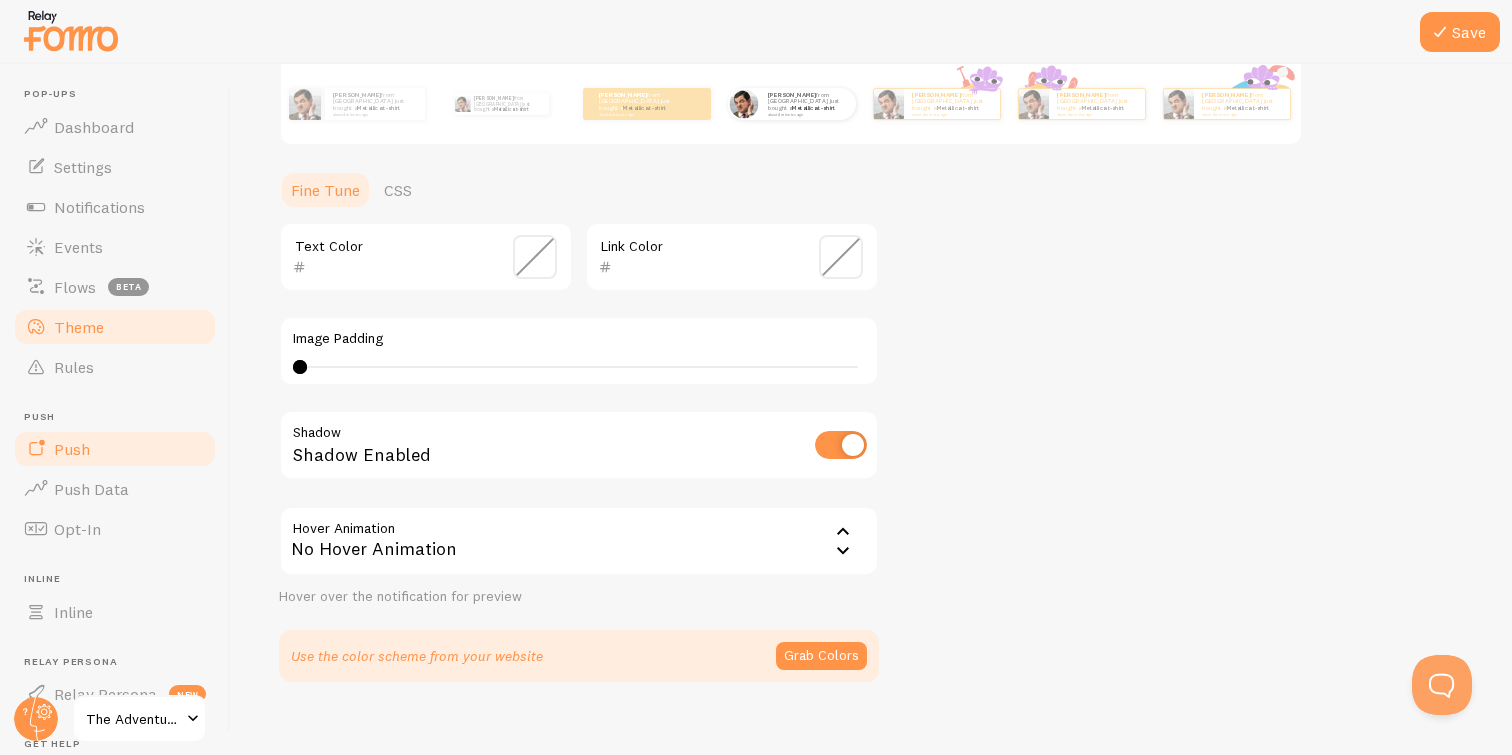click on "Opt-In" at bounding box center [115, 529] 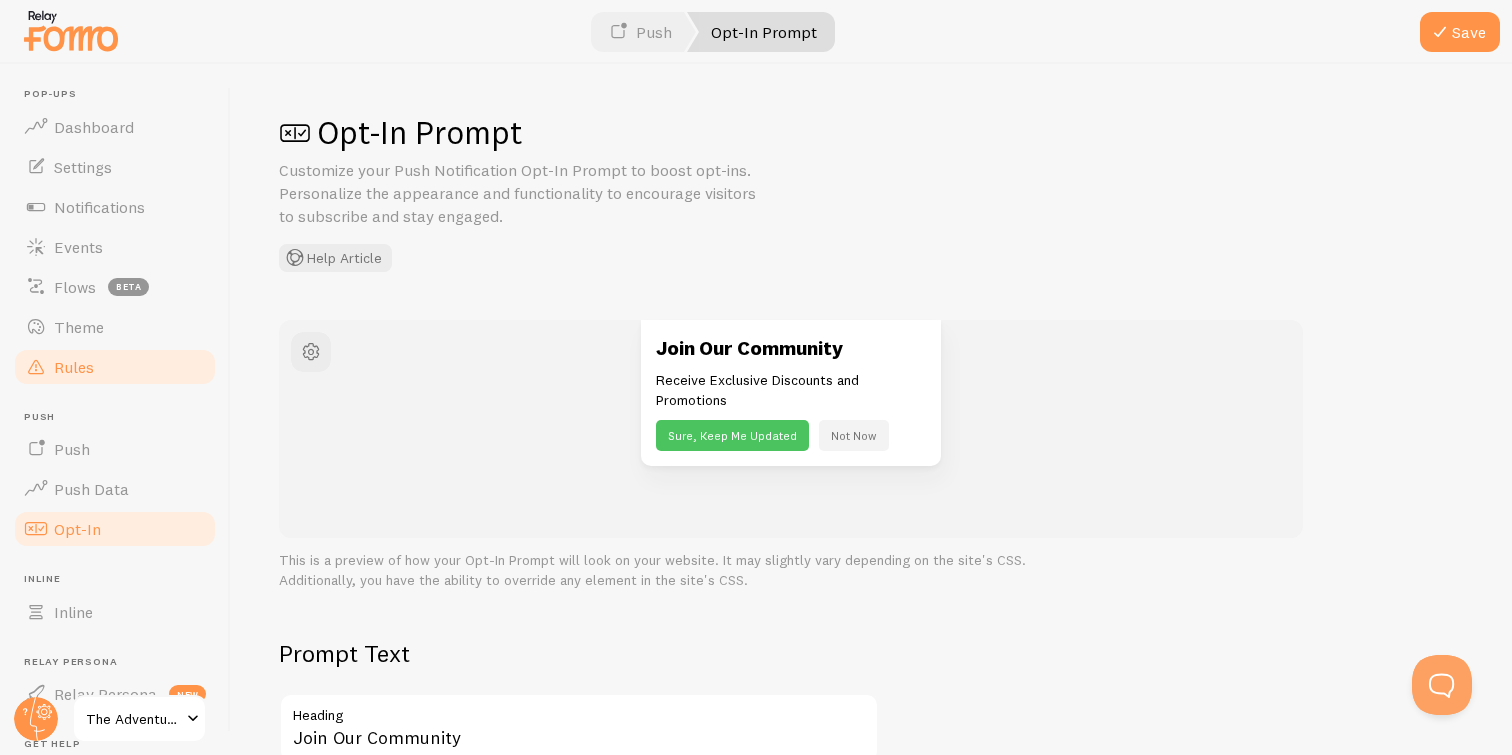 scroll, scrollTop: 0, scrollLeft: 0, axis: both 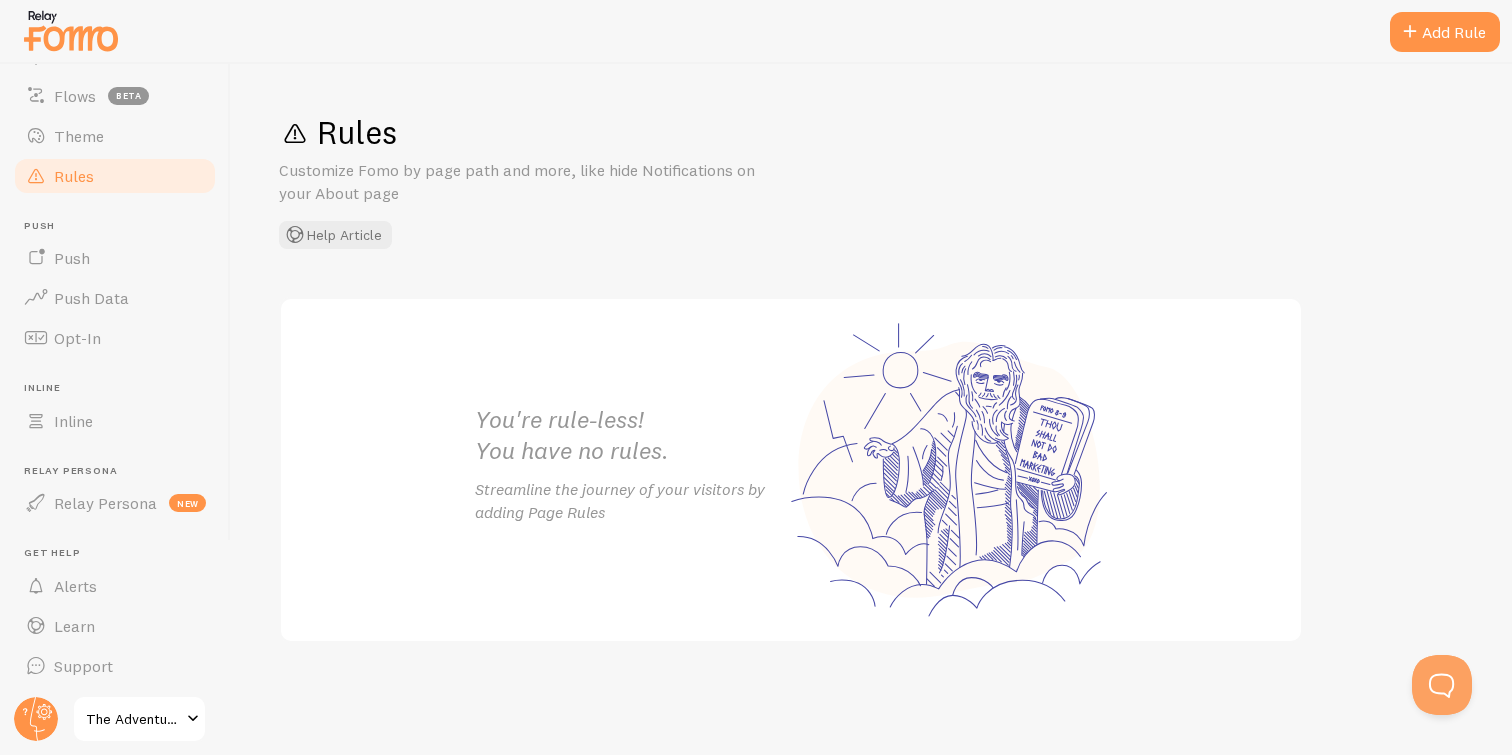 click on "The Adventure Museum" at bounding box center (133, 719) 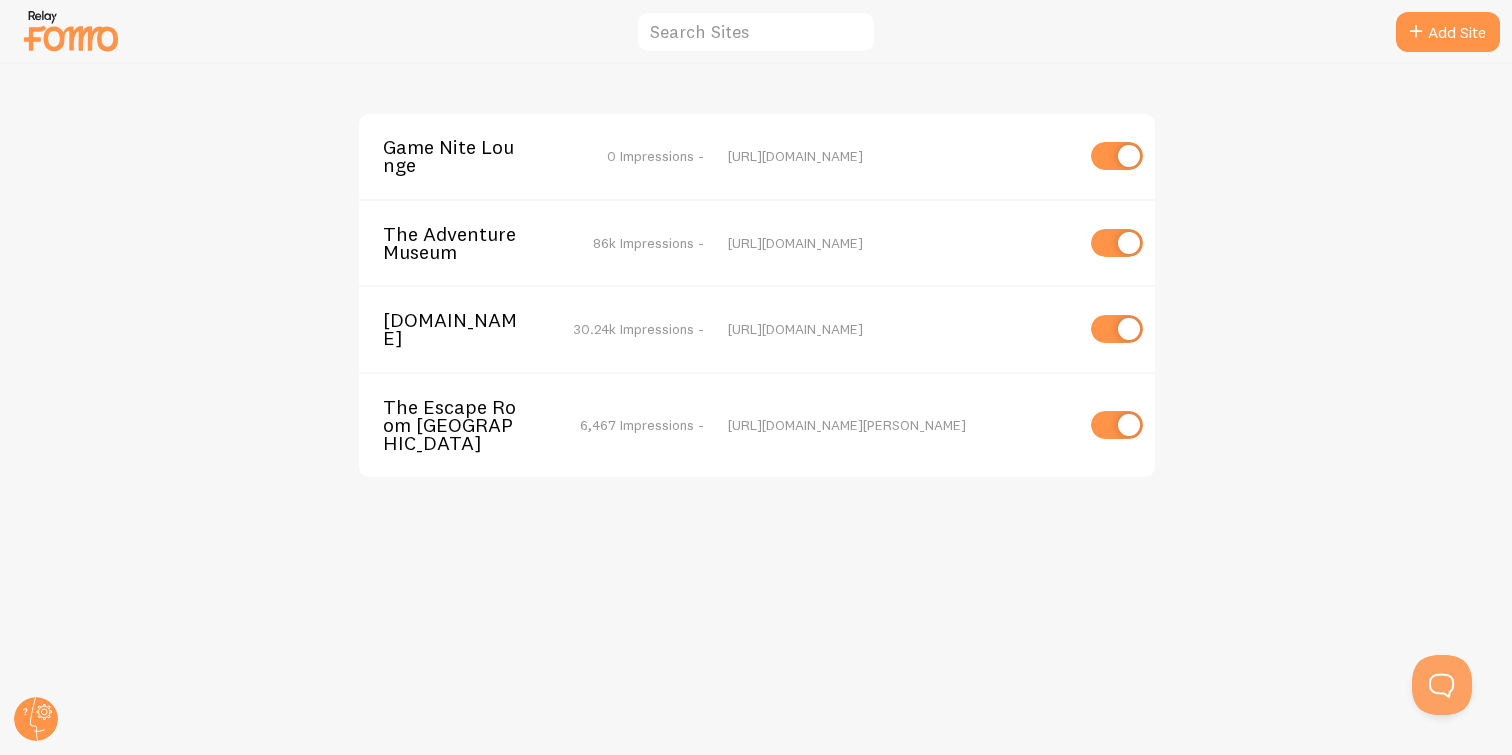 click on "Game Nite Lounge" at bounding box center [463, 156] 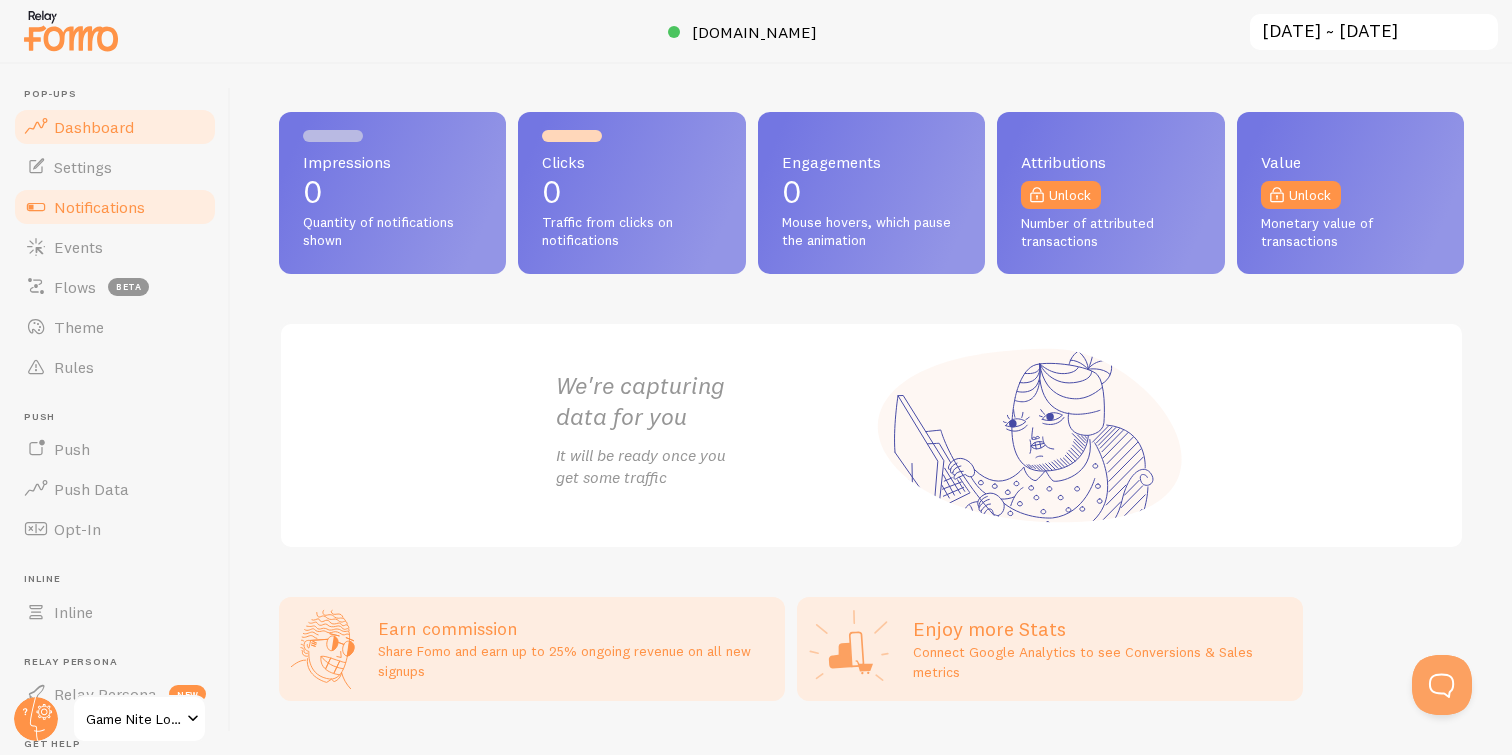 click on "Notifications" at bounding box center [99, 207] 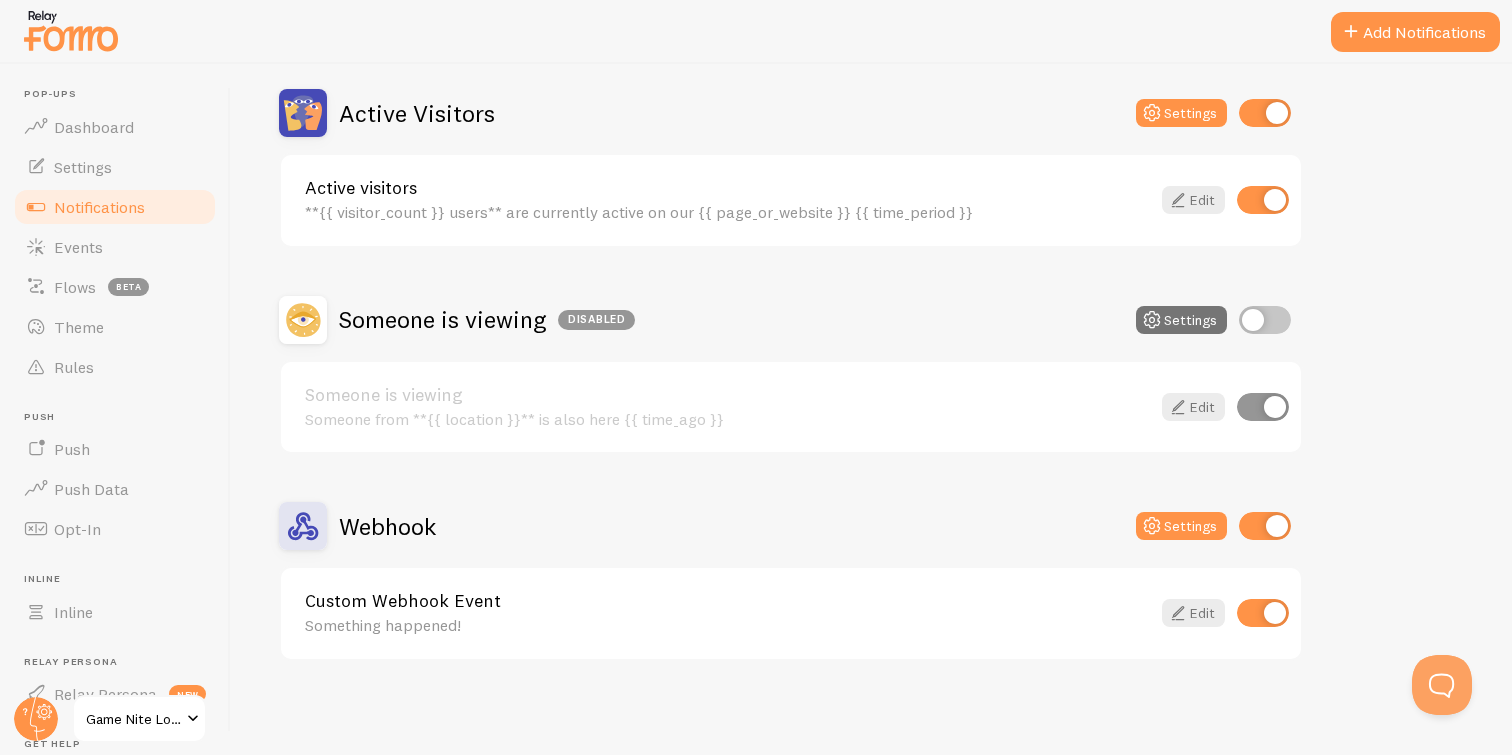 scroll, scrollTop: 184, scrollLeft: 0, axis: vertical 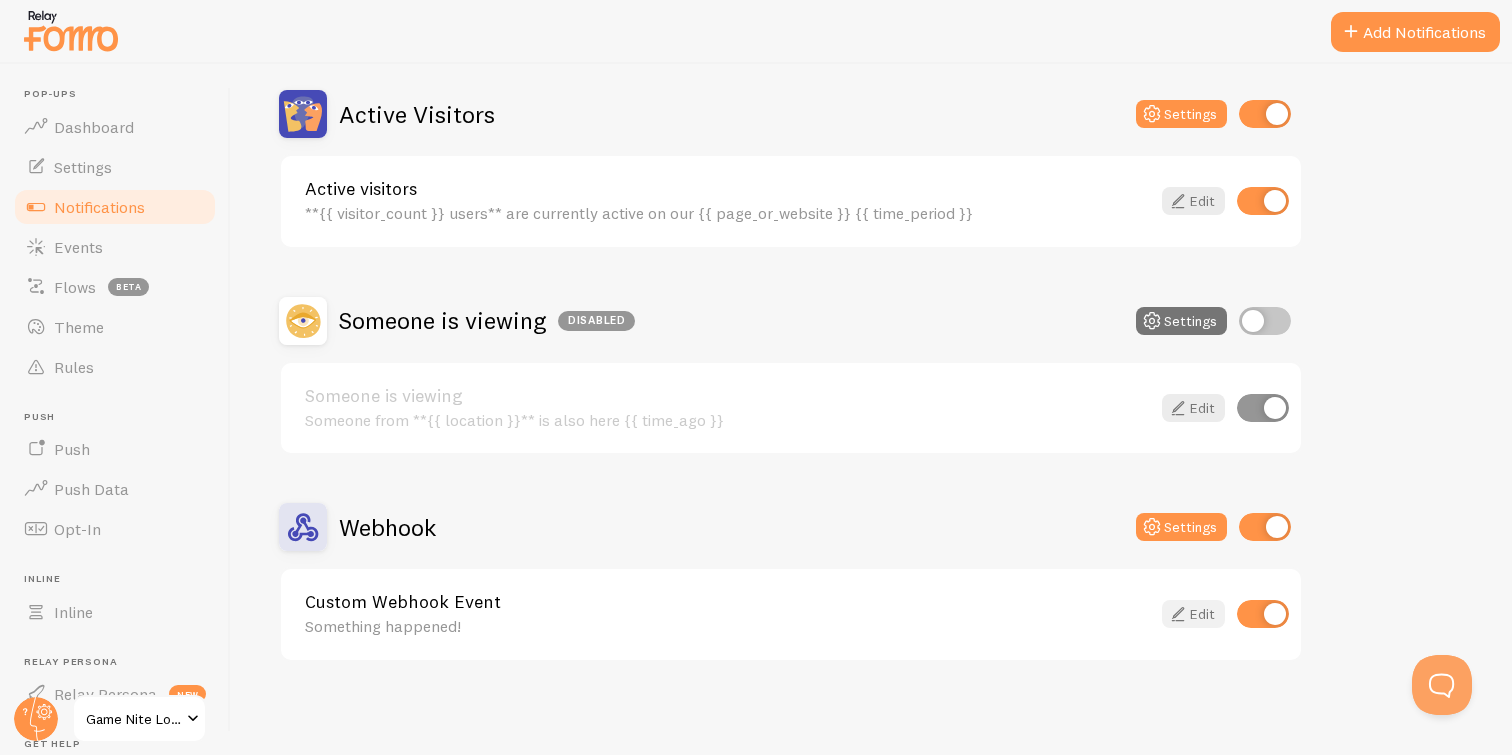 click on "Edit" at bounding box center (1193, 614) 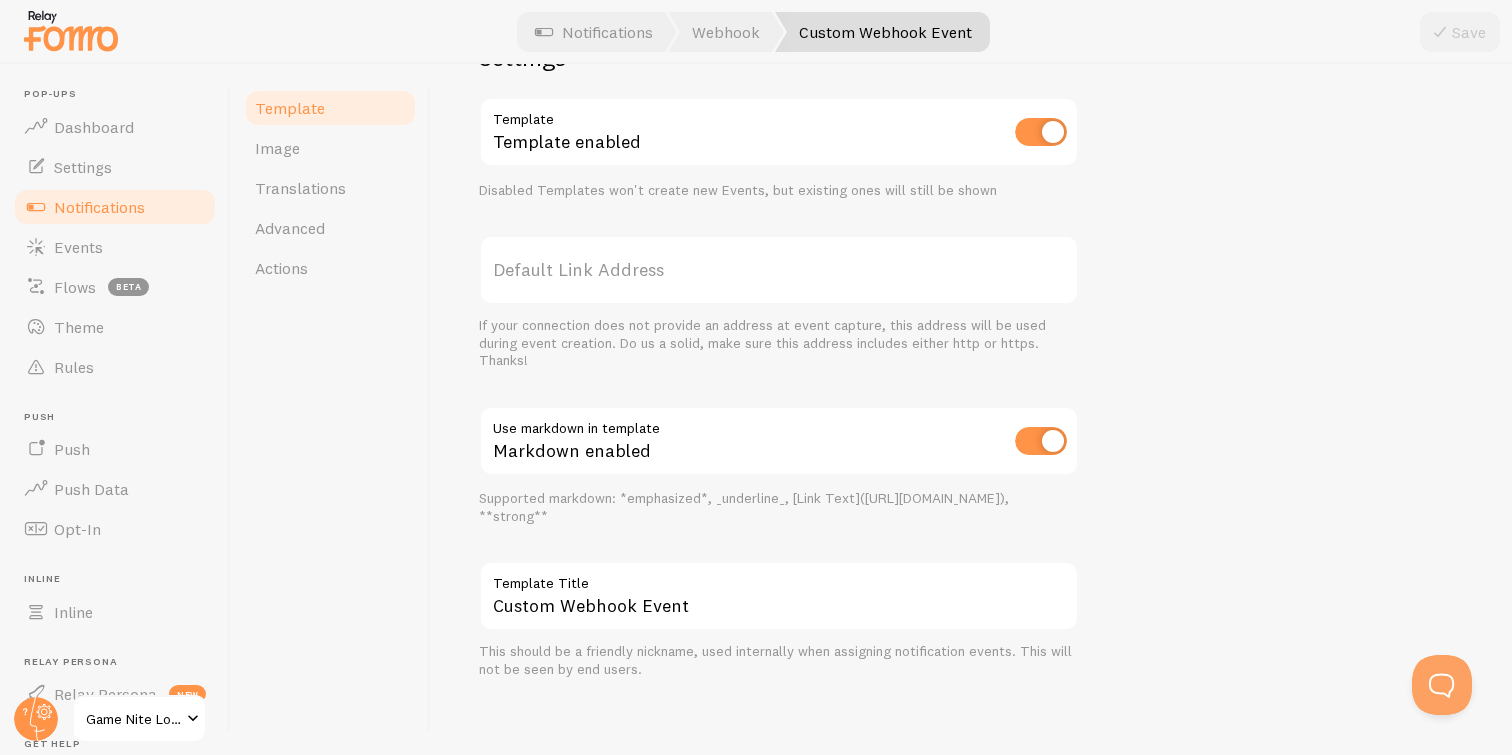 scroll, scrollTop: 731, scrollLeft: 0, axis: vertical 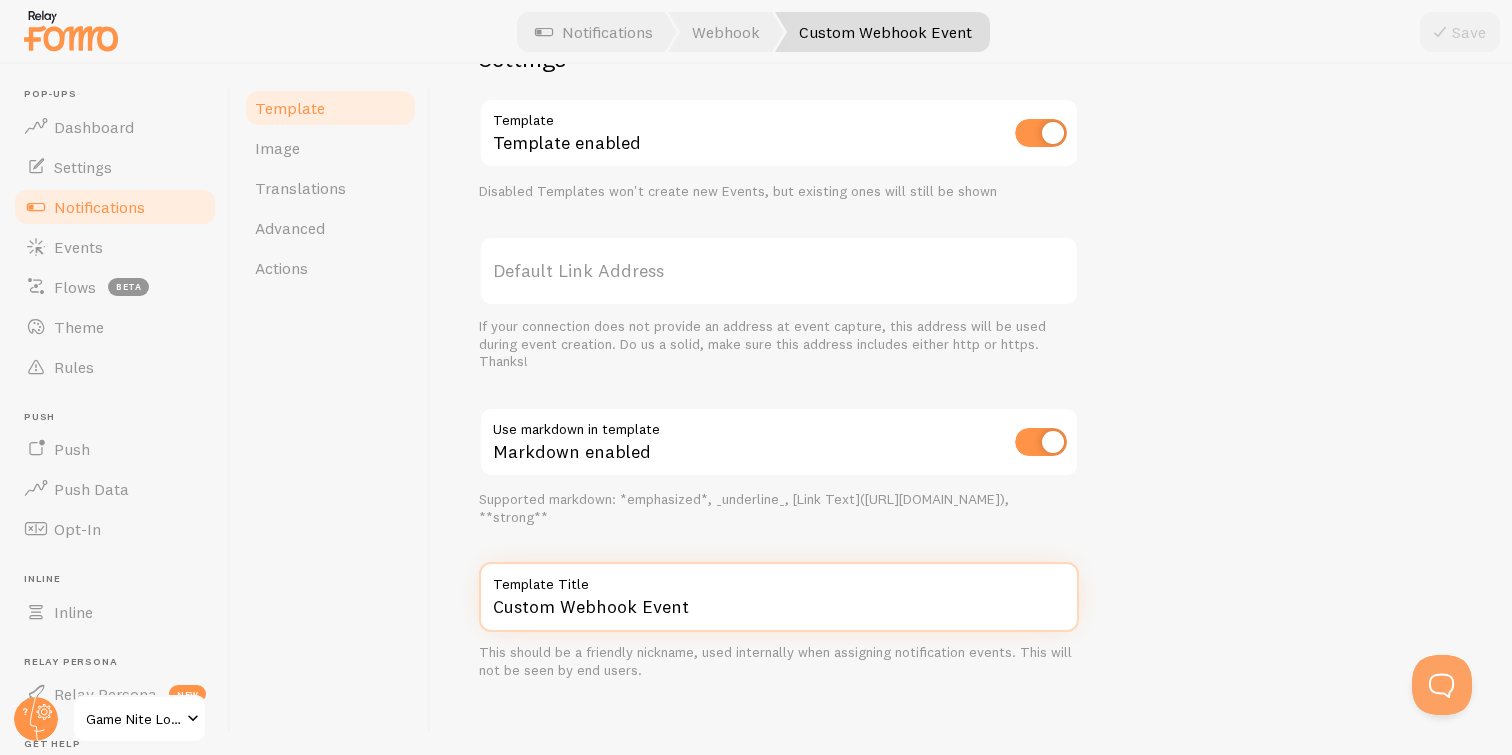 drag, startPoint x: 687, startPoint y: 602, endPoint x: 430, endPoint y: 597, distance: 257.04865 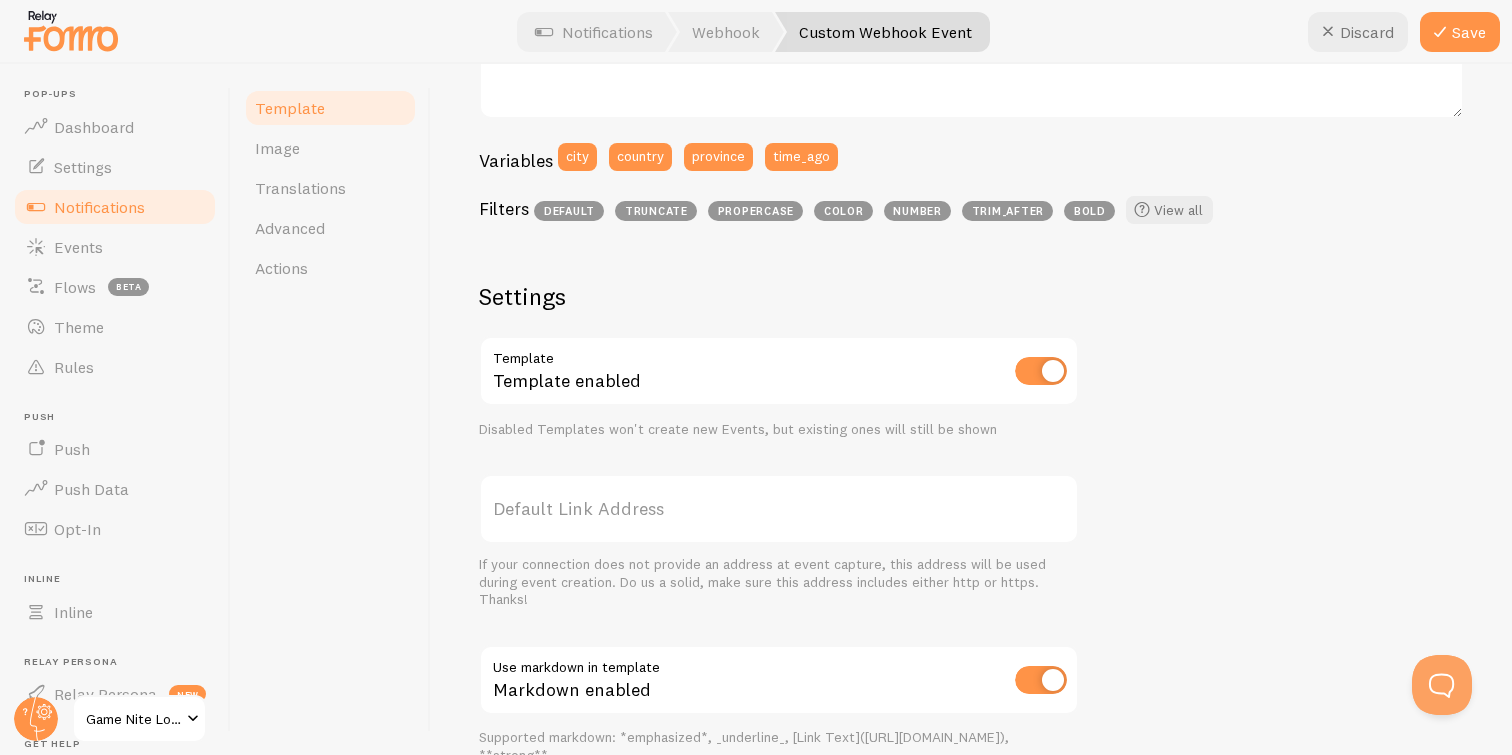 scroll, scrollTop: 489, scrollLeft: 0, axis: vertical 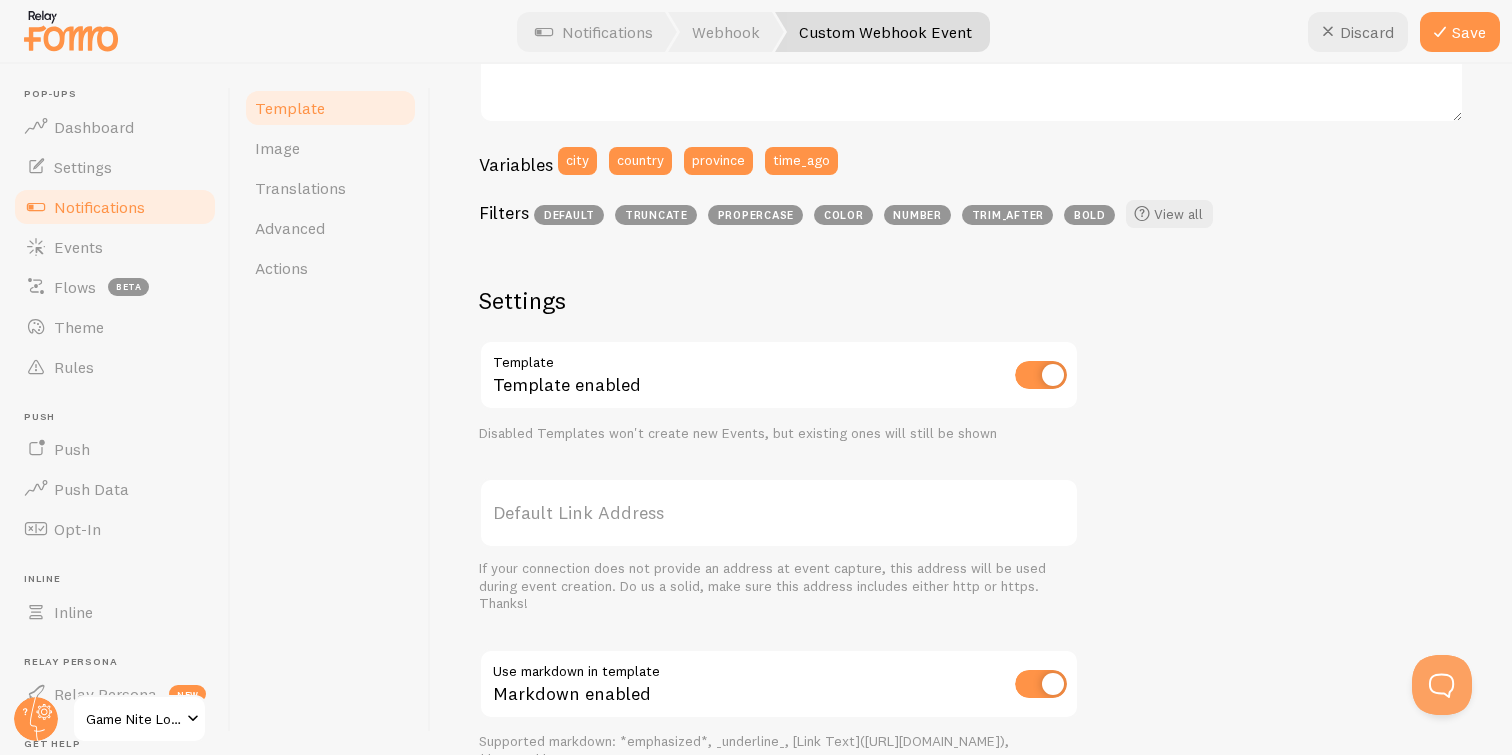 type on "Bookeo Webhook" 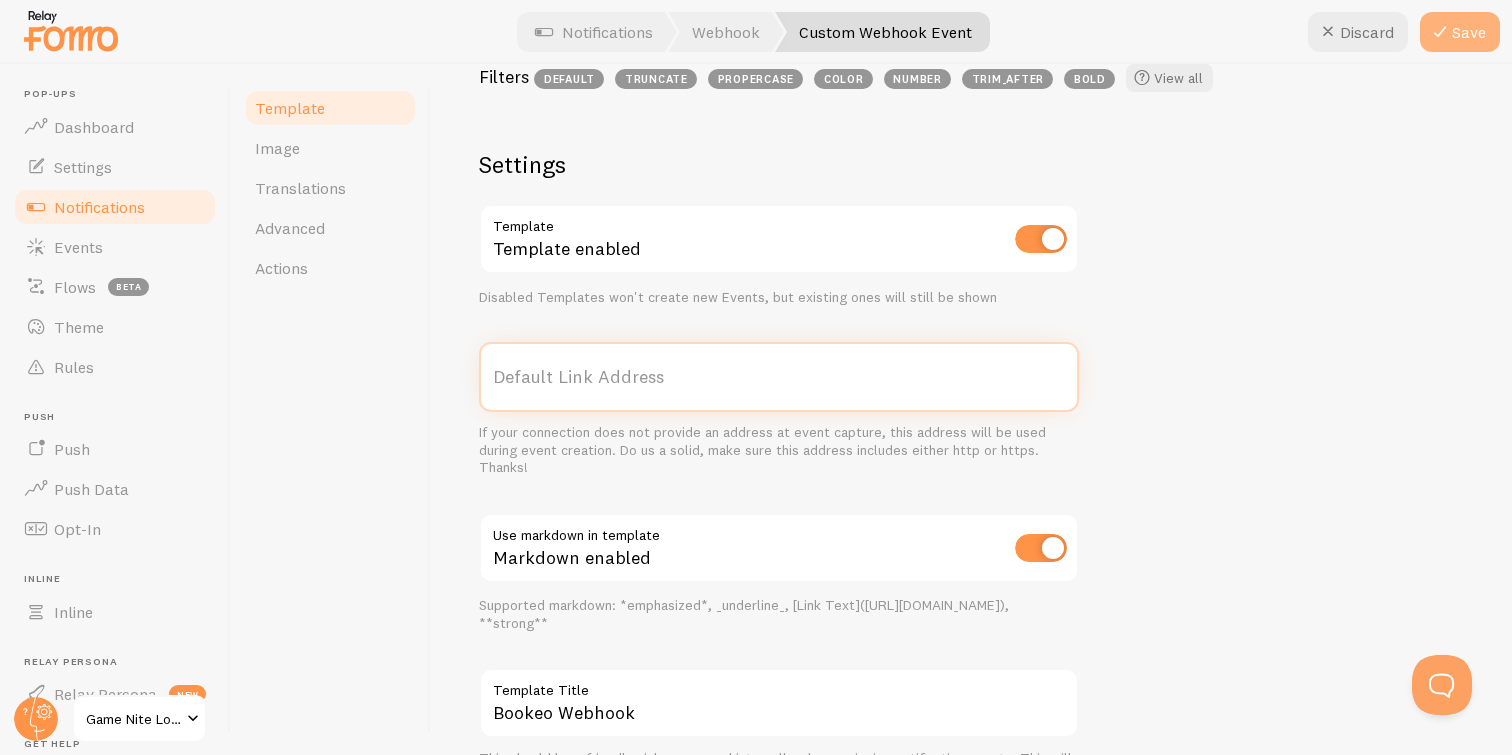 scroll, scrollTop: 622, scrollLeft: 0, axis: vertical 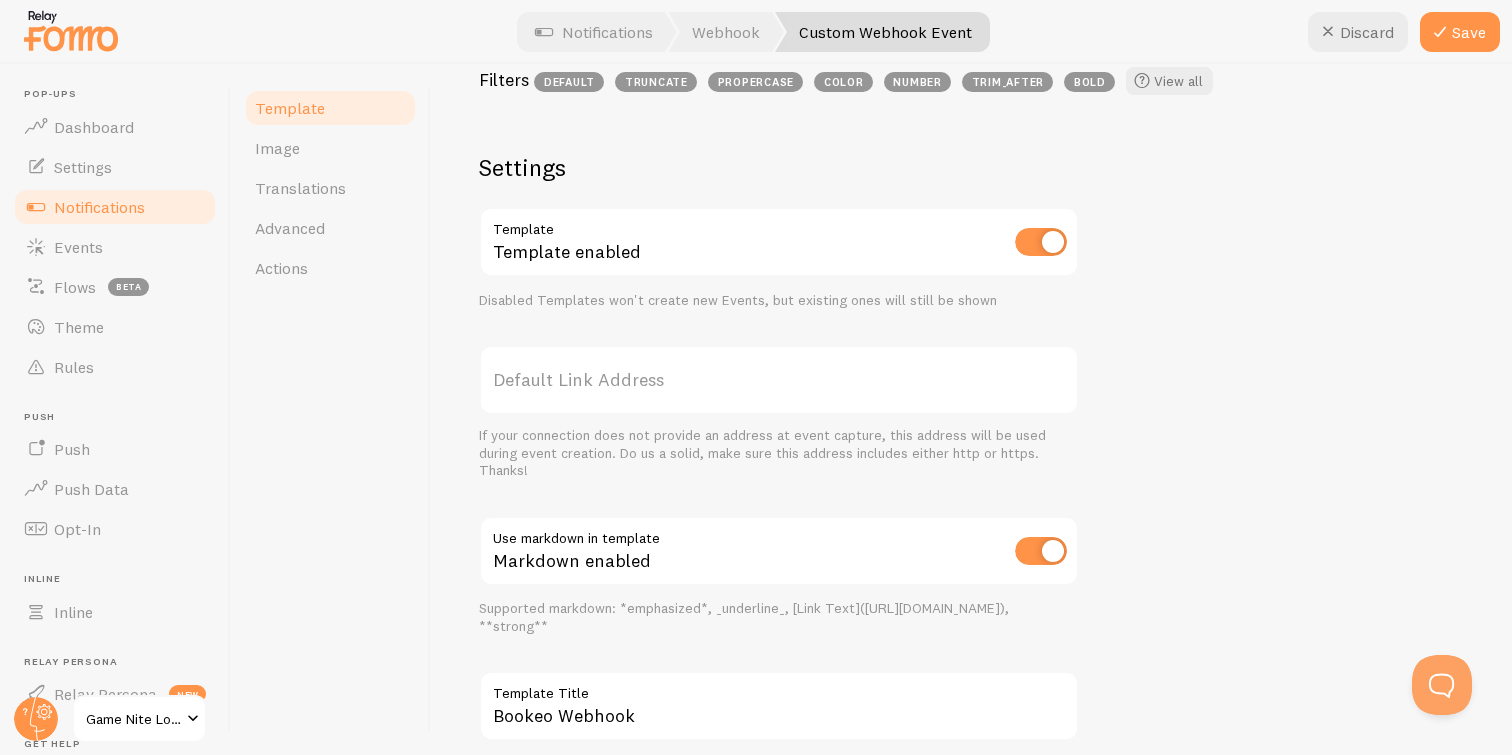 click at bounding box center [756, 32] 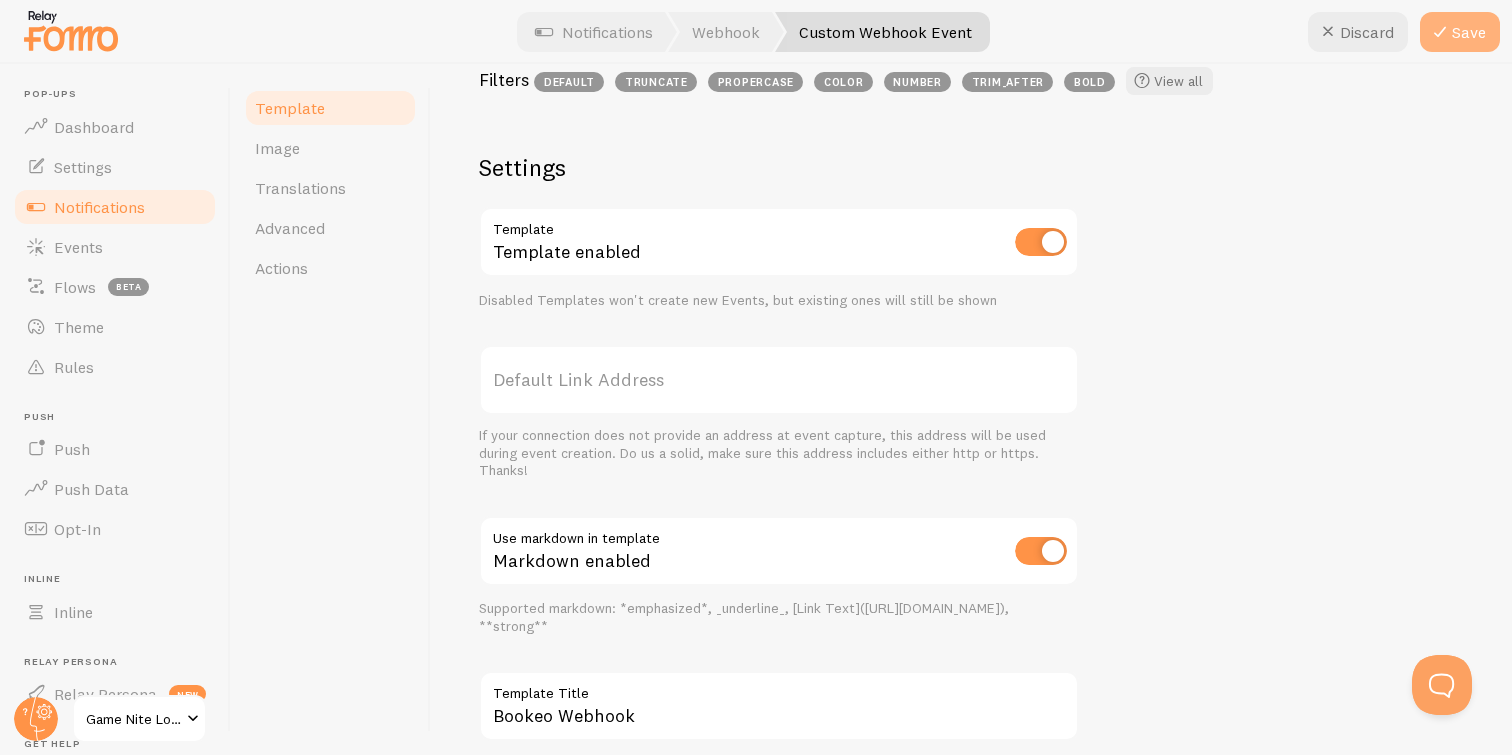 click on "Save" at bounding box center [1460, 32] 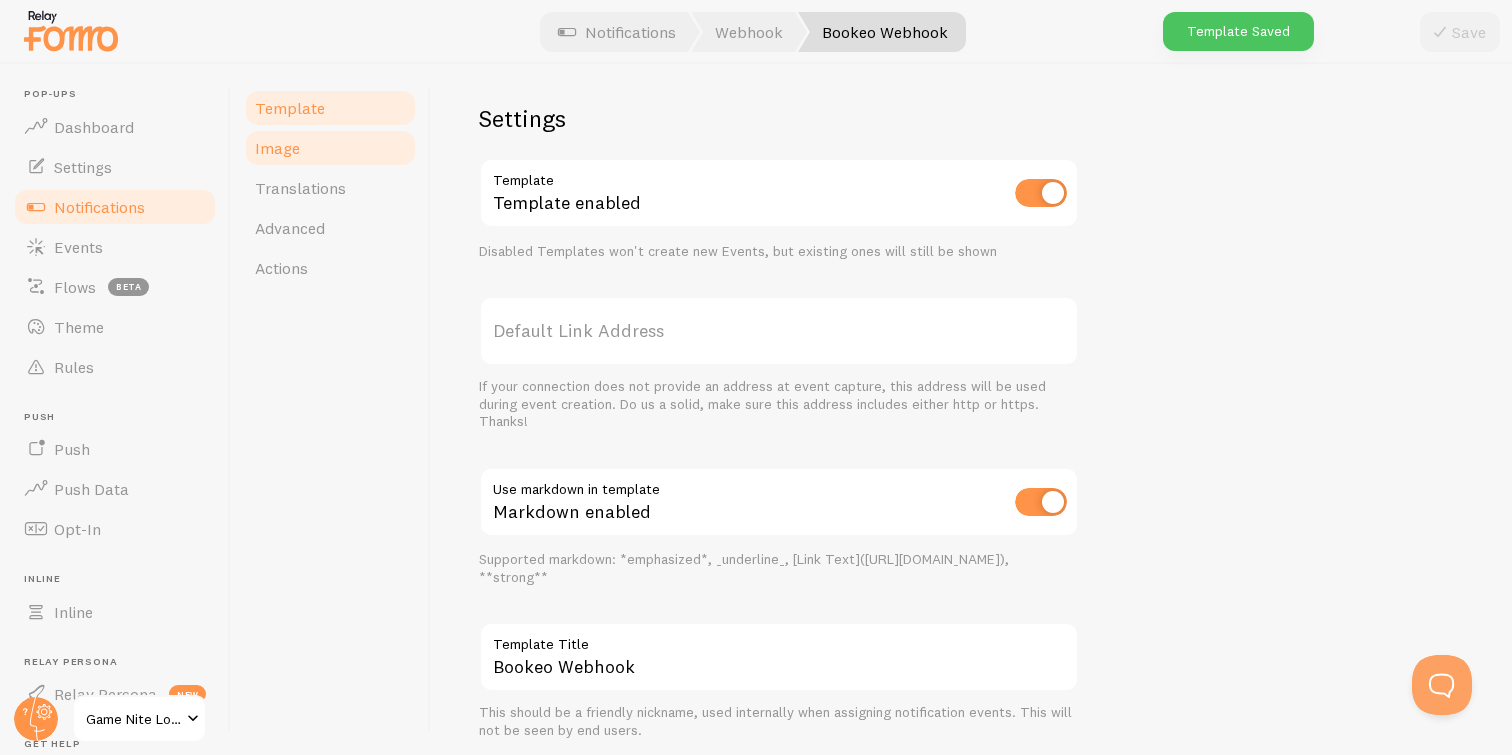 click on "Image" at bounding box center (277, 148) 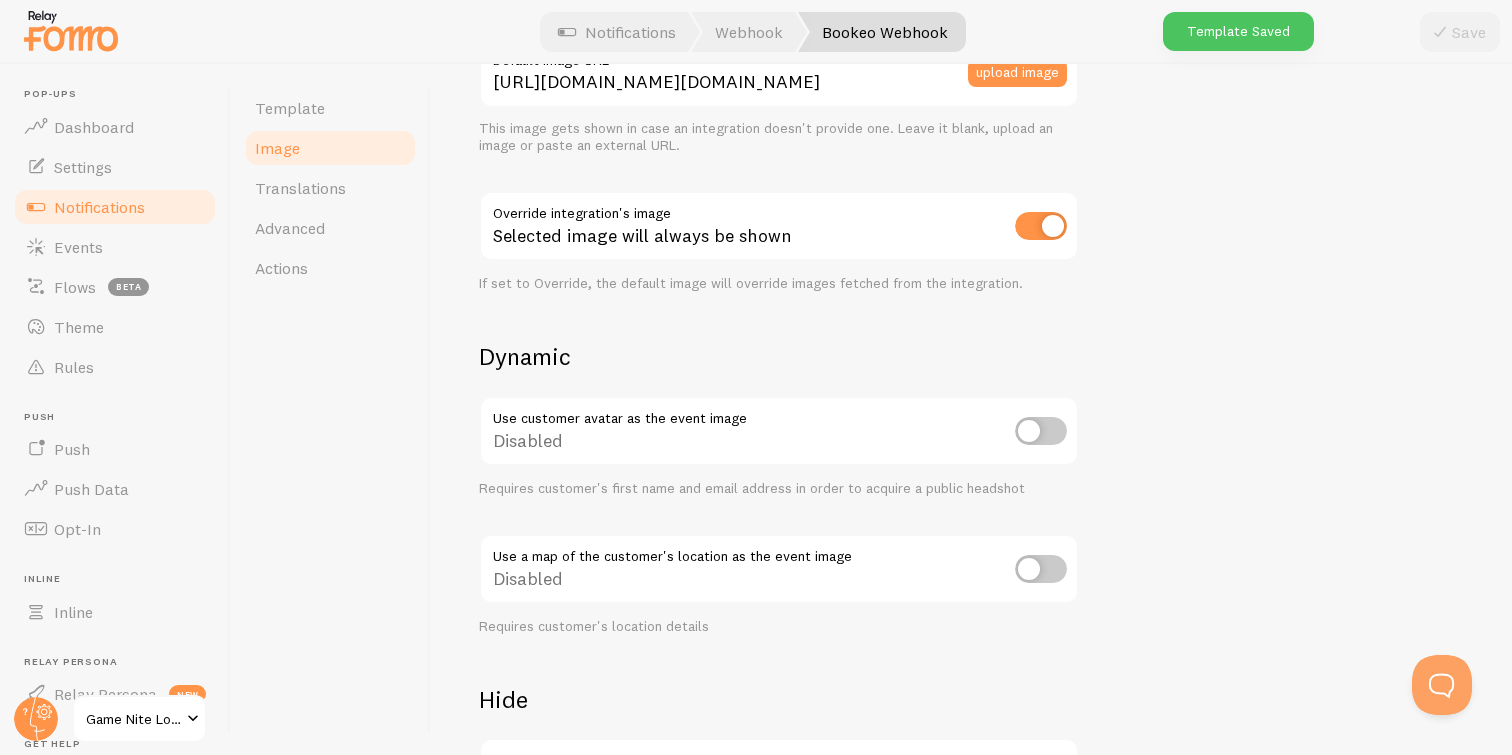 scroll, scrollTop: 0, scrollLeft: 0, axis: both 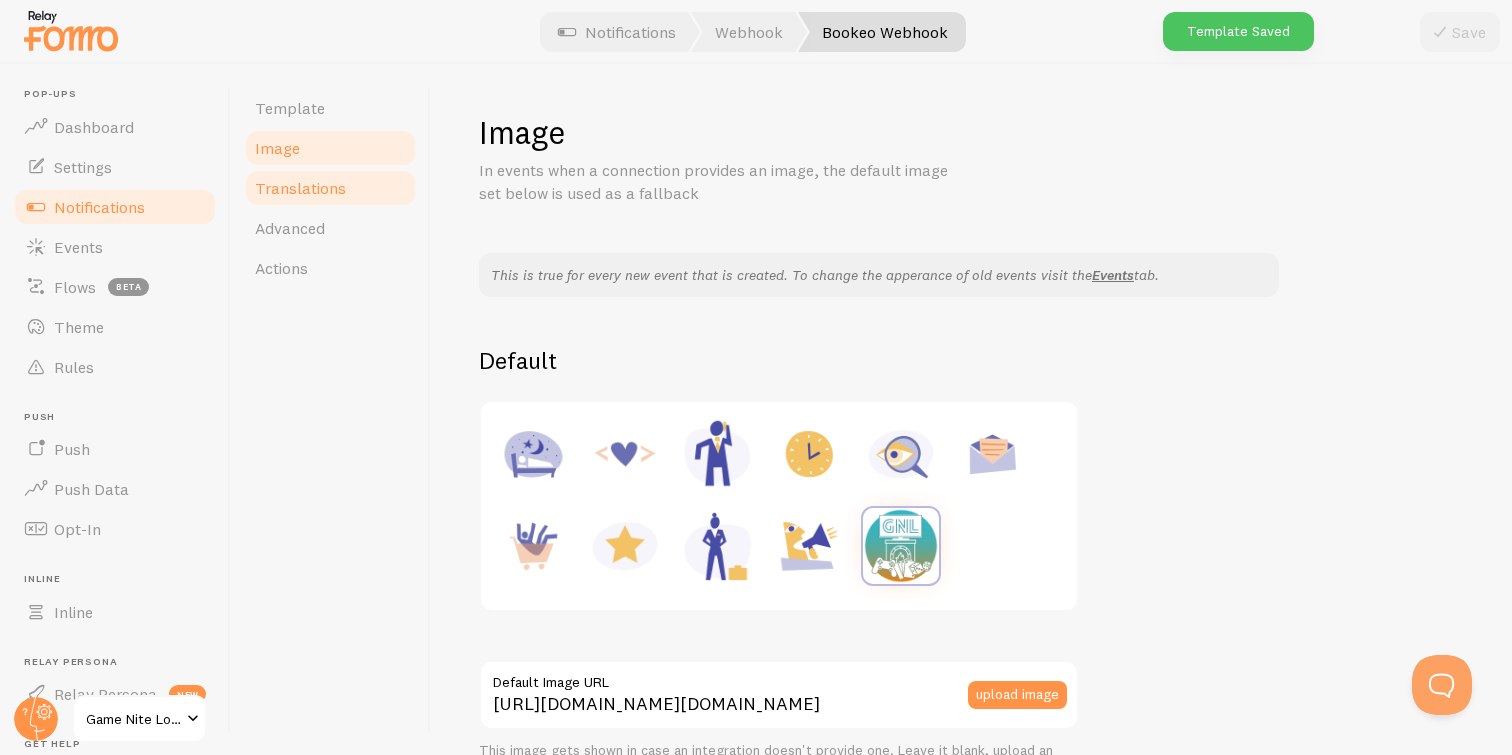 click on "Translations" at bounding box center (300, 188) 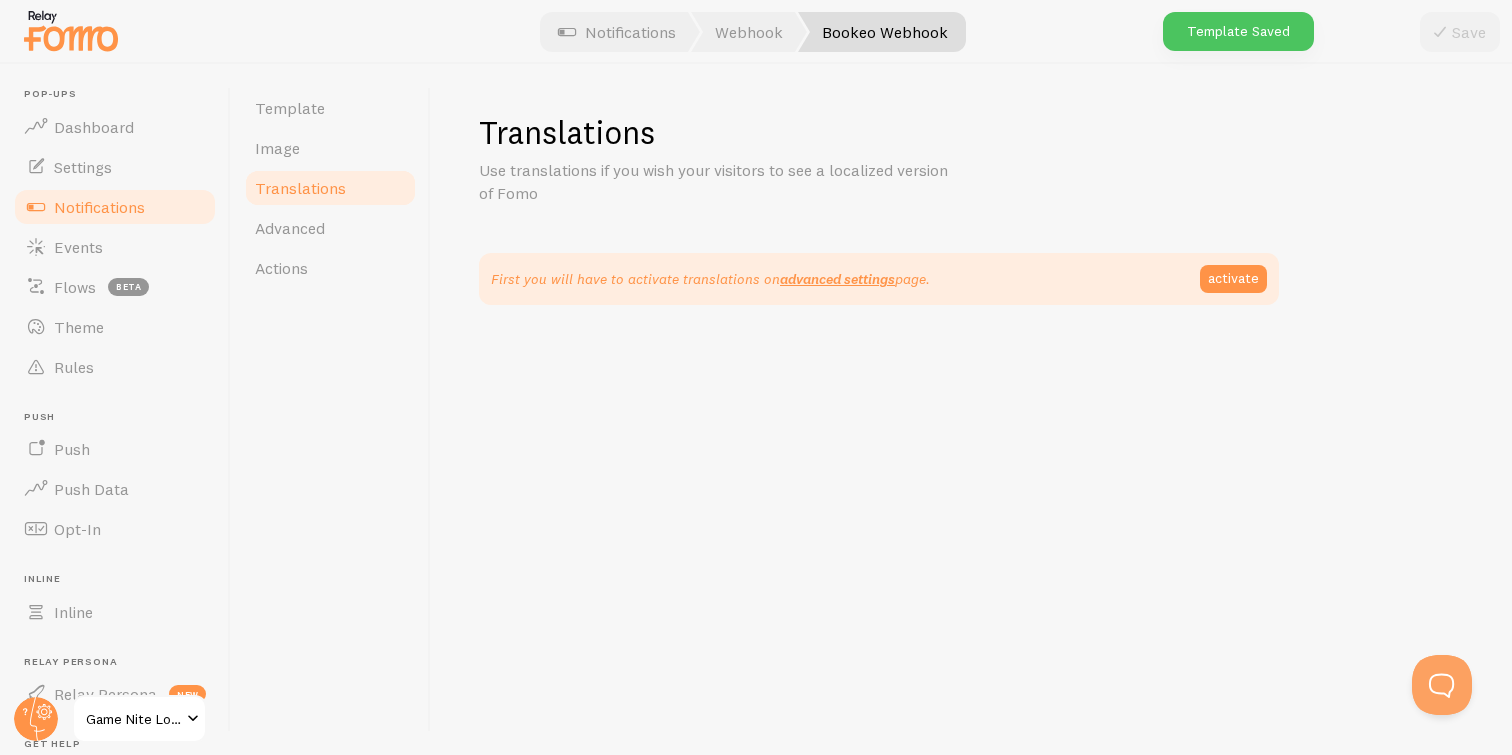 click on "Translations" at bounding box center [330, 188] 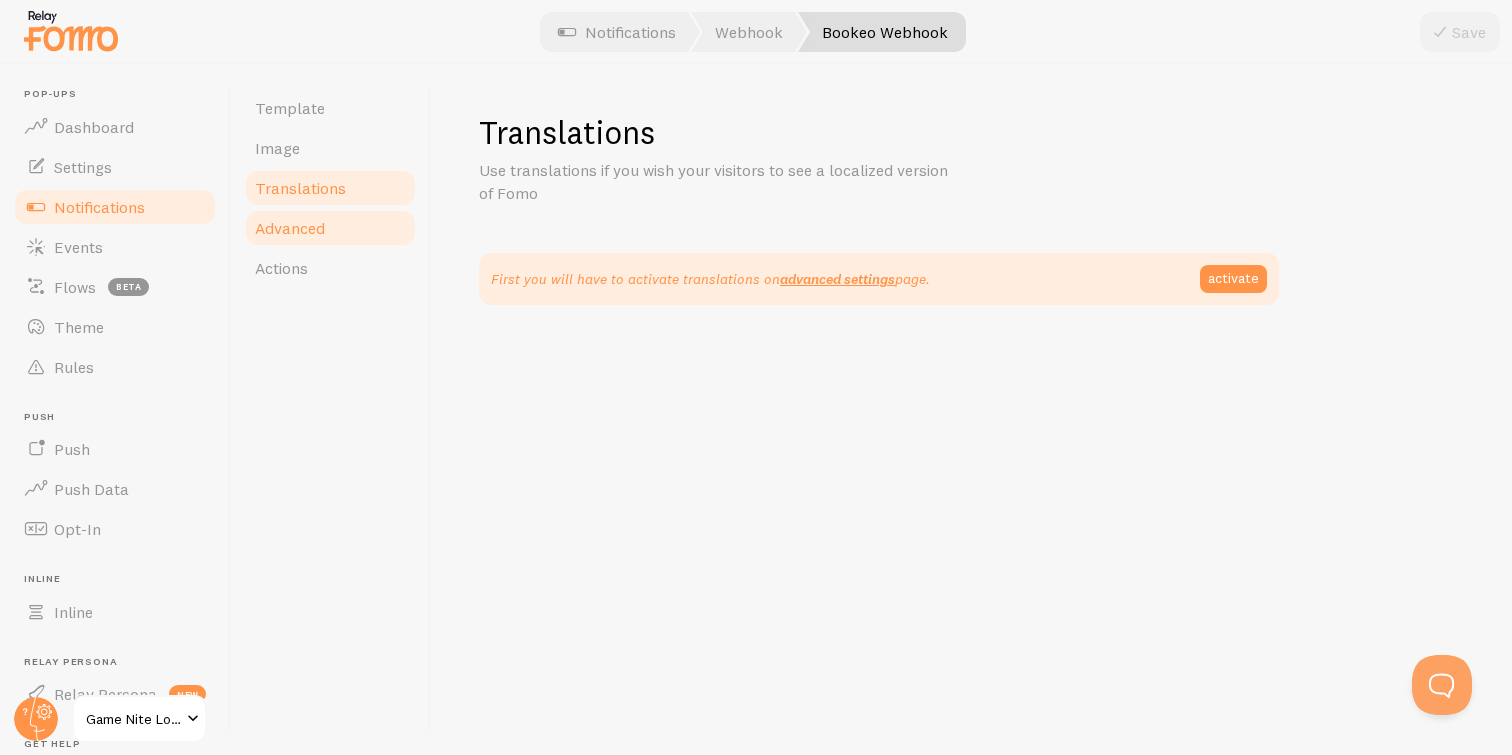 click on "Advanced" at bounding box center (290, 228) 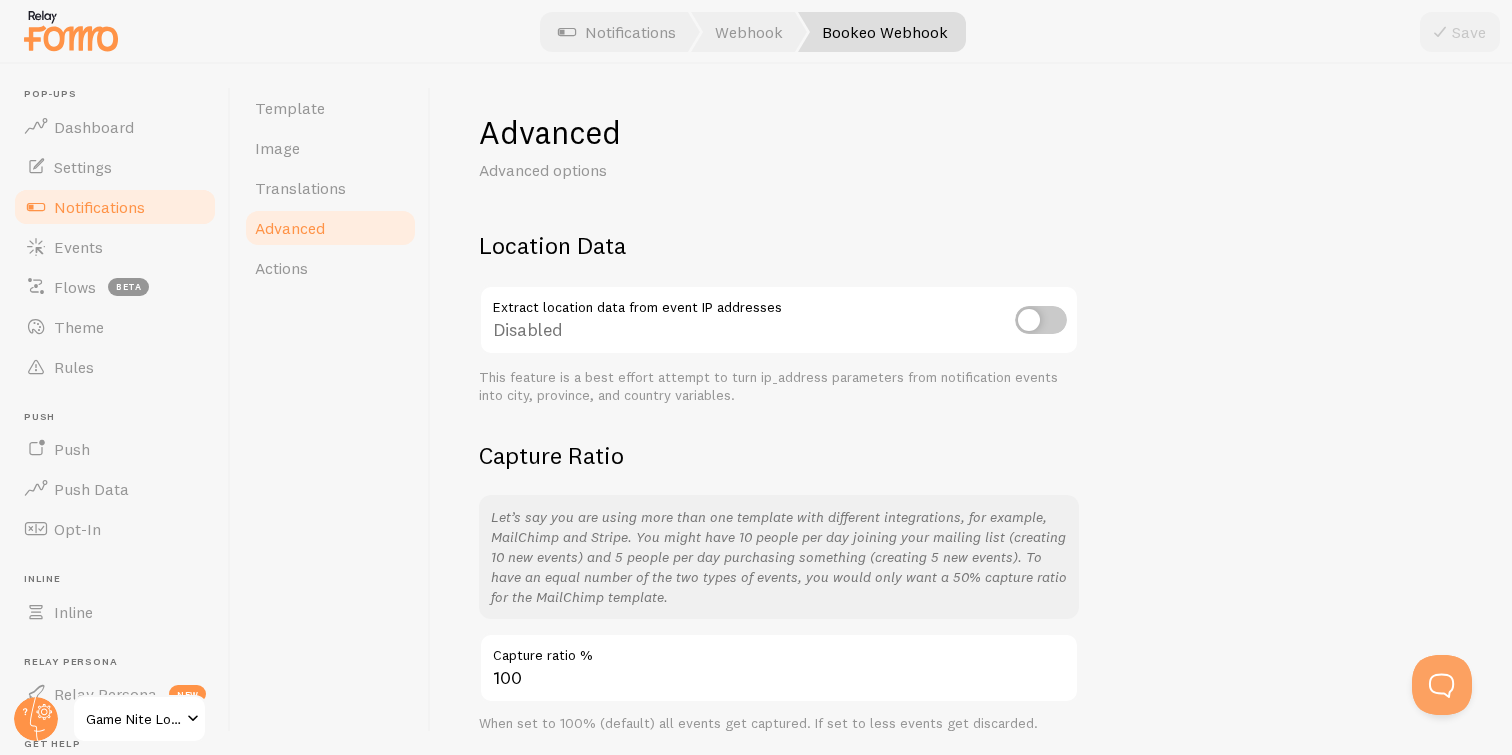 click on "Notifications" at bounding box center [99, 207] 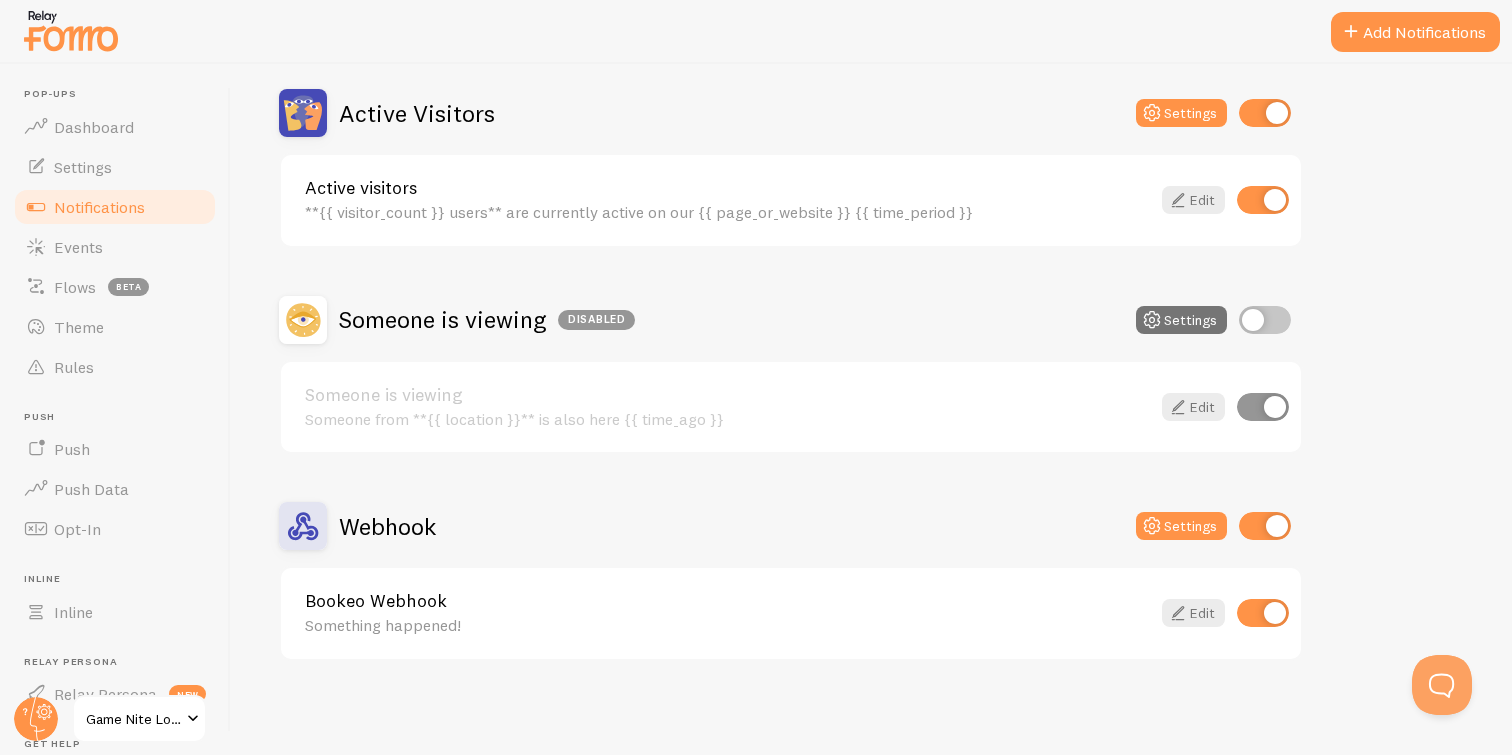 scroll, scrollTop: 184, scrollLeft: 0, axis: vertical 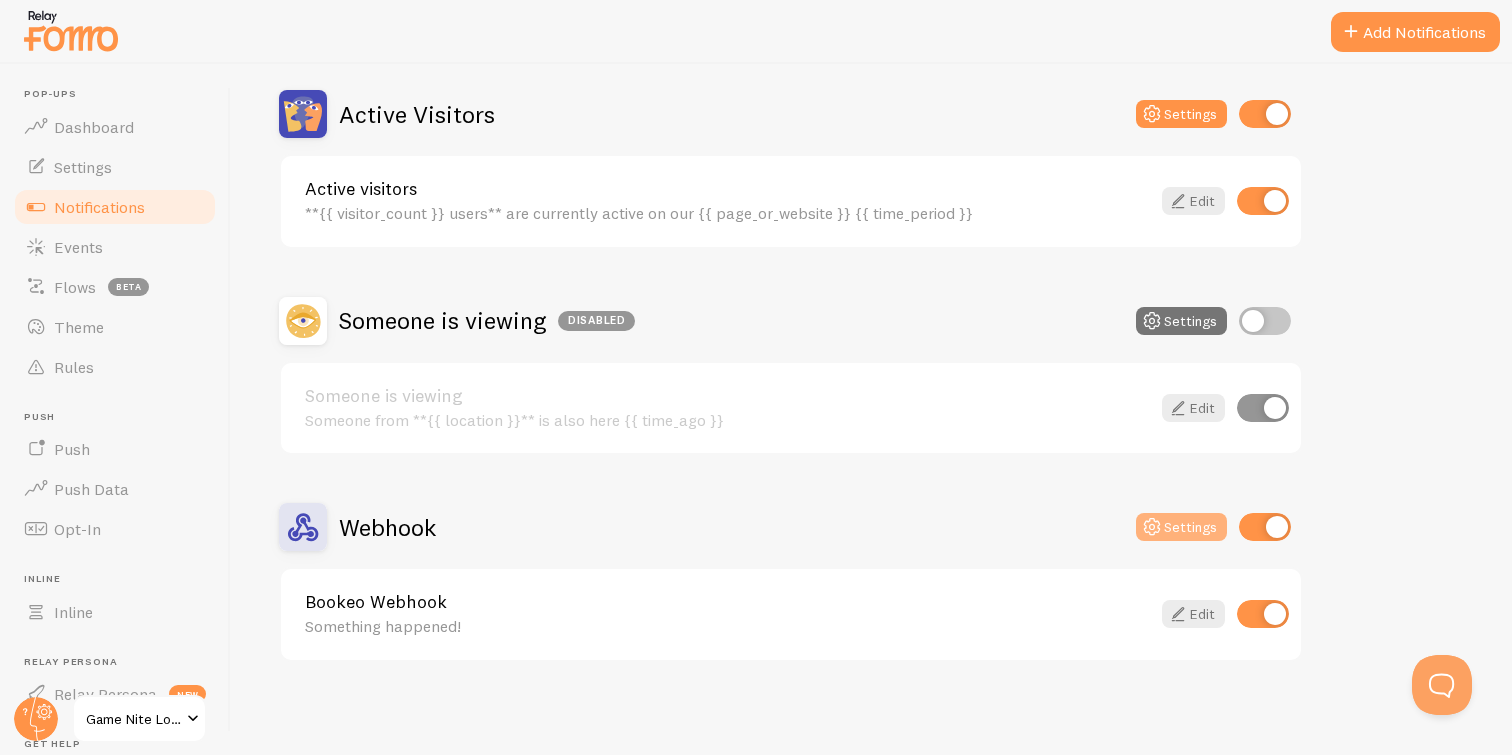 click on "Settings" at bounding box center (1181, 527) 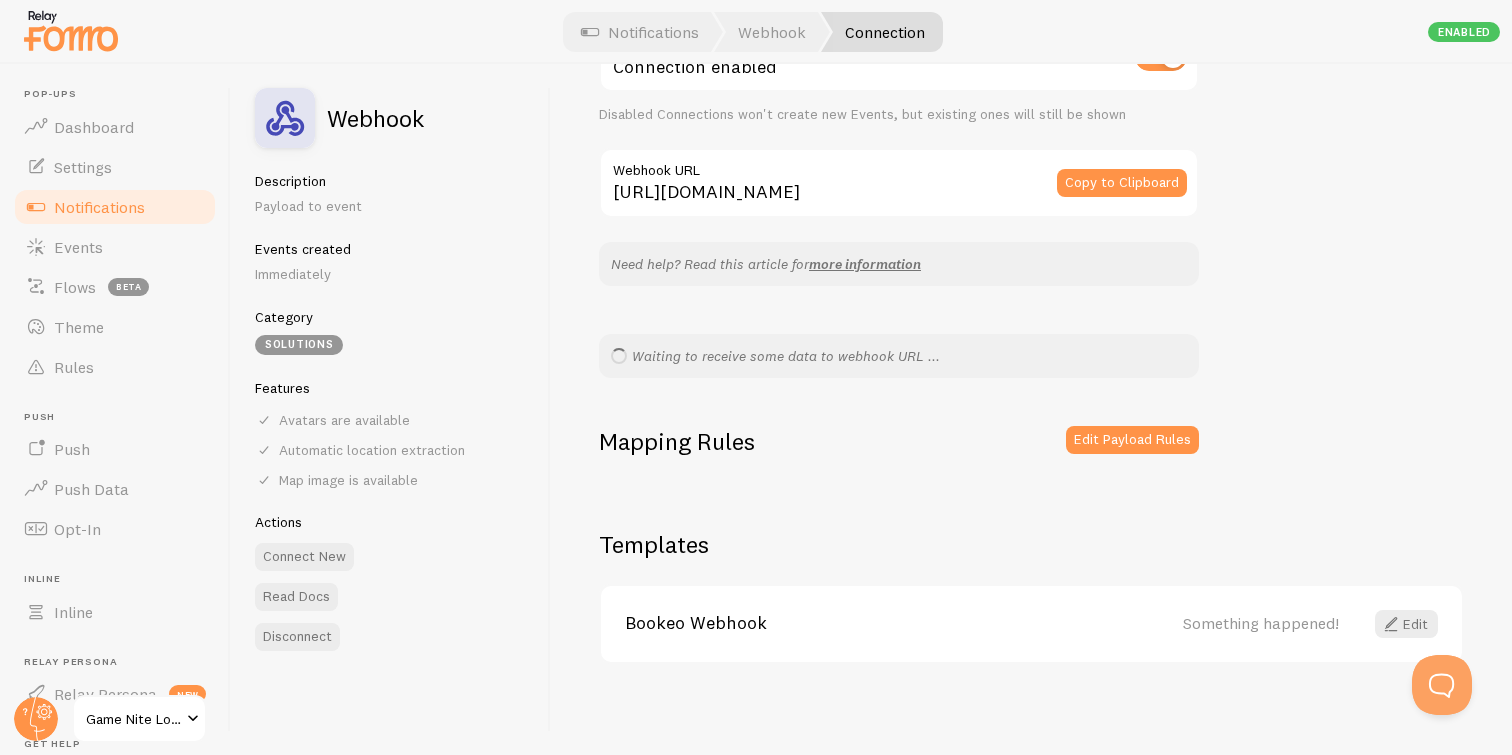 scroll, scrollTop: 144, scrollLeft: 0, axis: vertical 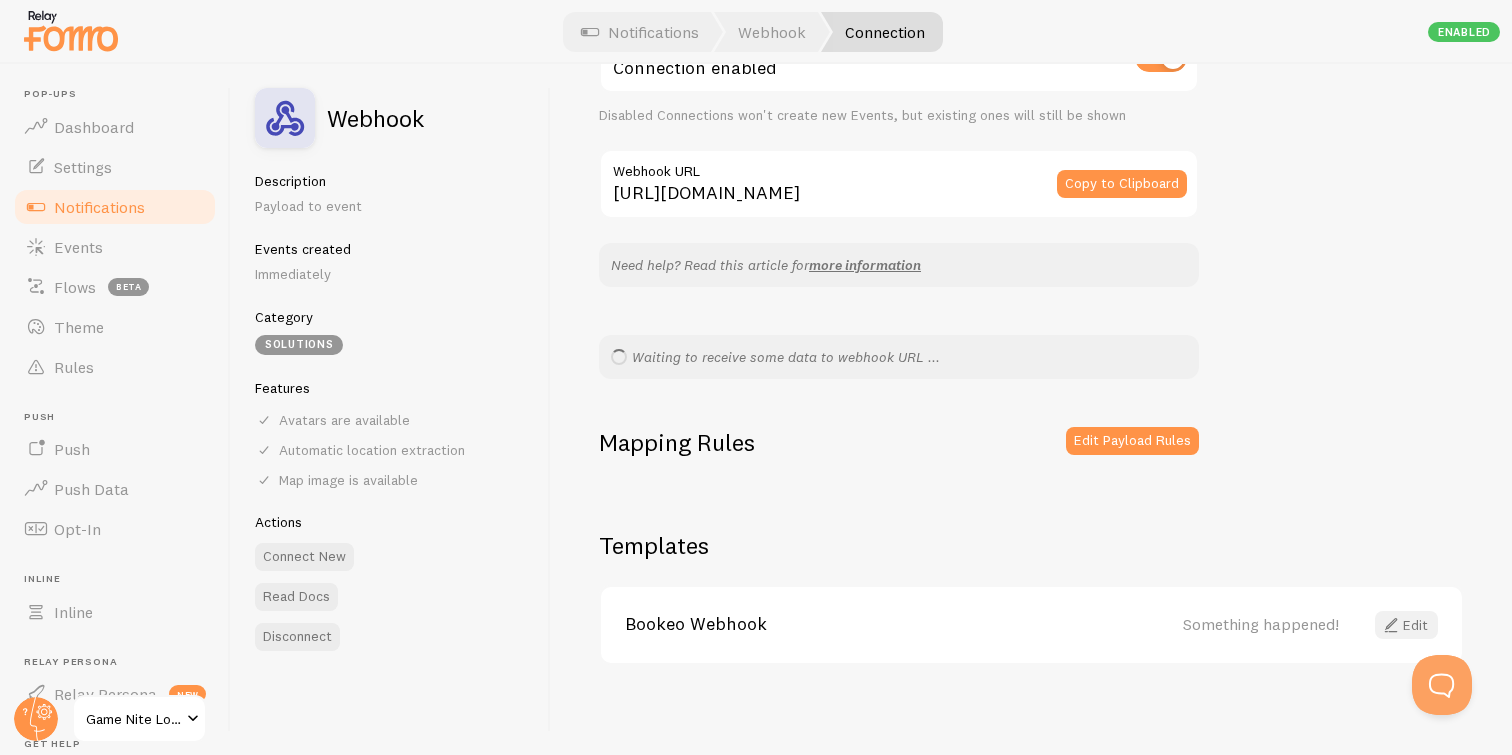 click on "Edit" at bounding box center [1406, 625] 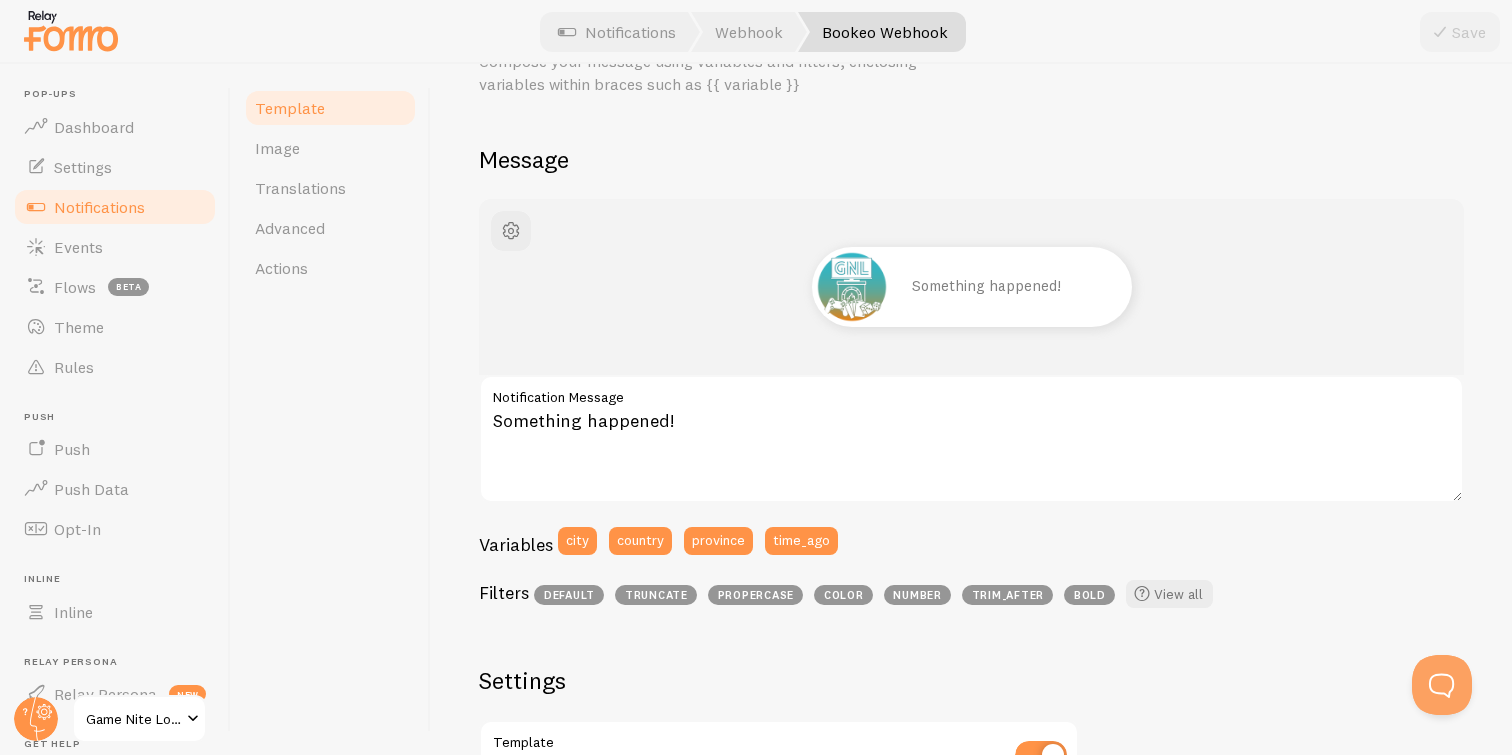 scroll, scrollTop: 121, scrollLeft: 0, axis: vertical 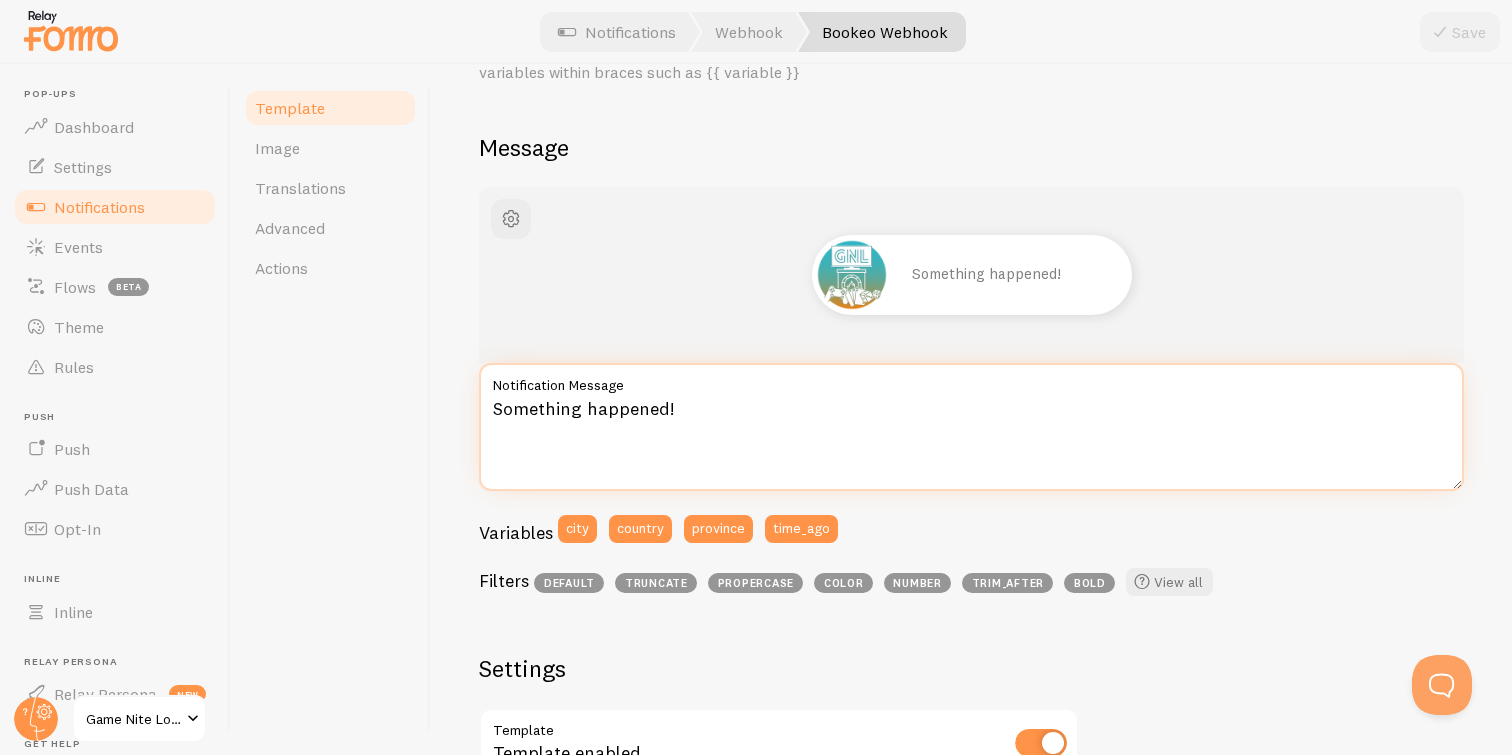 click on "Something happened!" at bounding box center (971, 427) 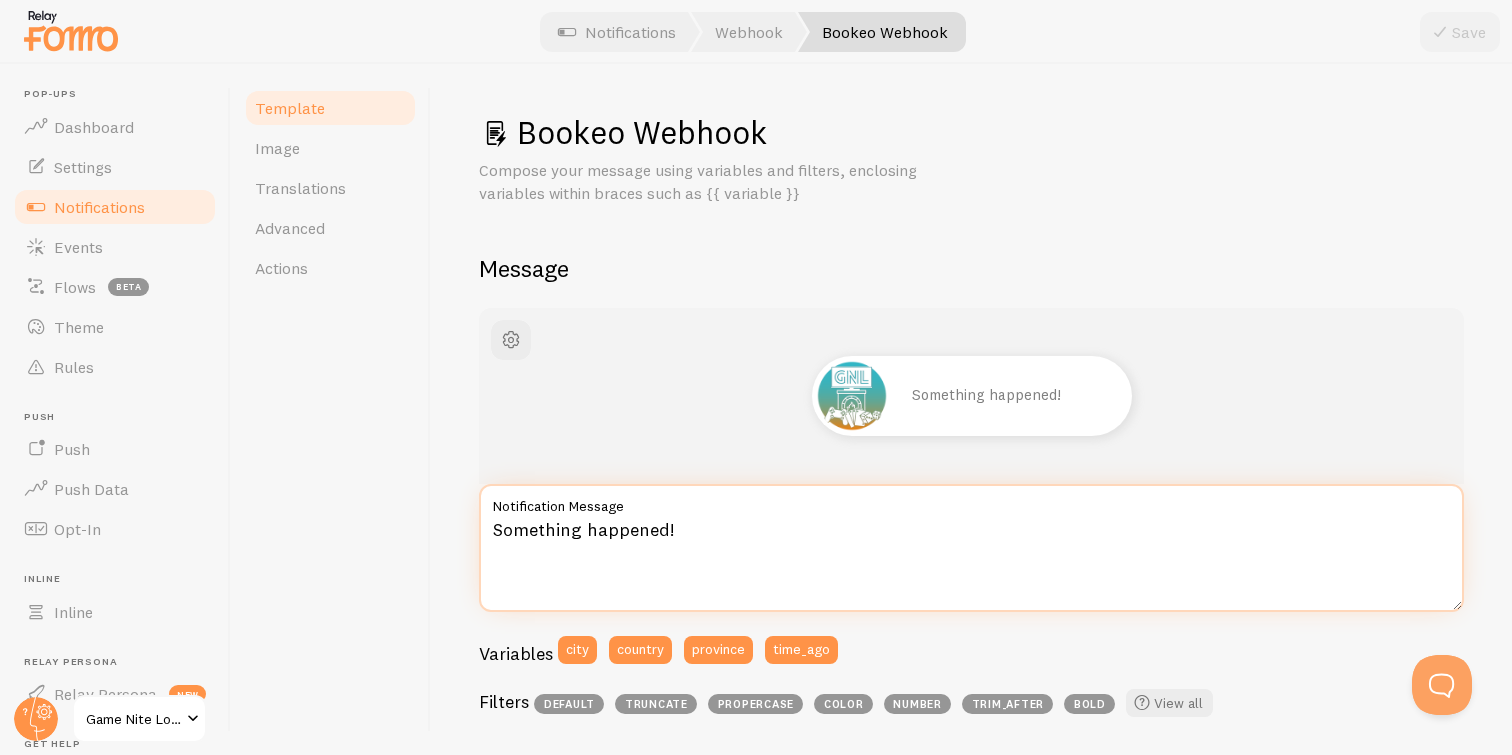 scroll, scrollTop: 0, scrollLeft: 0, axis: both 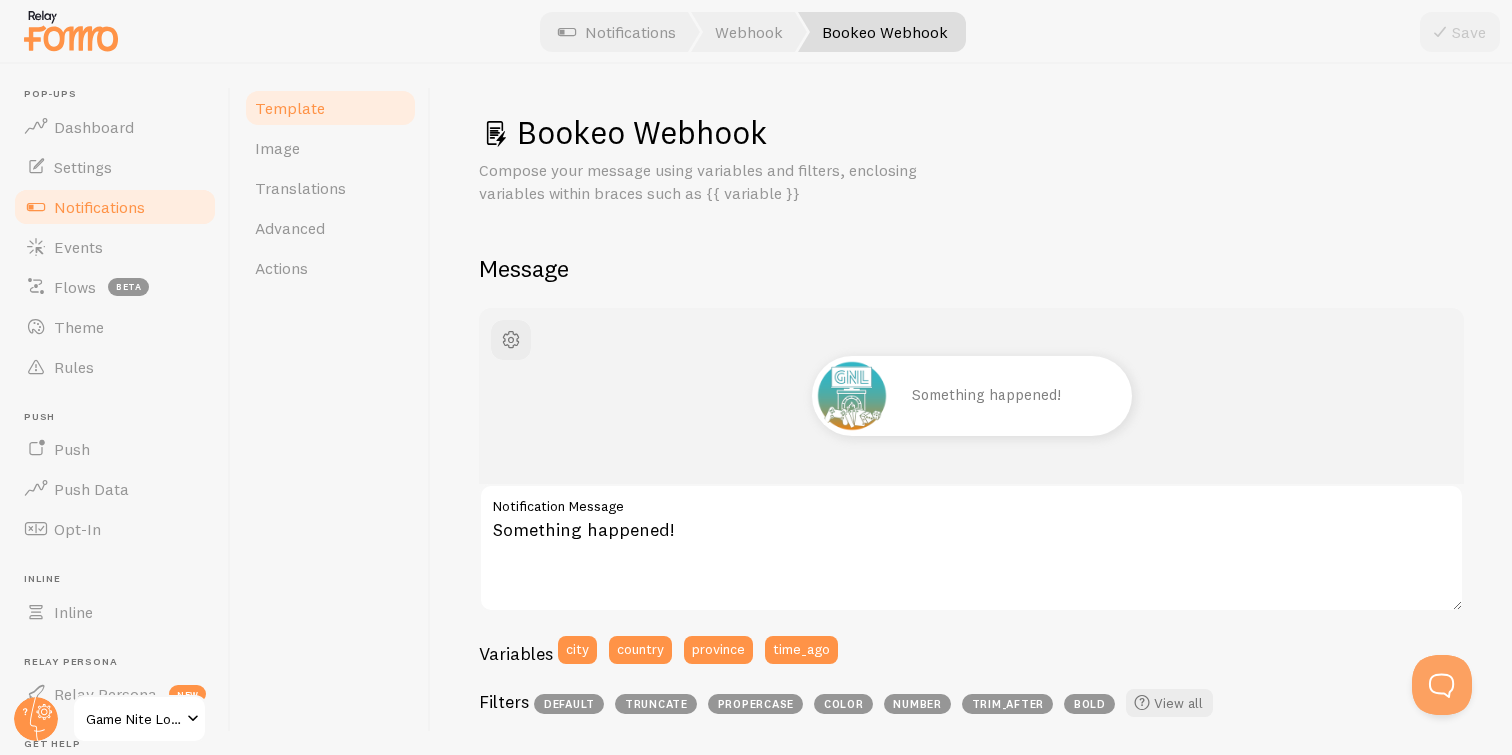 click on "Notifications" at bounding box center (99, 207) 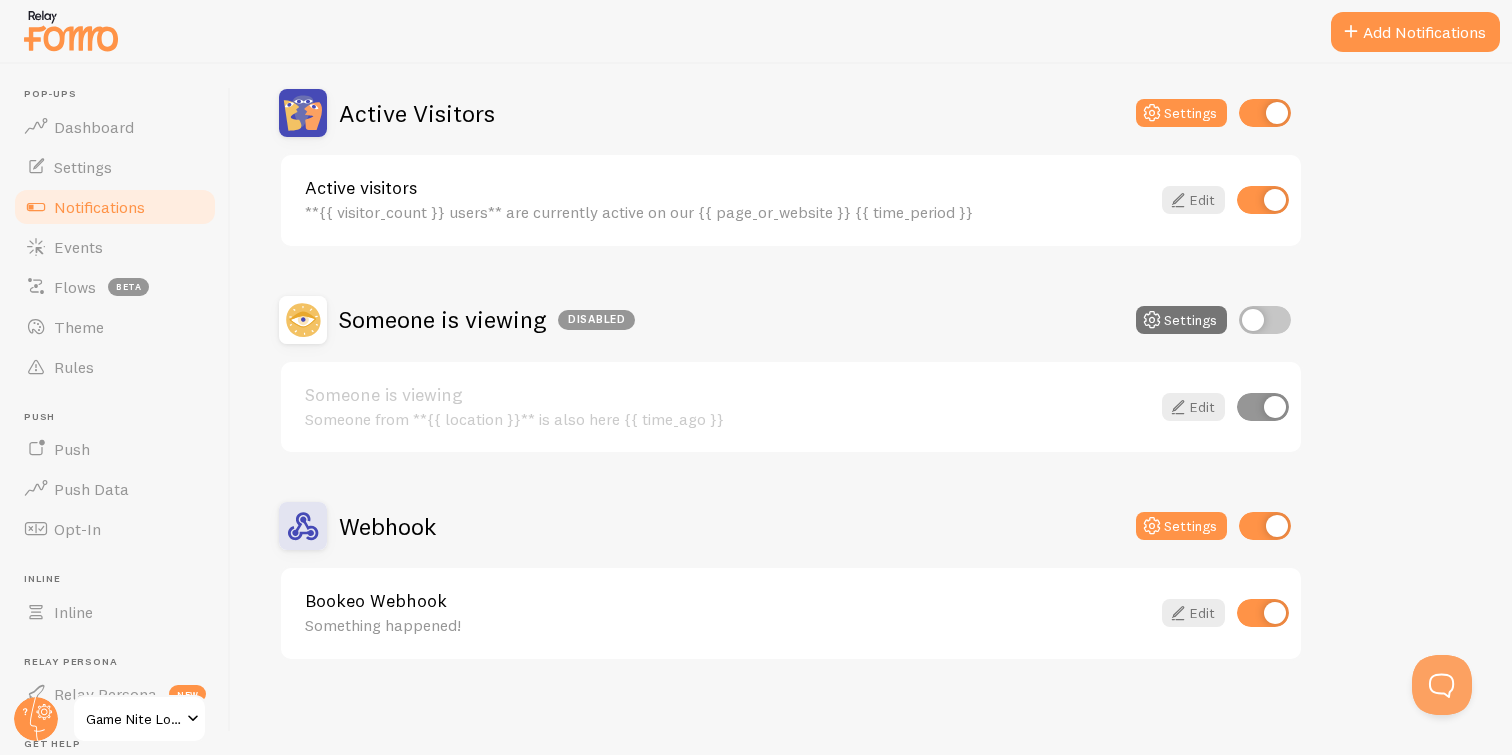 scroll, scrollTop: 184, scrollLeft: 0, axis: vertical 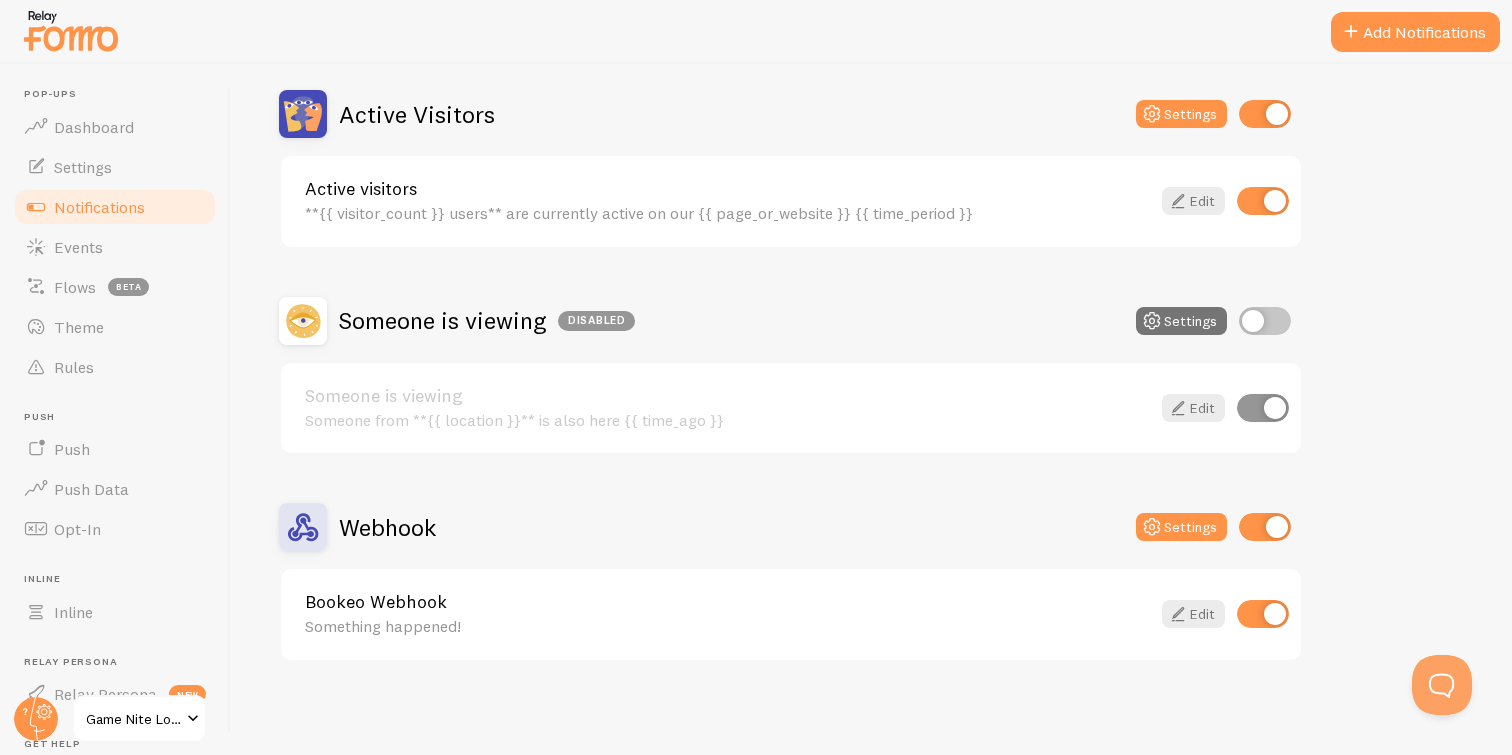 click at bounding box center (1265, 527) 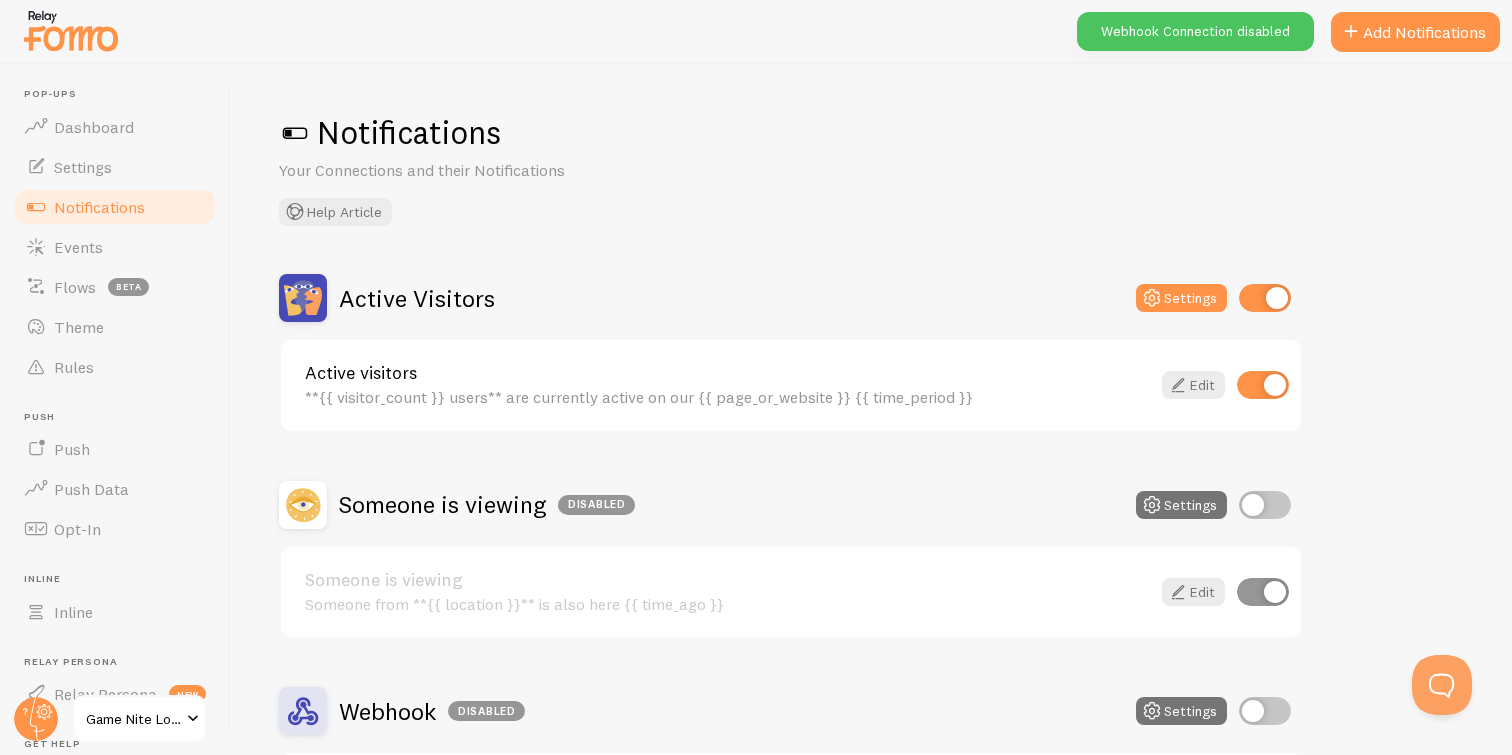 scroll, scrollTop: 0, scrollLeft: 0, axis: both 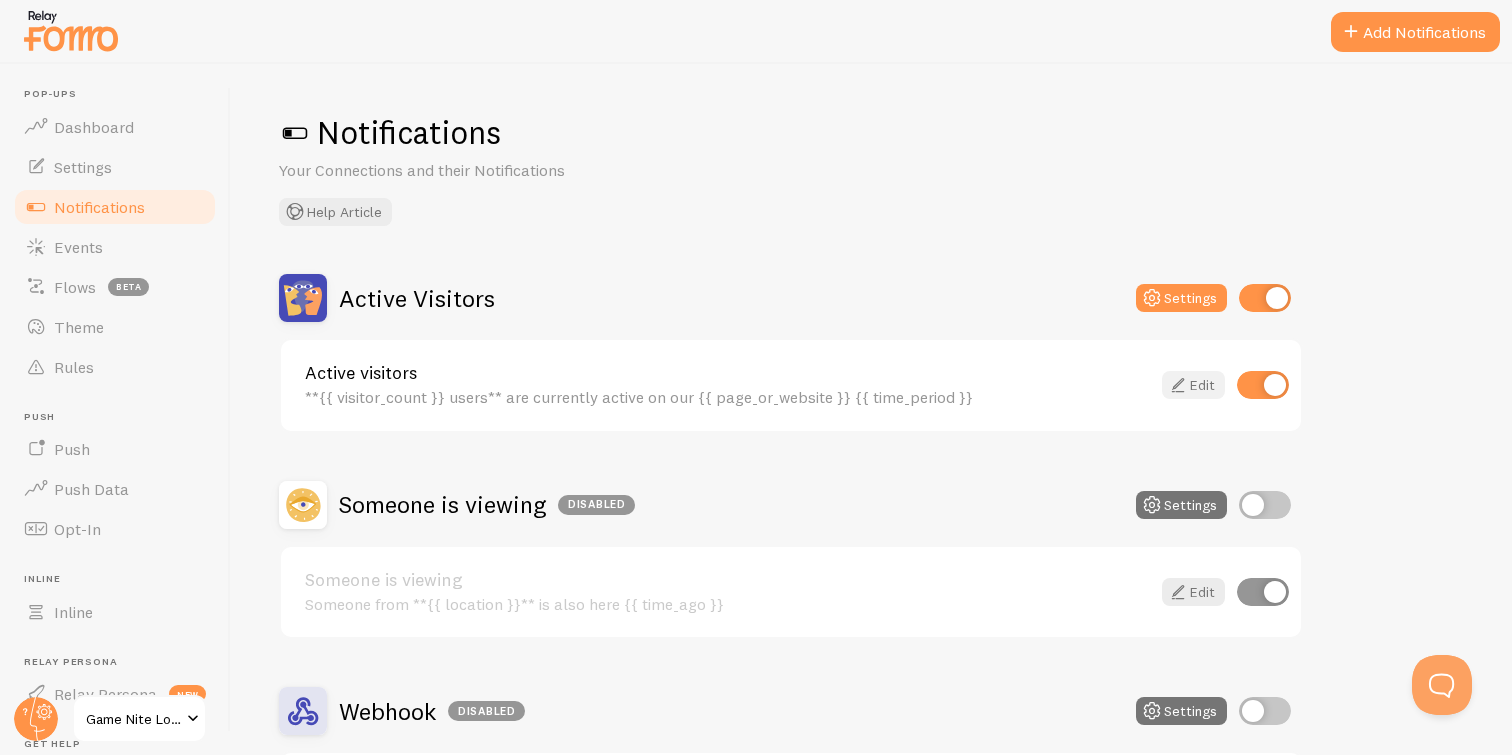 click on "Edit" at bounding box center (1193, 385) 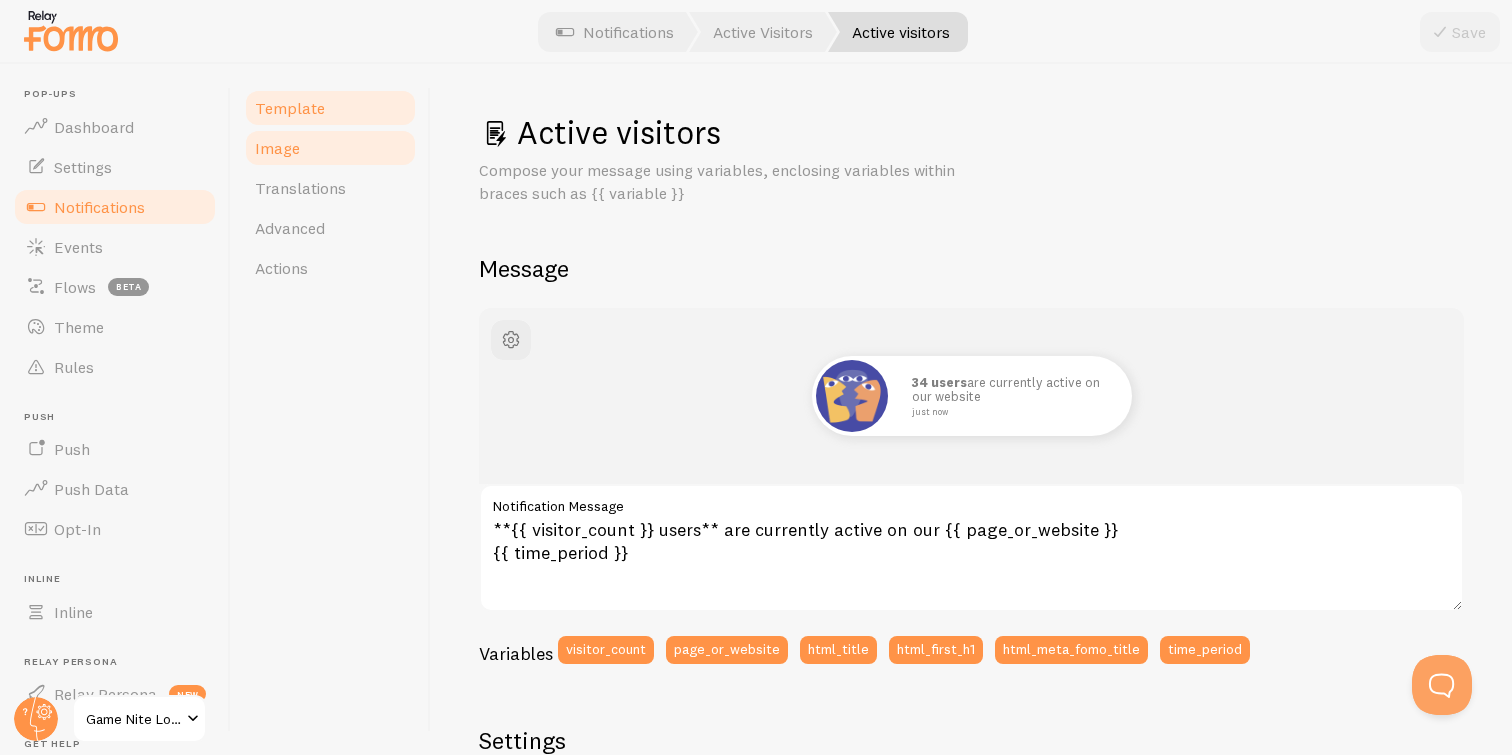 click on "Image" at bounding box center [330, 148] 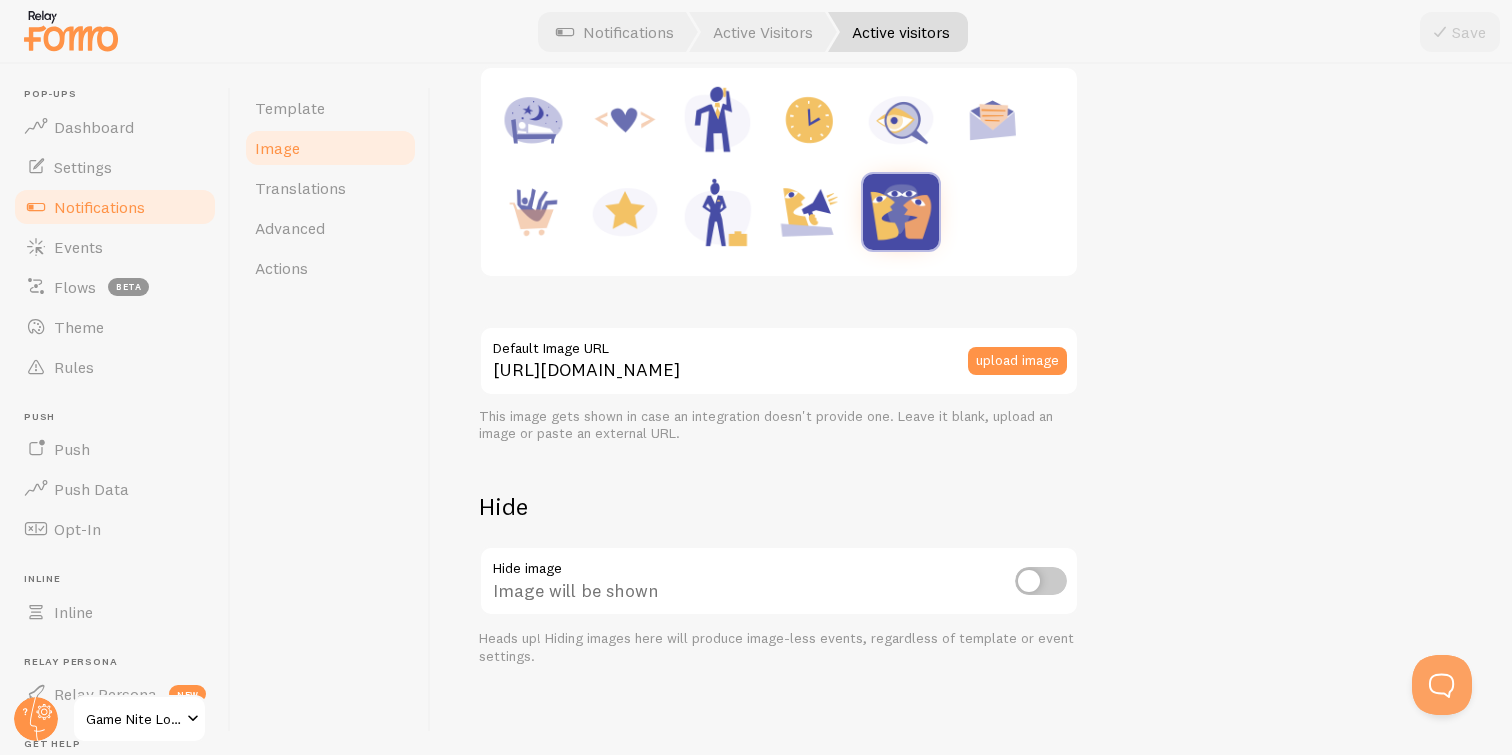 scroll, scrollTop: 333, scrollLeft: 0, axis: vertical 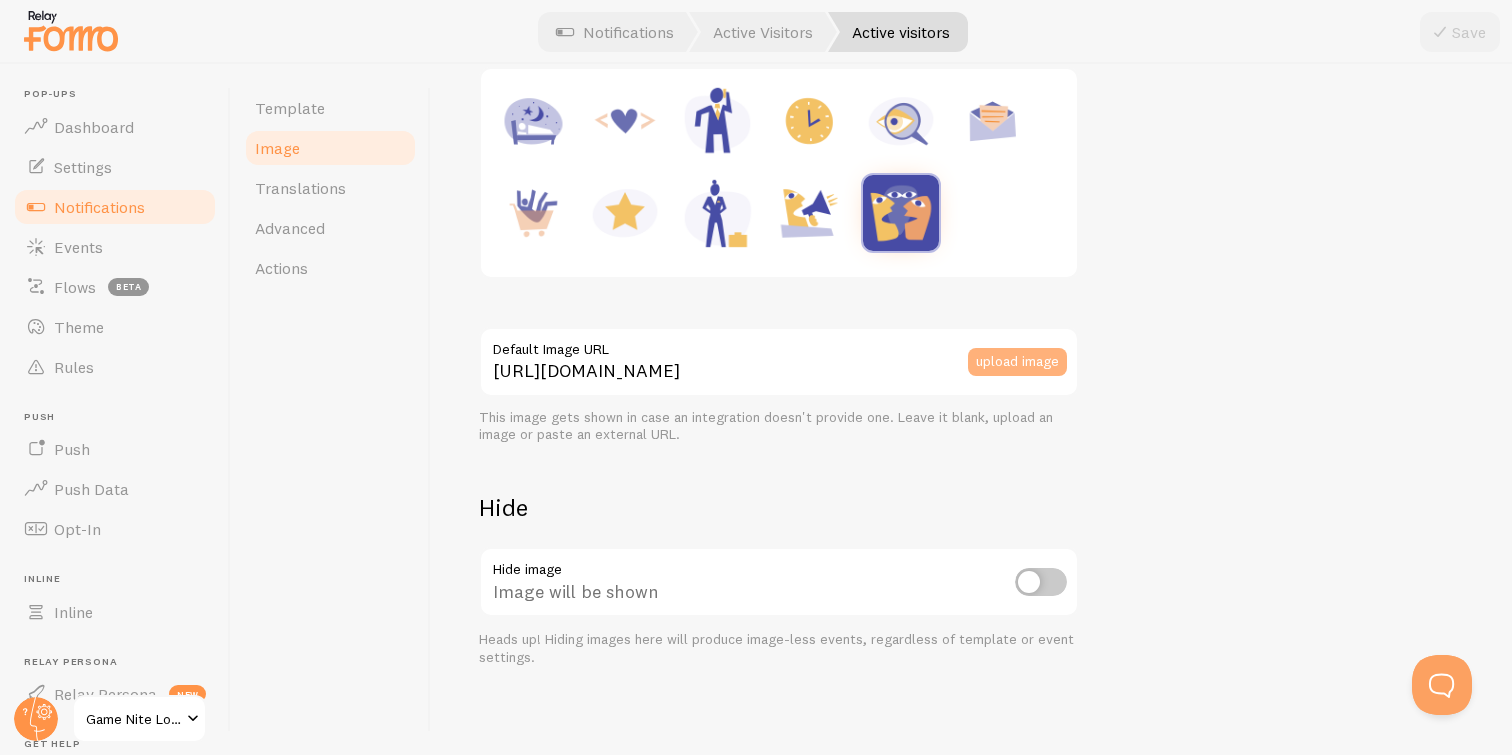click on "upload image" at bounding box center (1017, 362) 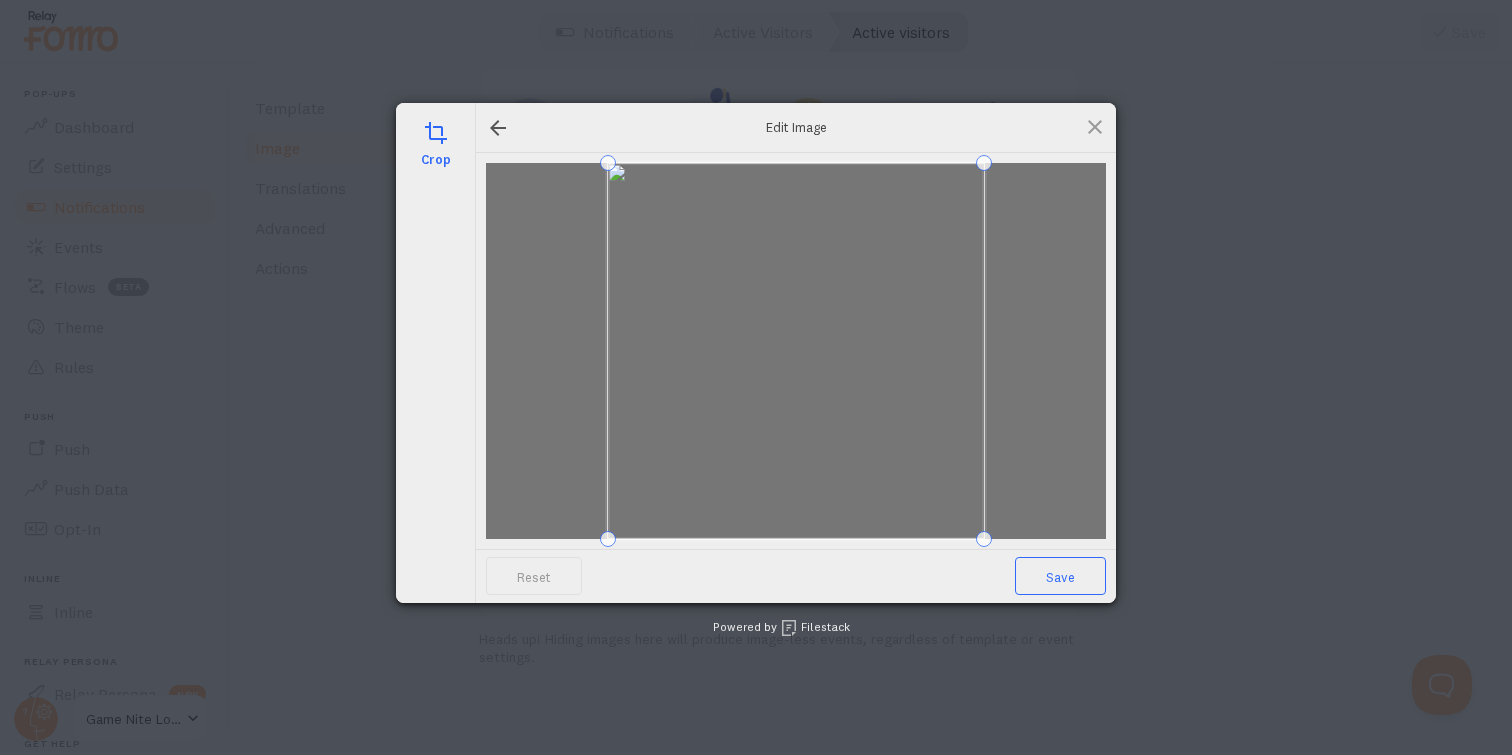 click on "Save" at bounding box center [1060, 576] 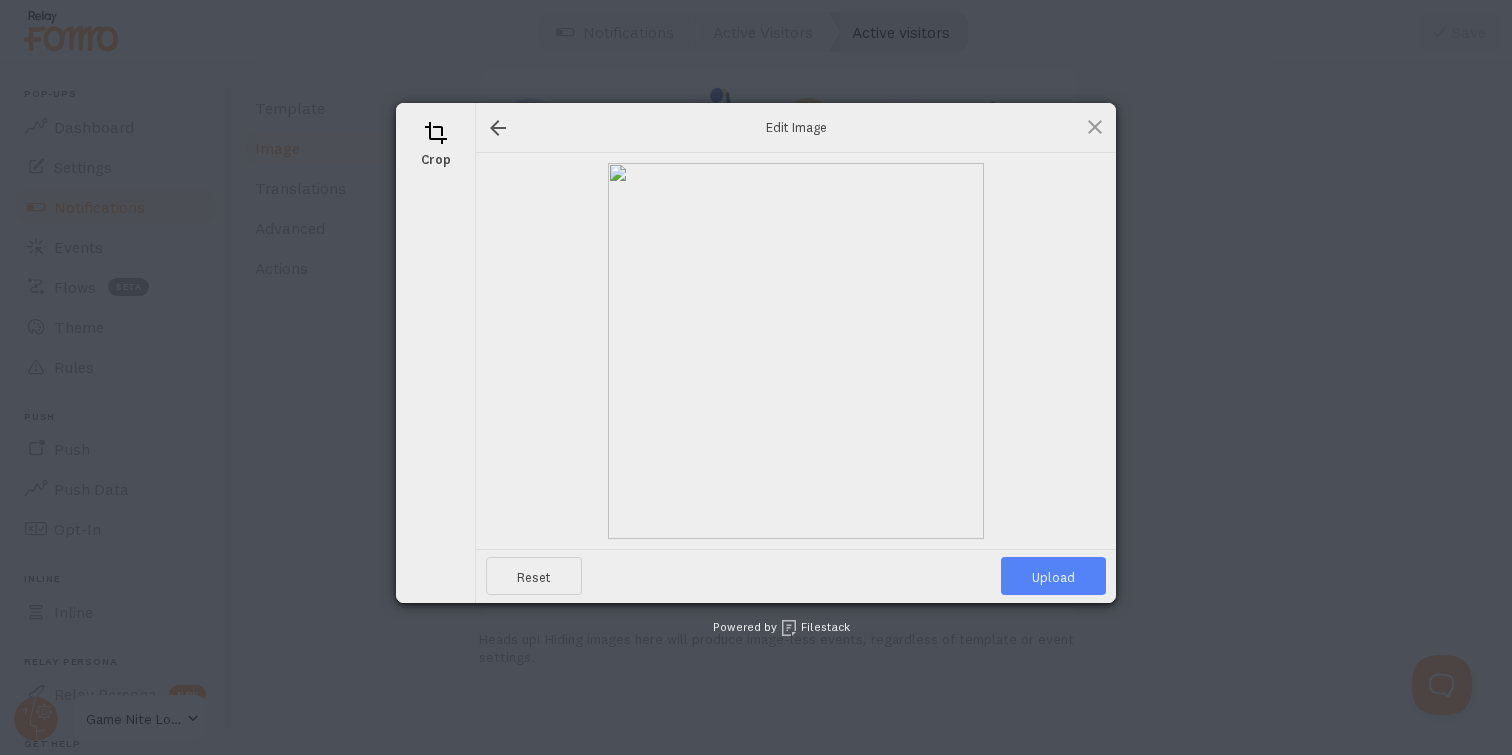 click on "Upload" at bounding box center (1053, 576) 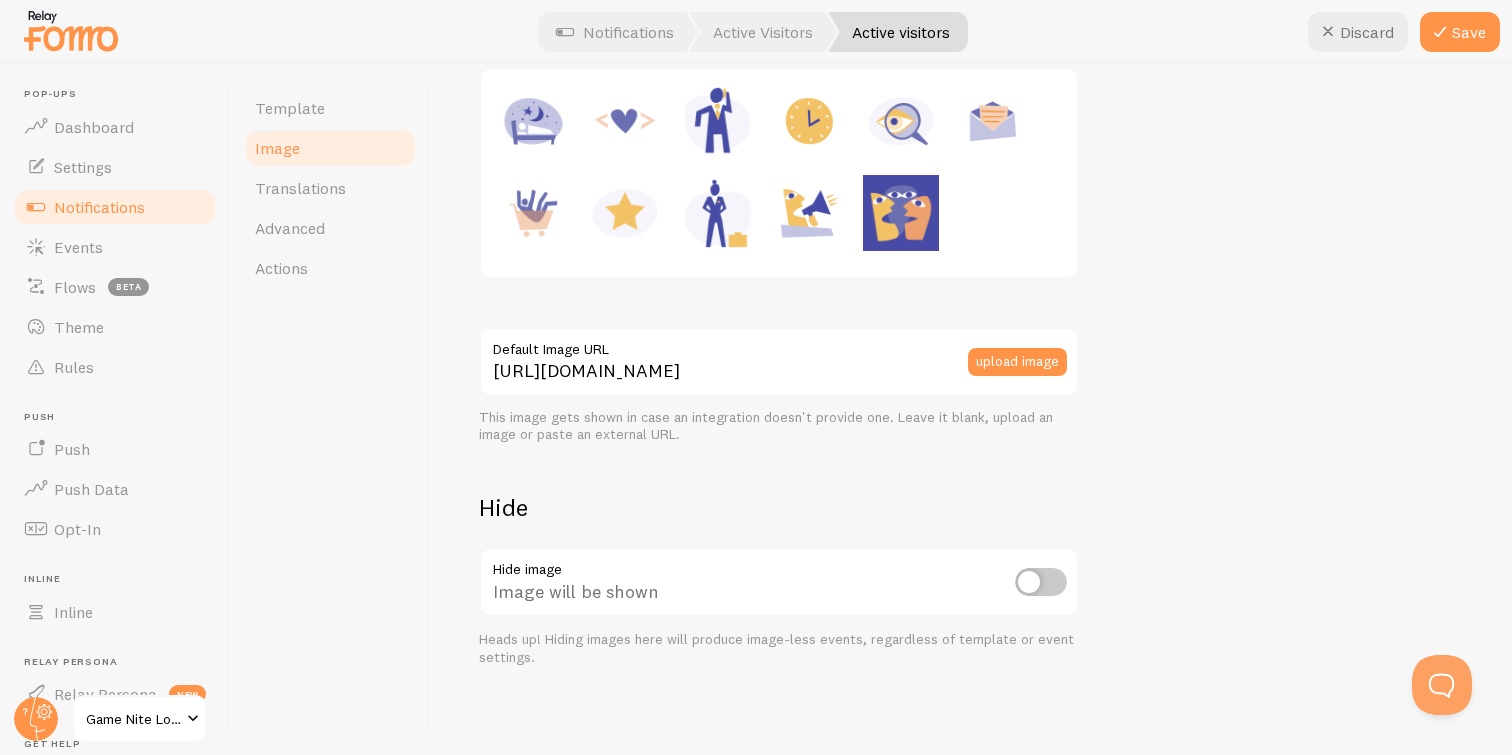 type on "[URL][DOMAIN_NAME][DOMAIN_NAME]" 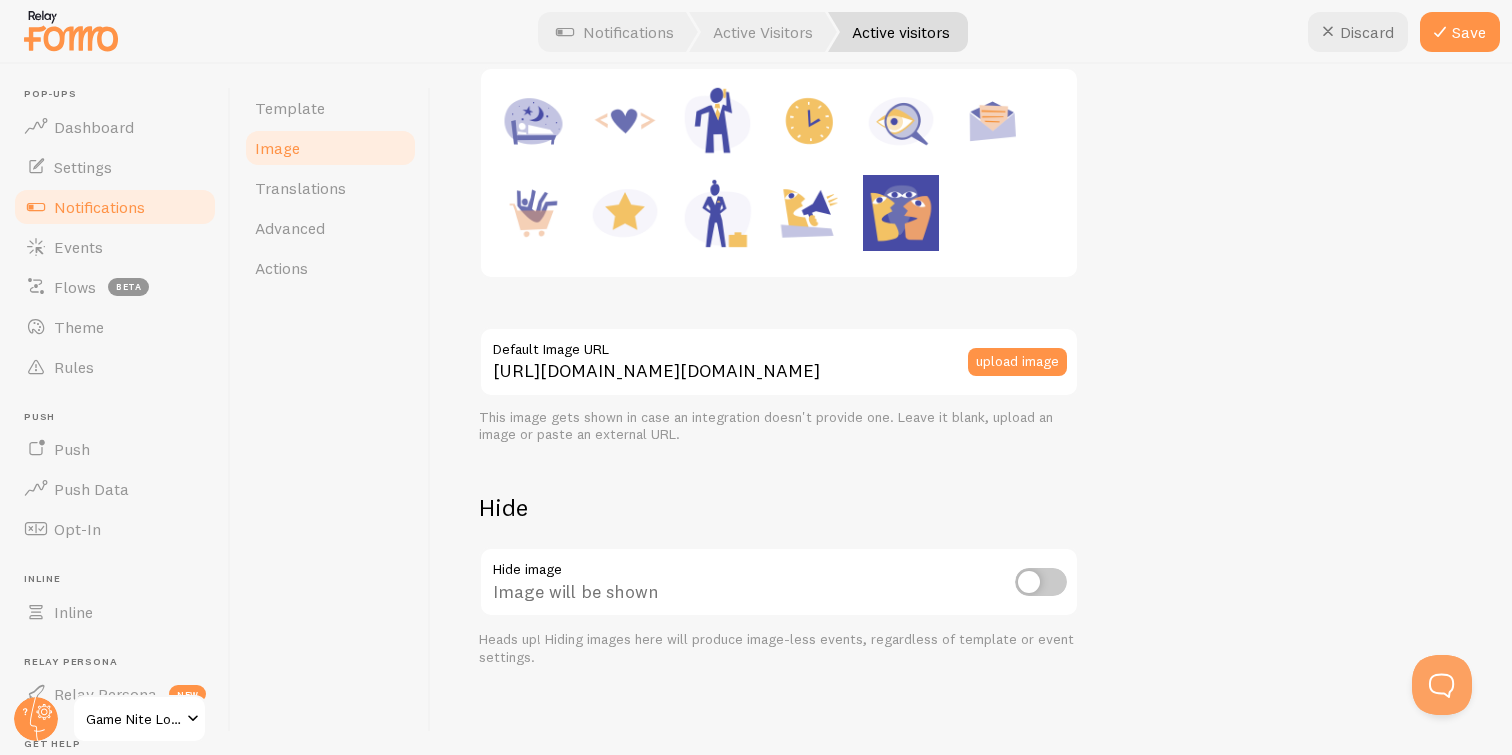 scroll, scrollTop: 0, scrollLeft: 0, axis: both 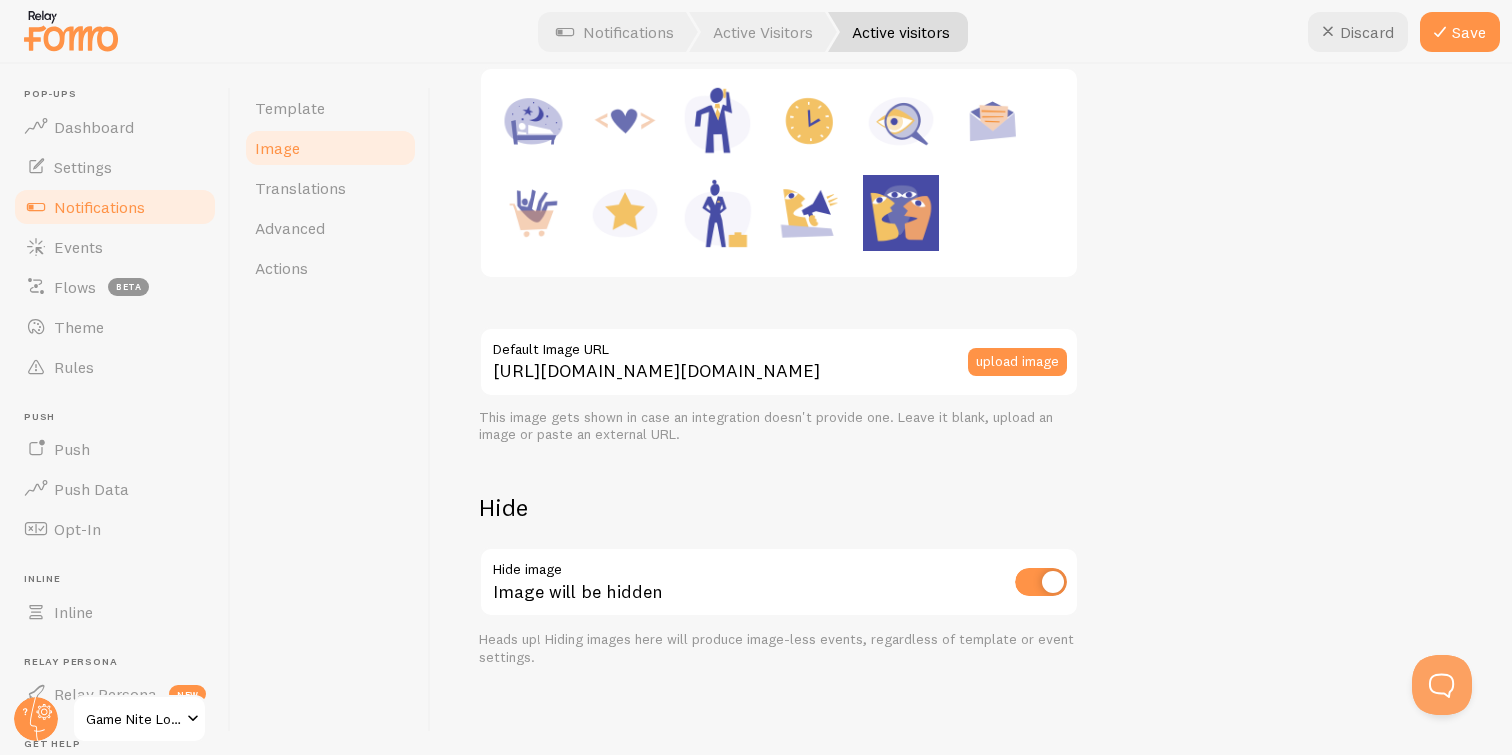 click at bounding box center (1041, 582) 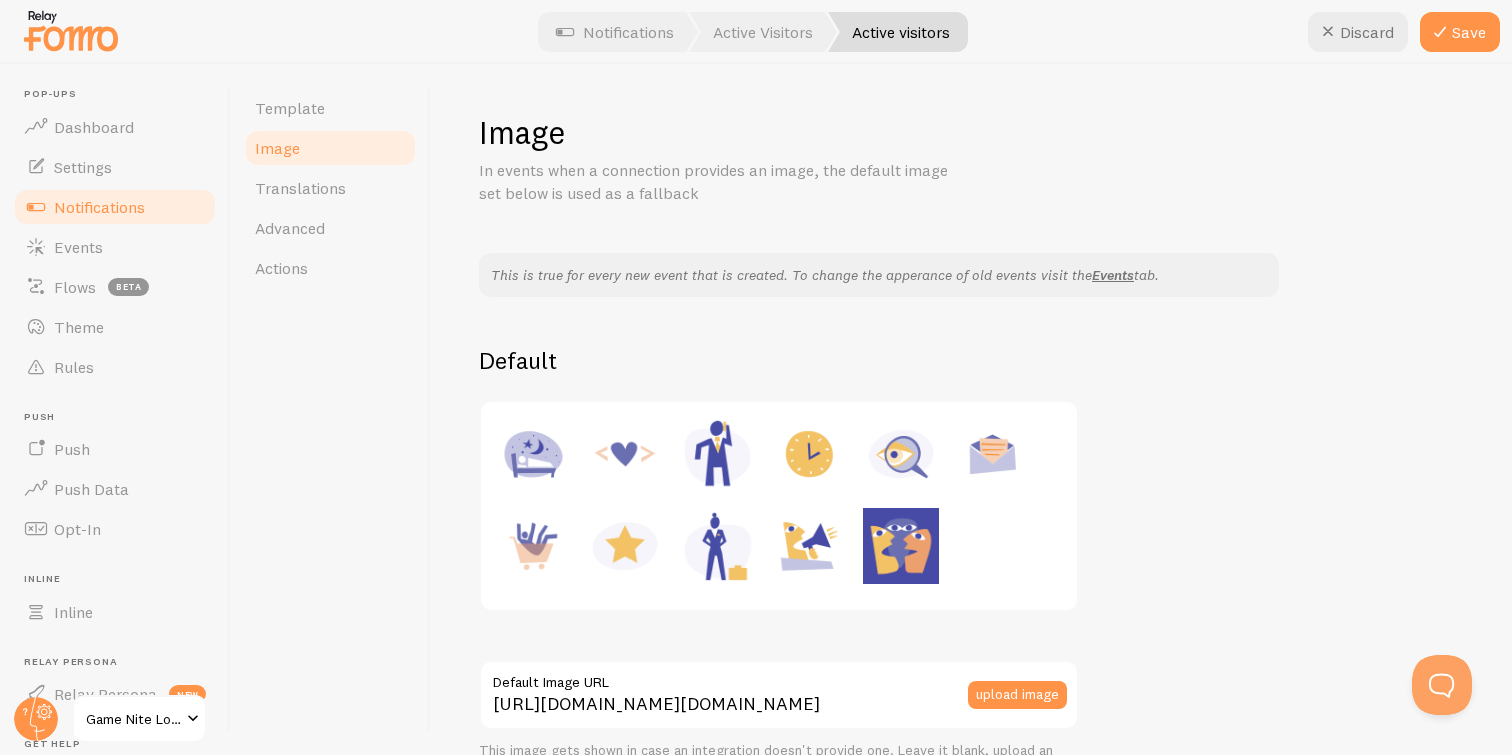 scroll, scrollTop: 0, scrollLeft: 0, axis: both 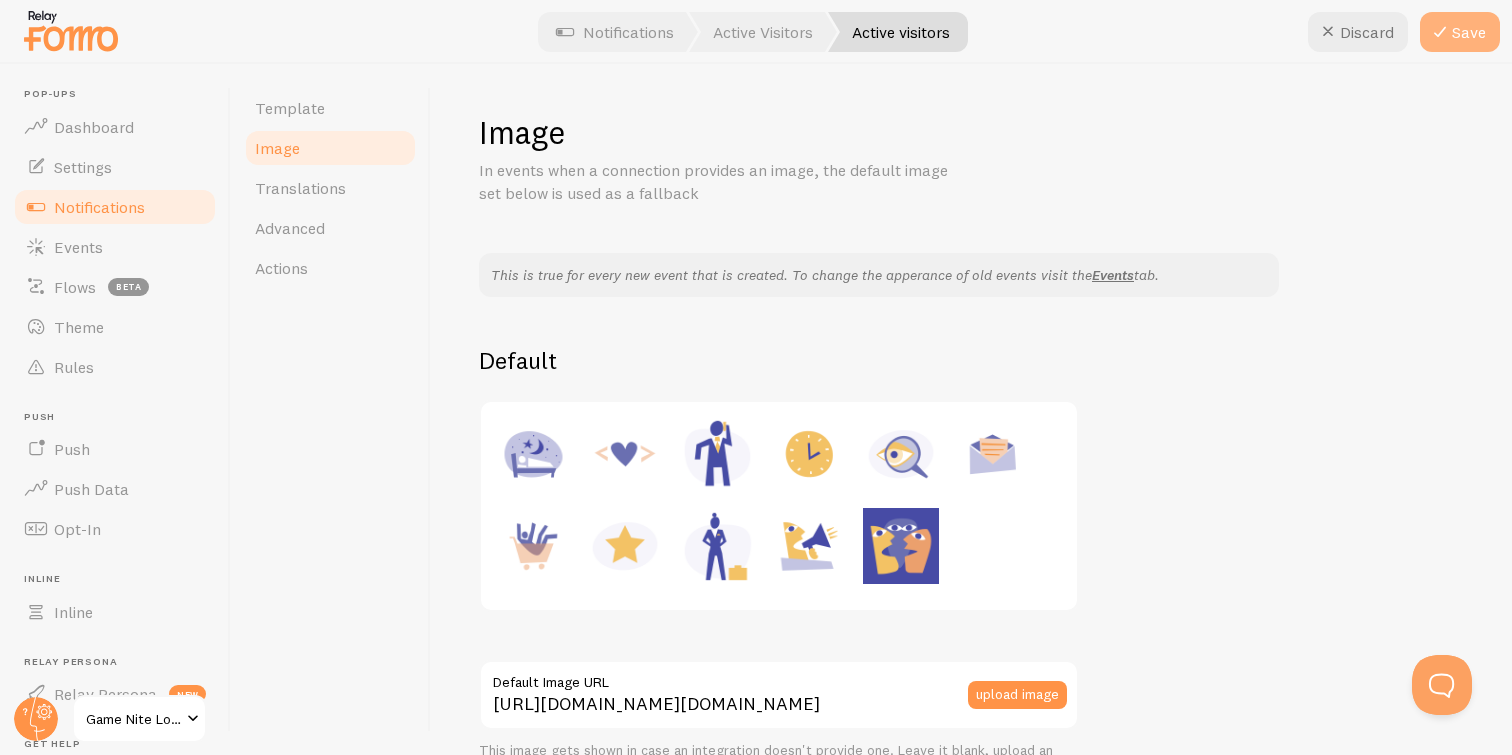 click on "Save" at bounding box center (1460, 32) 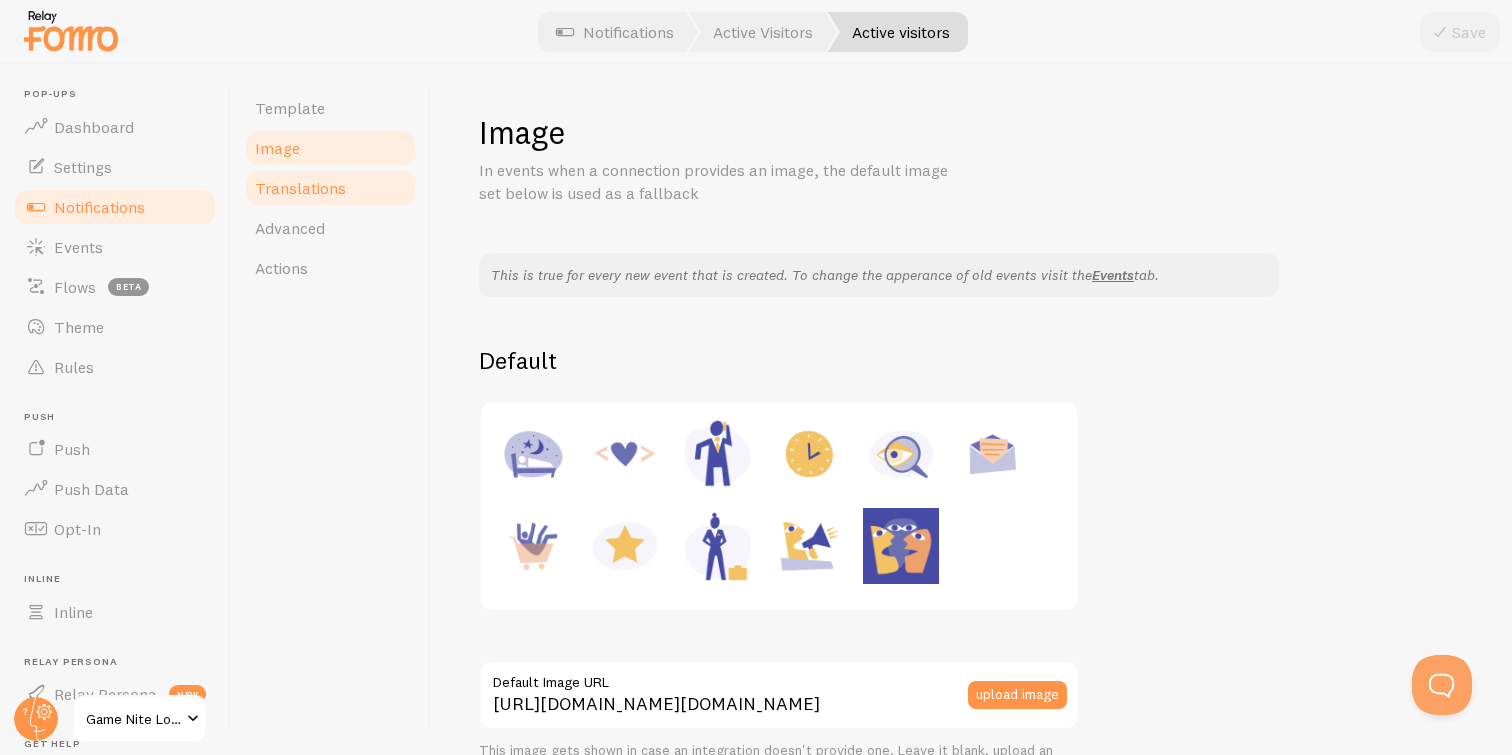 scroll, scrollTop: 0, scrollLeft: 0, axis: both 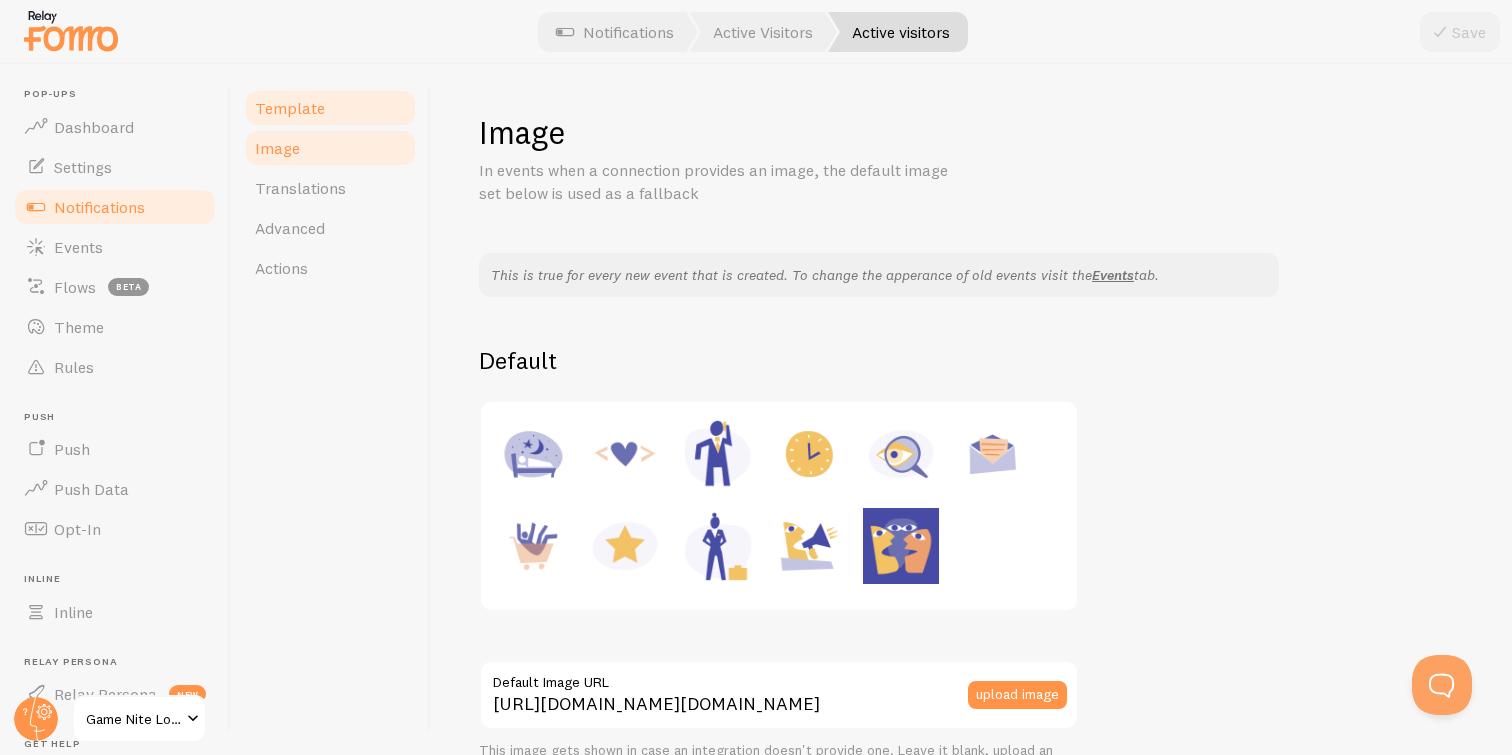 click on "Template" at bounding box center (330, 108) 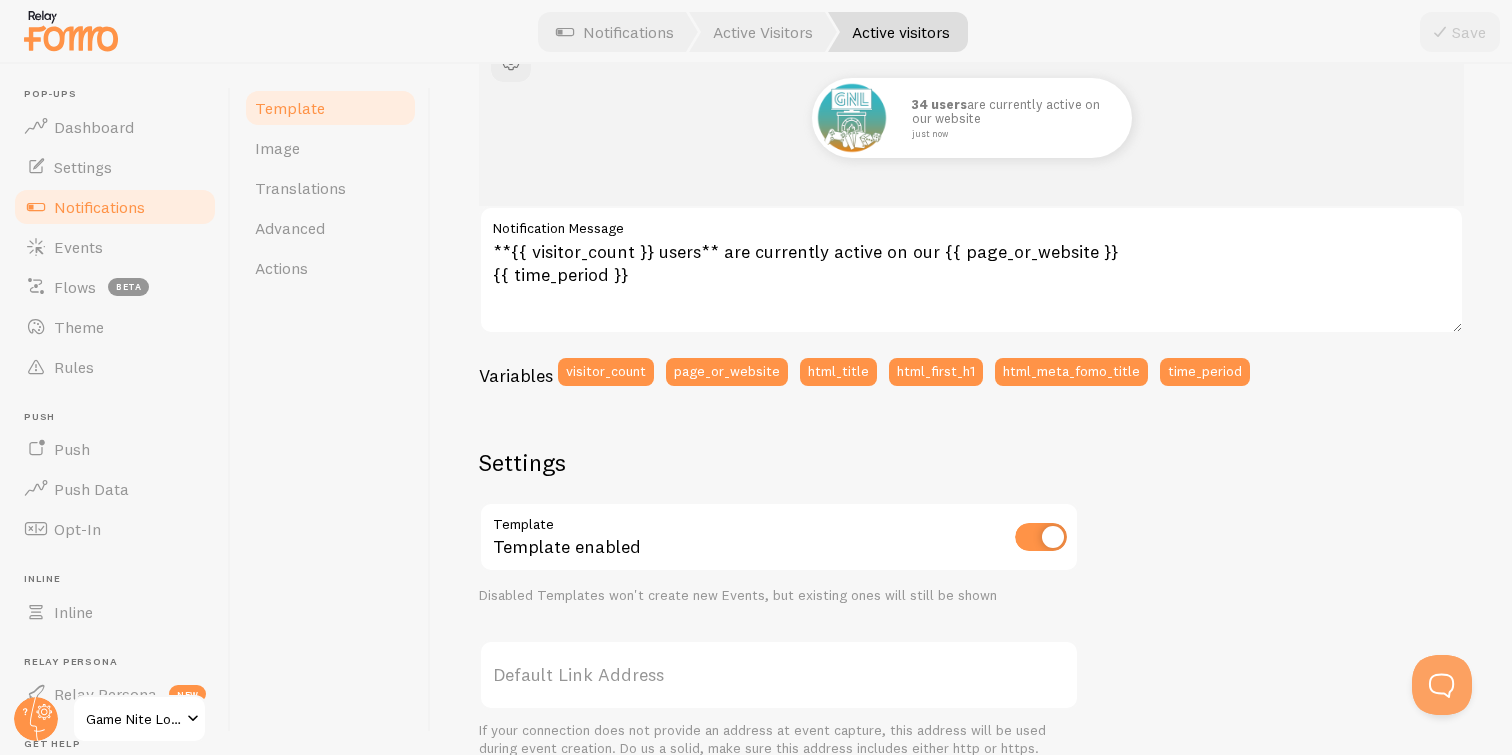 scroll, scrollTop: 279, scrollLeft: 0, axis: vertical 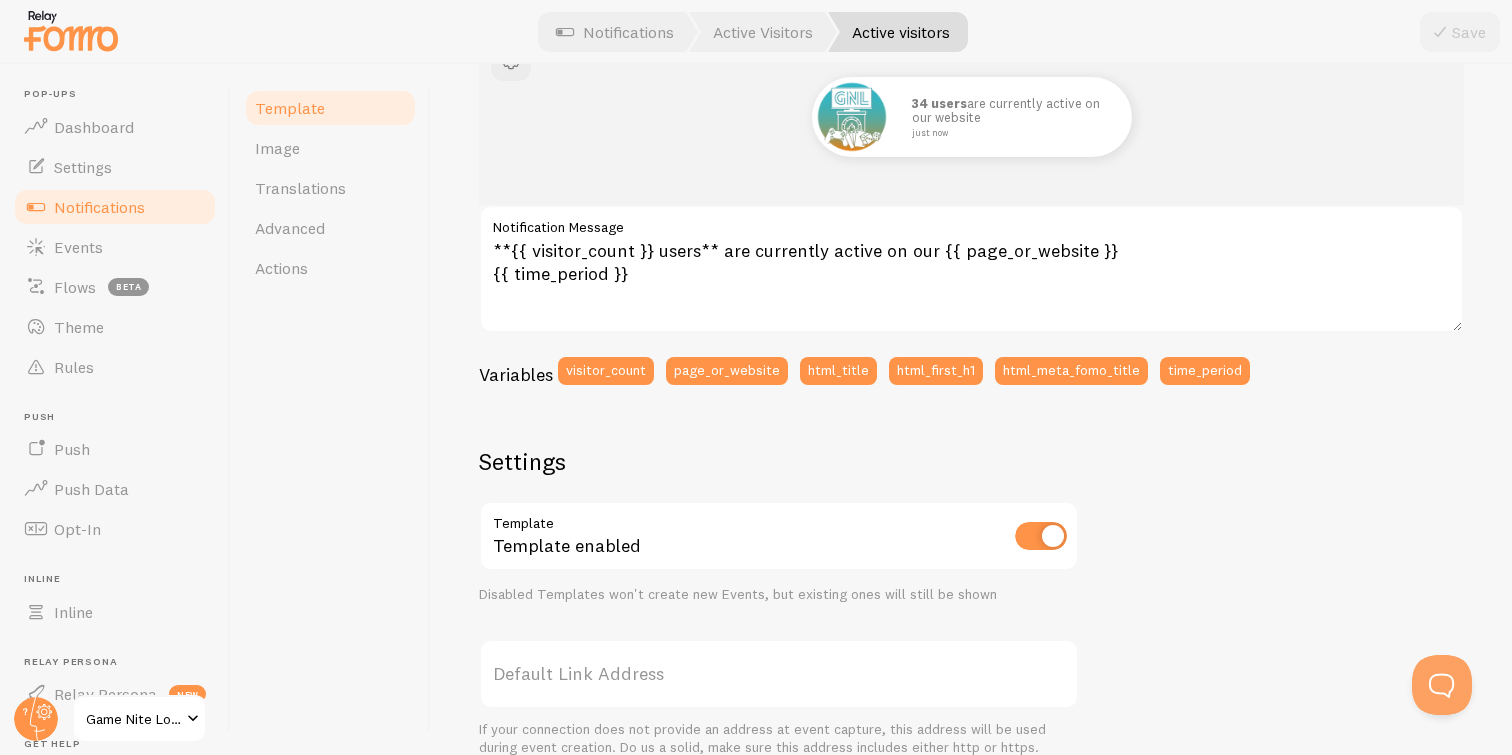 click on "Game Nite Lounge" at bounding box center [133, 719] 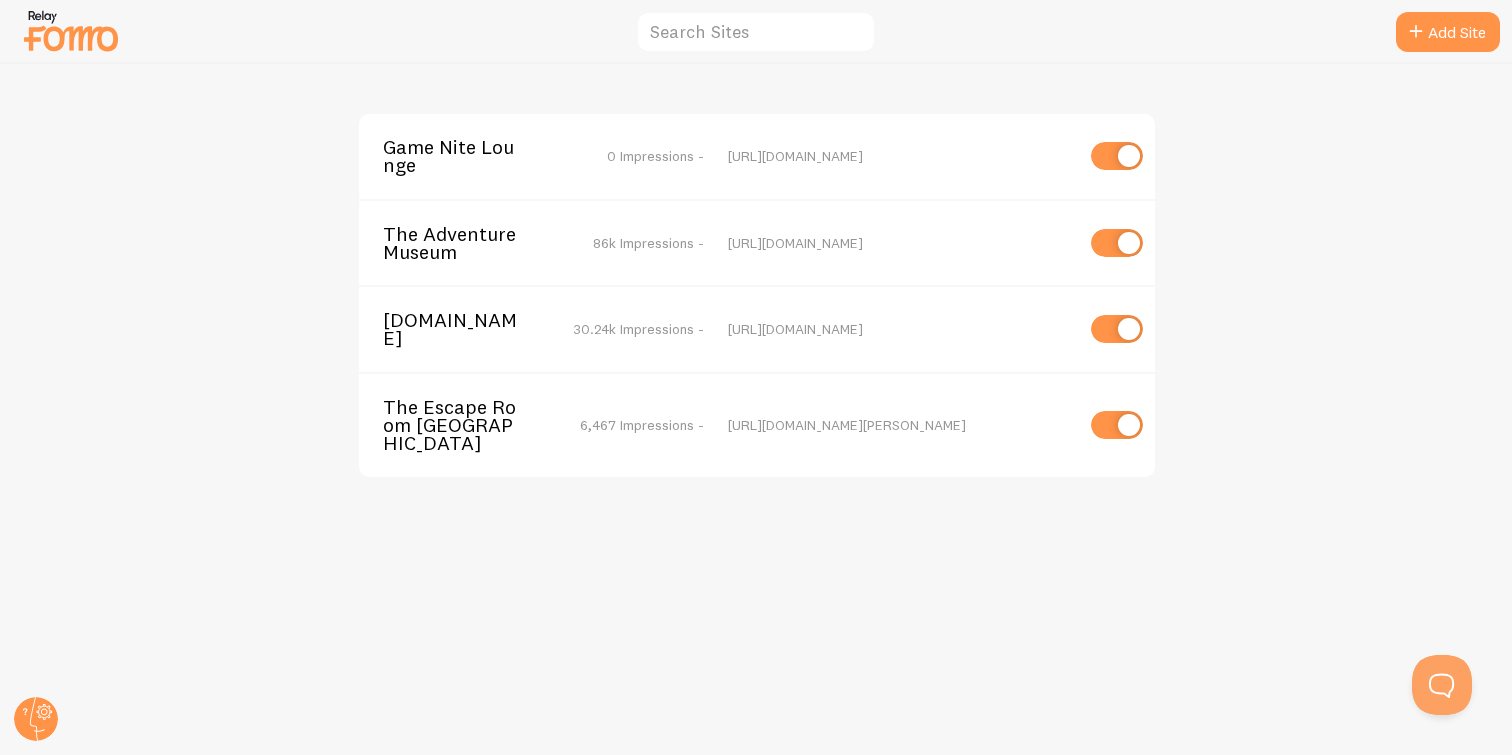 click on "The Adventure Museum" at bounding box center [463, 243] 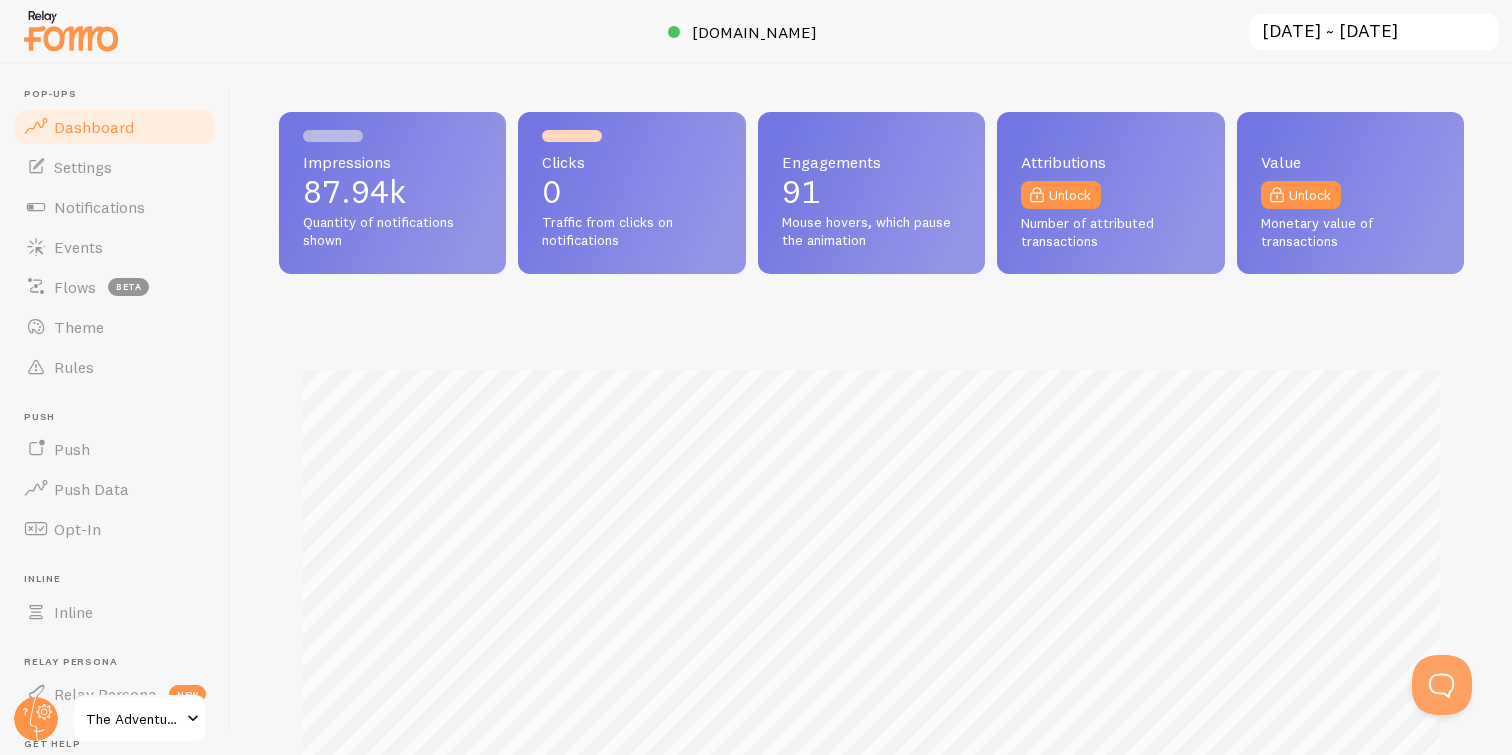 scroll, scrollTop: 999475, scrollLeft: 998815, axis: both 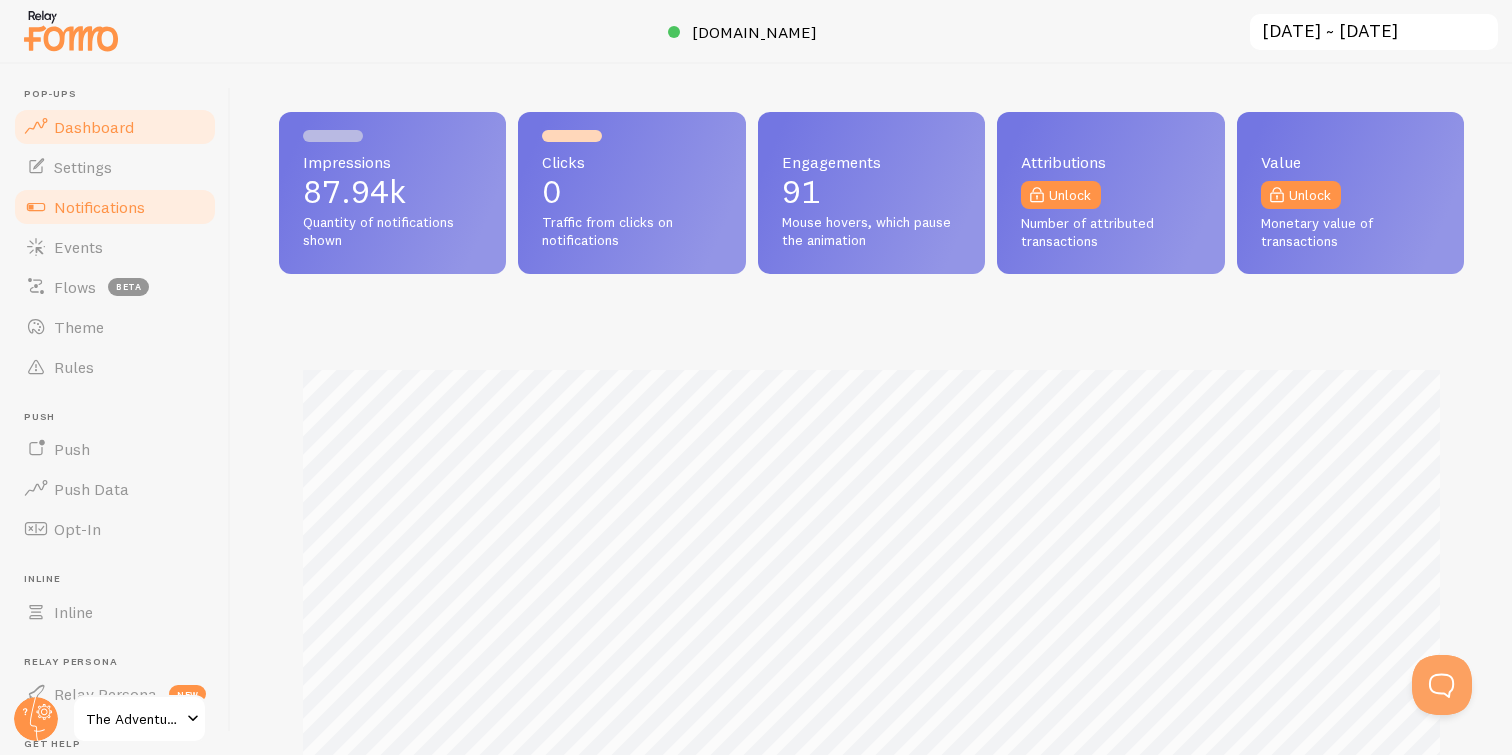 click on "Notifications" at bounding box center [99, 207] 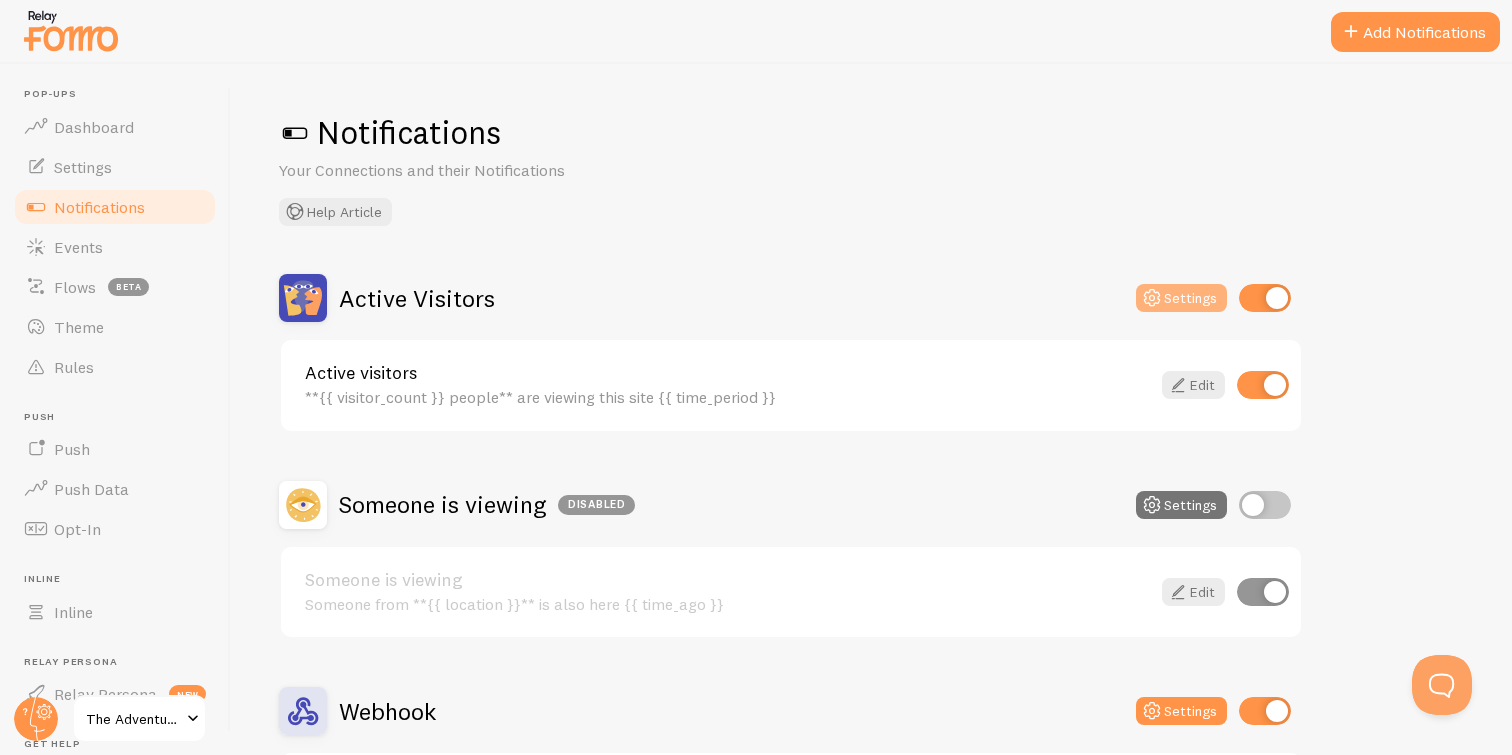 click on "Settings" at bounding box center [1181, 298] 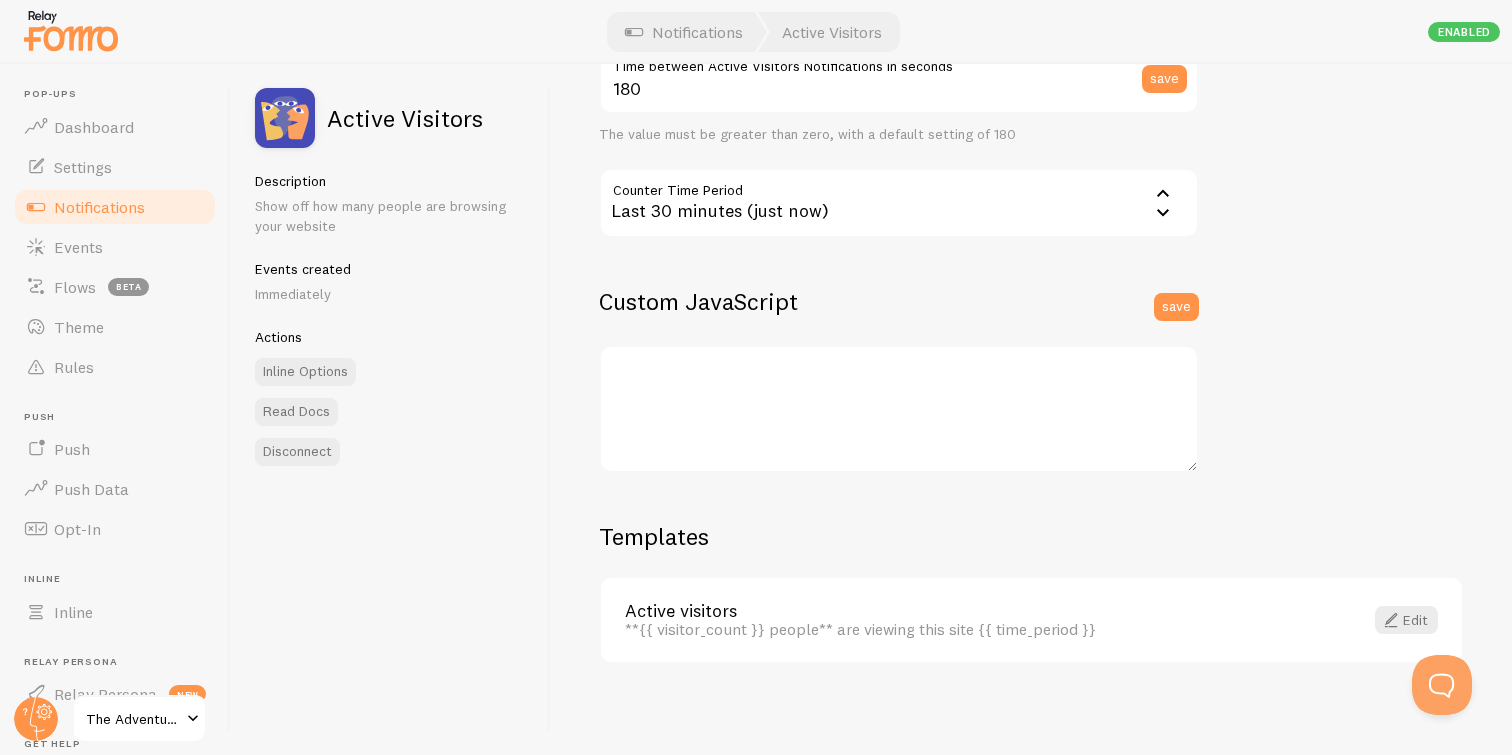 scroll, scrollTop: 497, scrollLeft: 0, axis: vertical 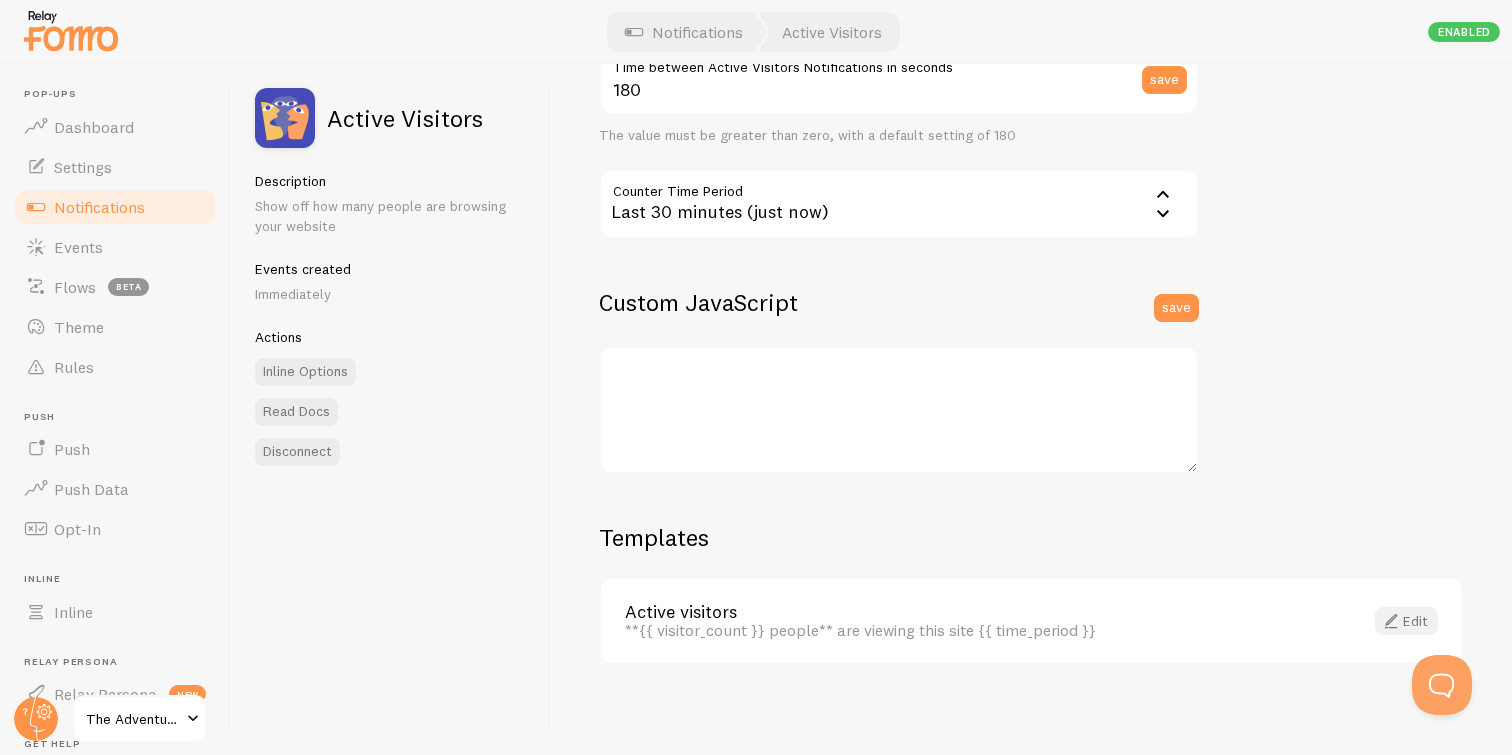 click at bounding box center [1391, 621] 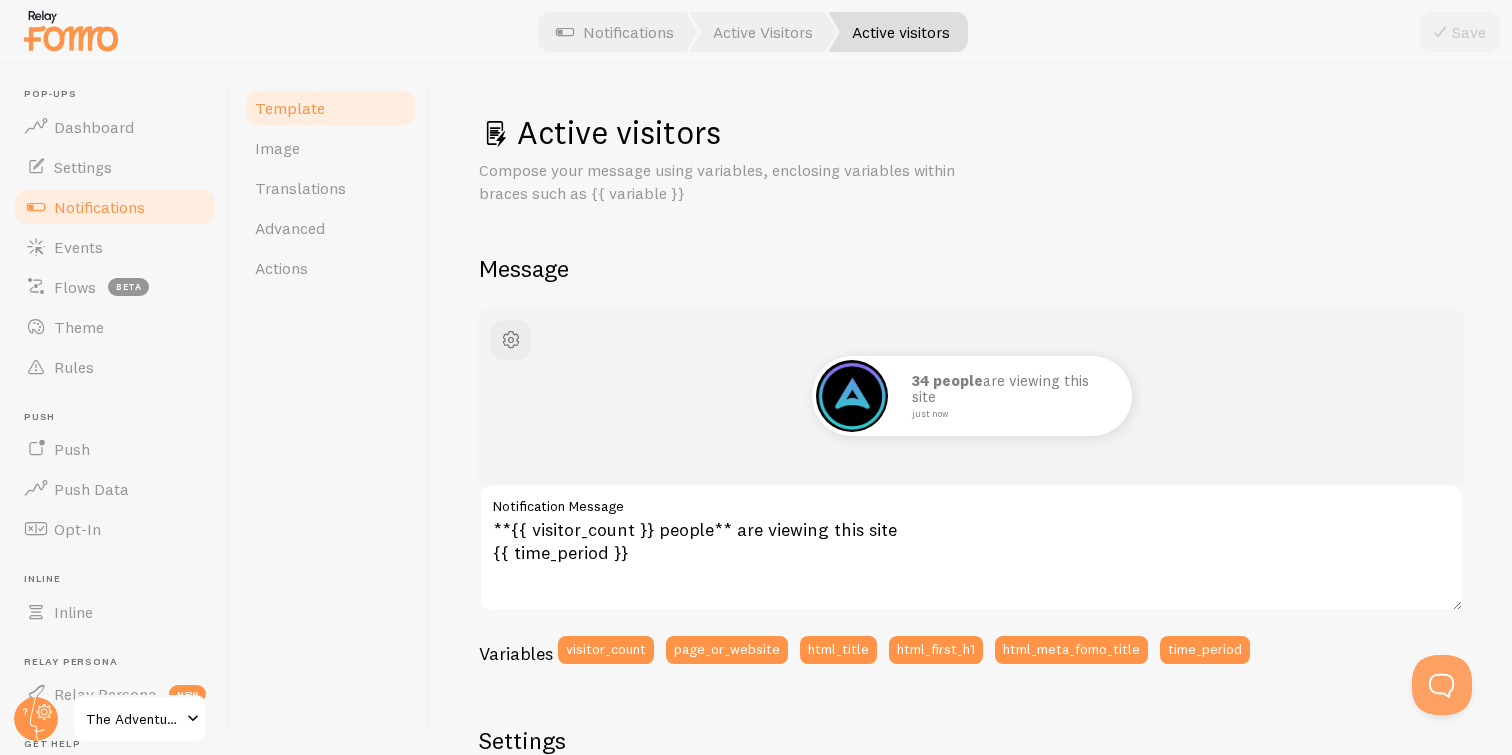 scroll, scrollTop: 0, scrollLeft: 0, axis: both 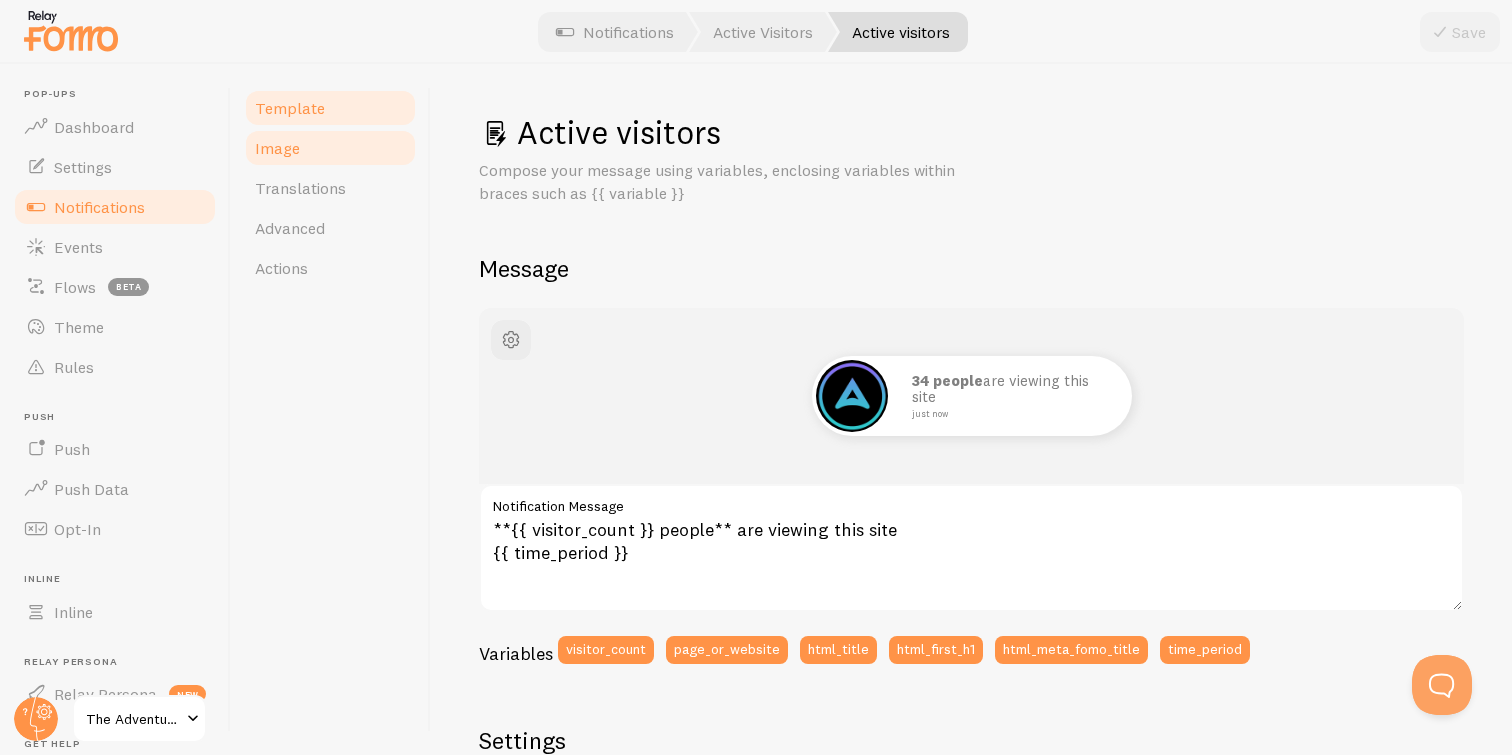 click on "Image" at bounding box center (330, 148) 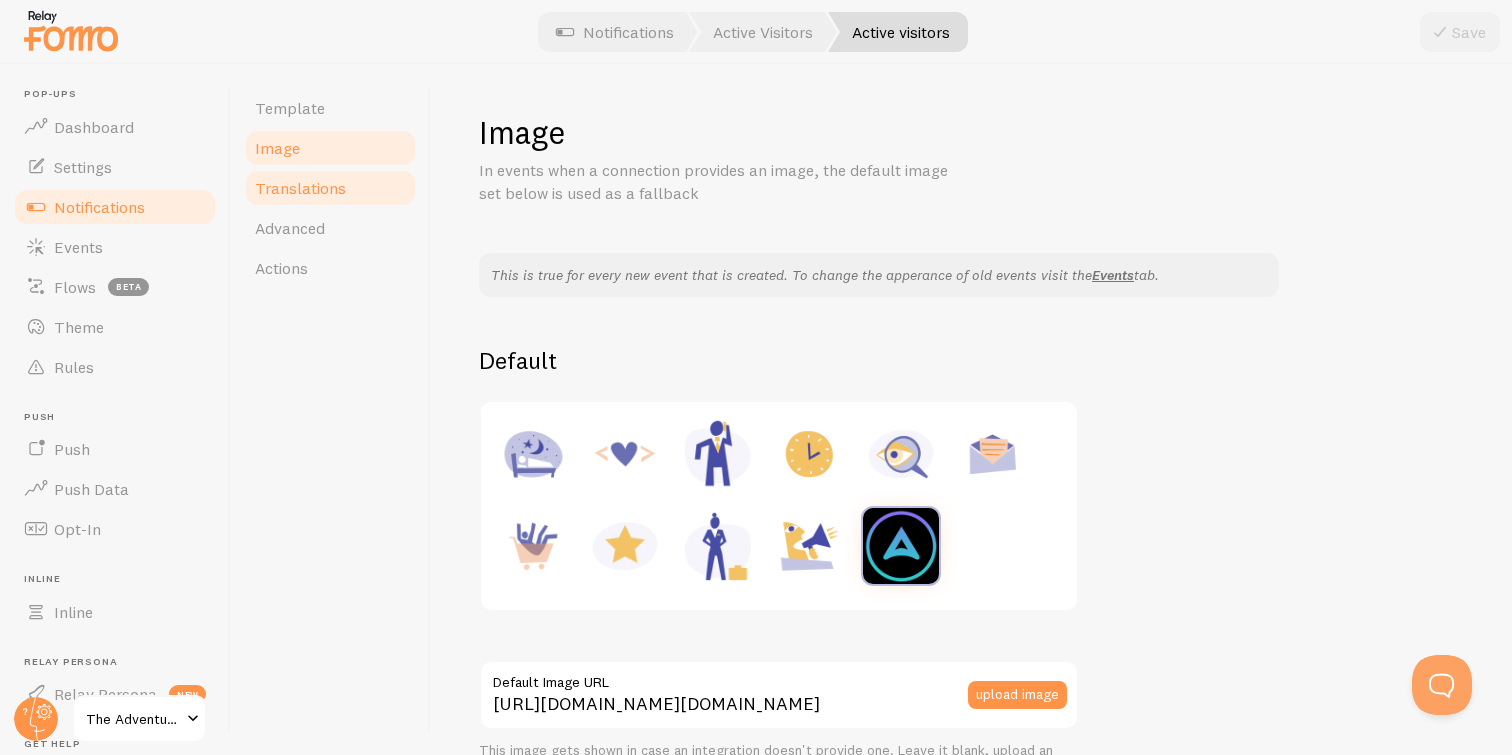 click on "Translations" at bounding box center (330, 188) 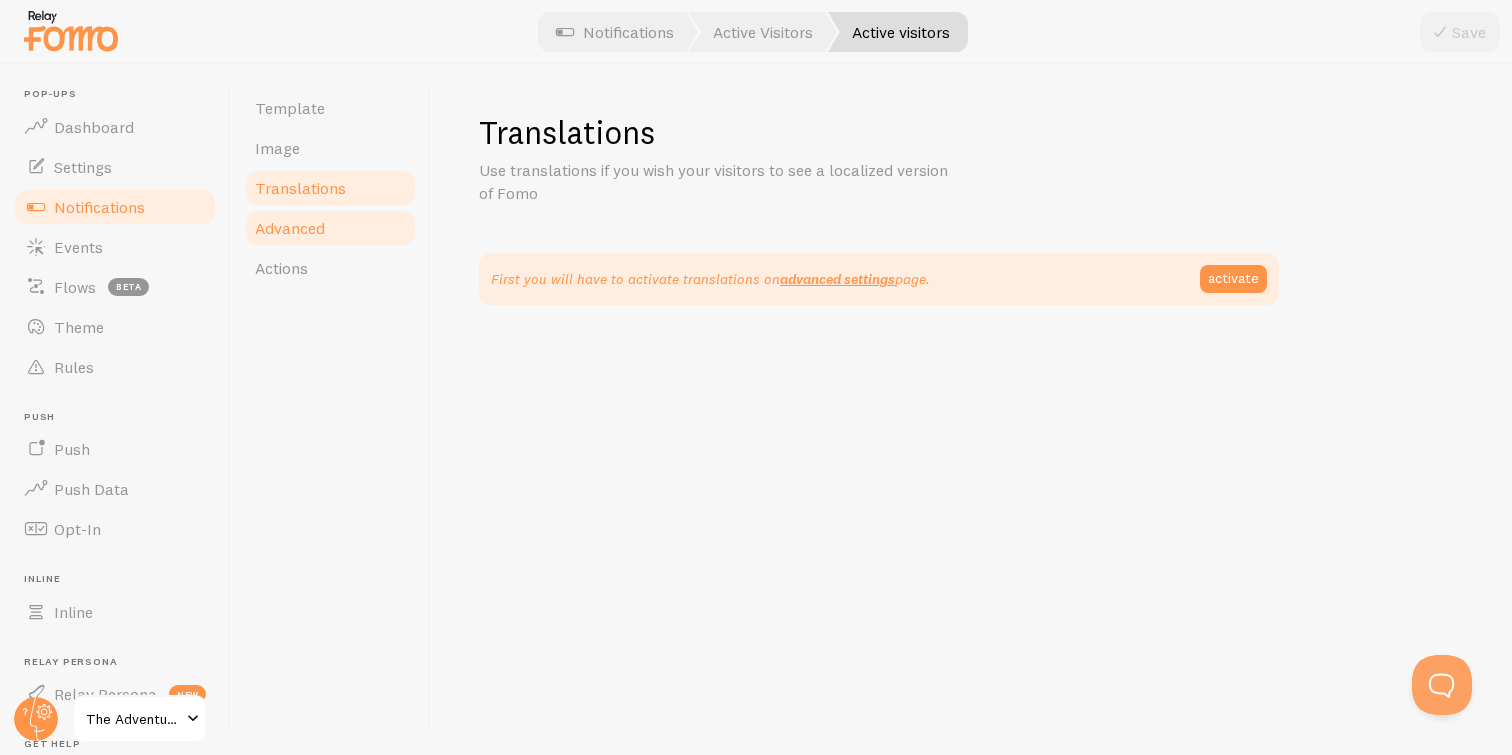 click on "Advanced" at bounding box center [330, 228] 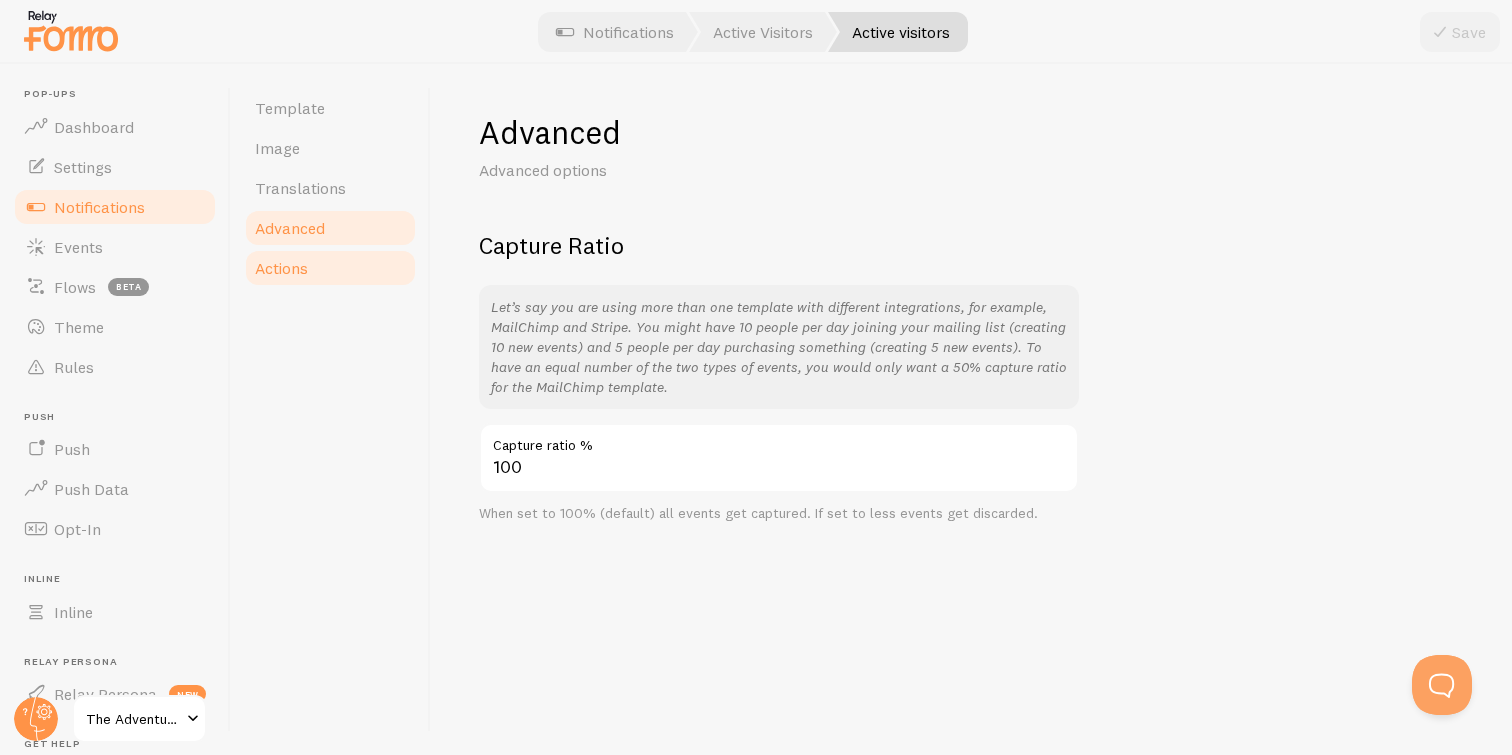 click on "Actions" at bounding box center (330, 268) 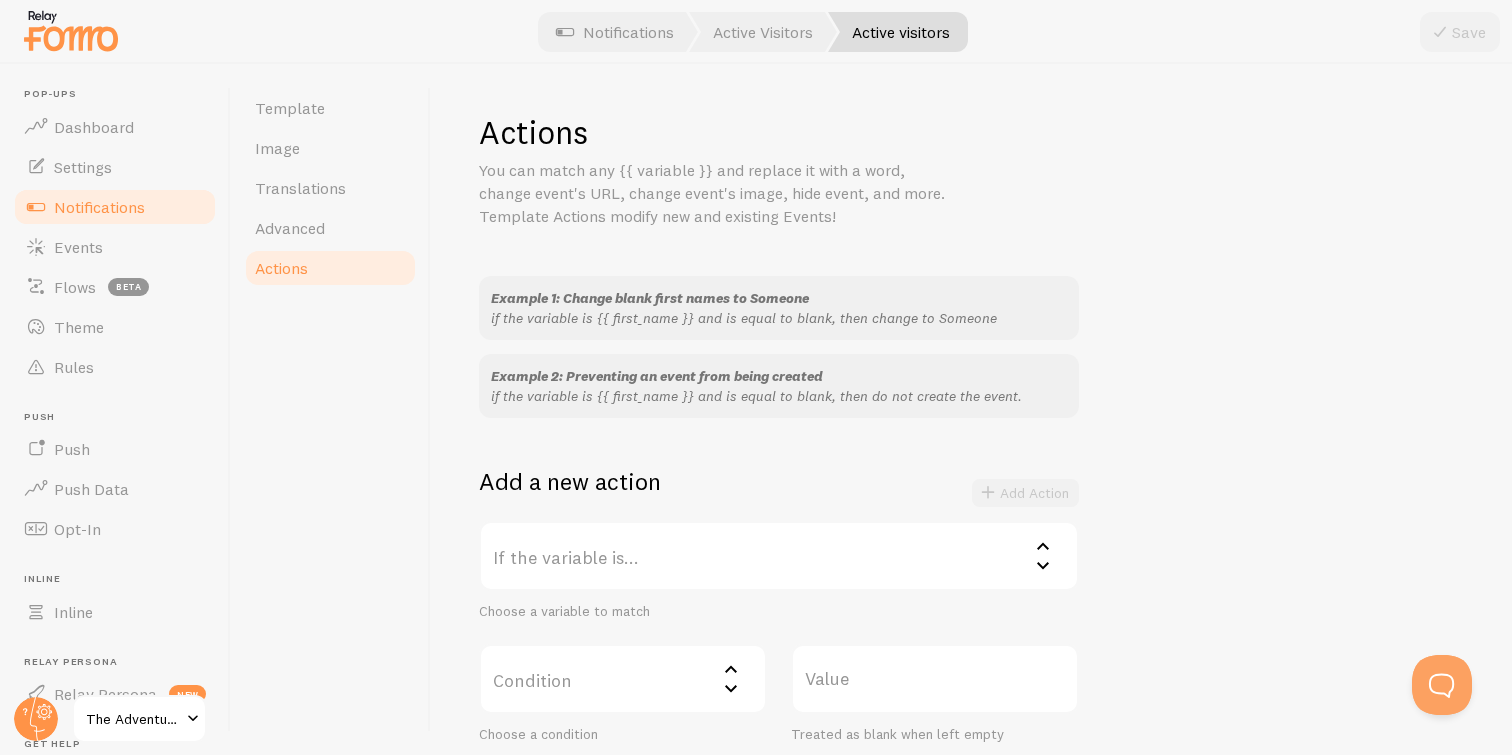 click on "Notifications" at bounding box center (99, 207) 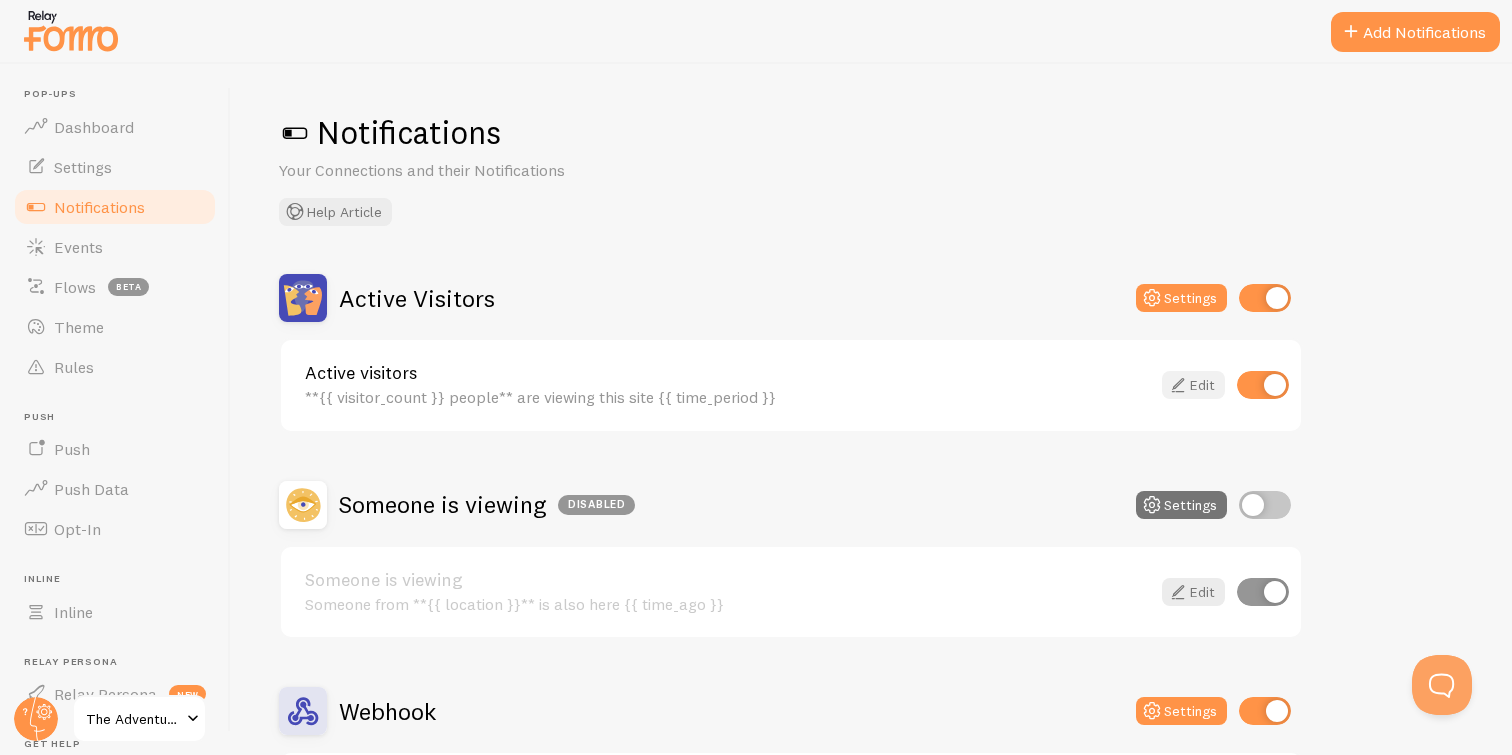 click on "Edit" at bounding box center (1193, 385) 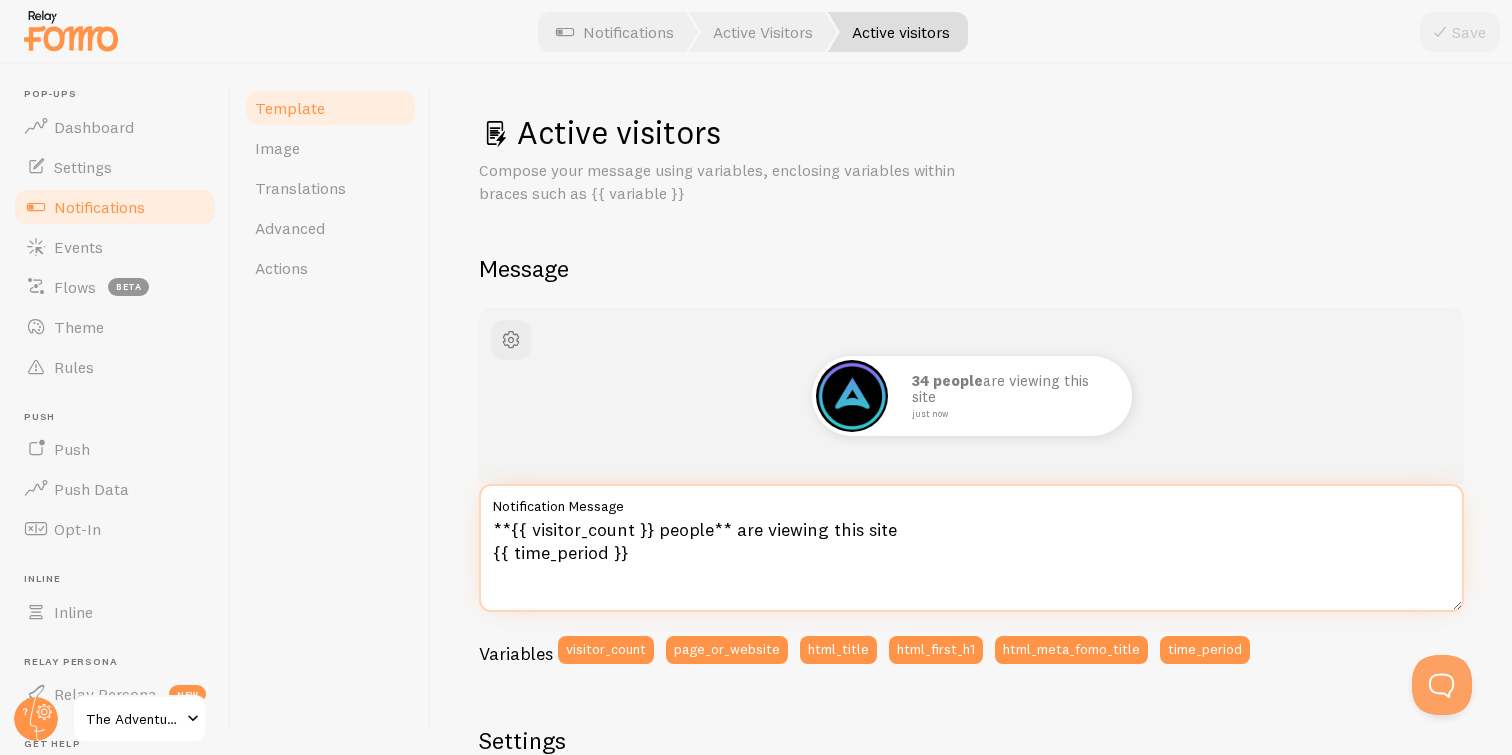 click on "**{{ visitor_count }} people** are viewing this site
{{ time_period }}" at bounding box center [971, 548] 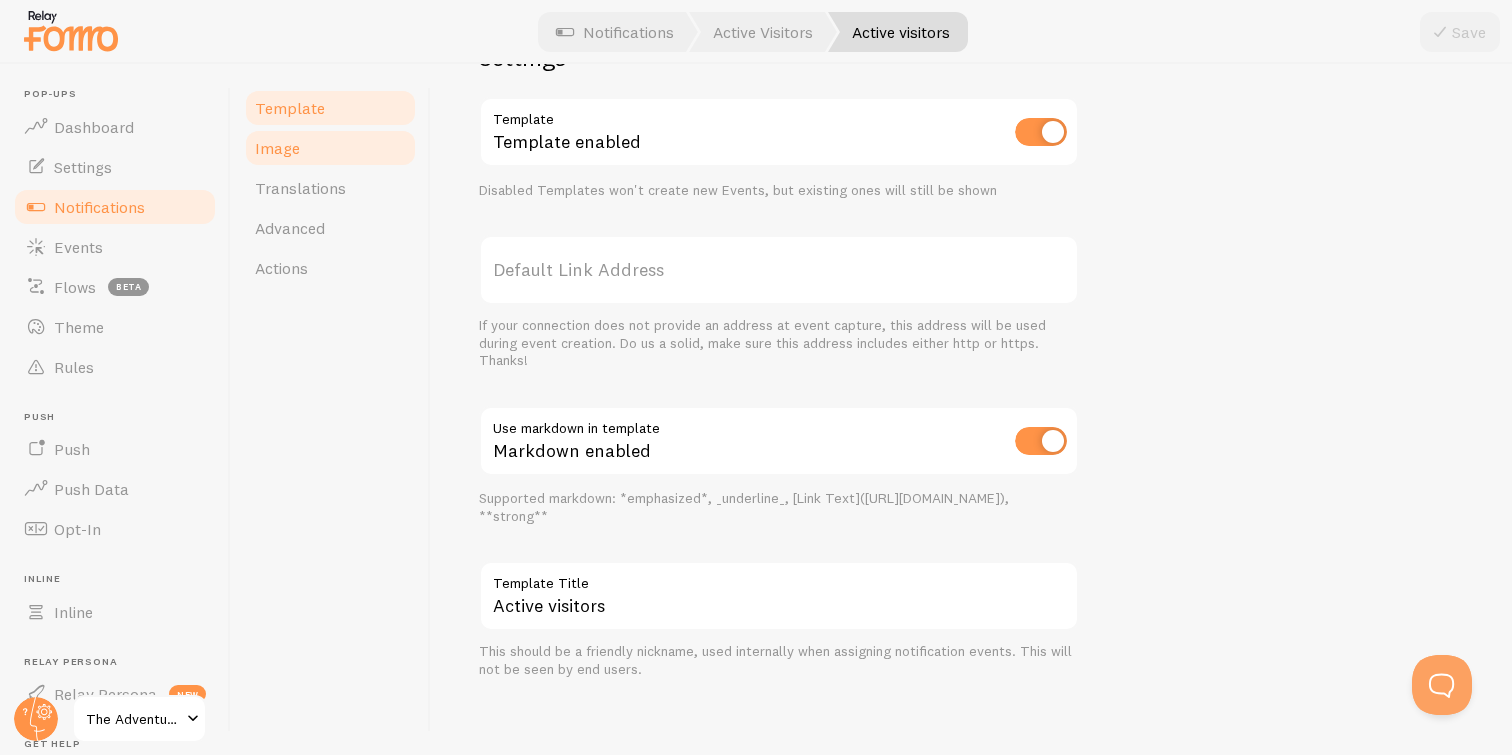 scroll, scrollTop: 682, scrollLeft: 0, axis: vertical 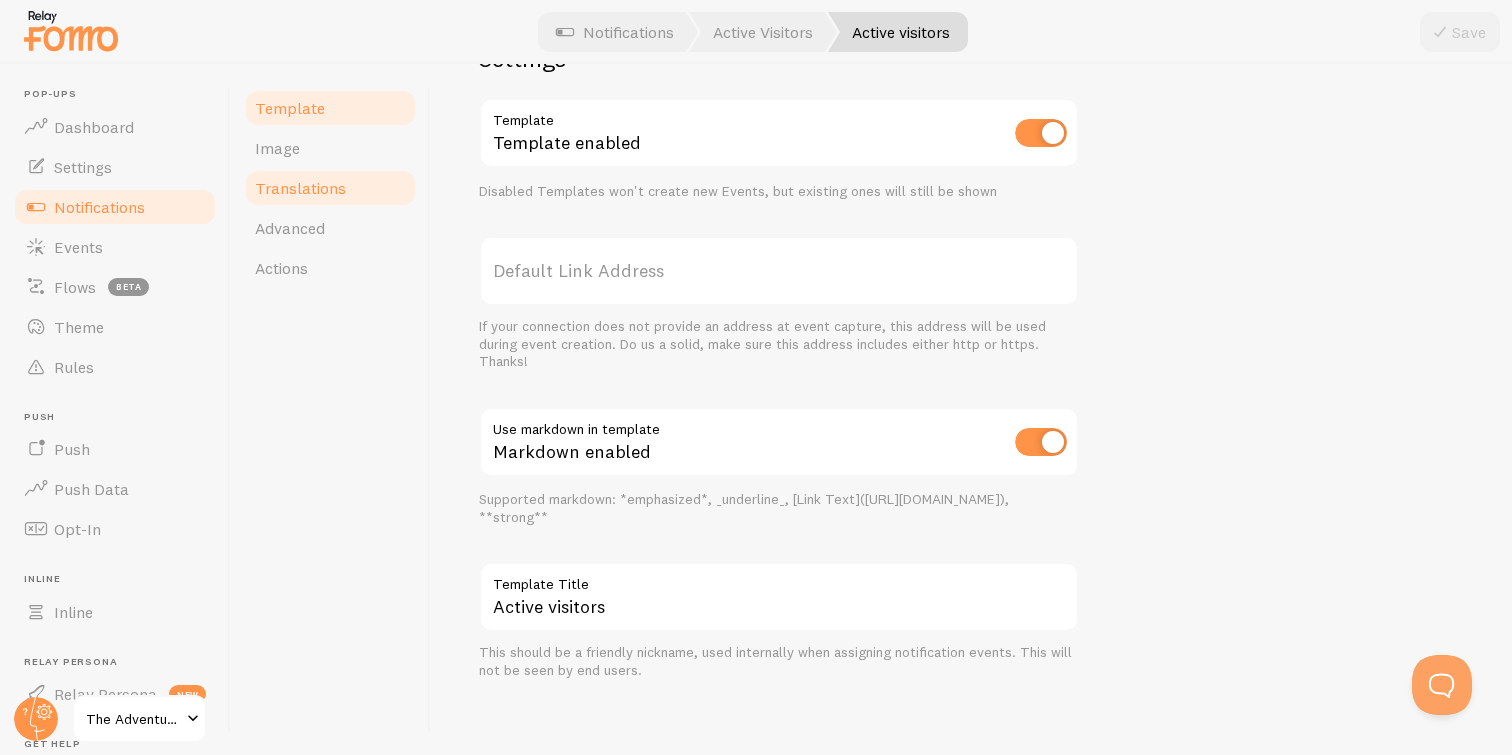 click on "Translations" at bounding box center [300, 188] 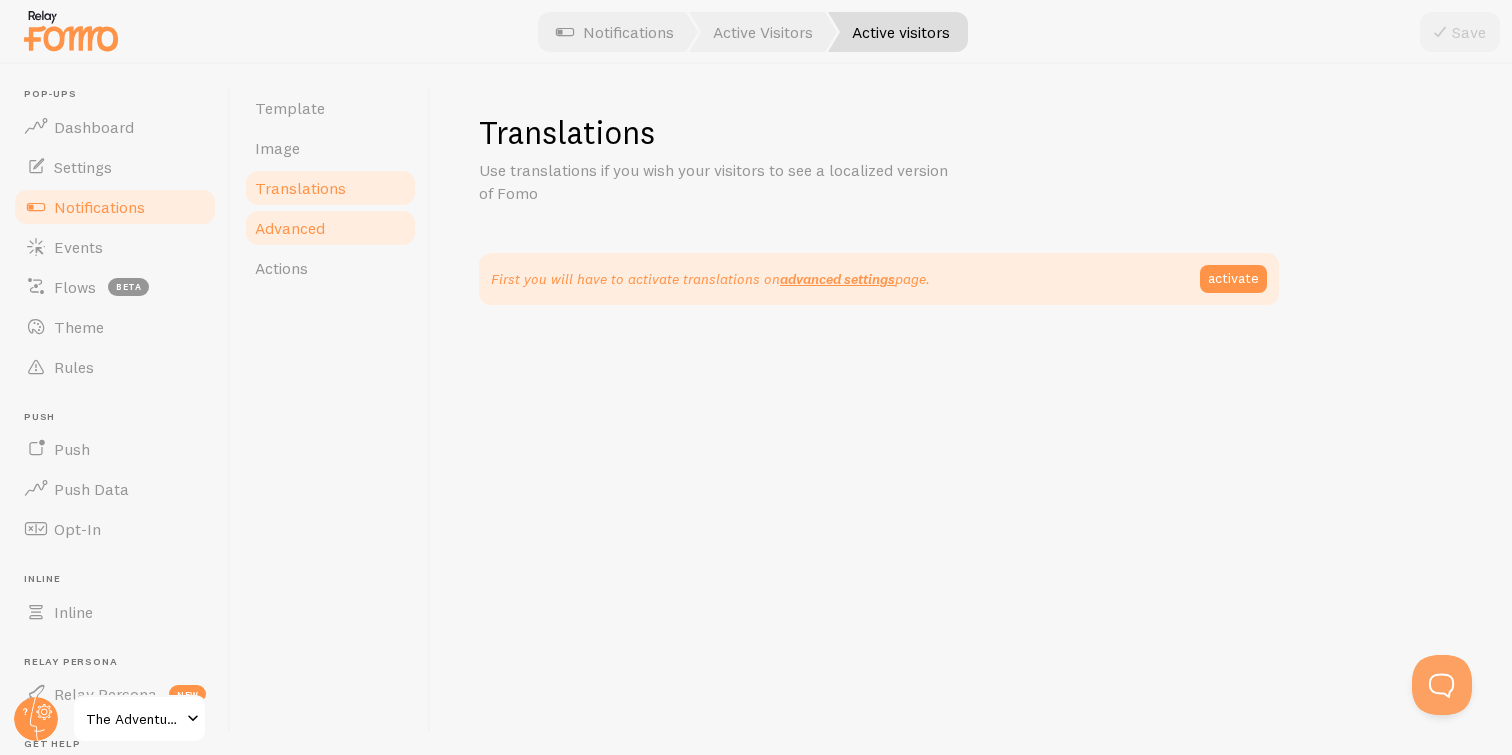 click on "Advanced" at bounding box center [290, 228] 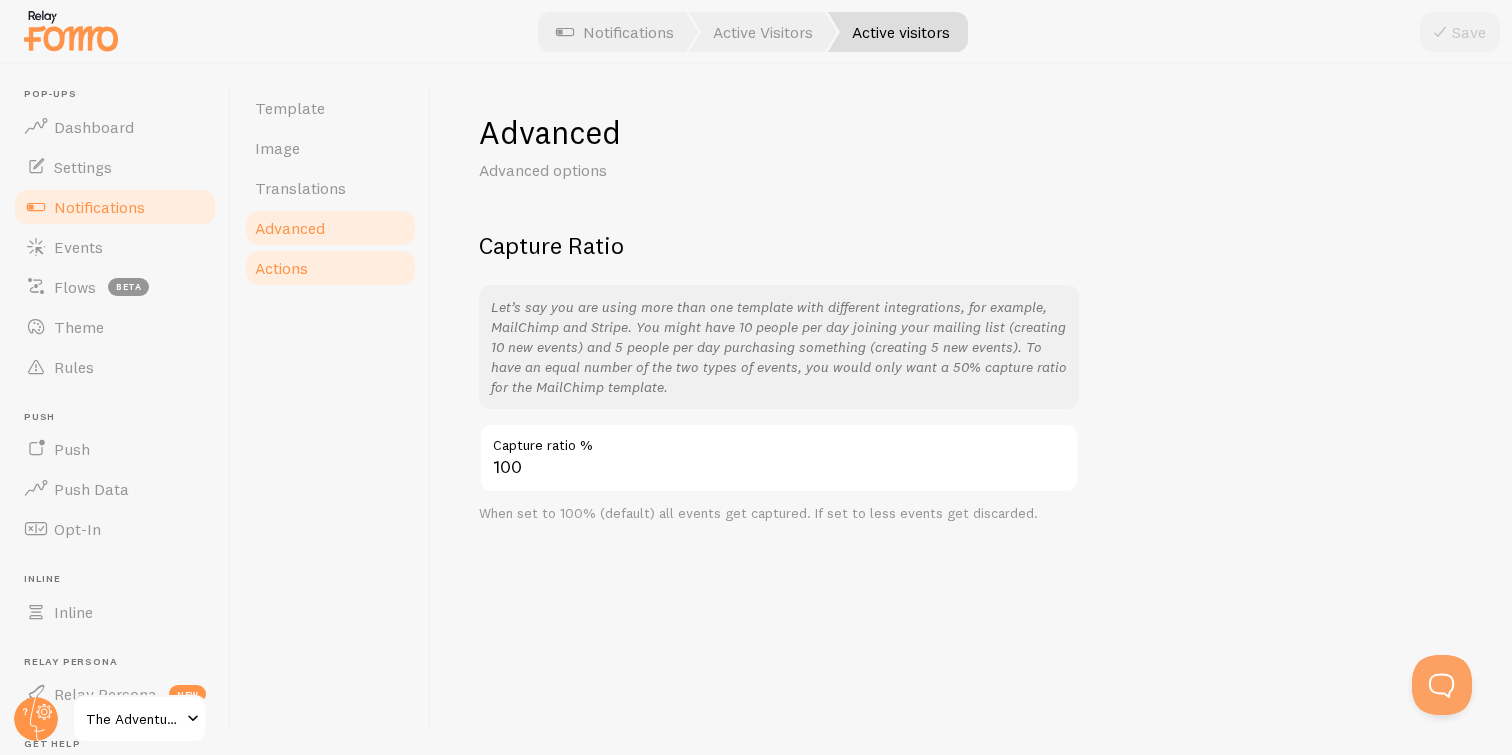 click on "Actions" at bounding box center [330, 268] 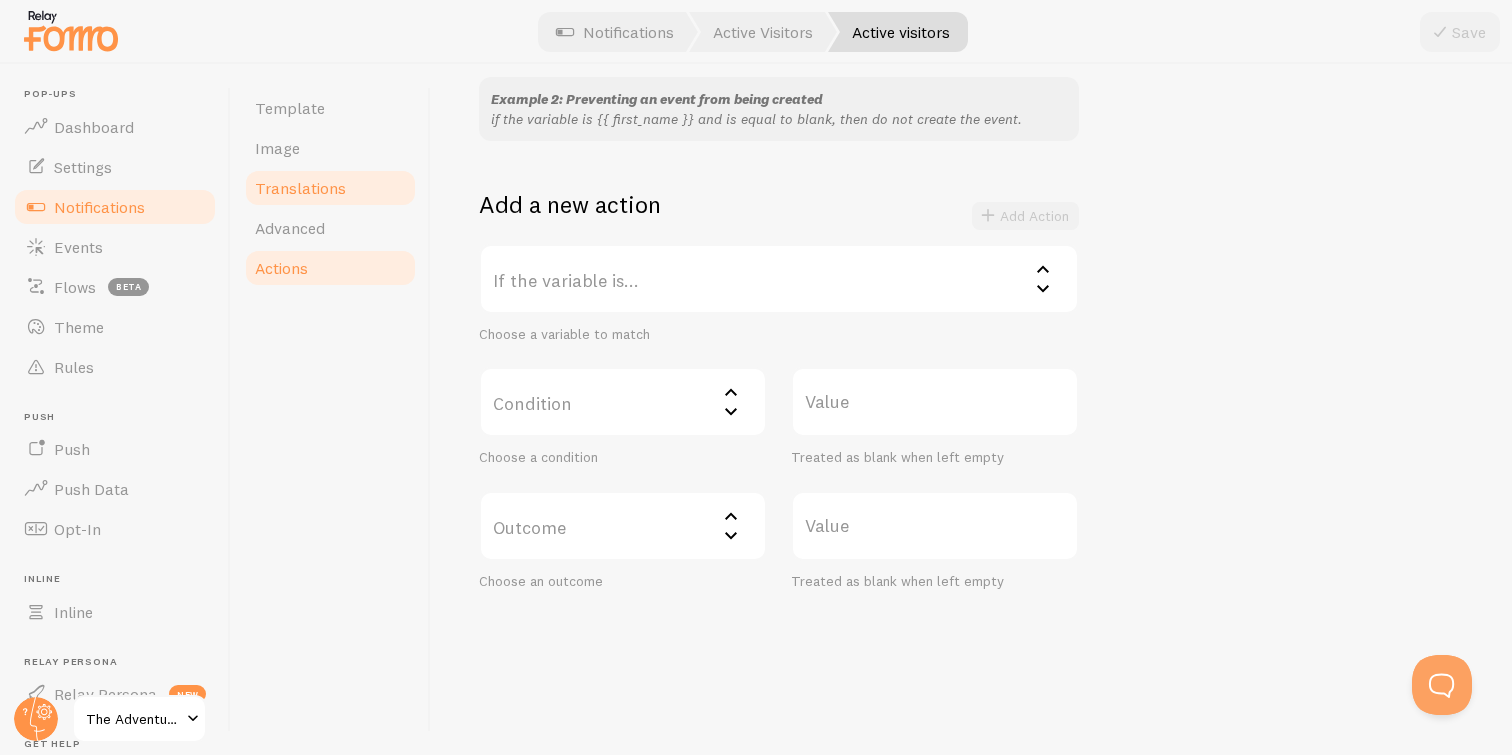 scroll, scrollTop: 276, scrollLeft: 0, axis: vertical 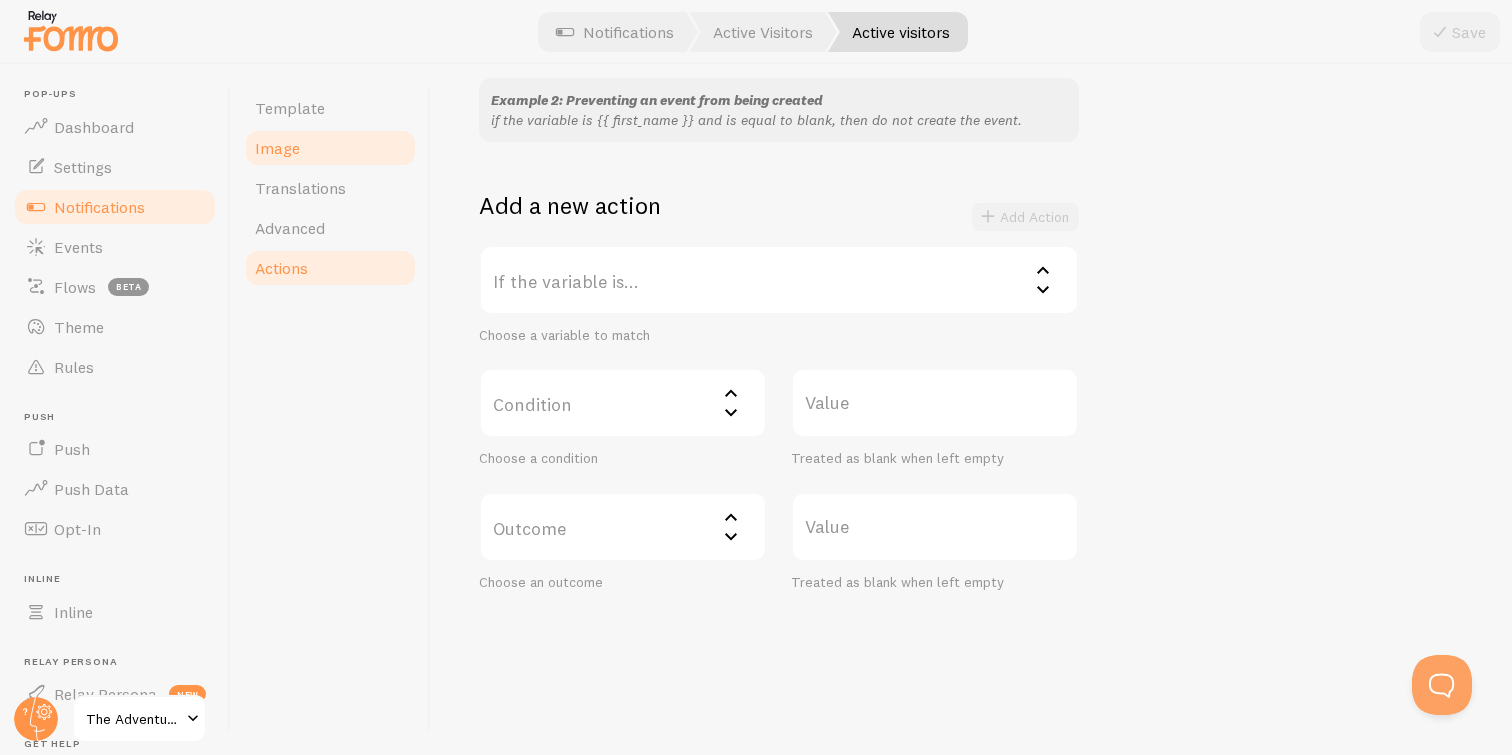 click on "Image" at bounding box center (277, 148) 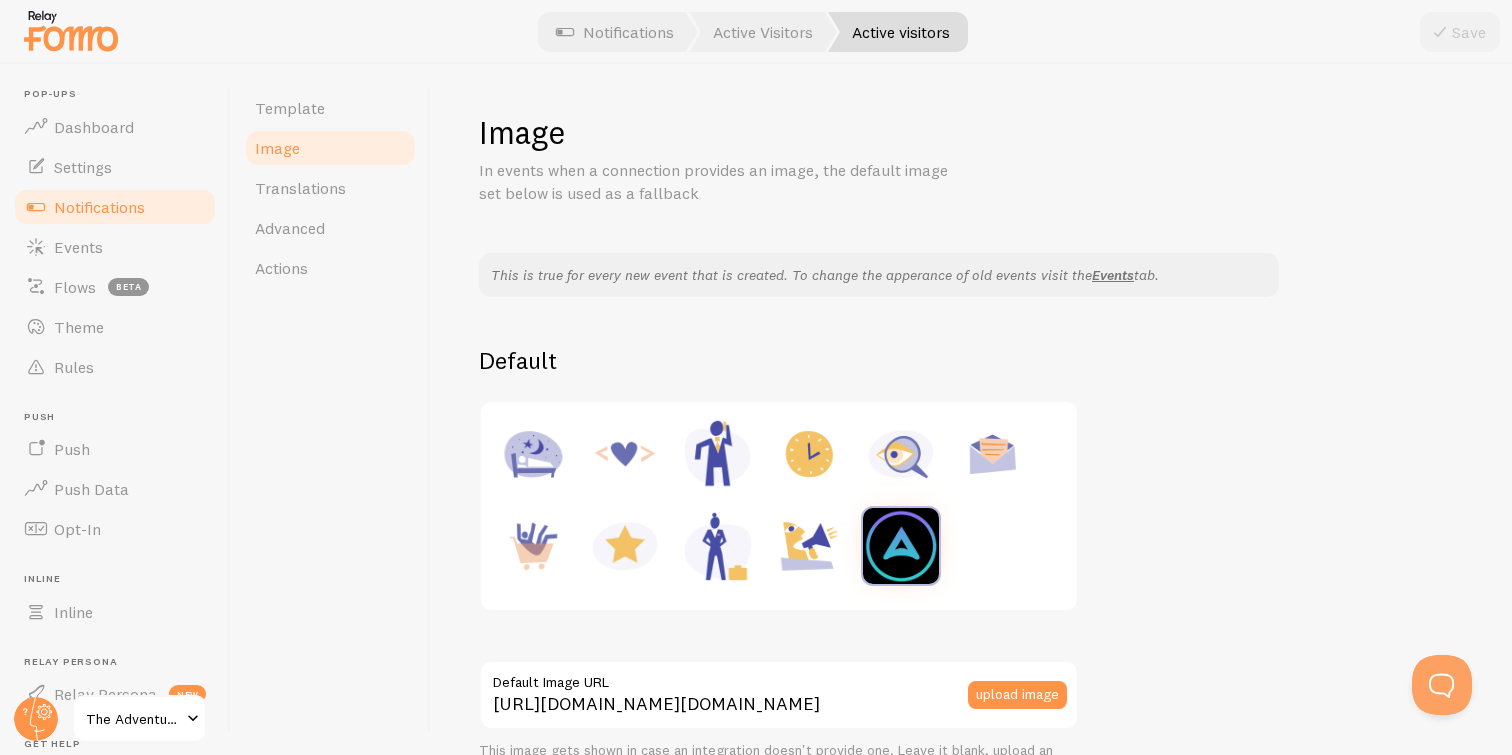 click on "Notifications" at bounding box center [99, 207] 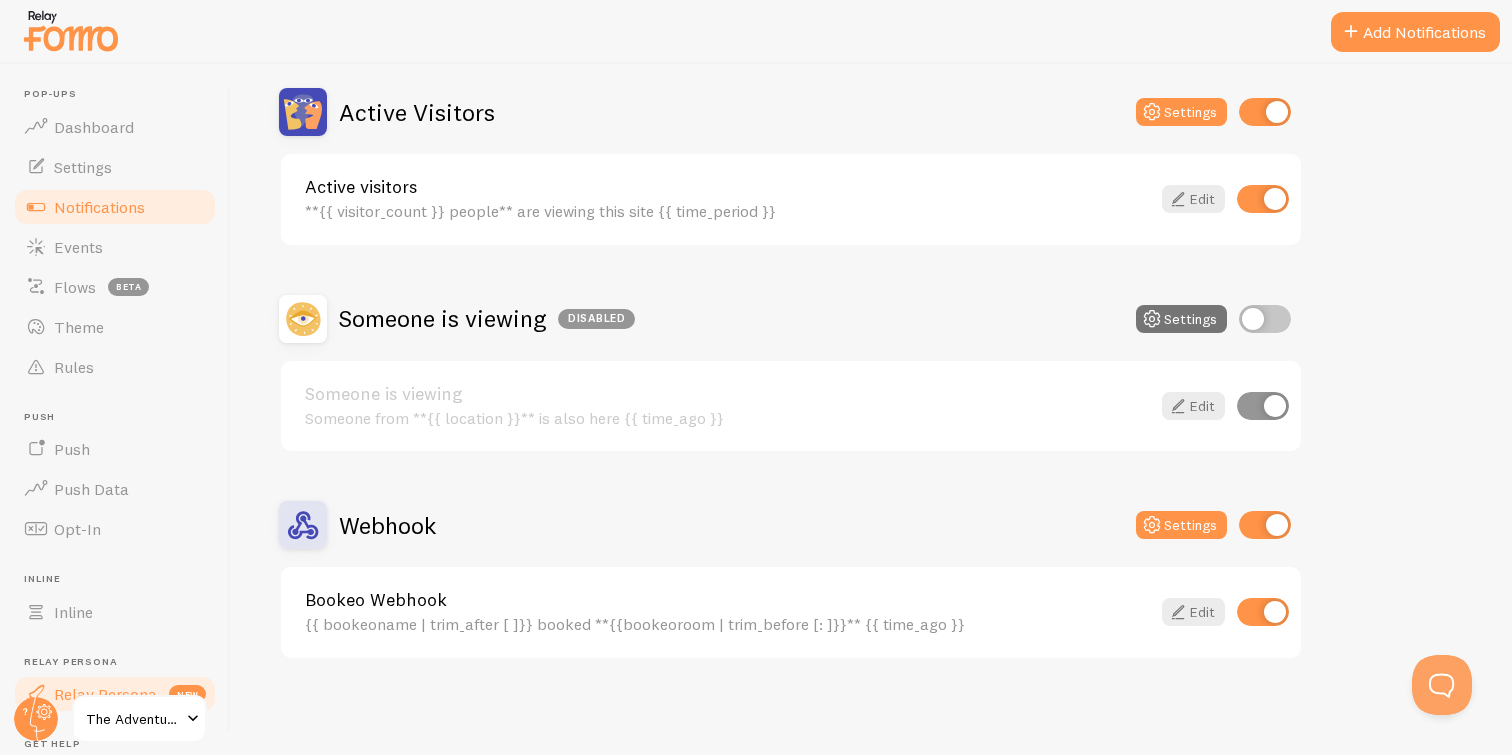 scroll, scrollTop: 184, scrollLeft: 0, axis: vertical 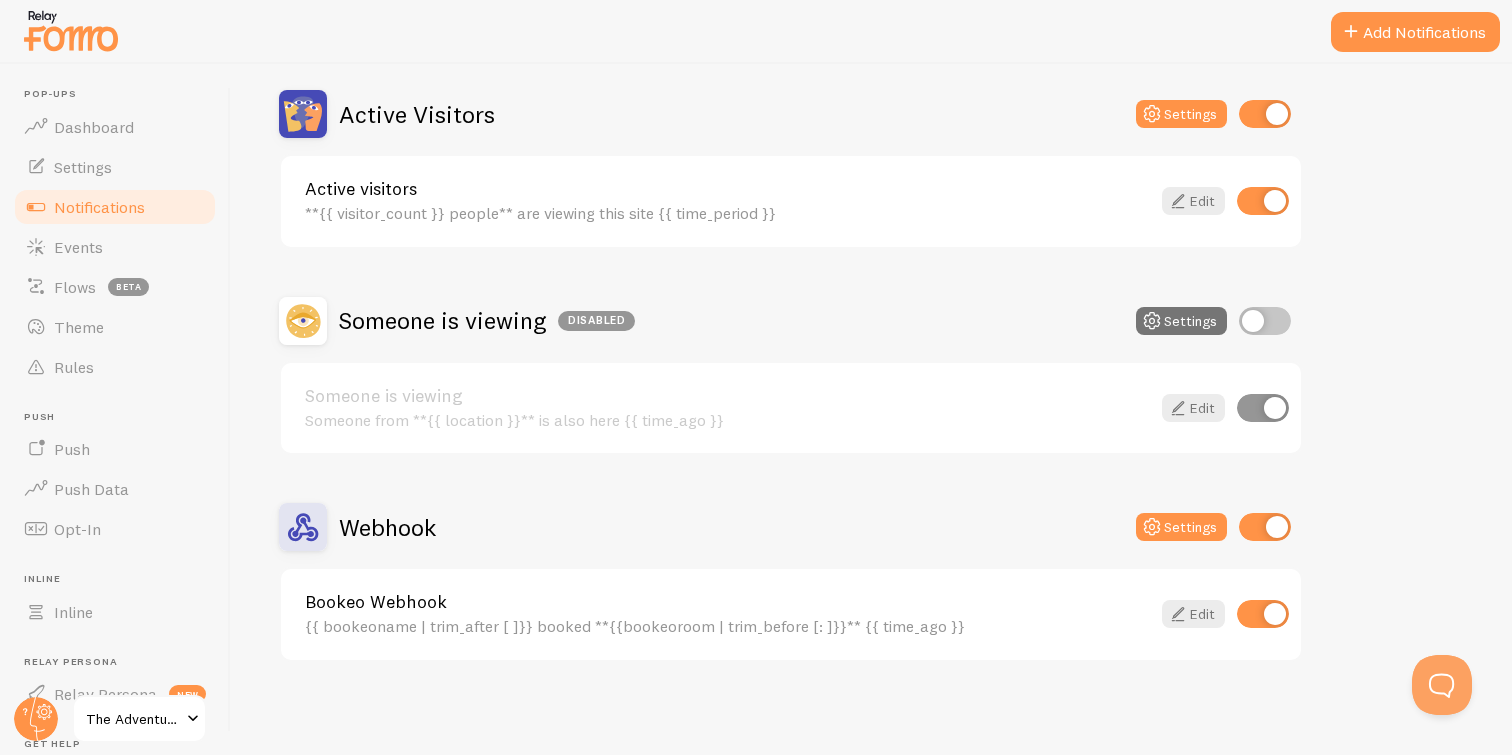 click on "The Adventure Museum" at bounding box center (133, 719) 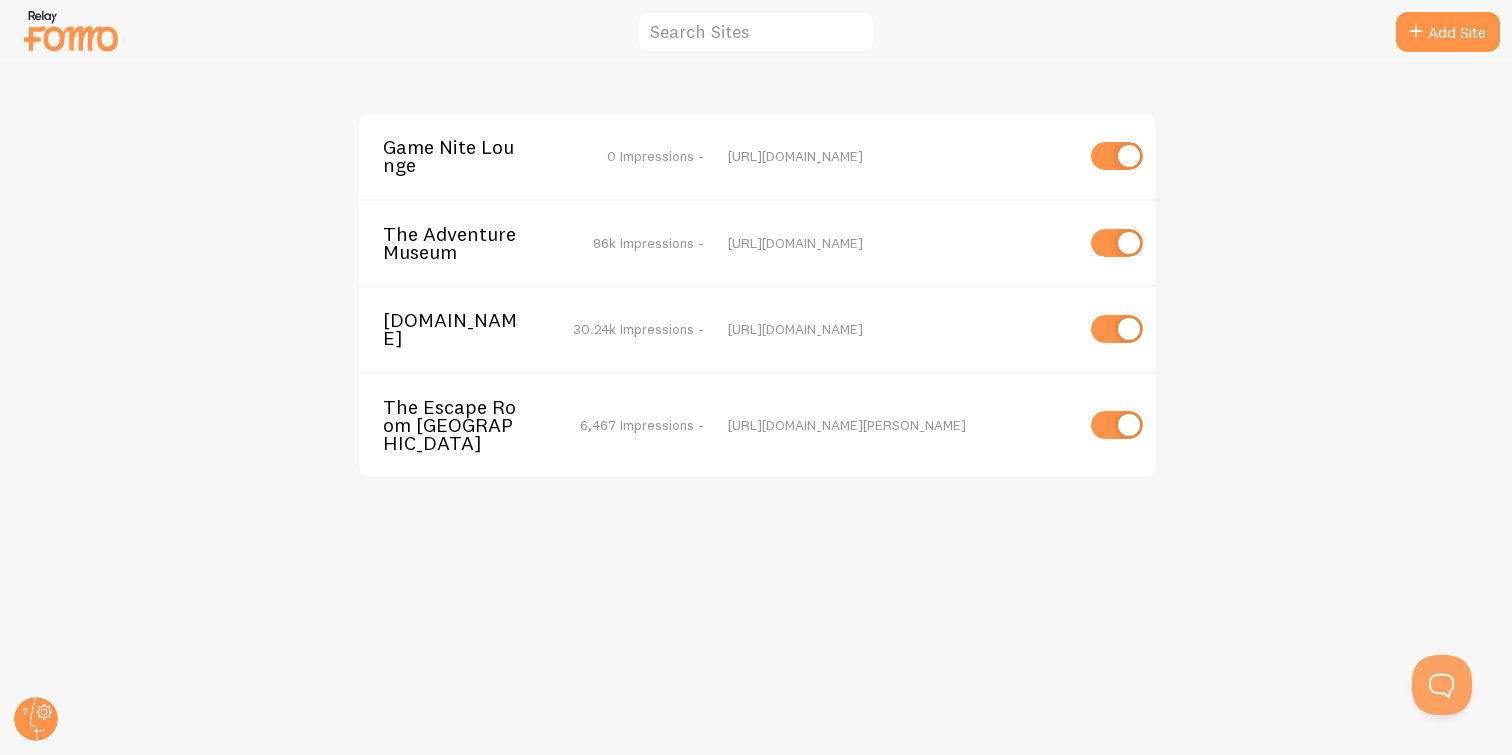 click on "Game Nite Lounge    0 Impressions -   [URL][DOMAIN_NAME]" at bounding box center (757, 156) 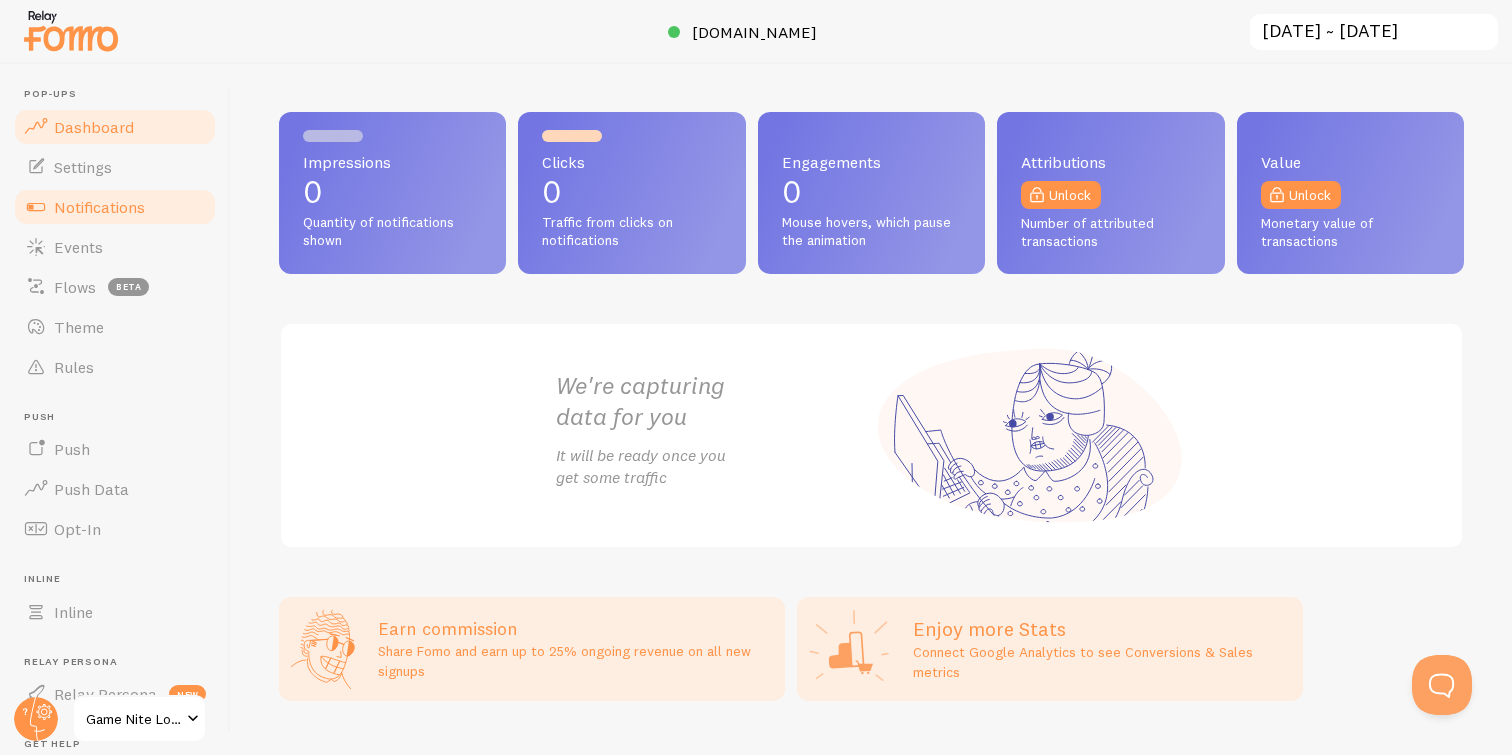 click on "Notifications" at bounding box center (99, 207) 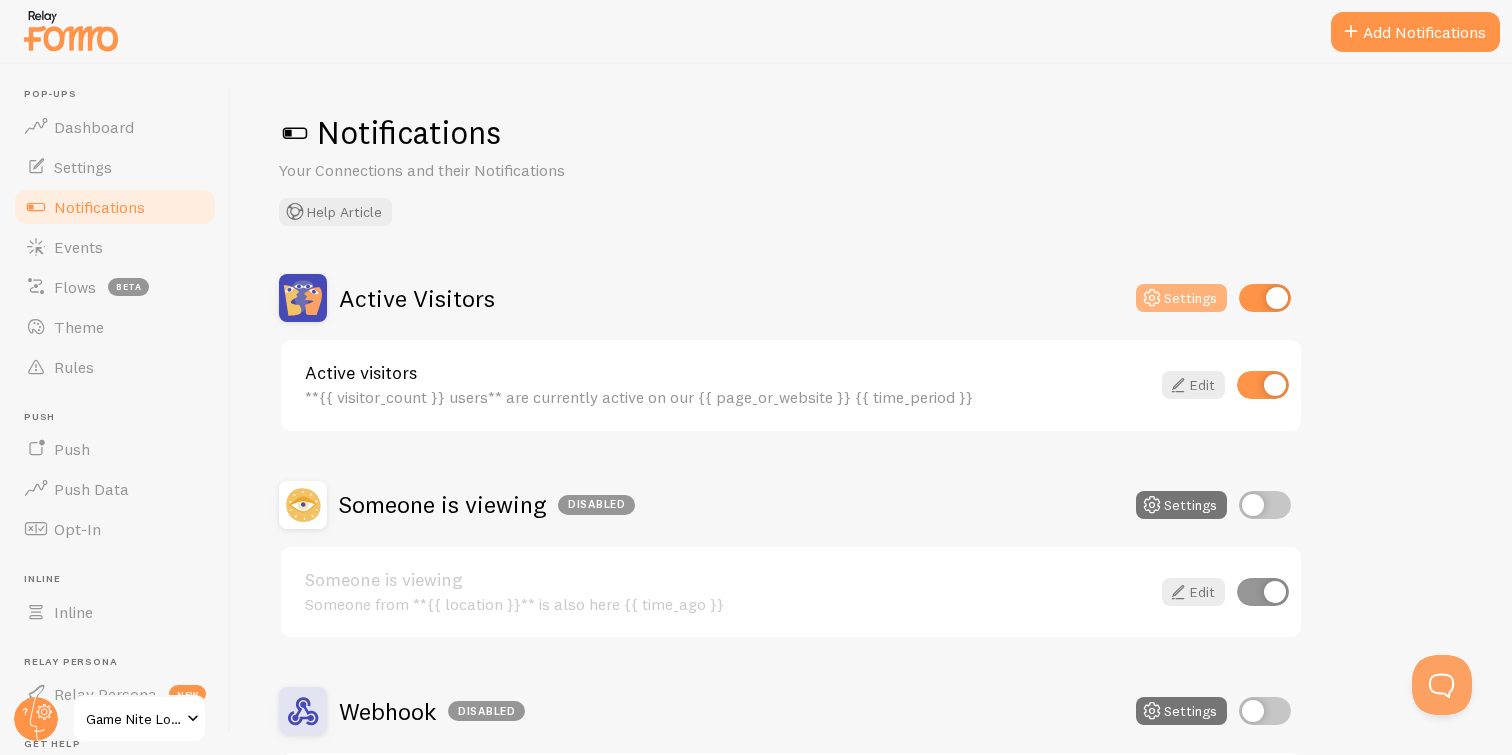 click on "Settings" at bounding box center [1181, 298] 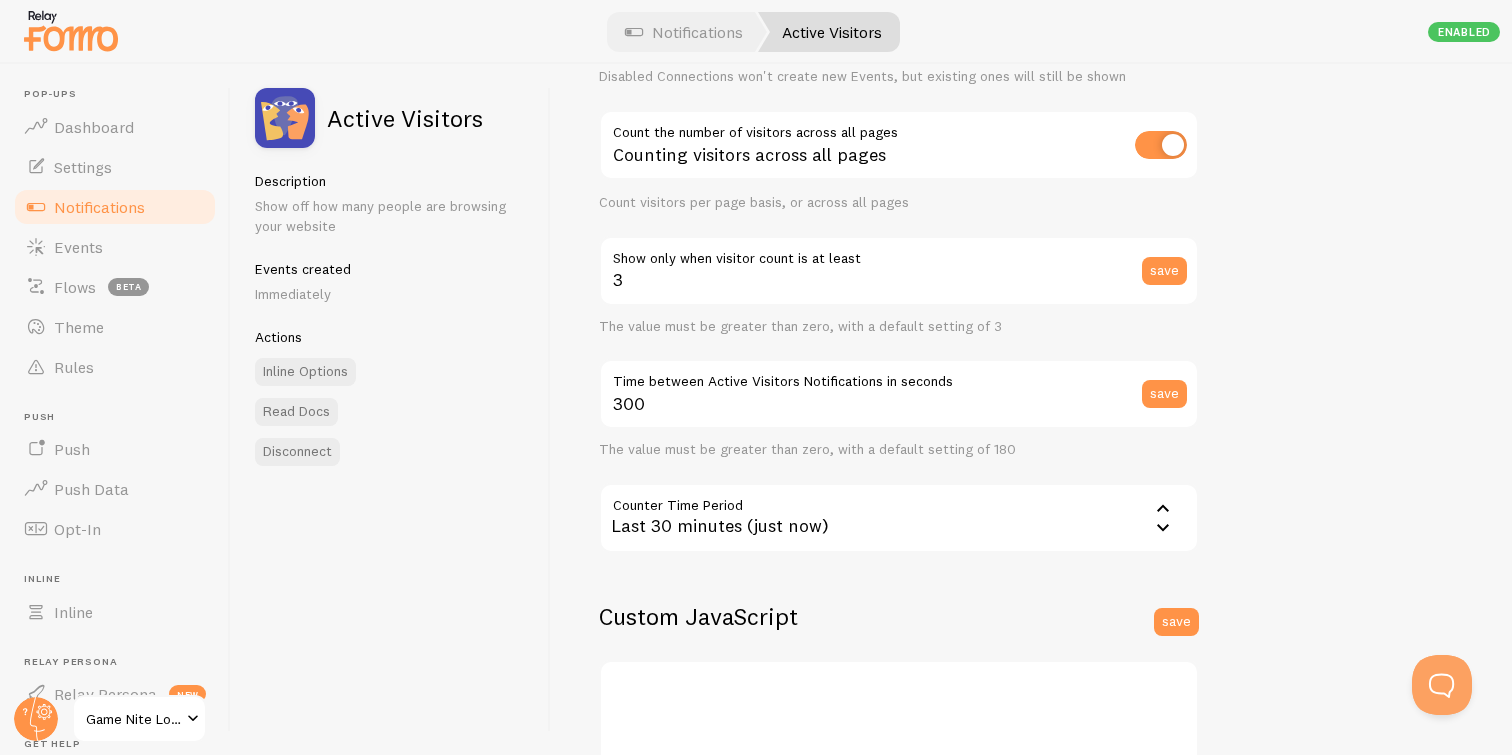 scroll, scrollTop: 195, scrollLeft: 0, axis: vertical 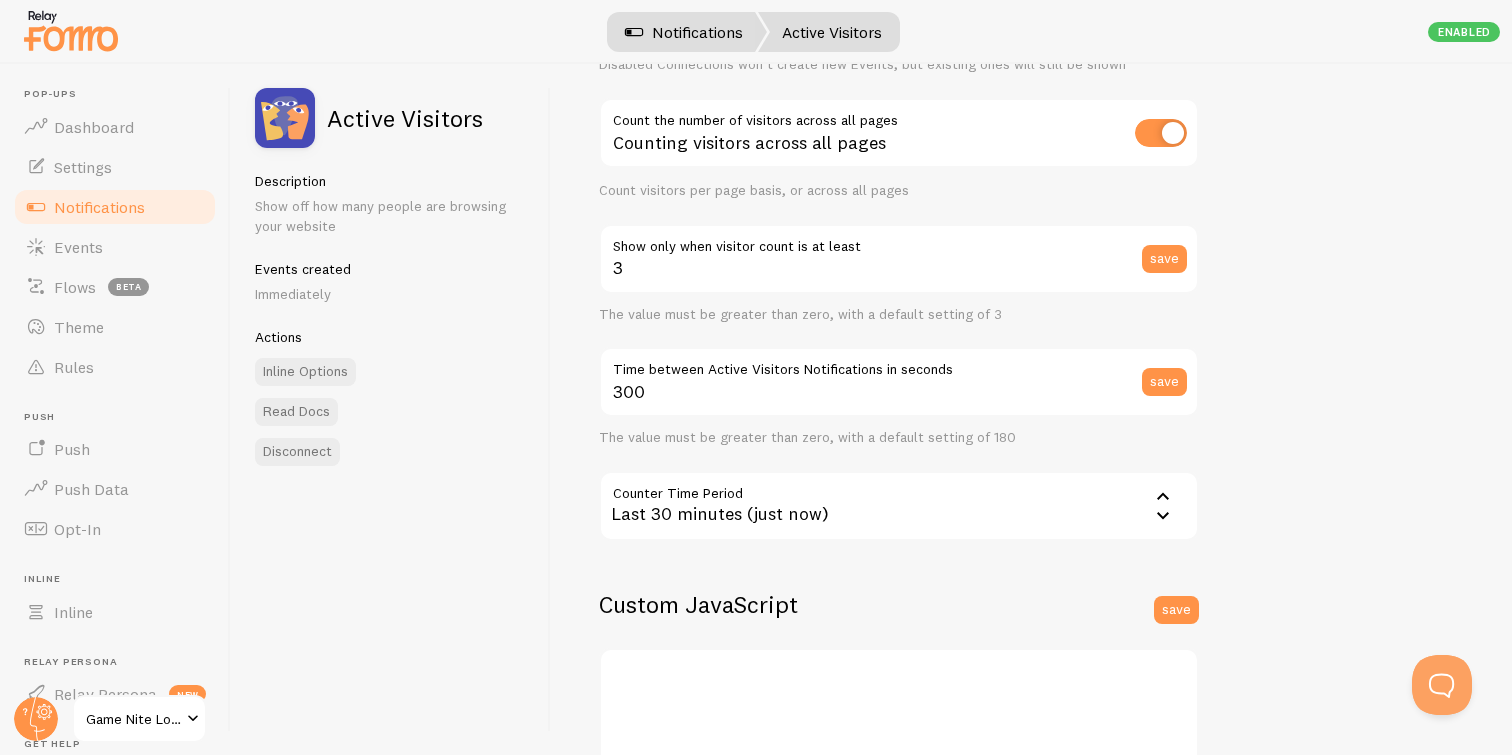 click on "Notifications" at bounding box center (684, 32) 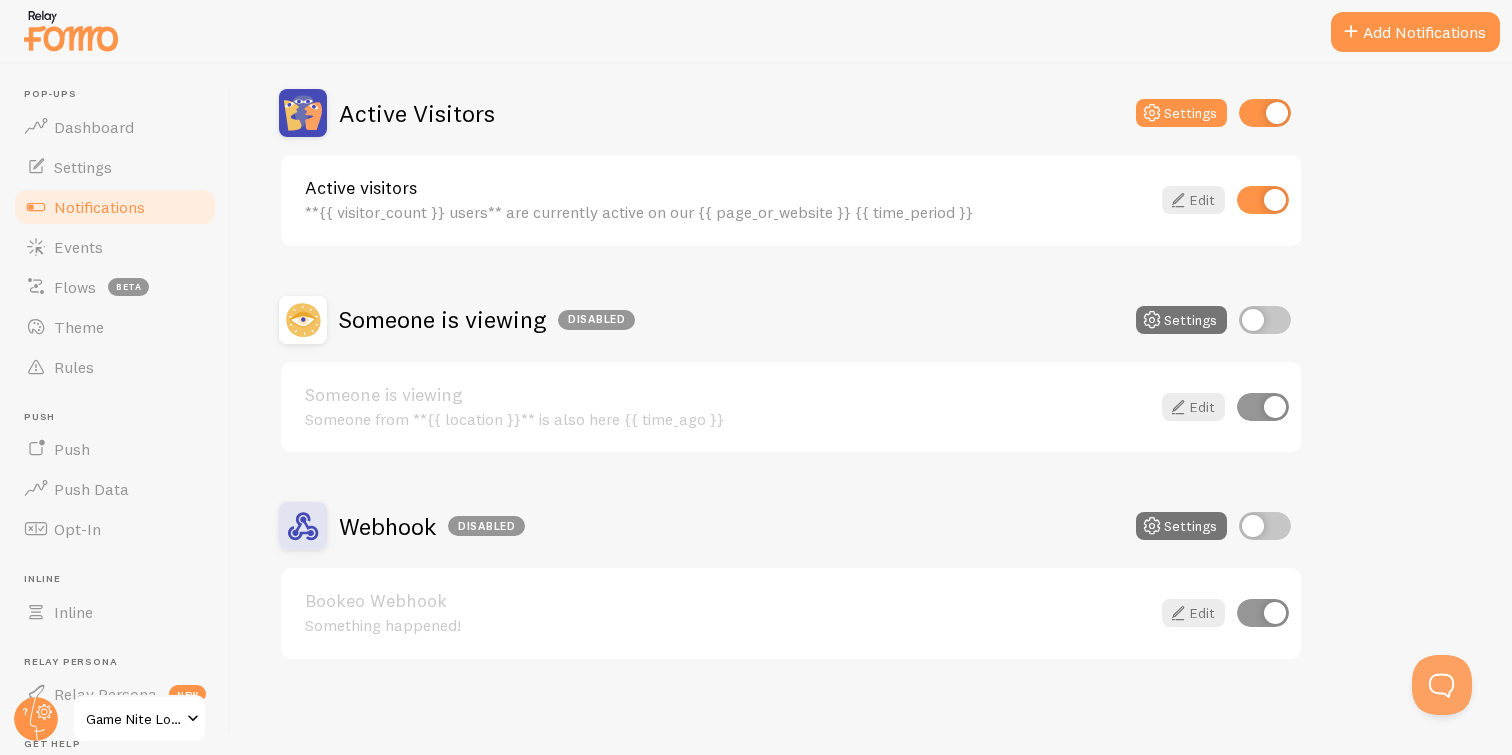 scroll, scrollTop: 184, scrollLeft: 0, axis: vertical 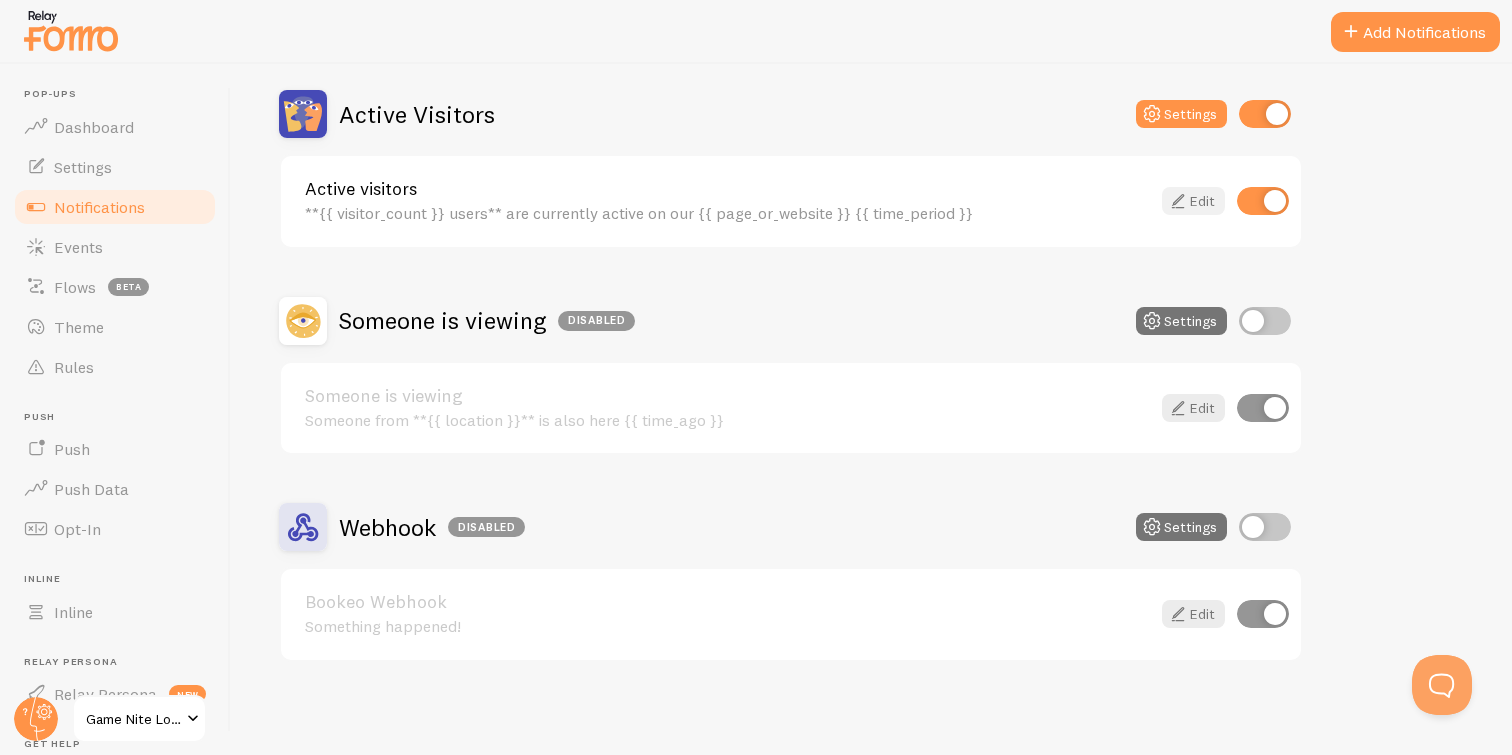 click on "Edit" at bounding box center (1193, 201) 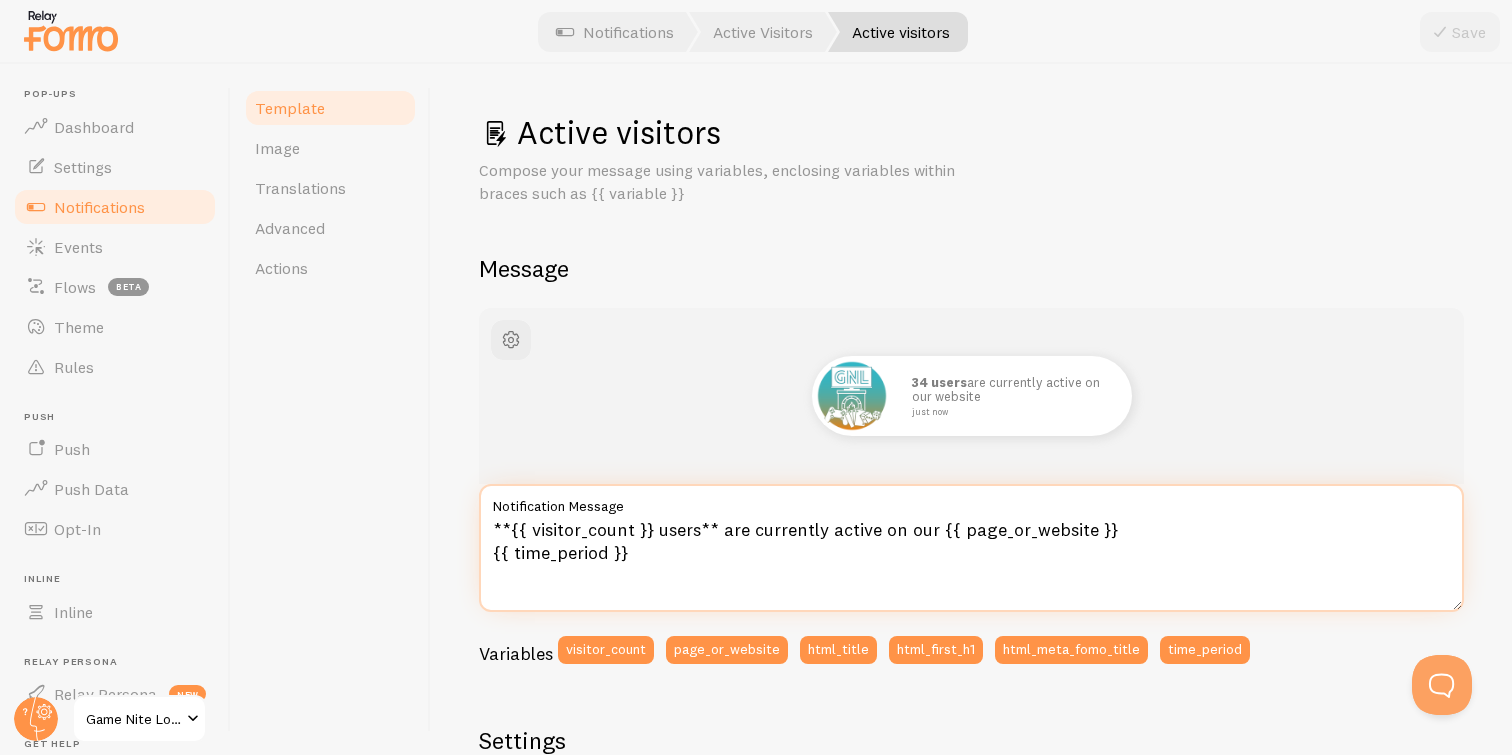 drag, startPoint x: 665, startPoint y: 566, endPoint x: 379, endPoint y: 491, distance: 295.6704 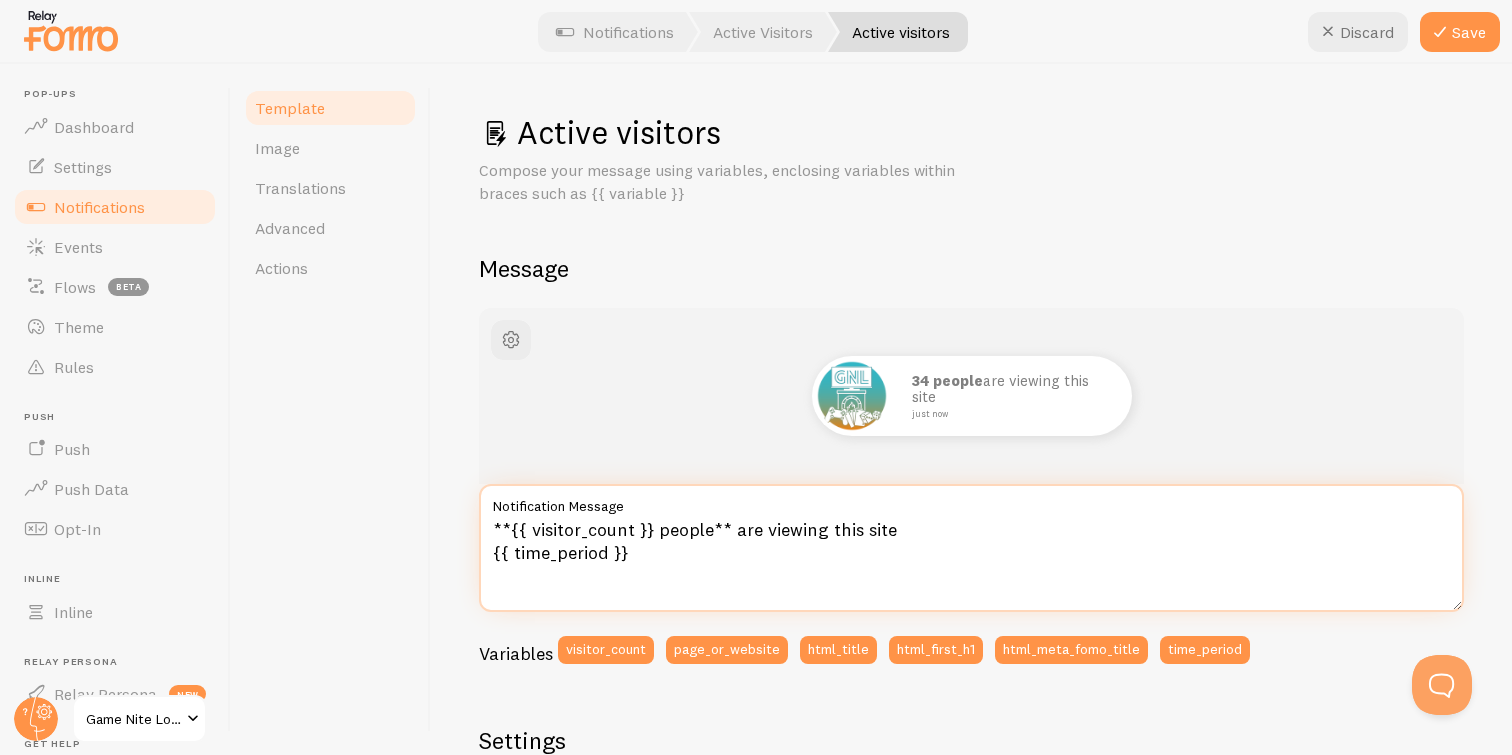 scroll, scrollTop: 0, scrollLeft: 0, axis: both 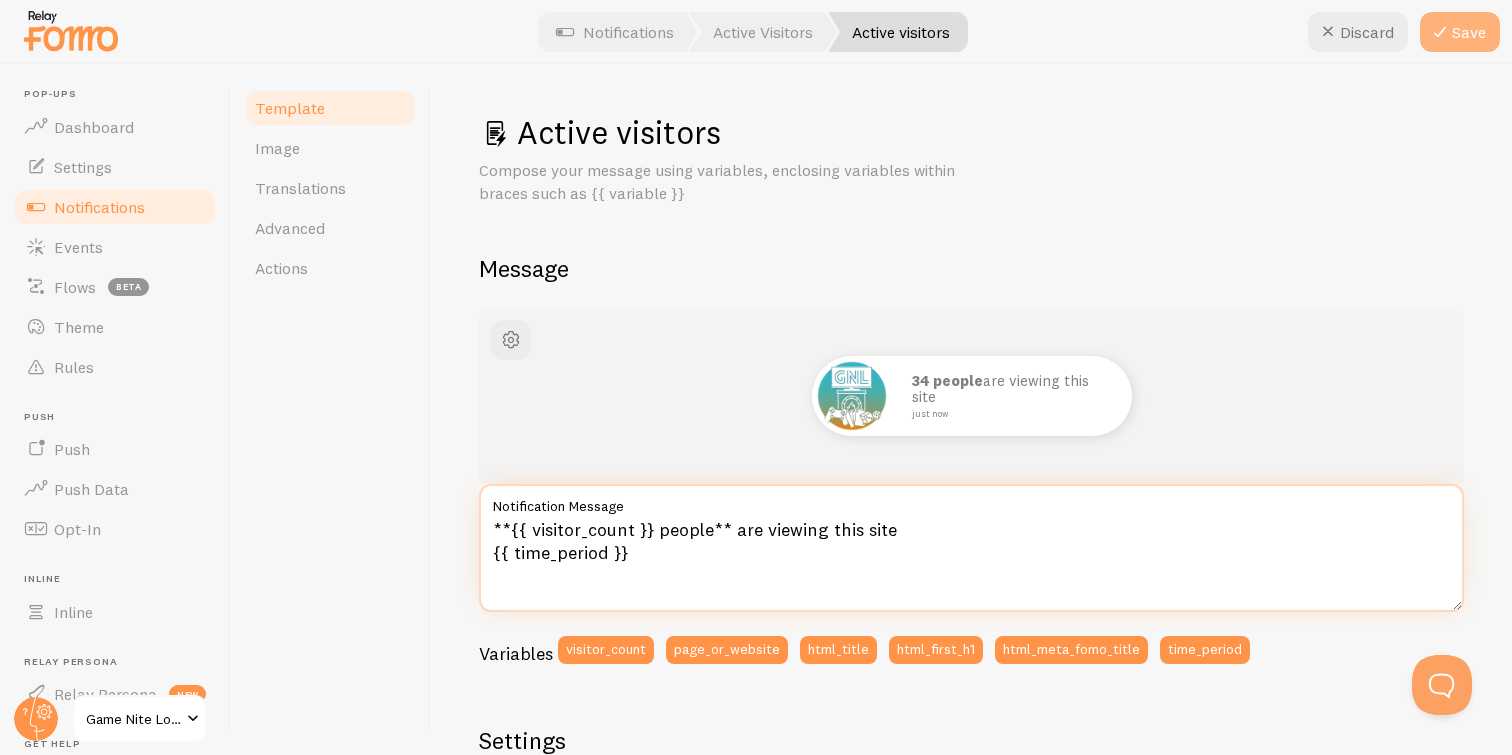 type on "**{{ visitor_count }} people** are viewing this site
{{ time_period }}" 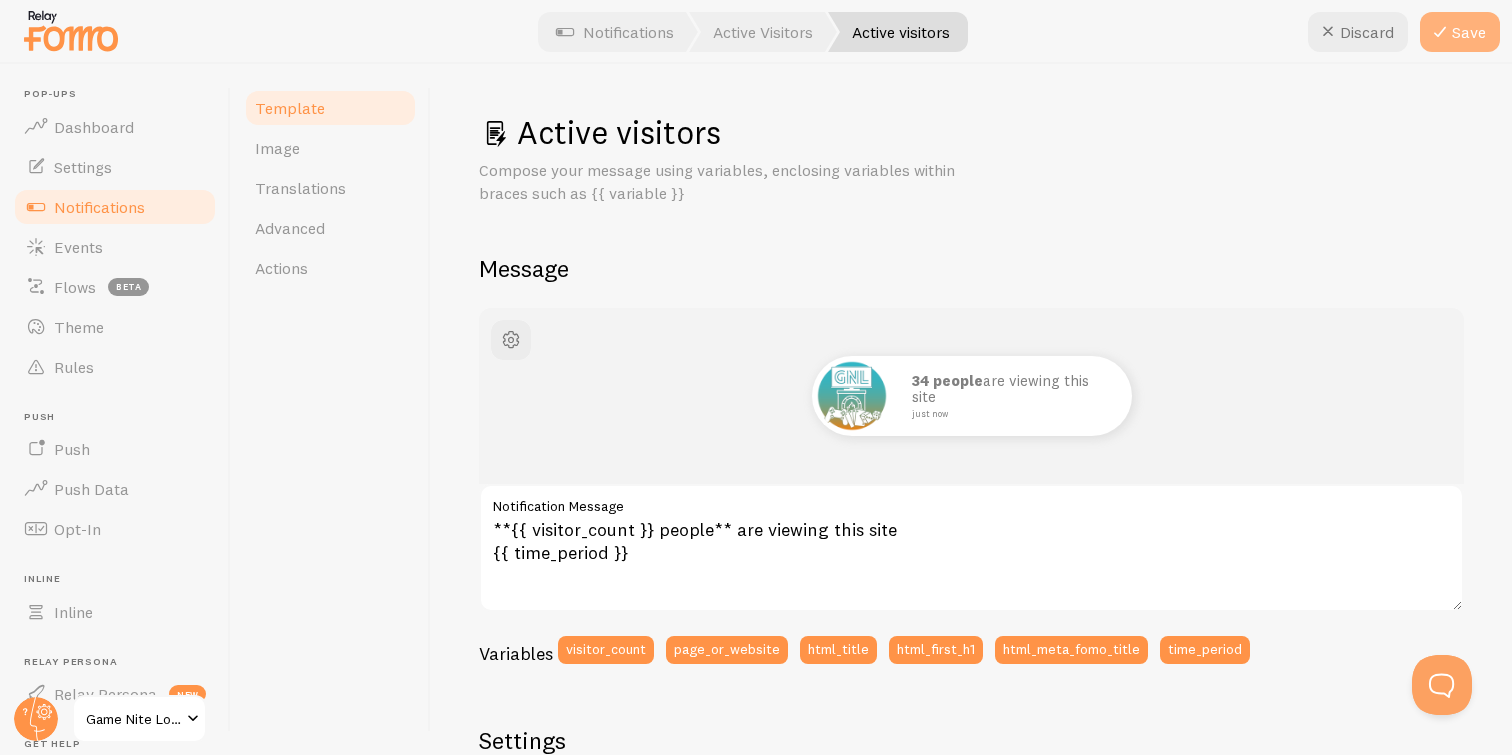 click on "Save" at bounding box center (1460, 32) 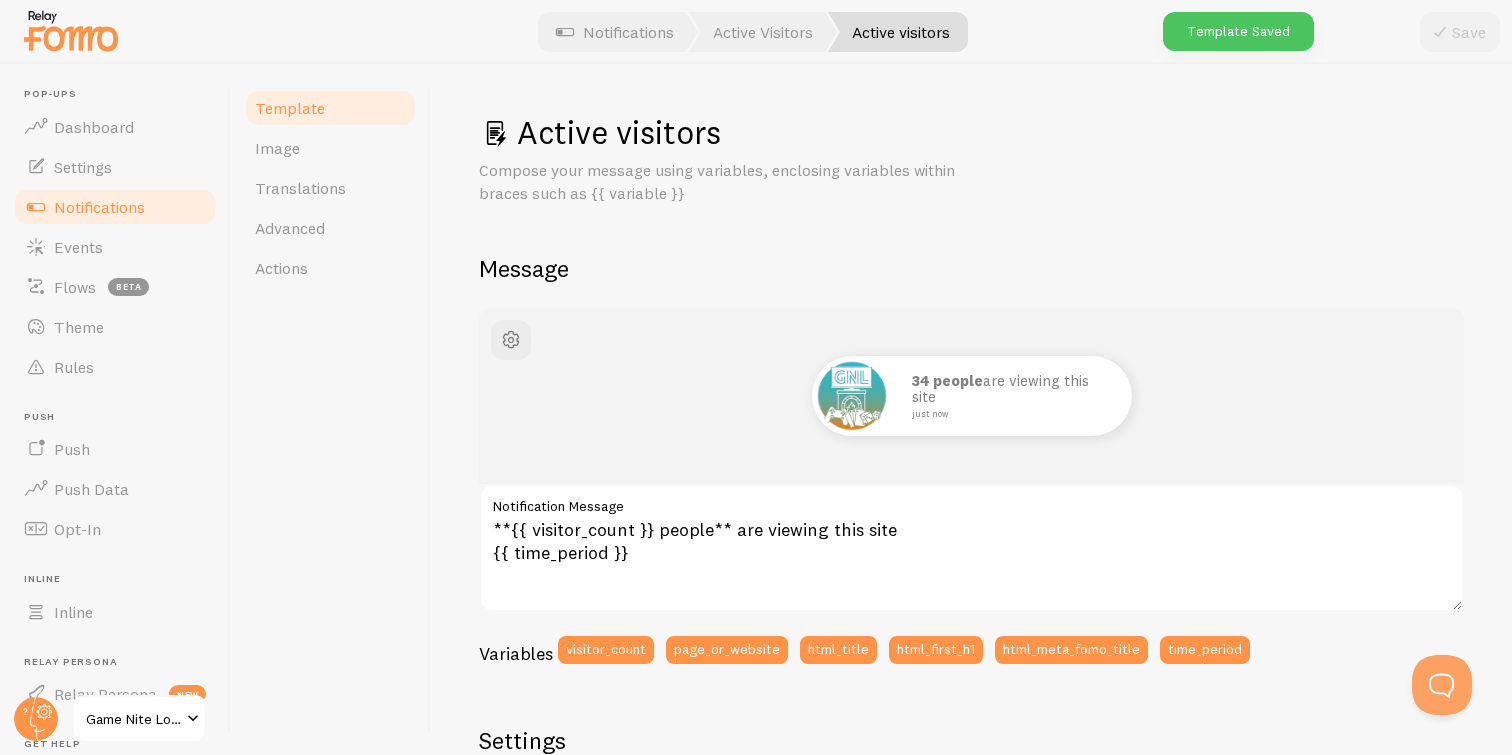 click on "Game Nite Lounge" at bounding box center (133, 719) 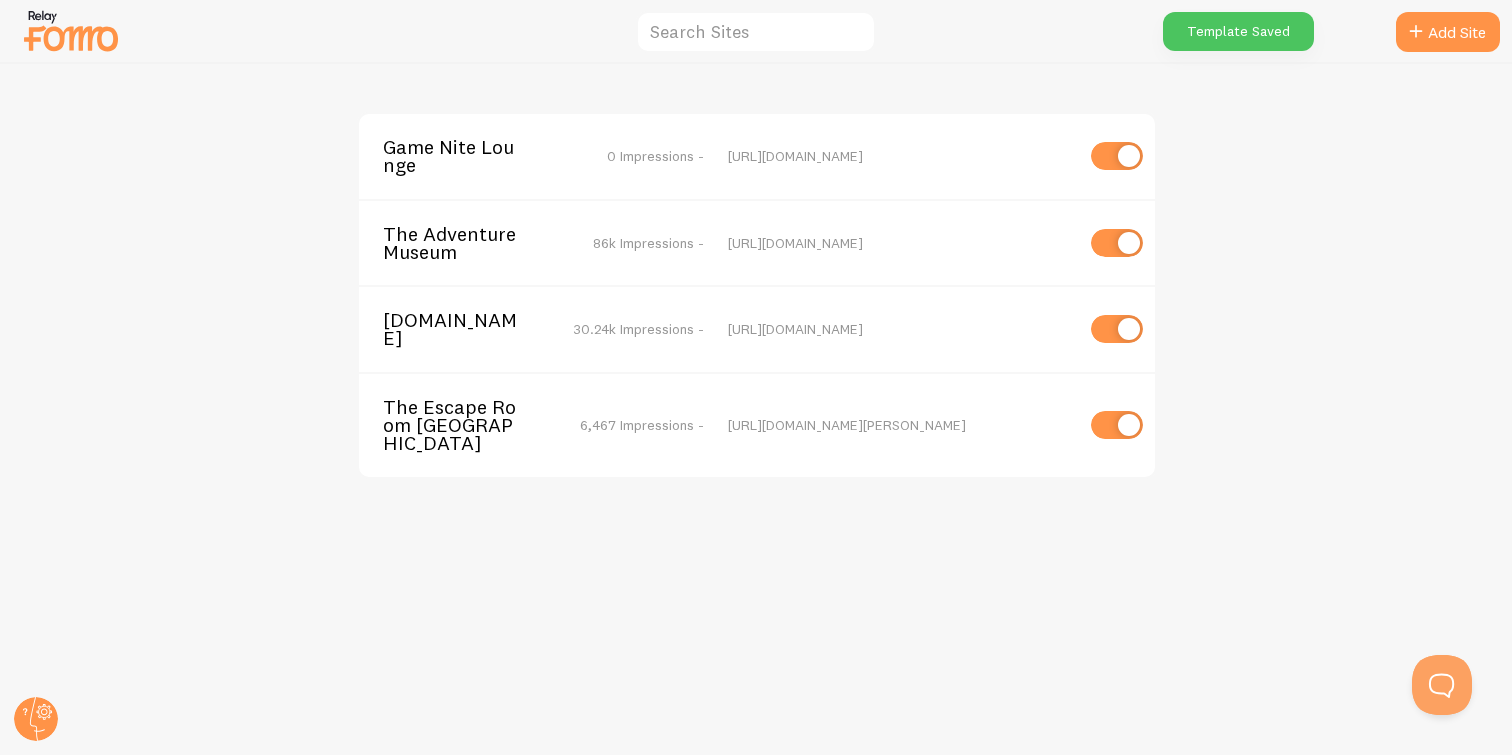 click on "The Adventure Museum" at bounding box center (463, 243) 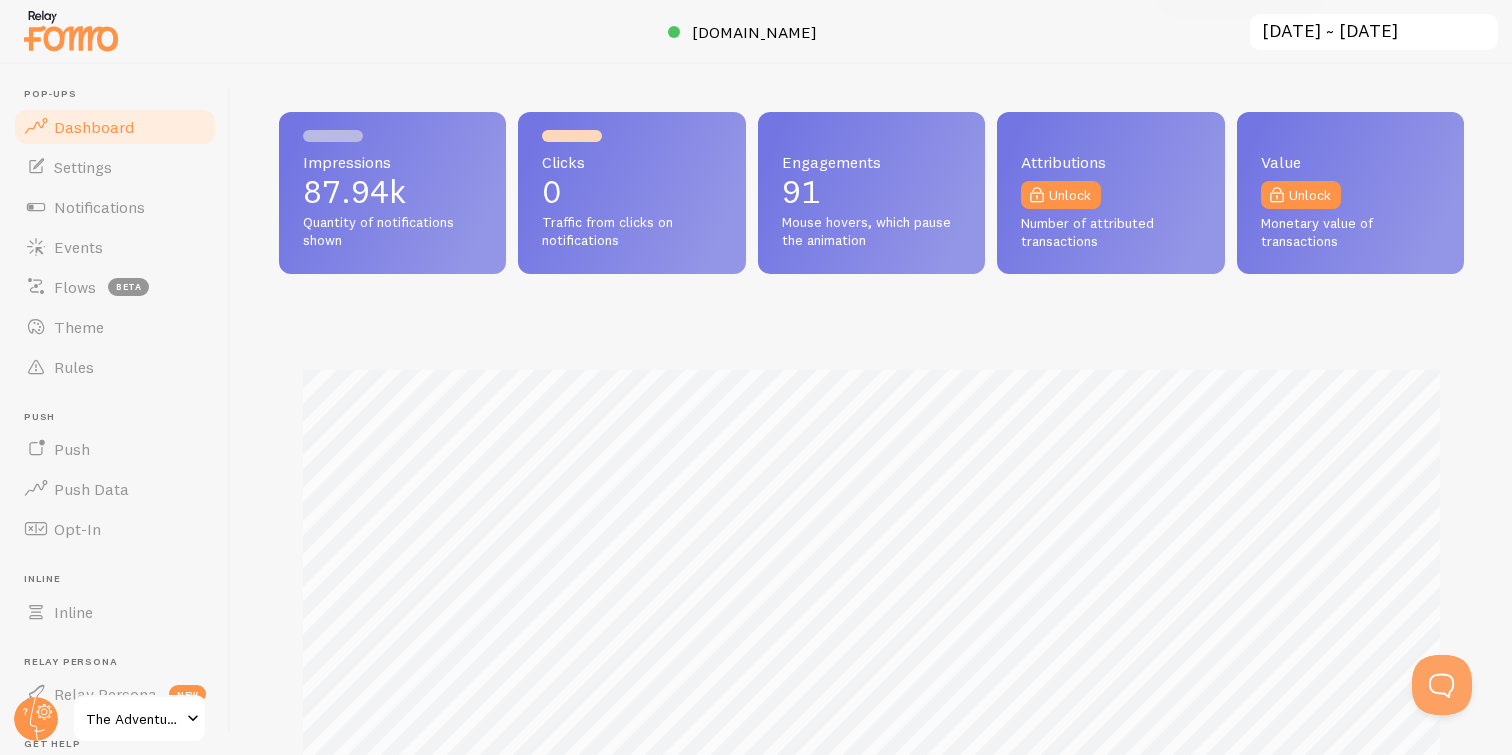 scroll, scrollTop: 999475, scrollLeft: 998815, axis: both 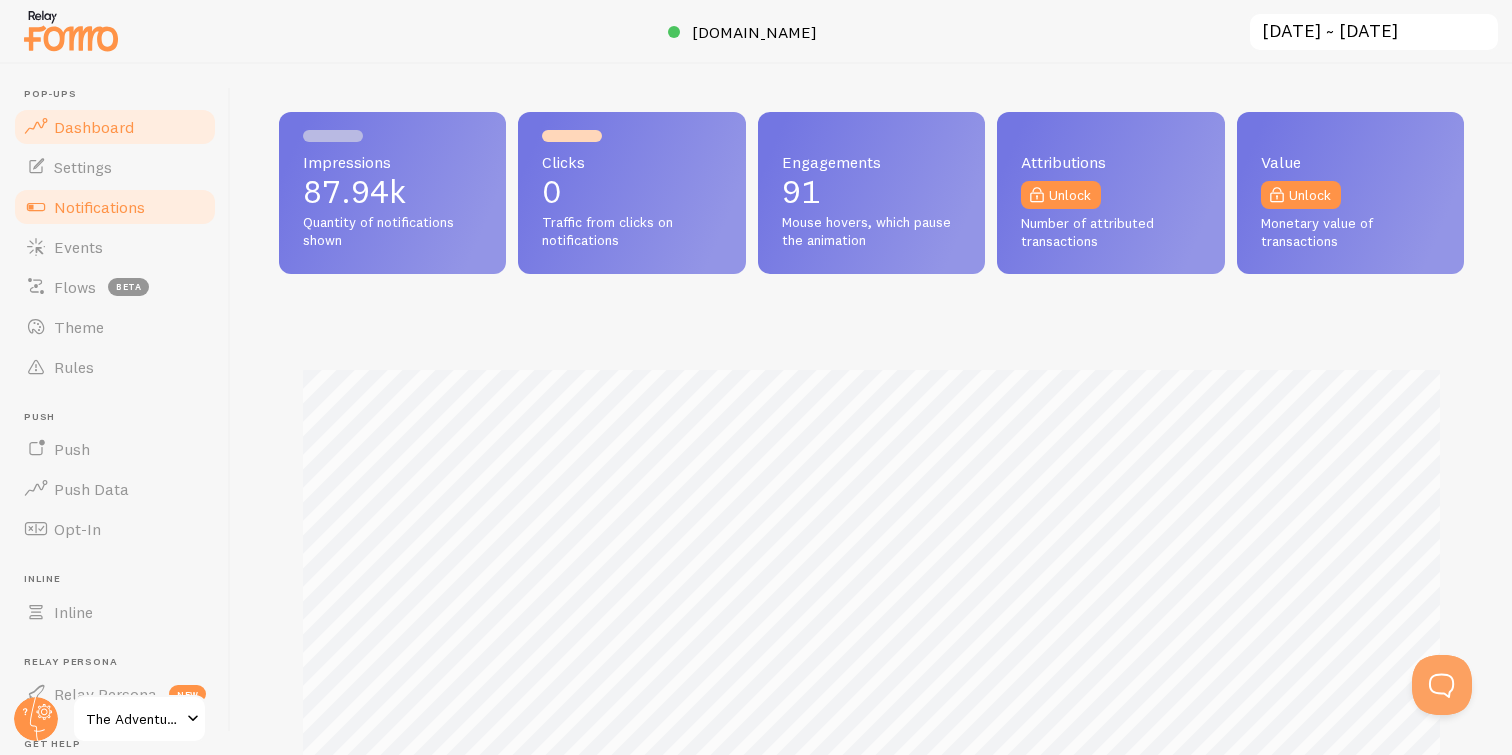 click on "Notifications" at bounding box center [115, 207] 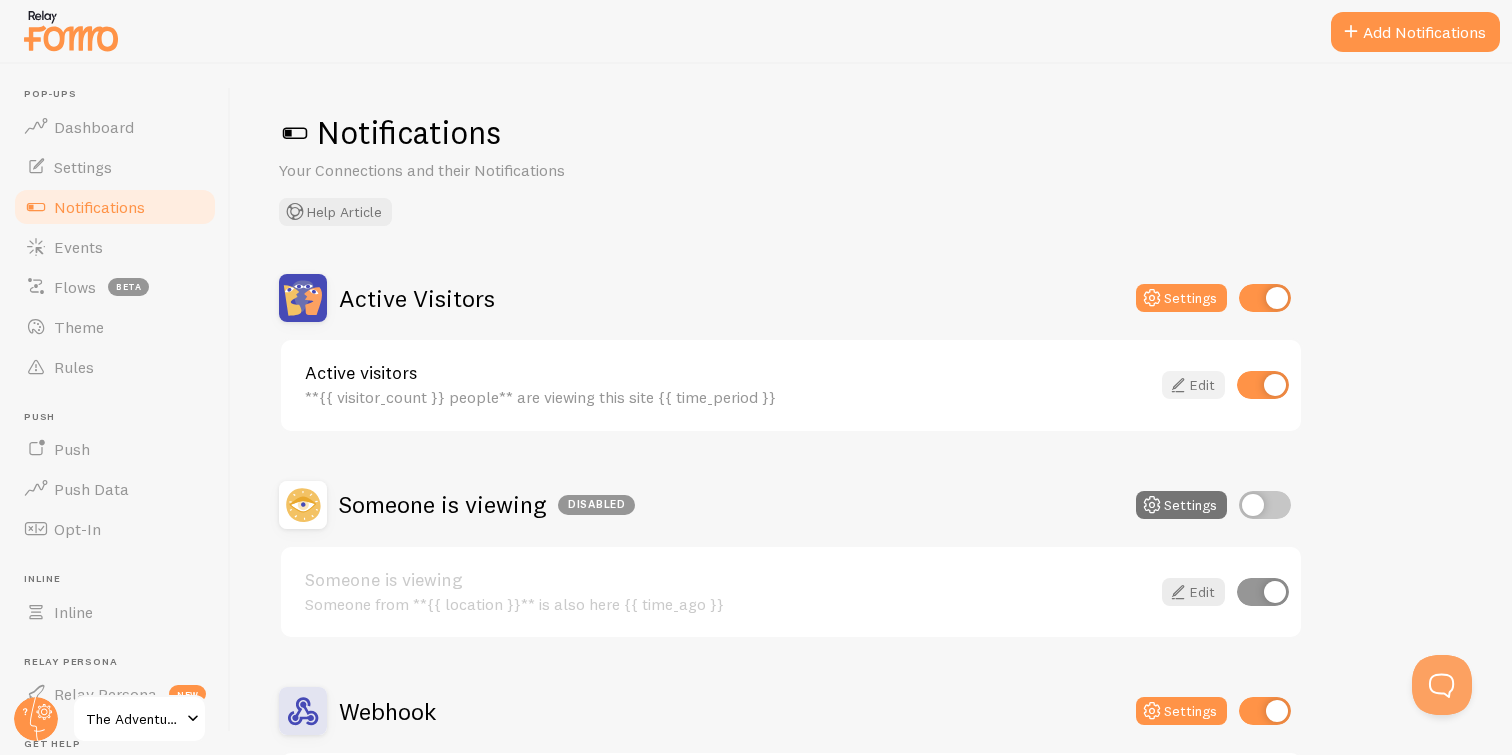 click on "Edit" at bounding box center (1193, 385) 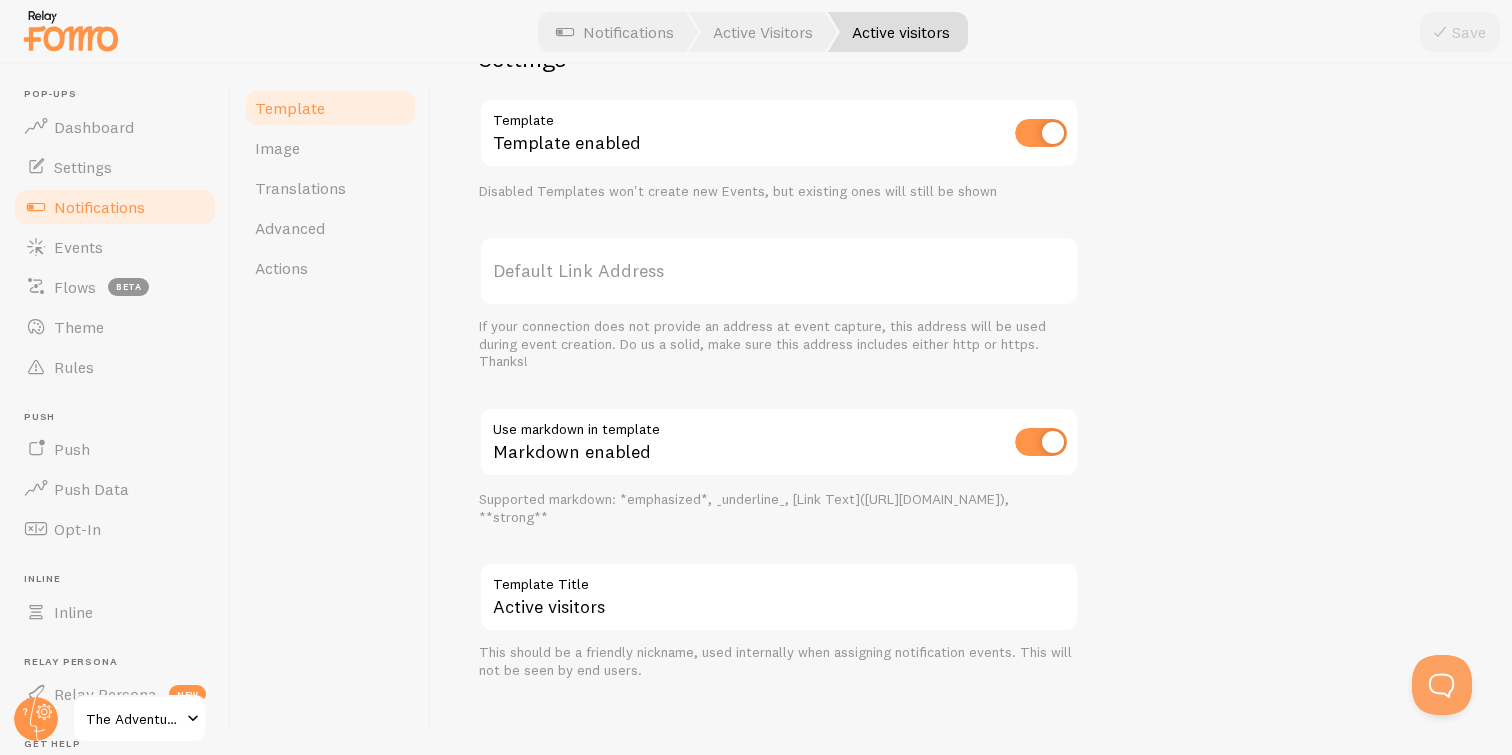 scroll, scrollTop: 682, scrollLeft: 0, axis: vertical 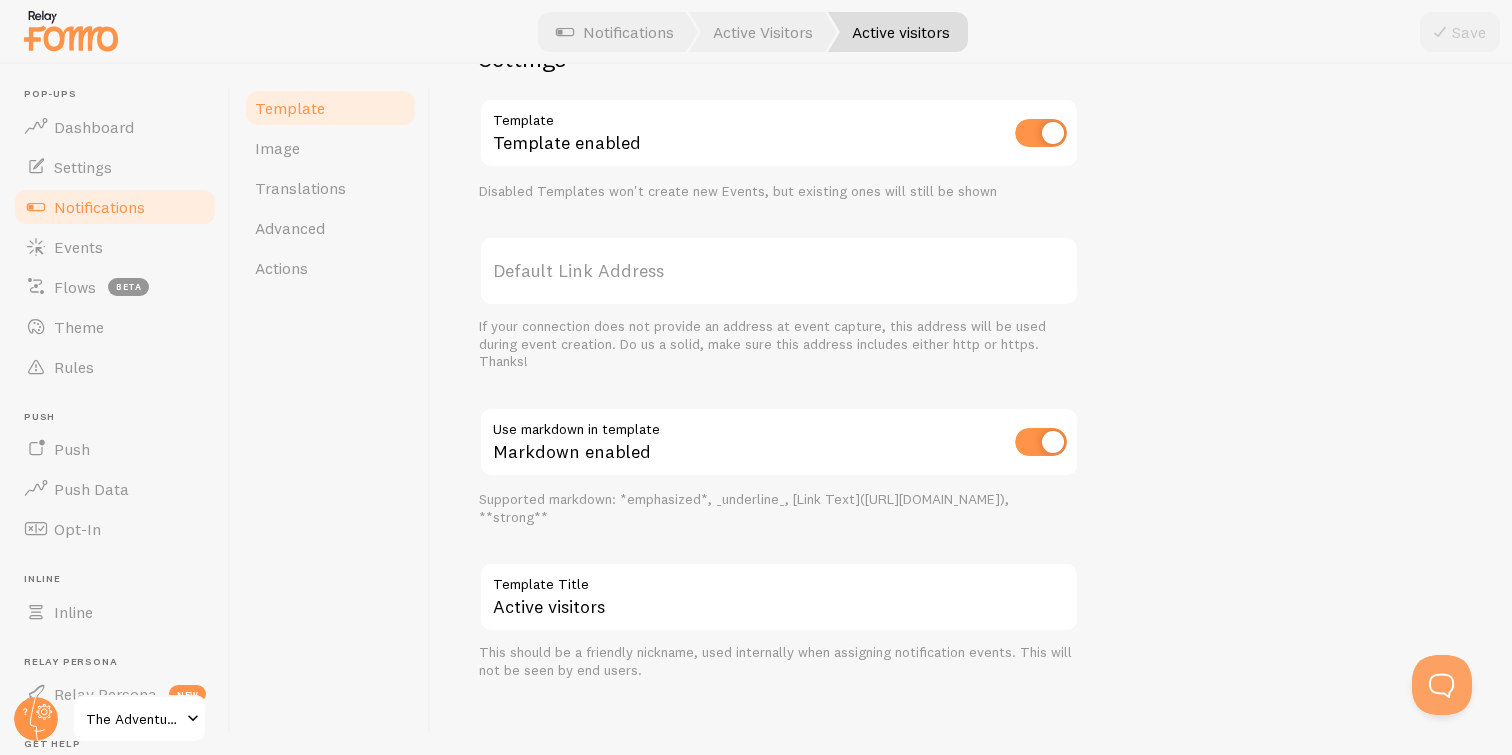 click on "Notifications" at bounding box center (115, 207) 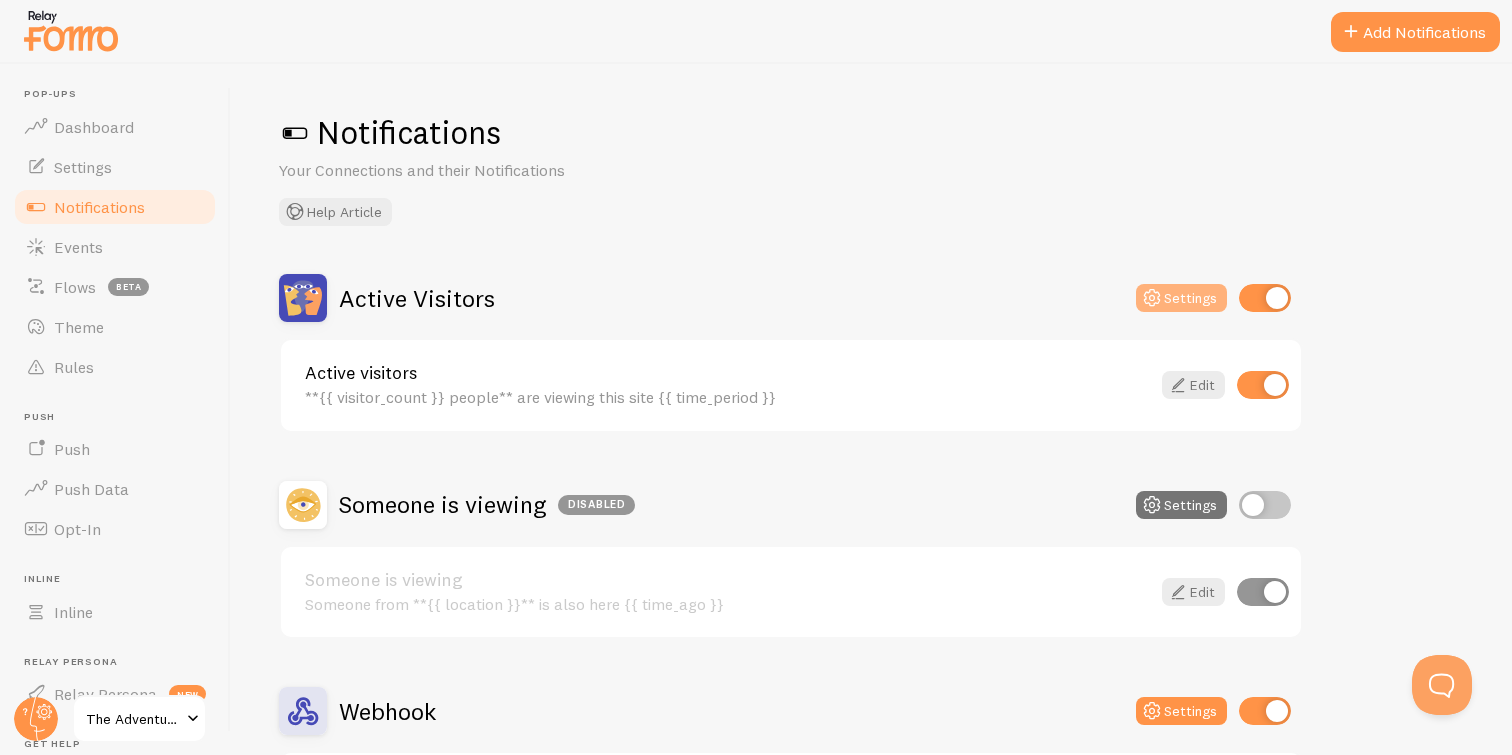 click on "Settings" at bounding box center (1181, 298) 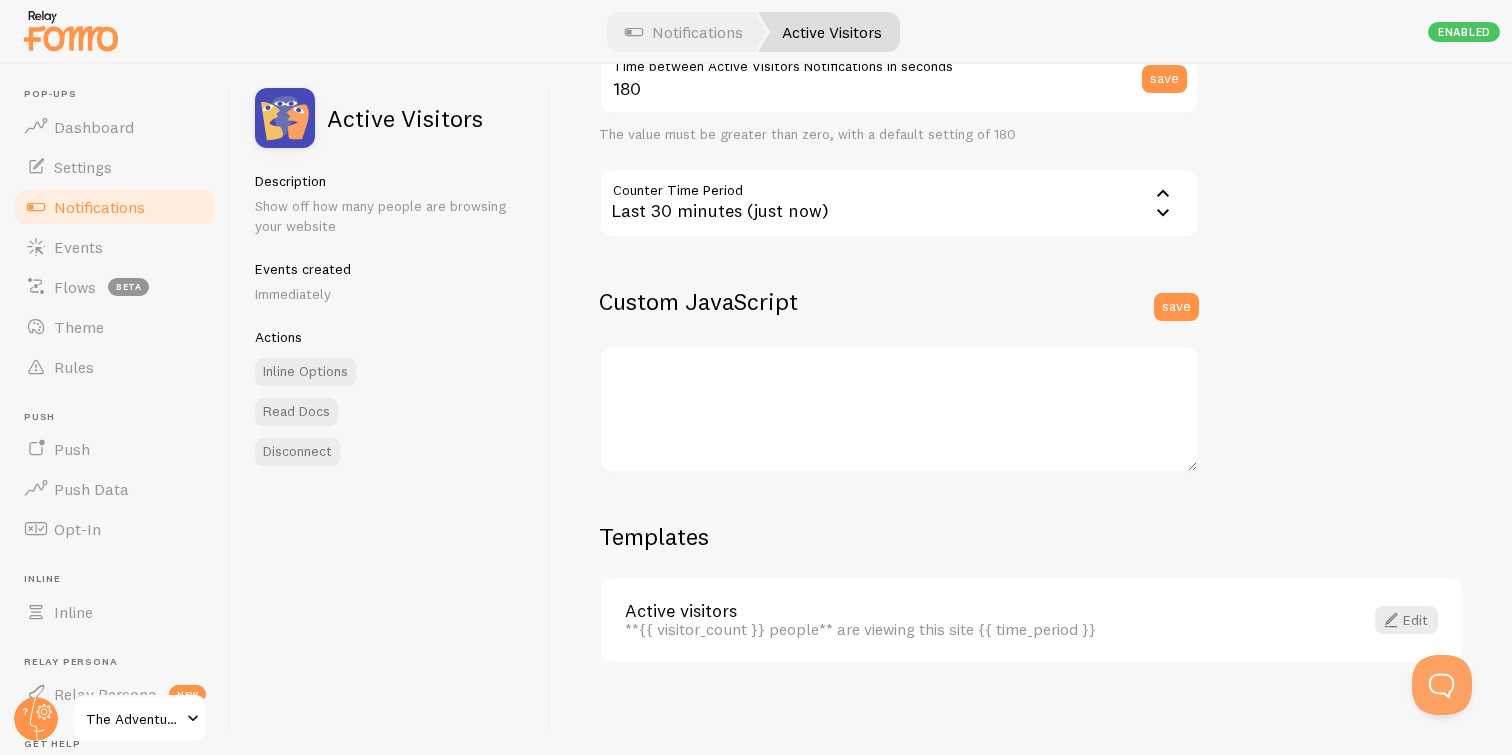 scroll, scrollTop: 497, scrollLeft: 0, axis: vertical 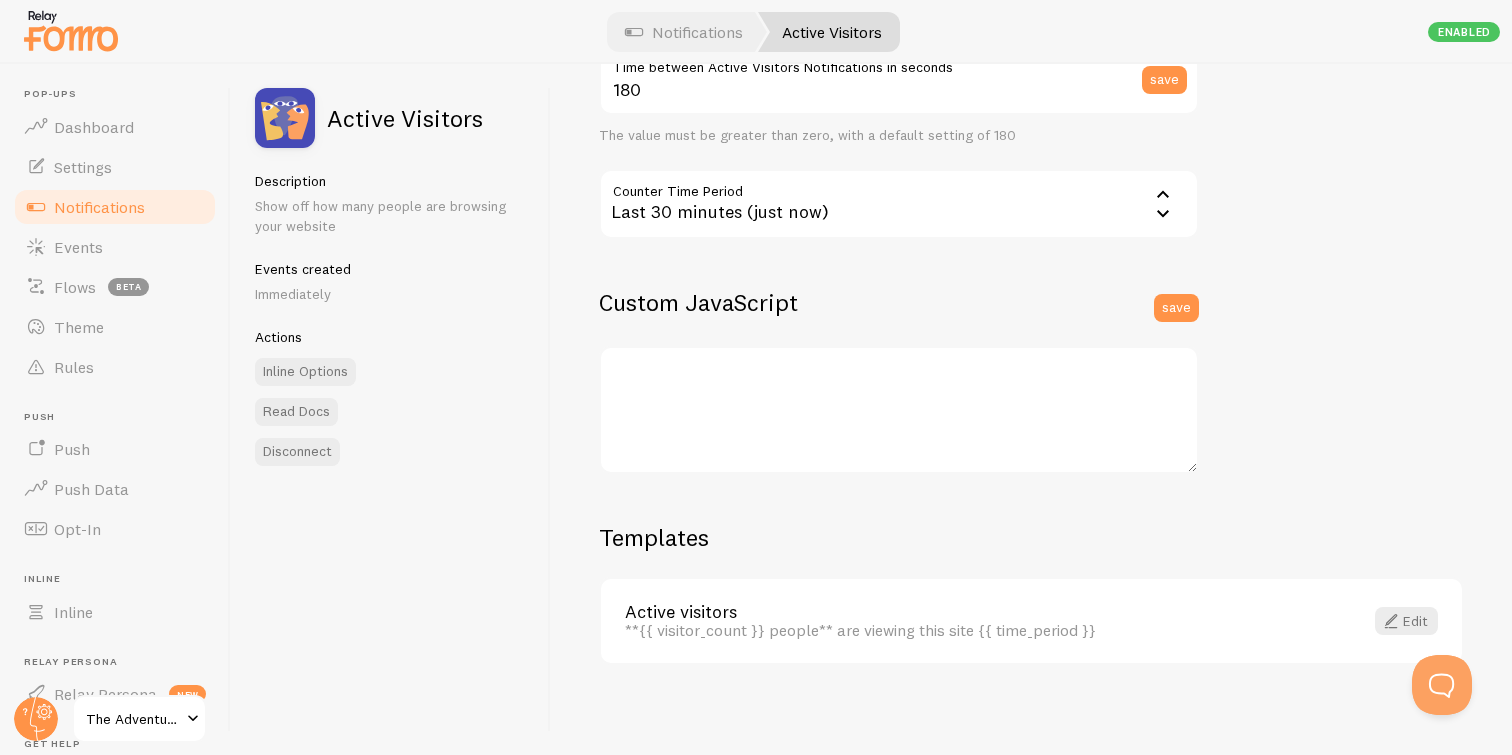 click on "The Adventure Museum" at bounding box center [133, 719] 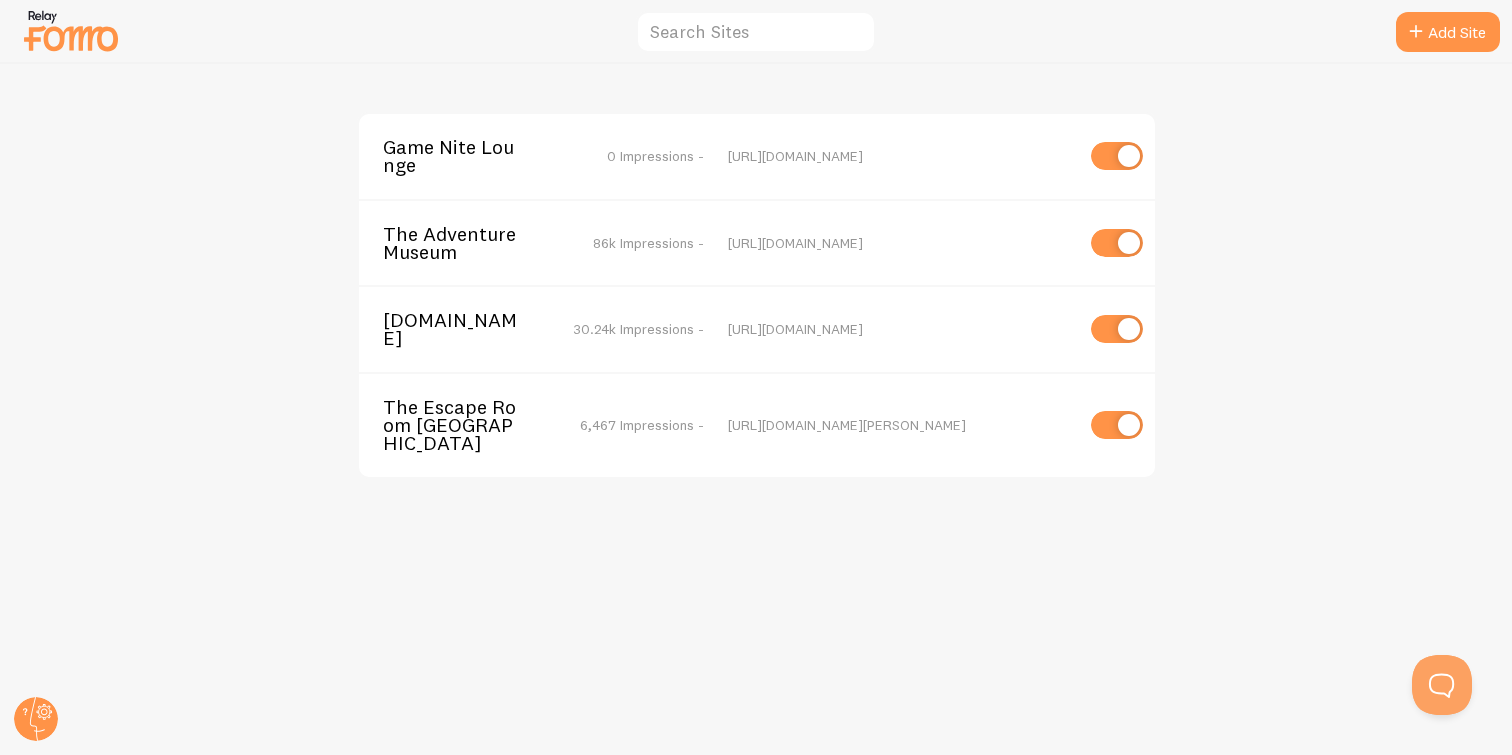 click on "Game Nite Lounge" at bounding box center [463, 156] 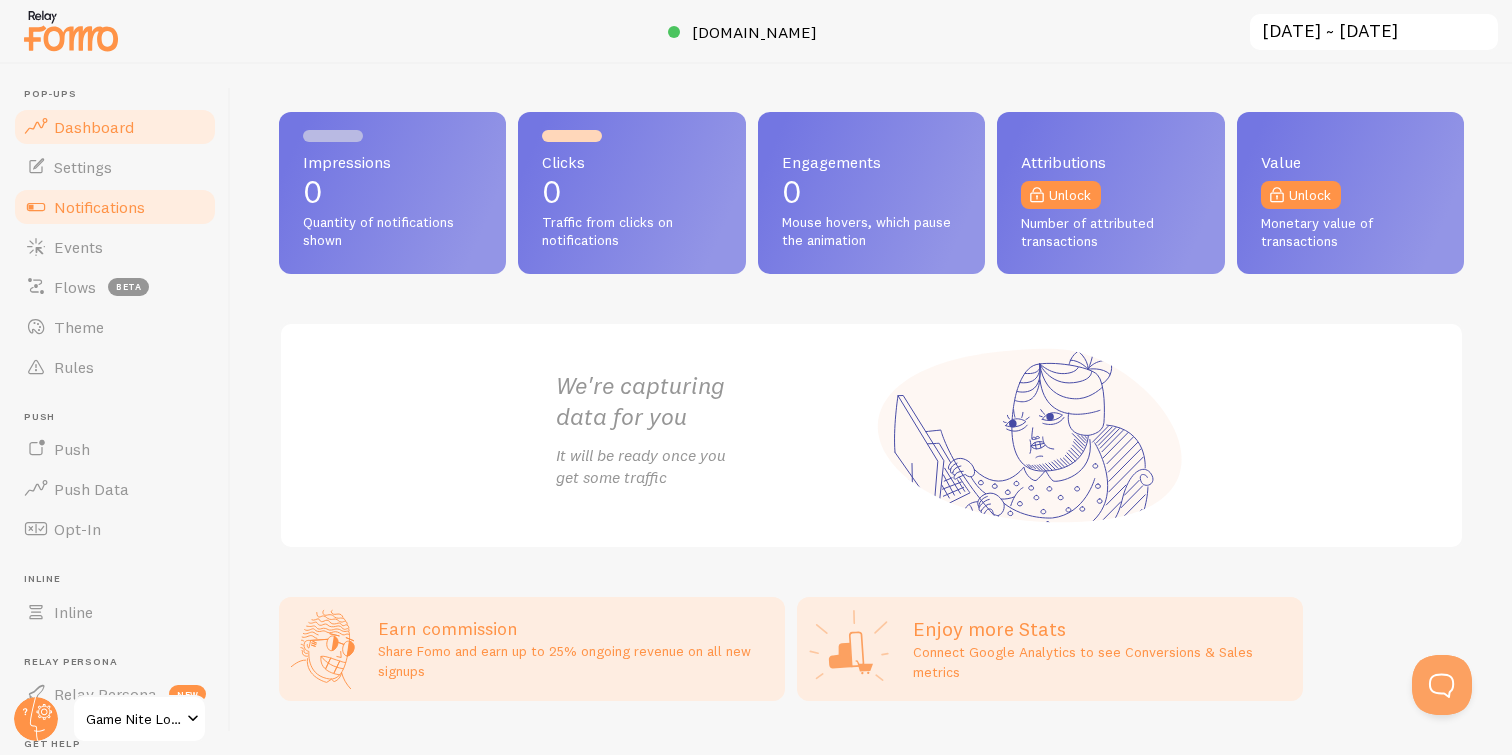 click on "Notifications" at bounding box center (99, 207) 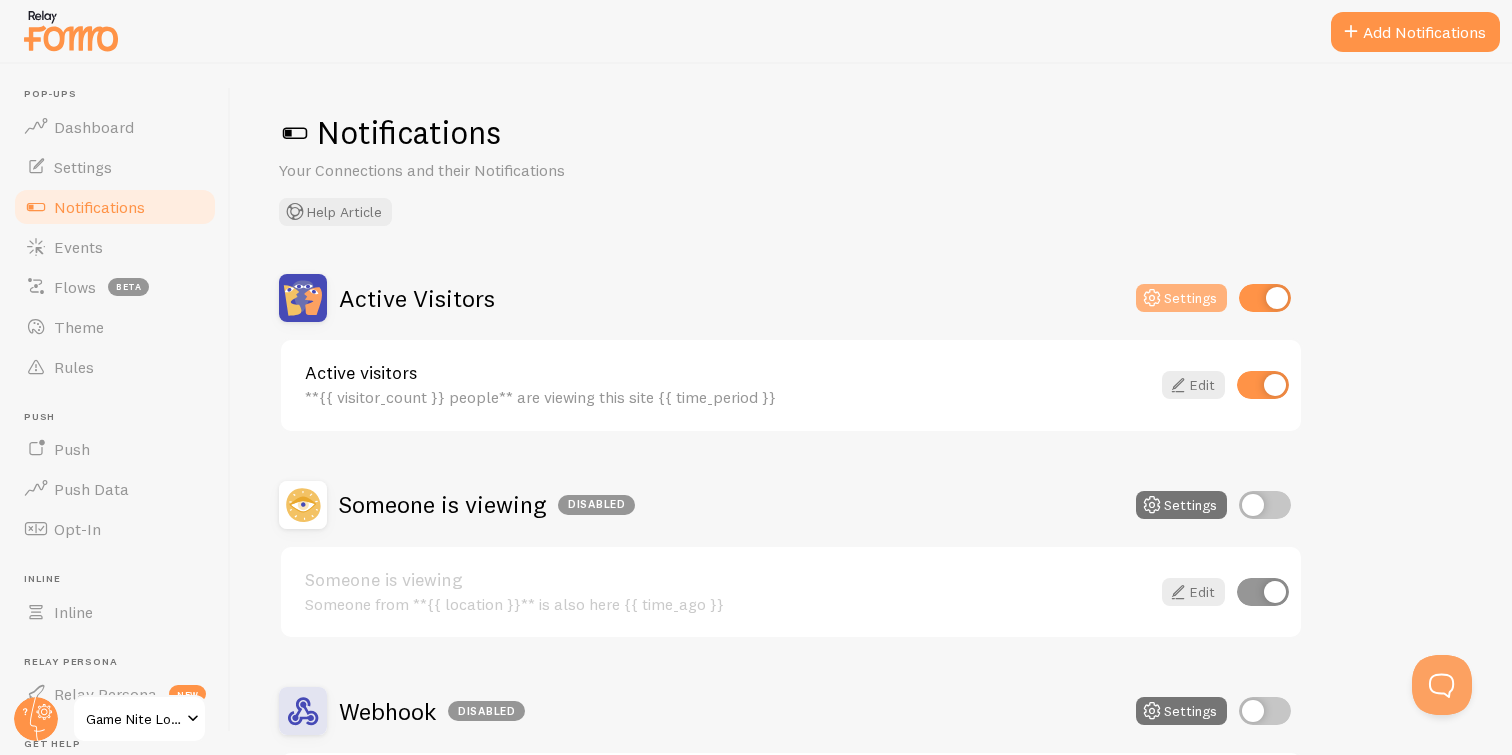 click on "Settings" at bounding box center (1181, 298) 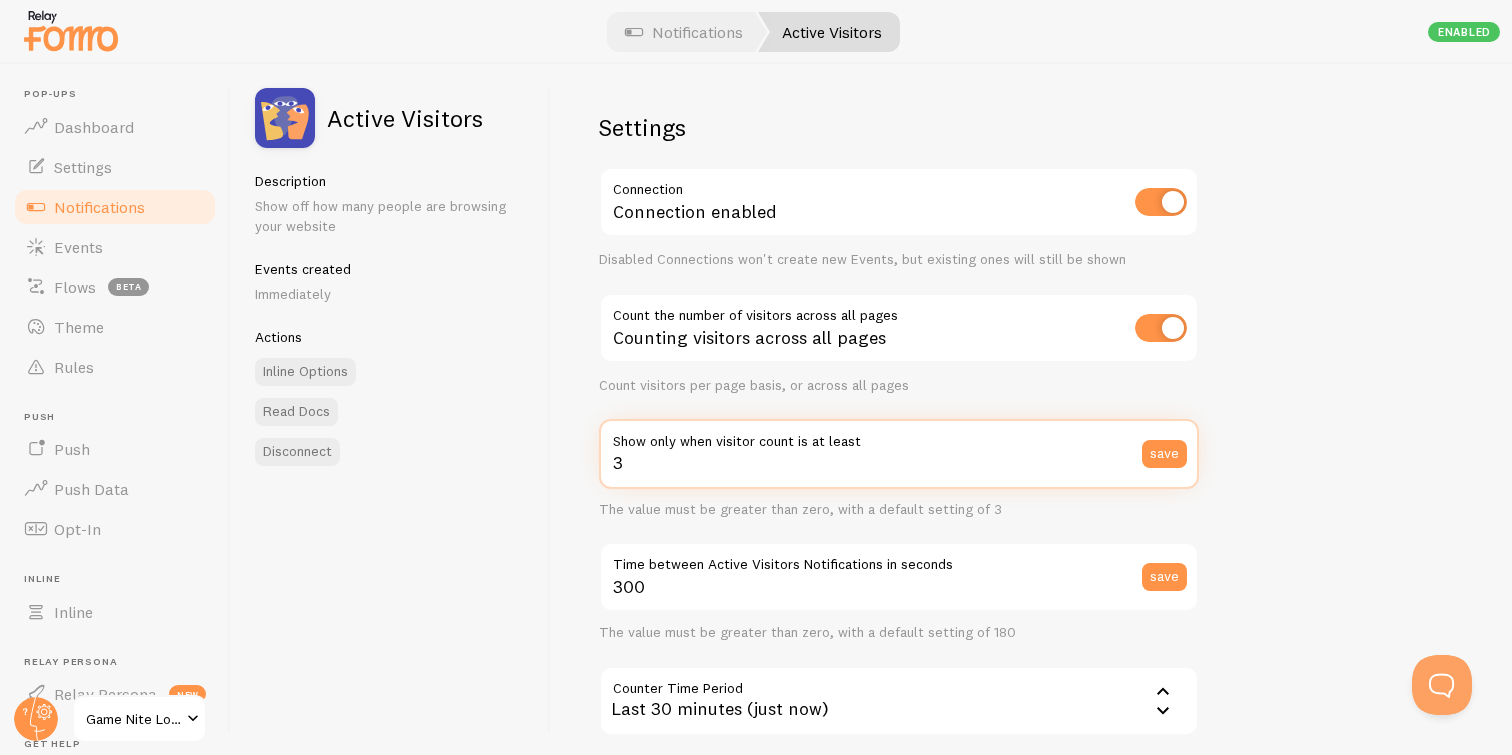click on "3" at bounding box center (899, 454) 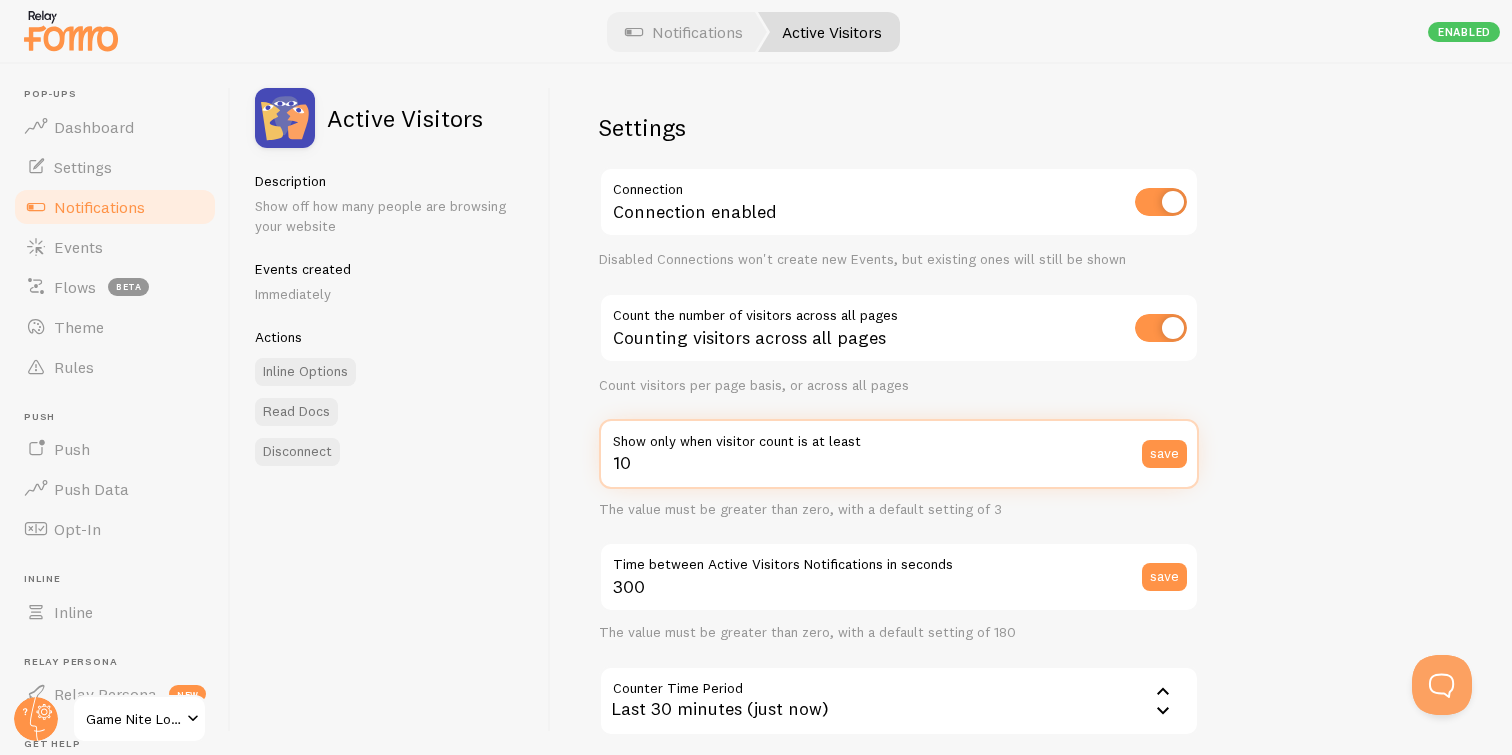 type on "10" 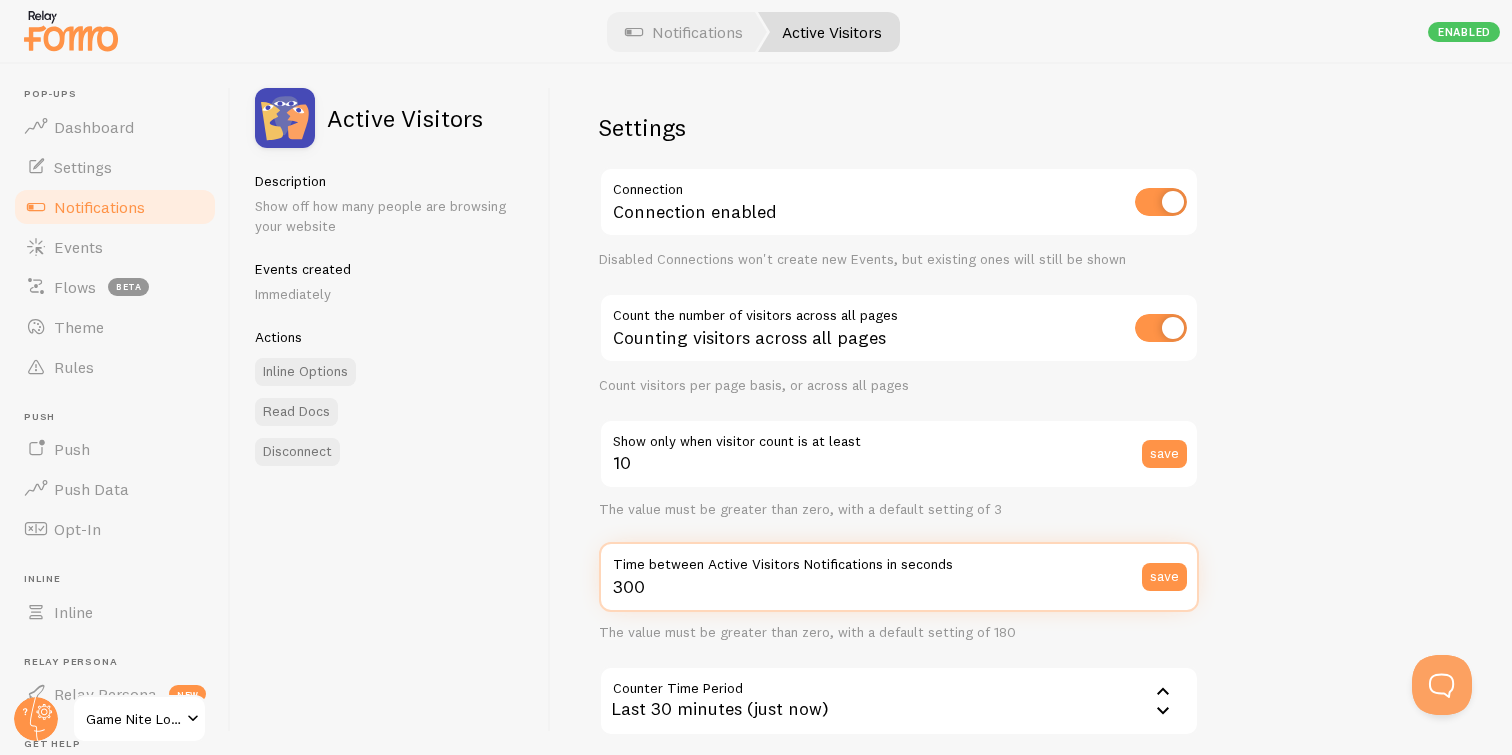 click on "300" at bounding box center [899, 577] 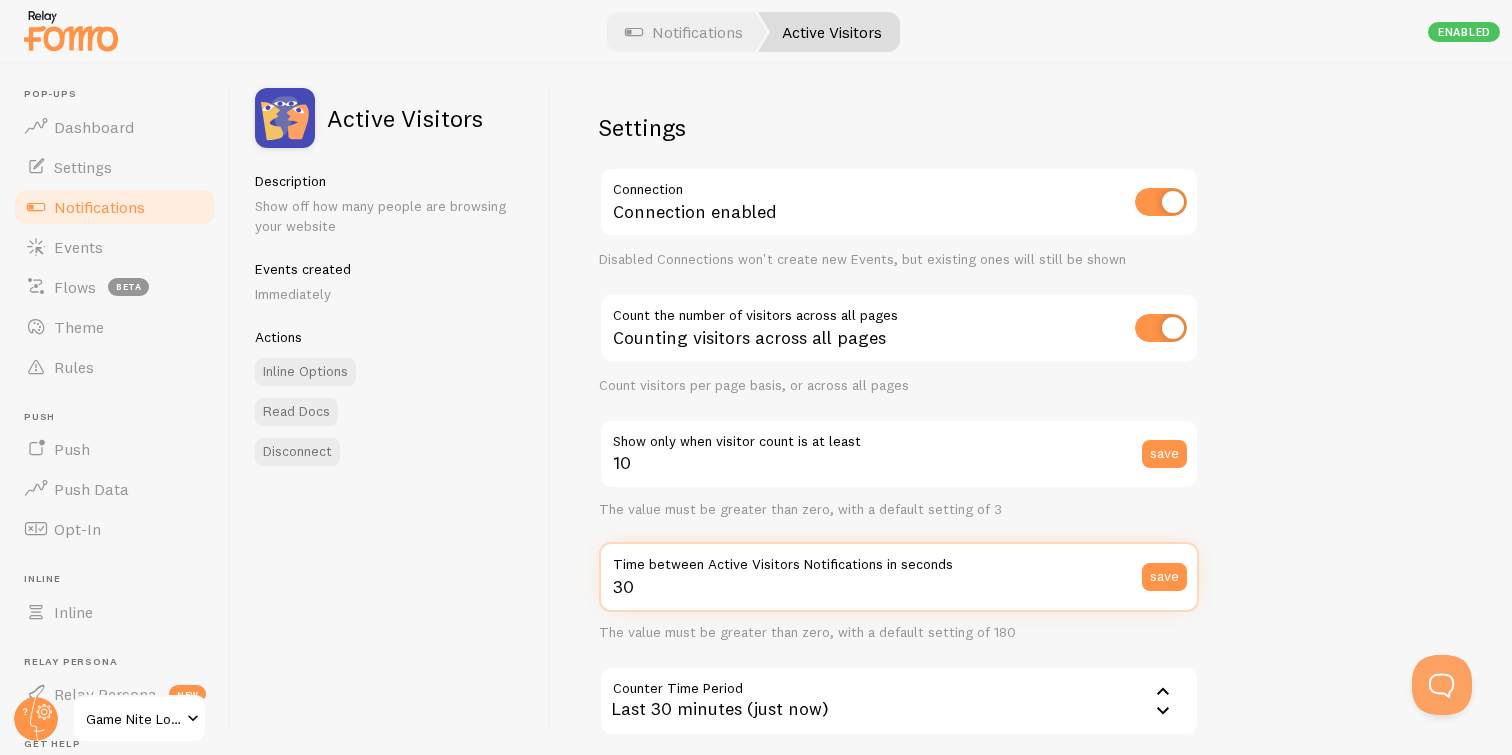 type on "3" 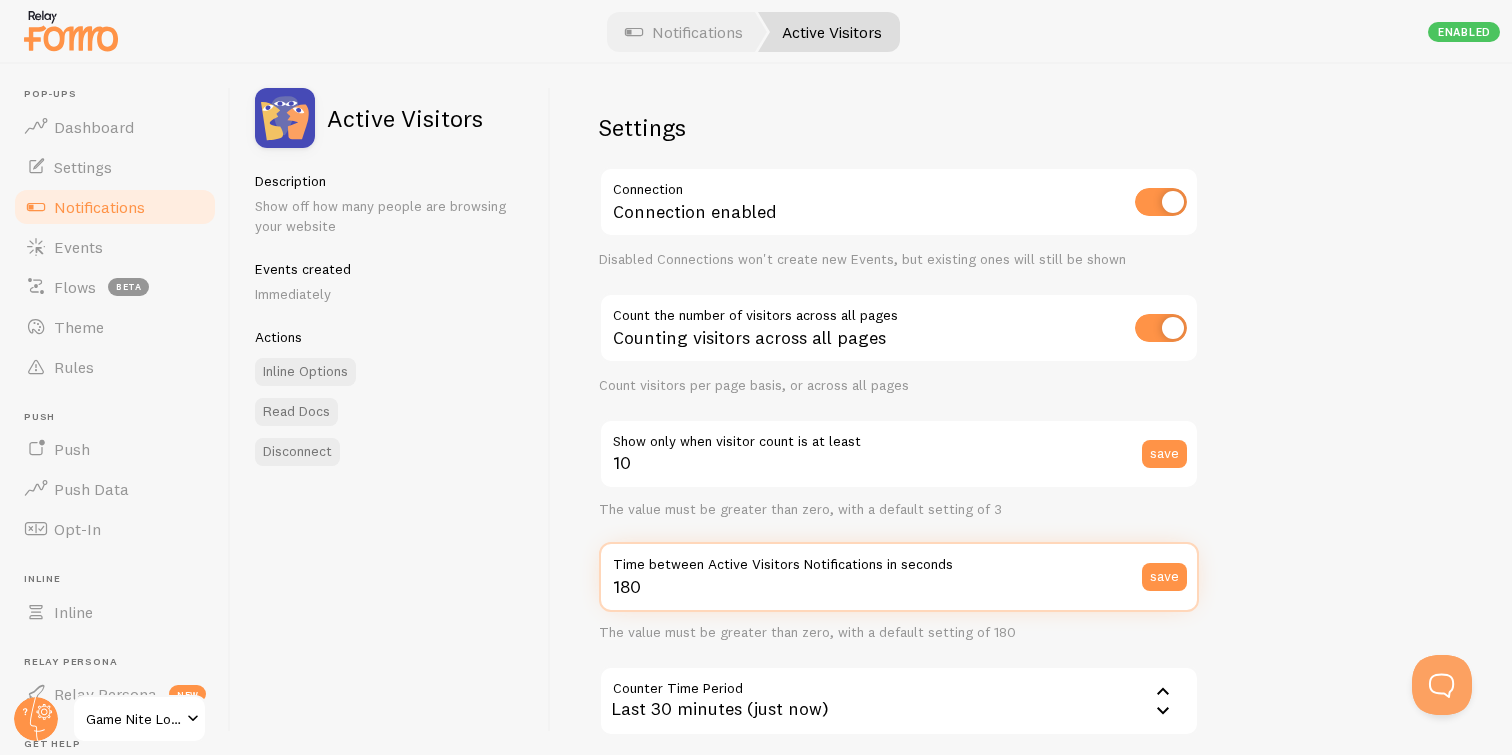 scroll, scrollTop: 0, scrollLeft: 0, axis: both 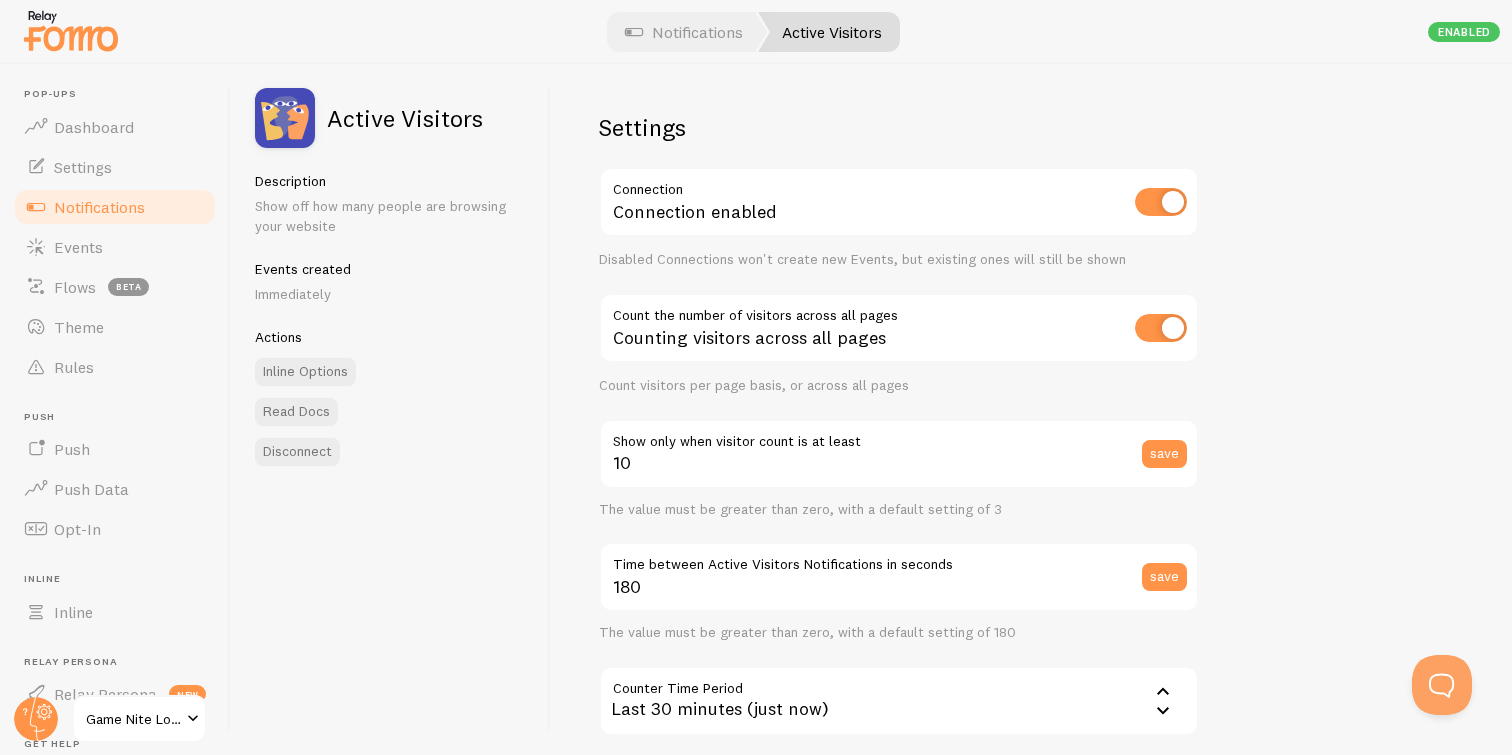 click on "Settings       Connection   Connection enabled   Disabled Connections won't create new Events, but existing ones will still be shown           Count the number of visitors across all pages   Counting visitors across all pages   Count visitors per page basis, or across all pages     10   Show only when visitor count is at least
save
The value must be greater than zero, with a default setting of 3     180   Time between Active Visitors Notifications in seconds
save
The value must be greater than zero, with a default setting of 180   Counter Time Period   1800   Last 30 minutes (just now)       Last 30 minutes (just now)  Last 24 hours
Custom JavaScript
save
Templates" at bounding box center [1031, 409] 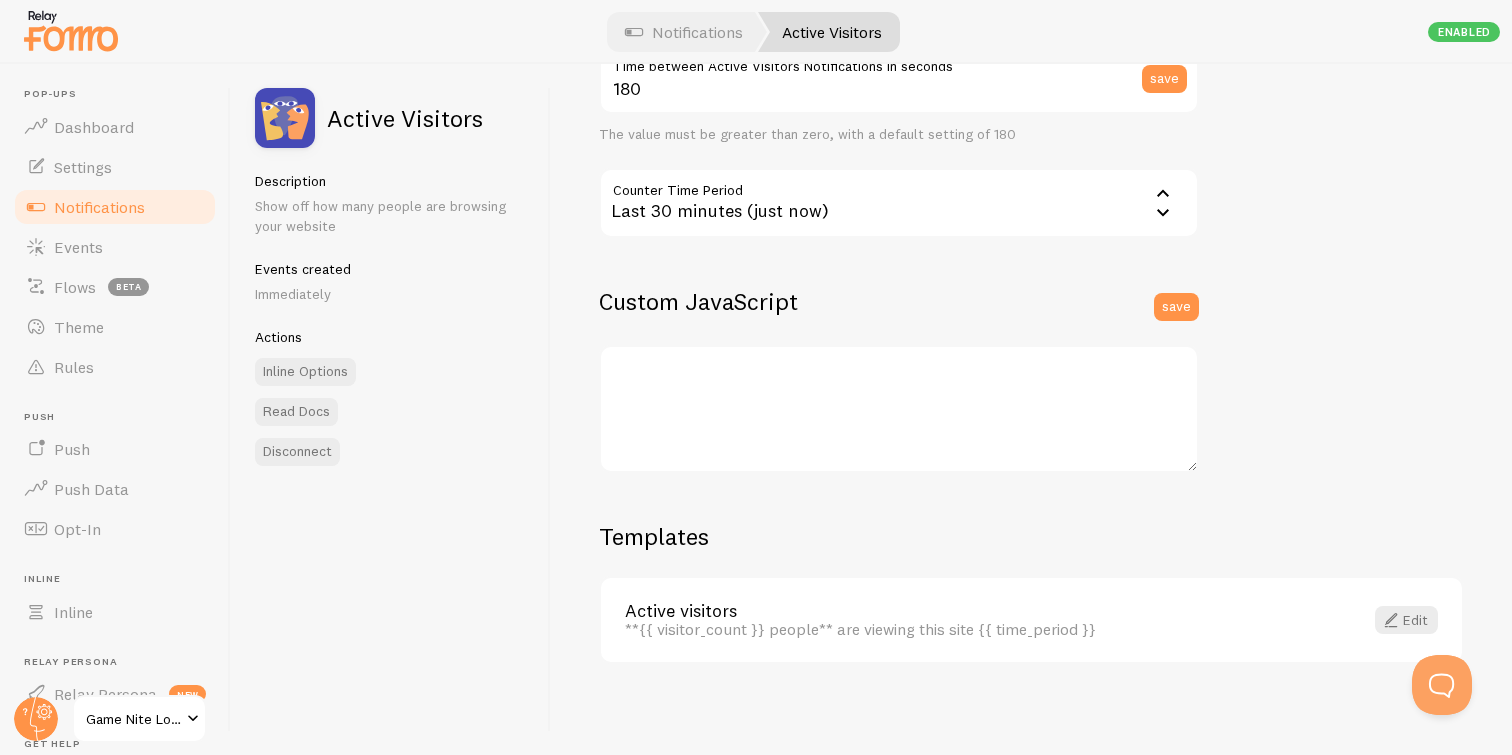 scroll, scrollTop: 497, scrollLeft: 0, axis: vertical 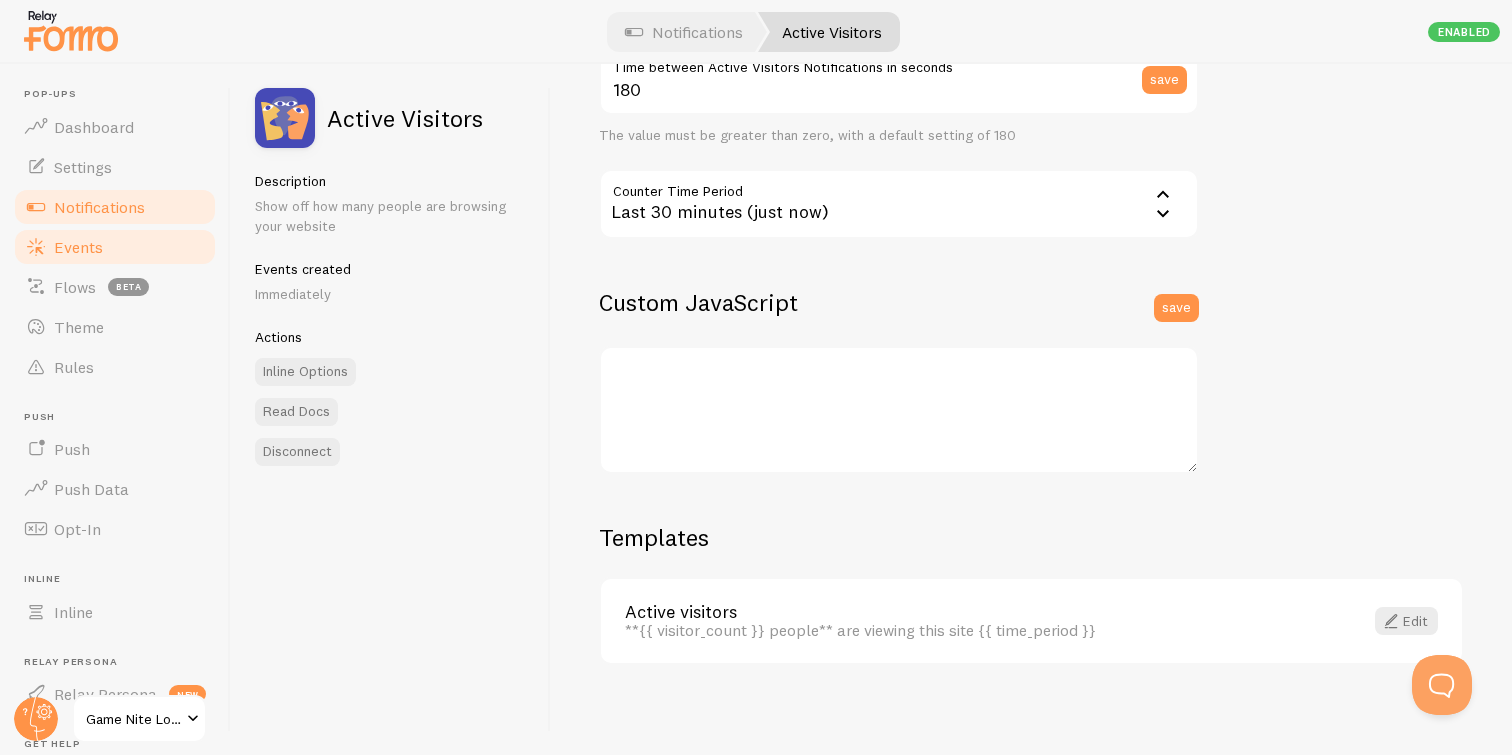 click on "Events" at bounding box center (78, 247) 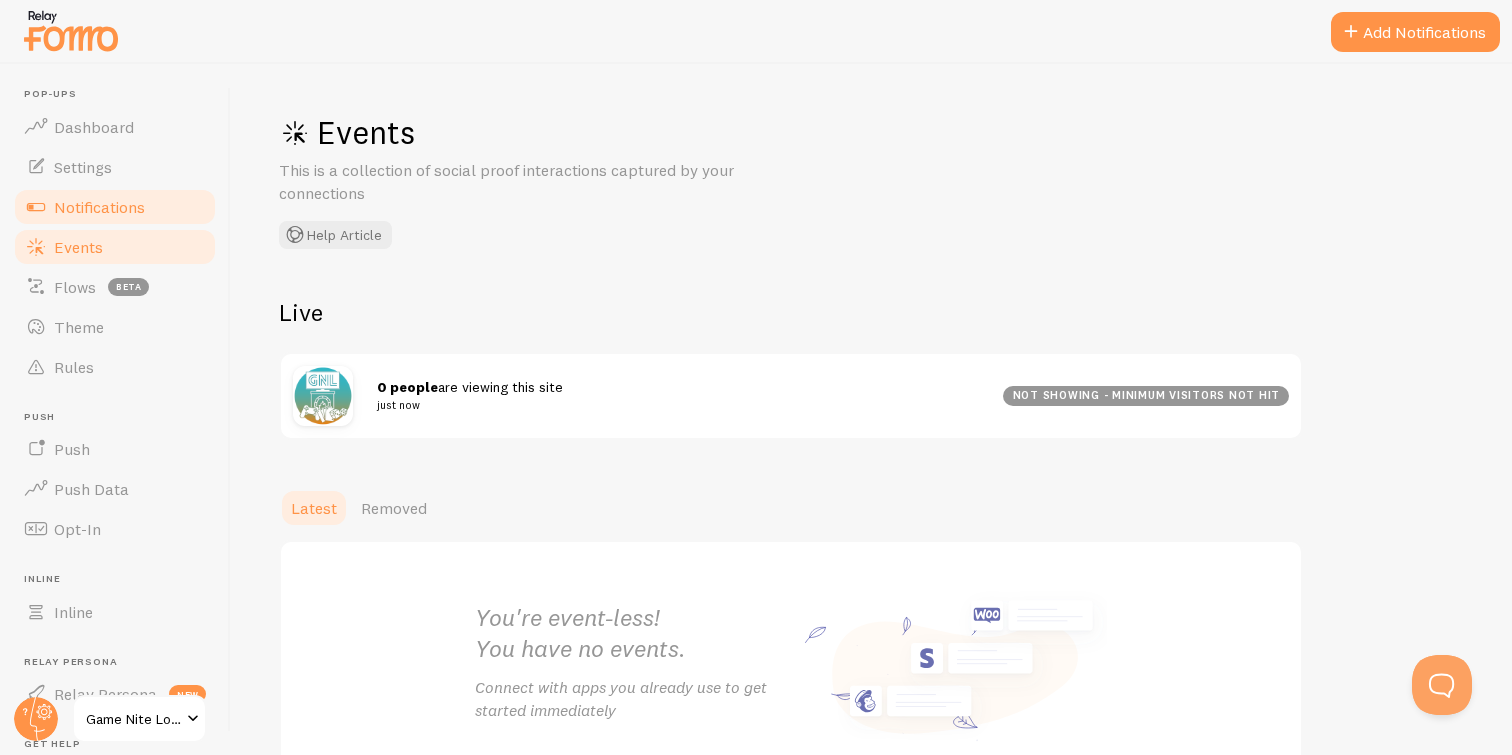 click on "Notifications" at bounding box center [99, 207] 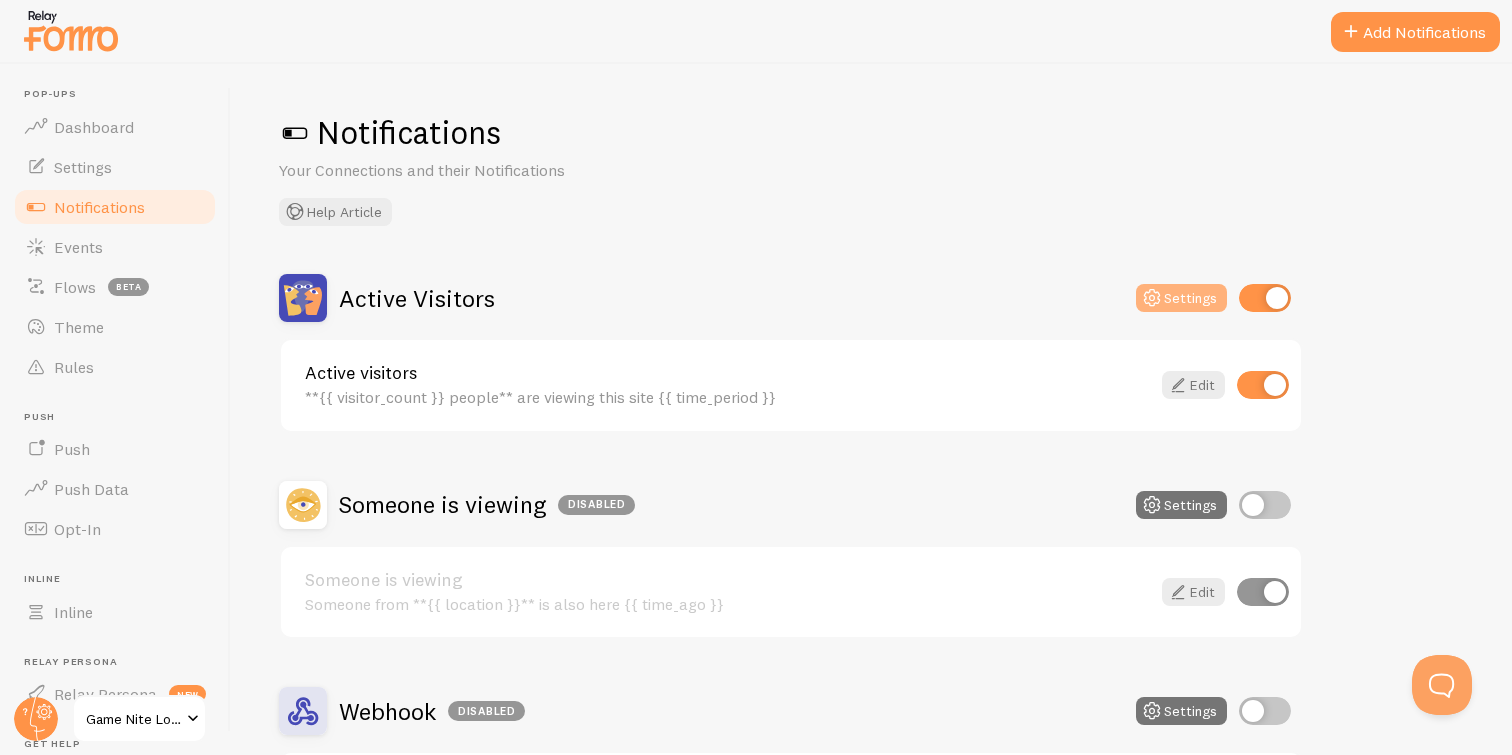 click at bounding box center [1152, 298] 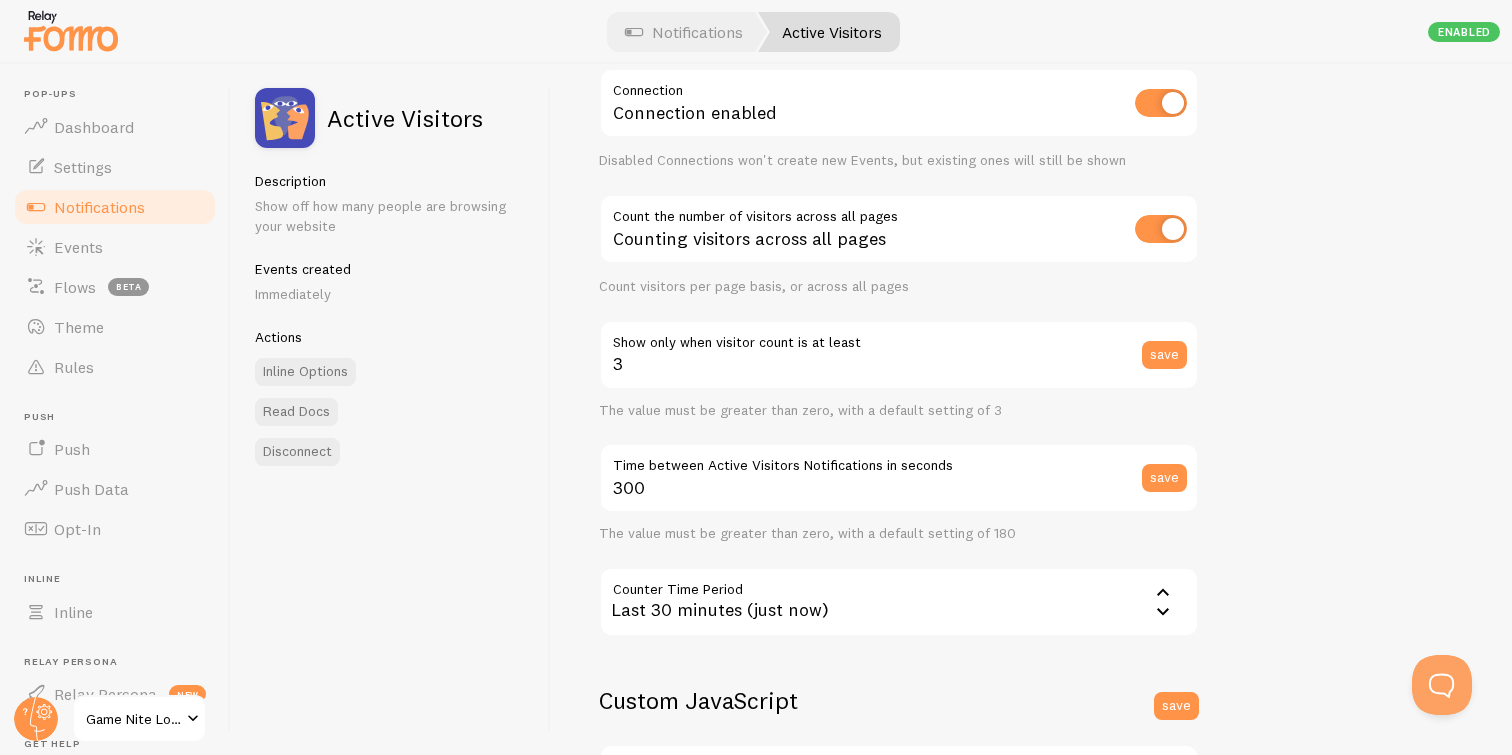 scroll, scrollTop: 130, scrollLeft: 0, axis: vertical 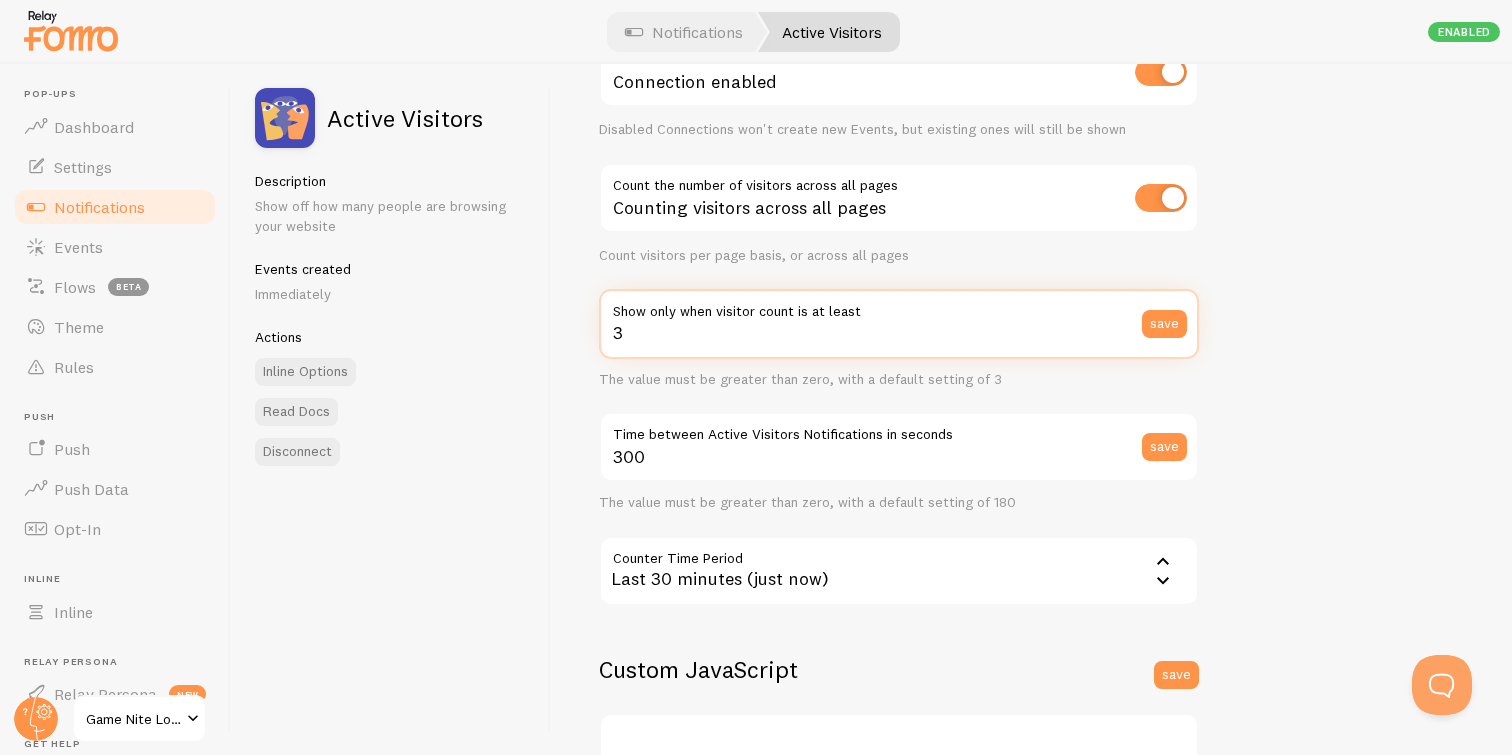 click on "3" at bounding box center [899, 324] 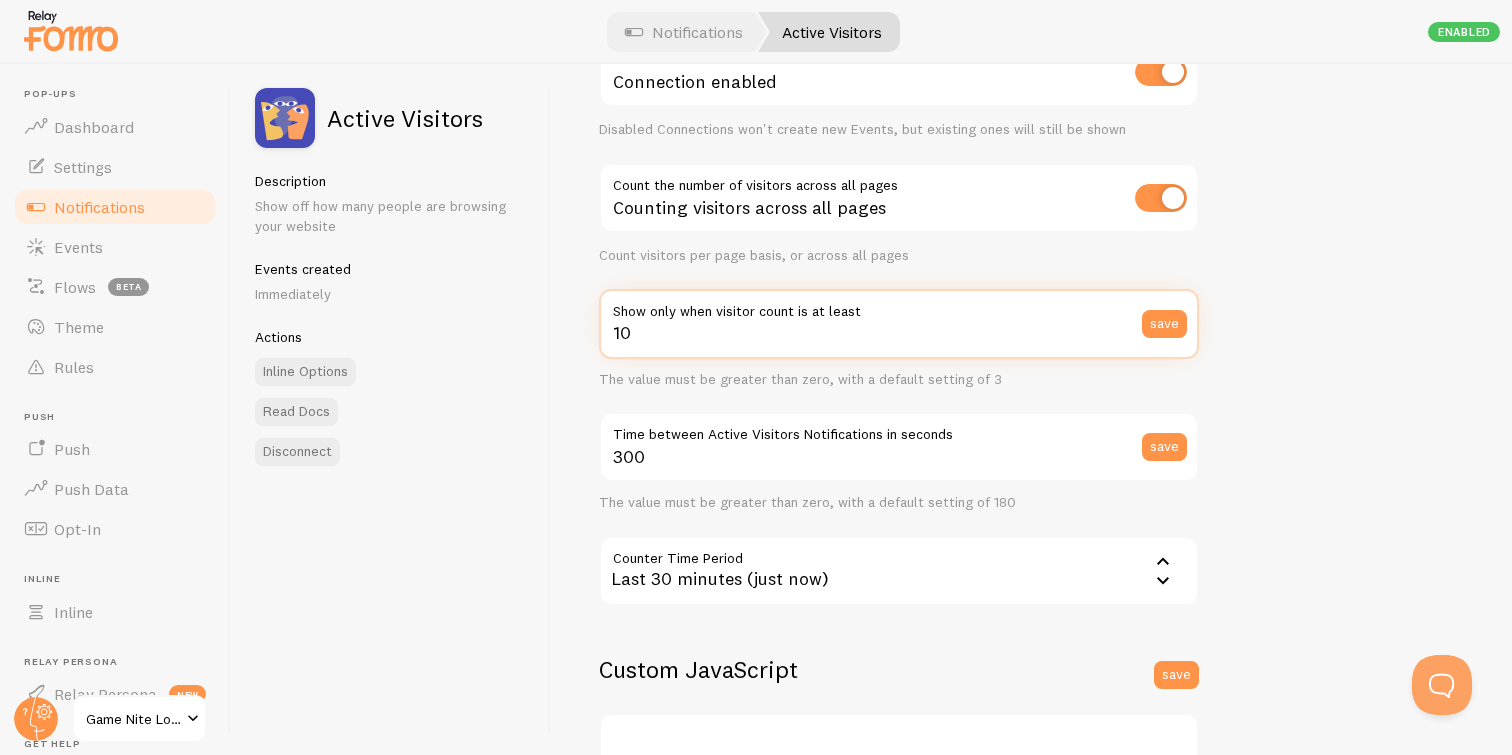 type on "10" 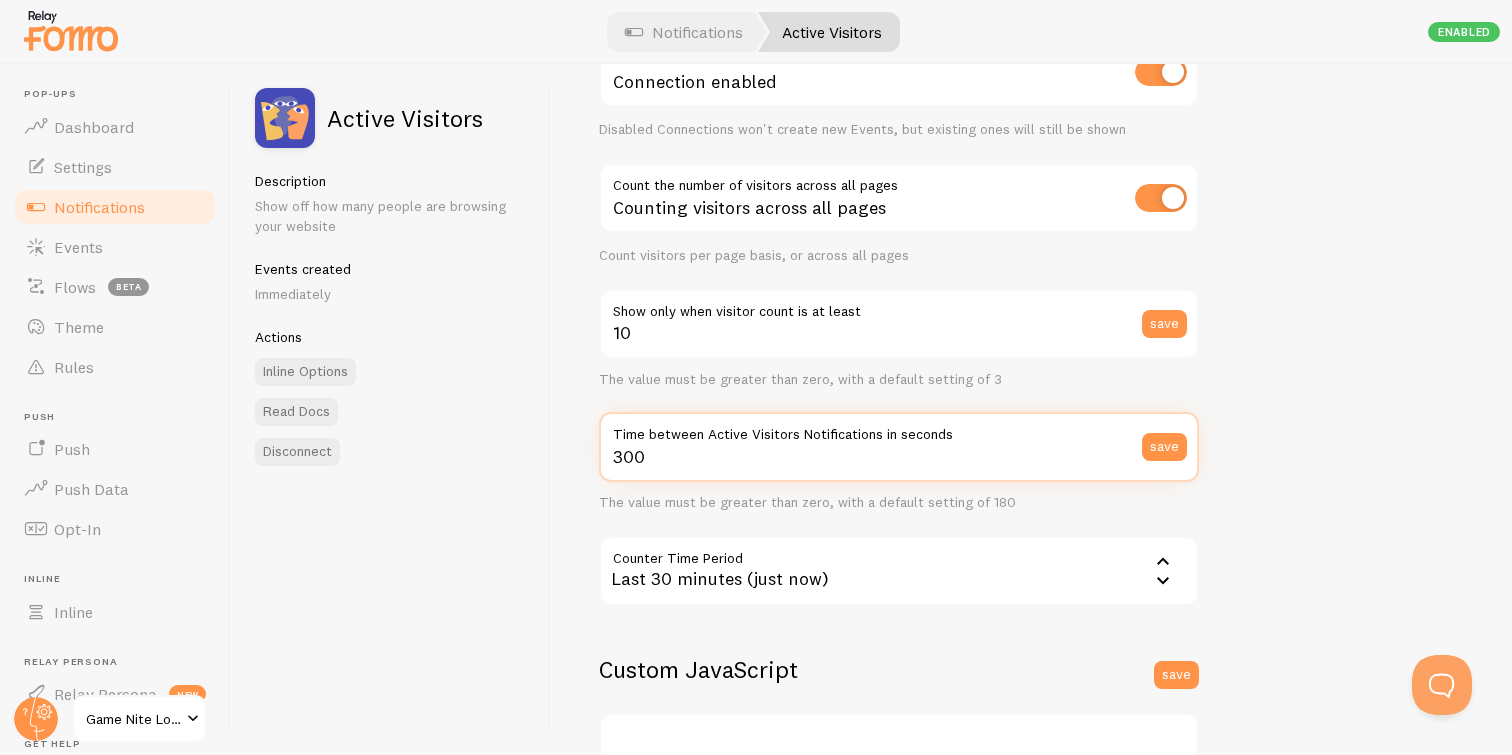 click on "300" at bounding box center (899, 447) 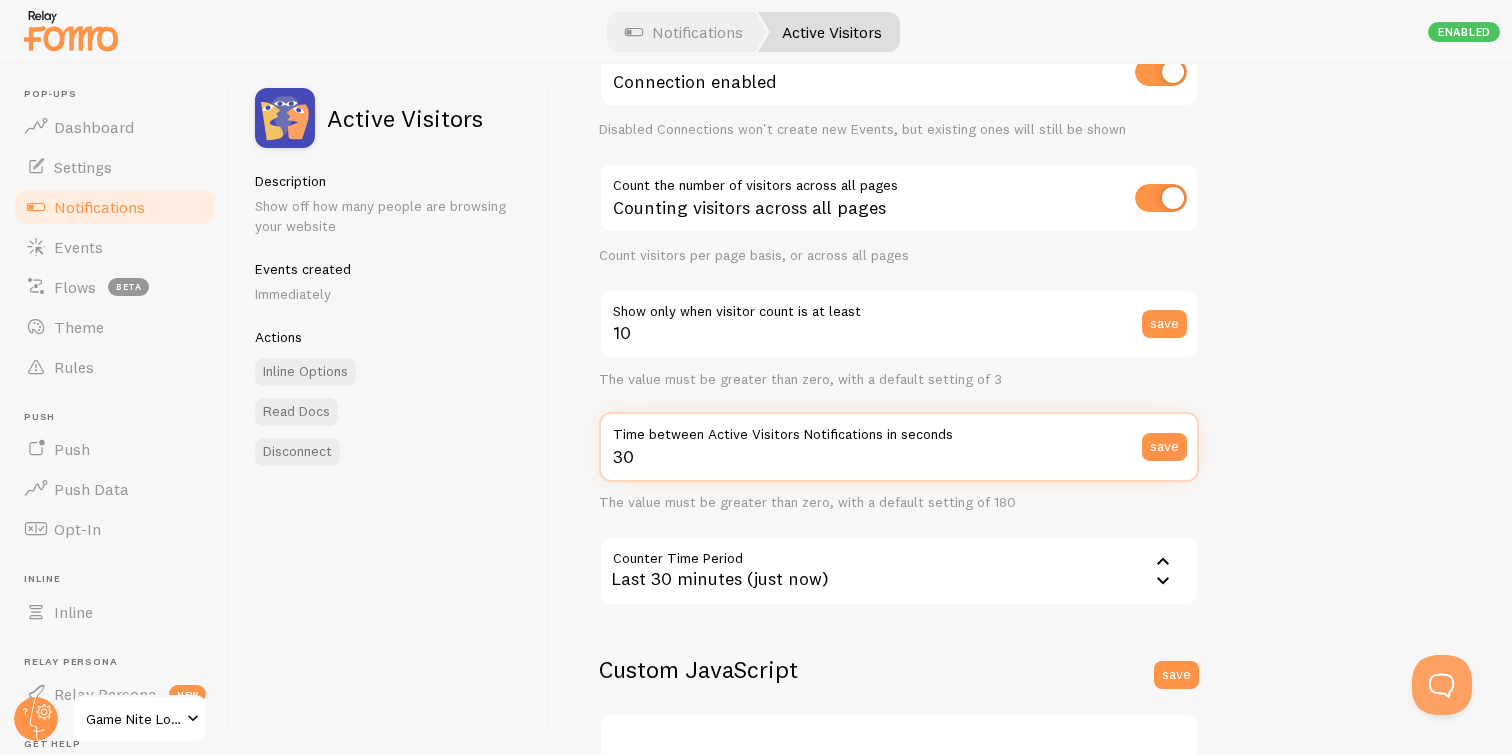 type on "3" 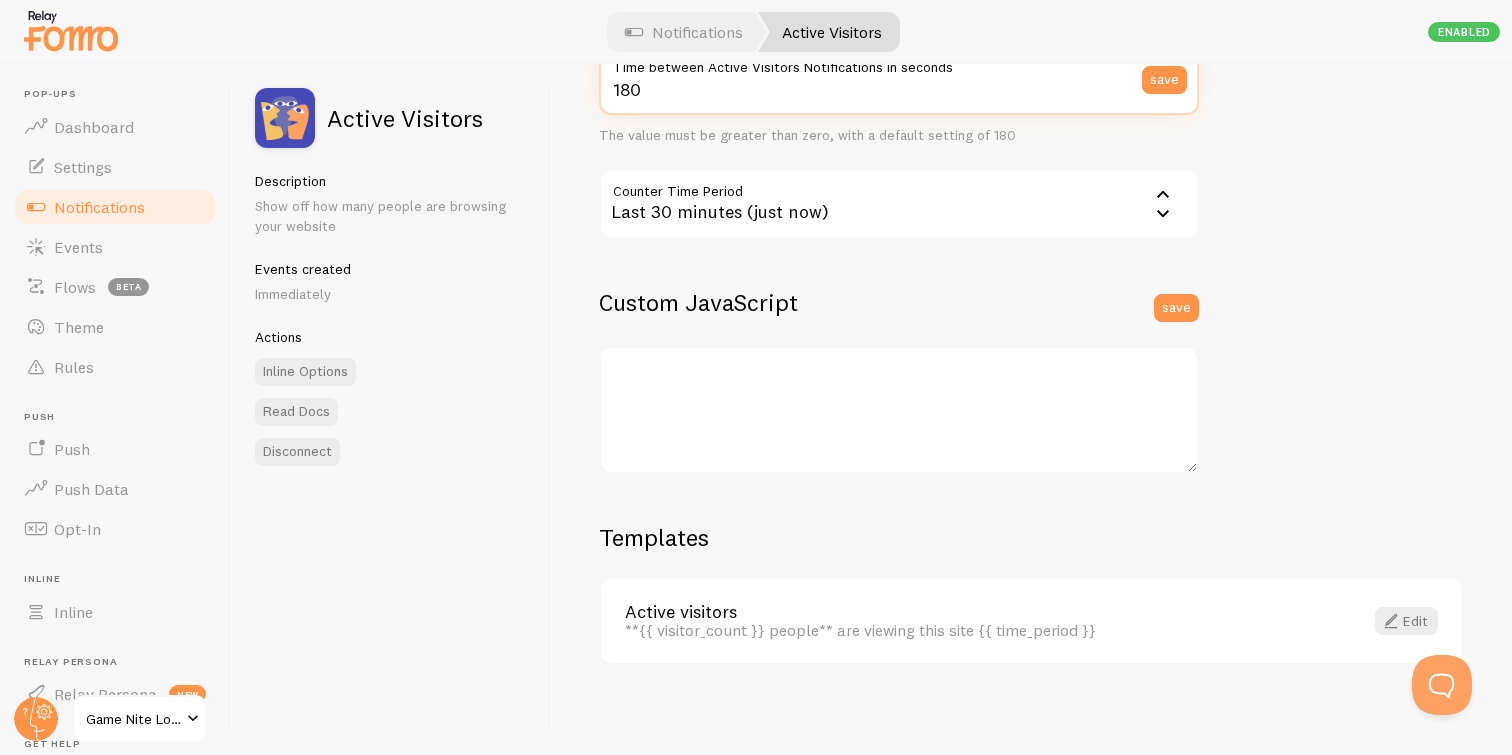 type on "180" 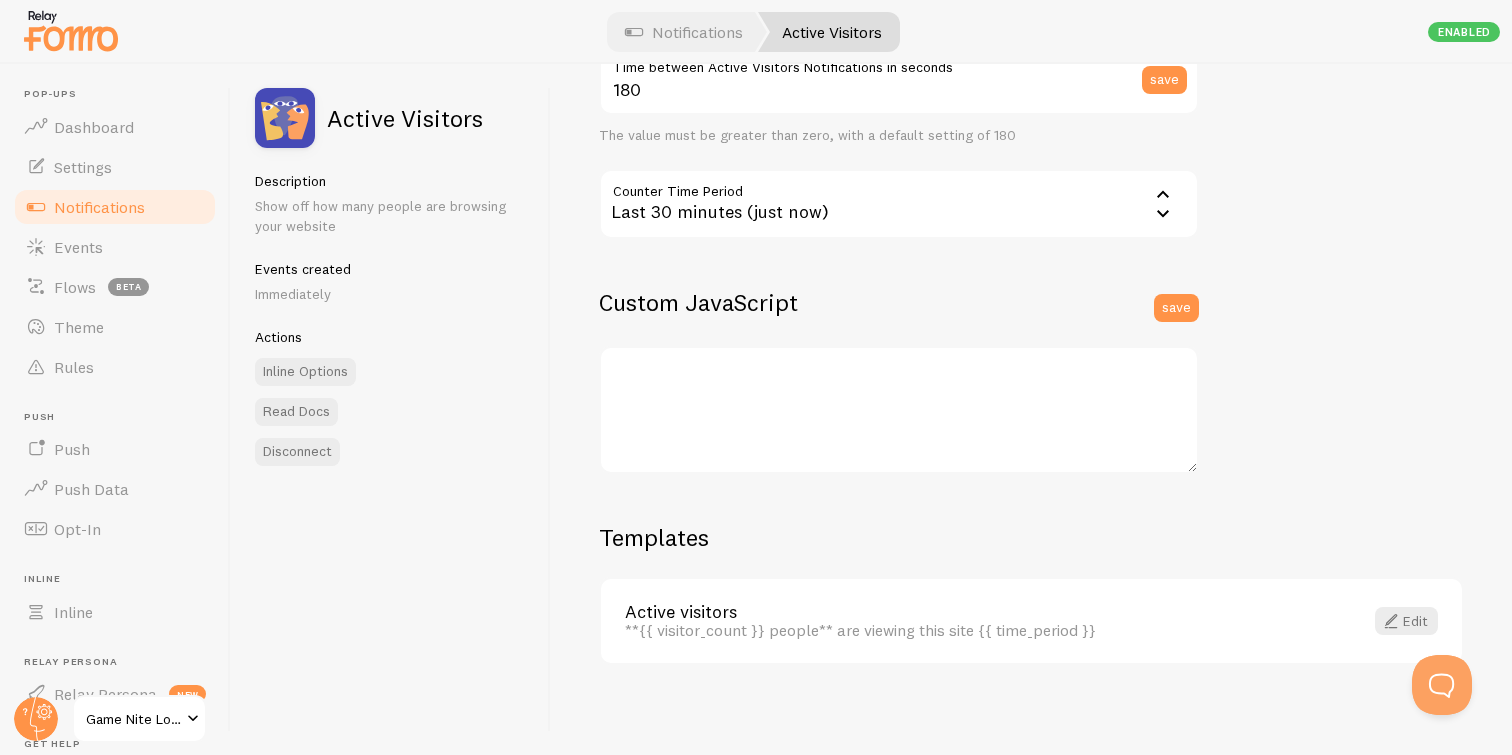 click on "Settings       Connection   Connection enabled   Disabled Connections won't create new Events, but existing ones will still be shown           Count the number of visitors across all pages   Counting visitors across all pages   Count visitors per page basis, or across all pages     10   Show only when visitor count is at least
save
The value must be greater than zero, with a default setting of 3     180   Time between Active Visitors Notifications in seconds
save
The value must be greater than zero, with a default setting of 180   Counter Time Period   1800   Last 30 minutes (just now)       Last 30 minutes (just now)  Last 24 hours
Custom JavaScript
save
Templates" at bounding box center (1031, 409) 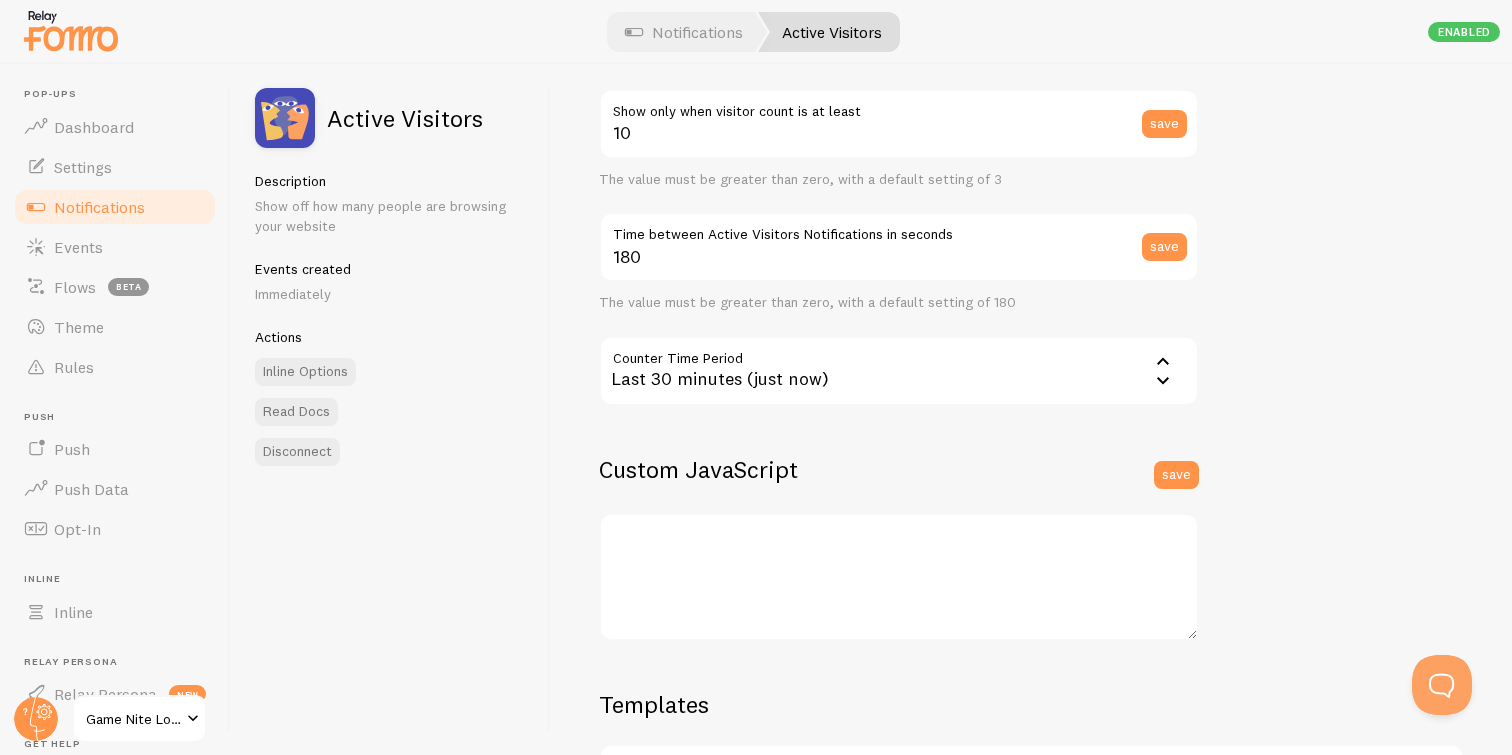 scroll, scrollTop: 290, scrollLeft: 0, axis: vertical 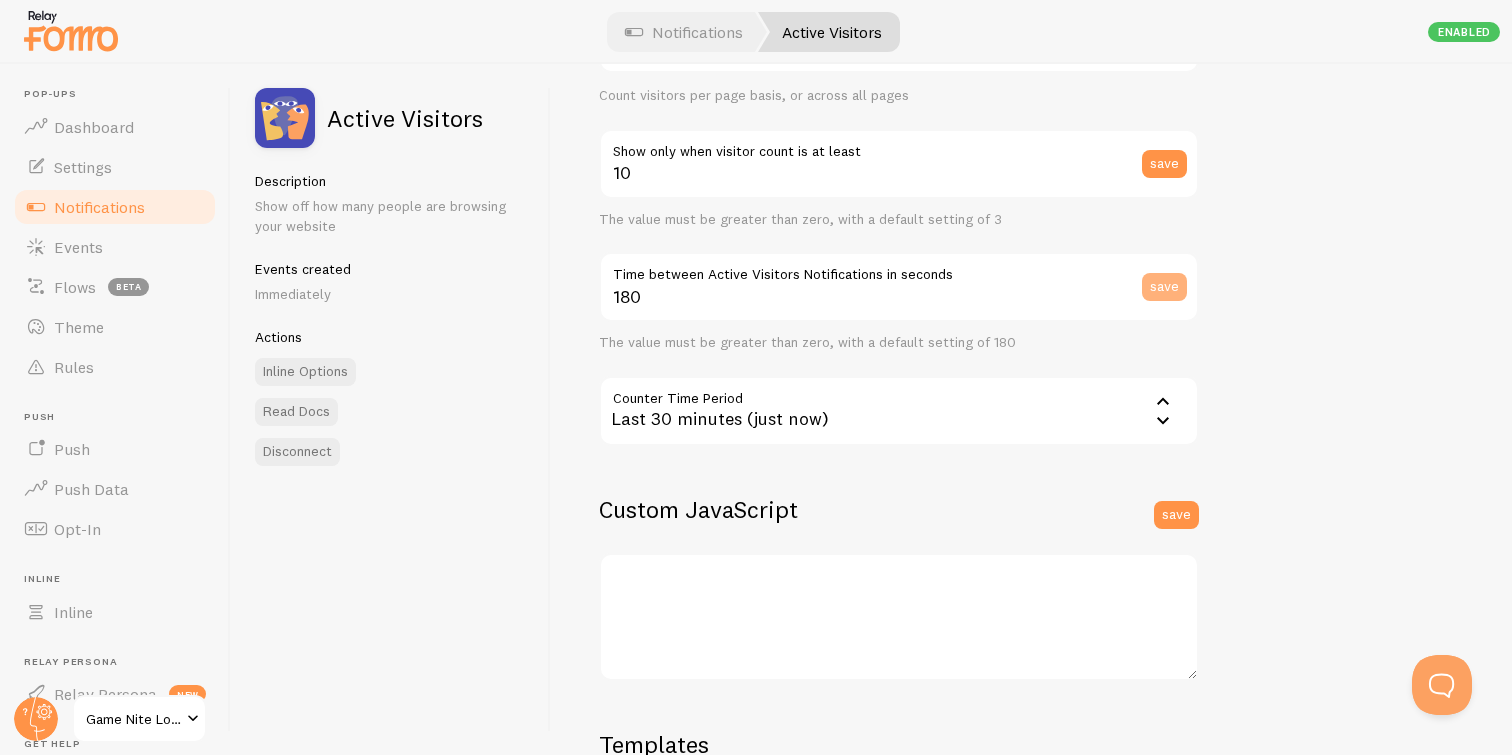 click on "save" at bounding box center (1164, 287) 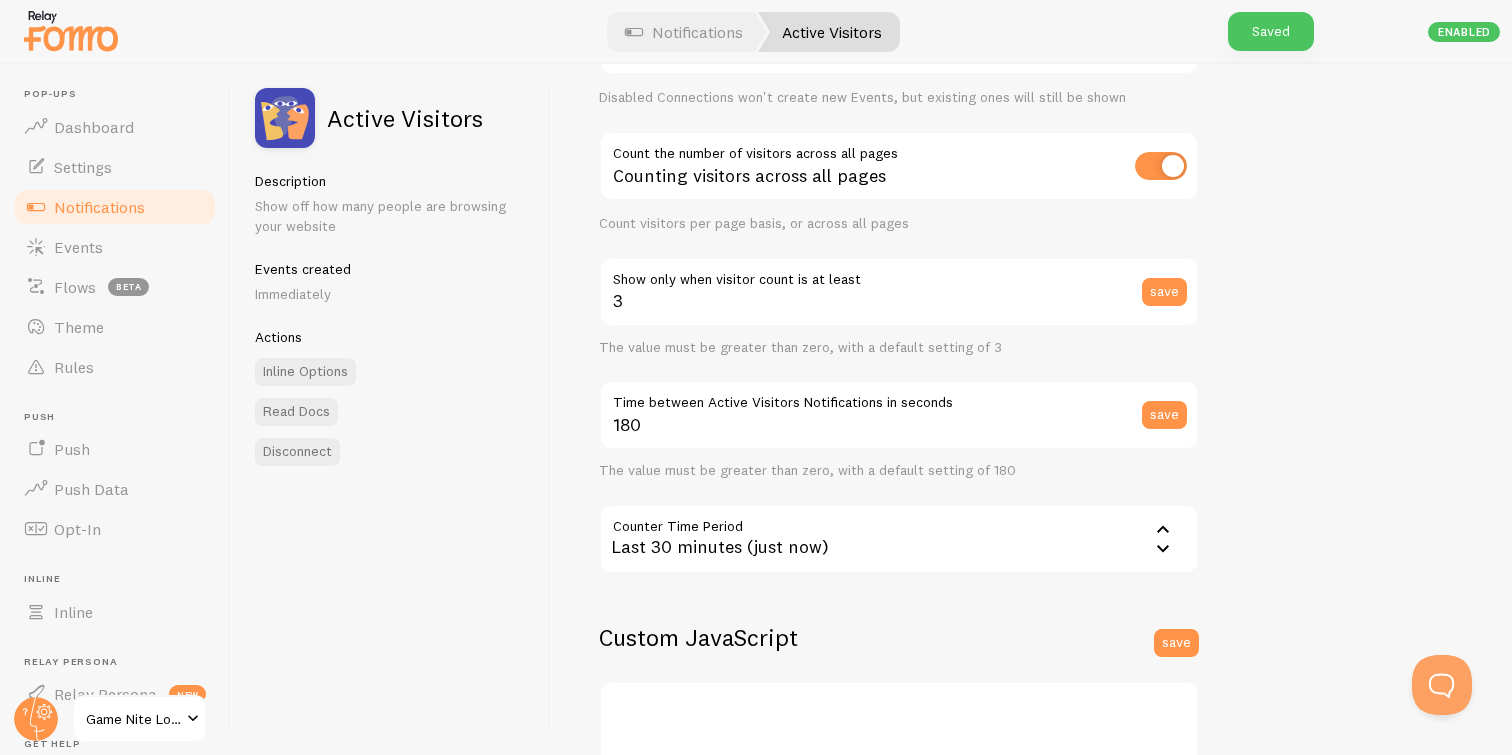 scroll, scrollTop: 142, scrollLeft: 0, axis: vertical 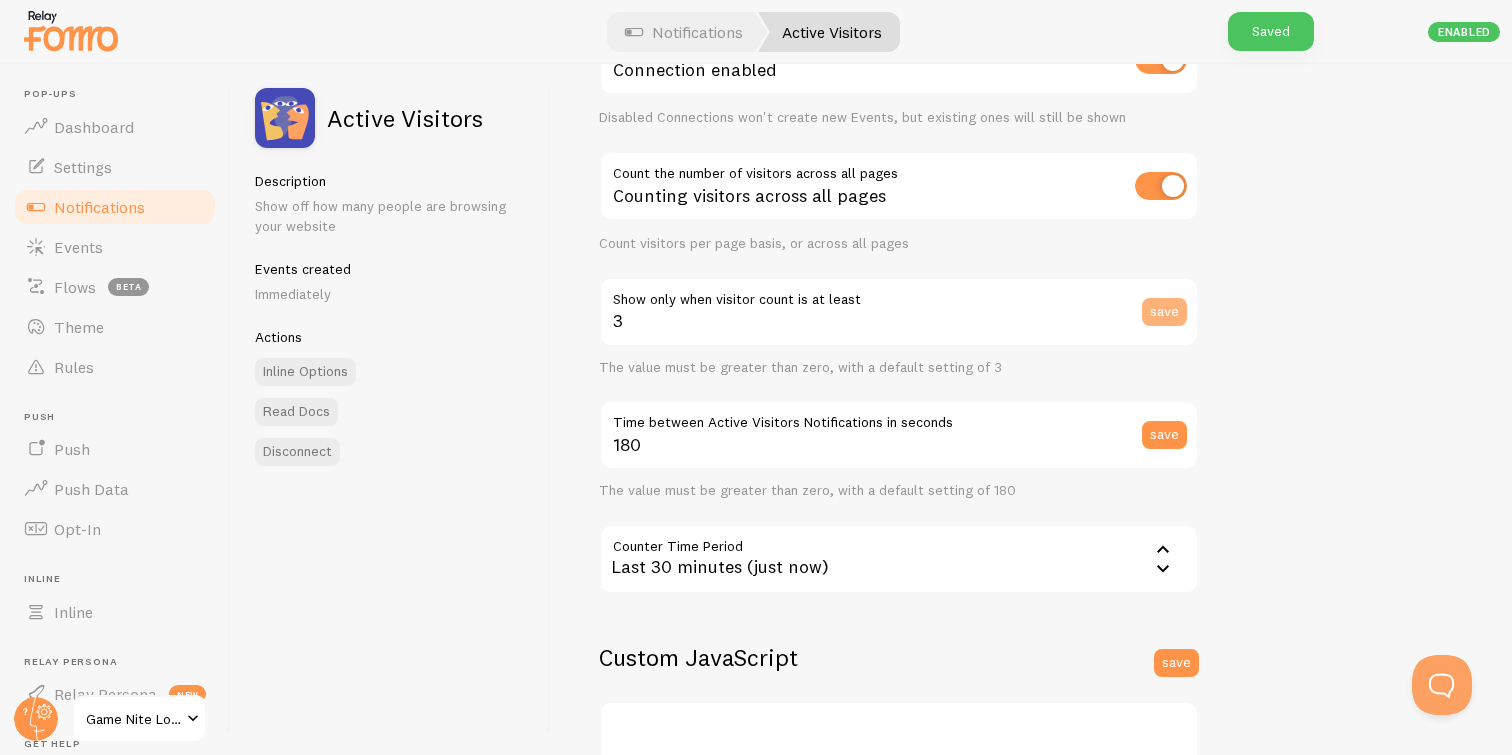 click on "save" at bounding box center (1164, 312) 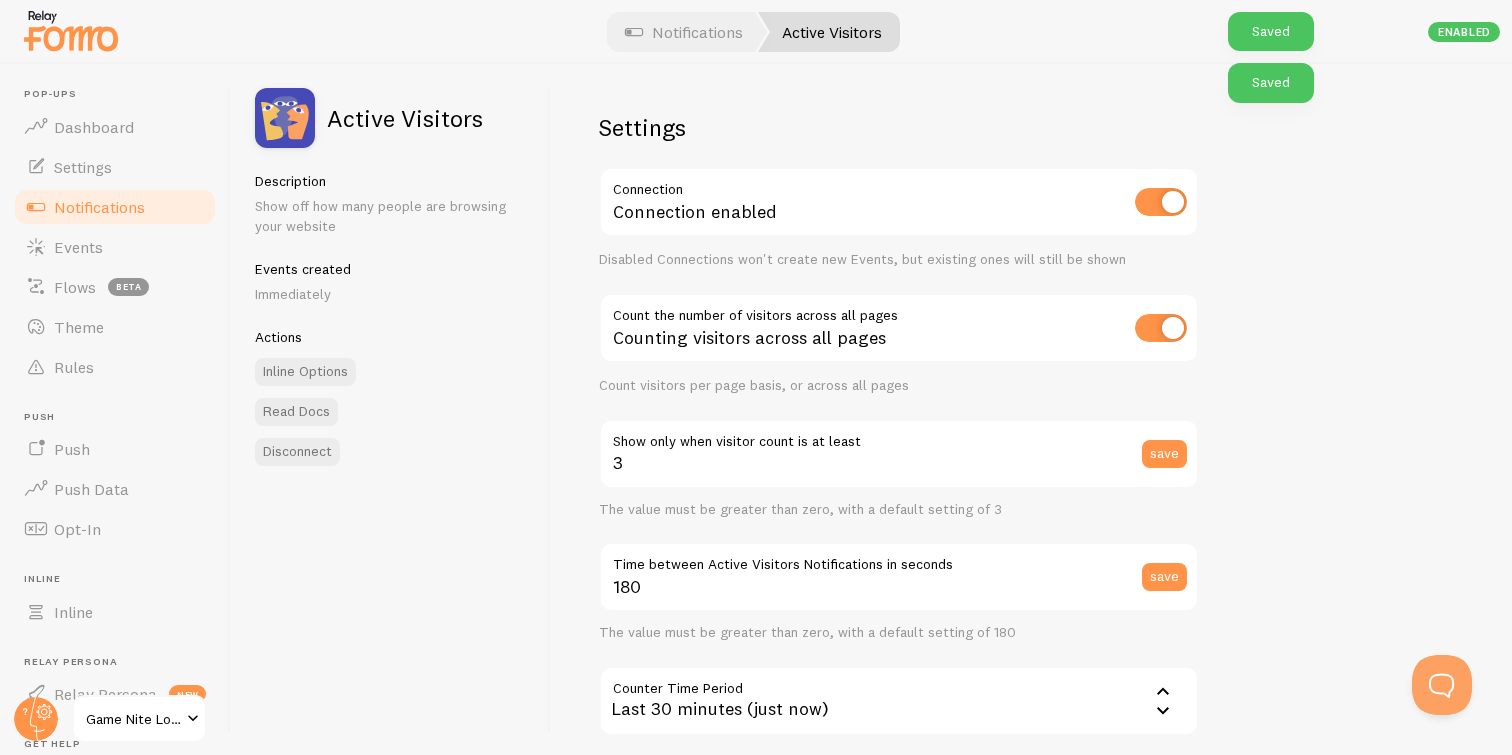 scroll, scrollTop: 0, scrollLeft: 0, axis: both 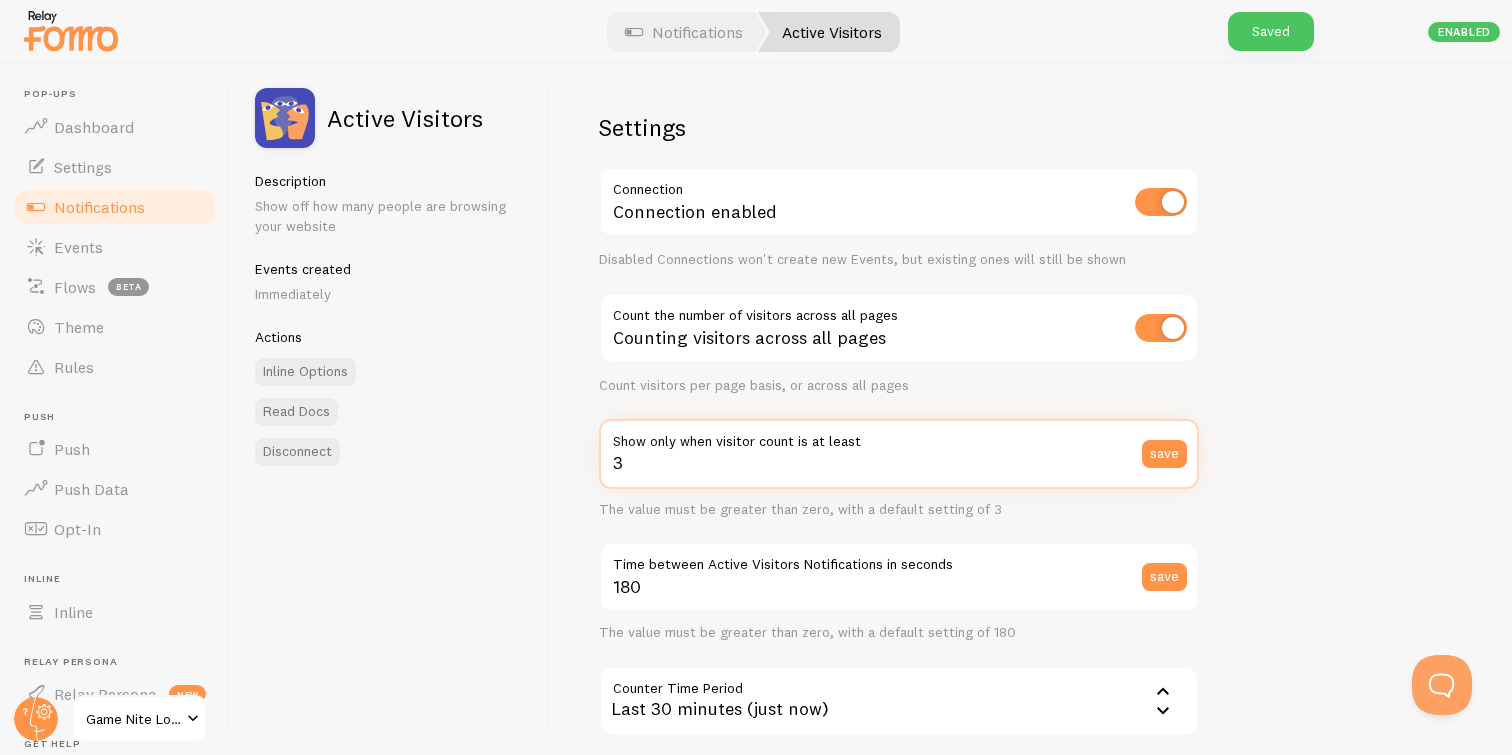 click on "3" at bounding box center (899, 454) 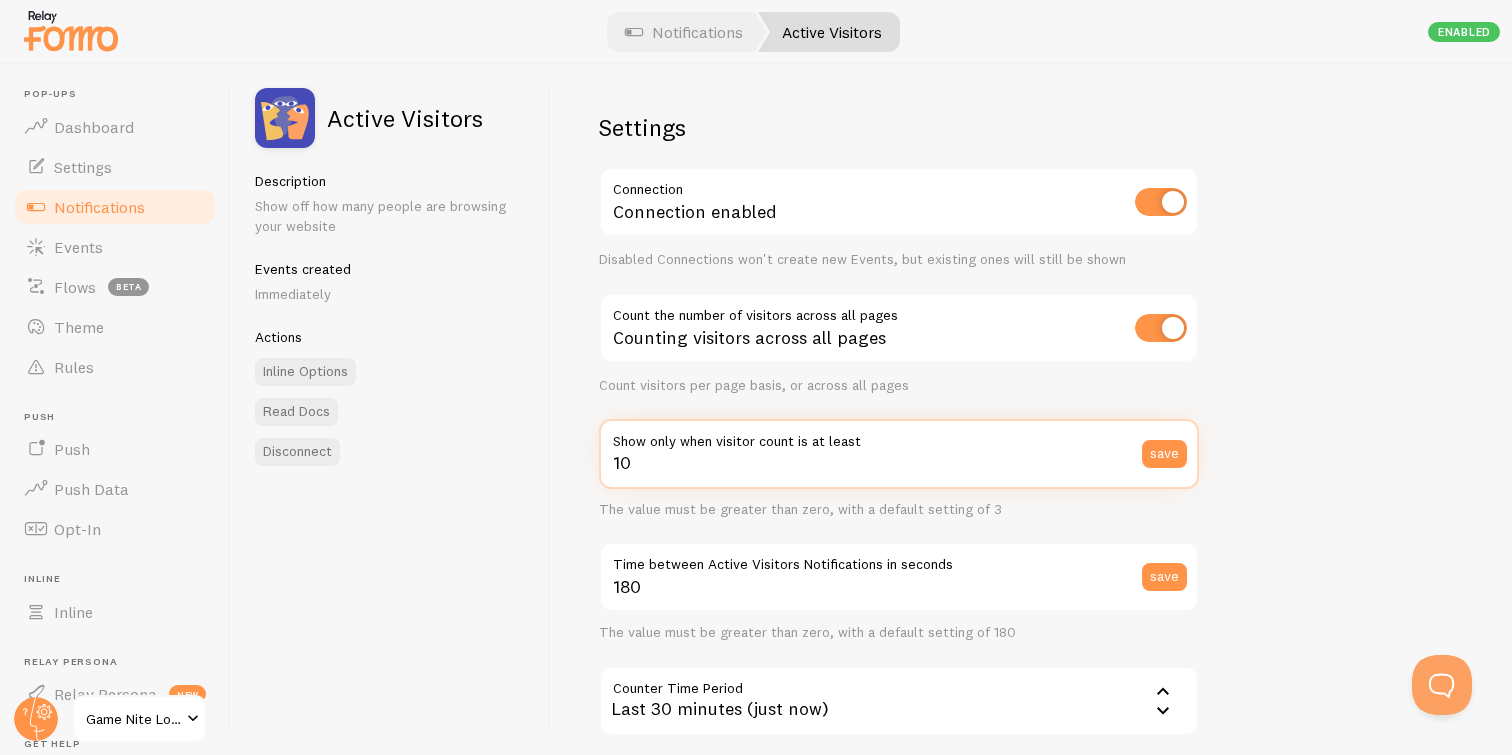 type on "10" 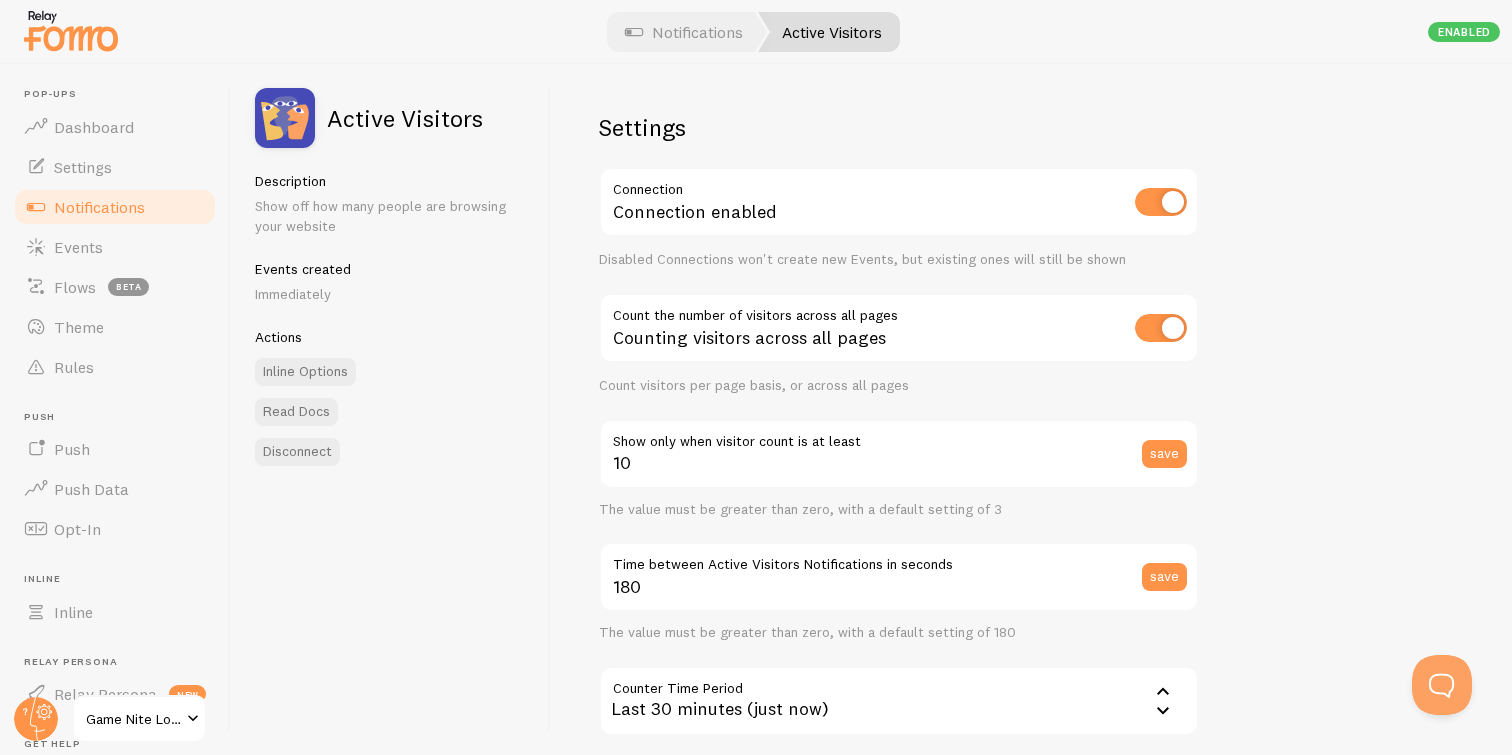 click on "Settings       Connection   Connection enabled   Disabled Connections won't create new Events, but existing ones will still be shown           Count the number of visitors across all pages   Counting visitors across all pages   Count visitors per page basis, or across all pages     10   Show only when visitor count is at least
save
The value must be greater than zero, with a default setting of 3     180   Time between Active Visitors Notifications in seconds
save
The value must be greater than zero, with a default setting of 180   Counter Time Period   1800   Last 30 minutes (just now)       Last 30 minutes (just now)  Last 24 hours
Custom JavaScript
save
Templates" at bounding box center (1031, 409) 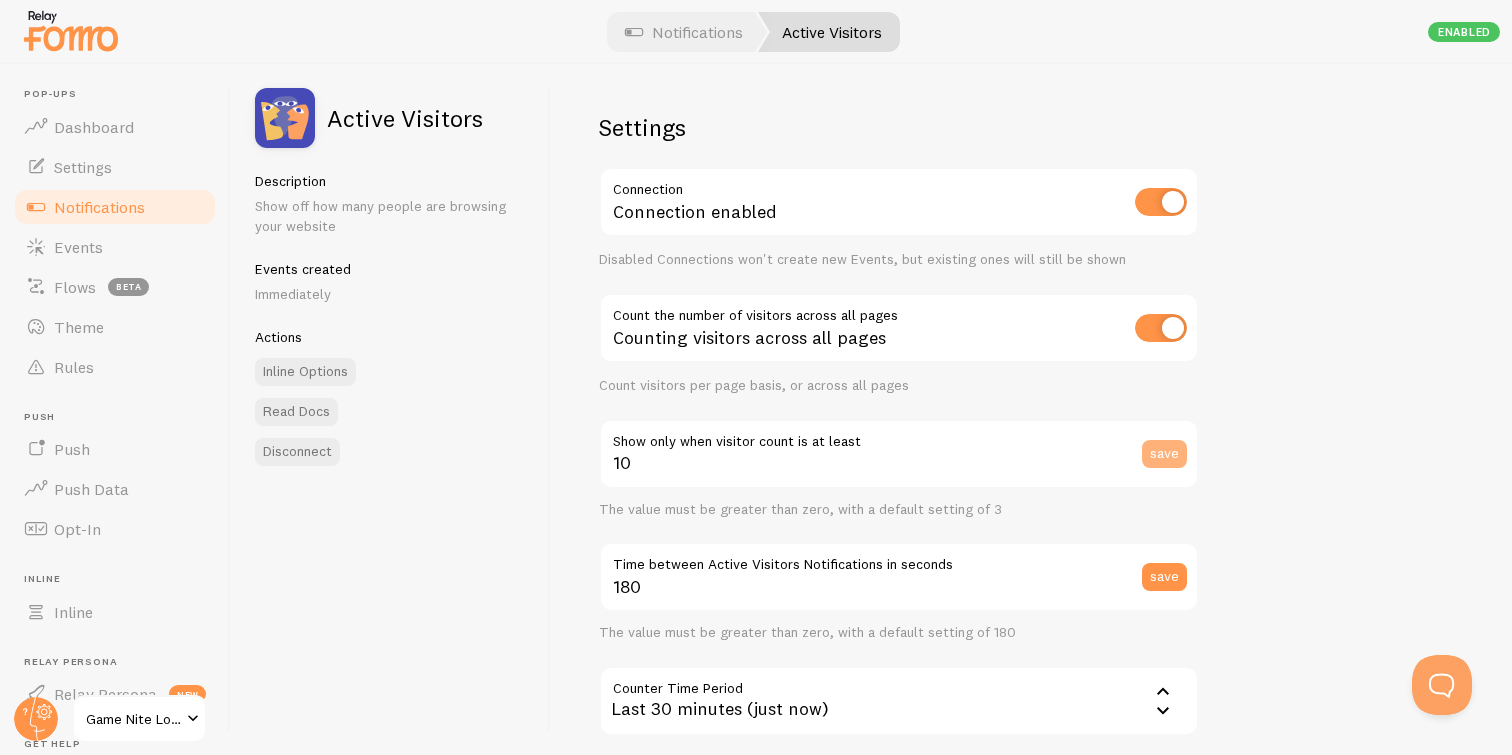 click on "save" at bounding box center [1164, 454] 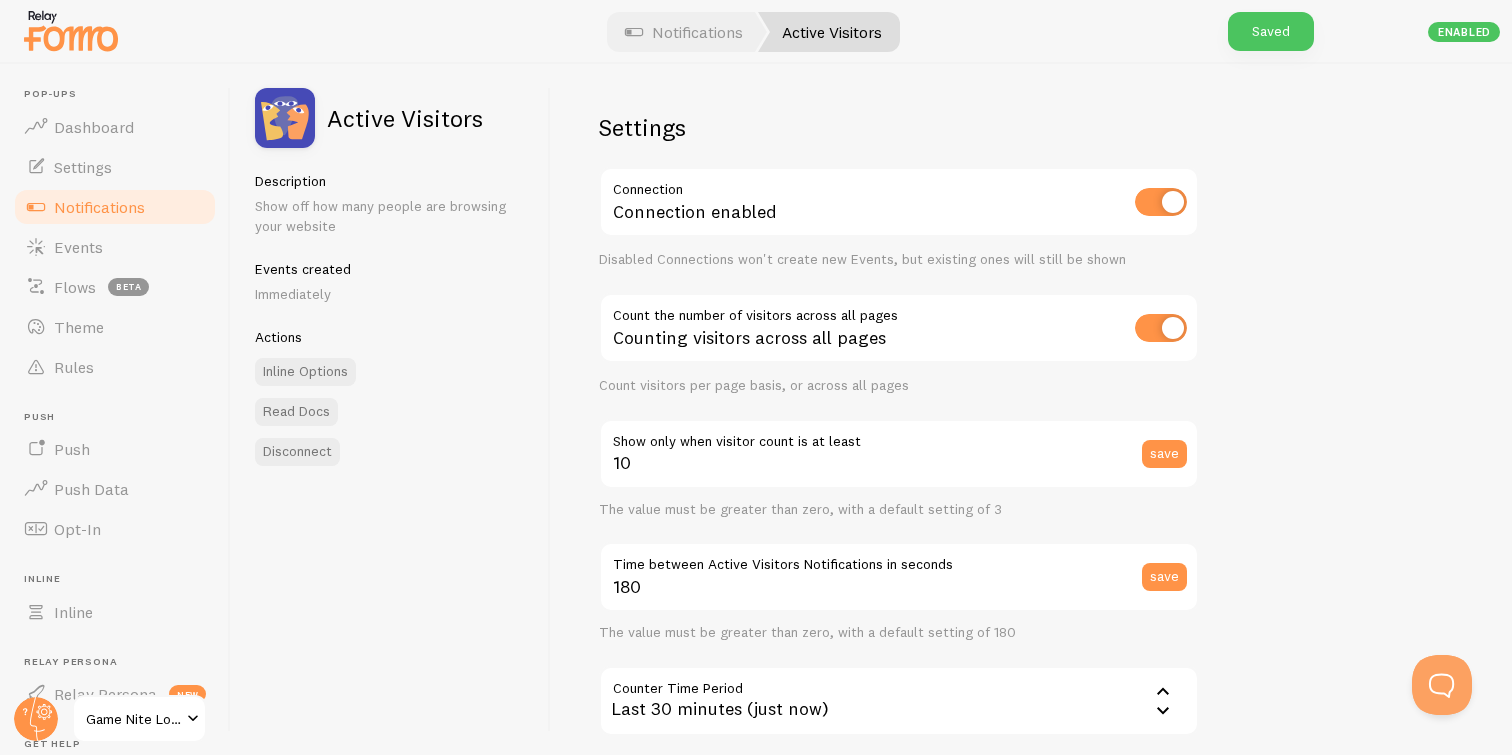 click on "Settings       Connection   Connection enabled   Disabled Connections won't create new Events, but existing ones will still be shown           Count the number of visitors across all pages   Counting visitors across all pages   Count visitors per page basis, or across all pages     10   Show only when visitor count is at least
save
The value must be greater than zero, with a default setting of 3     180   Time between Active Visitors Notifications in seconds
save
The value must be greater than zero, with a default setting of 180   Counter Time Period   1800   Last 30 minutes (just now)       Last 30 minutes (just now)  Last 24 hours
Custom JavaScript
save
Templates" at bounding box center [1031, 409] 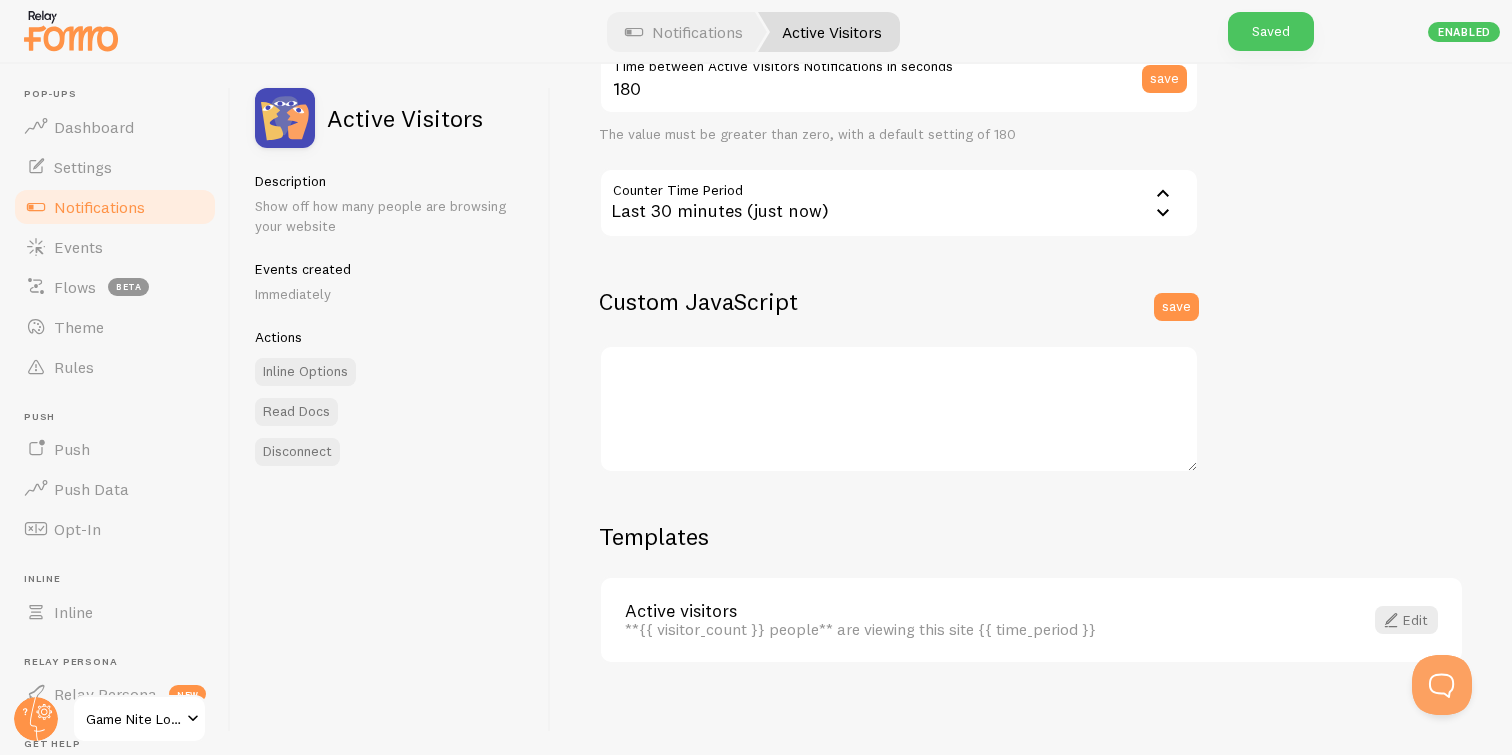 scroll, scrollTop: 497, scrollLeft: 0, axis: vertical 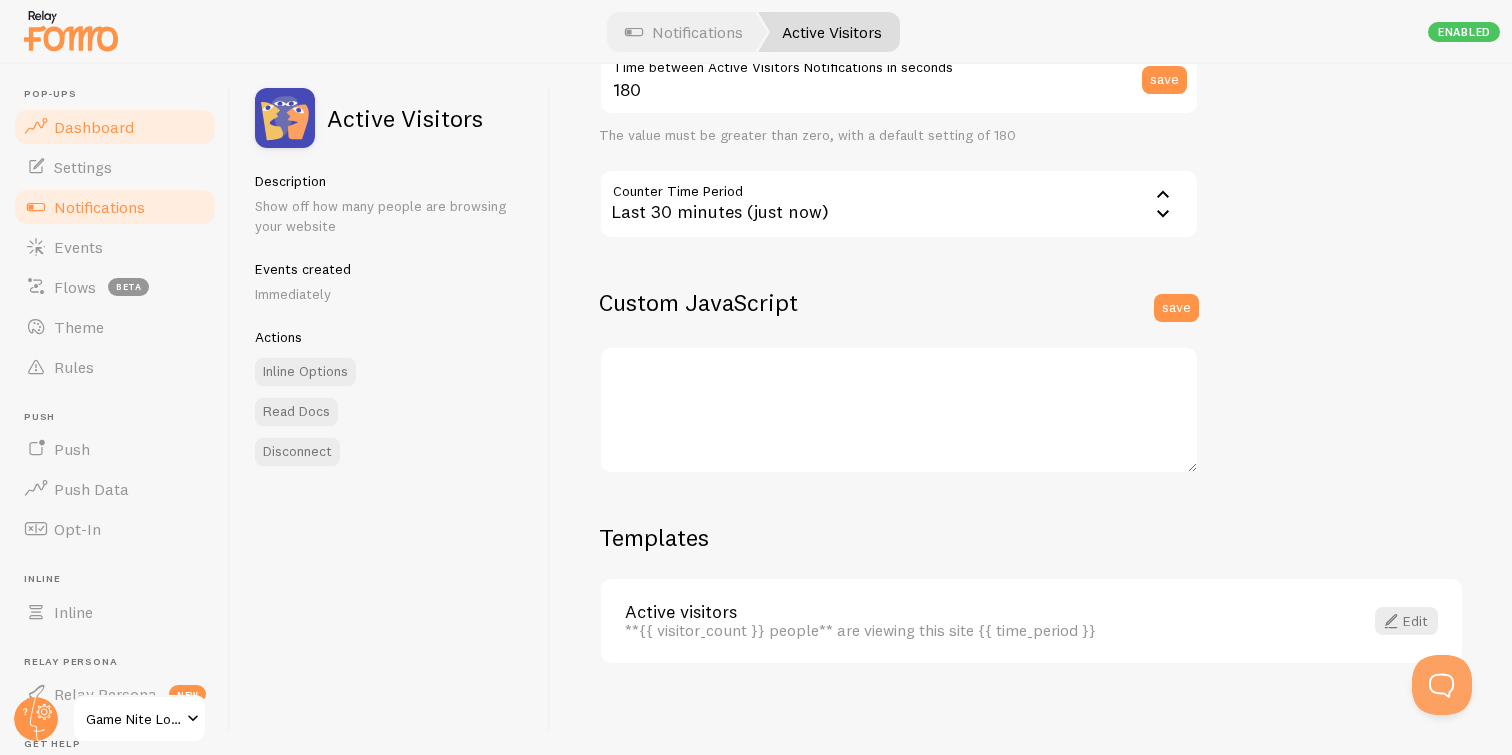 click on "Dashboard" at bounding box center (94, 127) 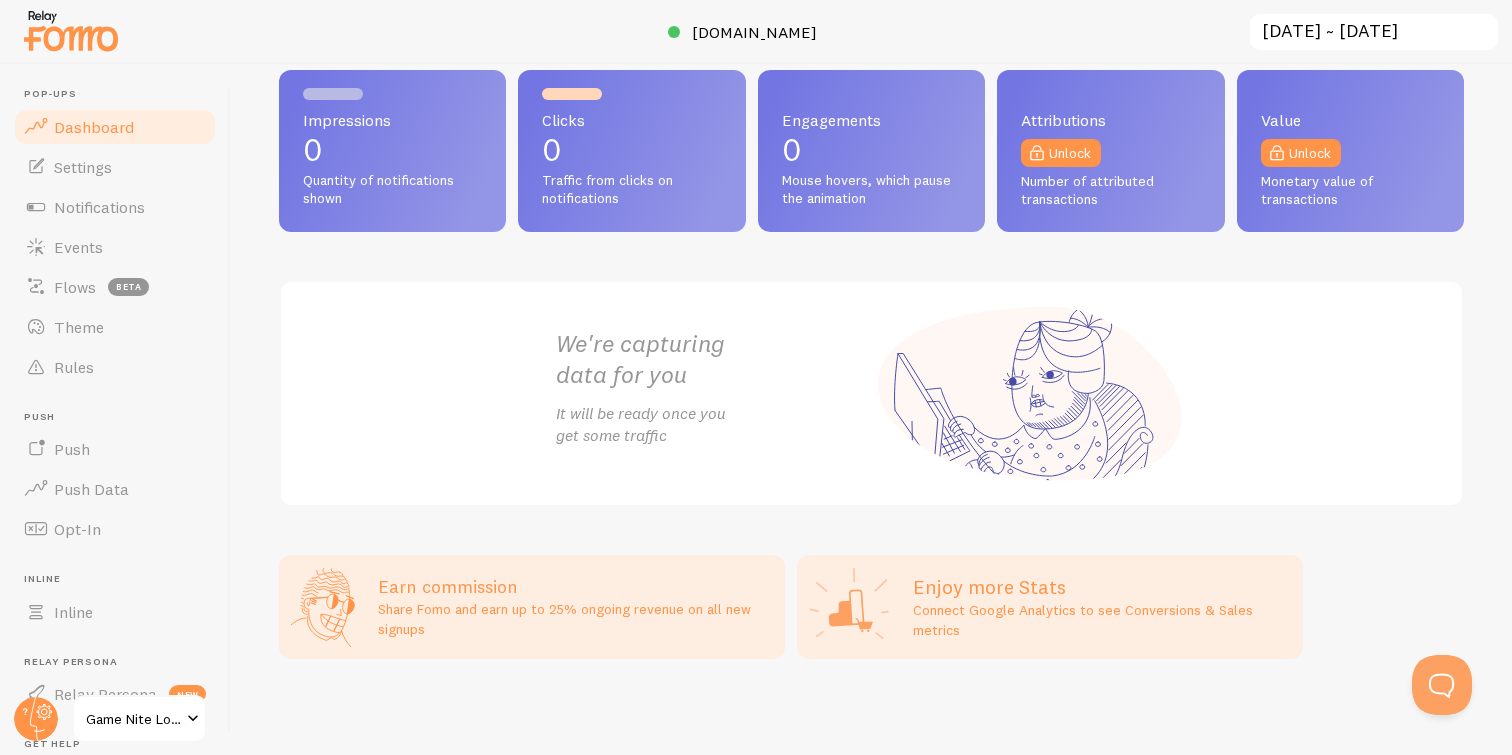 scroll, scrollTop: 41, scrollLeft: 0, axis: vertical 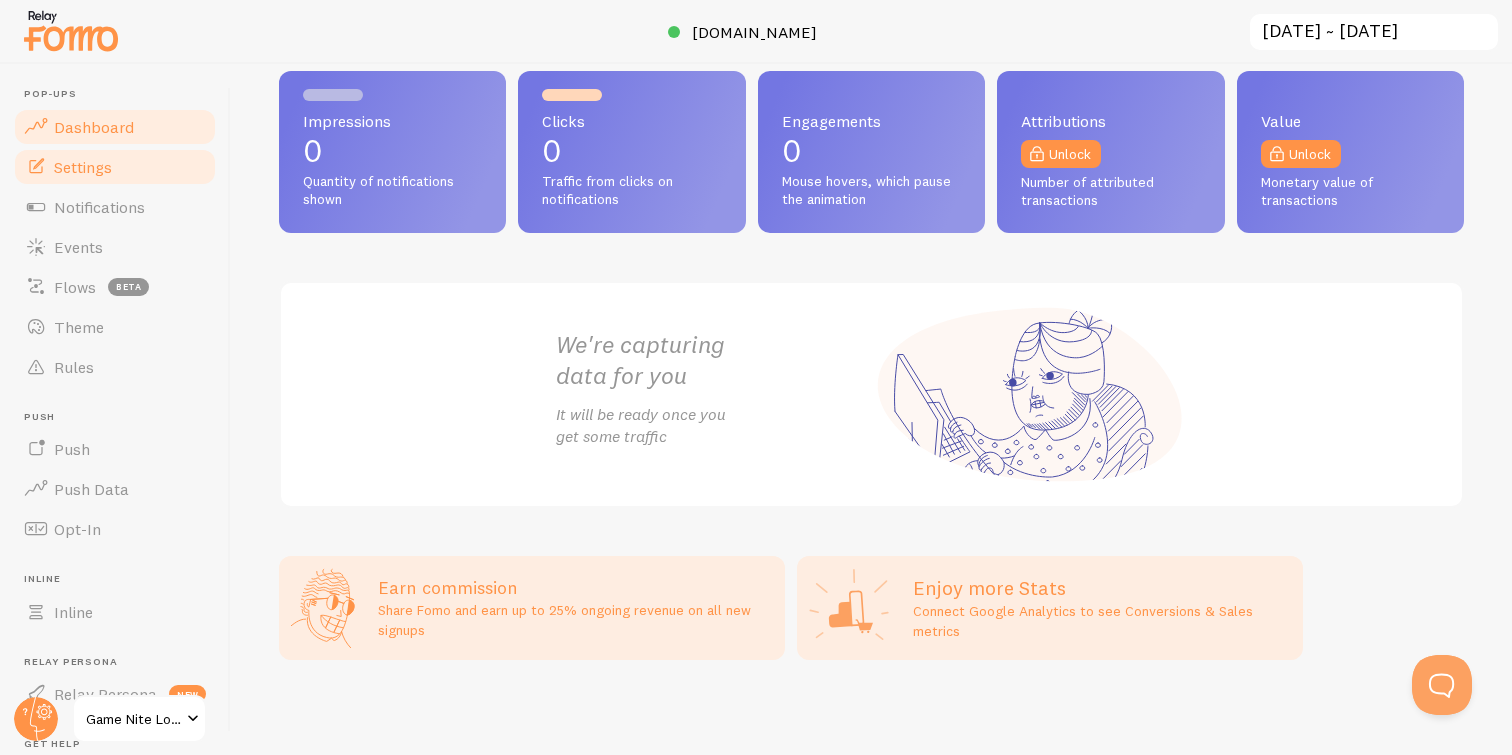click on "Settings" at bounding box center (115, 167) 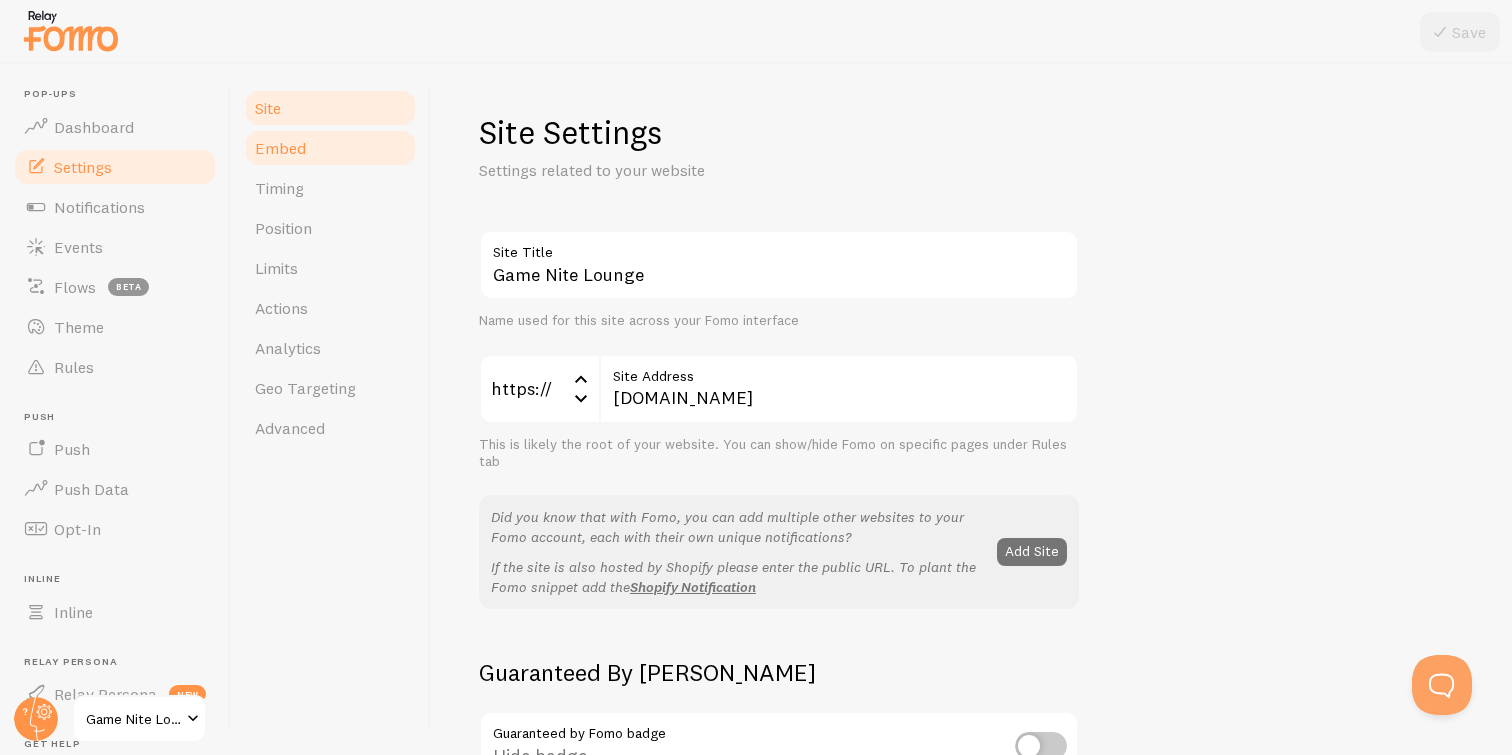 click on "Embed" at bounding box center (330, 148) 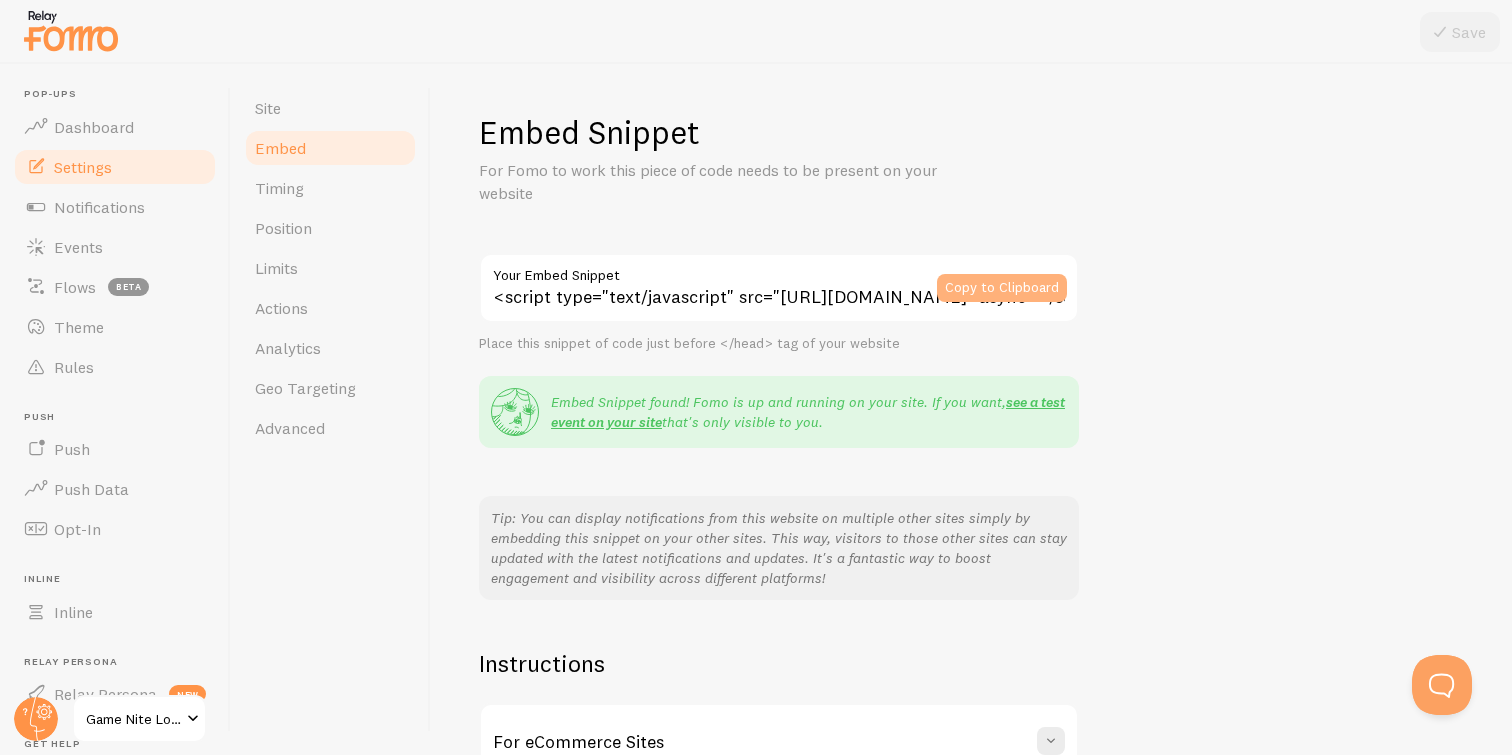 click on "Copy to Clipboard" at bounding box center (1002, 288) 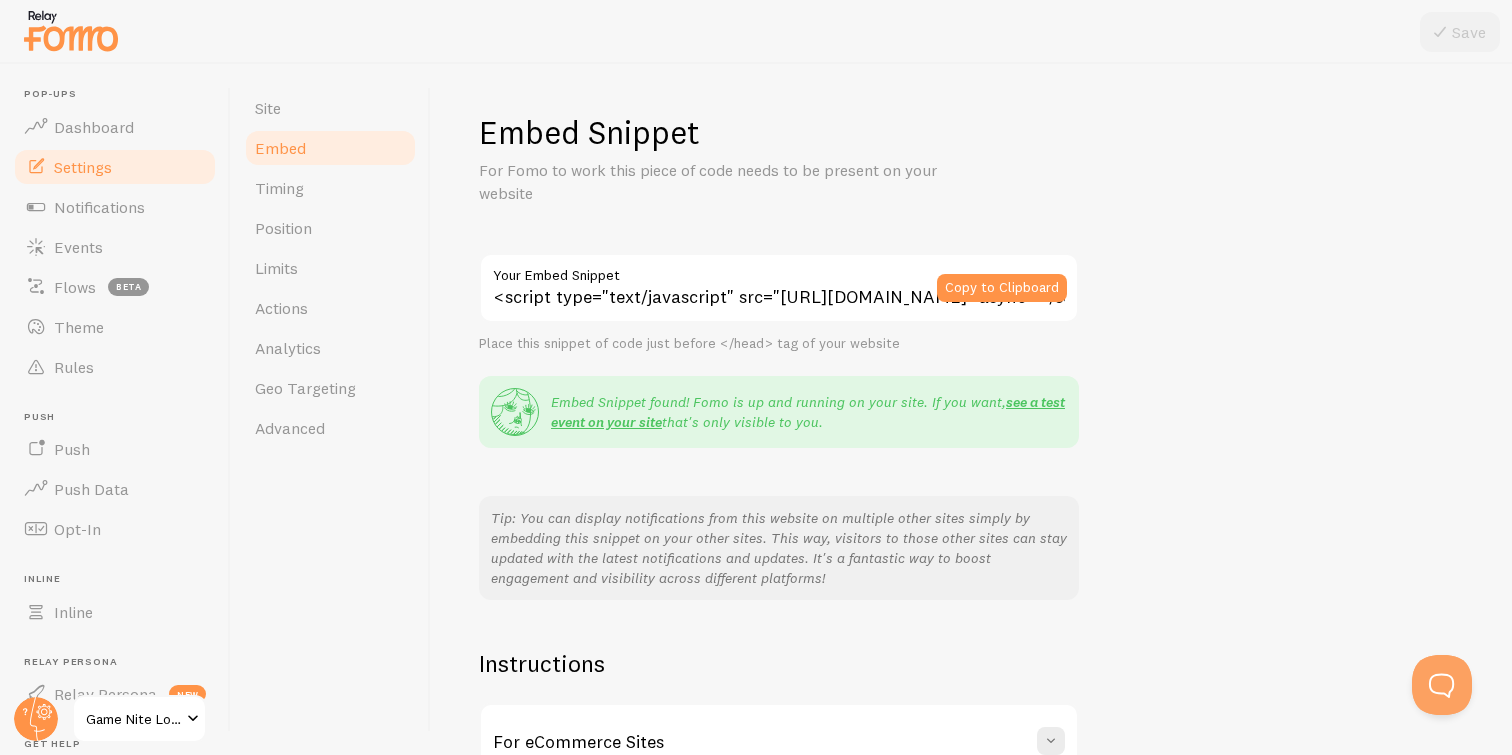 click on "<script type="text/javascript" src="[URL][DOMAIN_NAME]" async></script>" at bounding box center [779, 288] 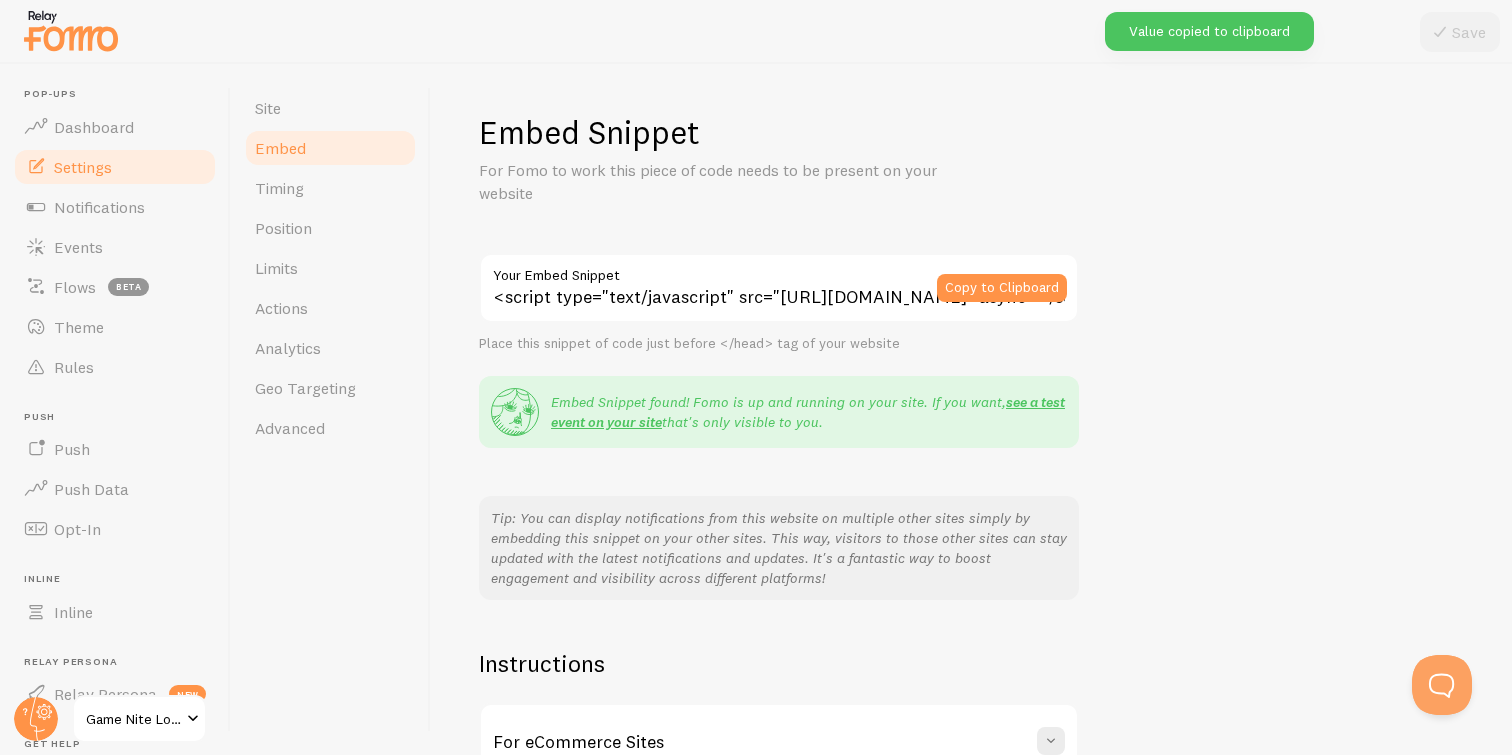 drag, startPoint x: 822, startPoint y: 290, endPoint x: 864, endPoint y: 294, distance: 42.190044 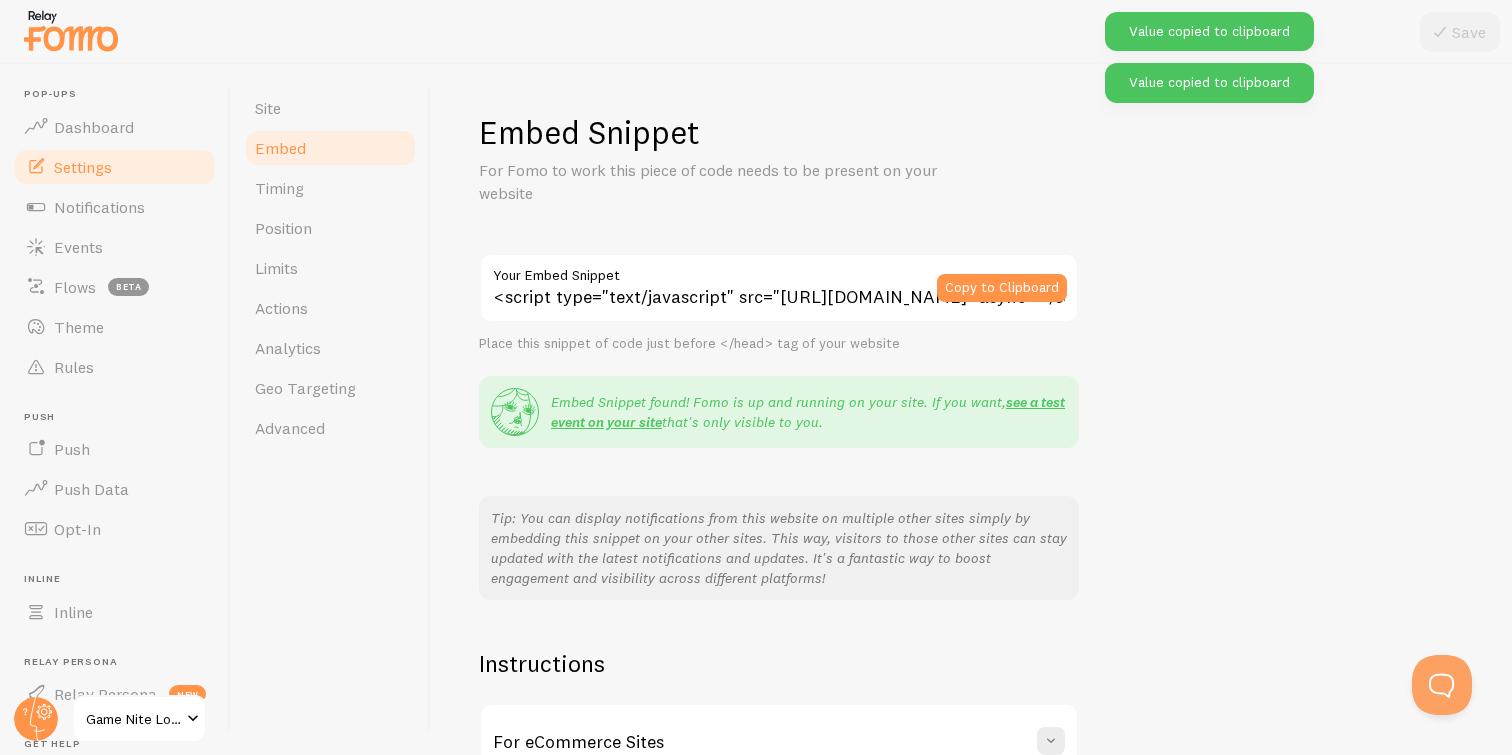 drag, startPoint x: 870, startPoint y: 299, endPoint x: 1083, endPoint y: 312, distance: 213.39635 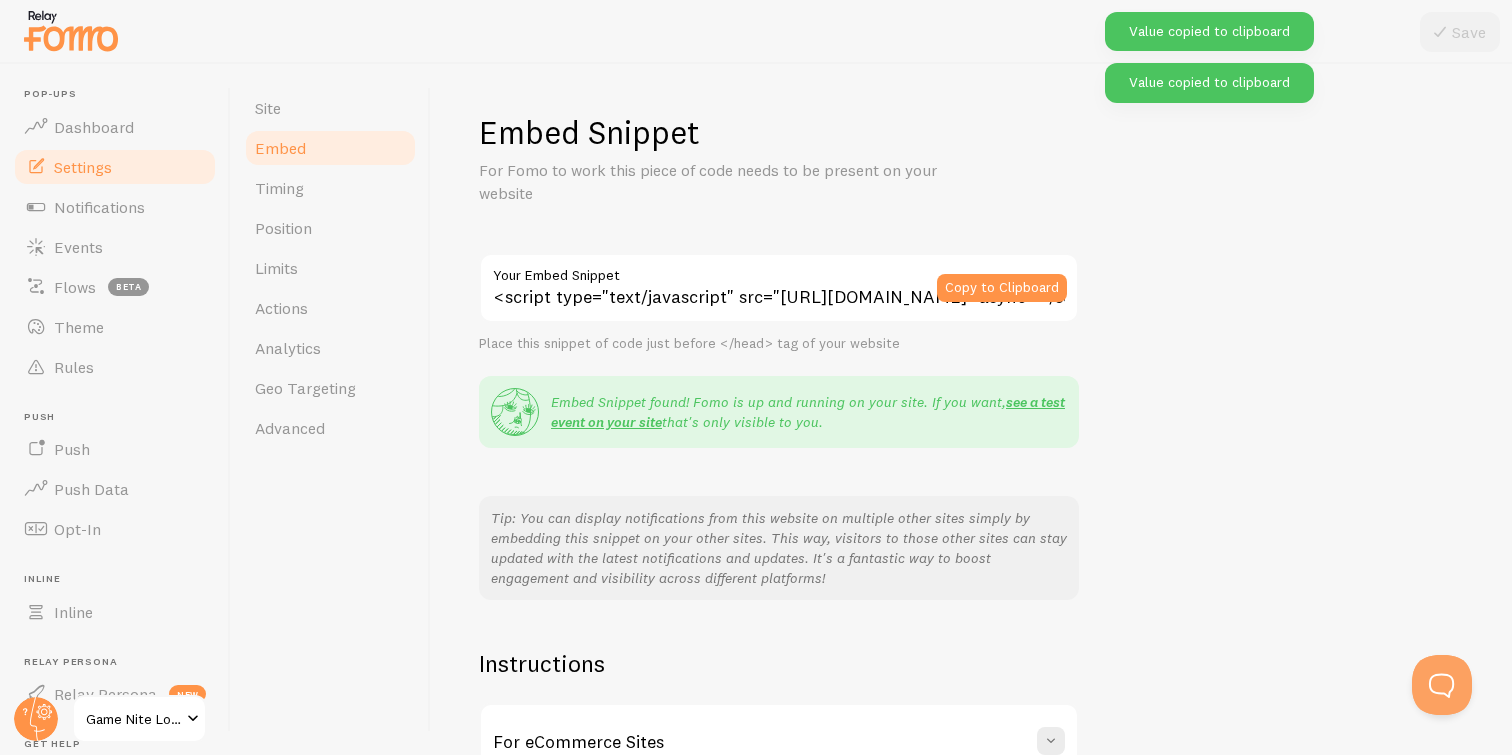 click on "Embed Snippet   For Fomo to work this piece of code needs to be present on your website       <script type="text/javascript" src="[URL][DOMAIN_NAME]" async></script>   Your Embed Snippet
Copy to Clipboard
Place this snippet of code just before </head> tag of your website                 Embed Snippet found! Fomo is up and running on your site. If you want,  see a test event on your site  that's only visible to you.             Tip: You can display notifications from this website on multiple other sites simply by embedding this snippet on your other sites. This way, visitors to those other sites can stay updated with the latest notifications and updates. It's a fantastic way to boost engagement and visibility across different platforms!     Instructions   For eCommerce Sites
If you are running an eCommerce store - we got you covered.
Select the platform you're using for next steps.
Shopify   Ecommerce sales   Cratejoy" at bounding box center (971, 495) 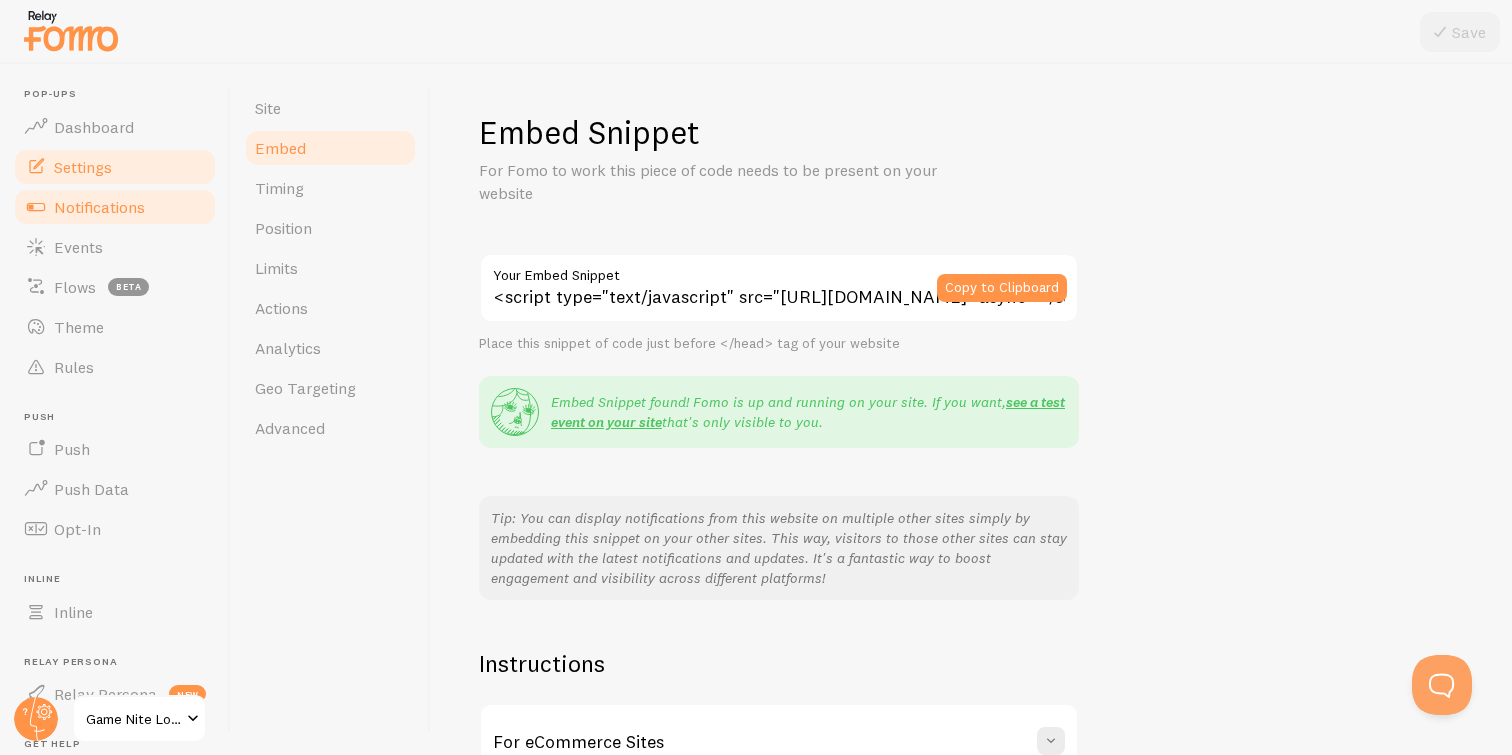 click on "Notifications" at bounding box center [115, 207] 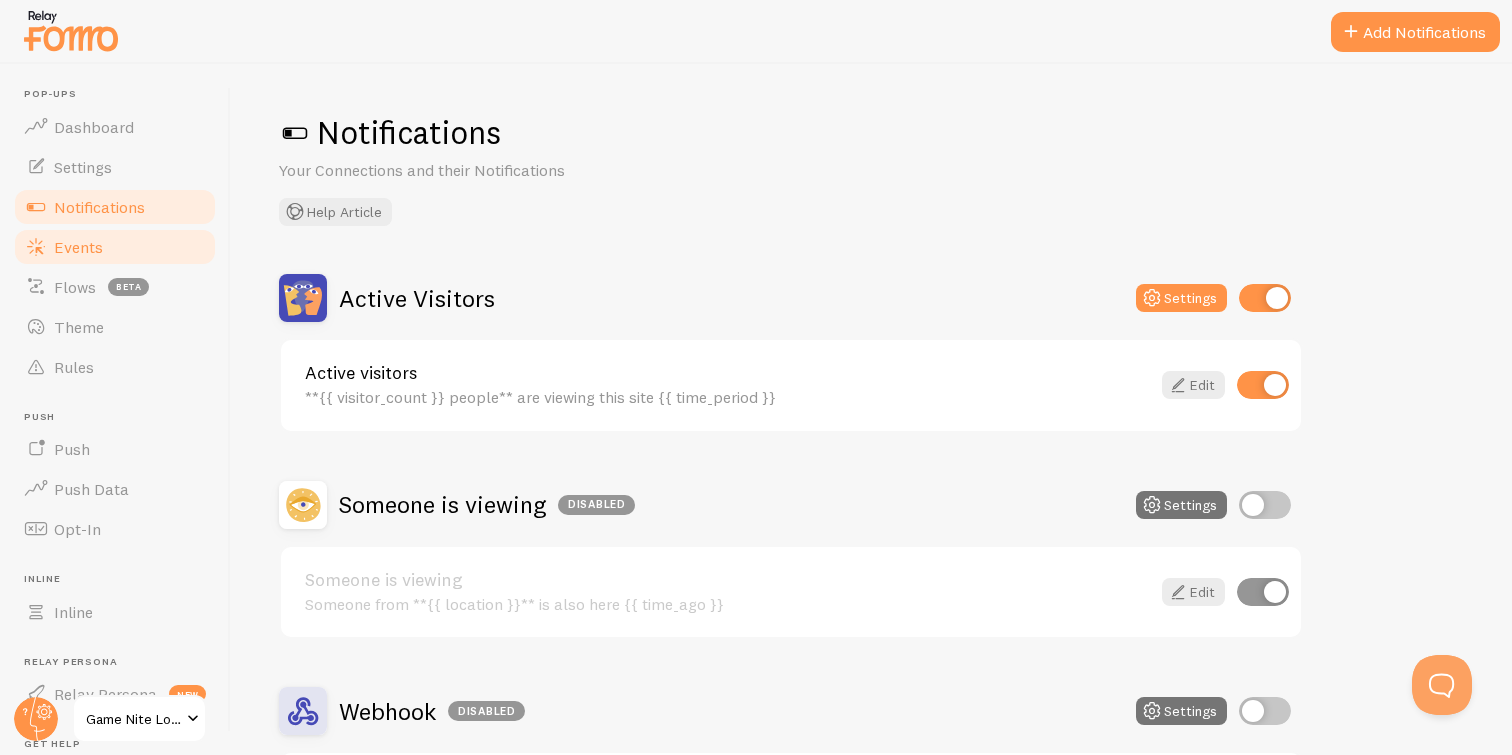 click on "Events" at bounding box center [78, 247] 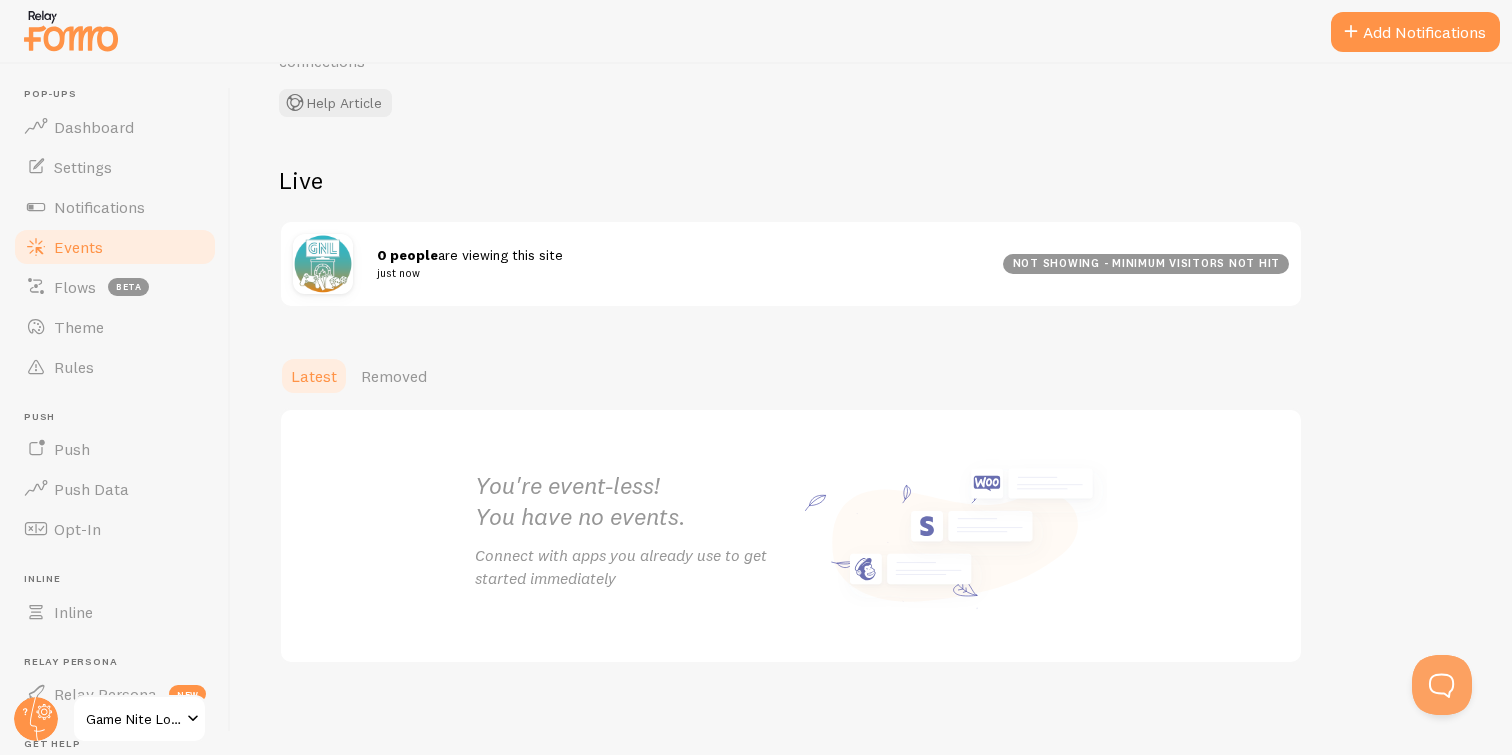 scroll, scrollTop: 134, scrollLeft: 0, axis: vertical 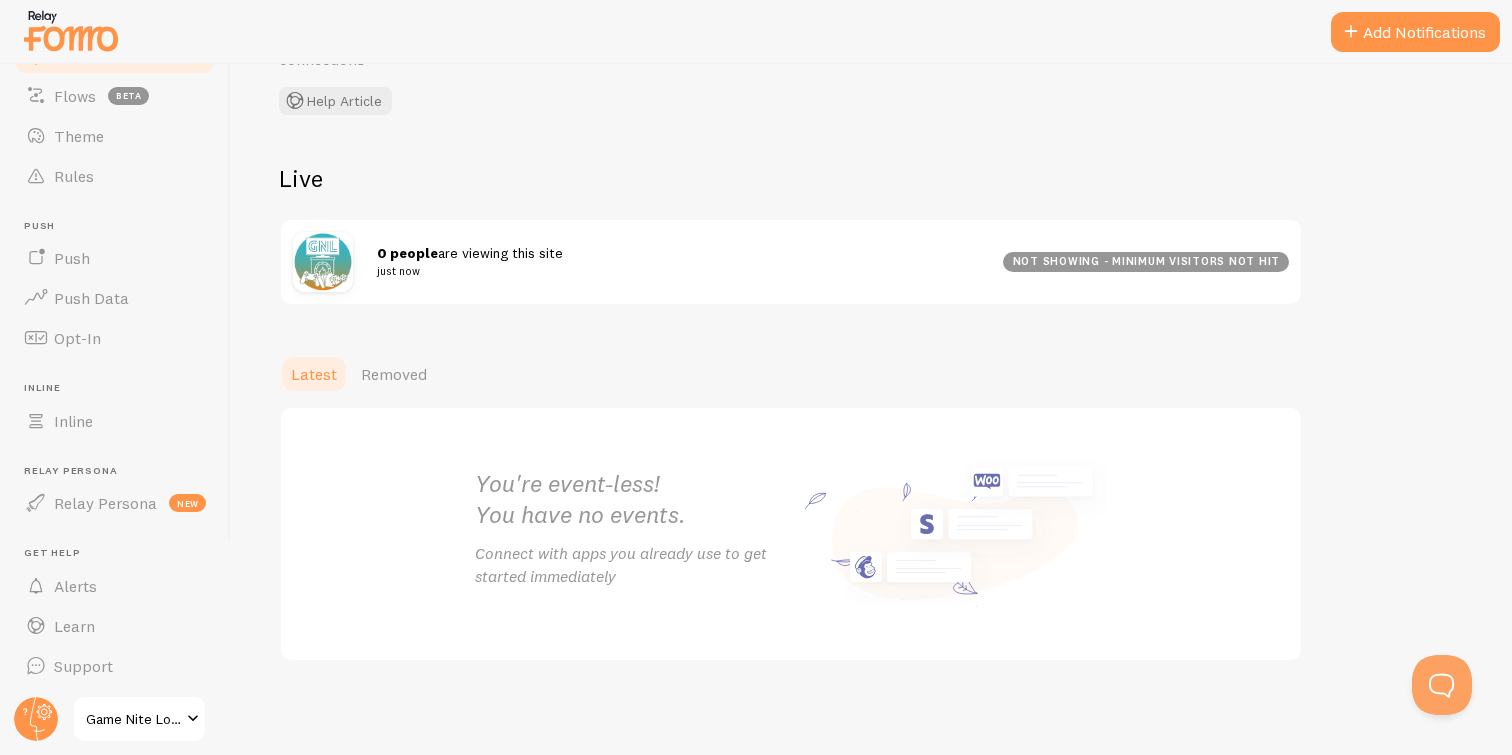 click on "Game Nite Lounge" at bounding box center (133, 719) 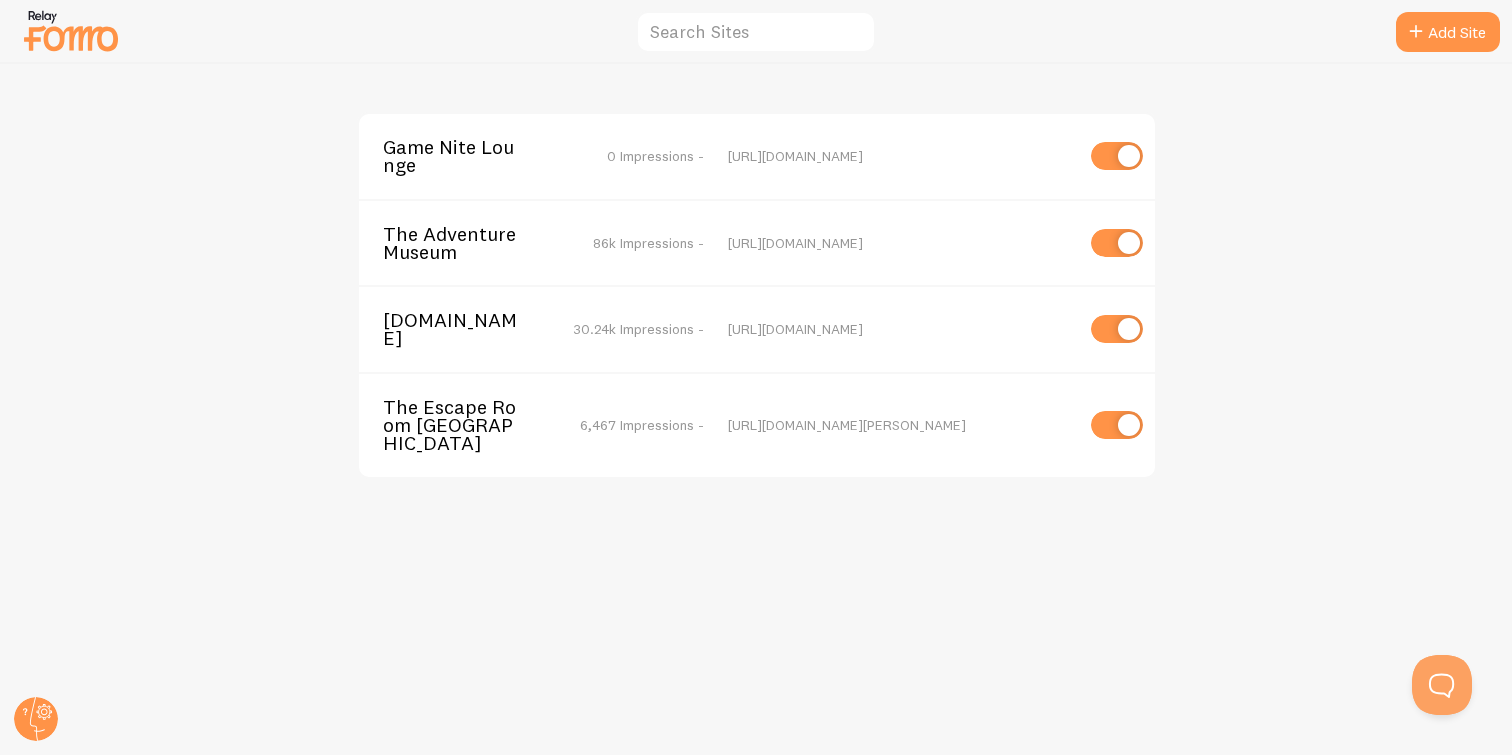 click on "86k Impressions -" at bounding box center (648, 243) 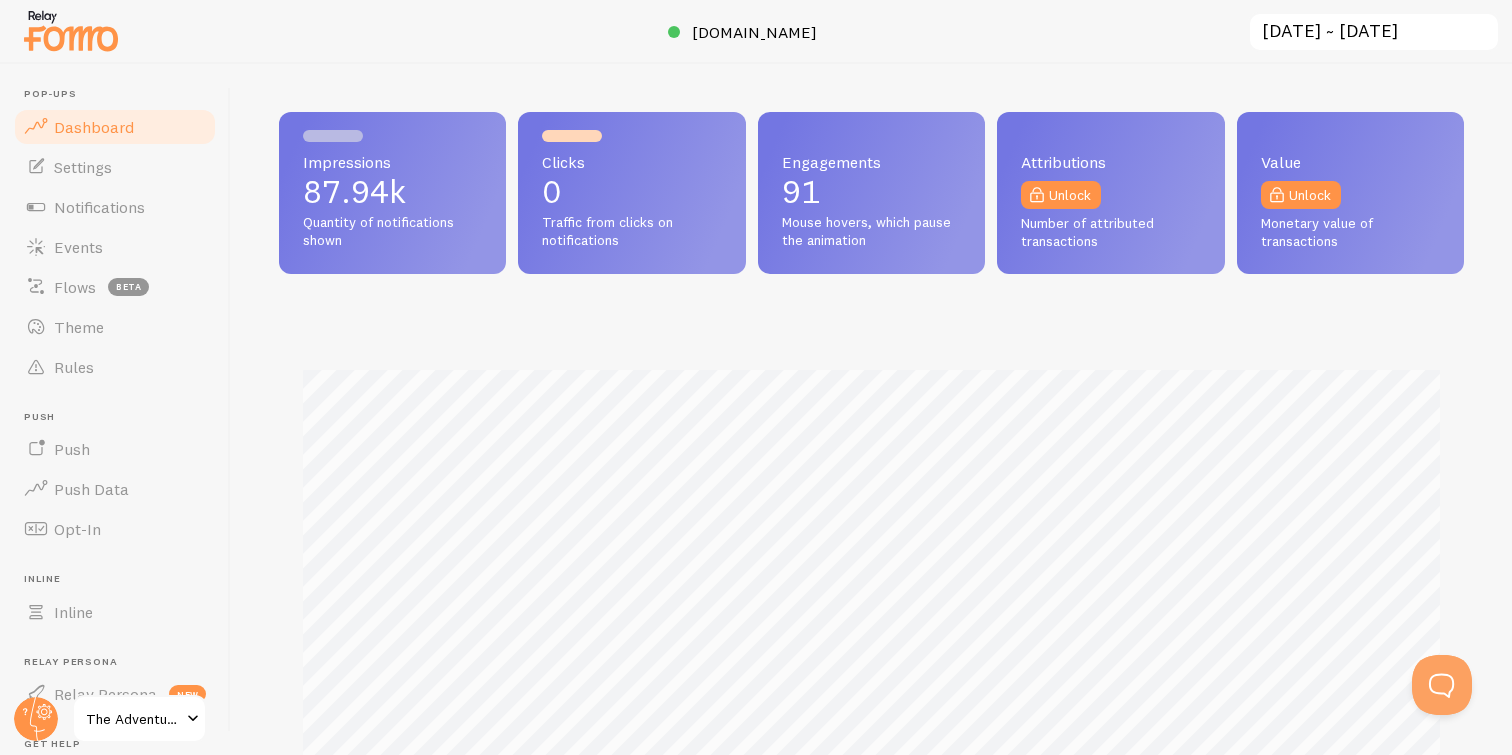 scroll, scrollTop: 999475, scrollLeft: 998815, axis: both 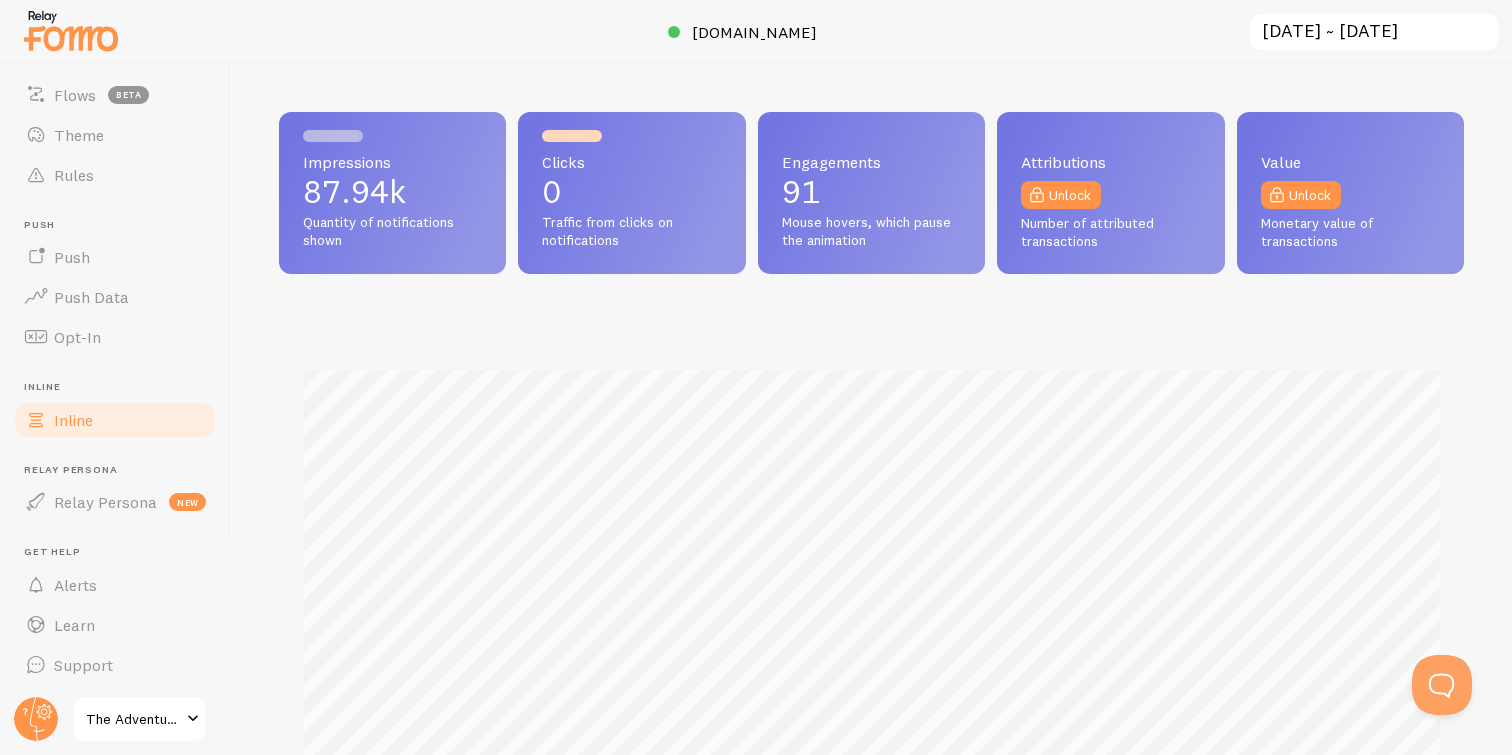 click on "Inline" at bounding box center (115, 420) 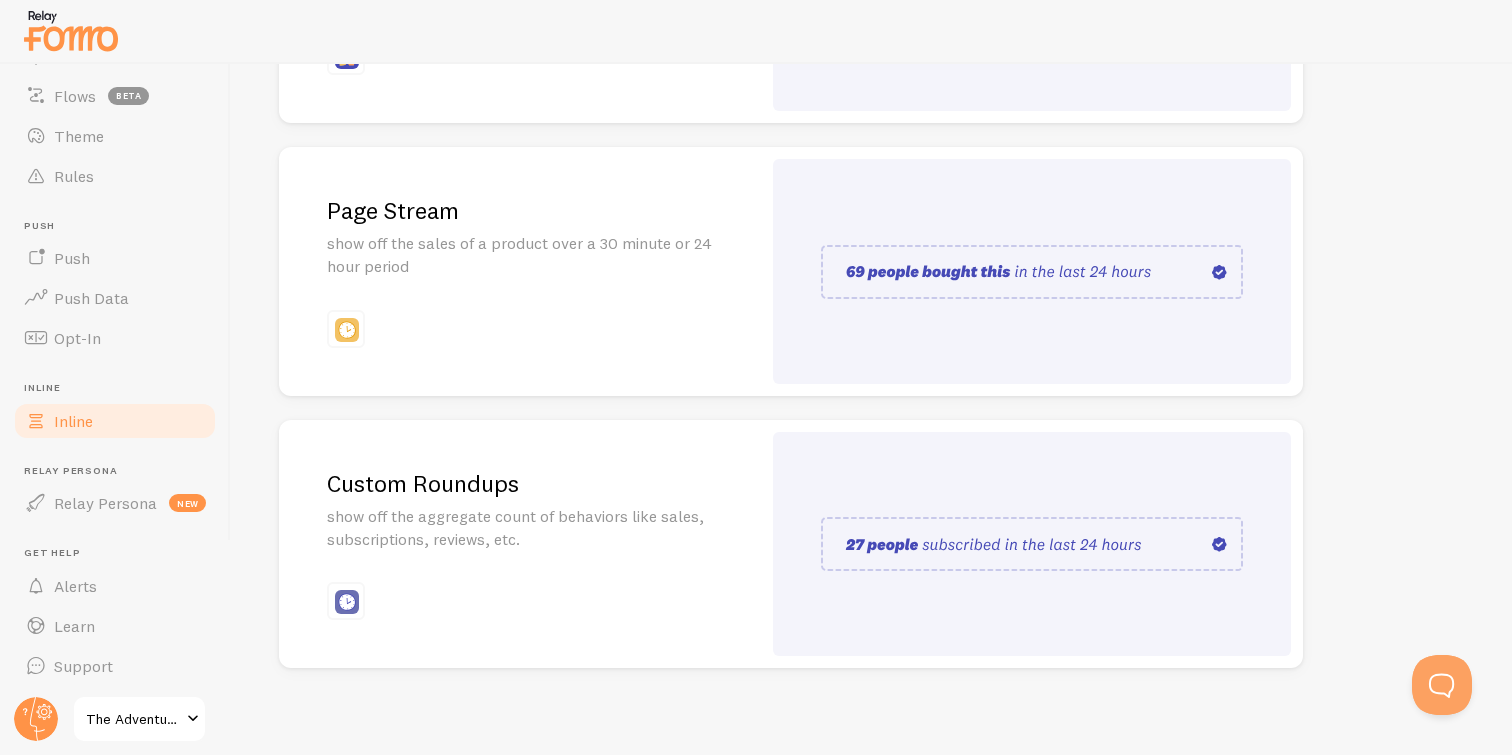 scroll, scrollTop: 444, scrollLeft: 0, axis: vertical 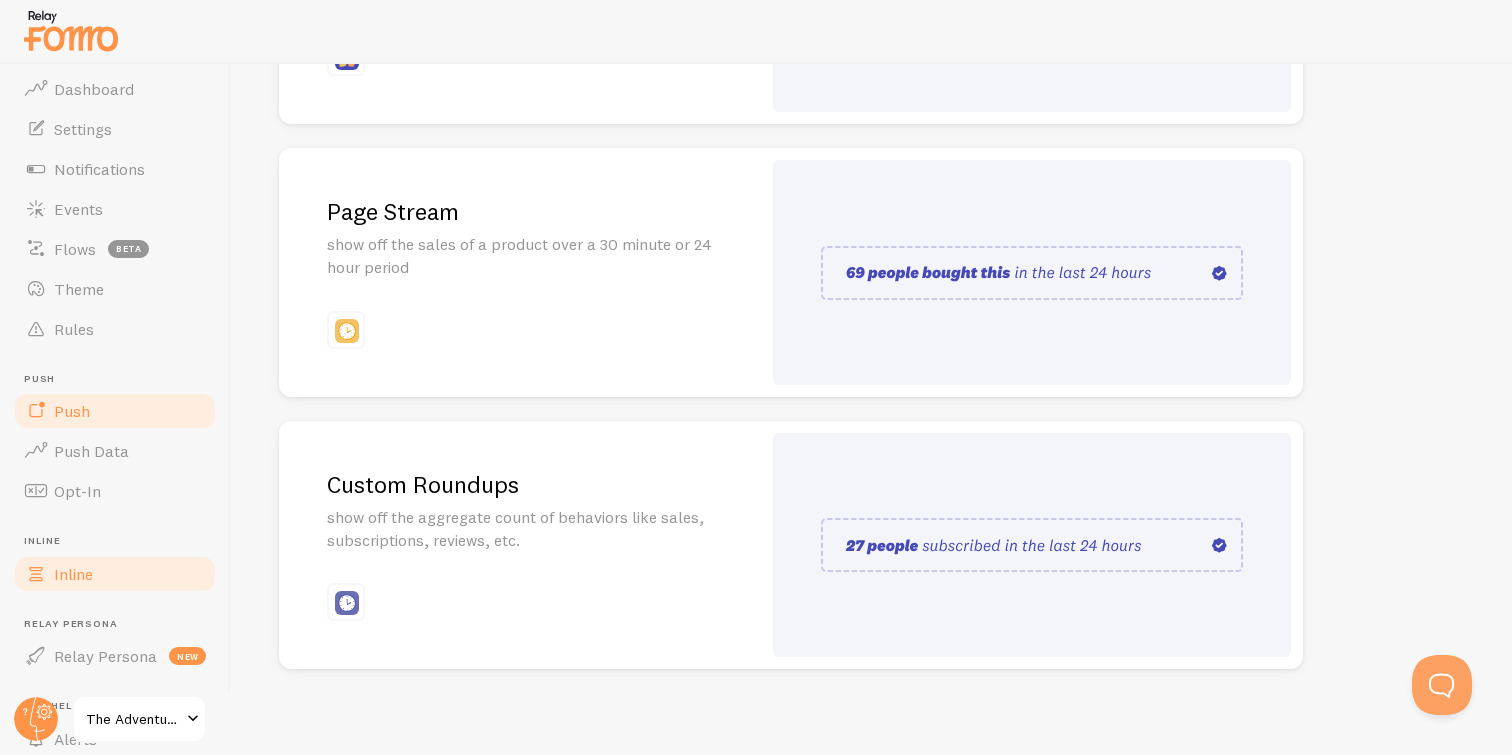 click on "Push" at bounding box center (115, 411) 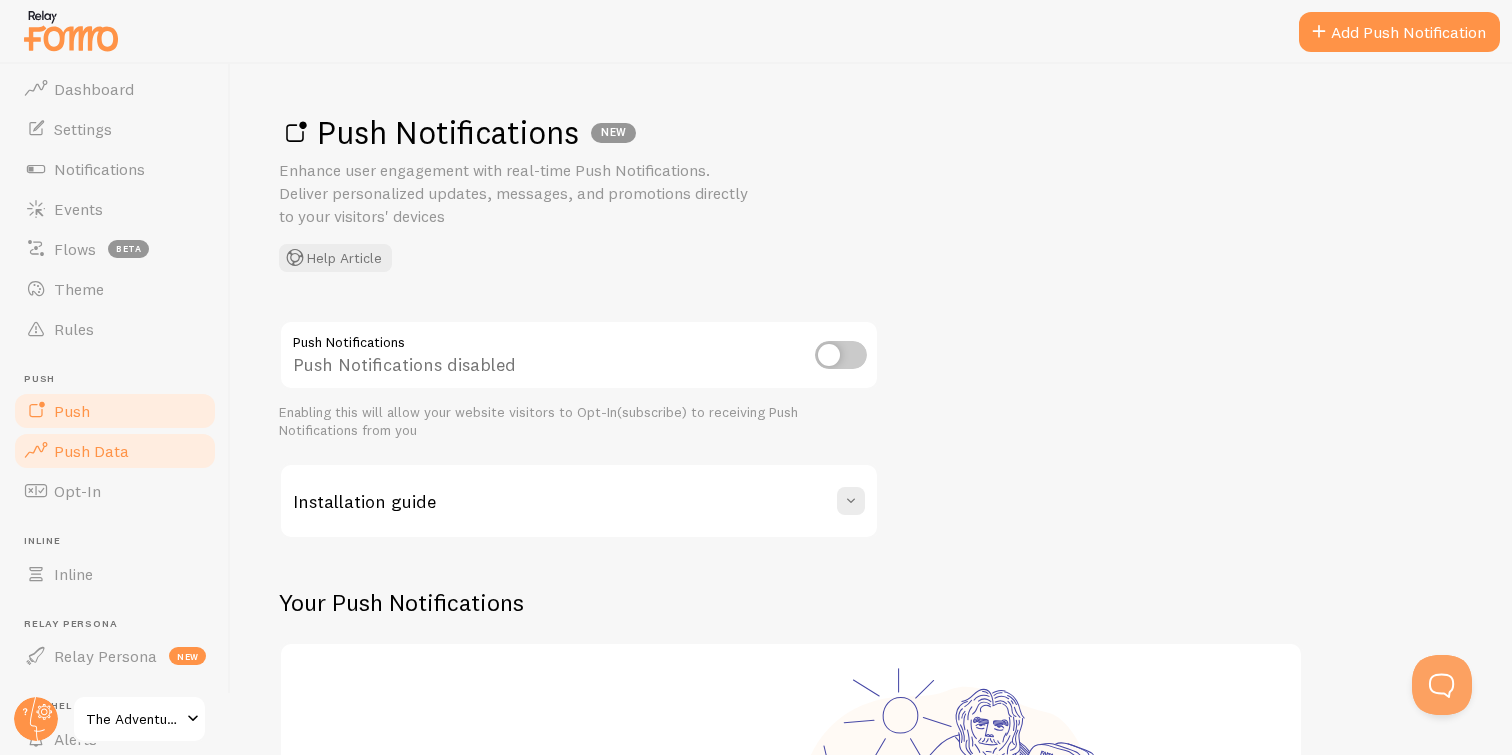 click on "Push Data" at bounding box center [115, 451] 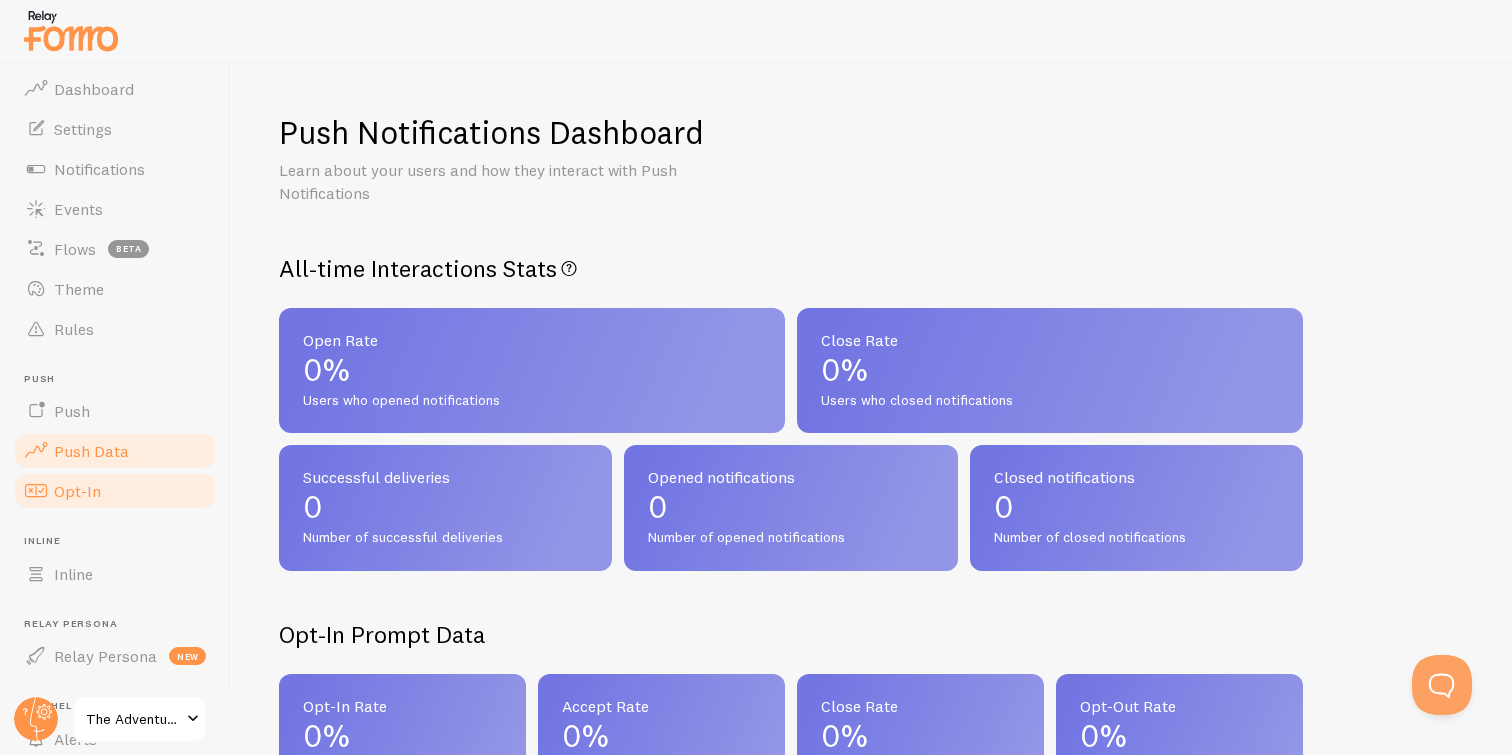 click on "Opt-In" at bounding box center [115, 491] 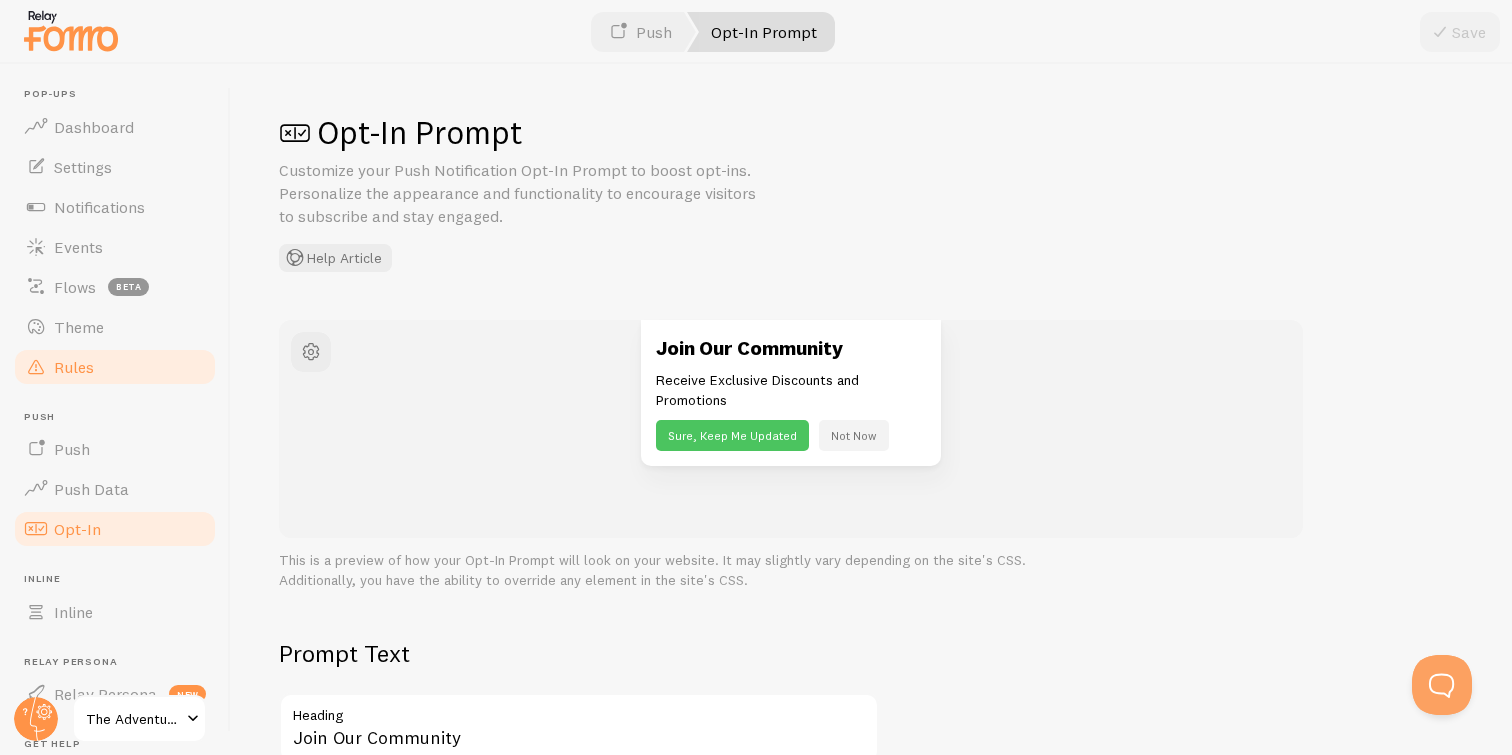 scroll, scrollTop: 0, scrollLeft: 0, axis: both 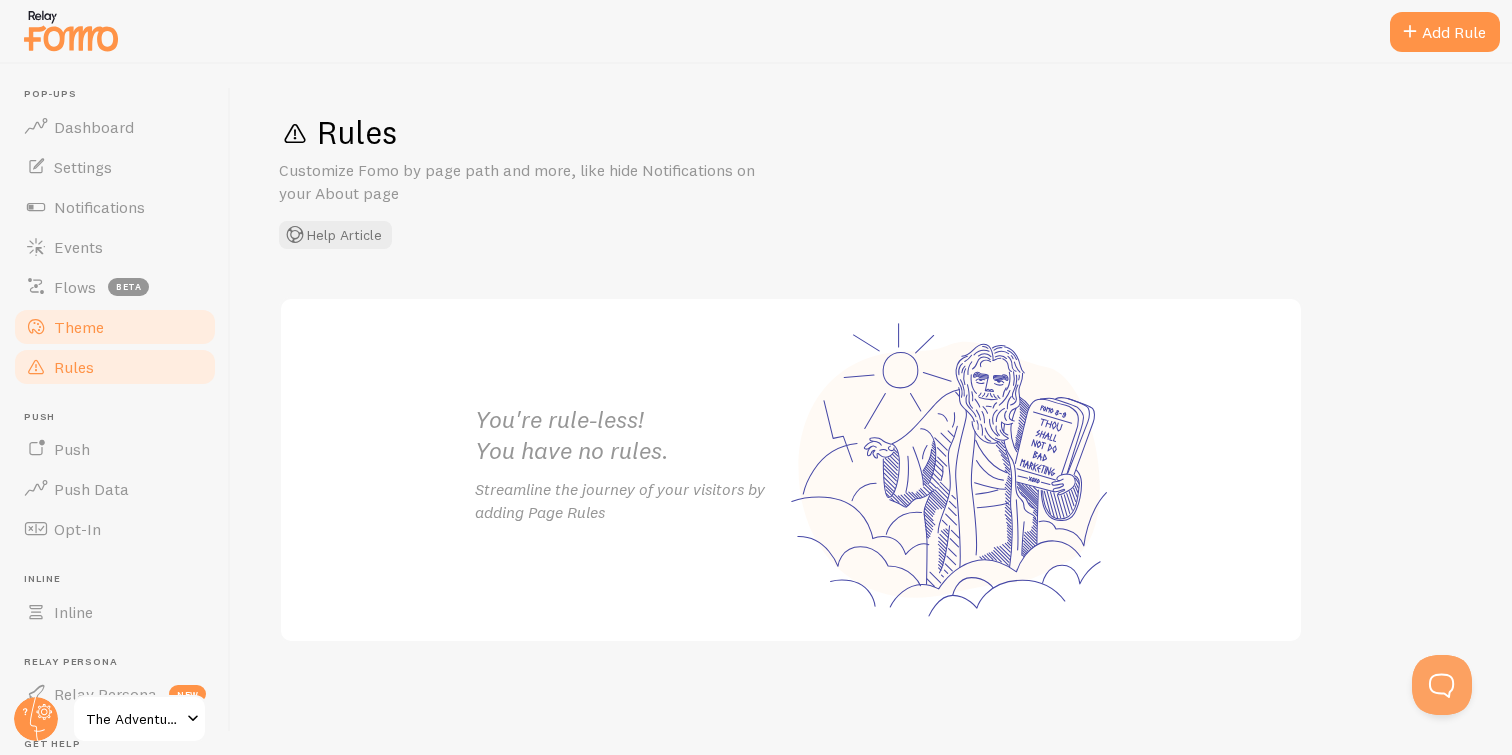 click on "Theme" at bounding box center (115, 327) 